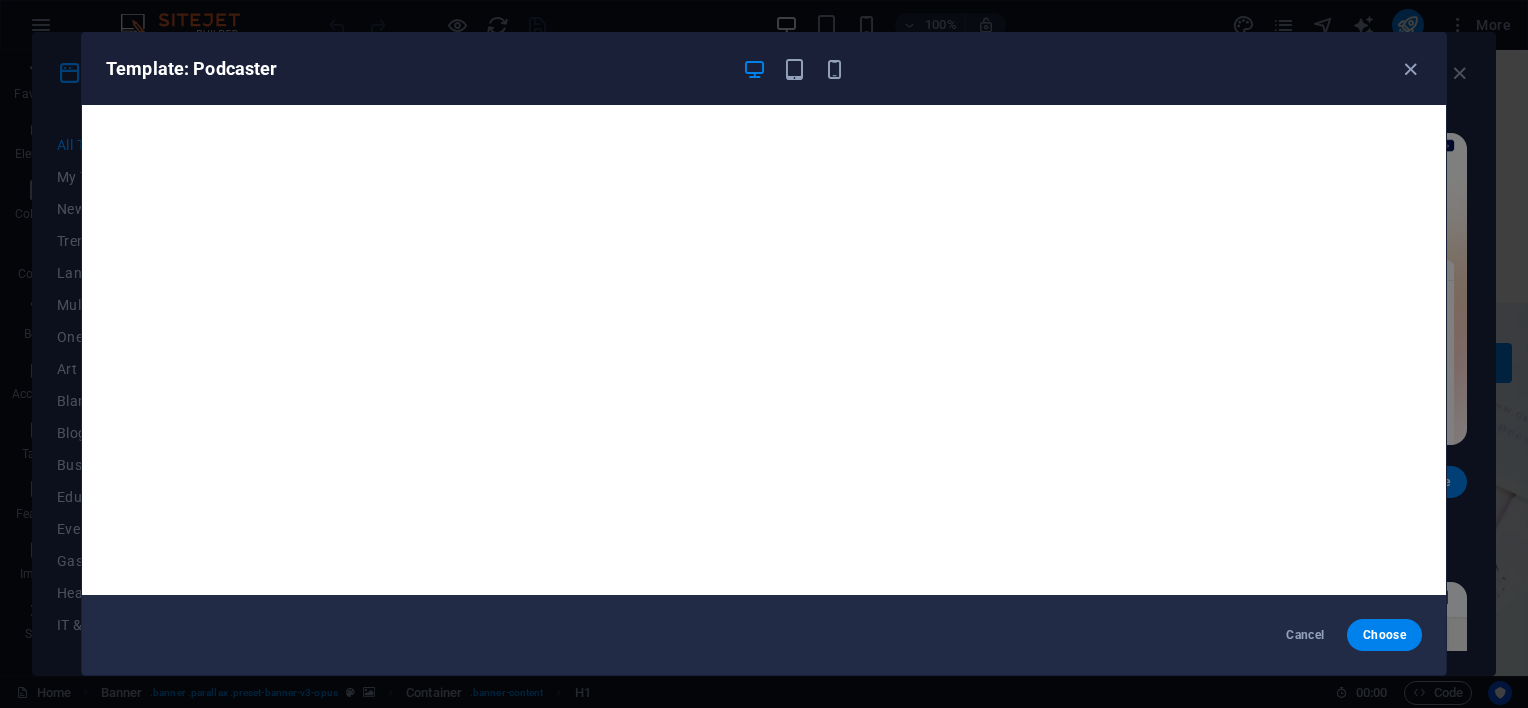 scroll, scrollTop: 0, scrollLeft: 0, axis: both 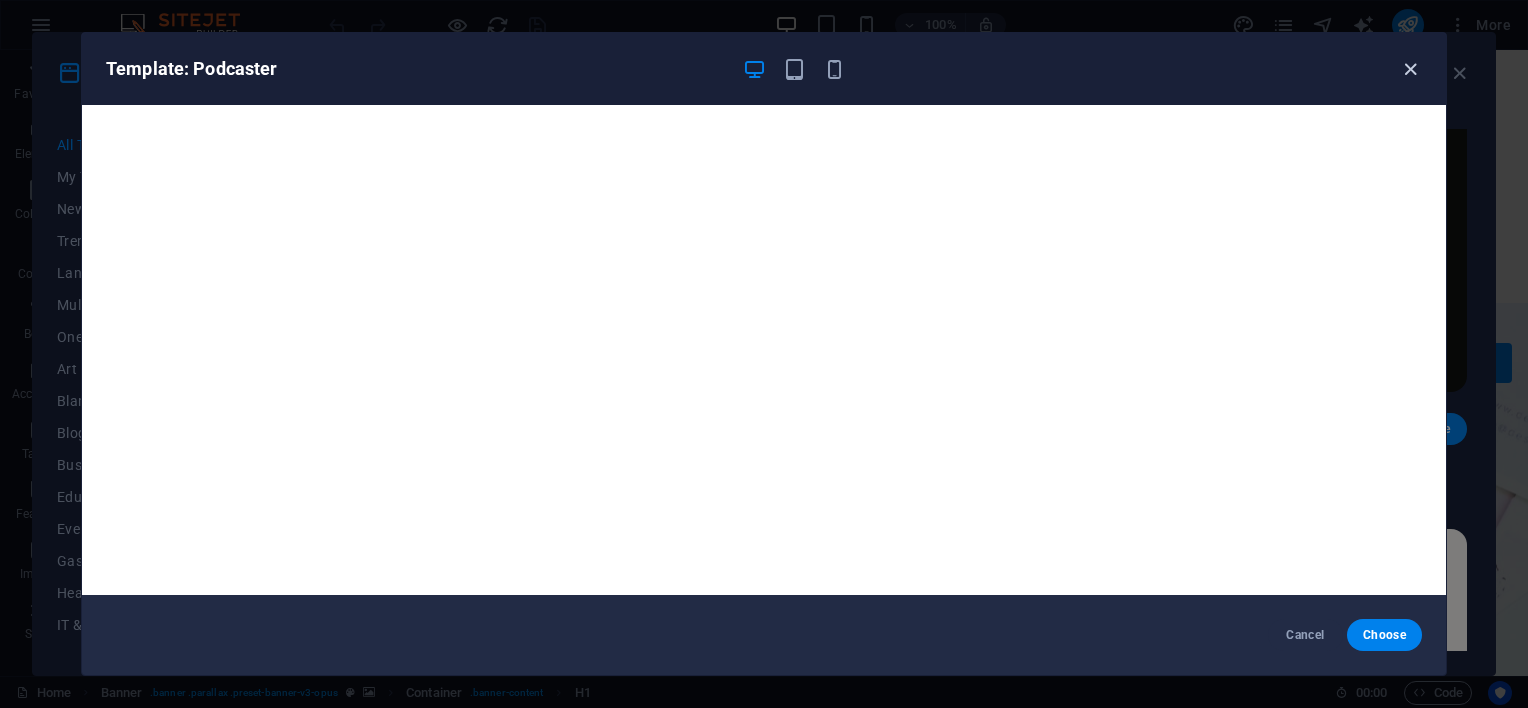 click at bounding box center (1410, 69) 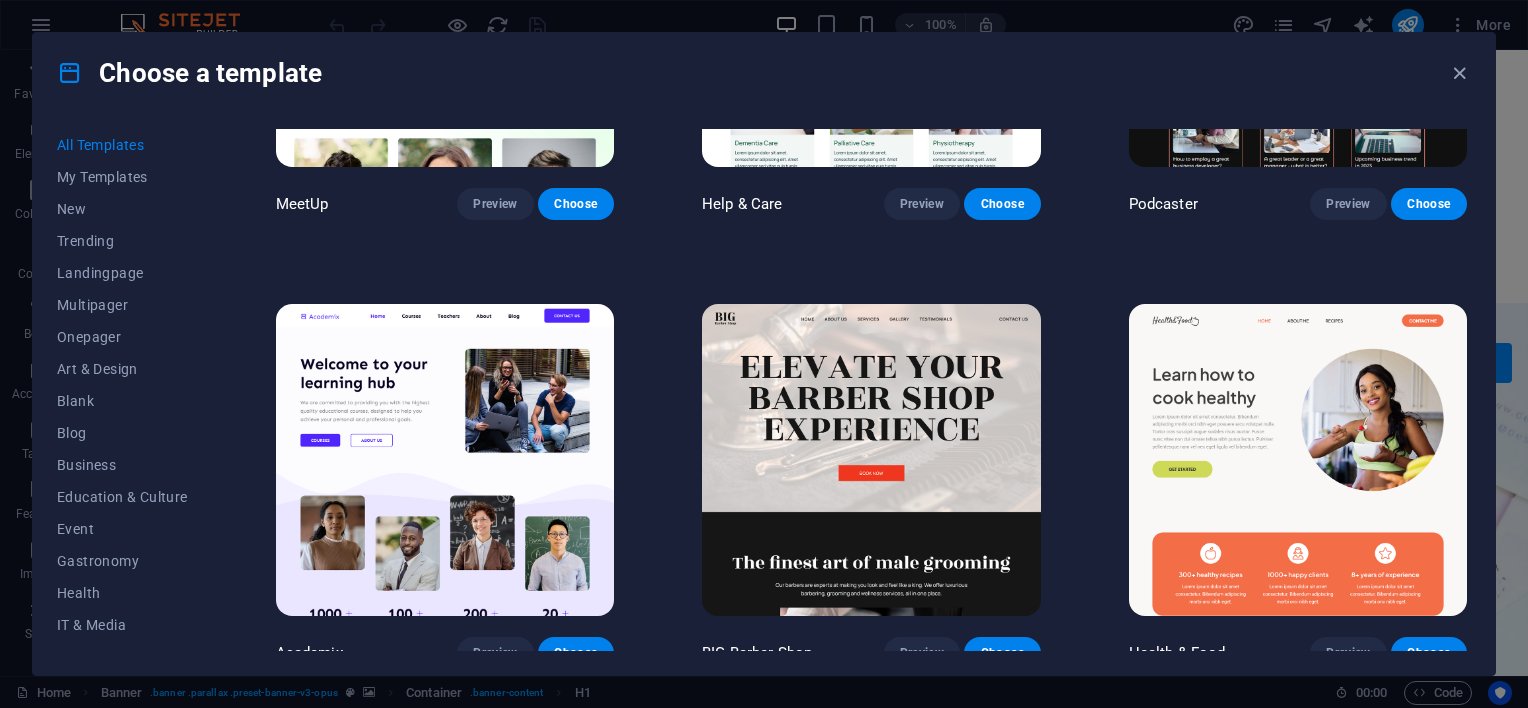 scroll, scrollTop: 1763, scrollLeft: 0, axis: vertical 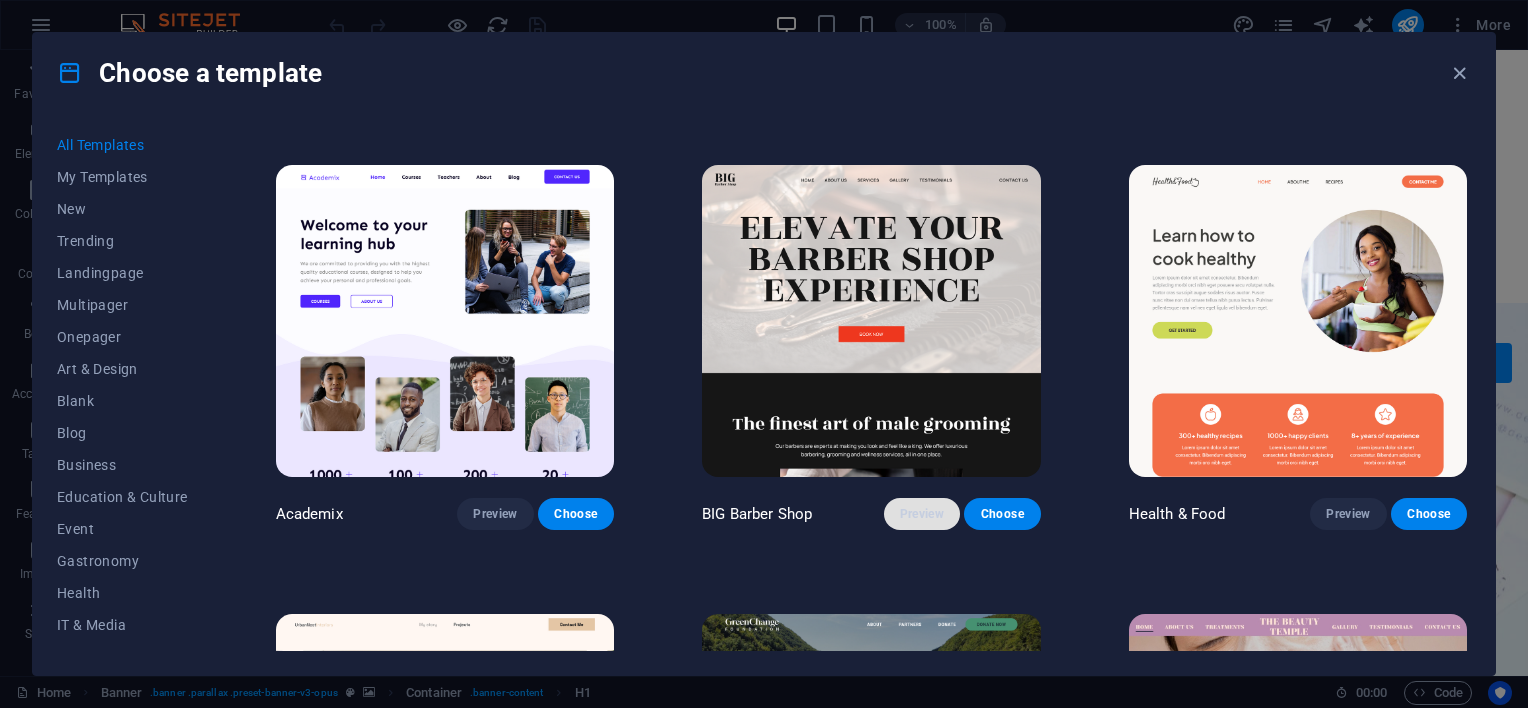 click on "Preview" at bounding box center [922, 514] 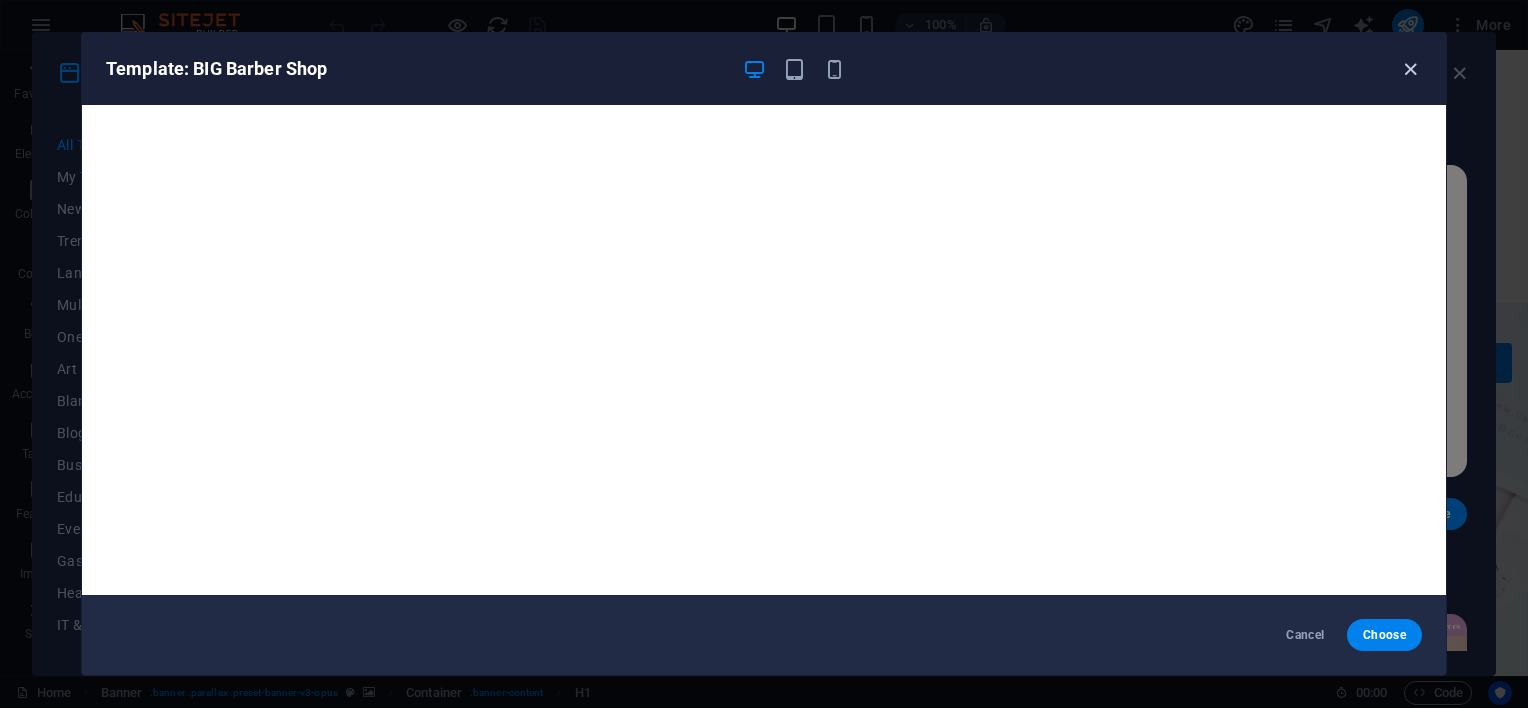 click at bounding box center (1410, 69) 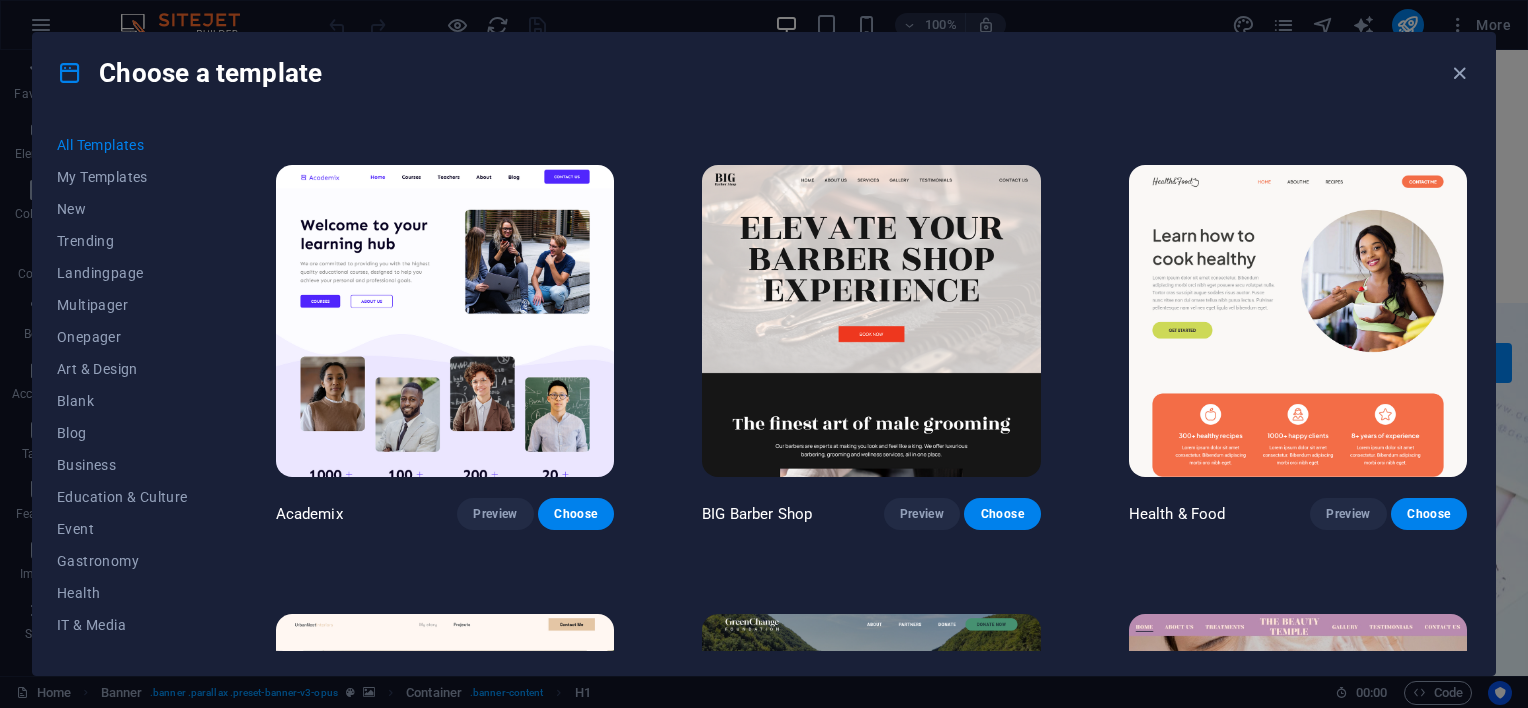 scroll, scrollTop: 1712, scrollLeft: 0, axis: vertical 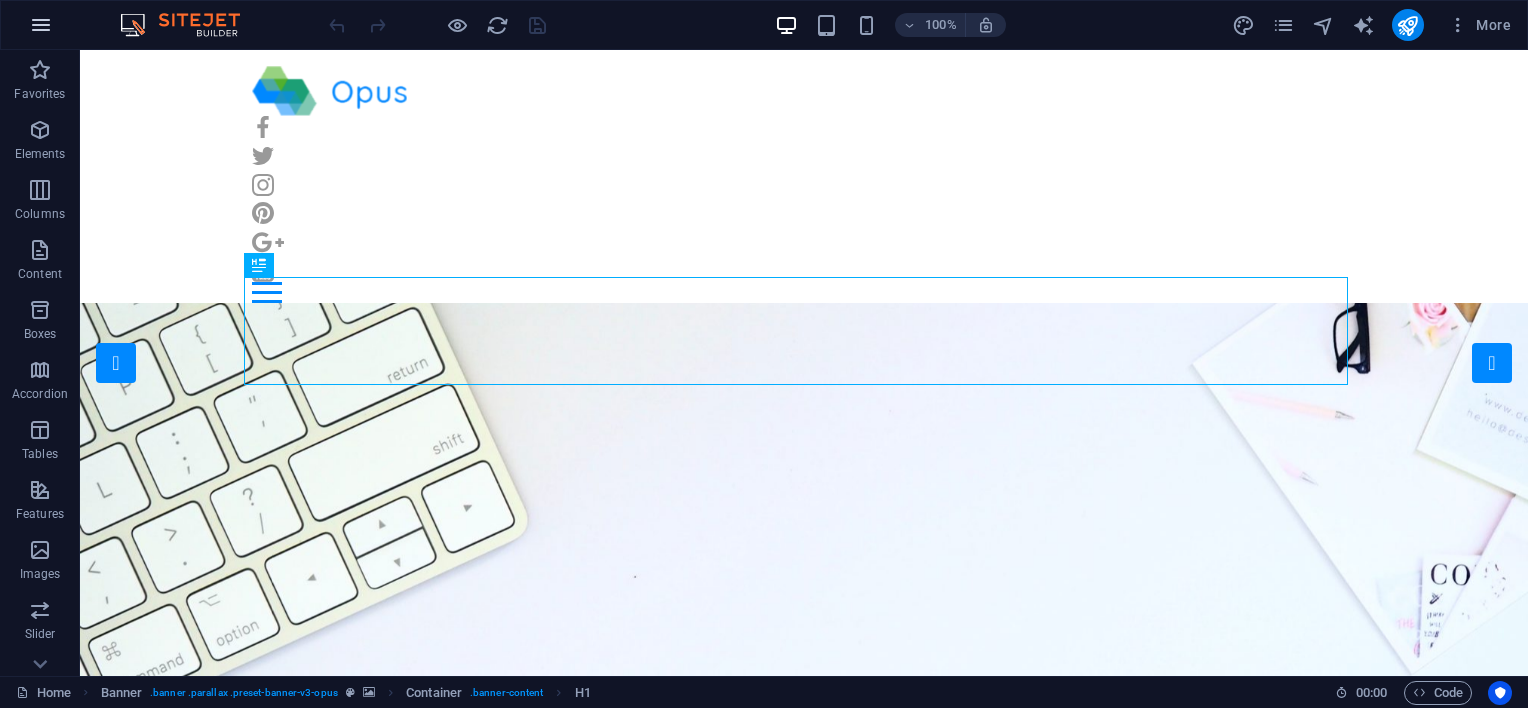 click at bounding box center [41, 25] 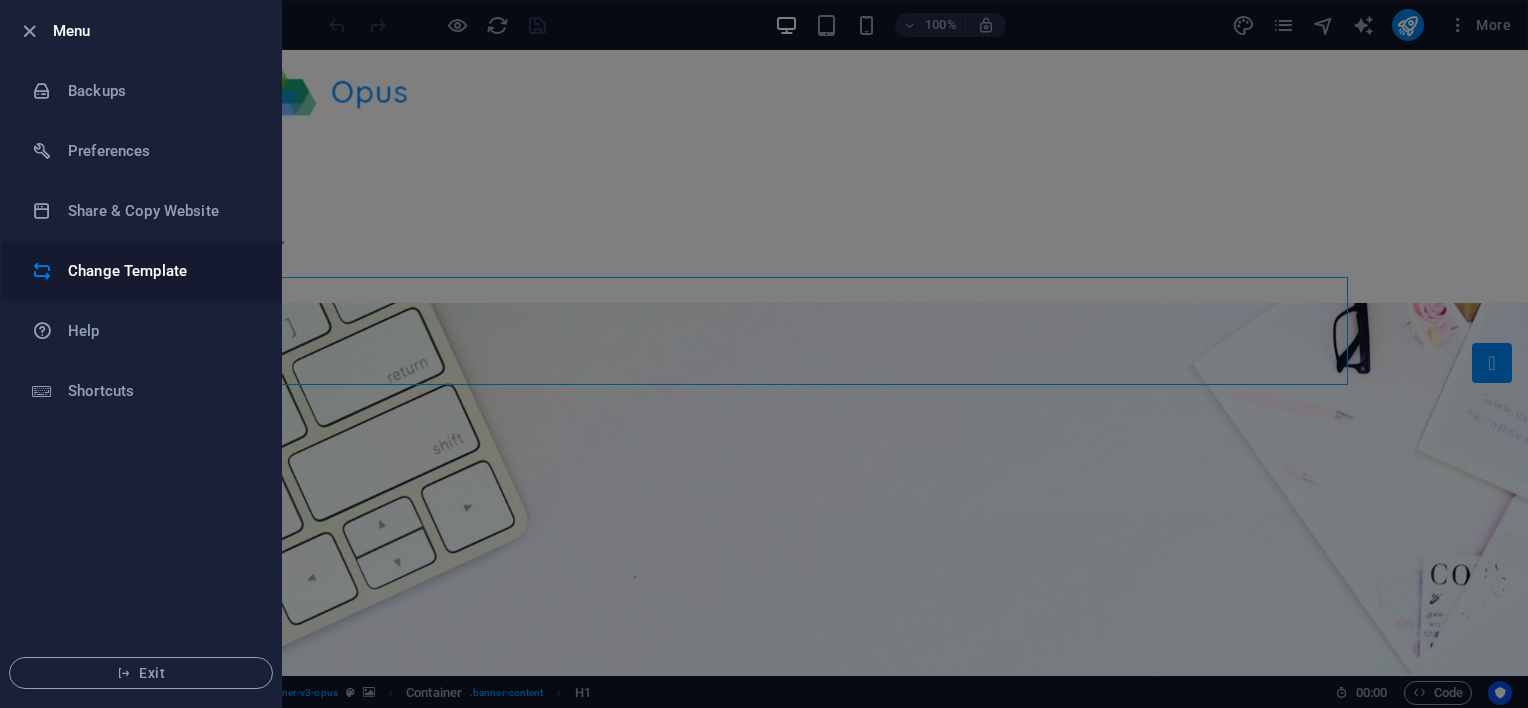 click on "Change Template" at bounding box center [160, 271] 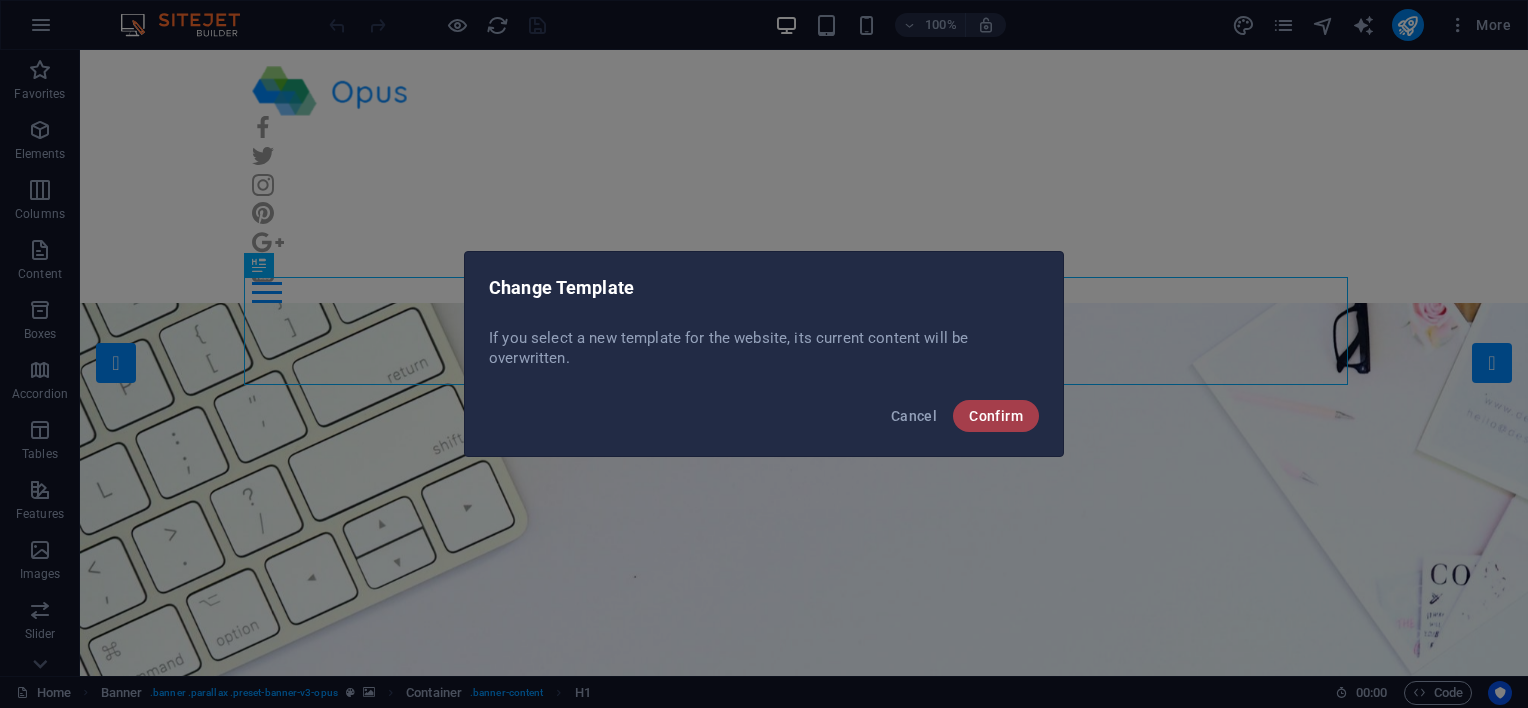 click on "Confirm" at bounding box center [996, 416] 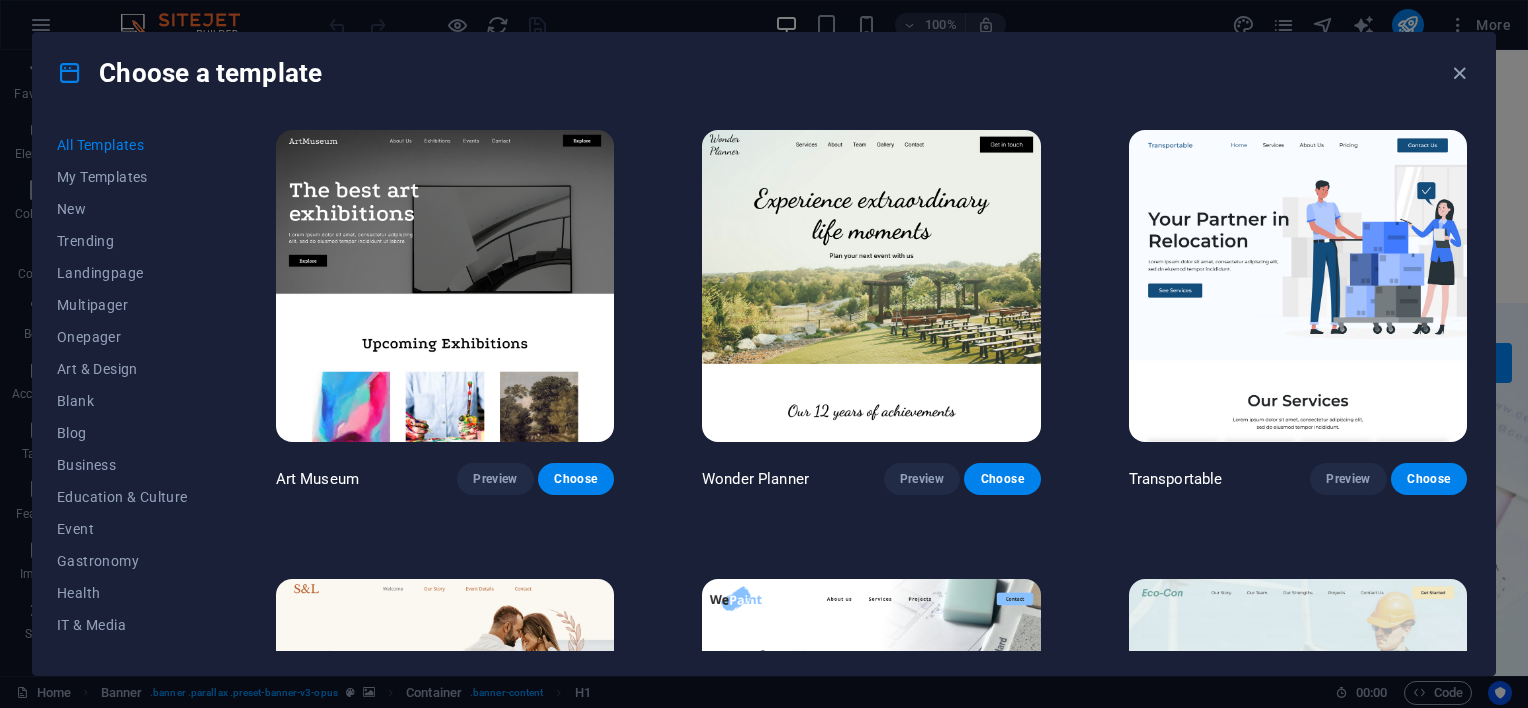 scroll, scrollTop: 452, scrollLeft: 0, axis: vertical 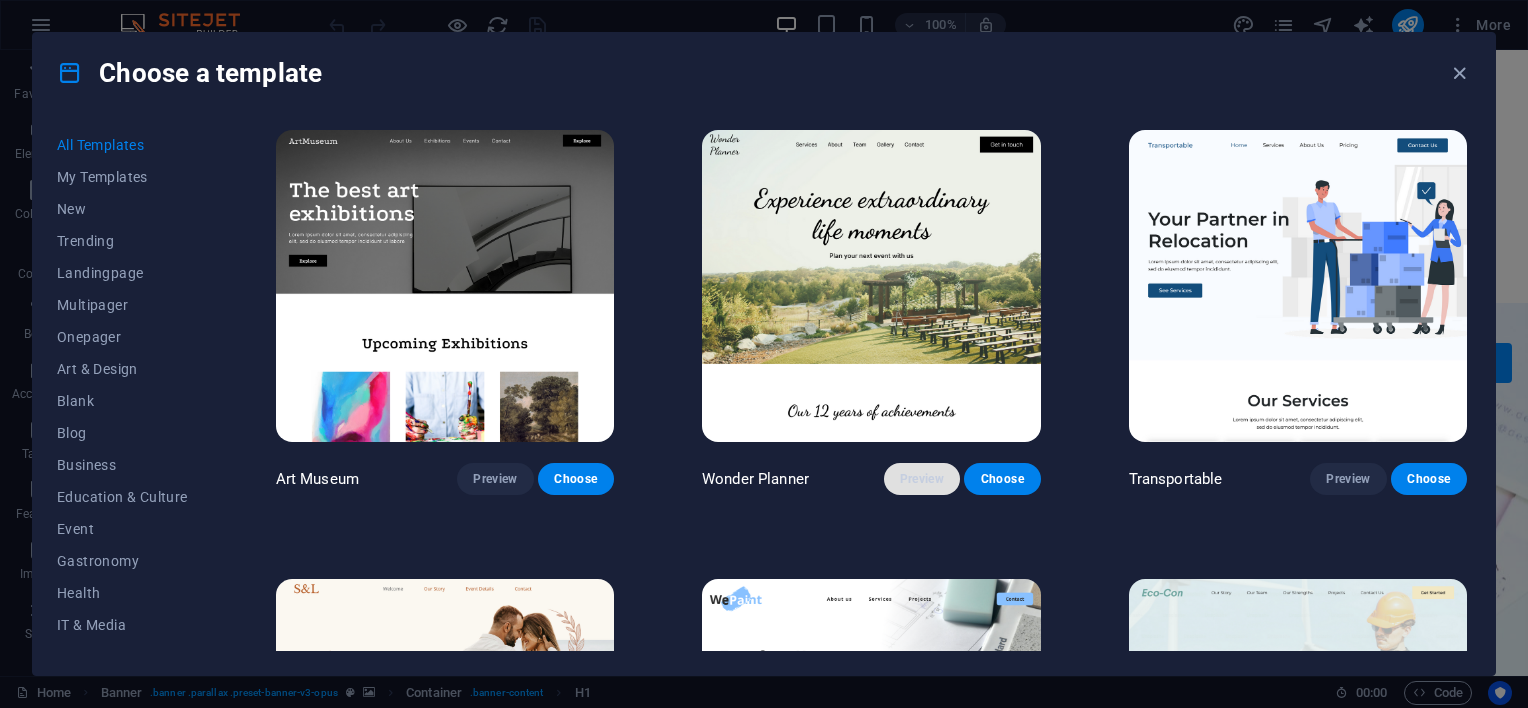 click on "Preview" at bounding box center (922, 479) 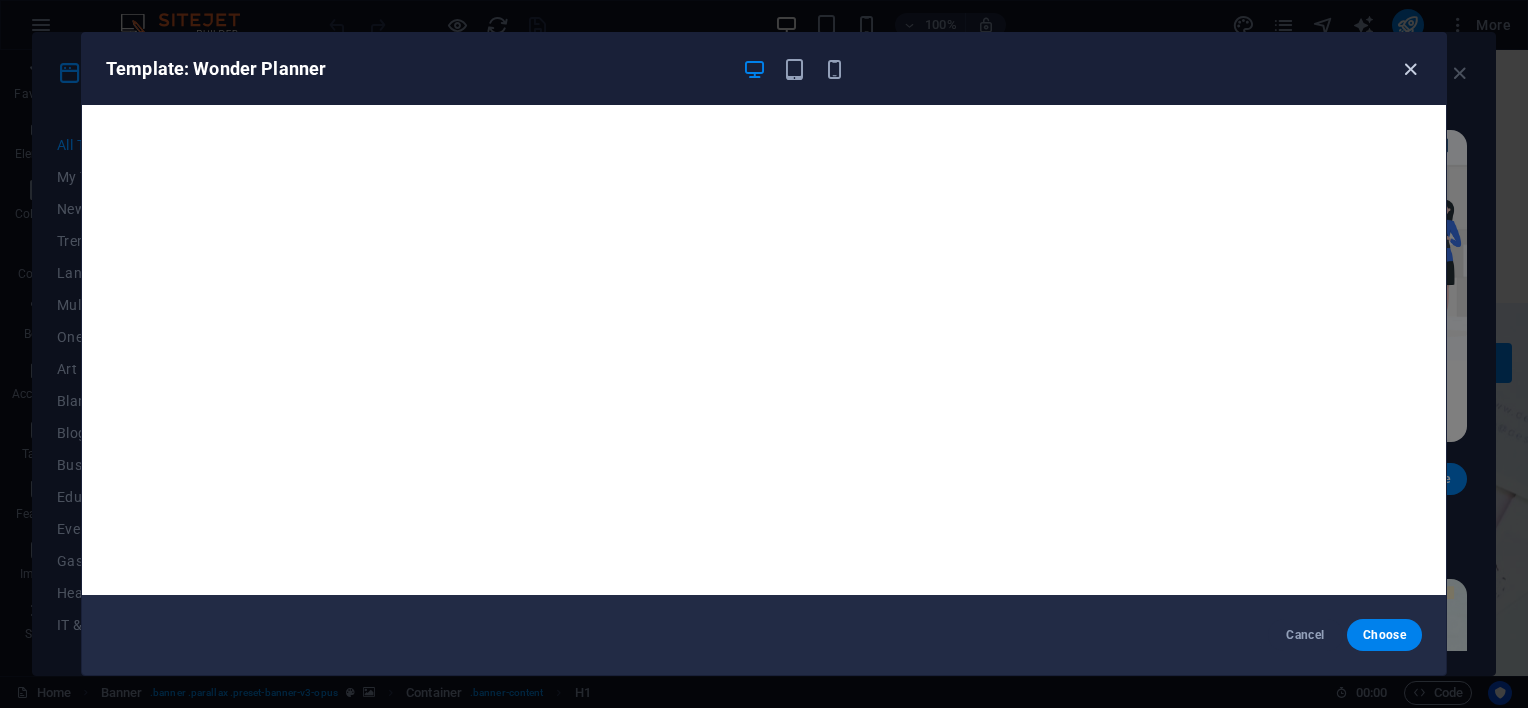 click at bounding box center (1410, 69) 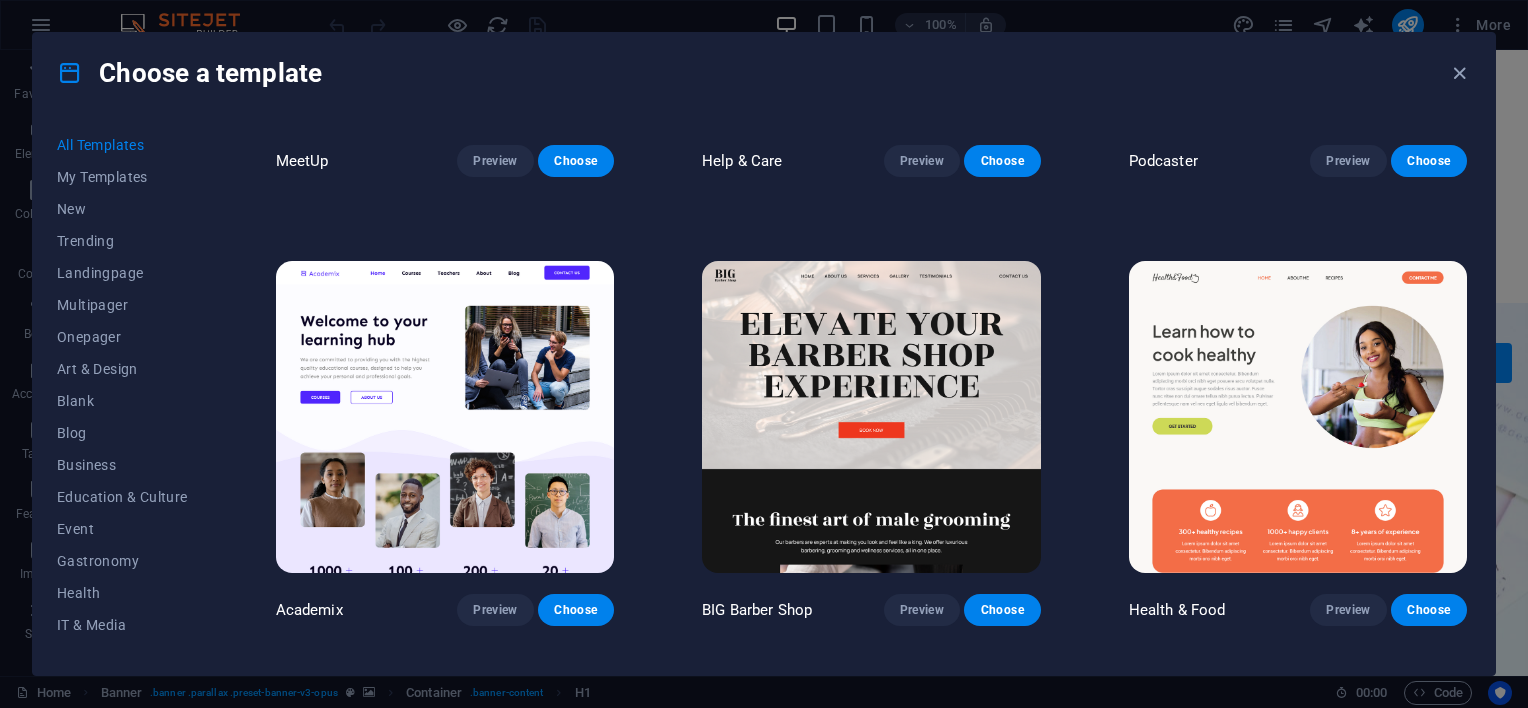 scroll, scrollTop: 1668, scrollLeft: 0, axis: vertical 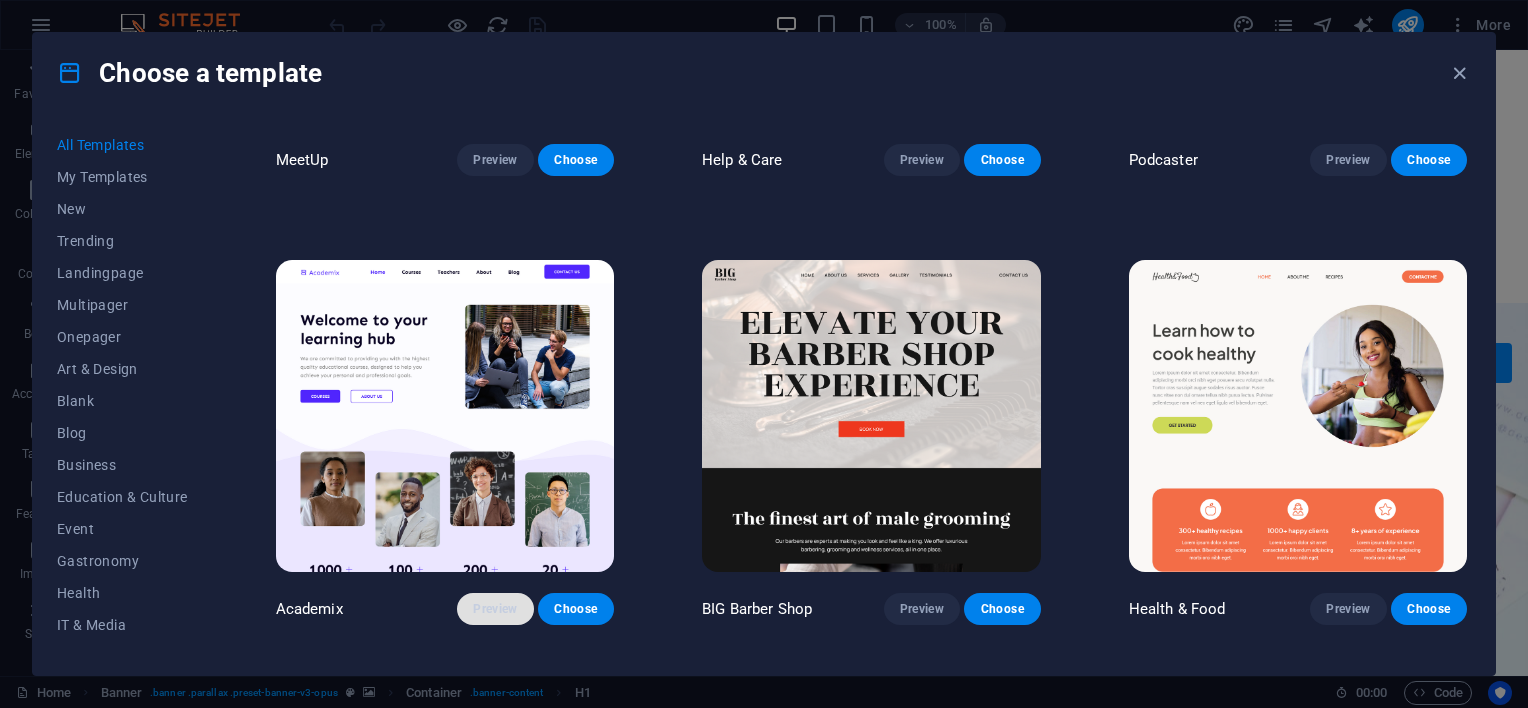 click on "Preview" at bounding box center (495, 609) 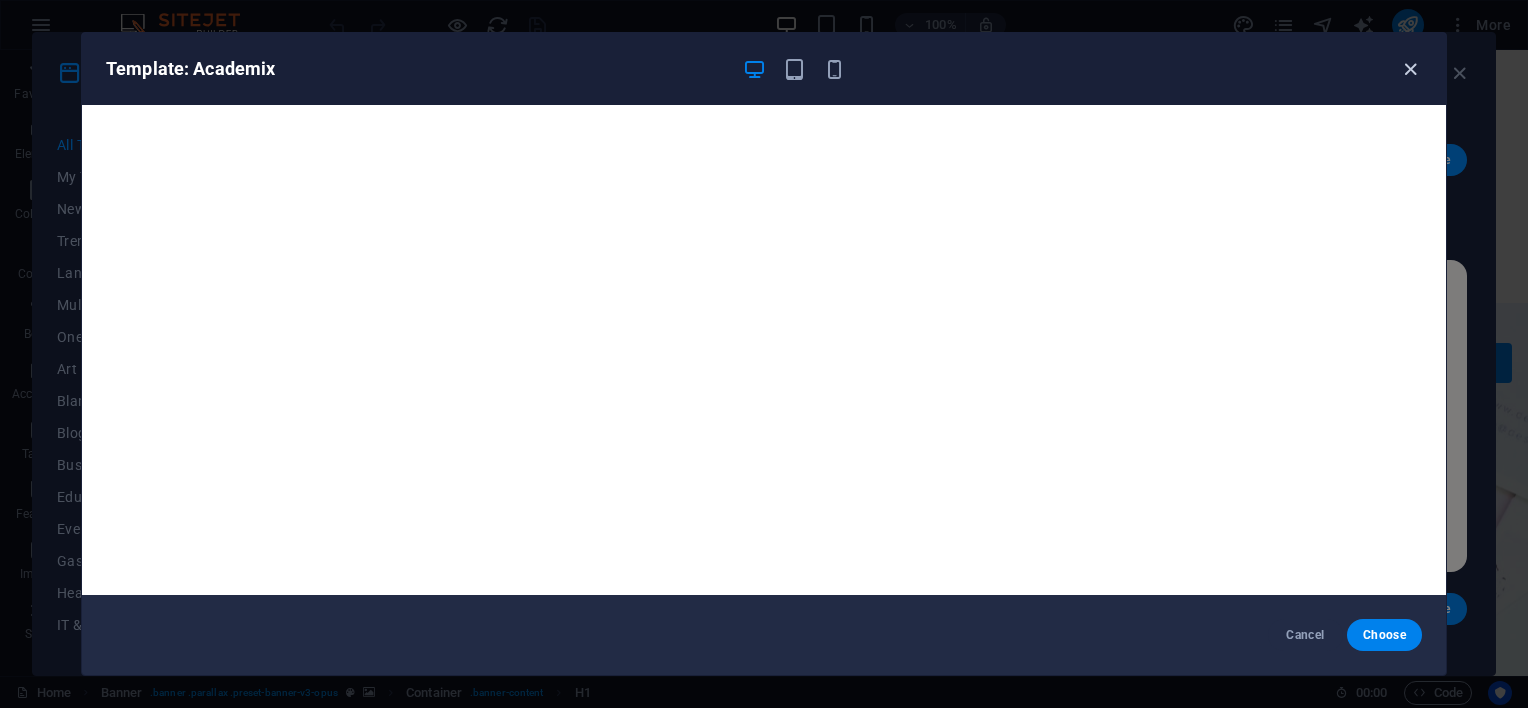 click at bounding box center (1410, 69) 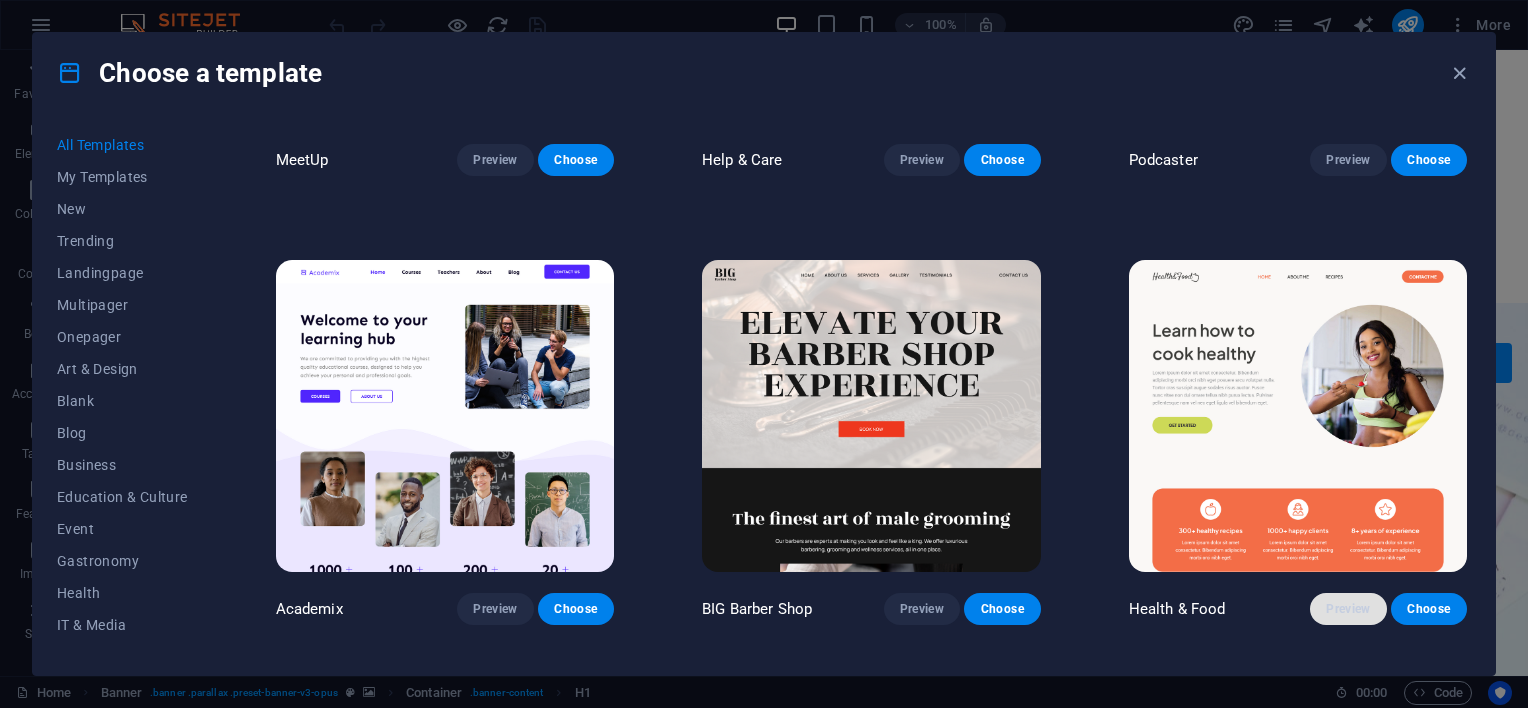 click on "Preview" at bounding box center (1348, 609) 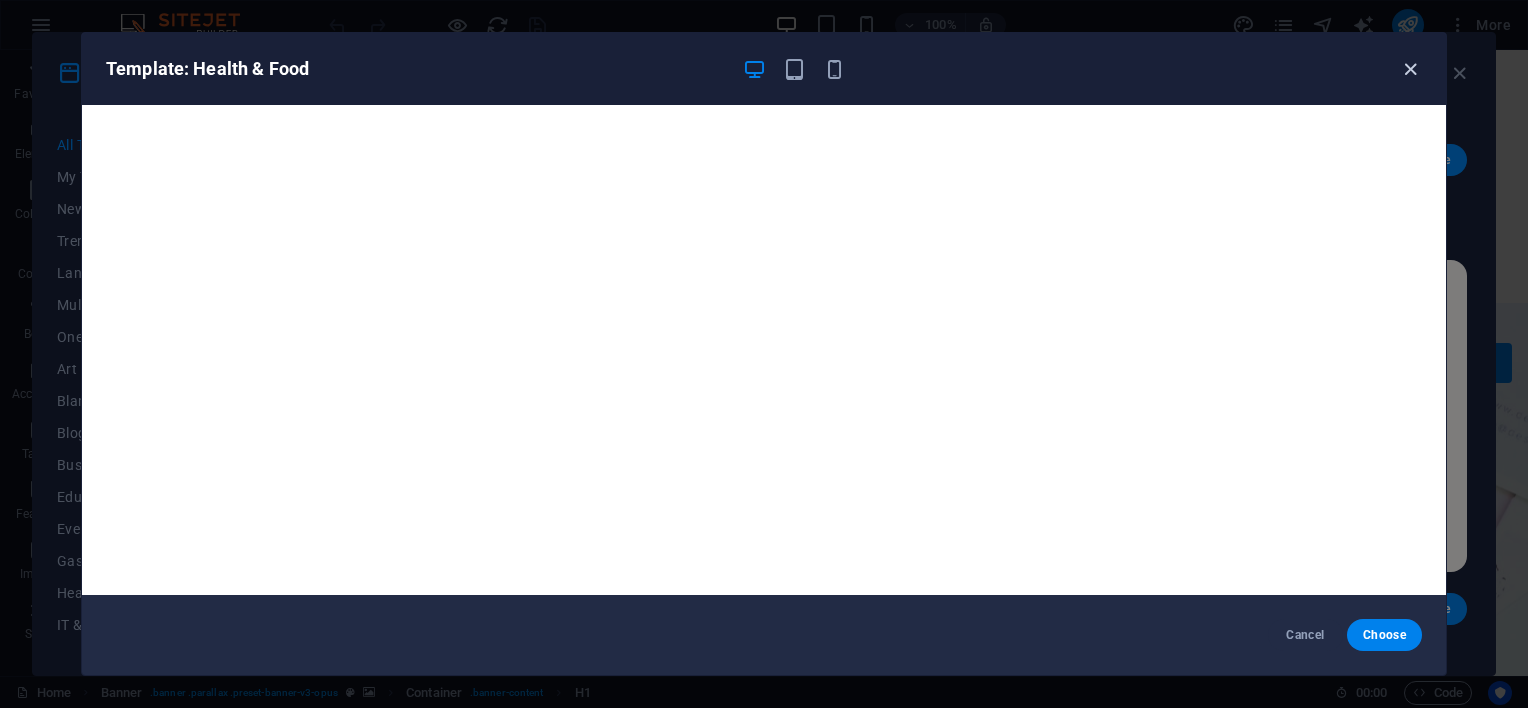 click at bounding box center [1410, 69] 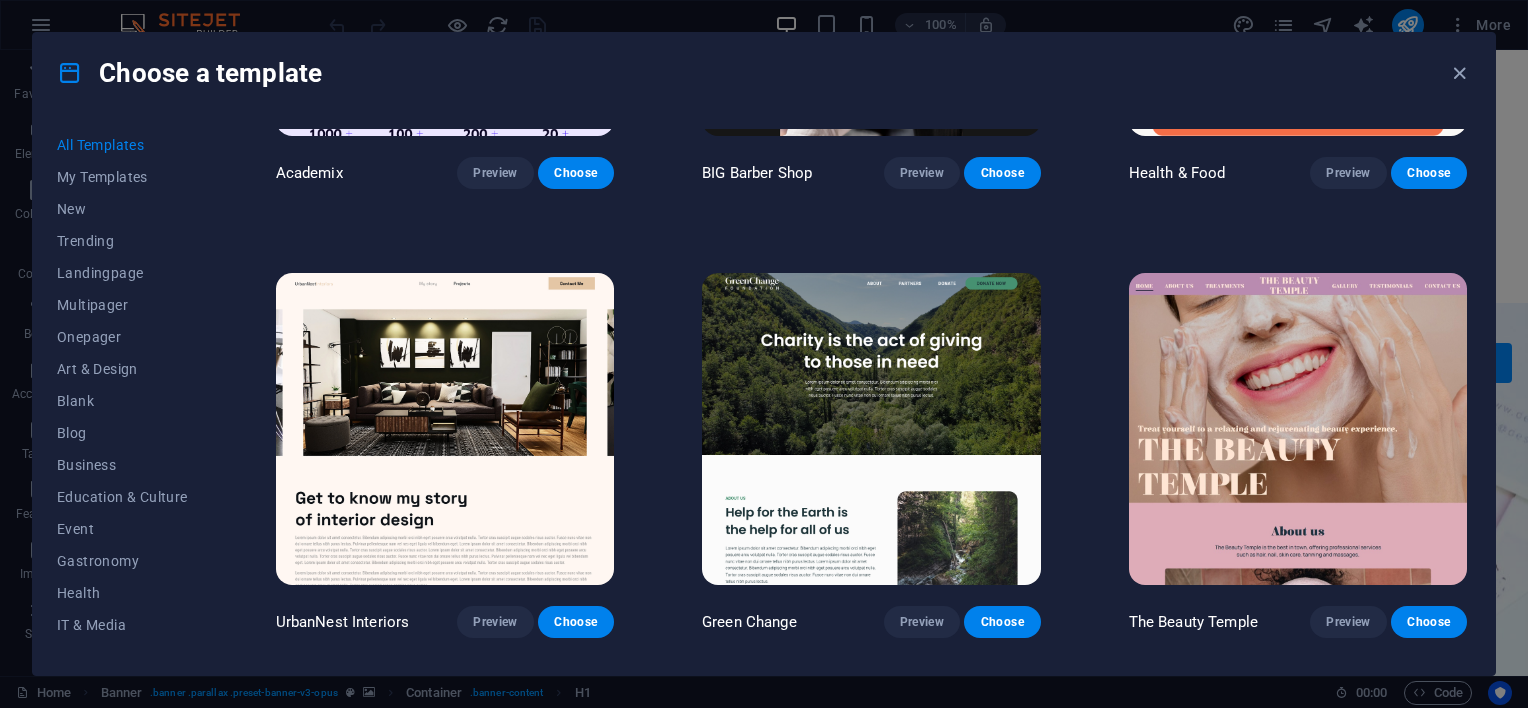 scroll, scrollTop: 2172, scrollLeft: 0, axis: vertical 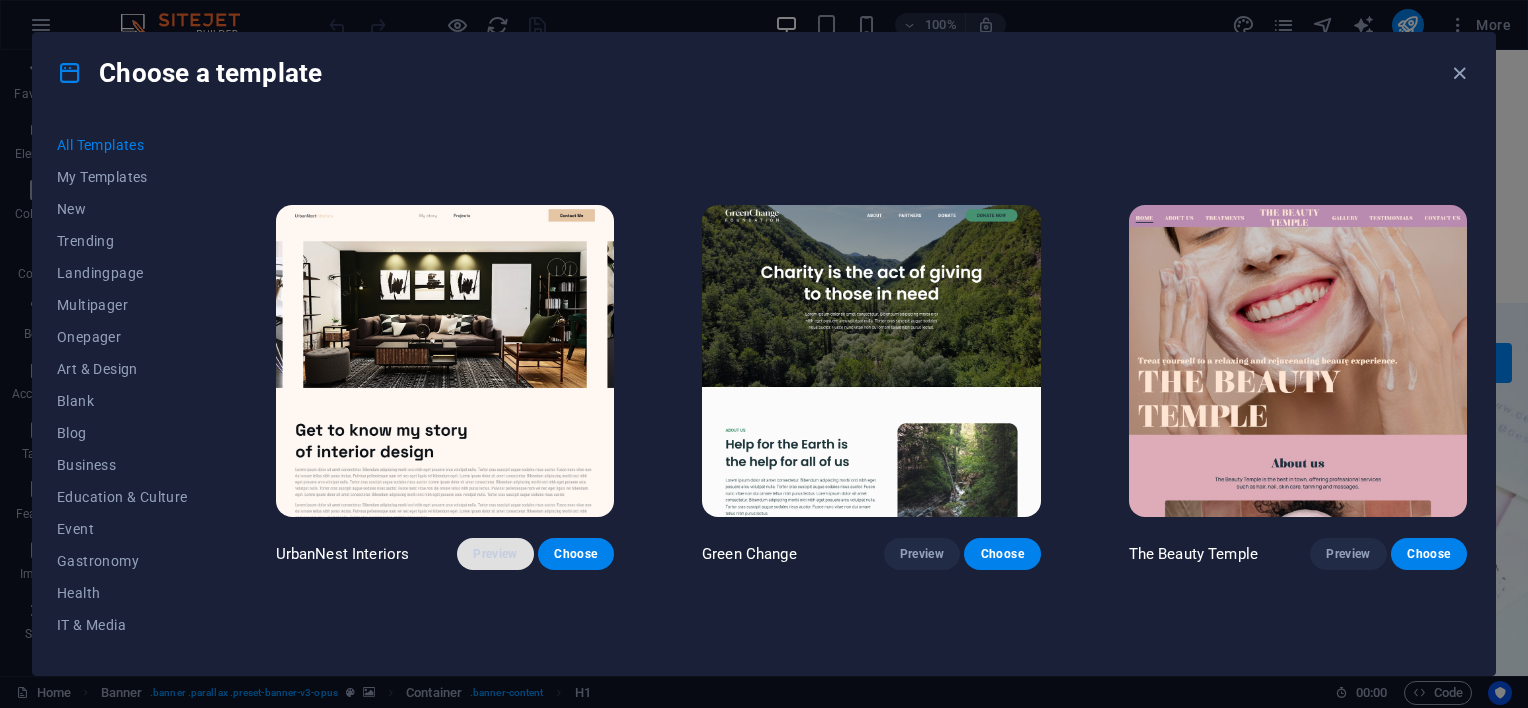 click on "Preview" at bounding box center (495, 554) 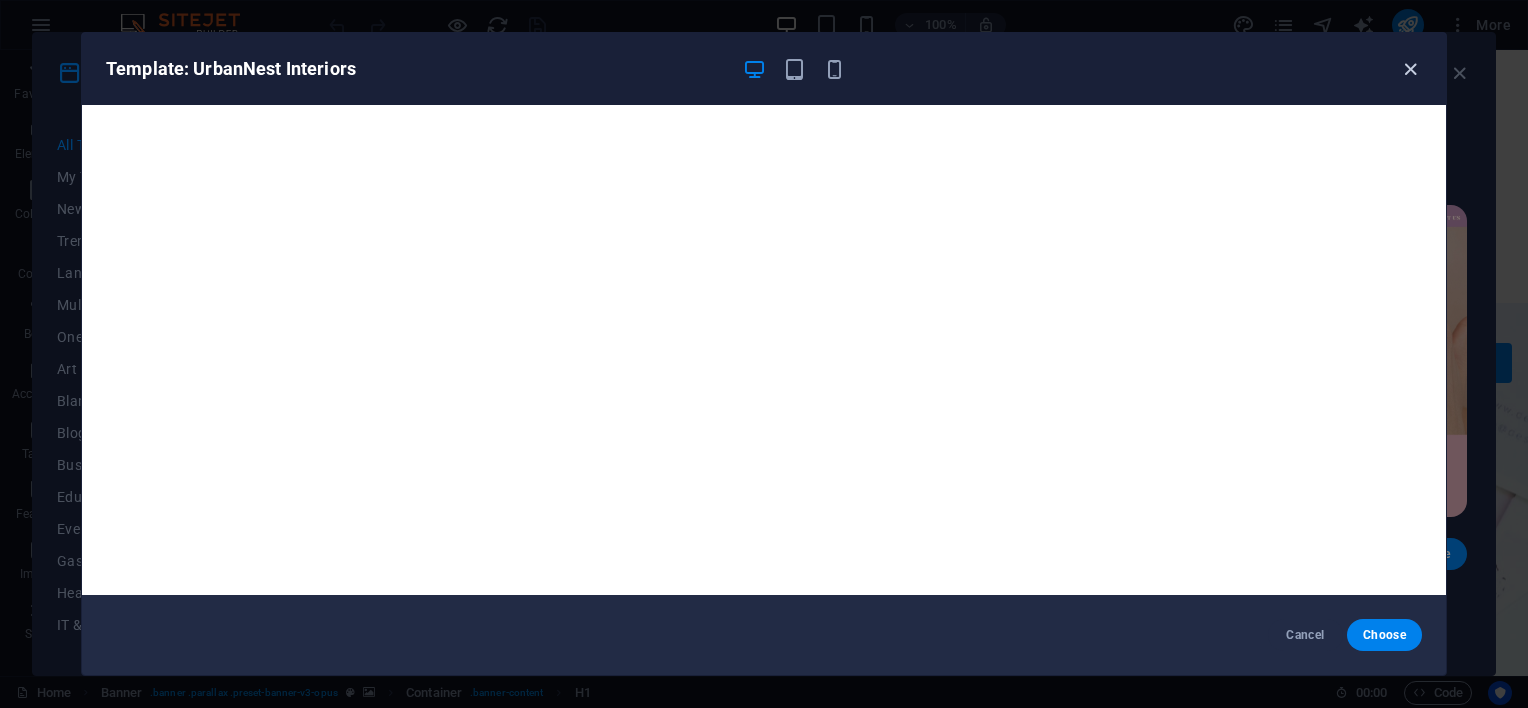 click at bounding box center [1410, 69] 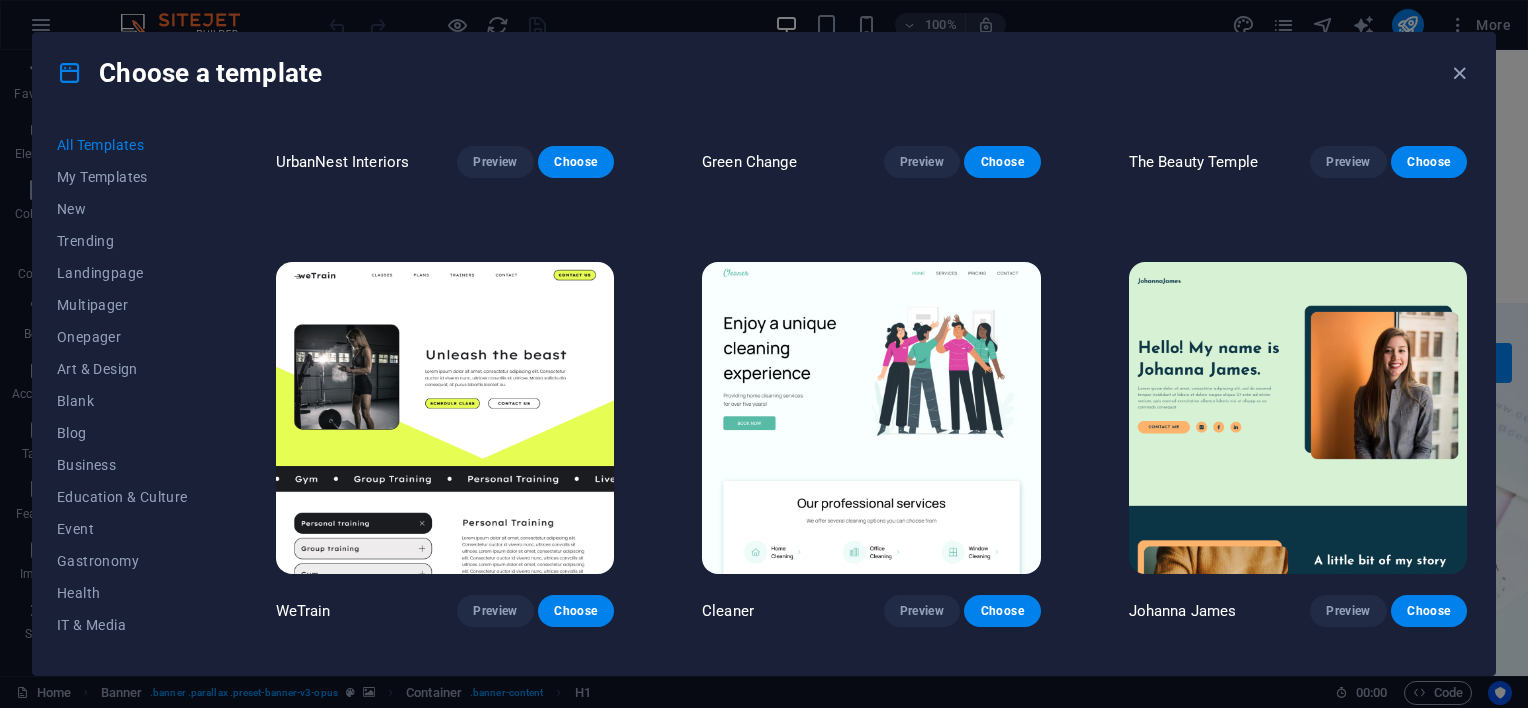 scroll, scrollTop: 2619, scrollLeft: 0, axis: vertical 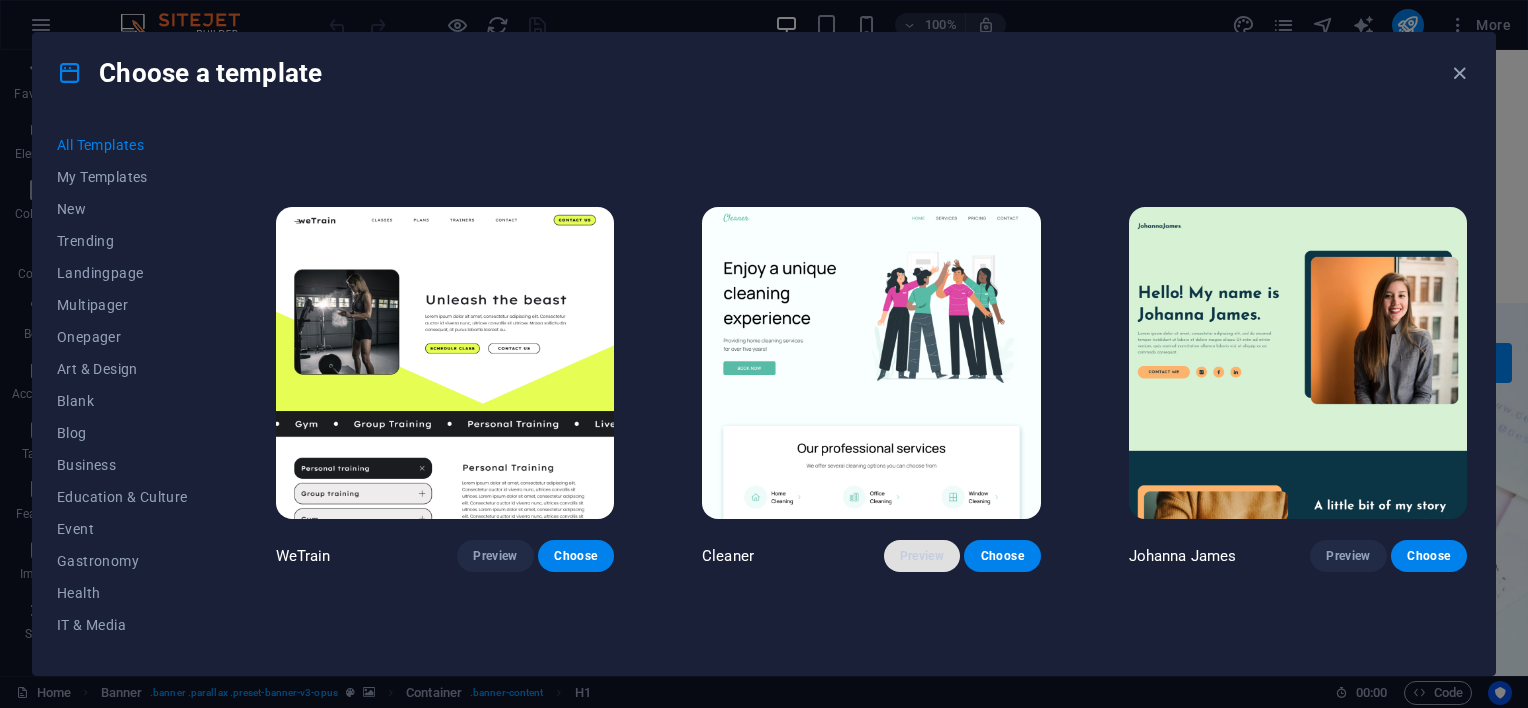 click on "Preview" at bounding box center (922, 556) 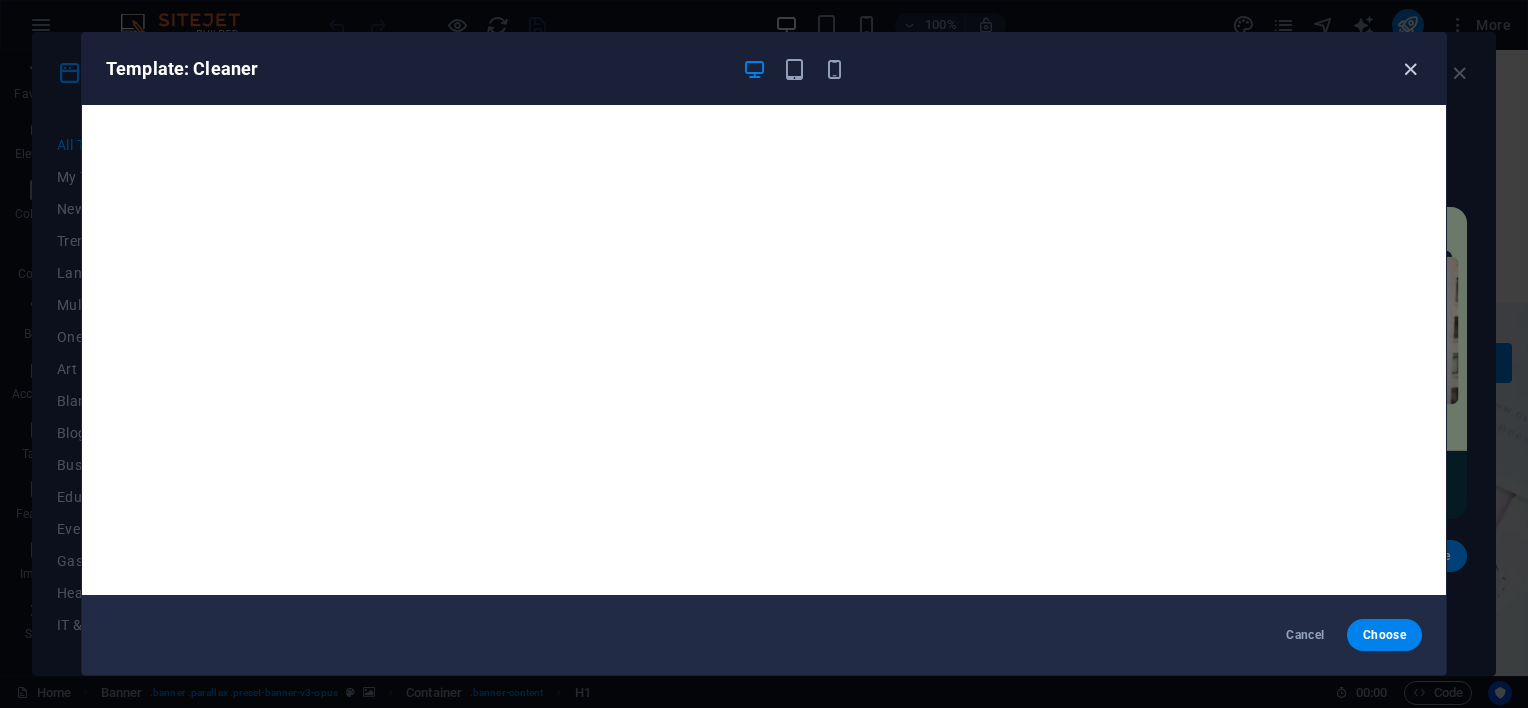 click at bounding box center (1410, 69) 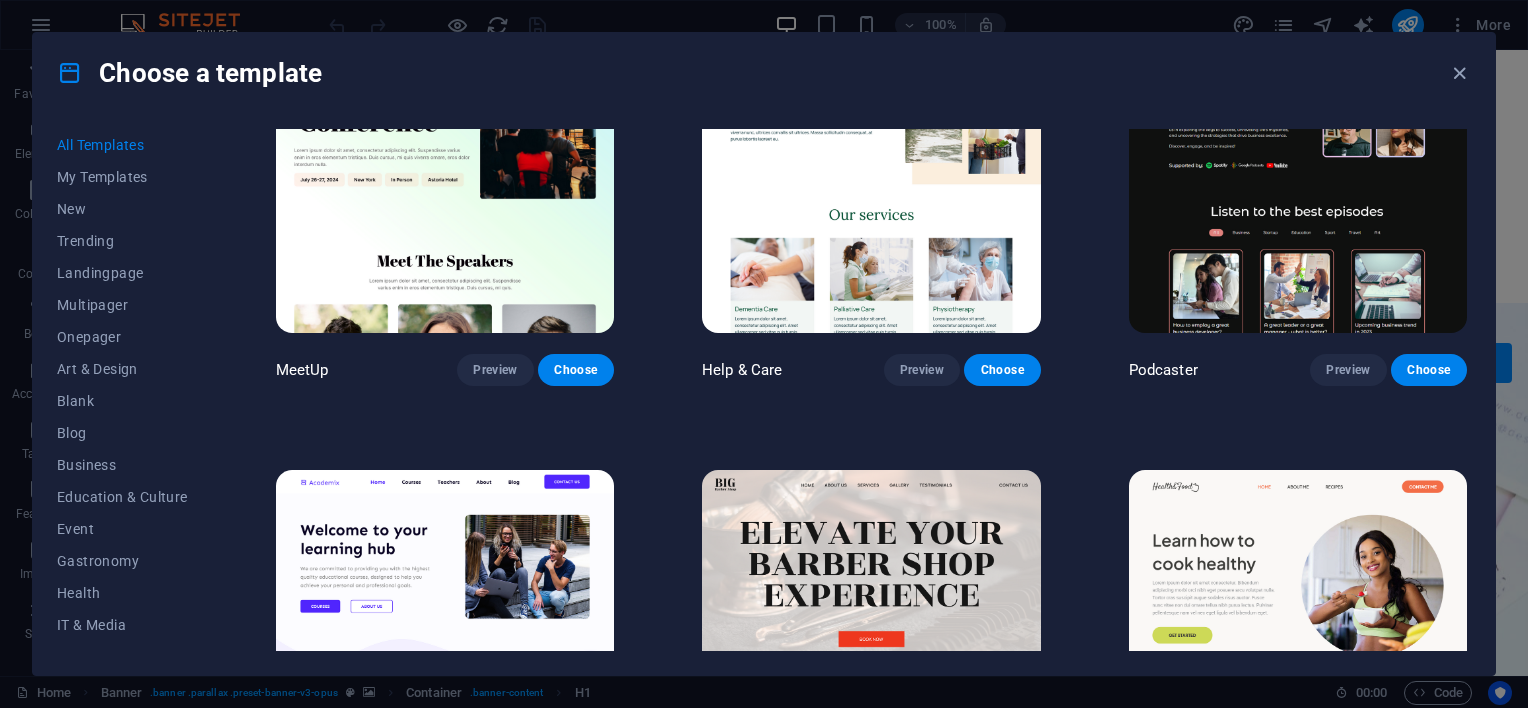 scroll, scrollTop: 1456, scrollLeft: 0, axis: vertical 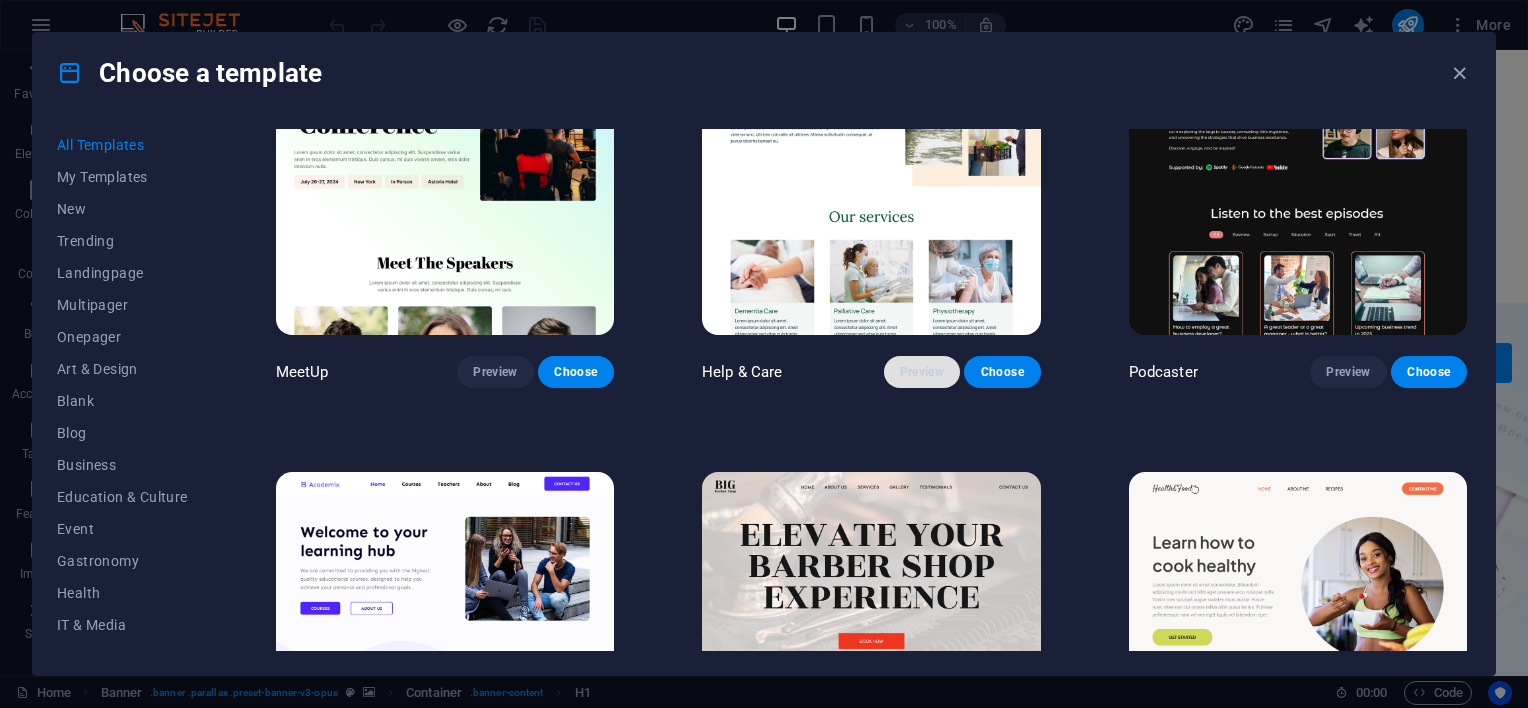 click on "Preview" at bounding box center (922, 372) 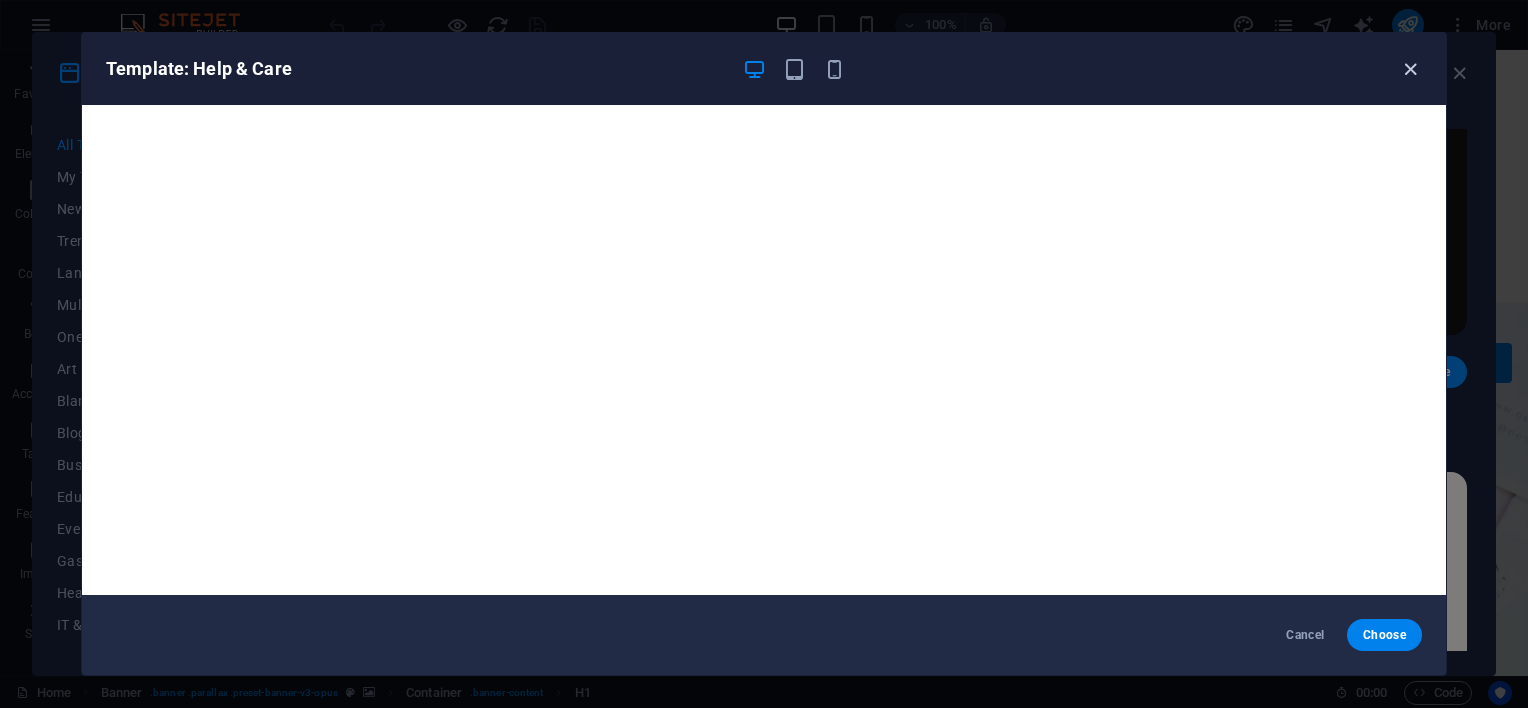 click at bounding box center [1410, 69] 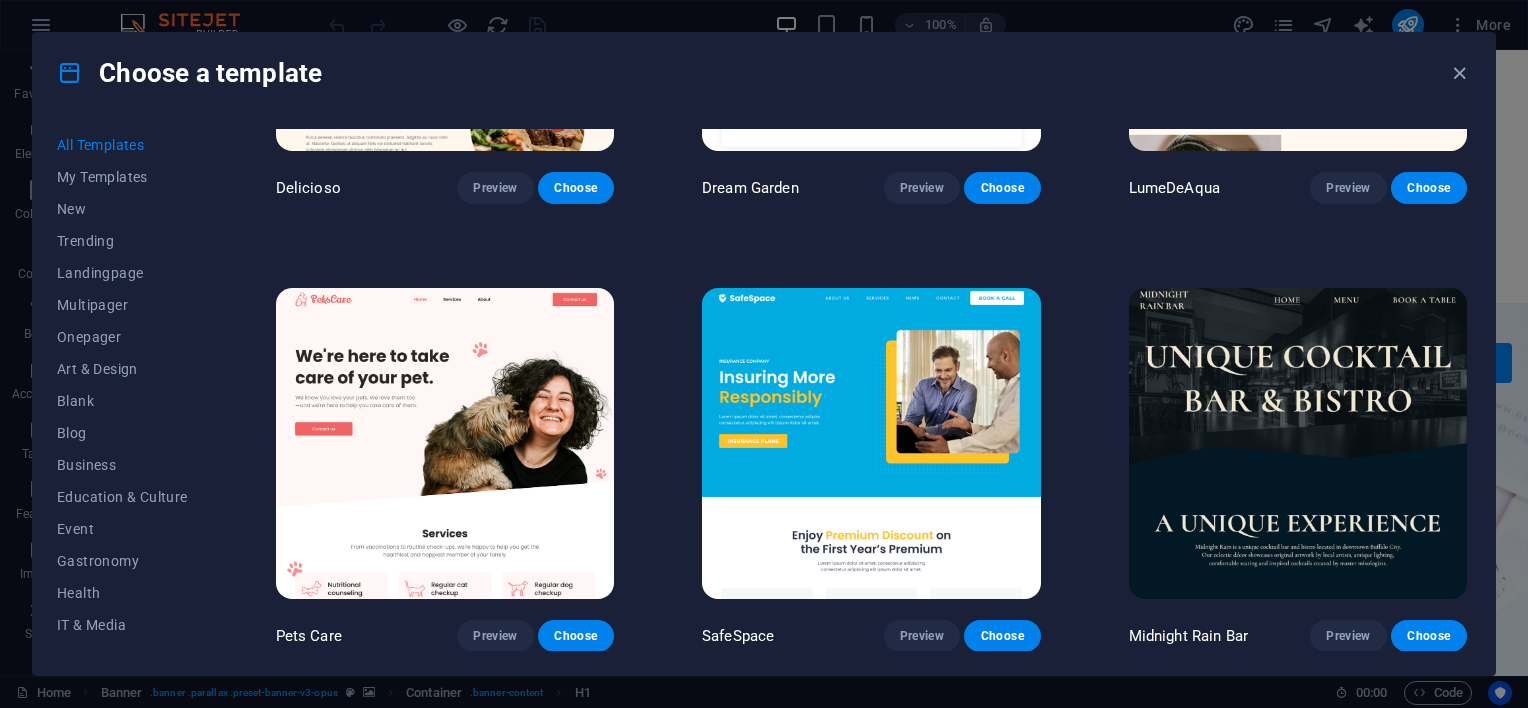 scroll, scrollTop: 3438, scrollLeft: 0, axis: vertical 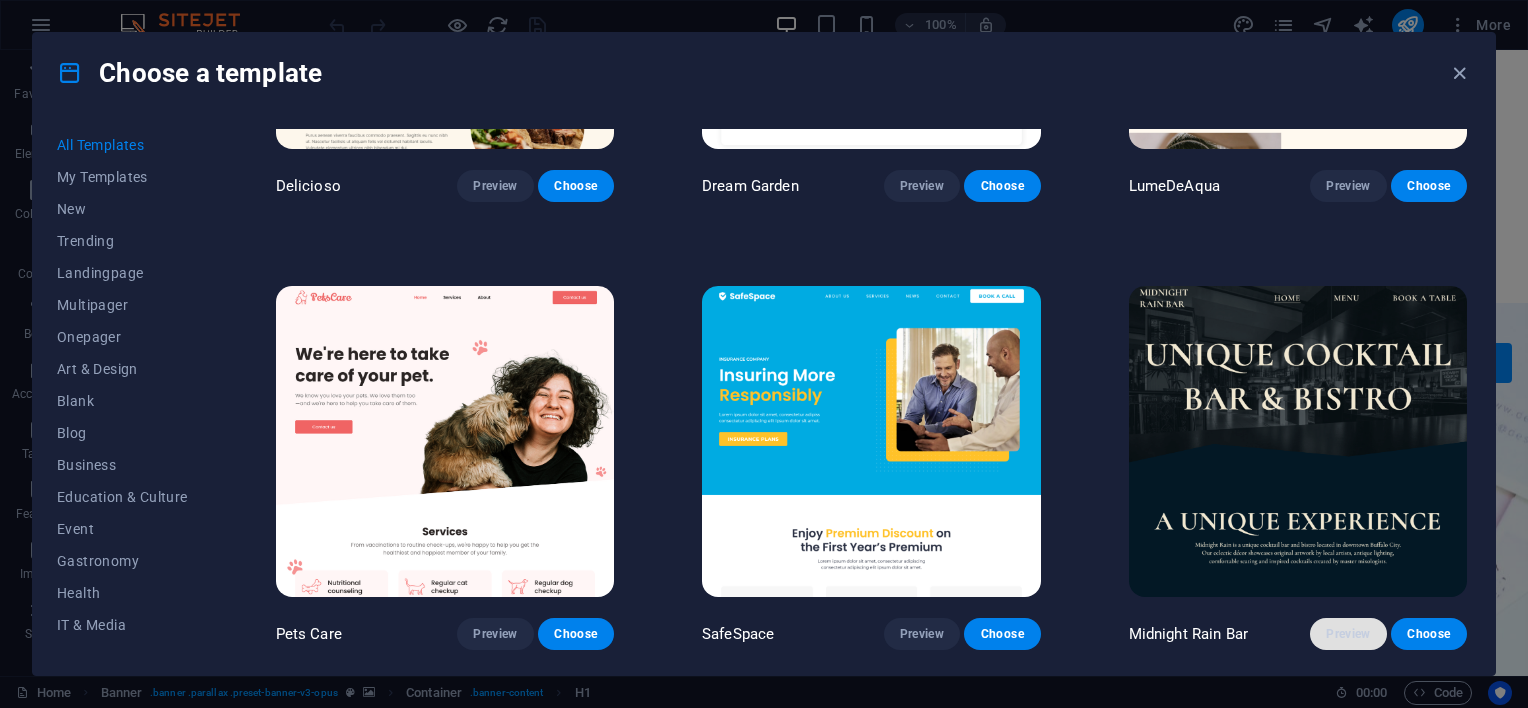 click on "Preview" at bounding box center (1348, 634) 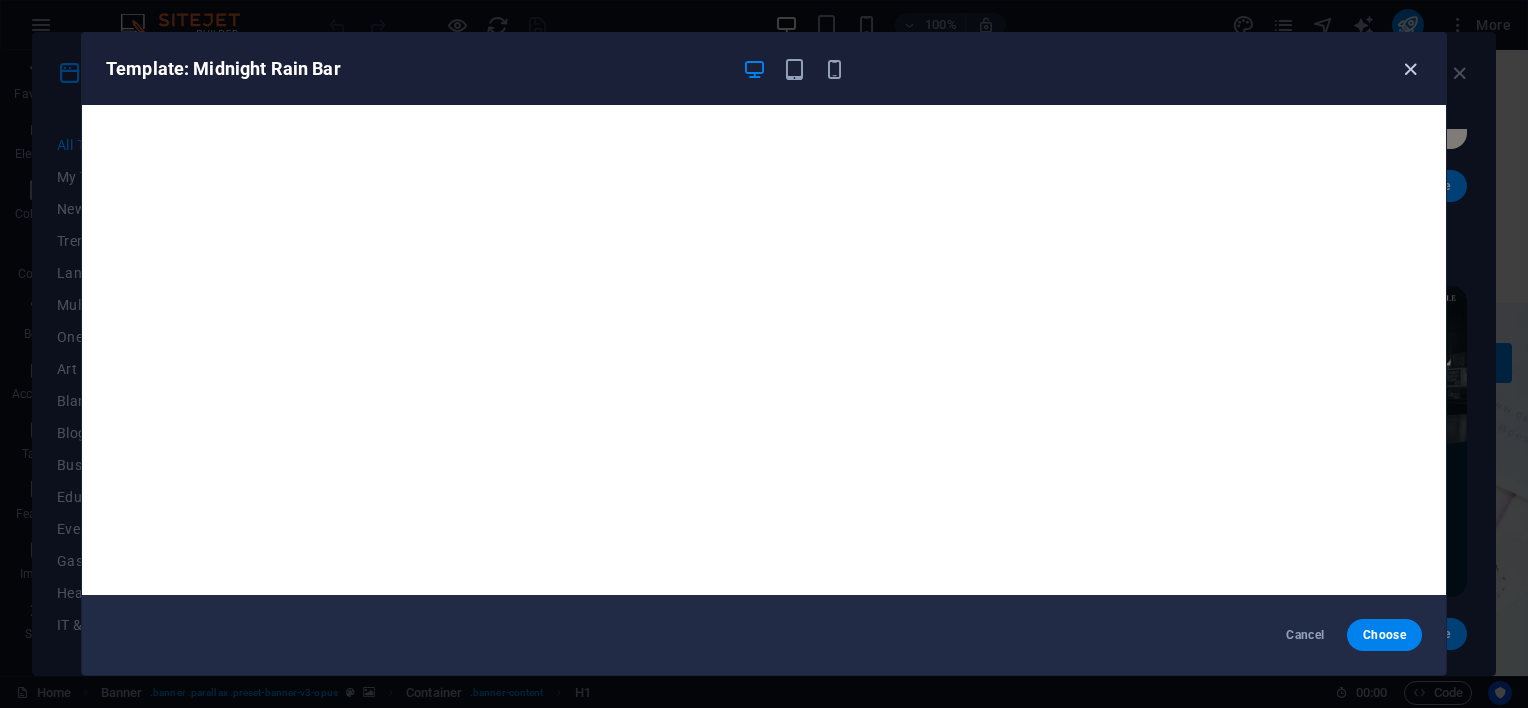 click at bounding box center [1410, 69] 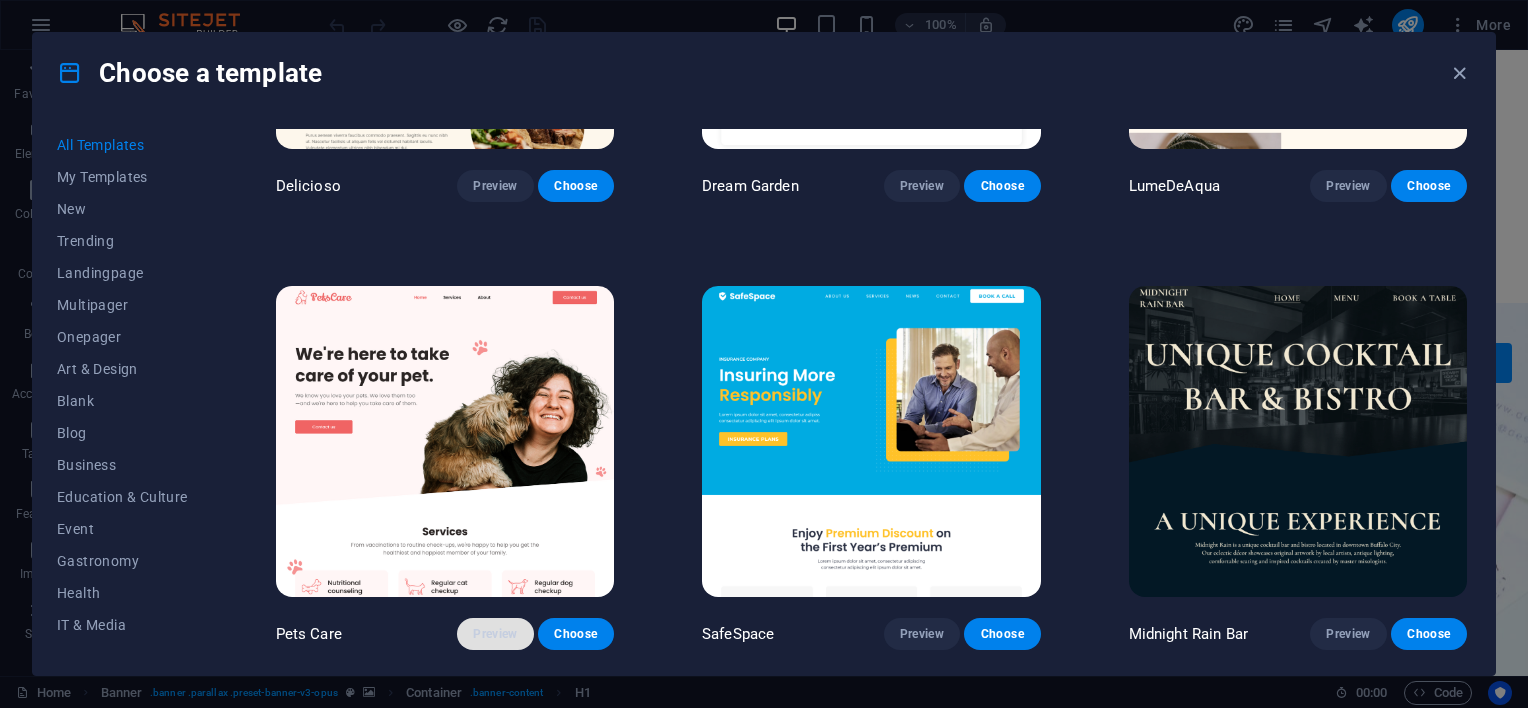click on "Preview" at bounding box center [495, 634] 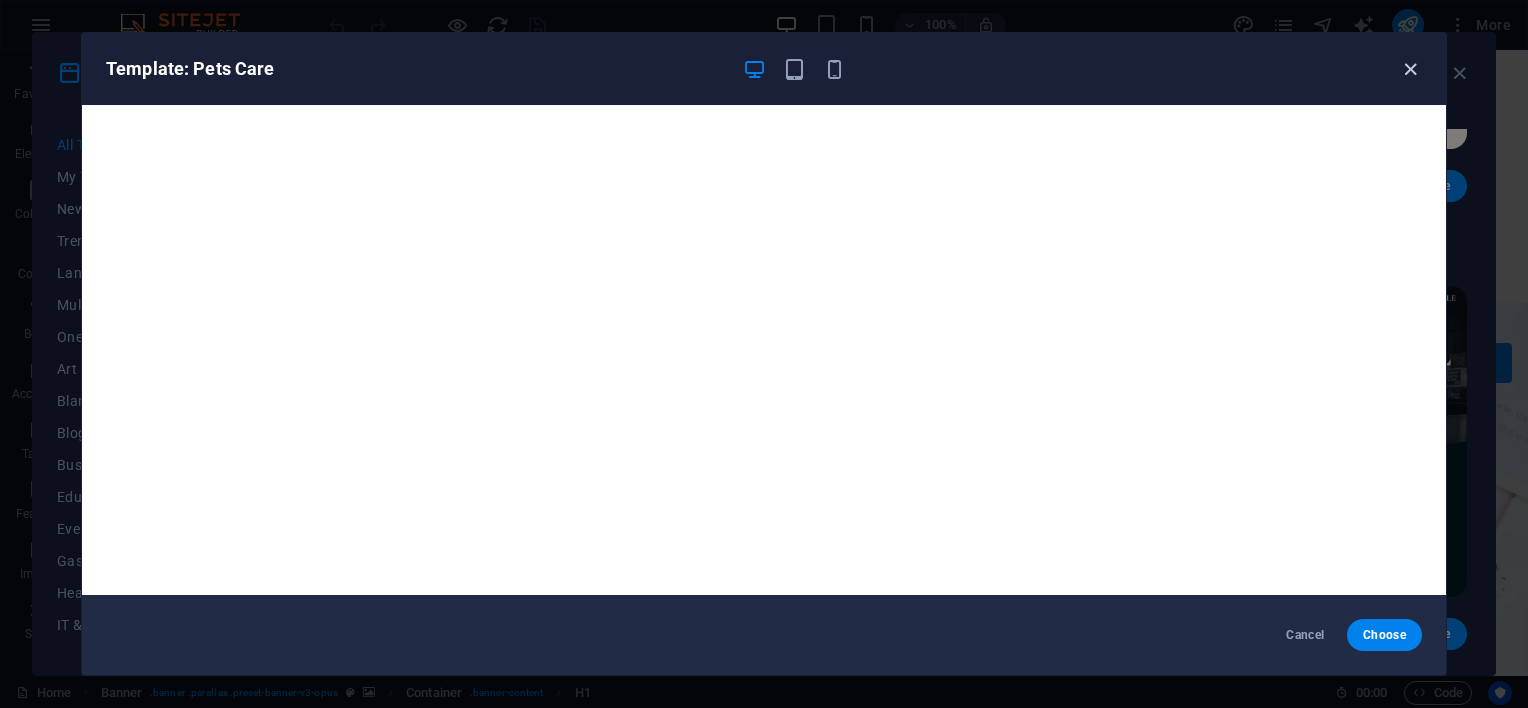 click at bounding box center [1410, 69] 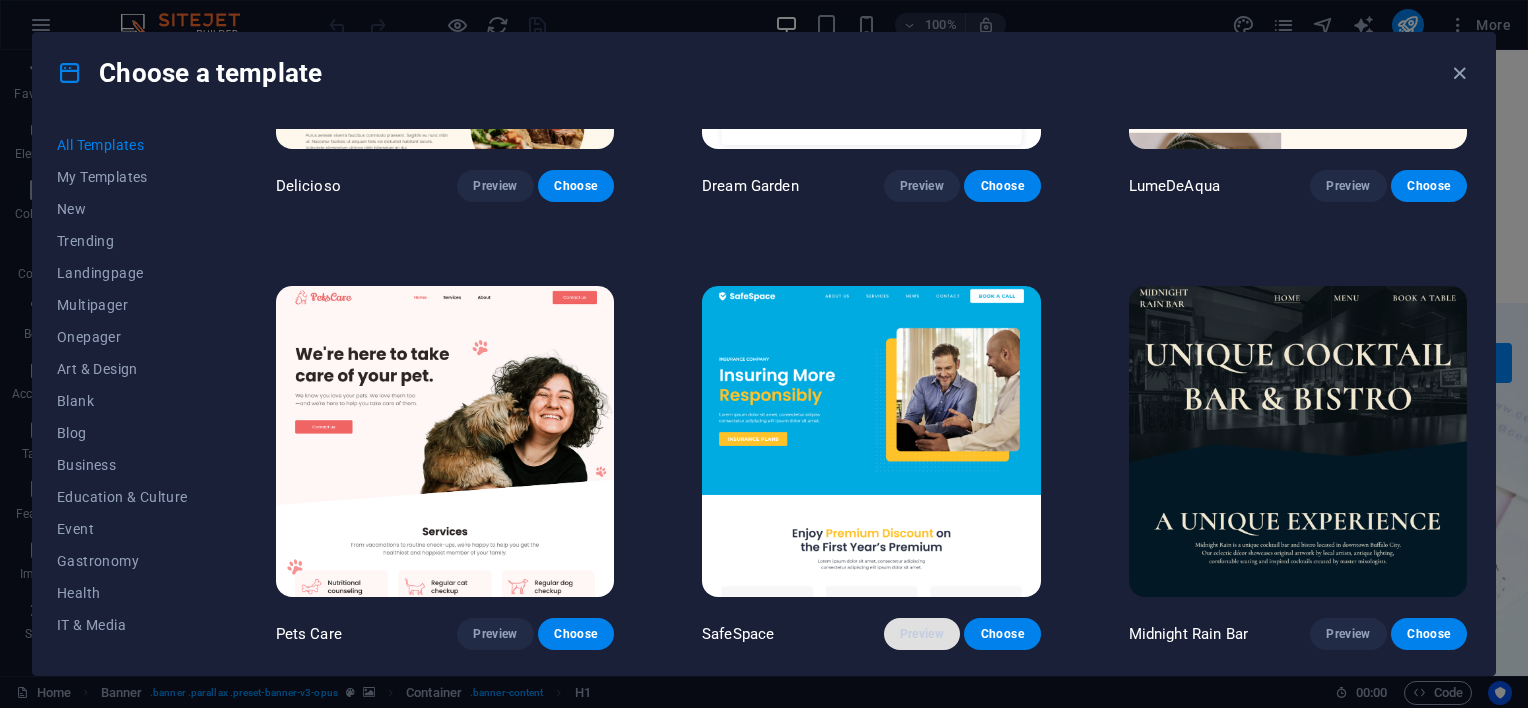 click on "Preview" at bounding box center [922, 634] 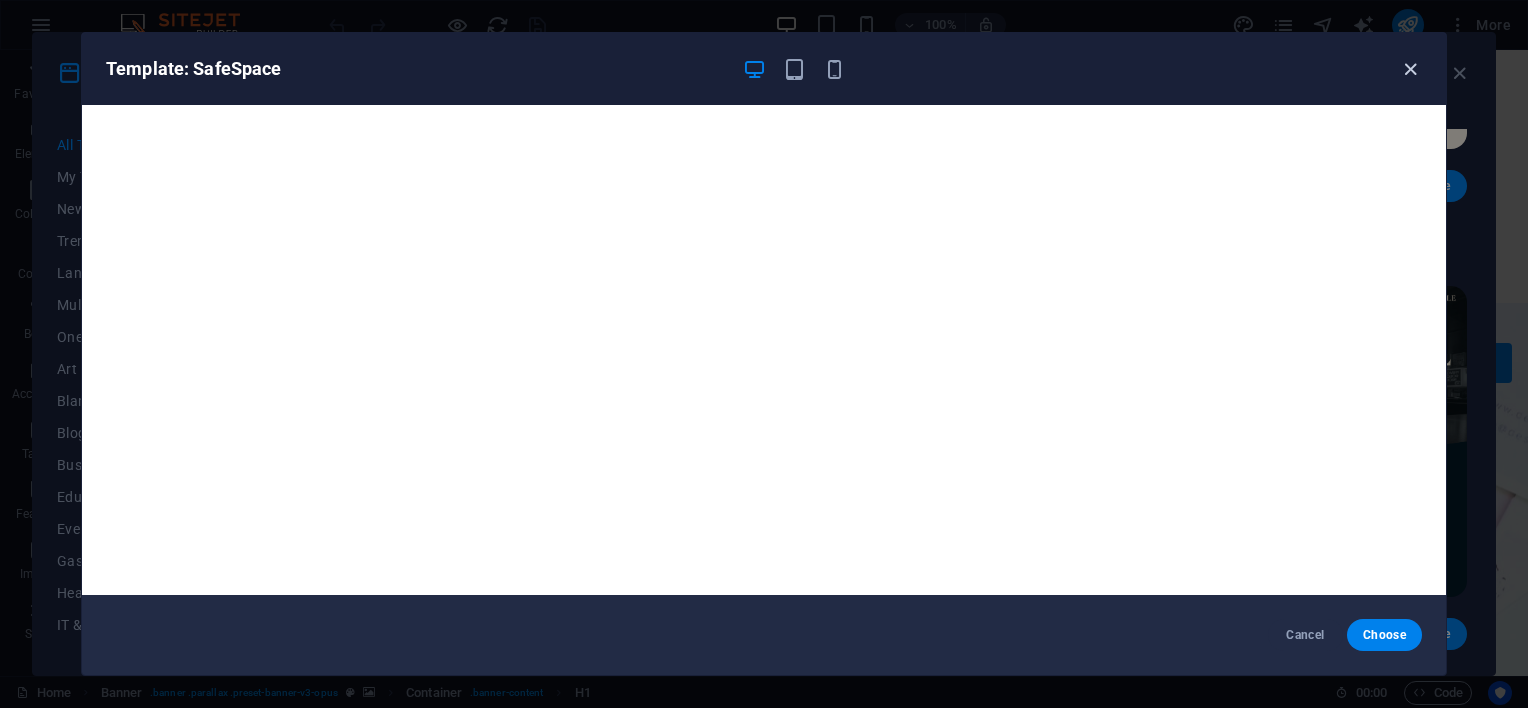 click at bounding box center [1410, 69] 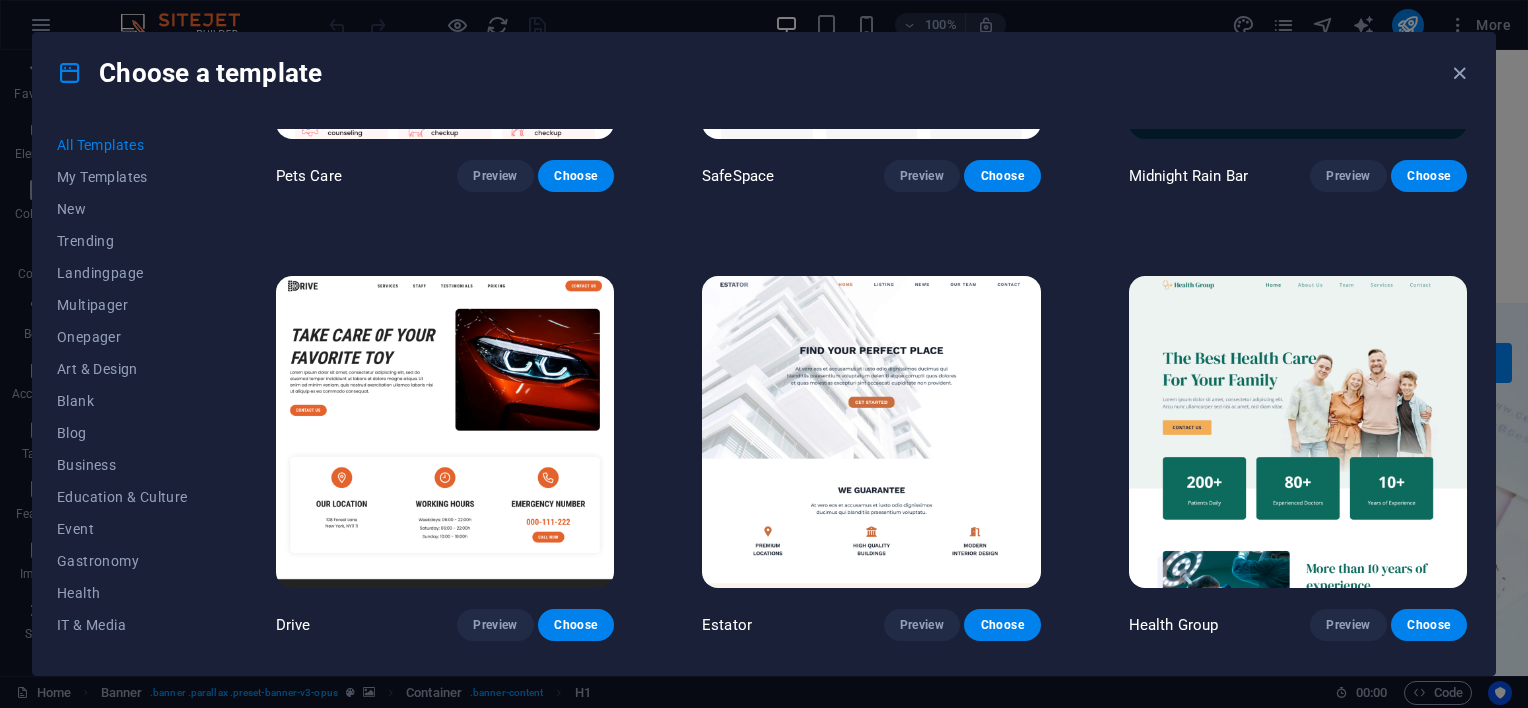 scroll, scrollTop: 3899, scrollLeft: 0, axis: vertical 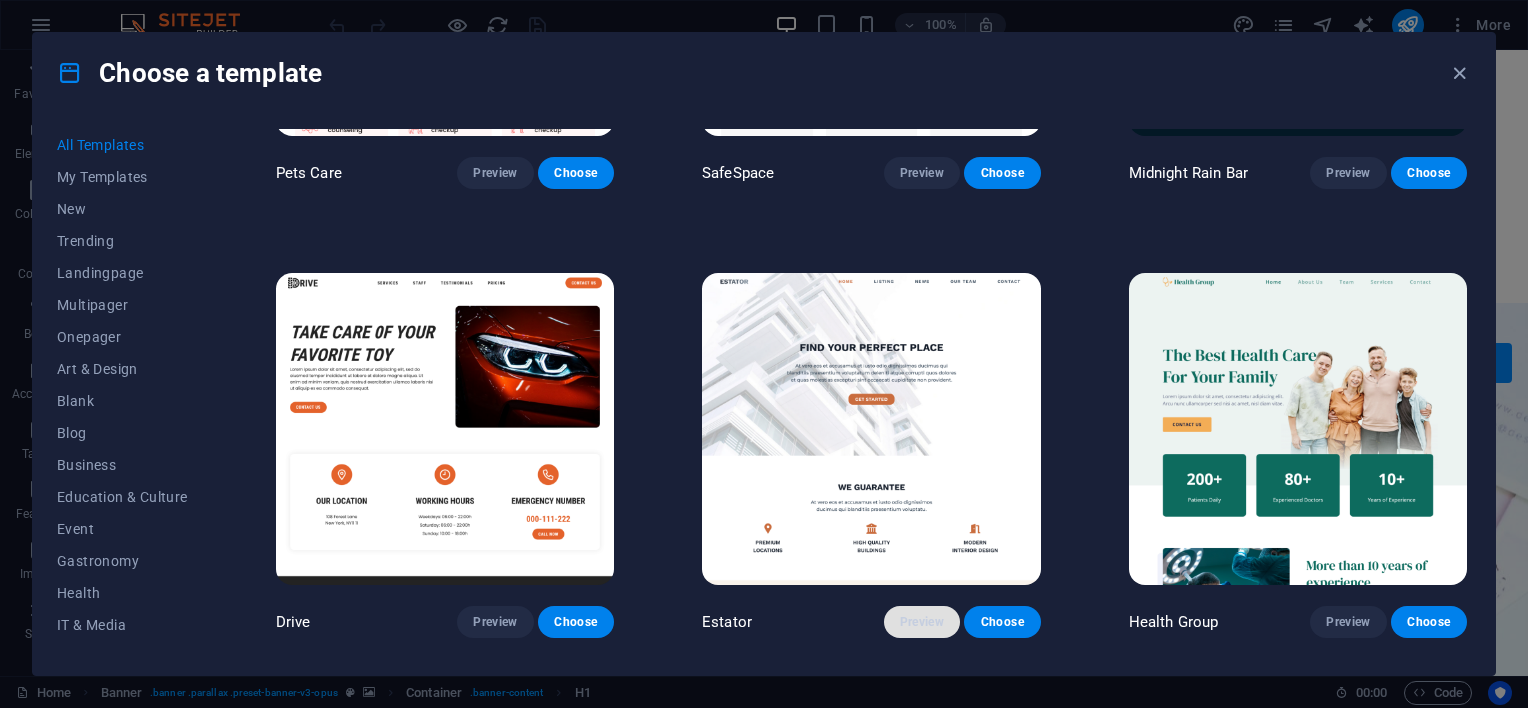 click on "Preview" at bounding box center (922, 622) 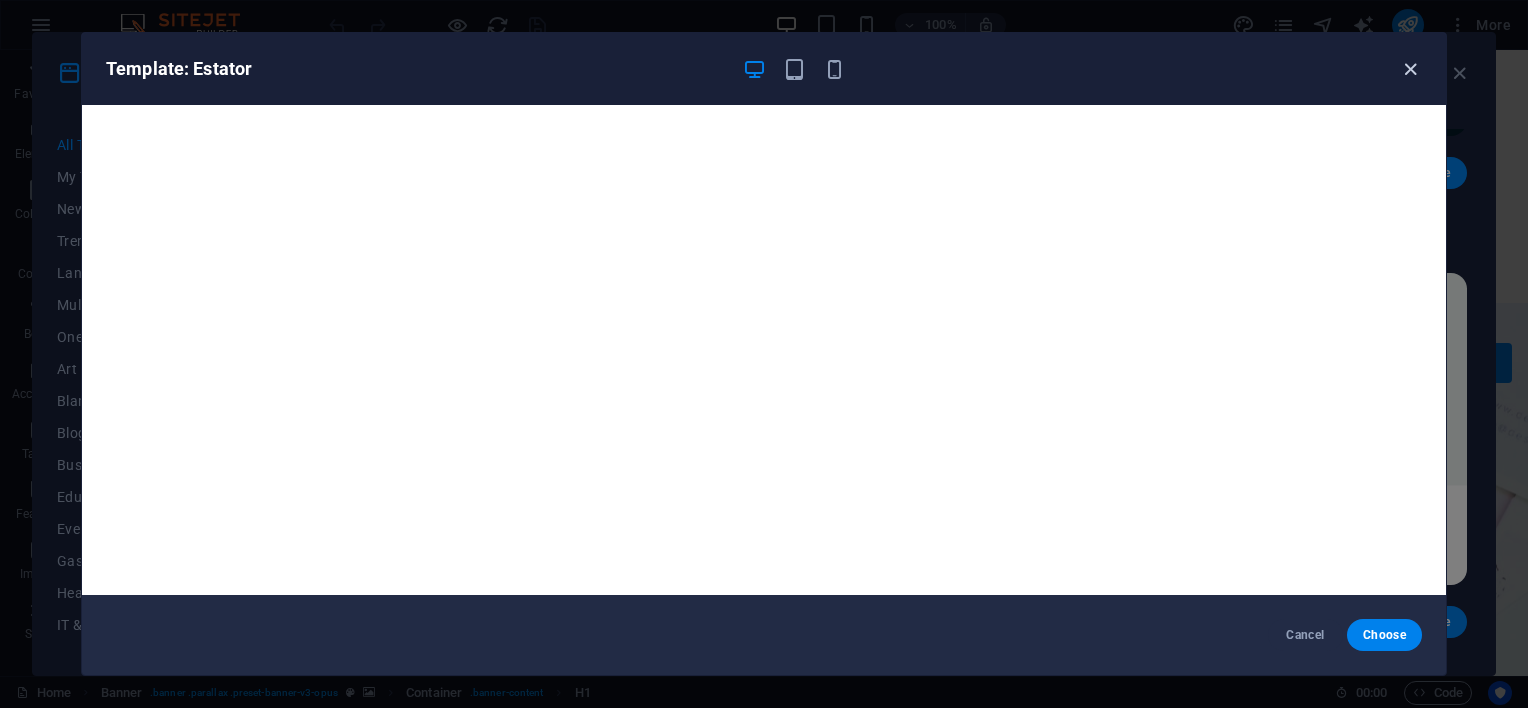 click at bounding box center (1410, 69) 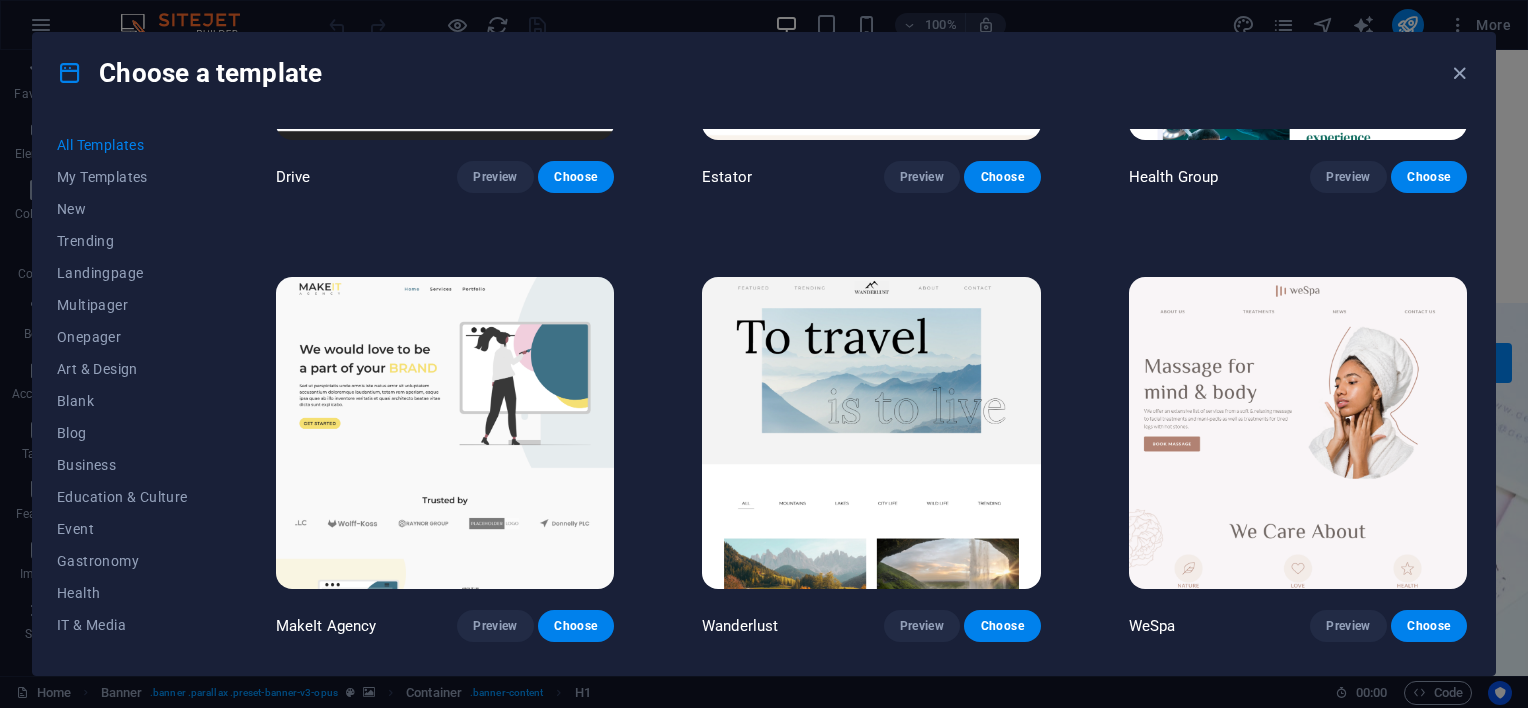 scroll, scrollTop: 4346, scrollLeft: 0, axis: vertical 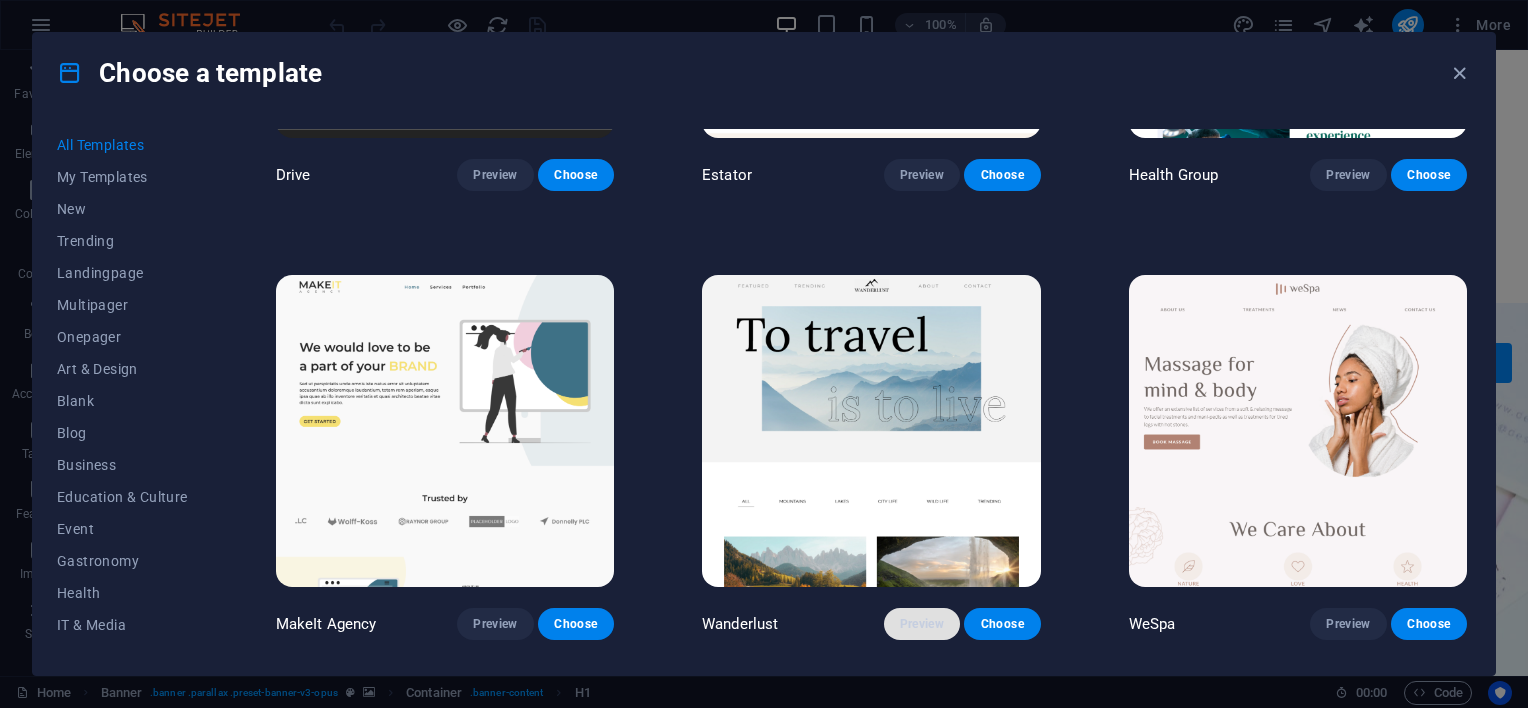 click on "Preview" at bounding box center (922, 624) 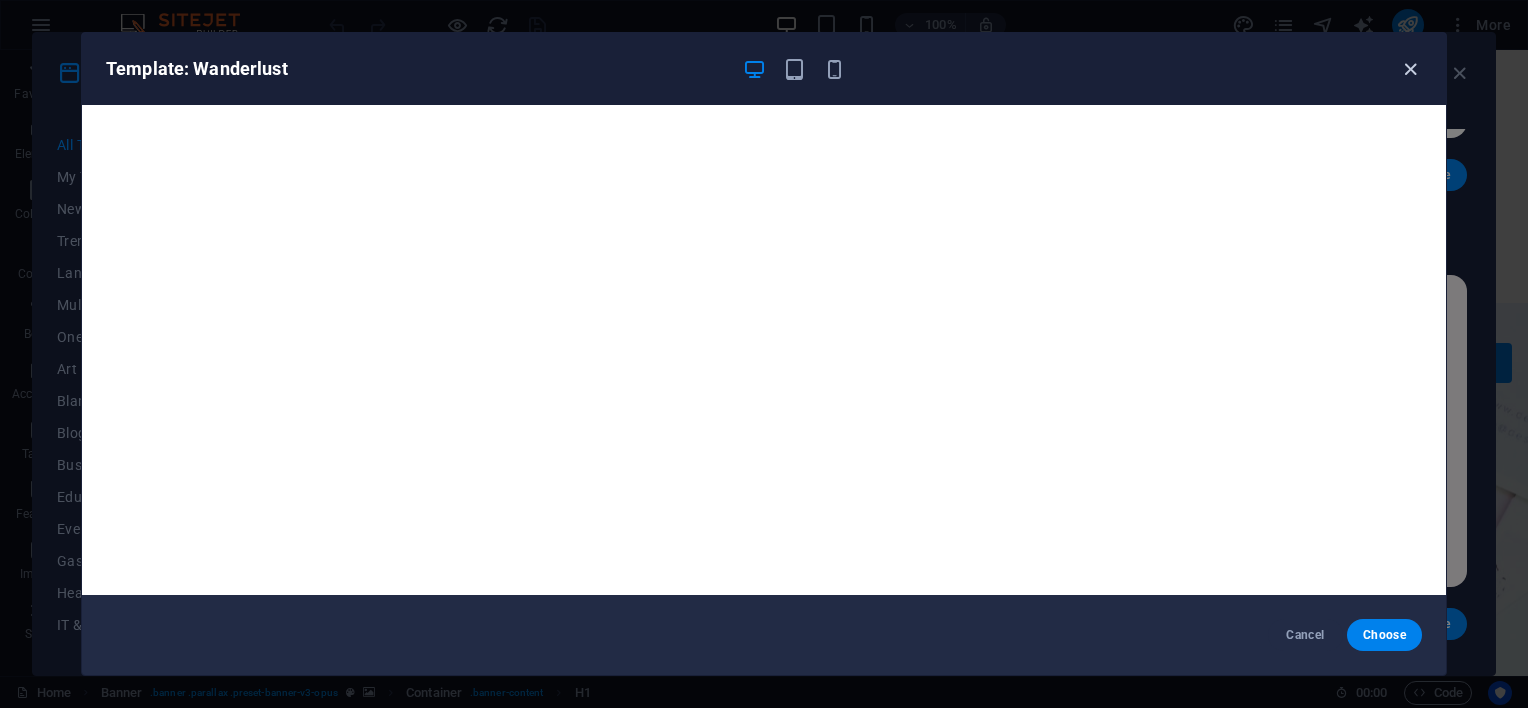 click at bounding box center [1410, 69] 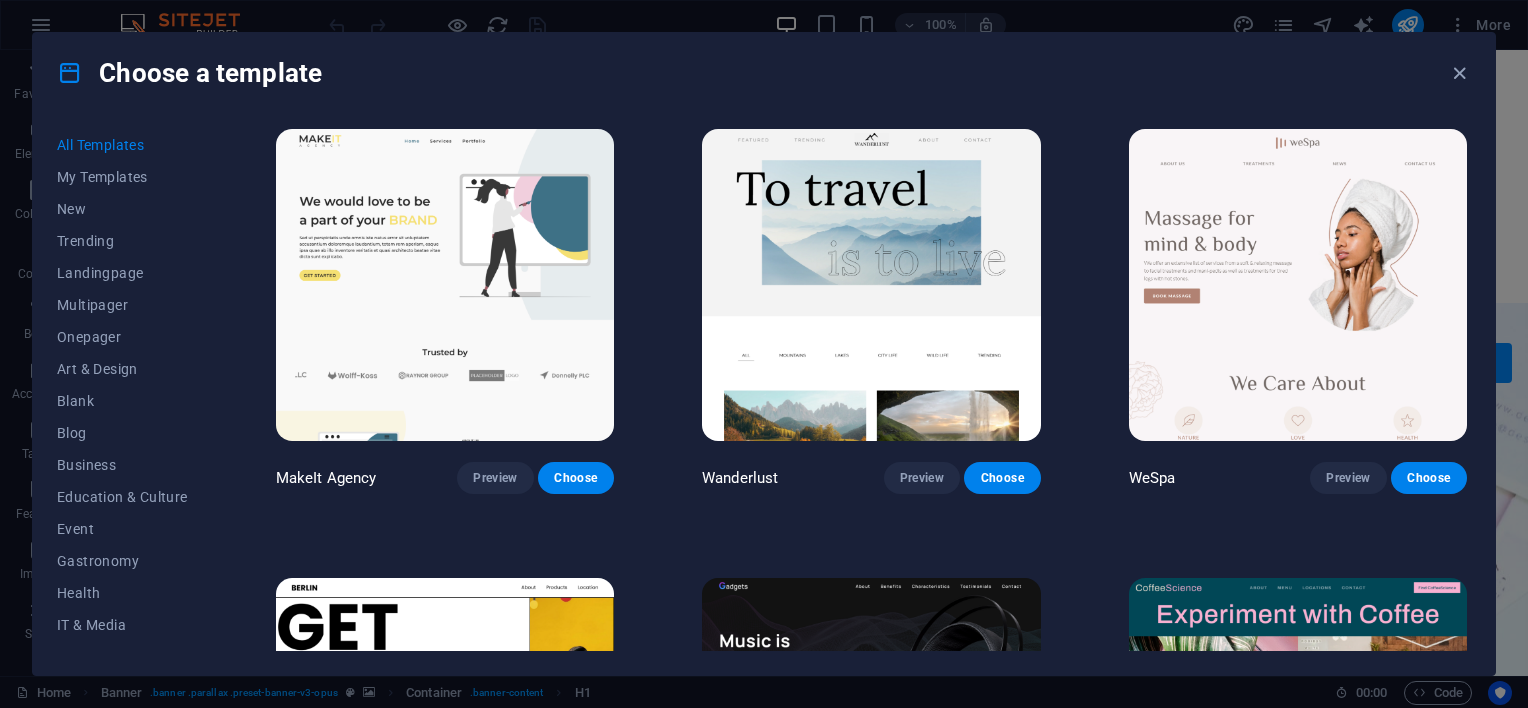 scroll, scrollTop: 4567, scrollLeft: 0, axis: vertical 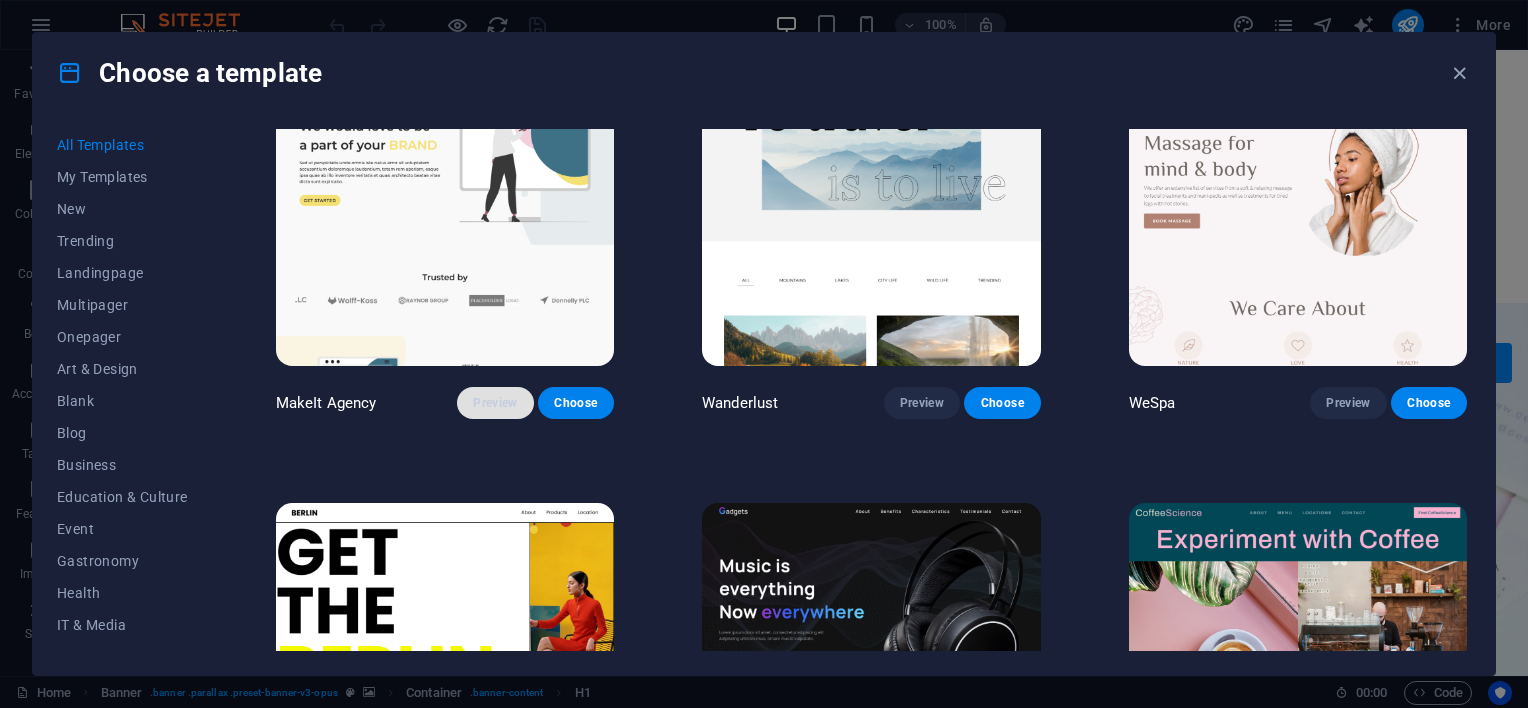 click on "Preview" at bounding box center (495, 403) 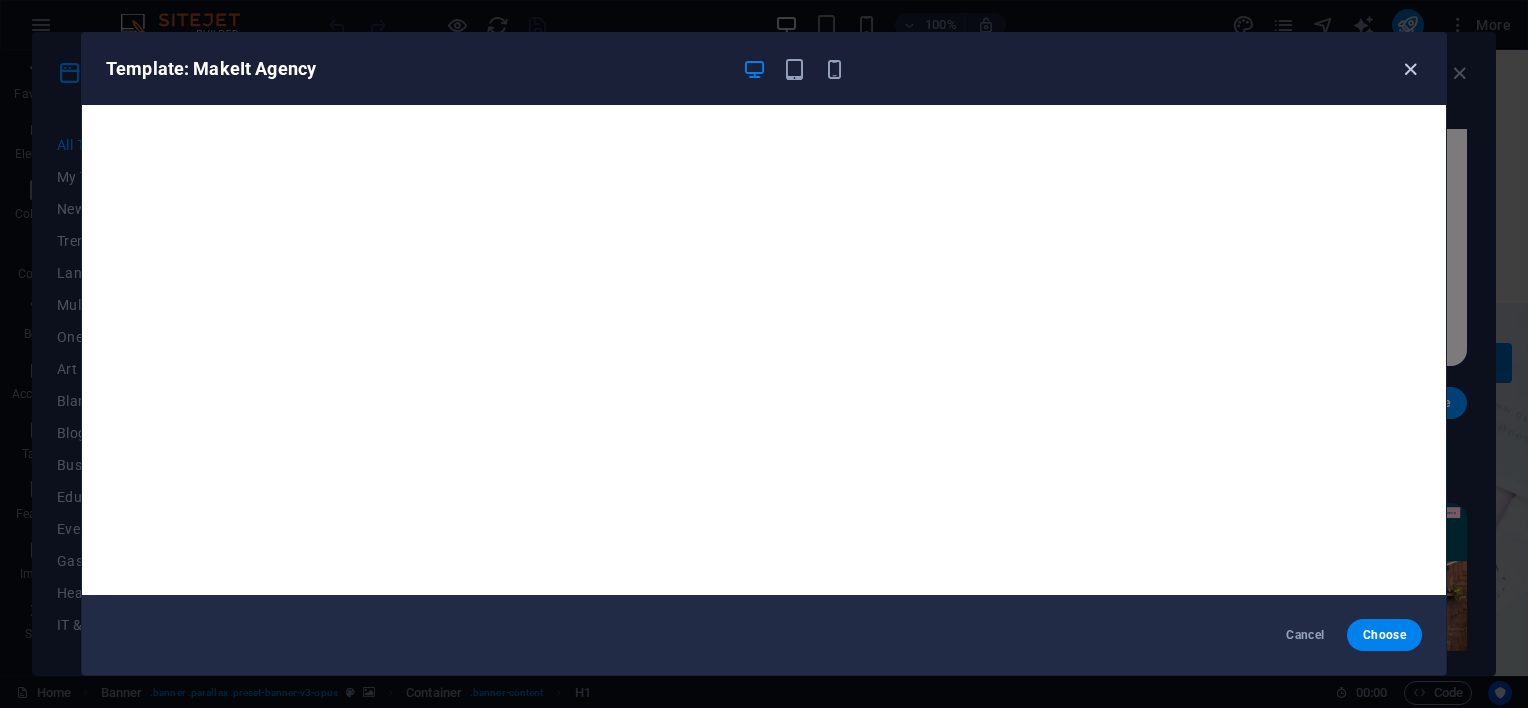 click at bounding box center (1410, 69) 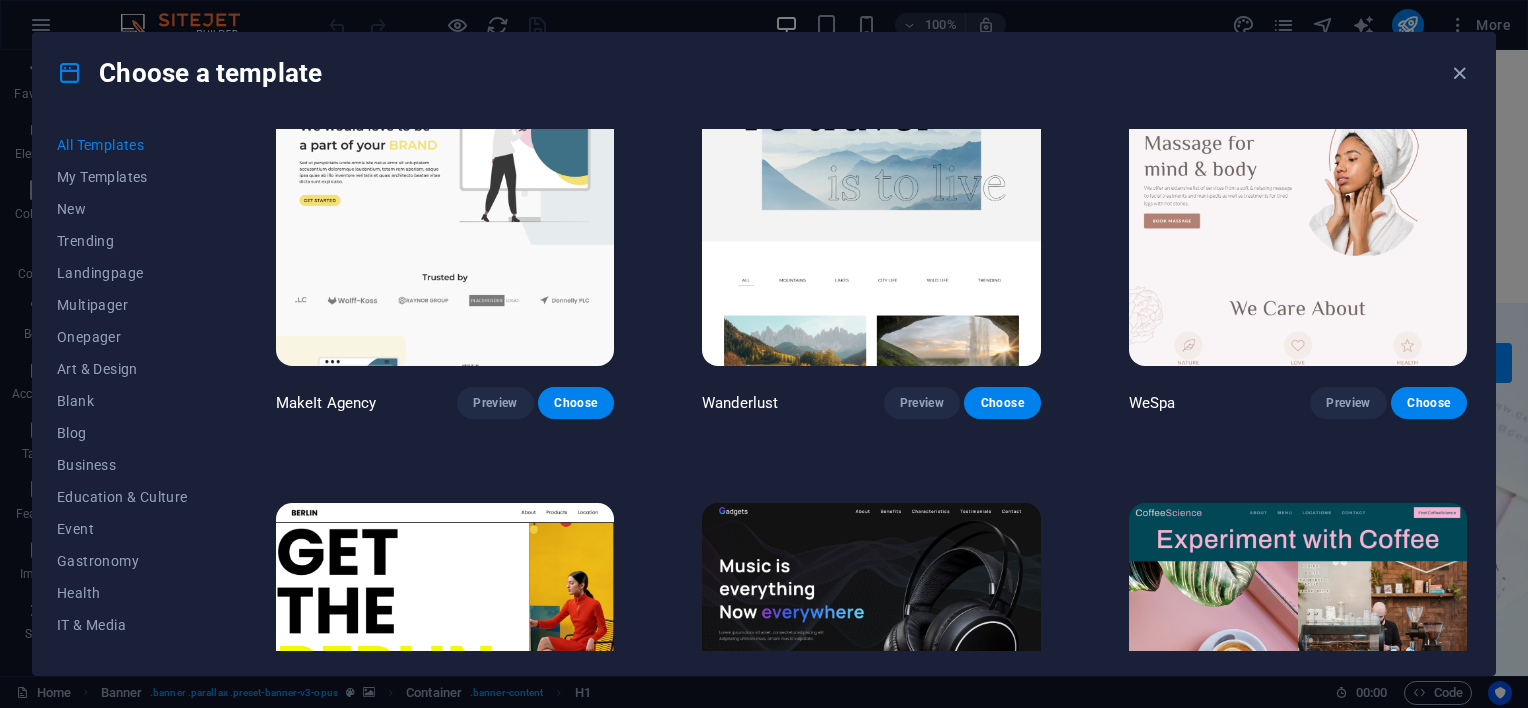 scroll, scrollTop: 4820, scrollLeft: 0, axis: vertical 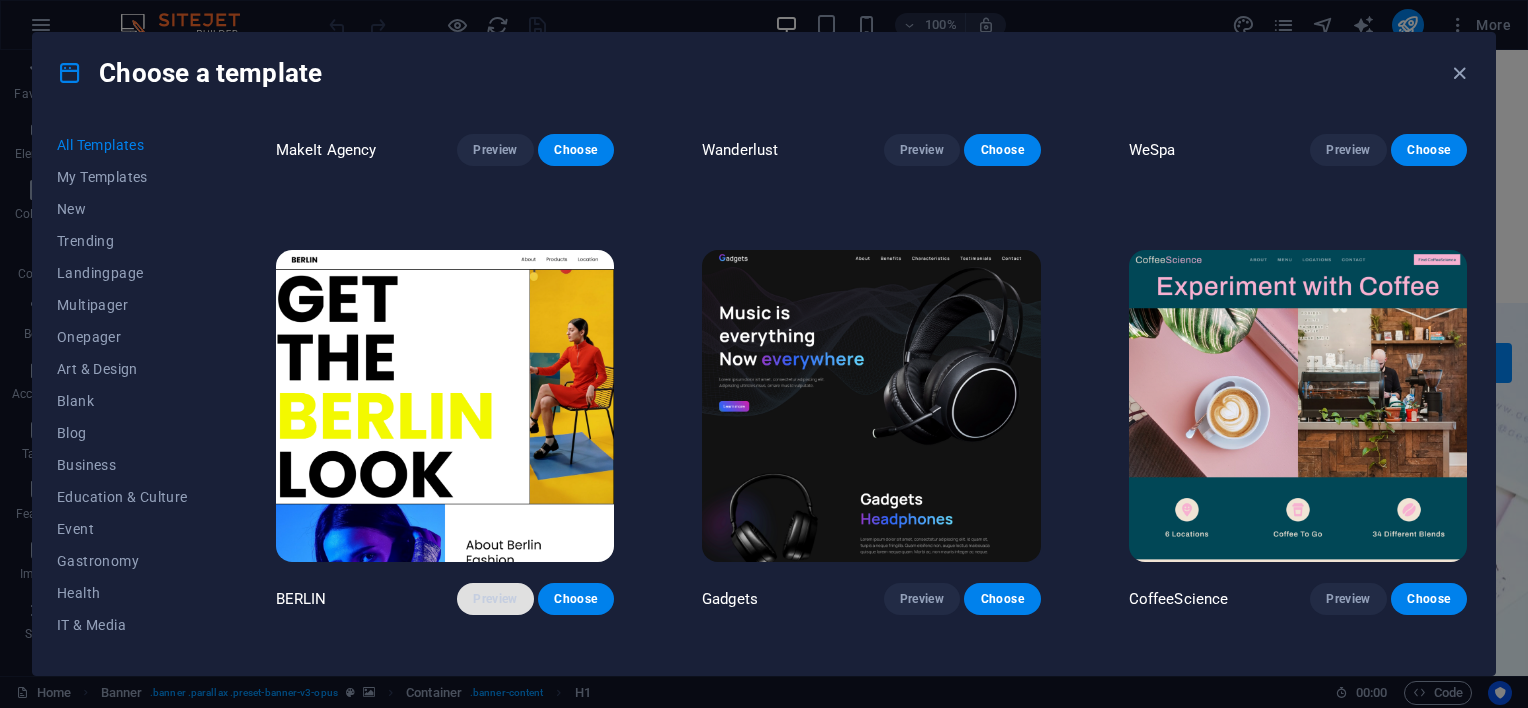 click on "Preview" at bounding box center [495, 599] 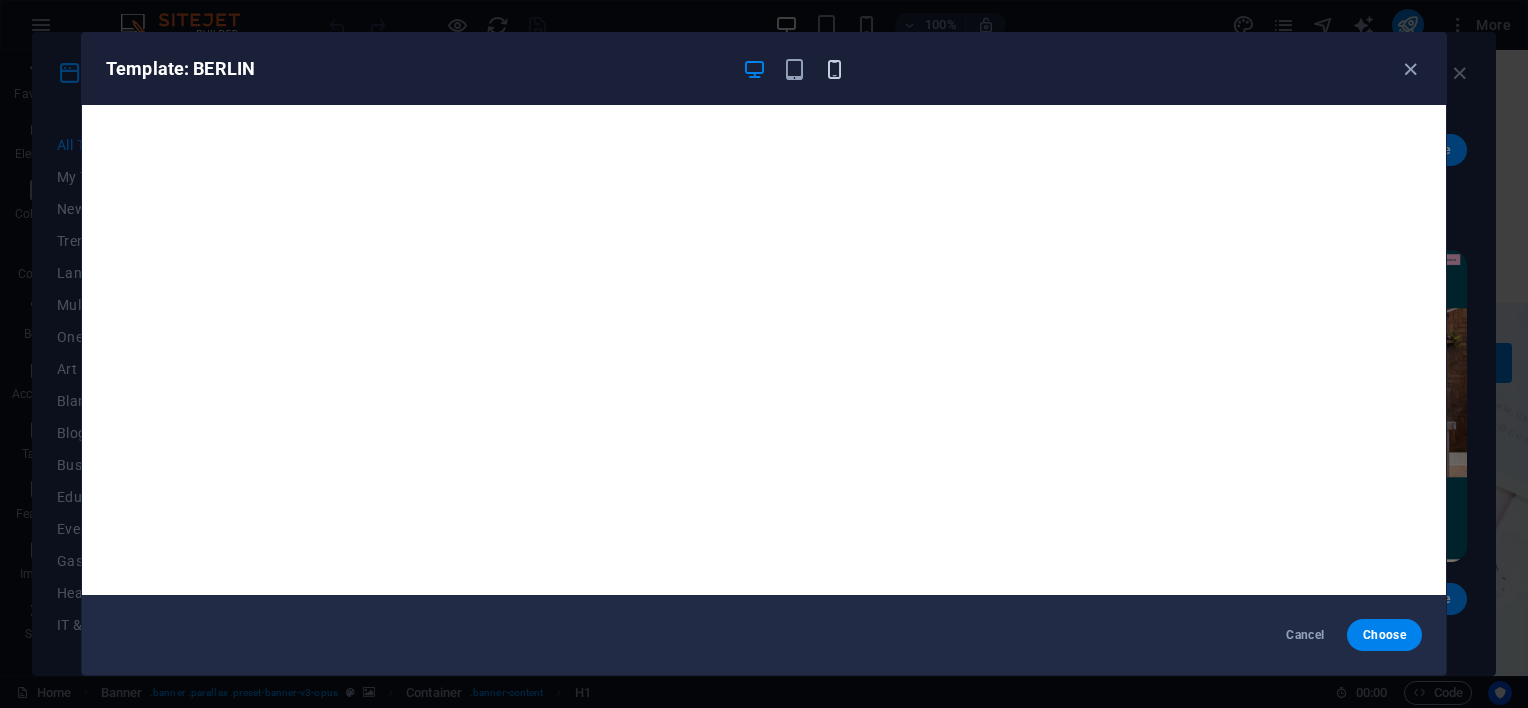 click at bounding box center (834, 69) 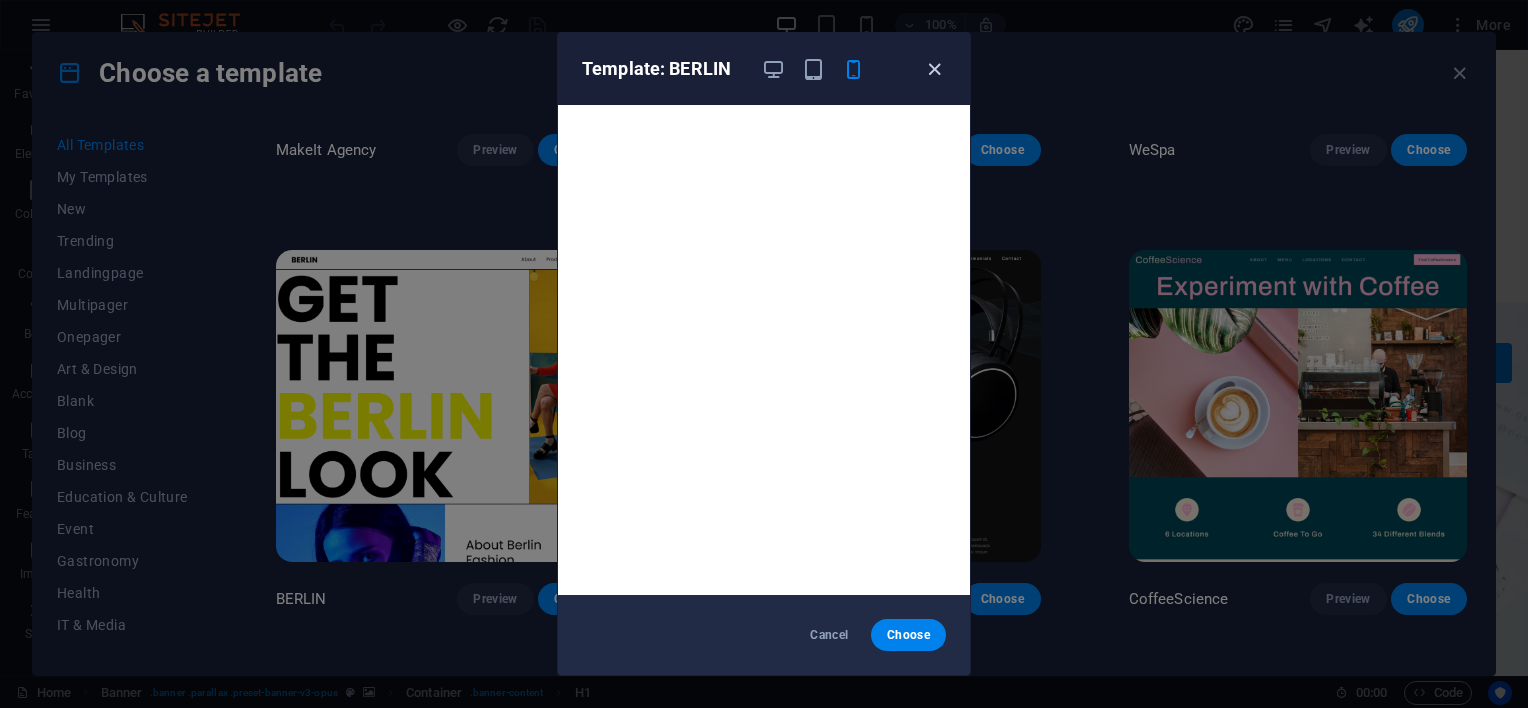 click at bounding box center [934, 69] 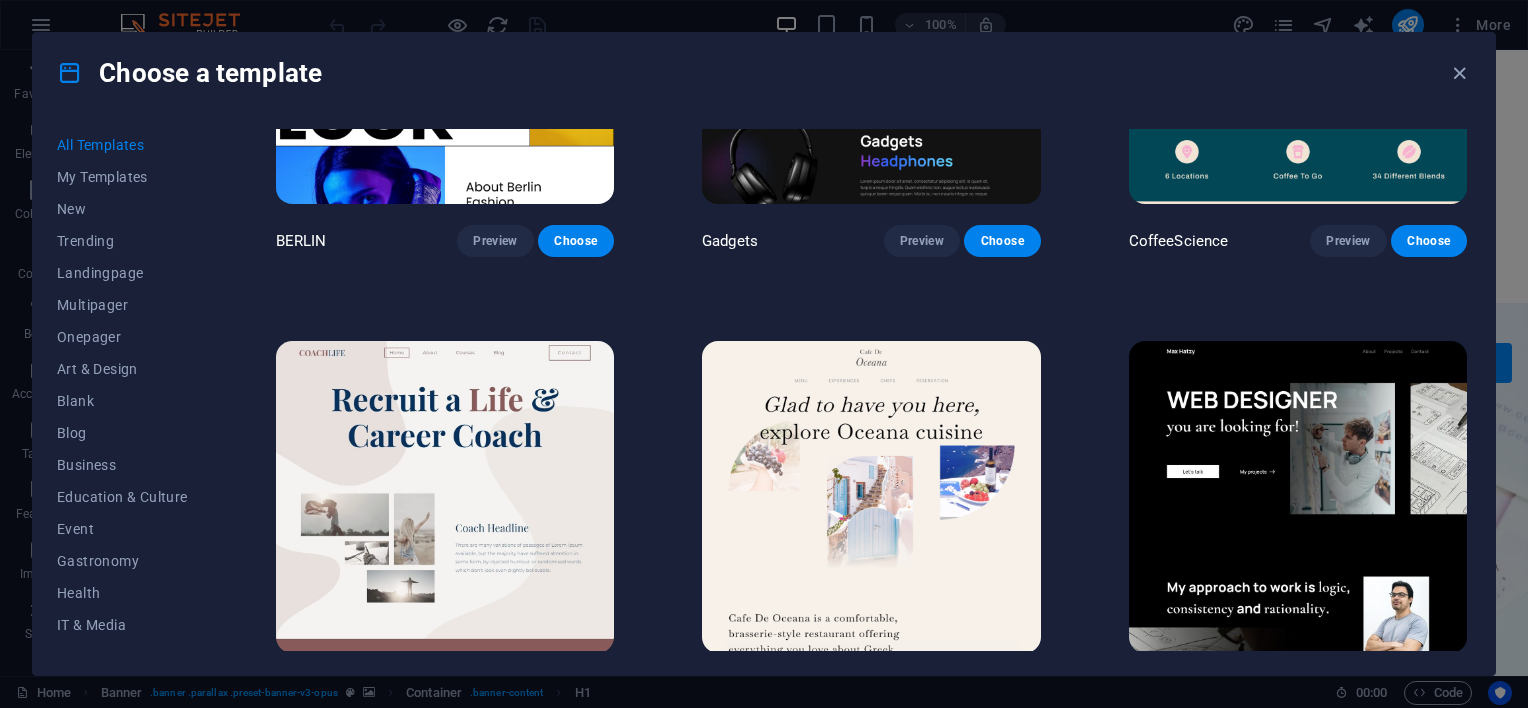 scroll, scrollTop: 5326, scrollLeft: 0, axis: vertical 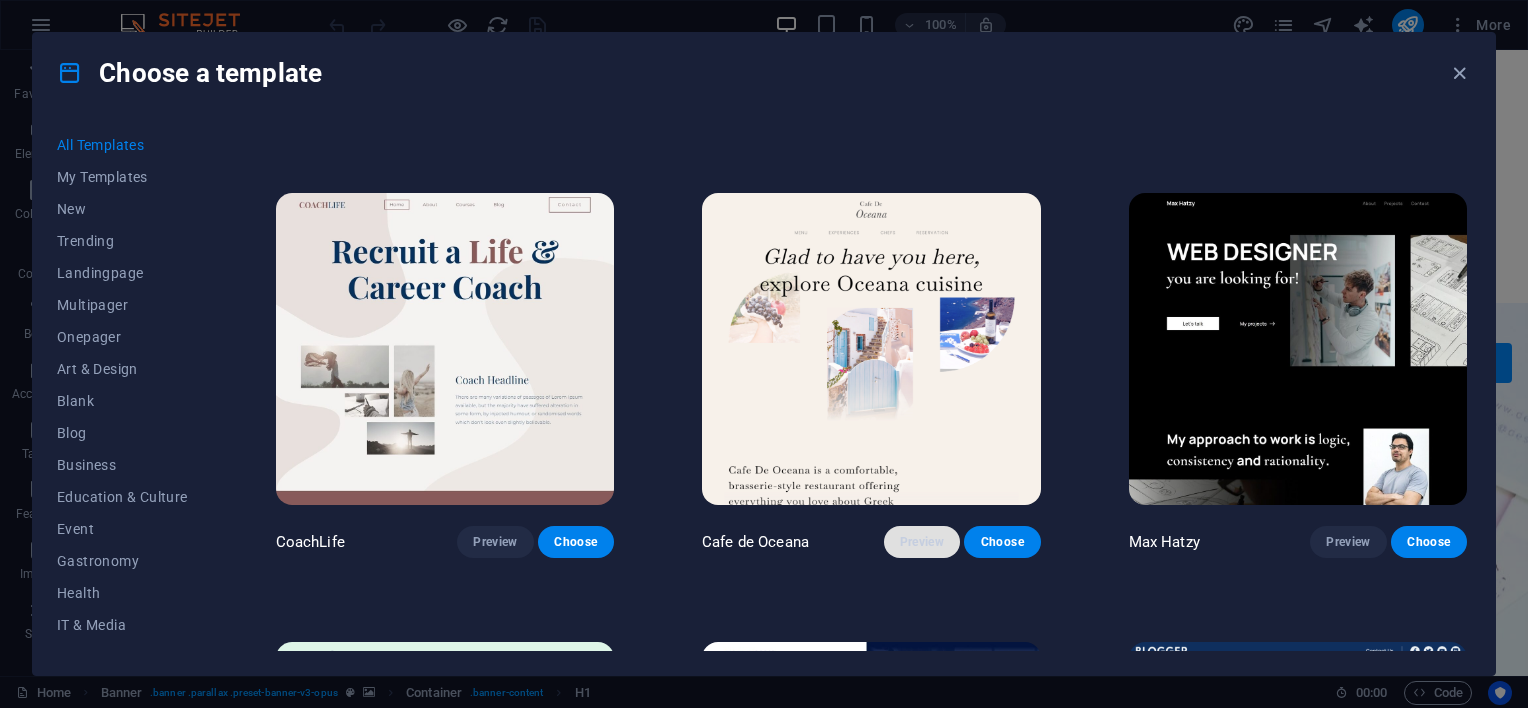 click on "Preview" at bounding box center (922, 542) 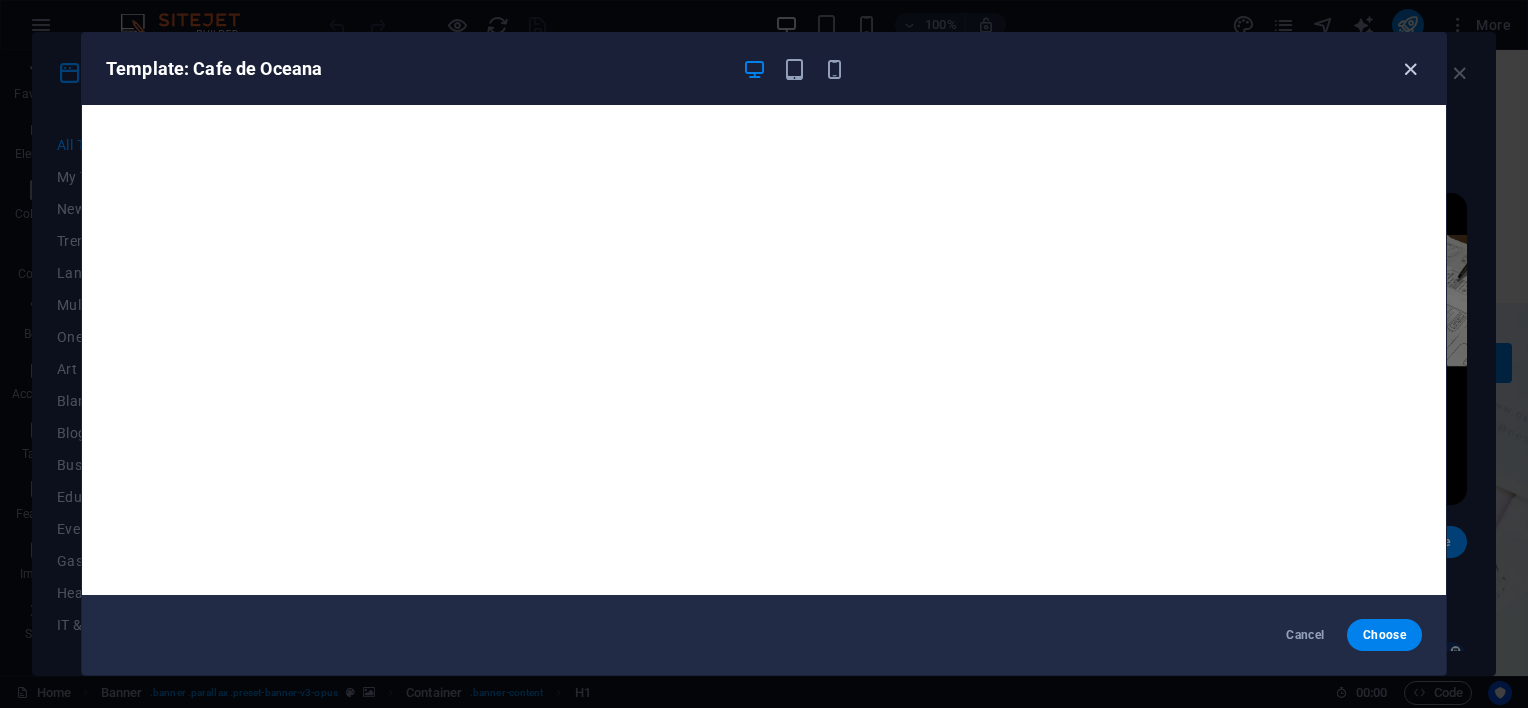 click at bounding box center (1410, 69) 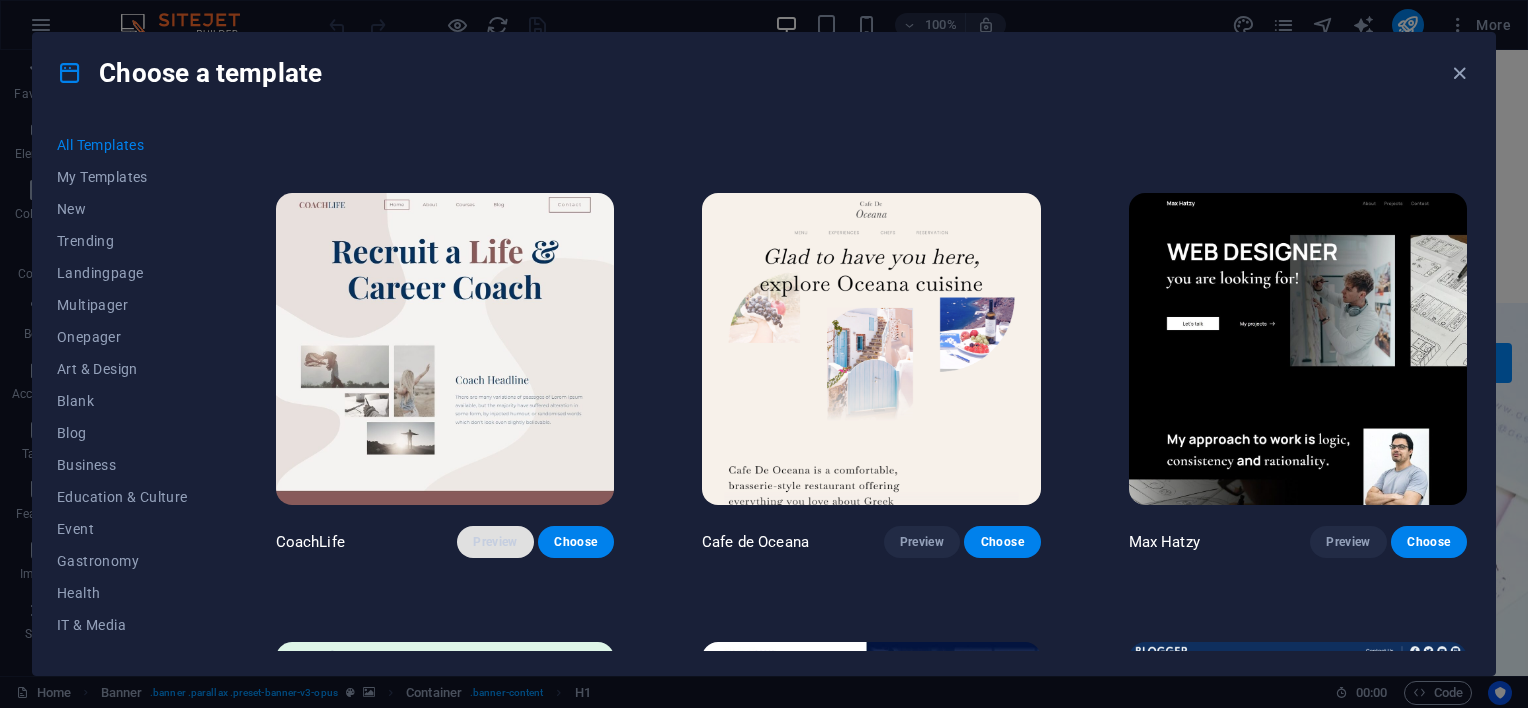 click on "Preview" at bounding box center [495, 542] 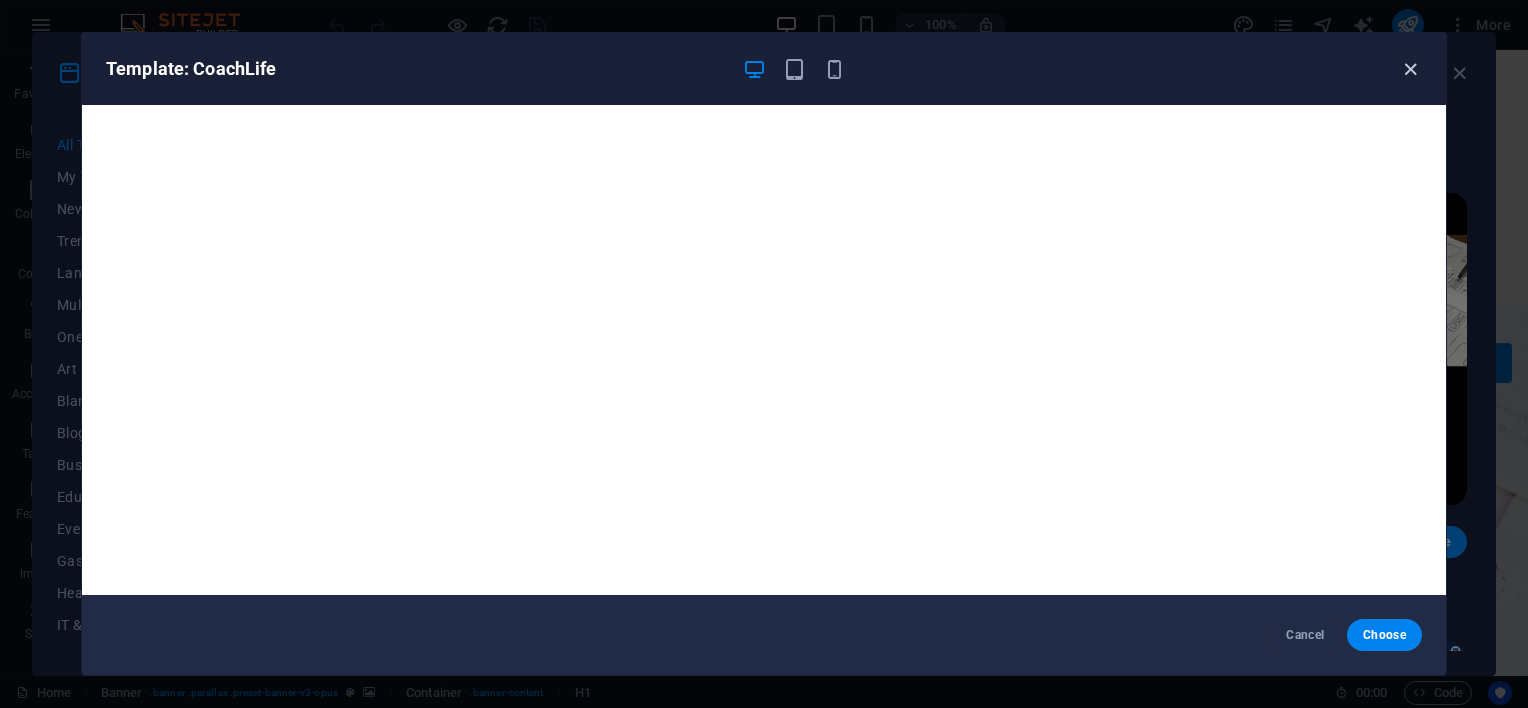 click at bounding box center (1410, 69) 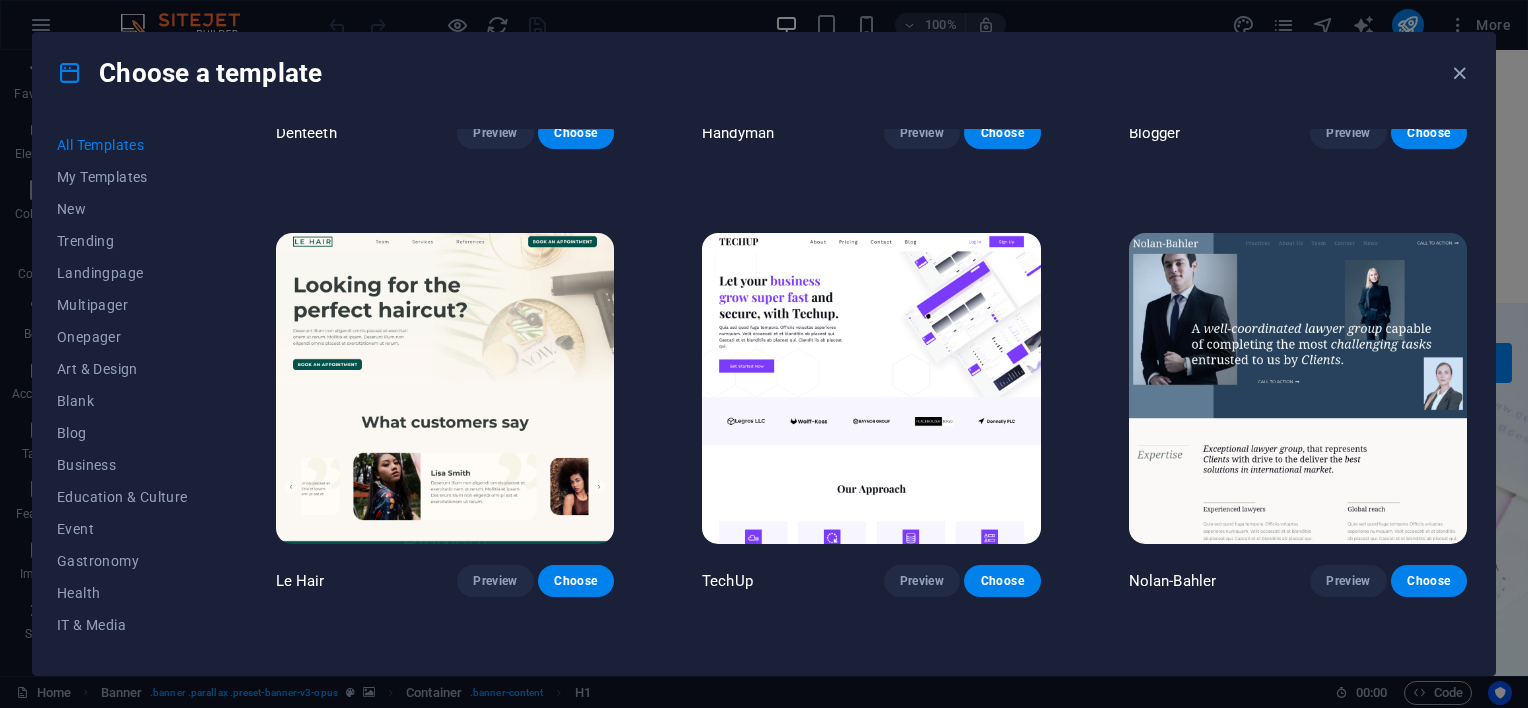 scroll, scrollTop: 6211, scrollLeft: 0, axis: vertical 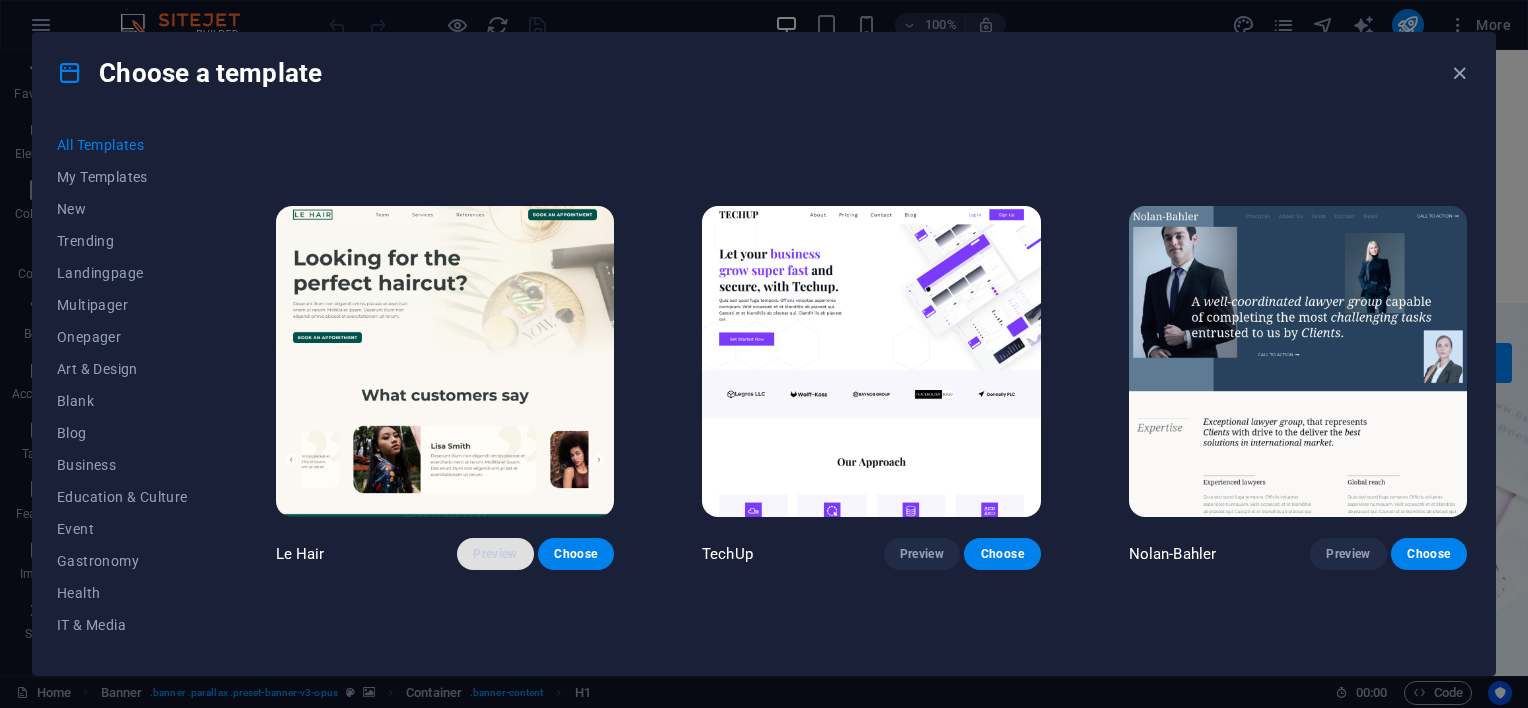 click on "Preview" at bounding box center (495, 554) 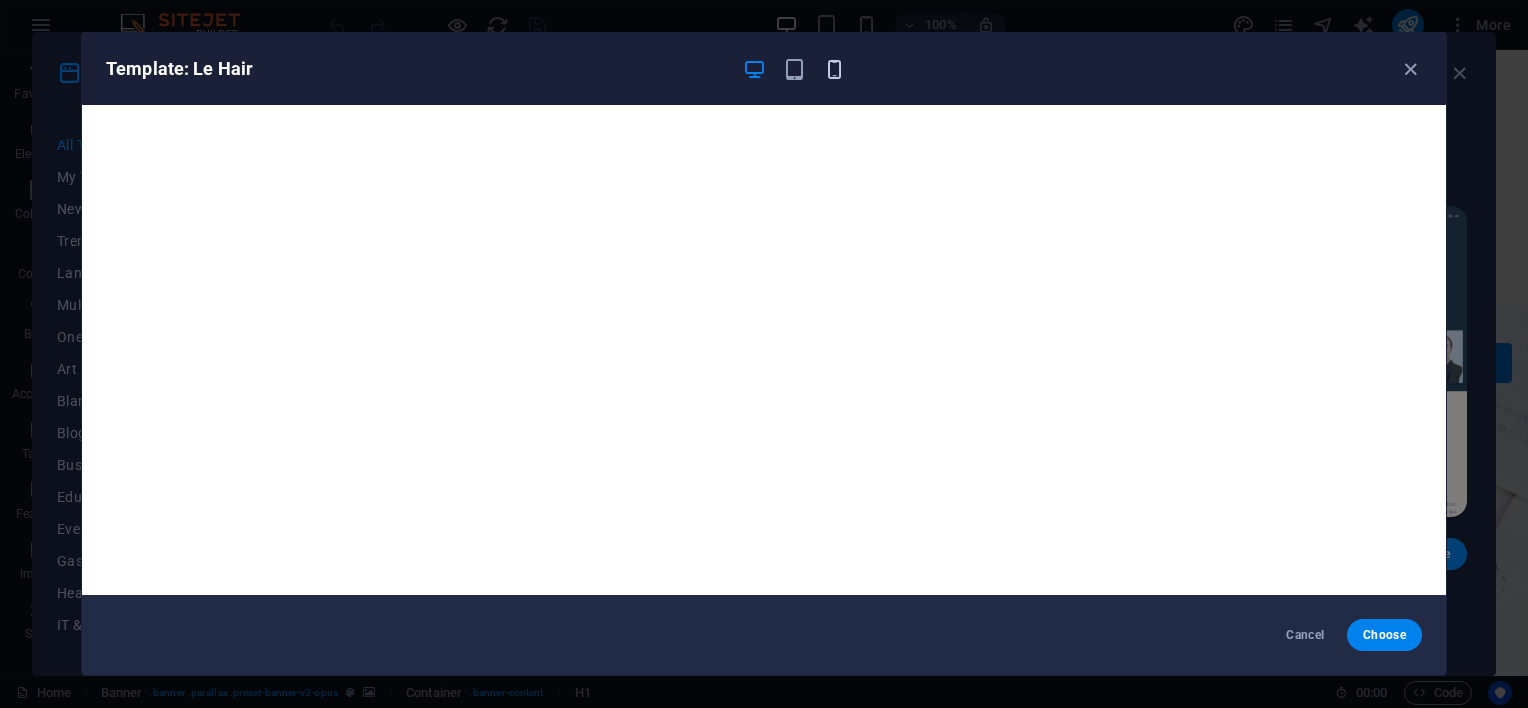 click at bounding box center (834, 69) 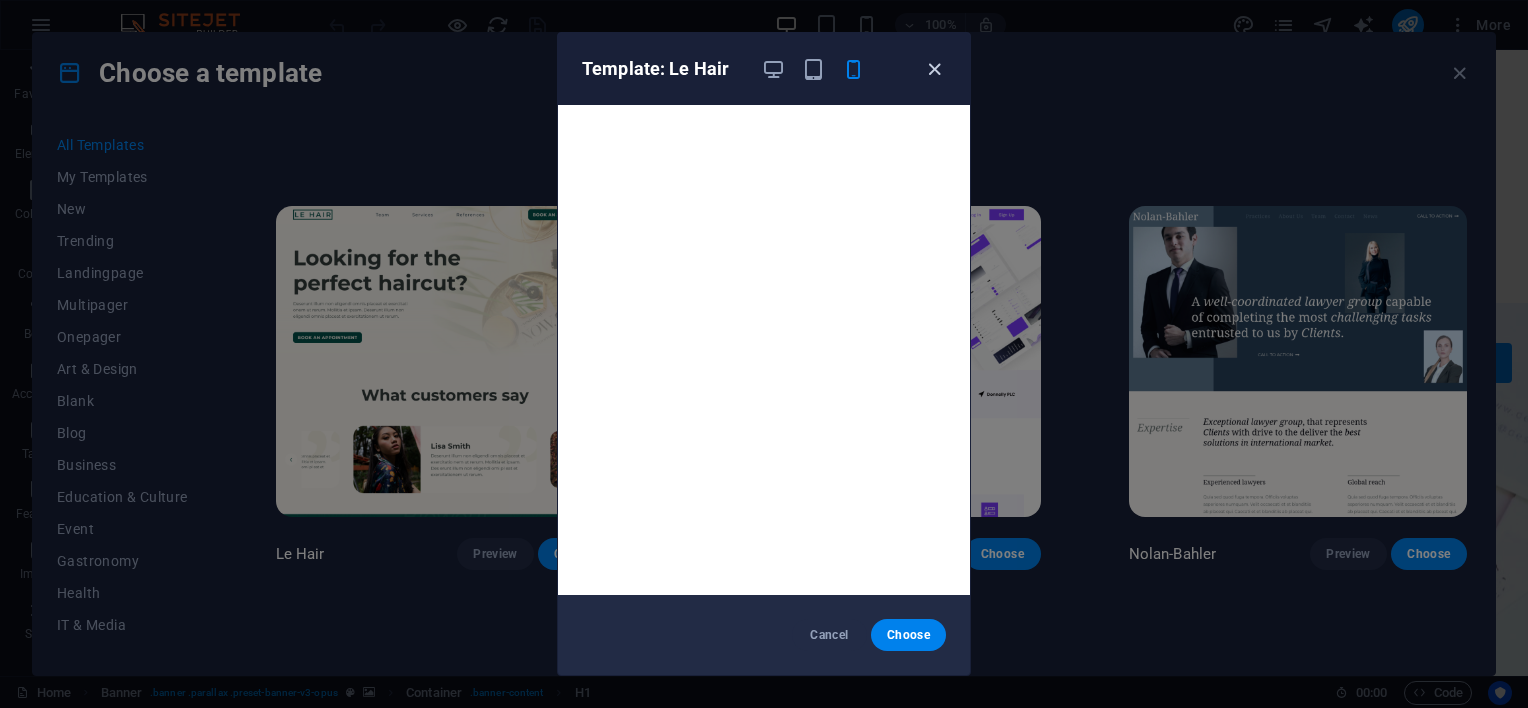 click at bounding box center (934, 69) 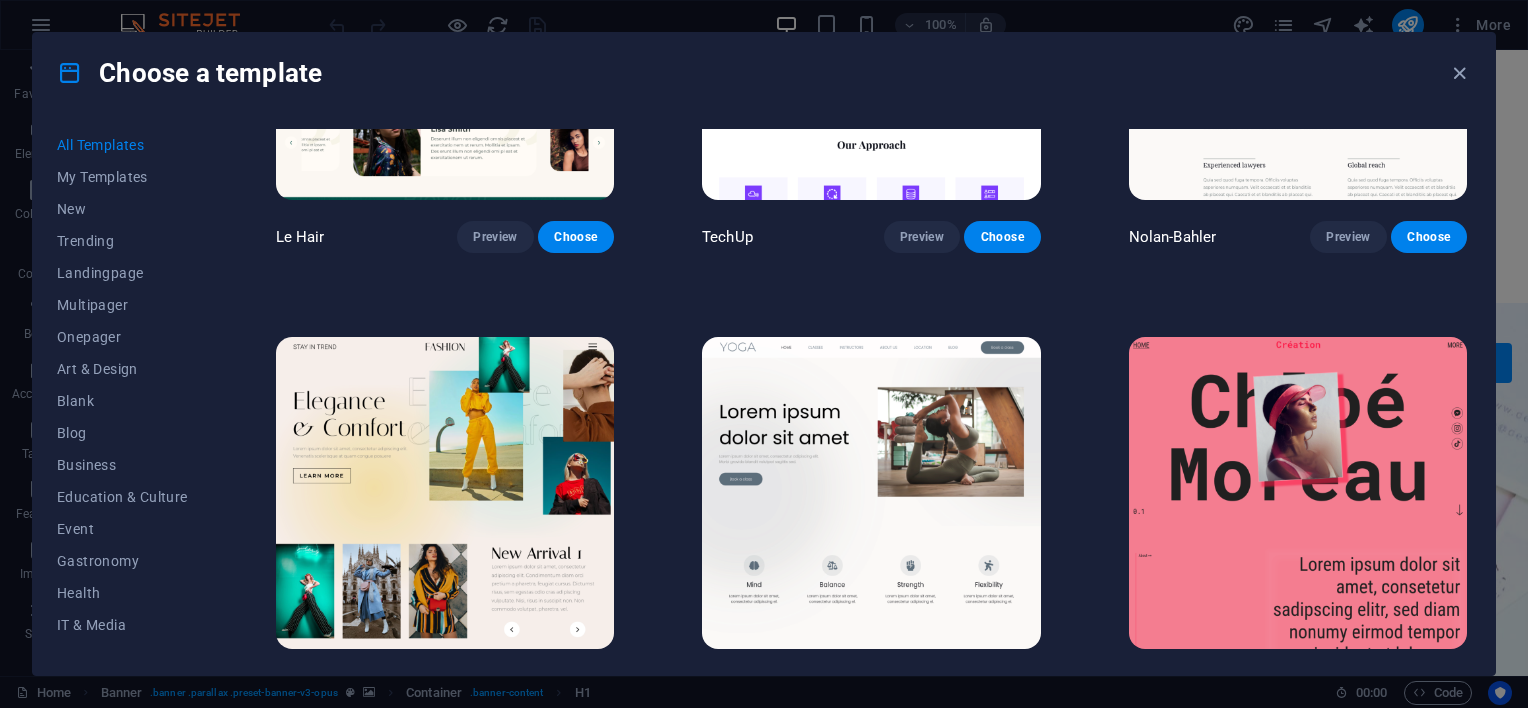 scroll, scrollTop: 6611, scrollLeft: 0, axis: vertical 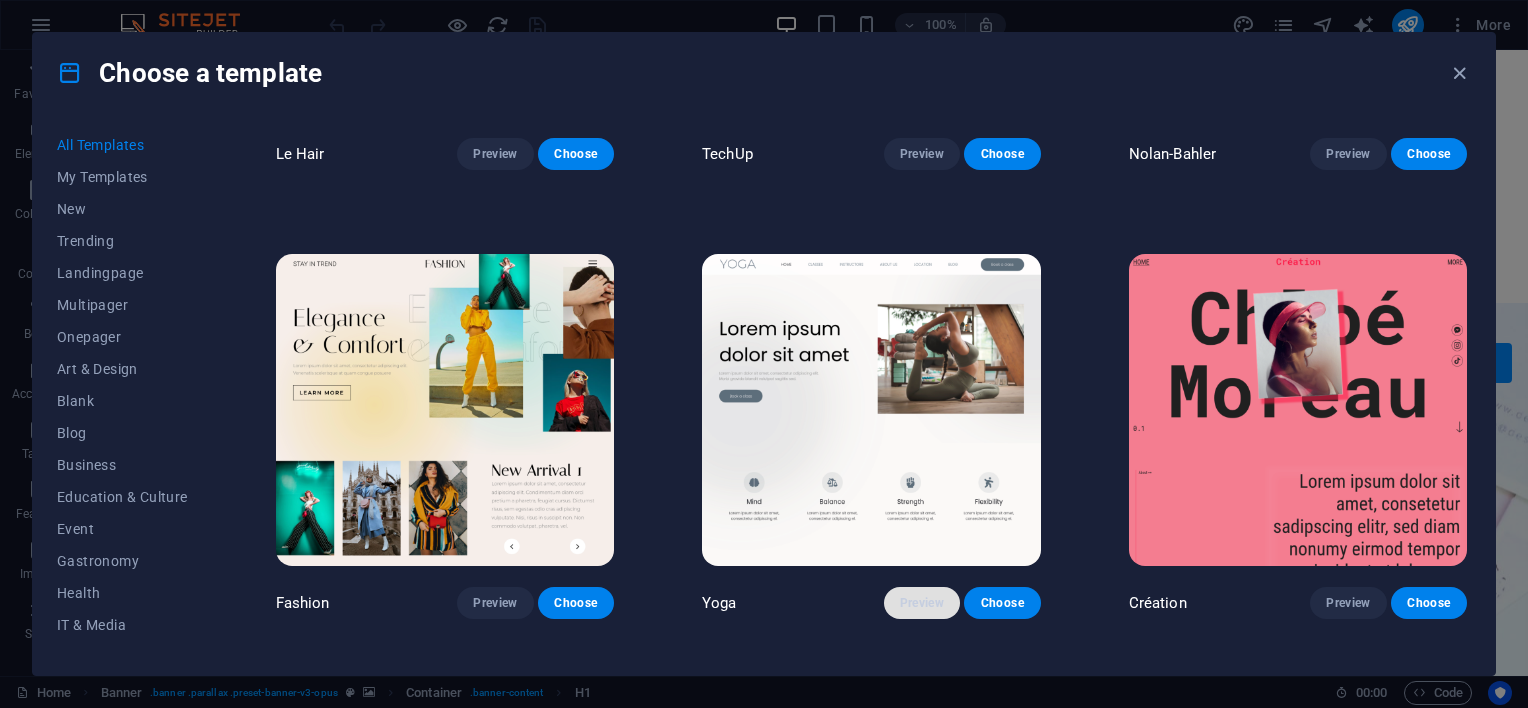 click on "Preview" at bounding box center (922, 603) 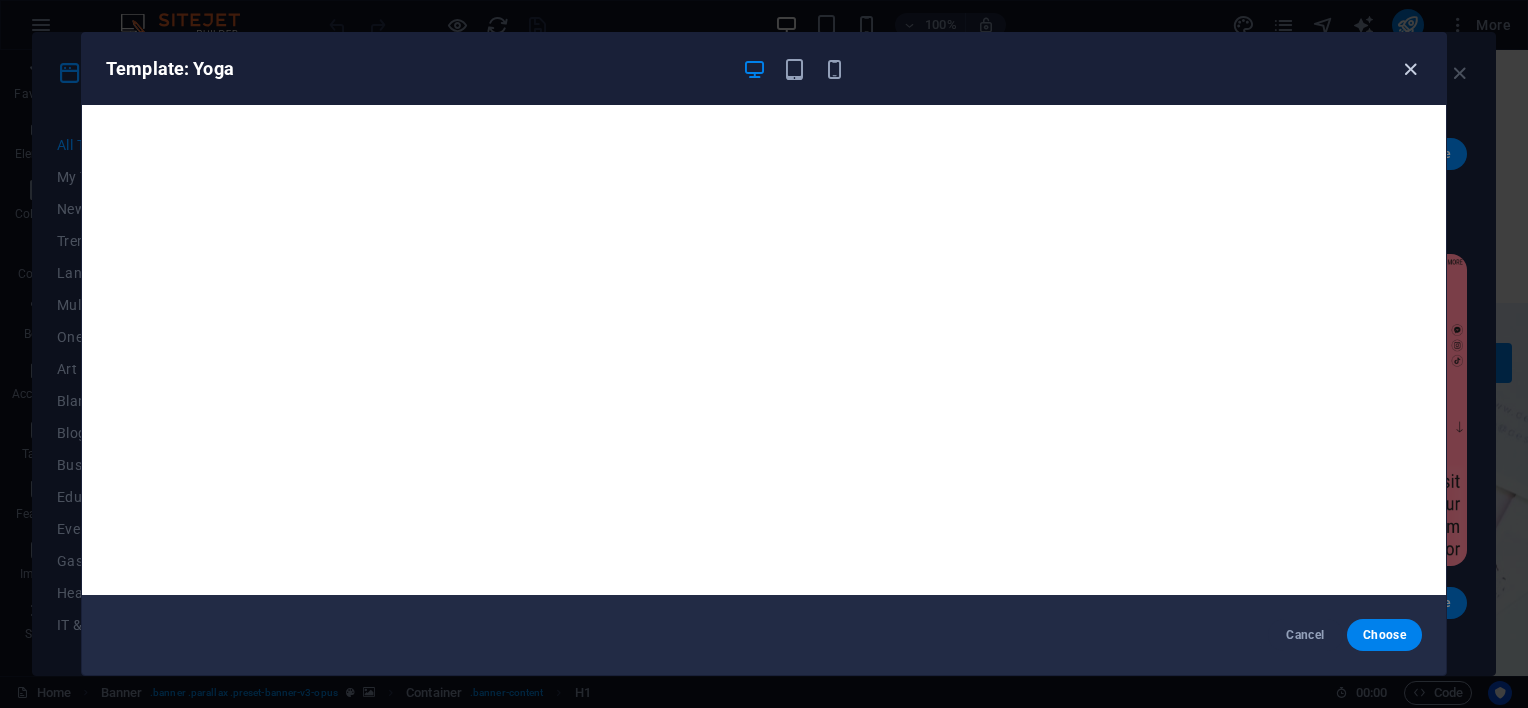 click at bounding box center [1410, 69] 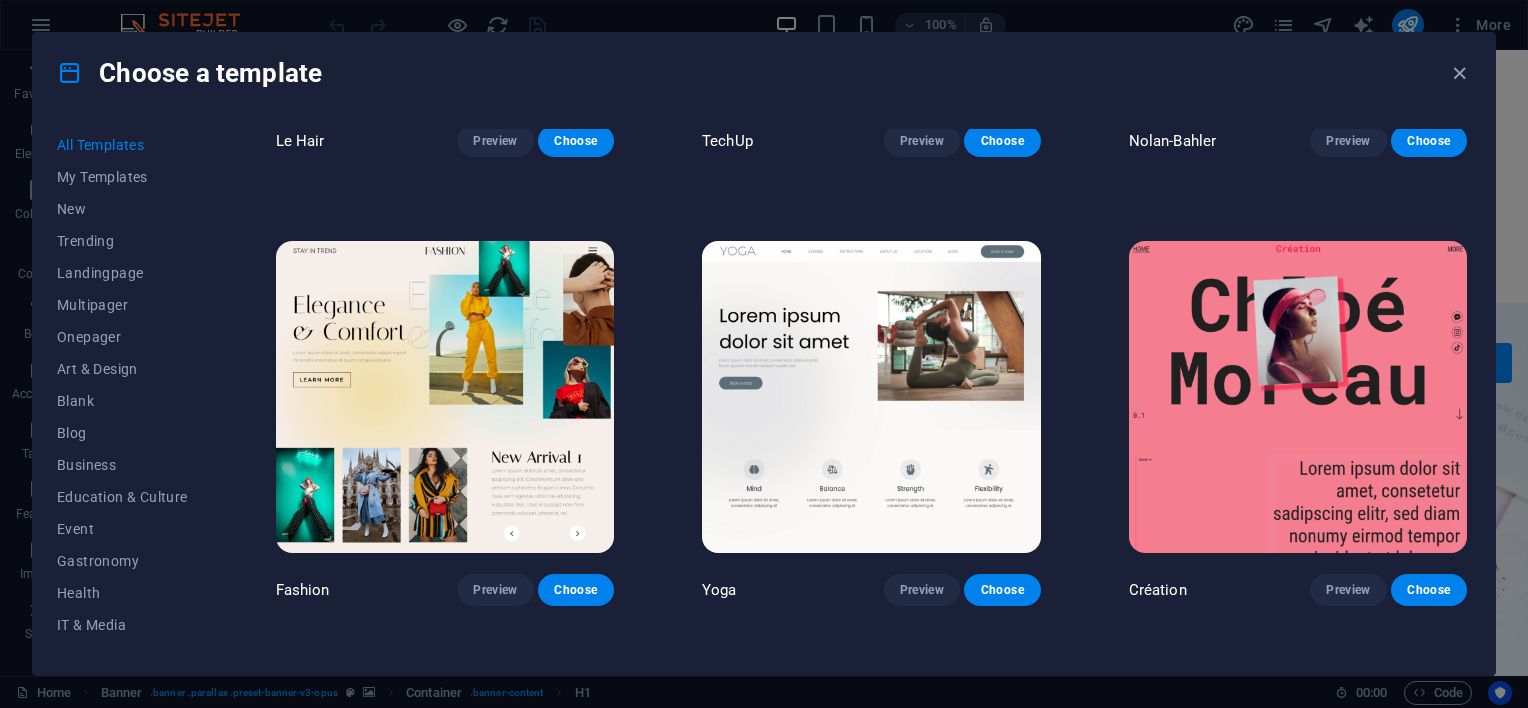 scroll, scrollTop: 6642, scrollLeft: 0, axis: vertical 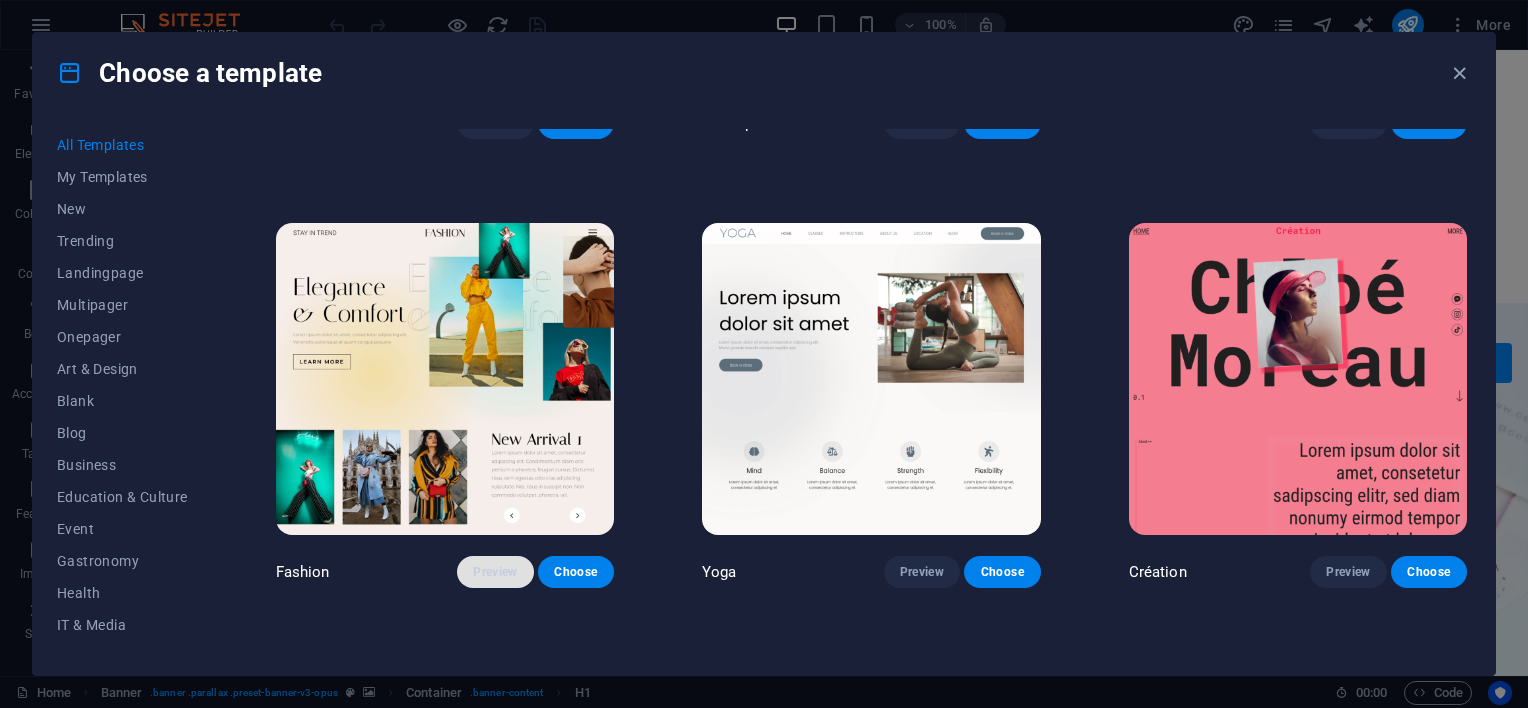 click on "Preview" at bounding box center (495, 572) 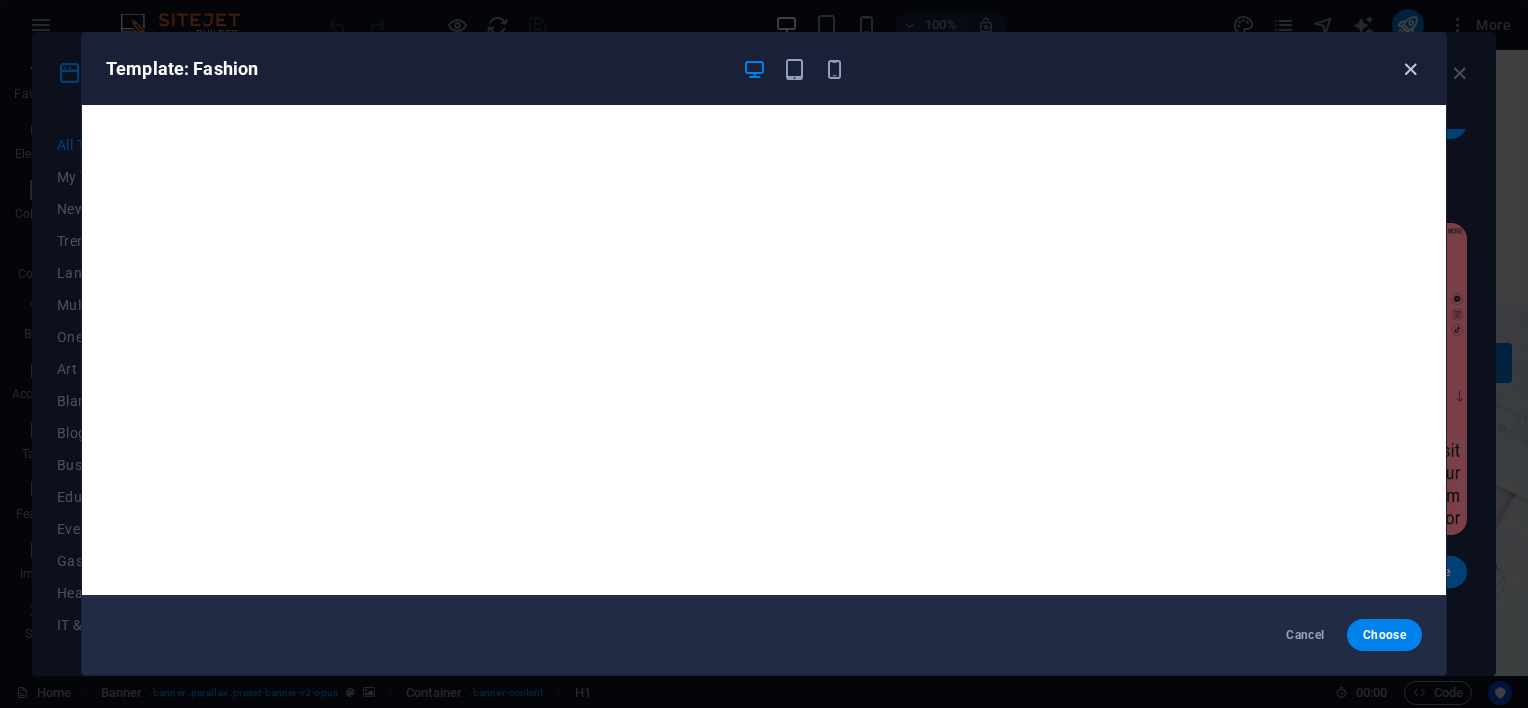 click at bounding box center (1410, 69) 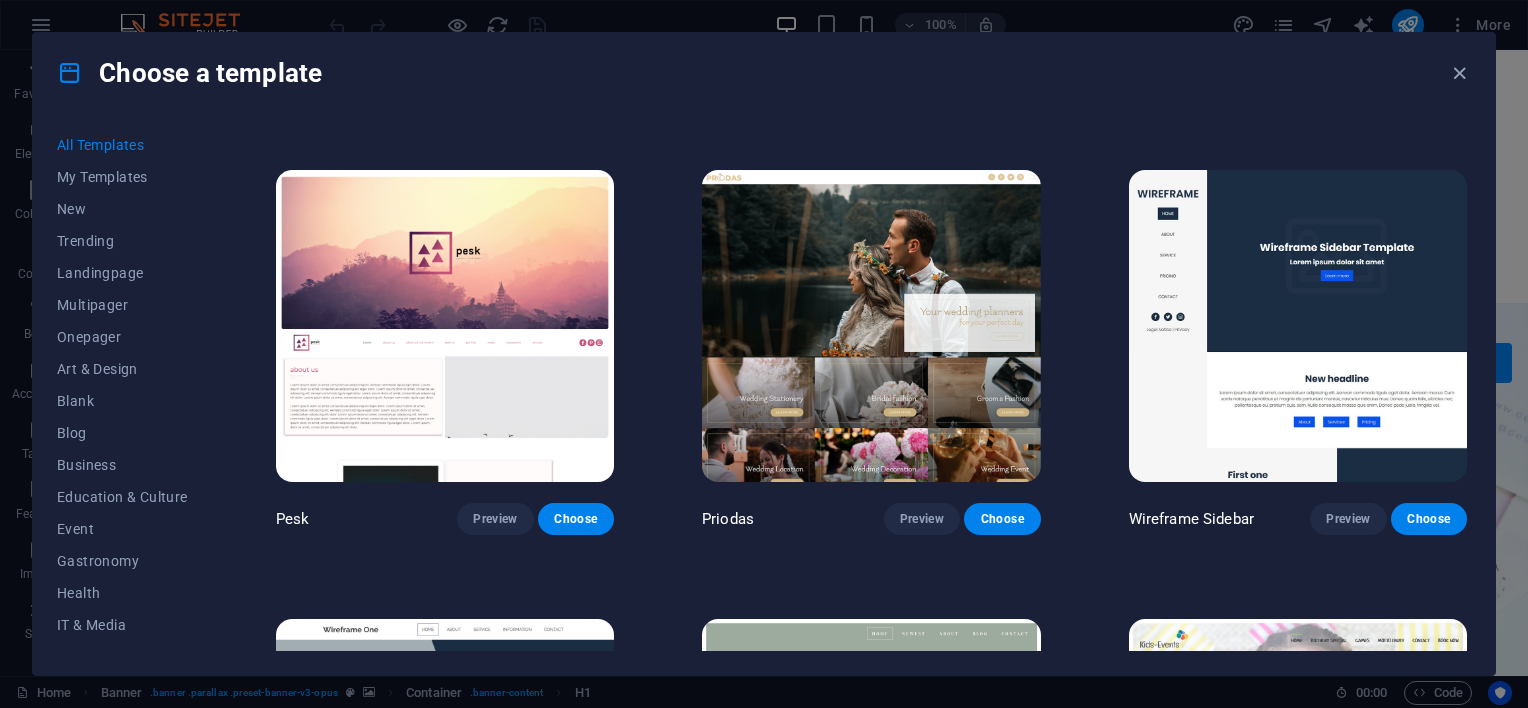 scroll, scrollTop: 7146, scrollLeft: 0, axis: vertical 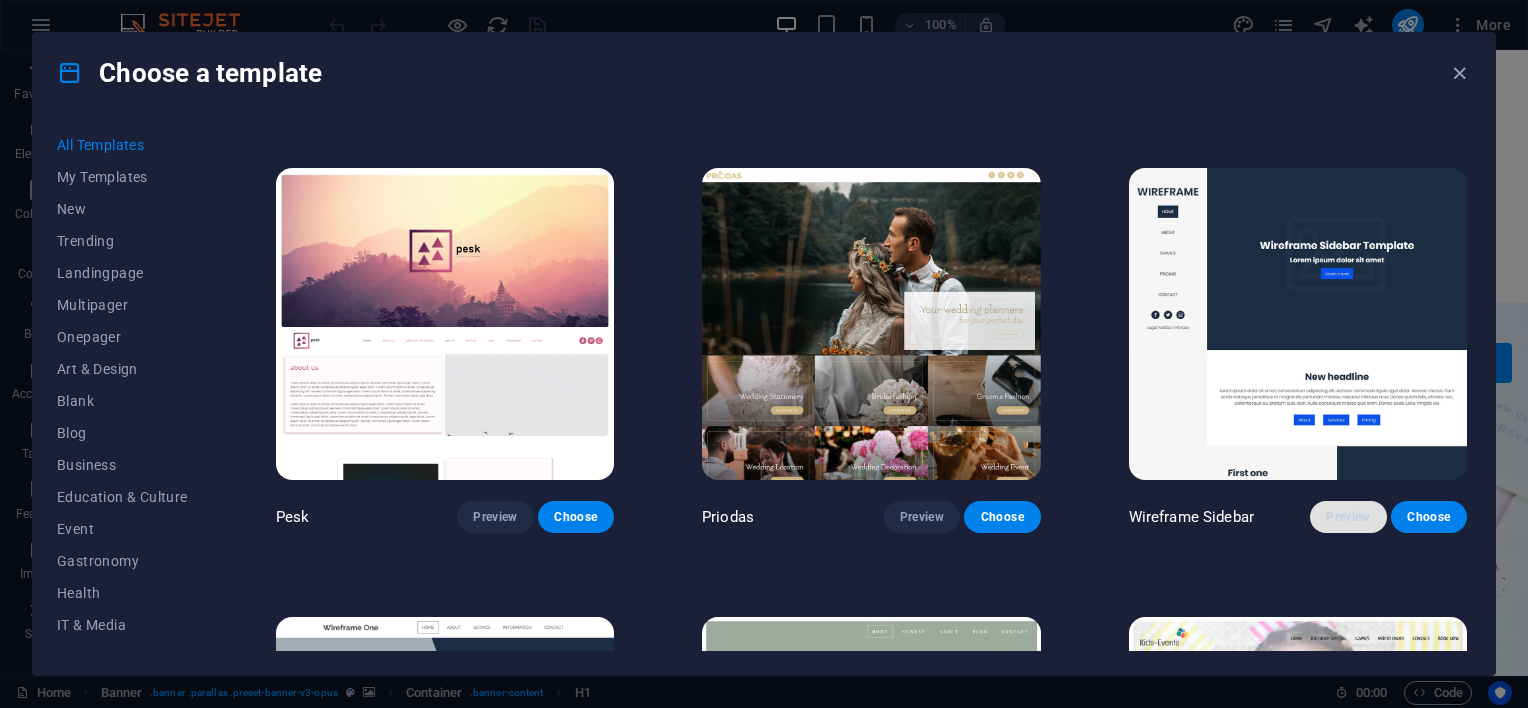 click on "Preview" at bounding box center (1348, 517) 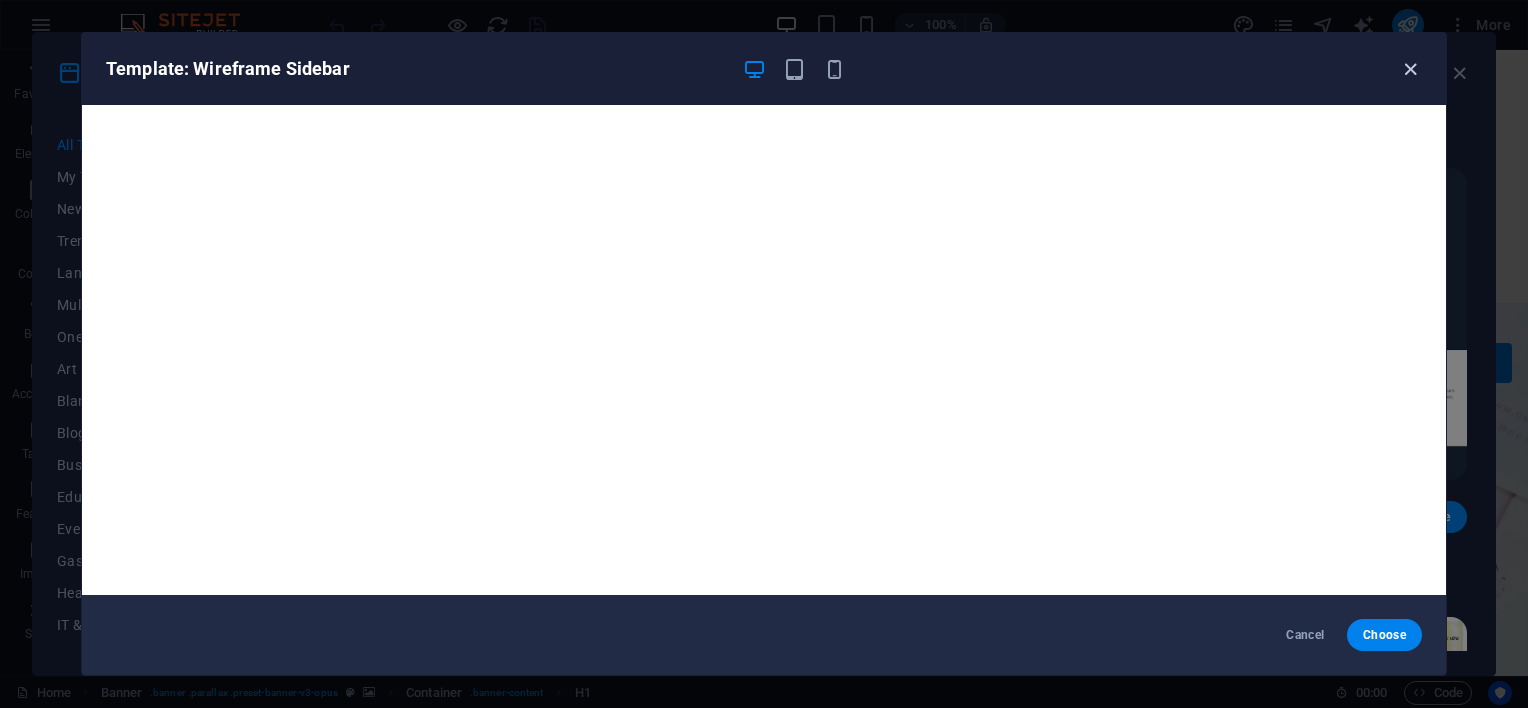 click at bounding box center [1410, 69] 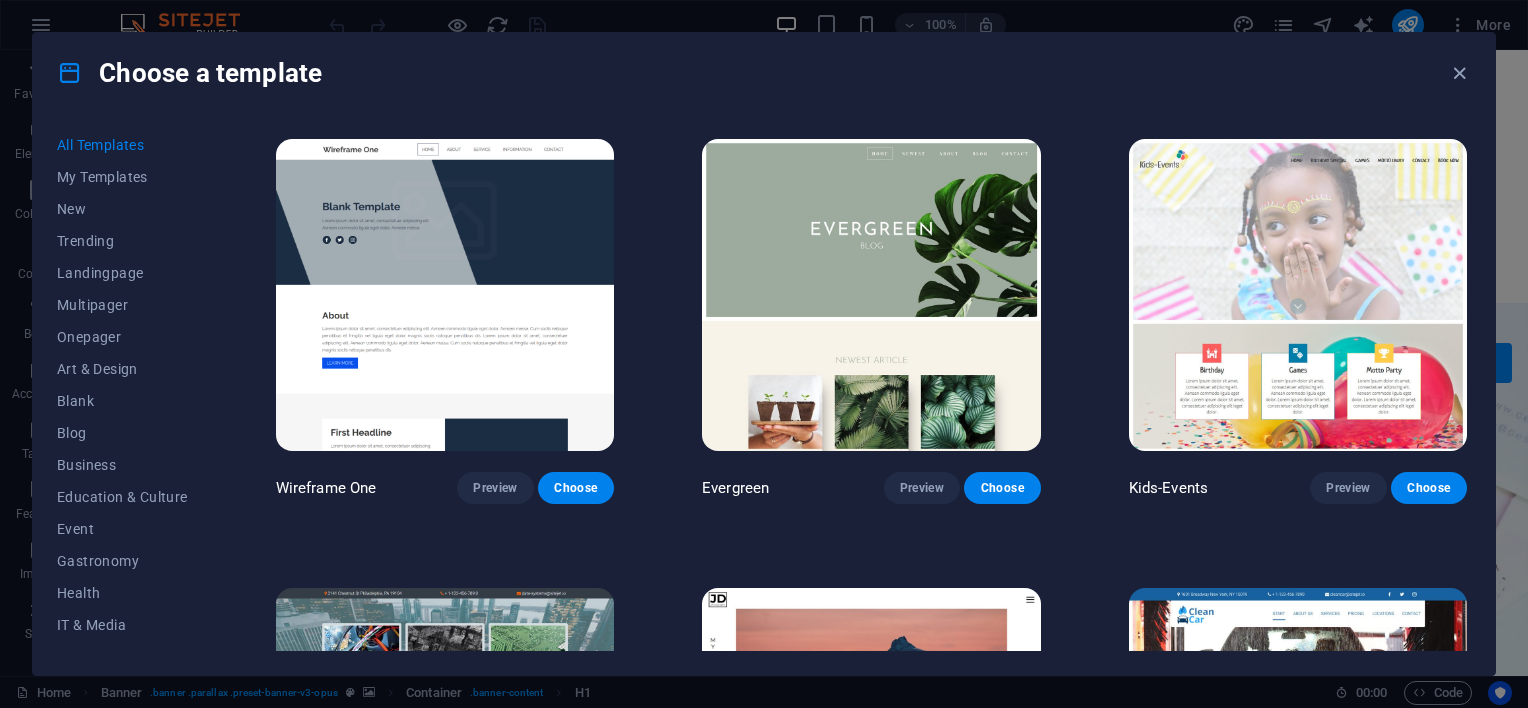 scroll, scrollTop: 7623, scrollLeft: 0, axis: vertical 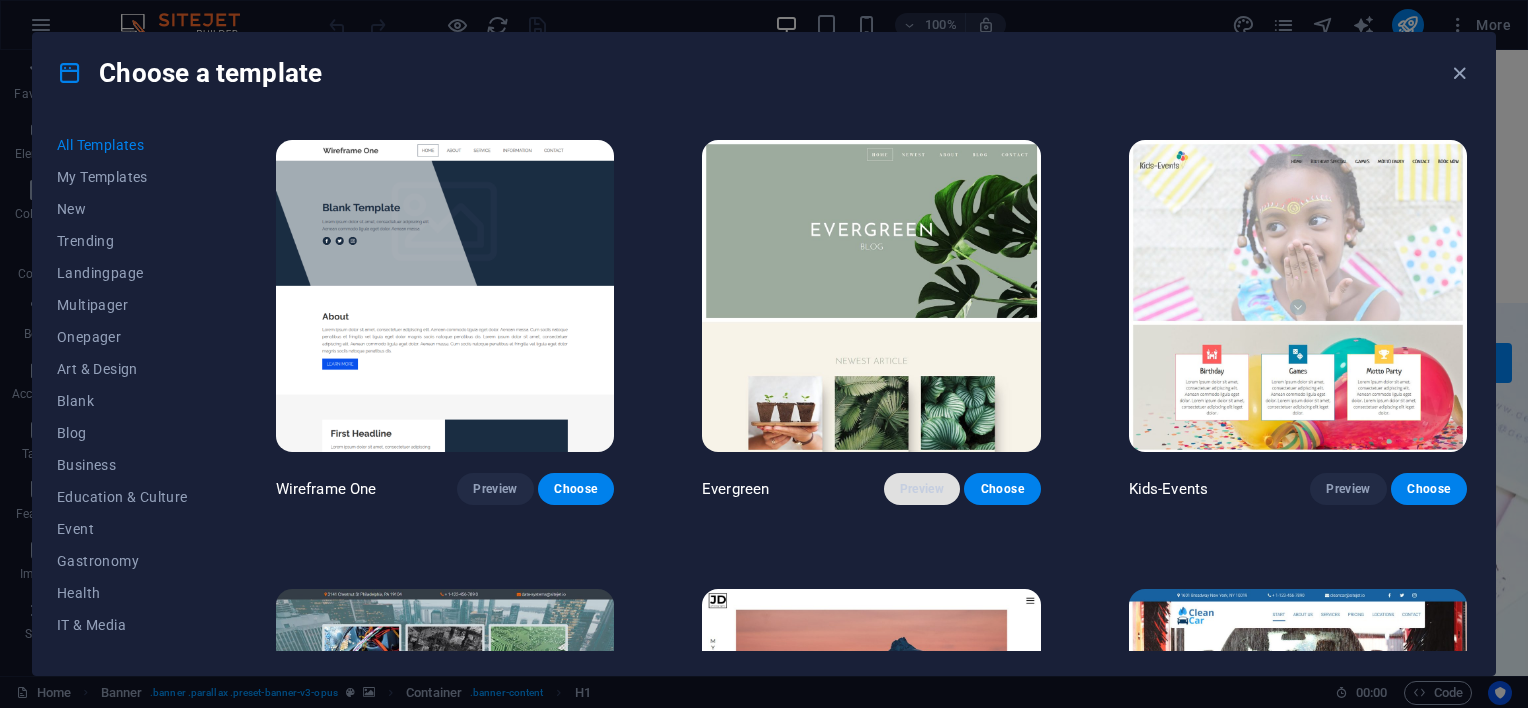 click on "Preview" at bounding box center [922, 489] 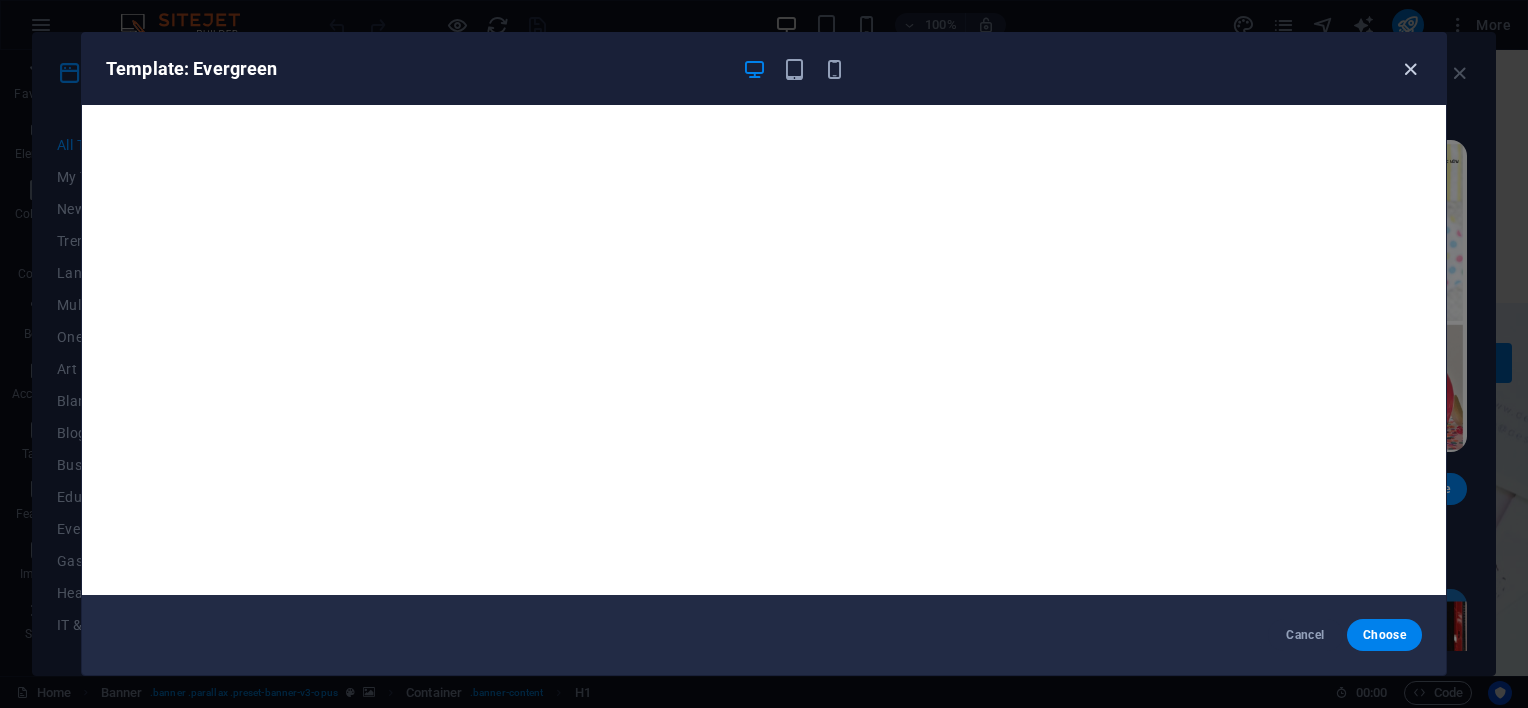 click at bounding box center (1410, 69) 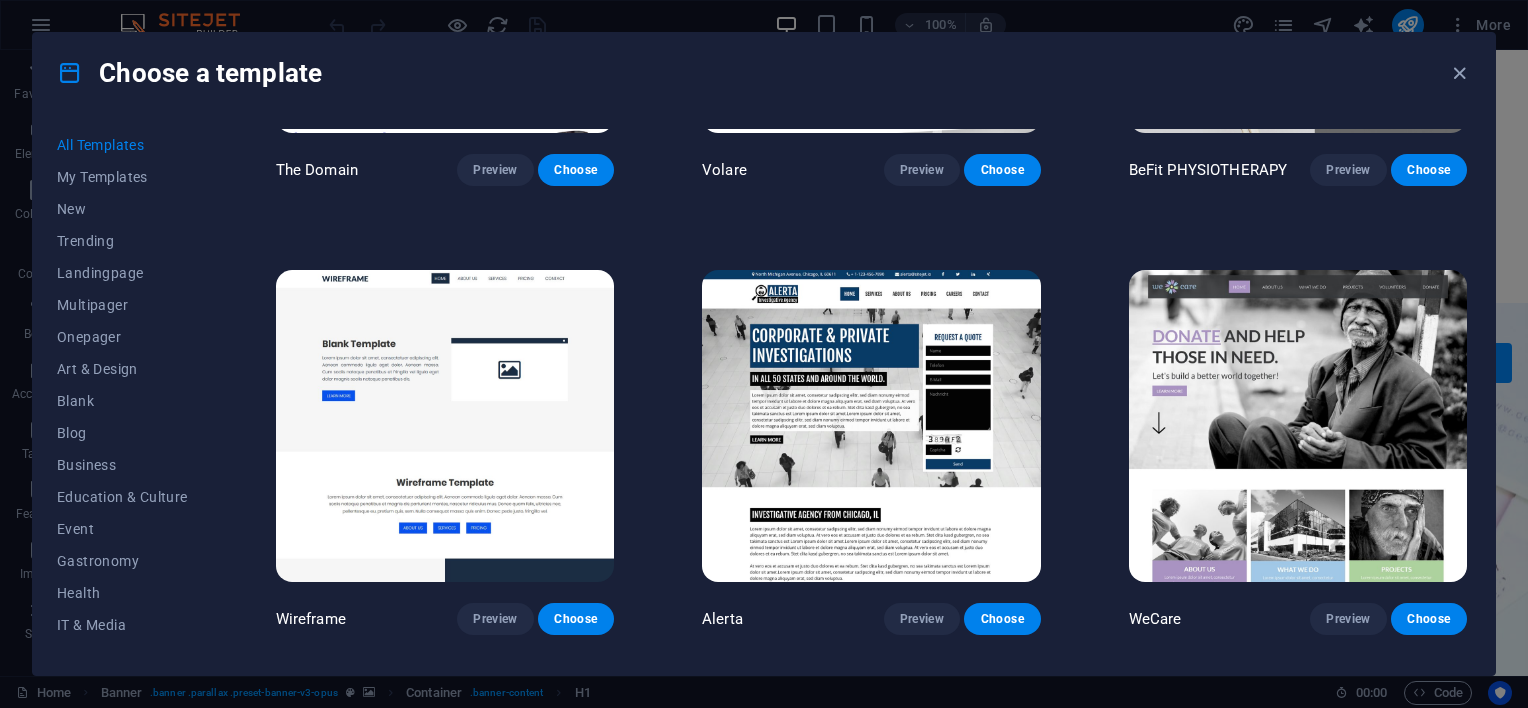 scroll, scrollTop: 11550, scrollLeft: 0, axis: vertical 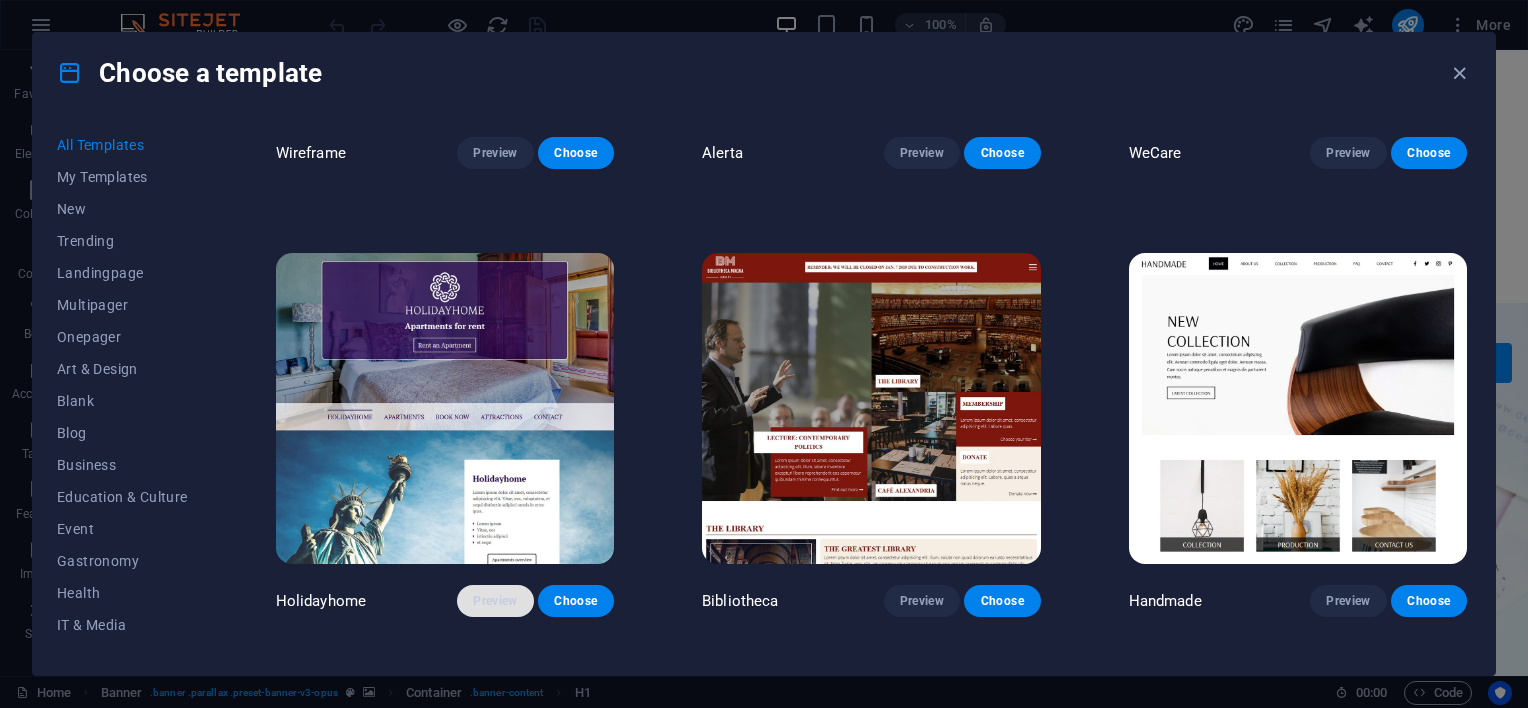 click on "Preview" at bounding box center [495, 601] 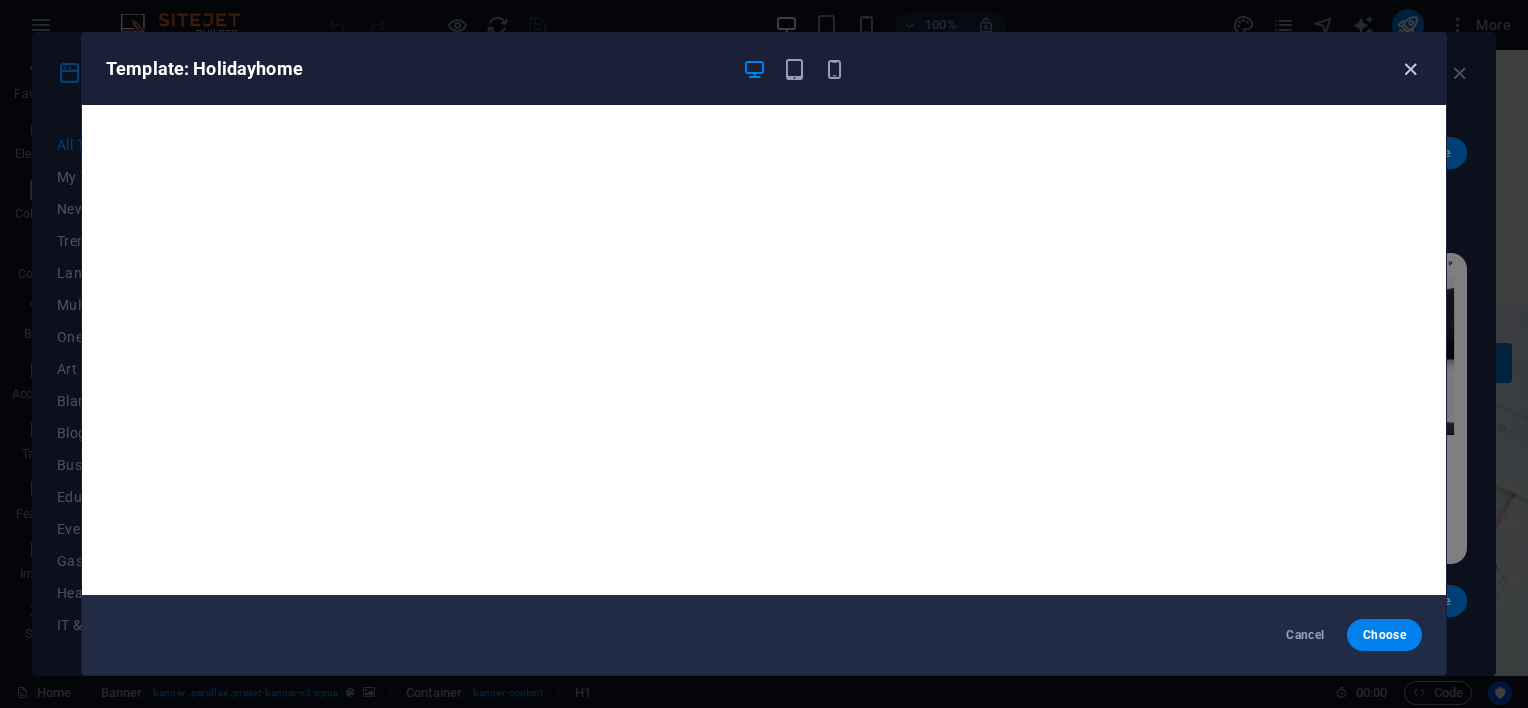 click at bounding box center (1410, 69) 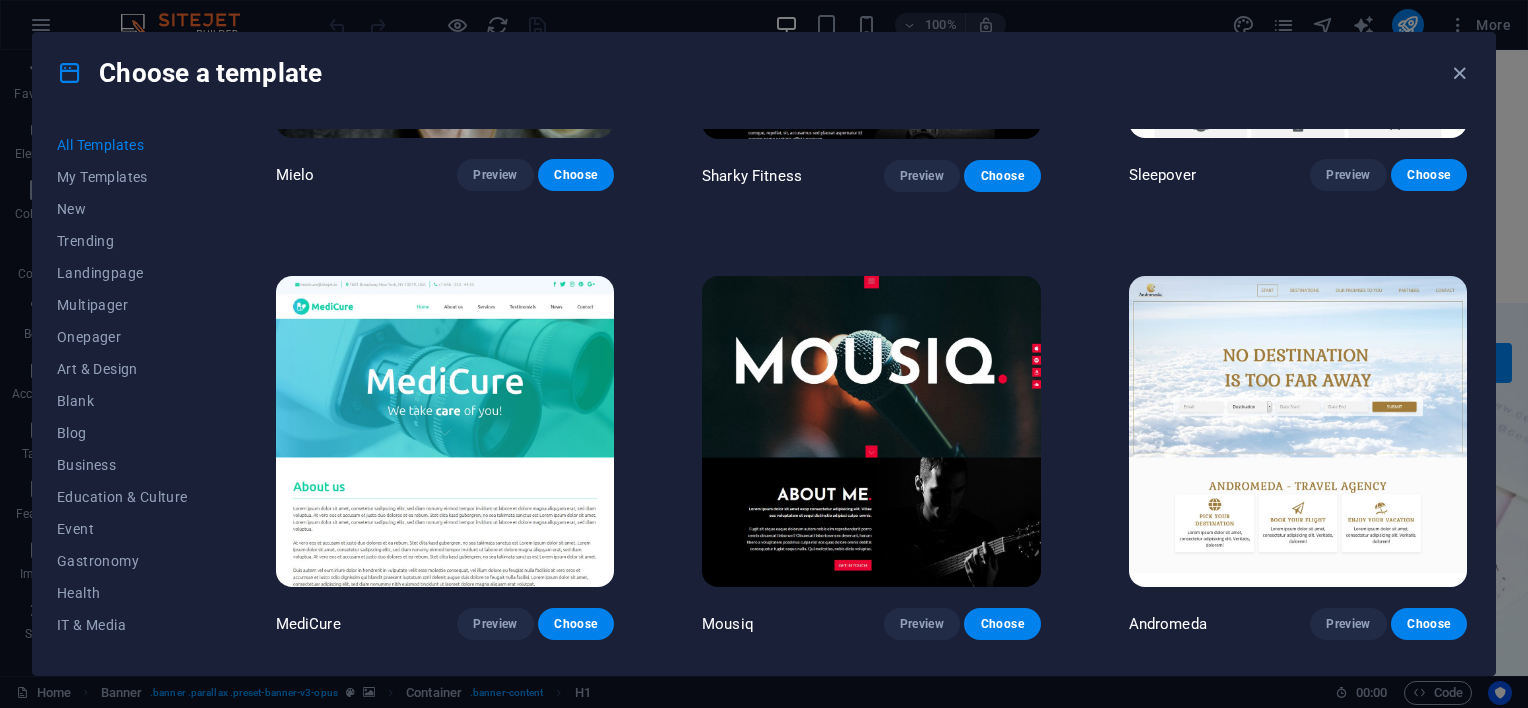 scroll, scrollTop: 14243, scrollLeft: 0, axis: vertical 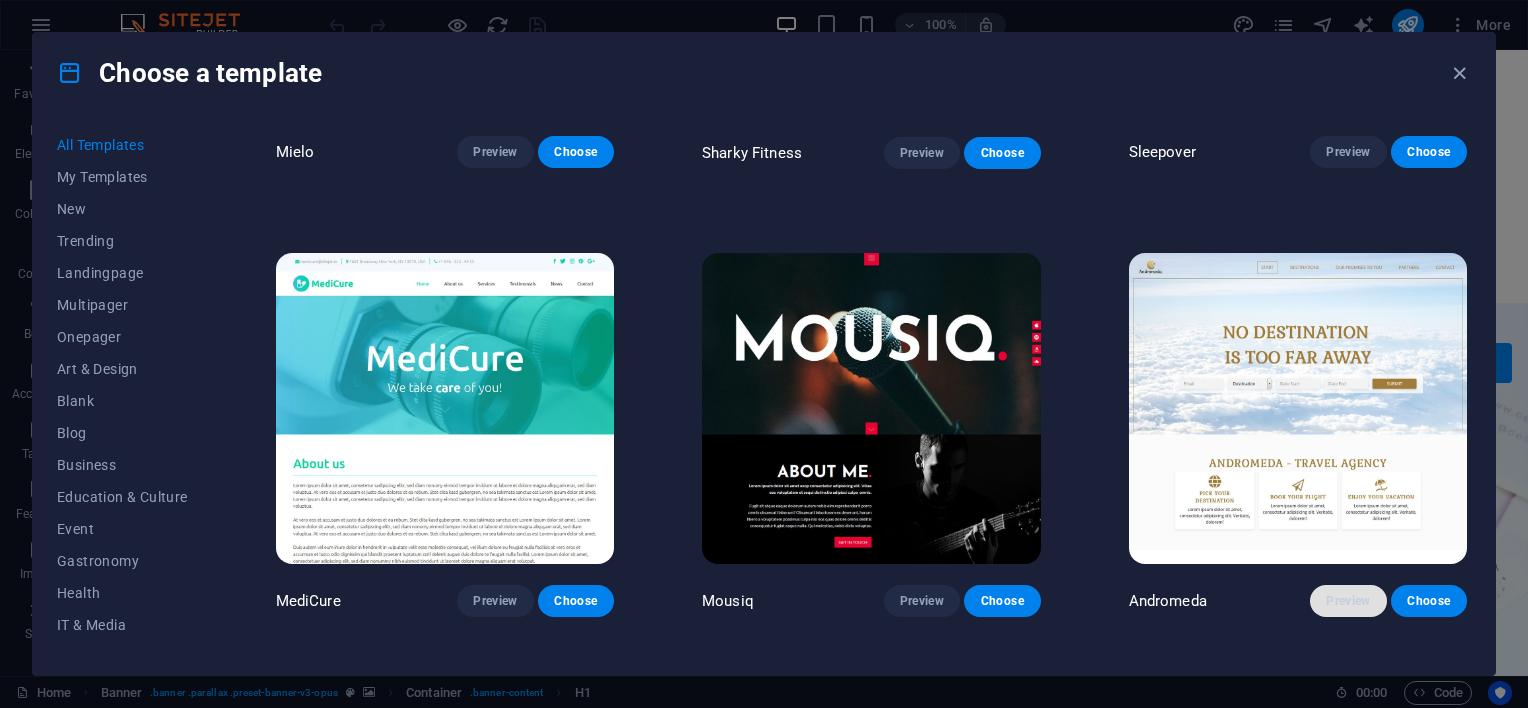 click on "Preview" at bounding box center (1348, 601) 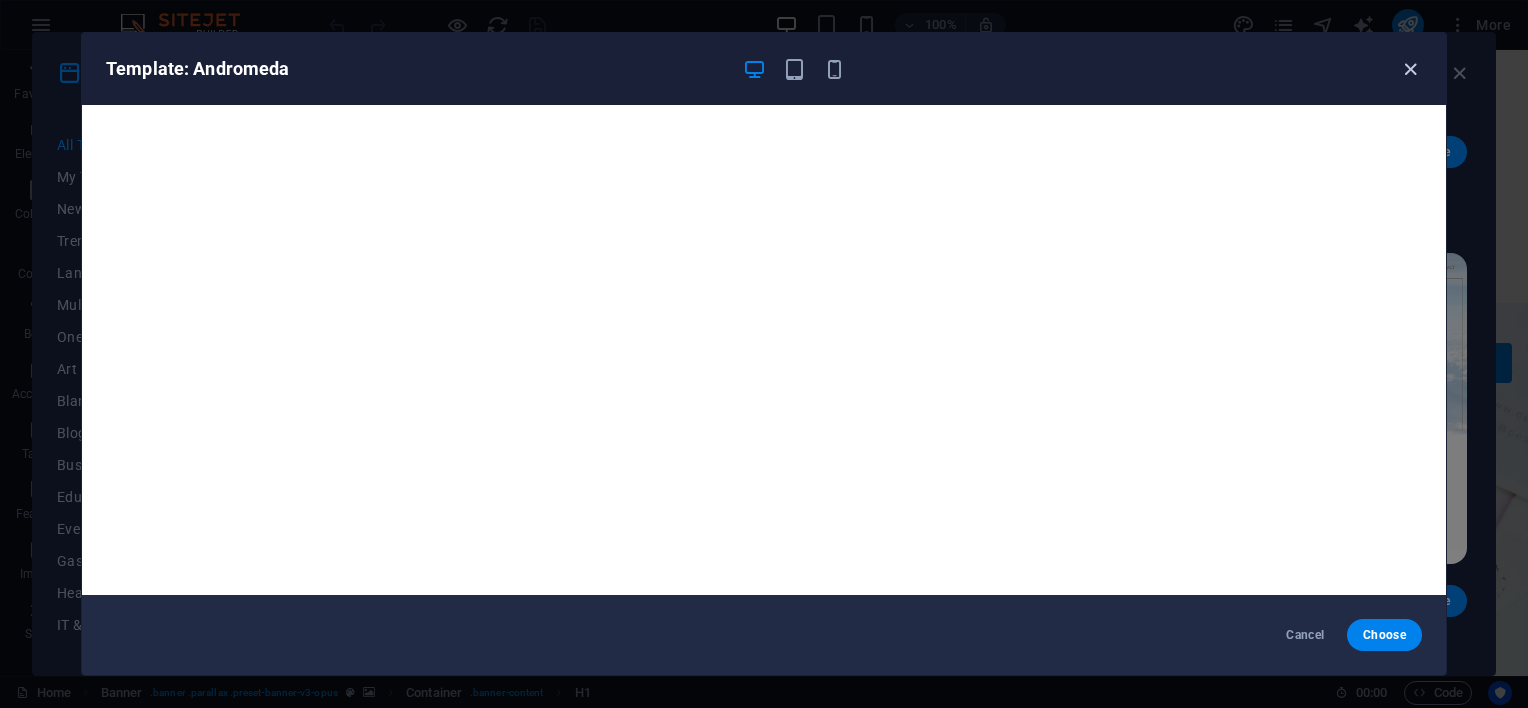 click at bounding box center [1410, 69] 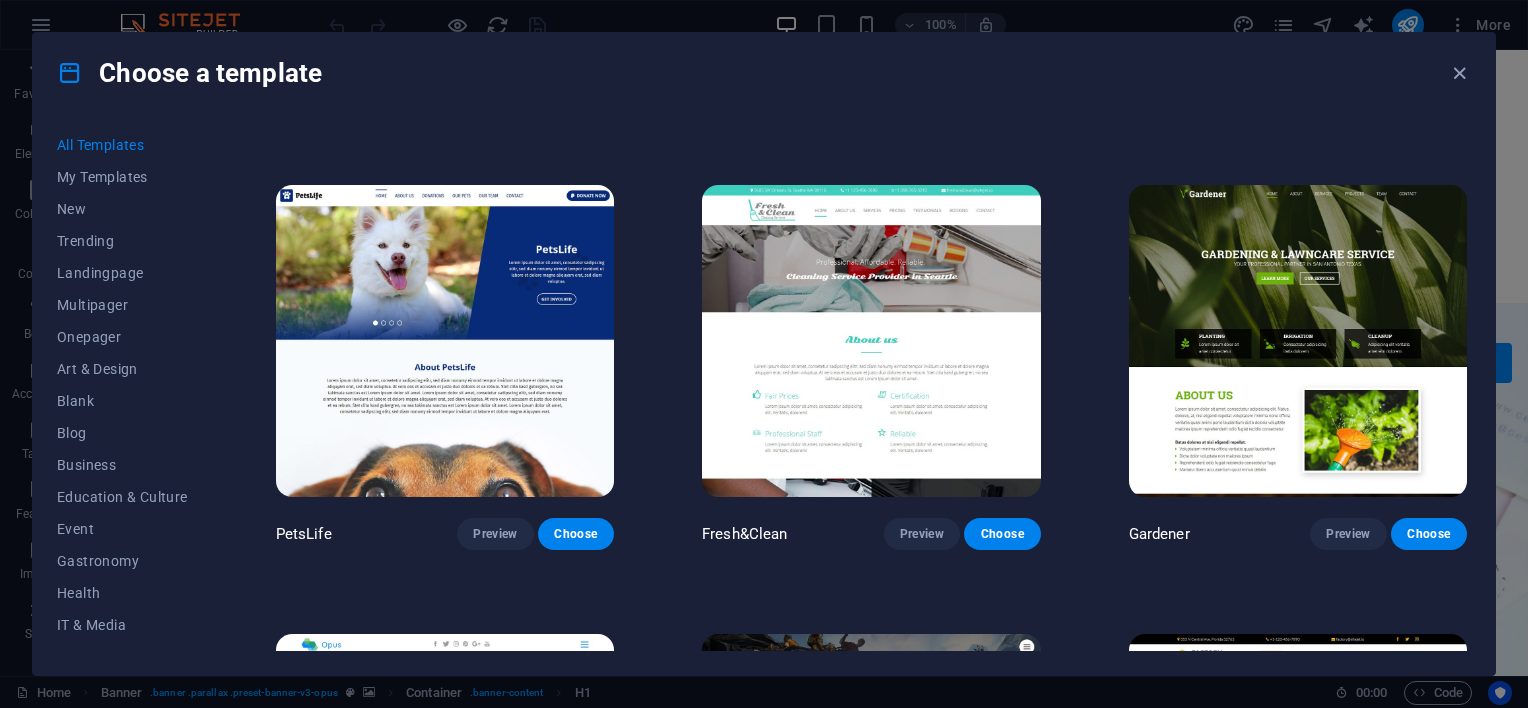scroll, scrollTop: 15600, scrollLeft: 0, axis: vertical 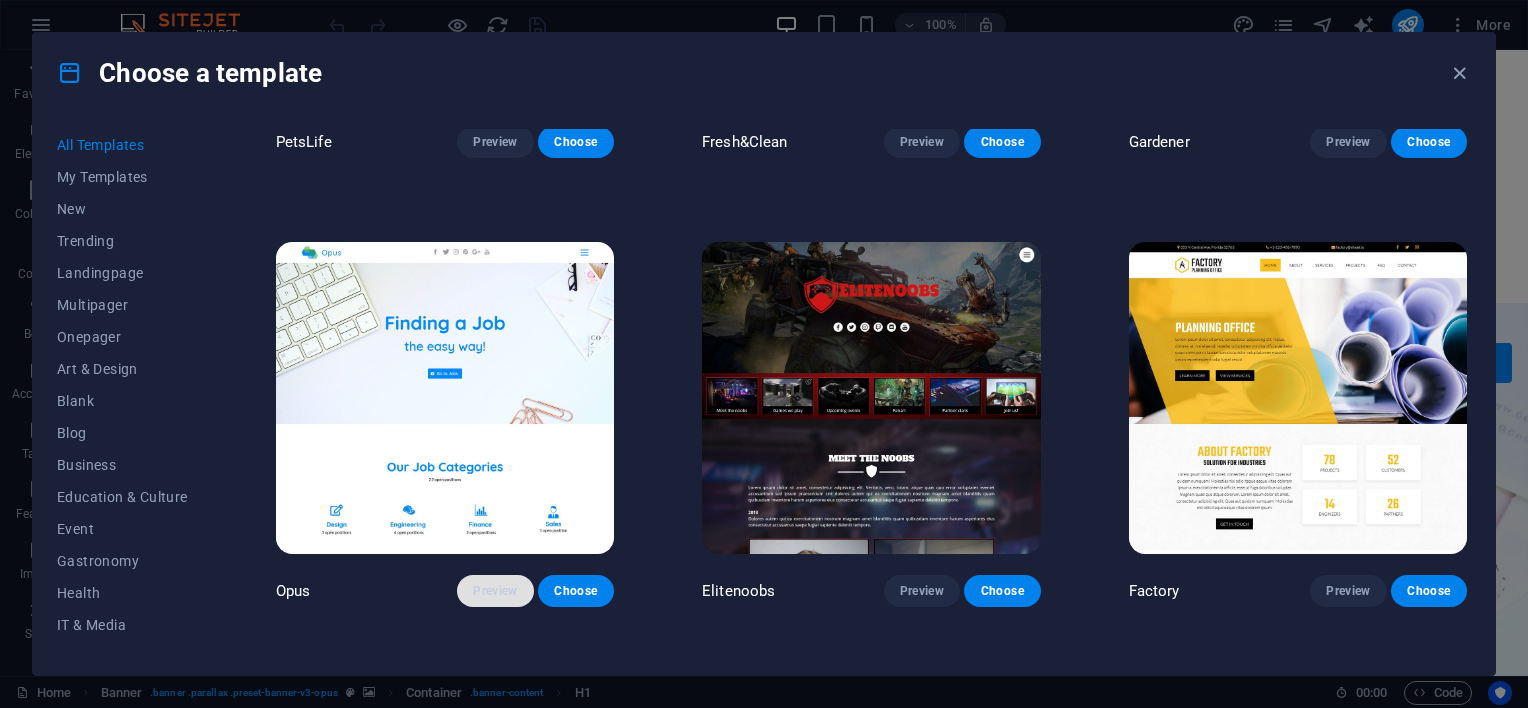 click on "Preview" at bounding box center (495, 591) 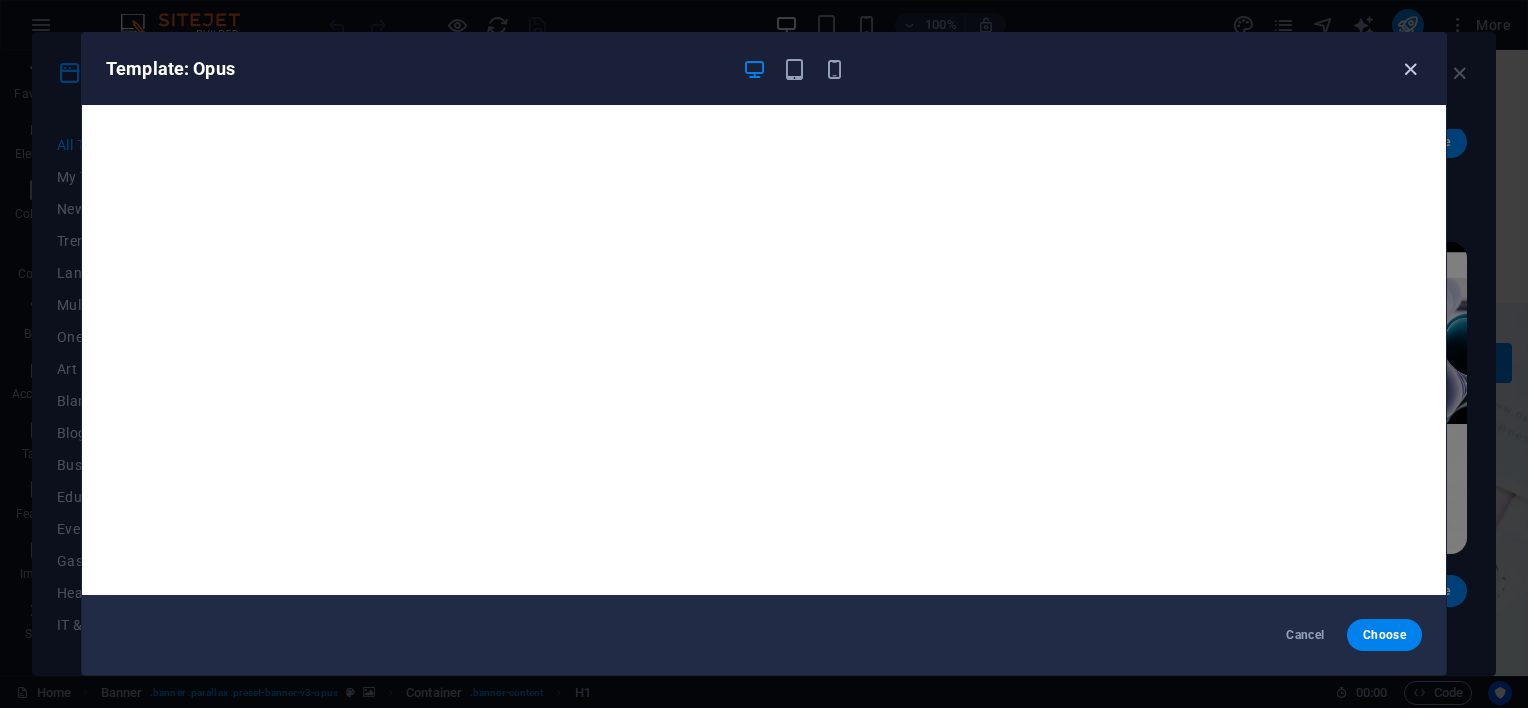 click at bounding box center (1410, 69) 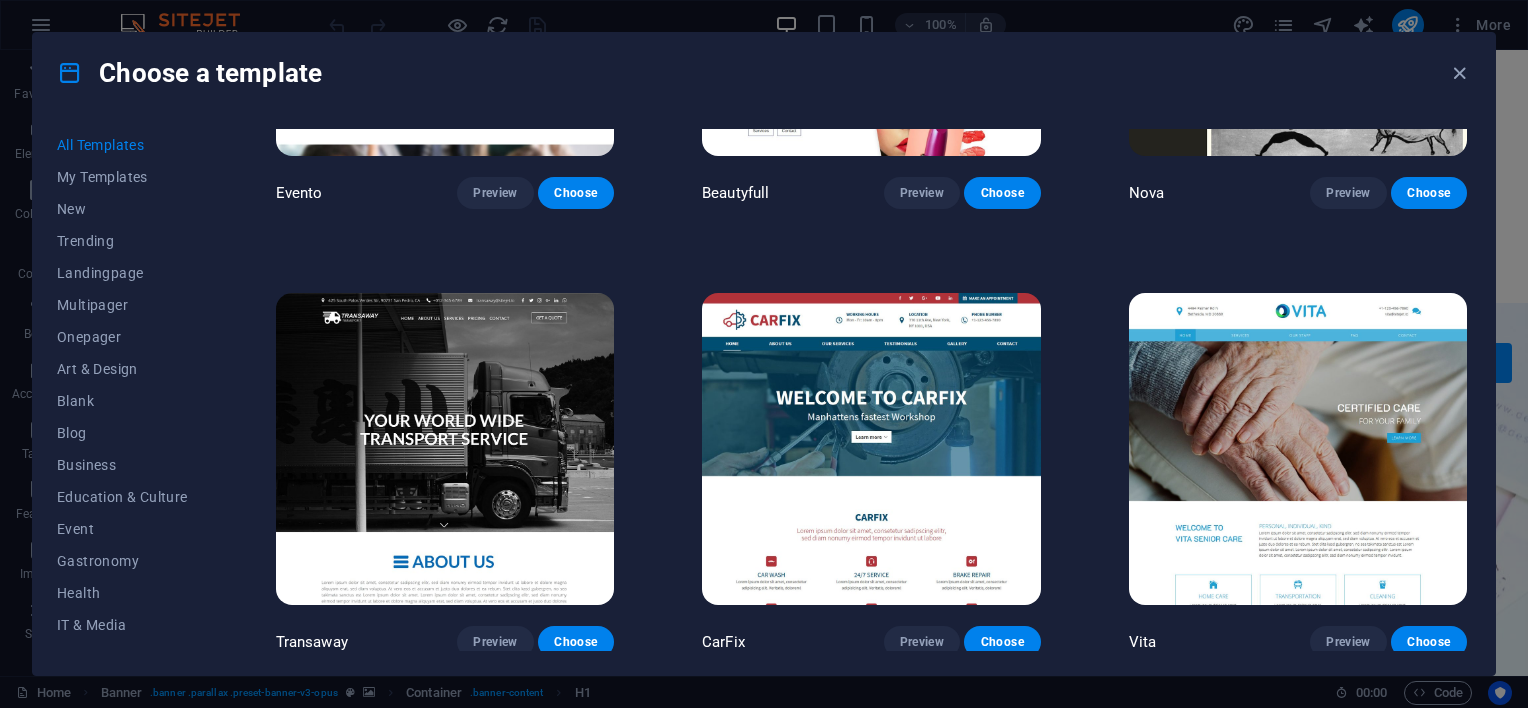 scroll, scrollTop: 17368, scrollLeft: 0, axis: vertical 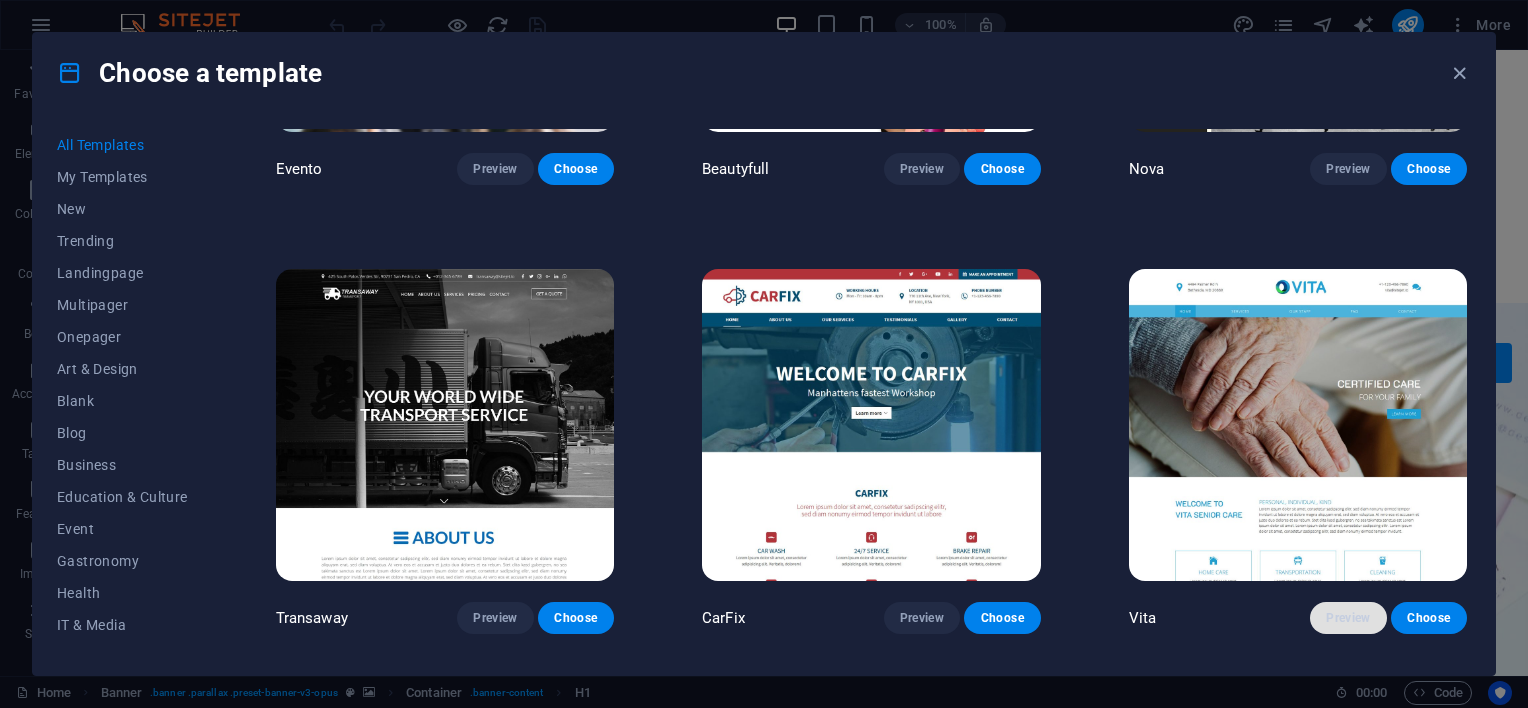 click on "Preview" at bounding box center (1348, 618) 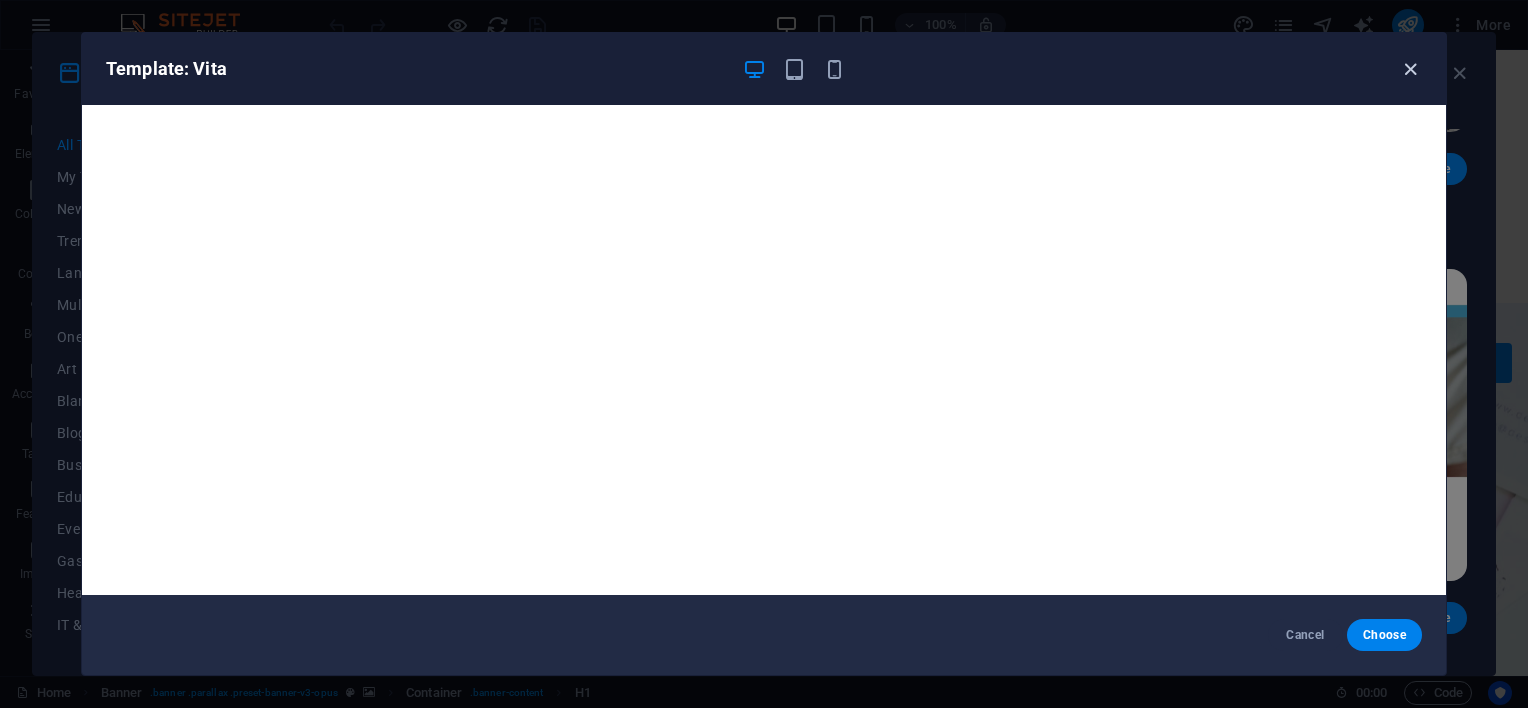 click at bounding box center [1410, 69] 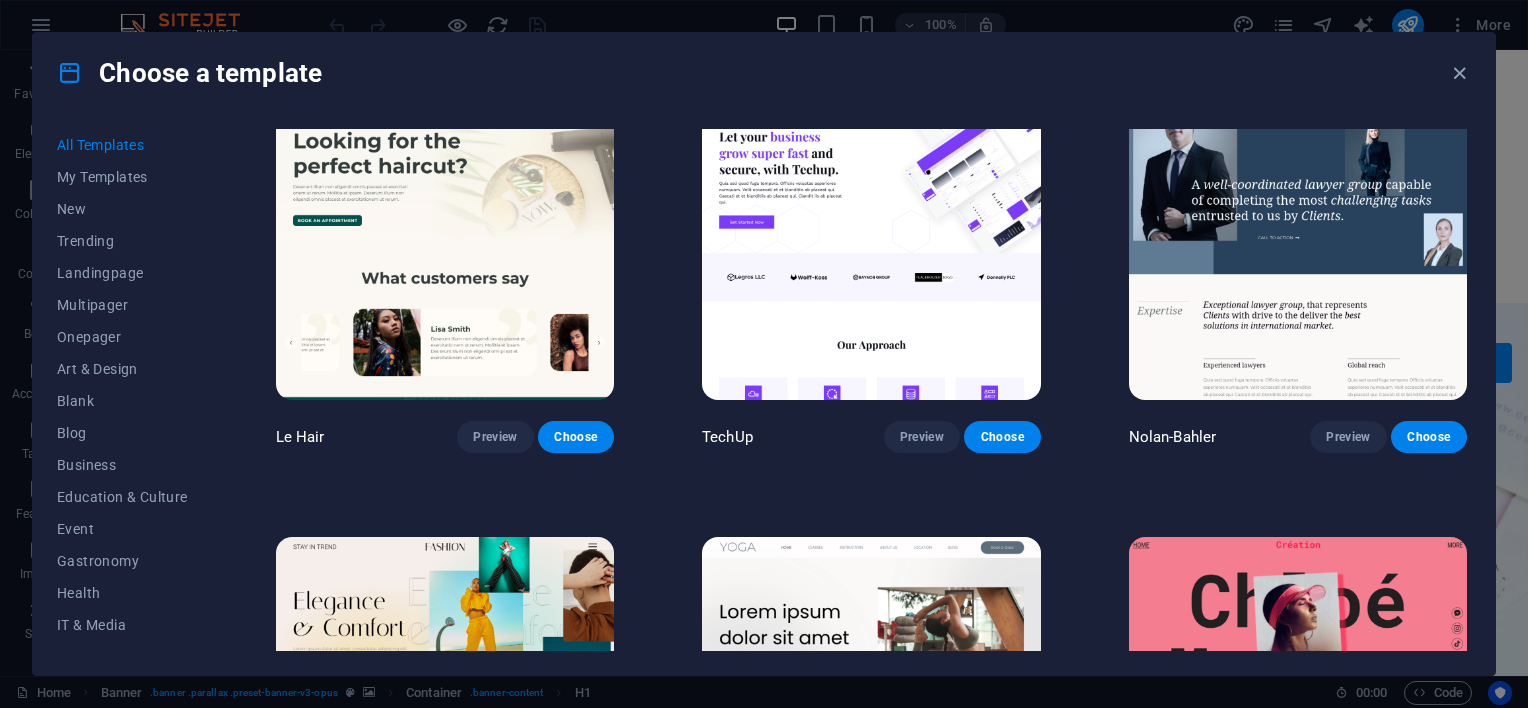 scroll, scrollTop: 6326, scrollLeft: 0, axis: vertical 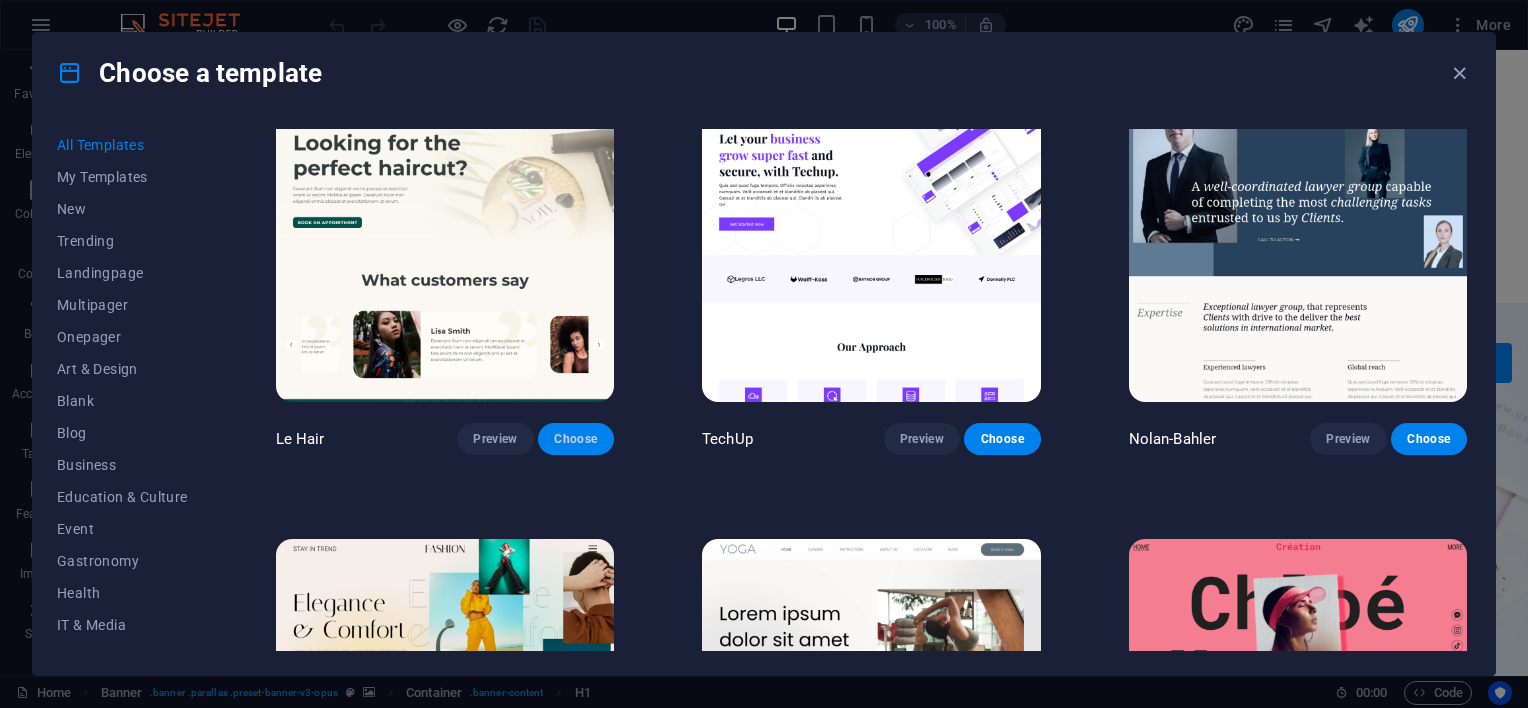 click on "Choose" at bounding box center [576, 439] 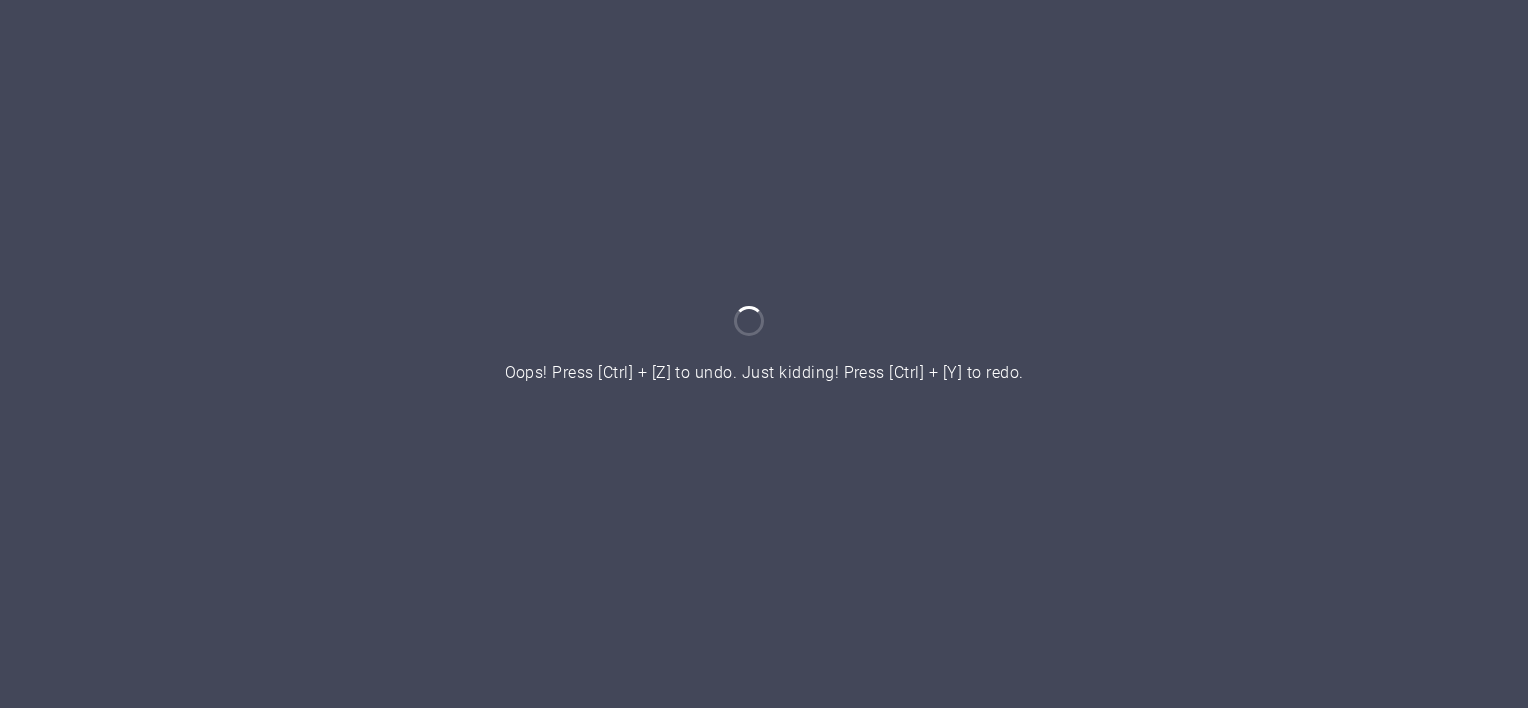 scroll, scrollTop: 0, scrollLeft: 0, axis: both 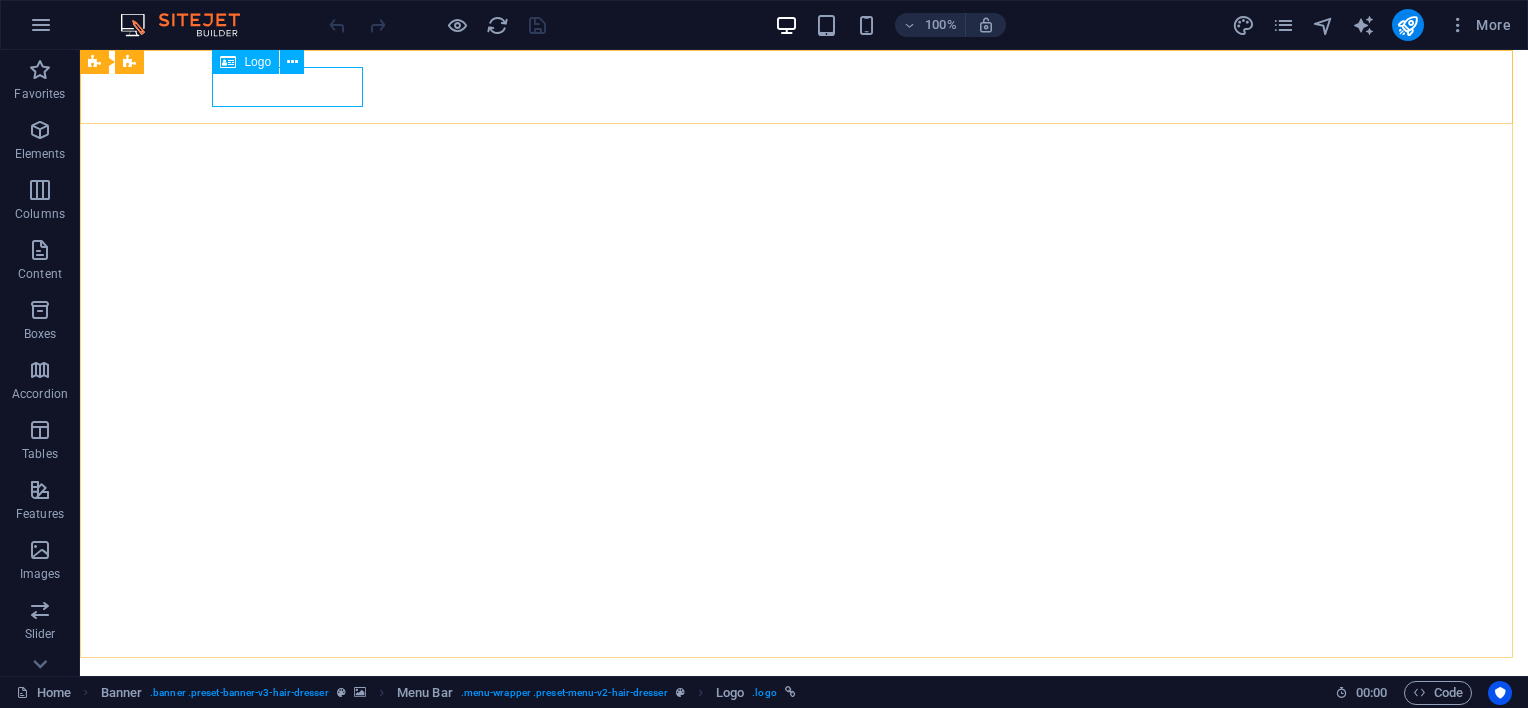 click on "Logo" at bounding box center (257, 62) 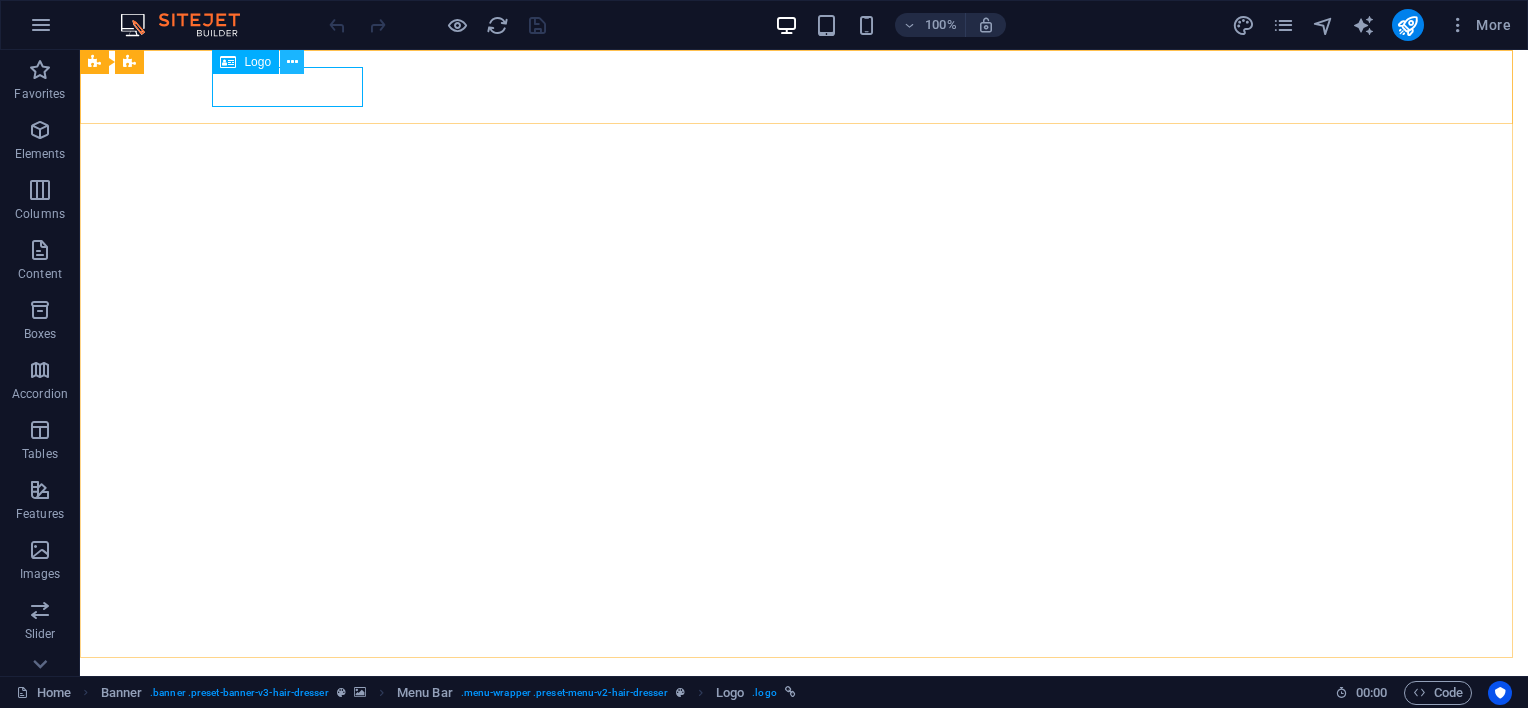 click at bounding box center [292, 62] 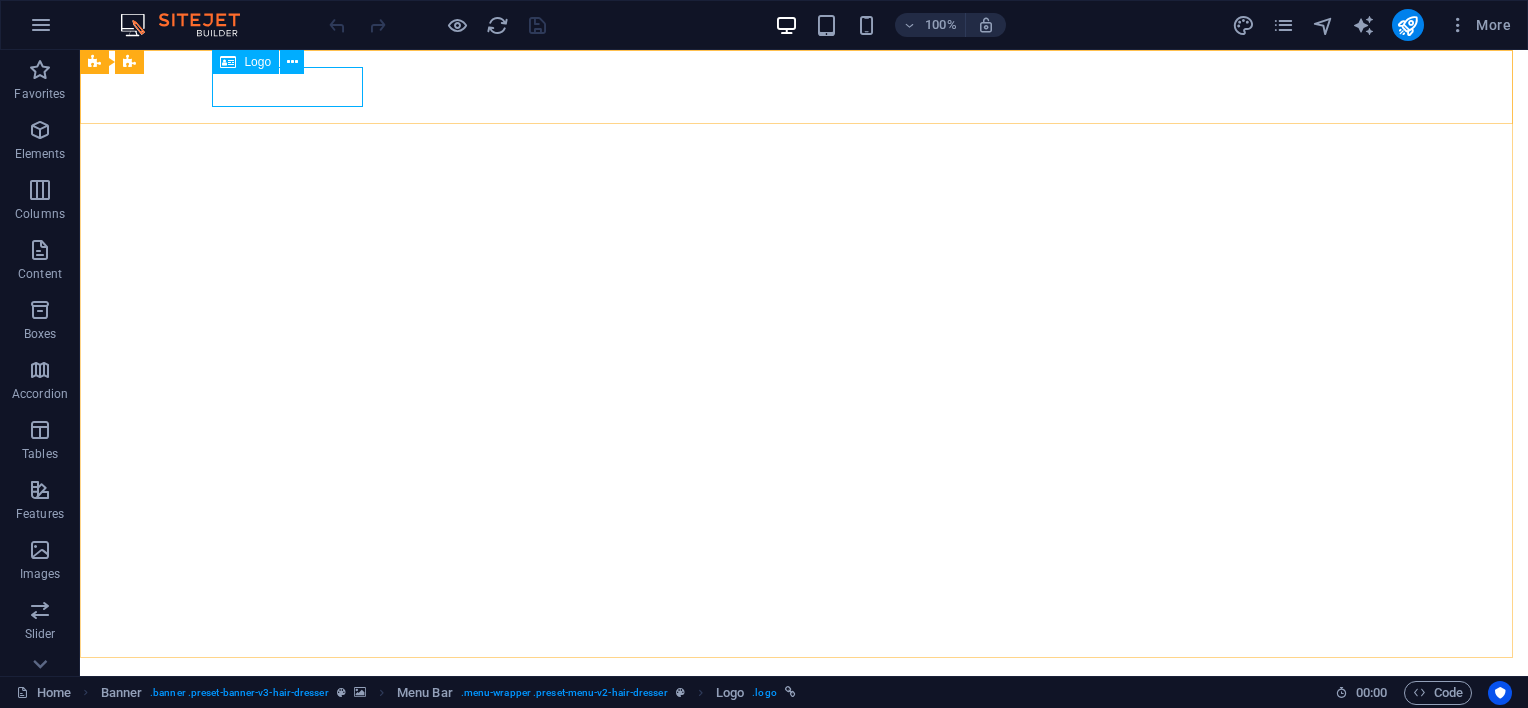 click on "Logo" at bounding box center (245, 62) 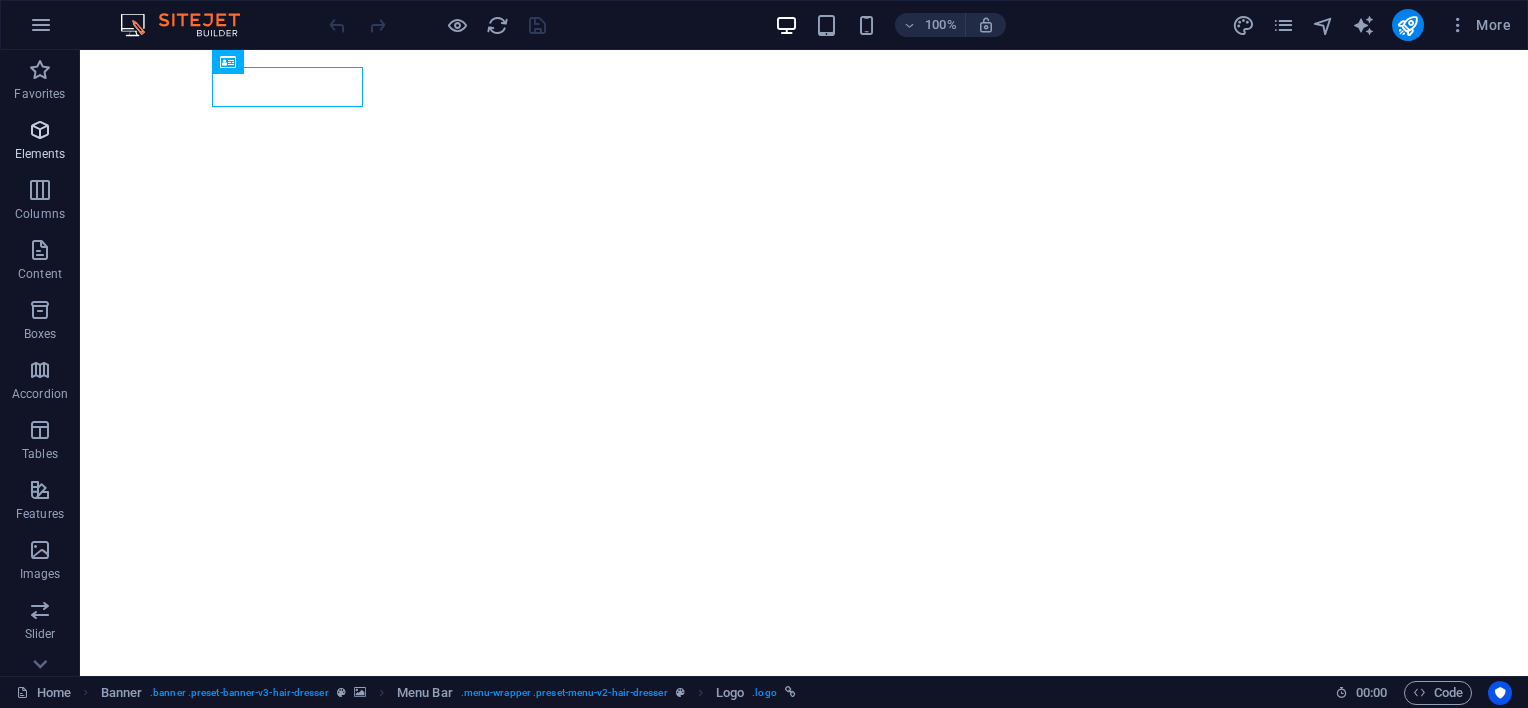 click at bounding box center (40, 130) 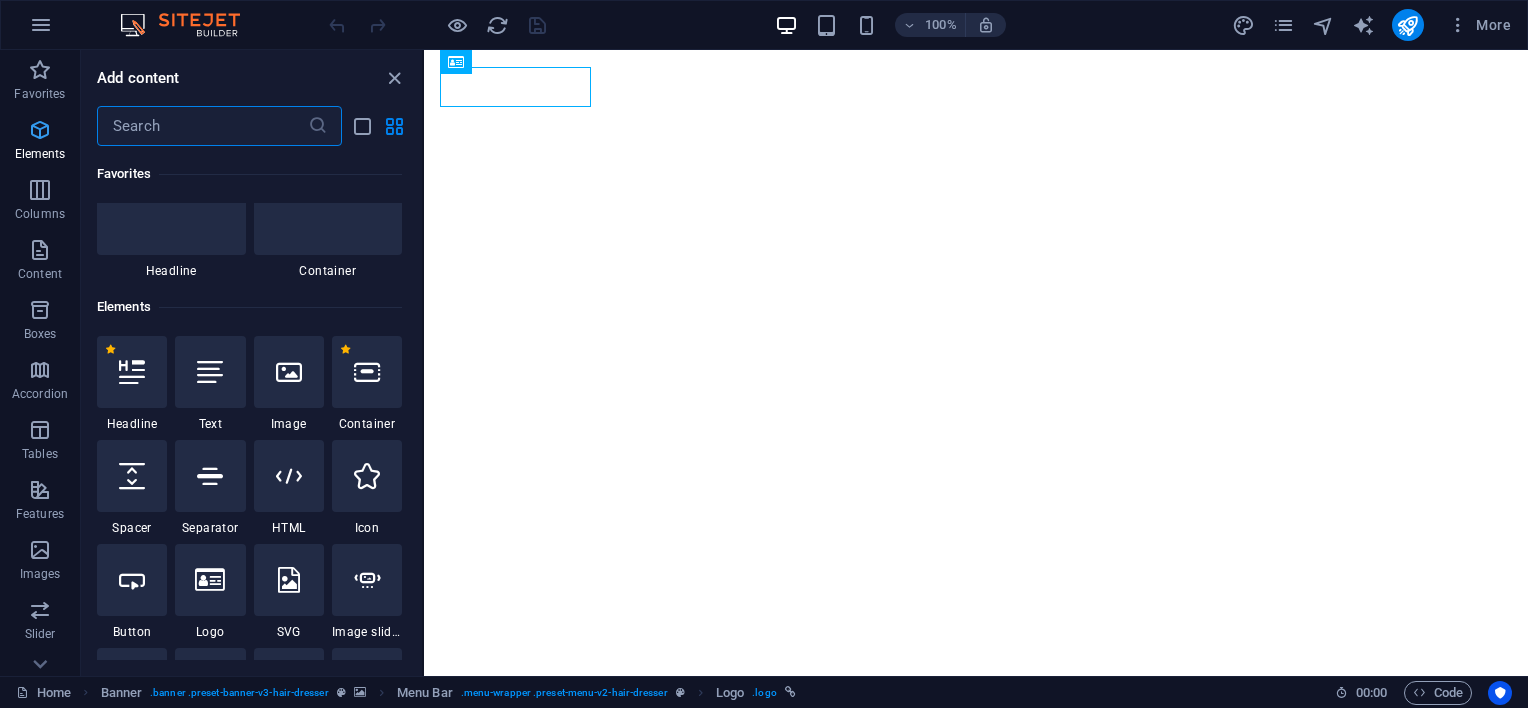 scroll, scrollTop: 212, scrollLeft: 0, axis: vertical 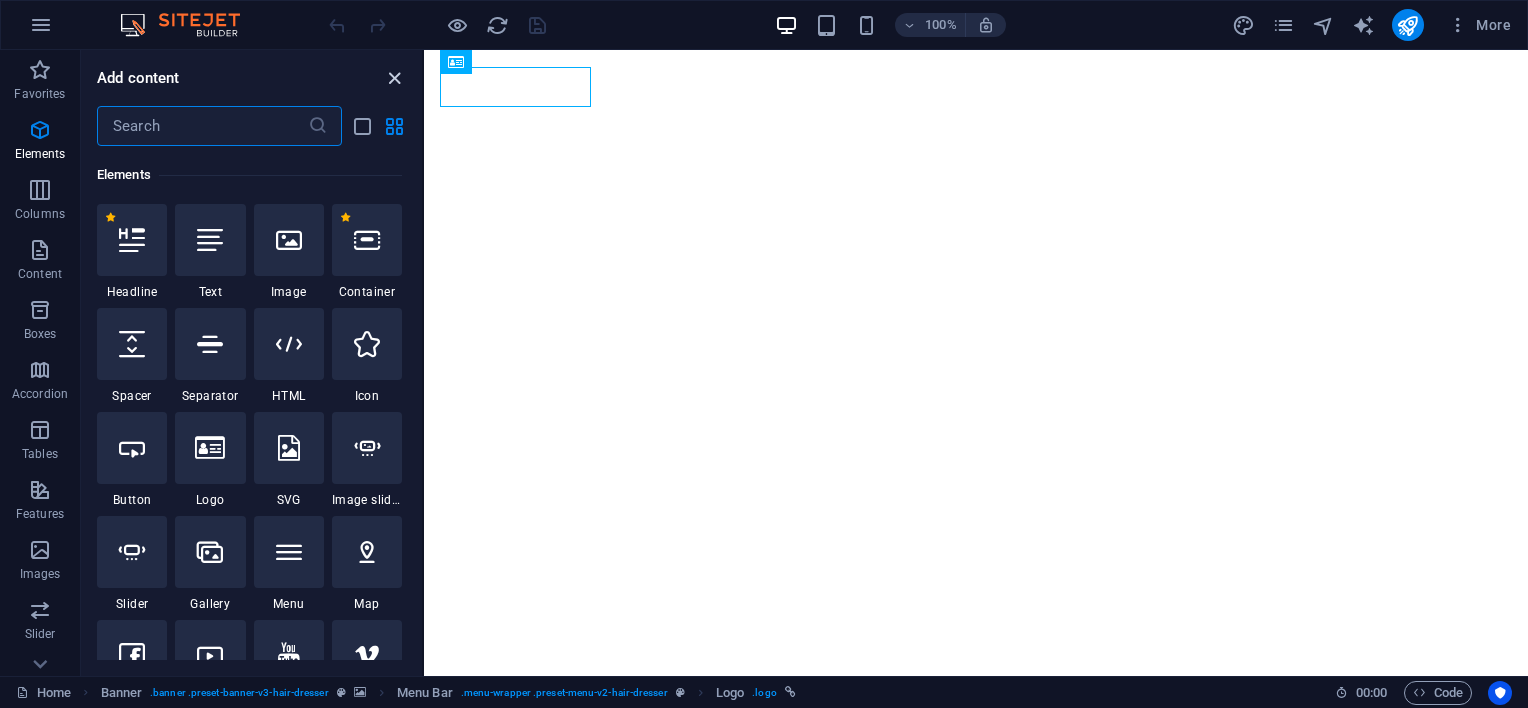 click at bounding box center [394, 78] 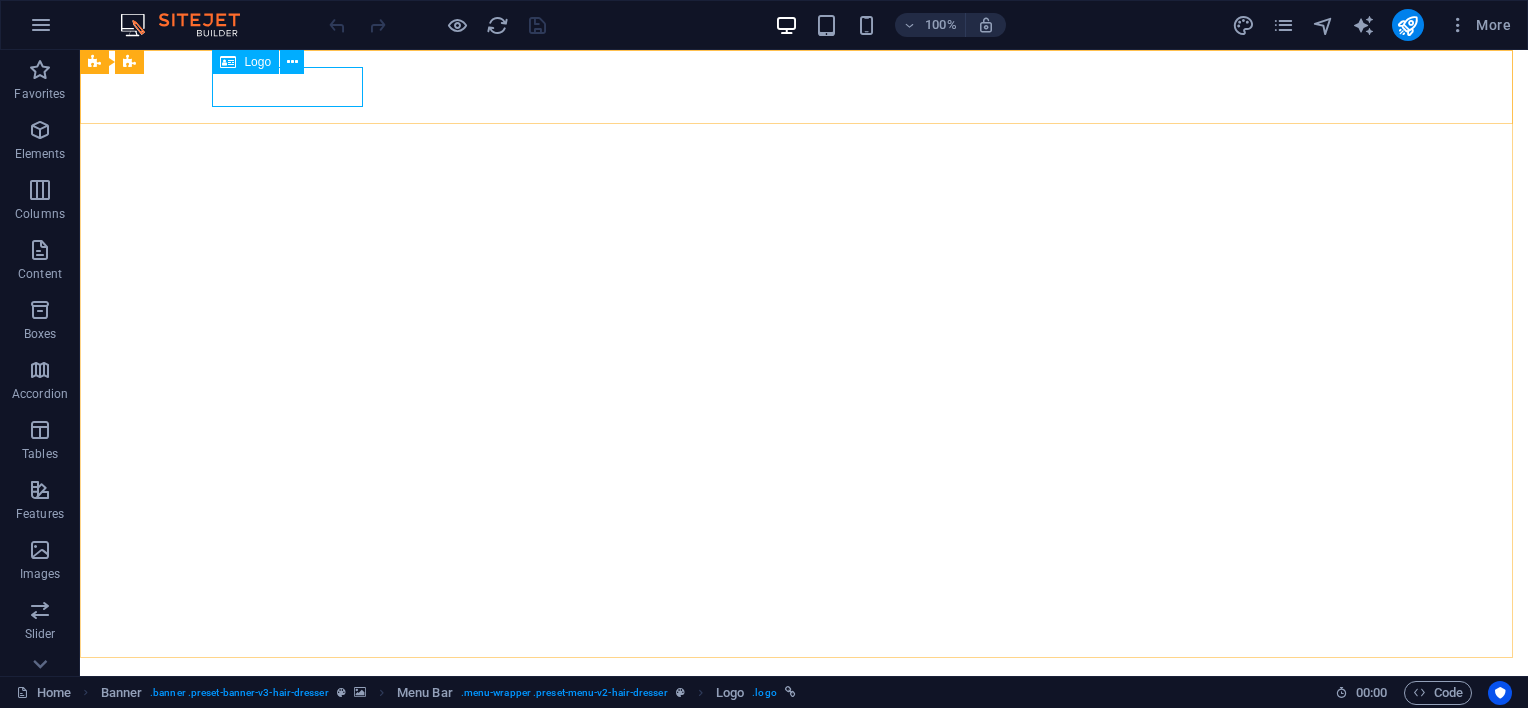 click at bounding box center (228, 62) 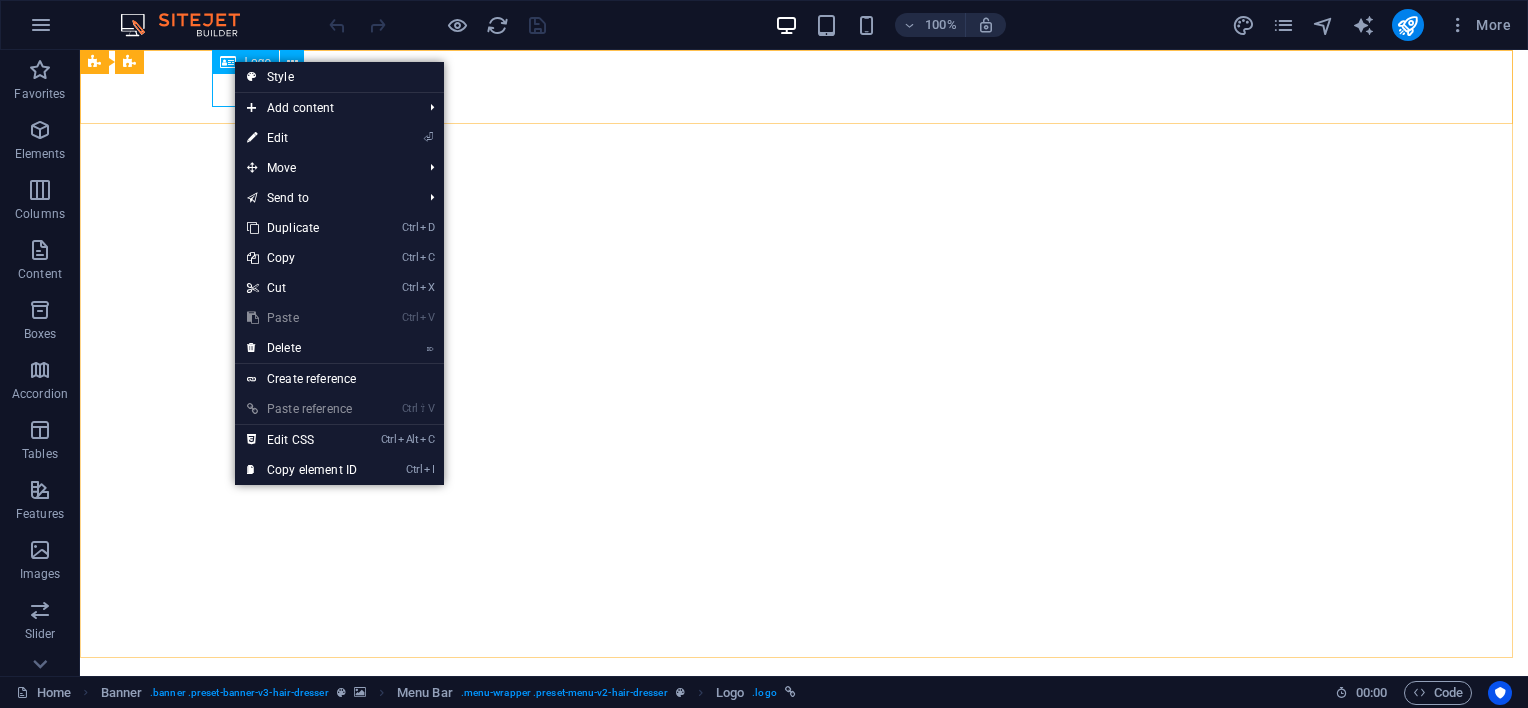 click at bounding box center [228, 62] 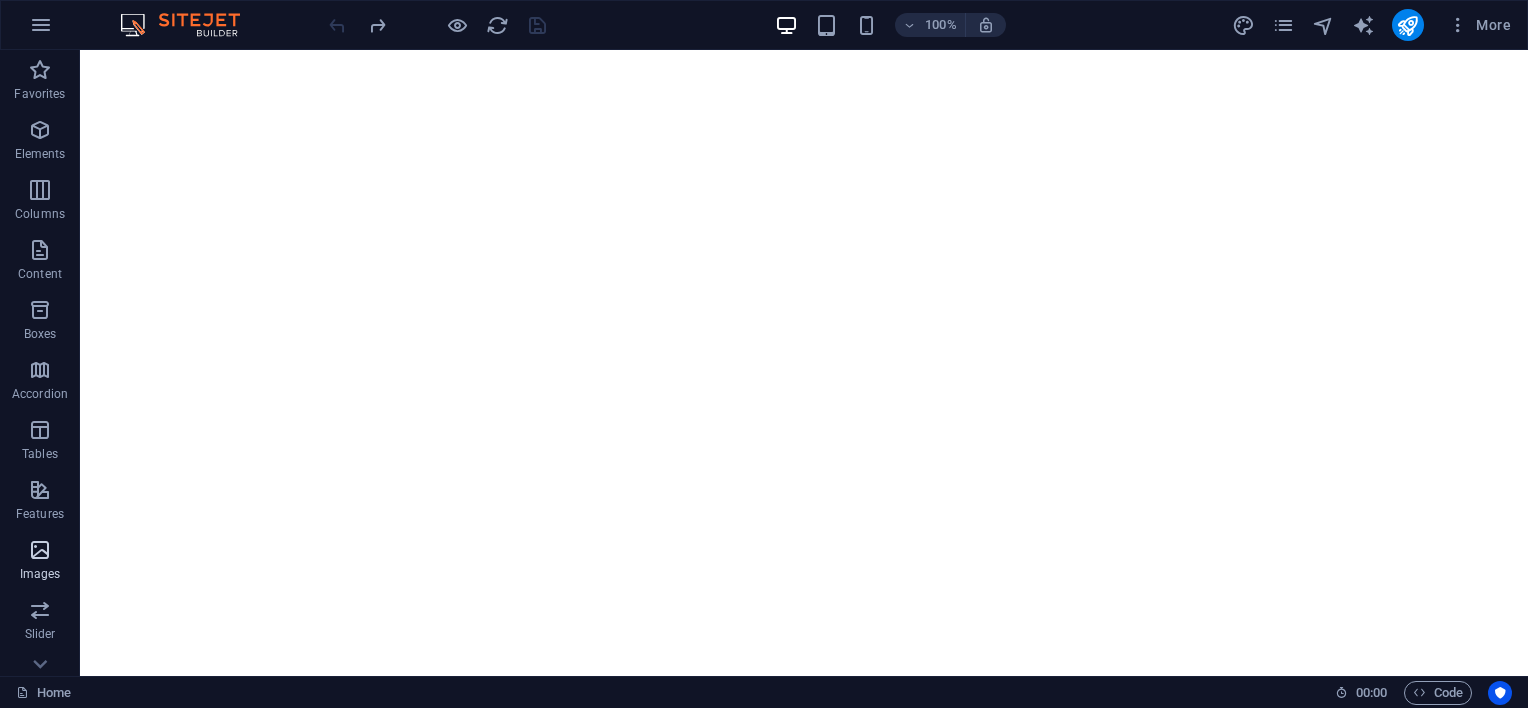 click at bounding box center [40, 550] 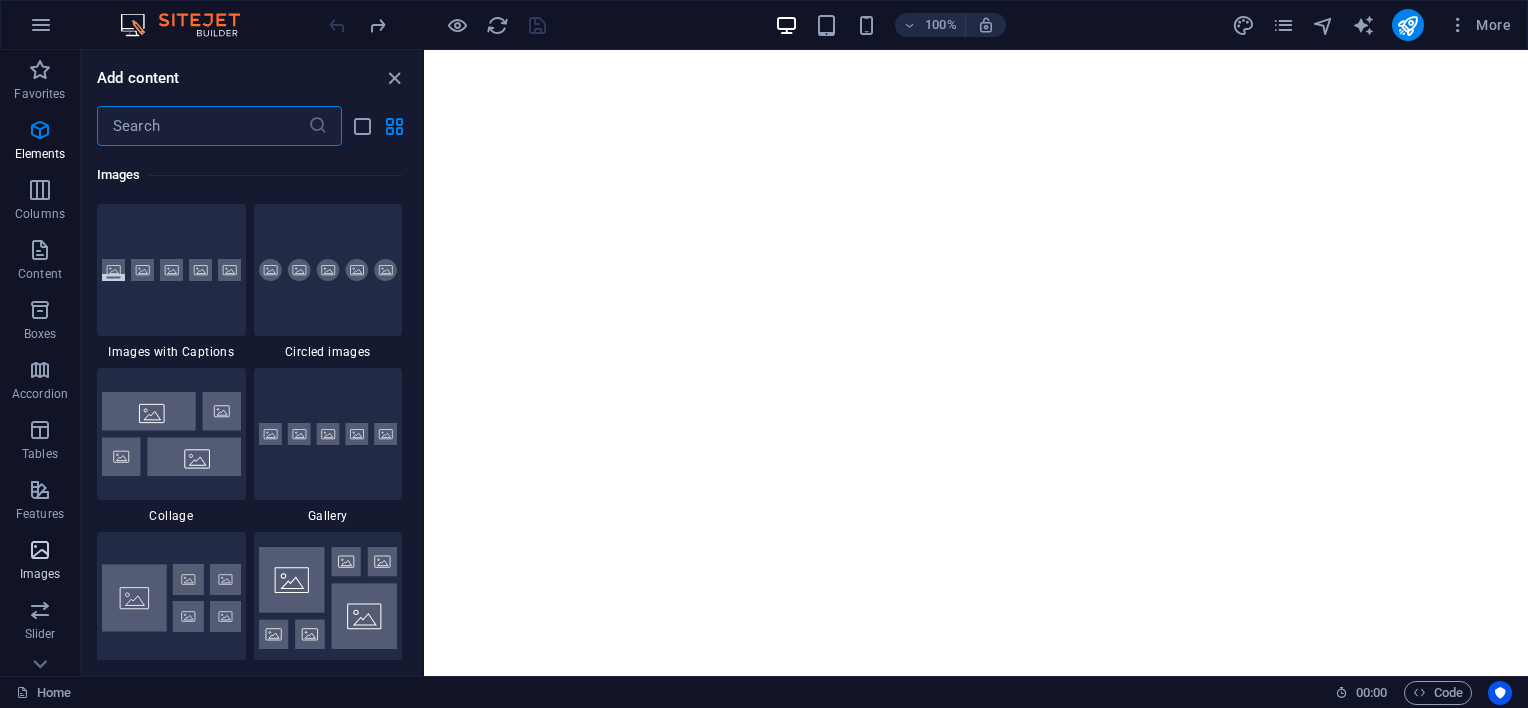 scroll, scrollTop: 10140, scrollLeft: 0, axis: vertical 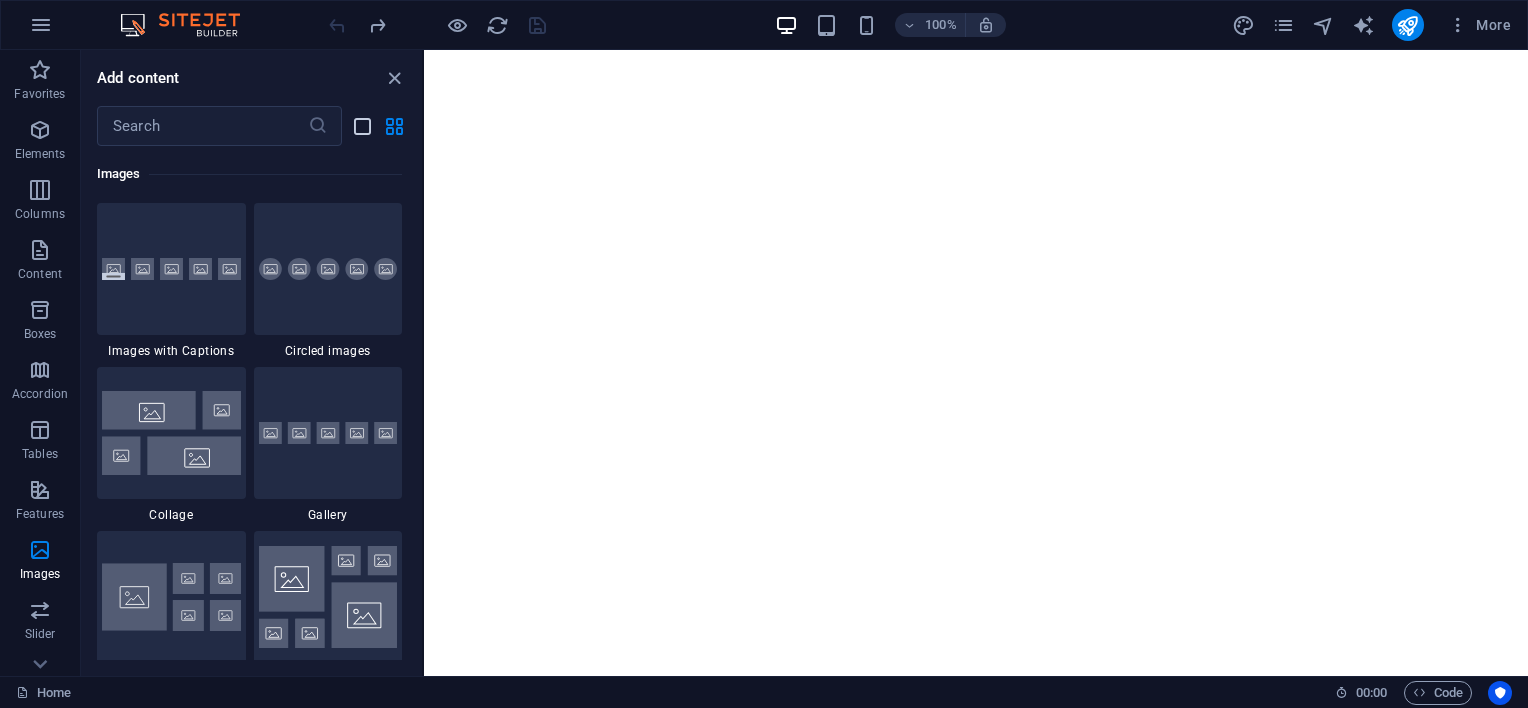 click at bounding box center (362, 126) 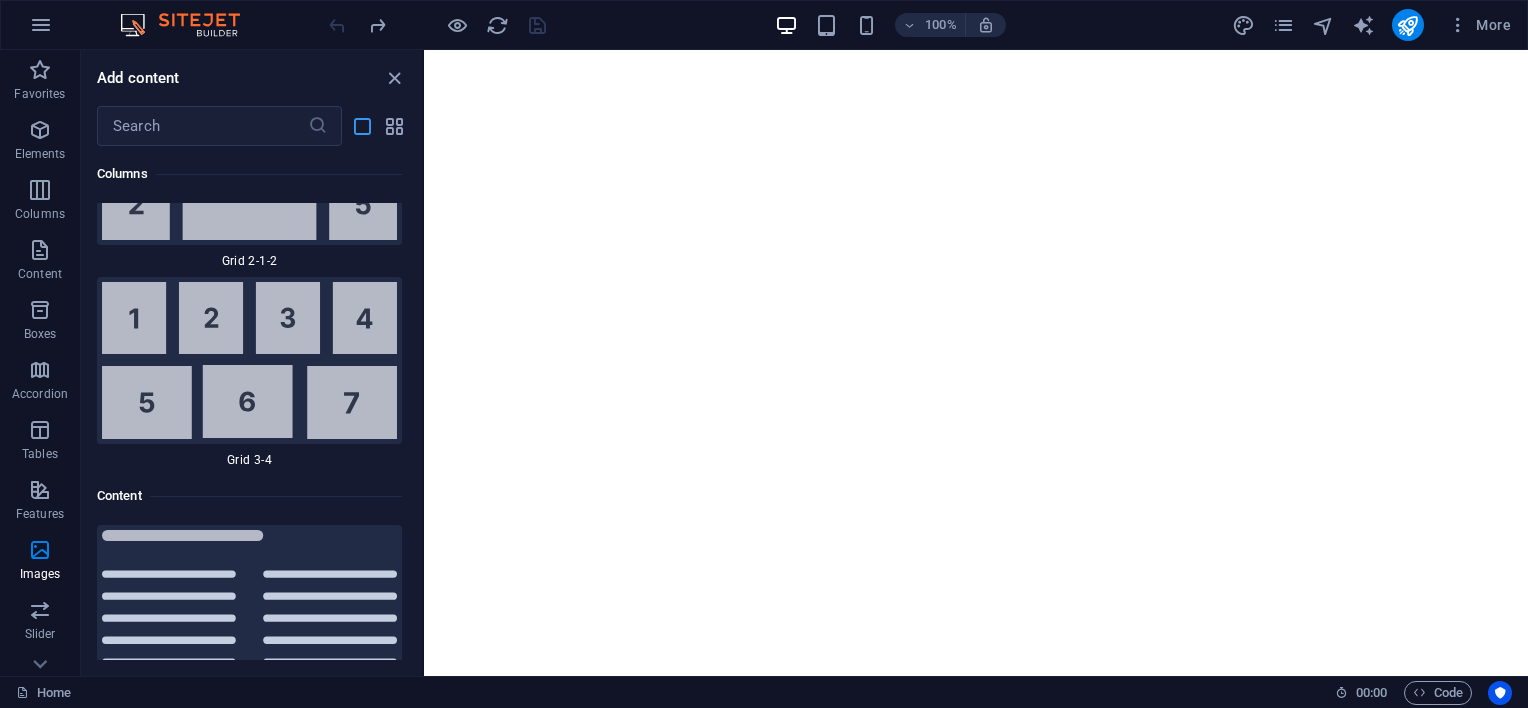 scroll, scrollTop: 24075, scrollLeft: 0, axis: vertical 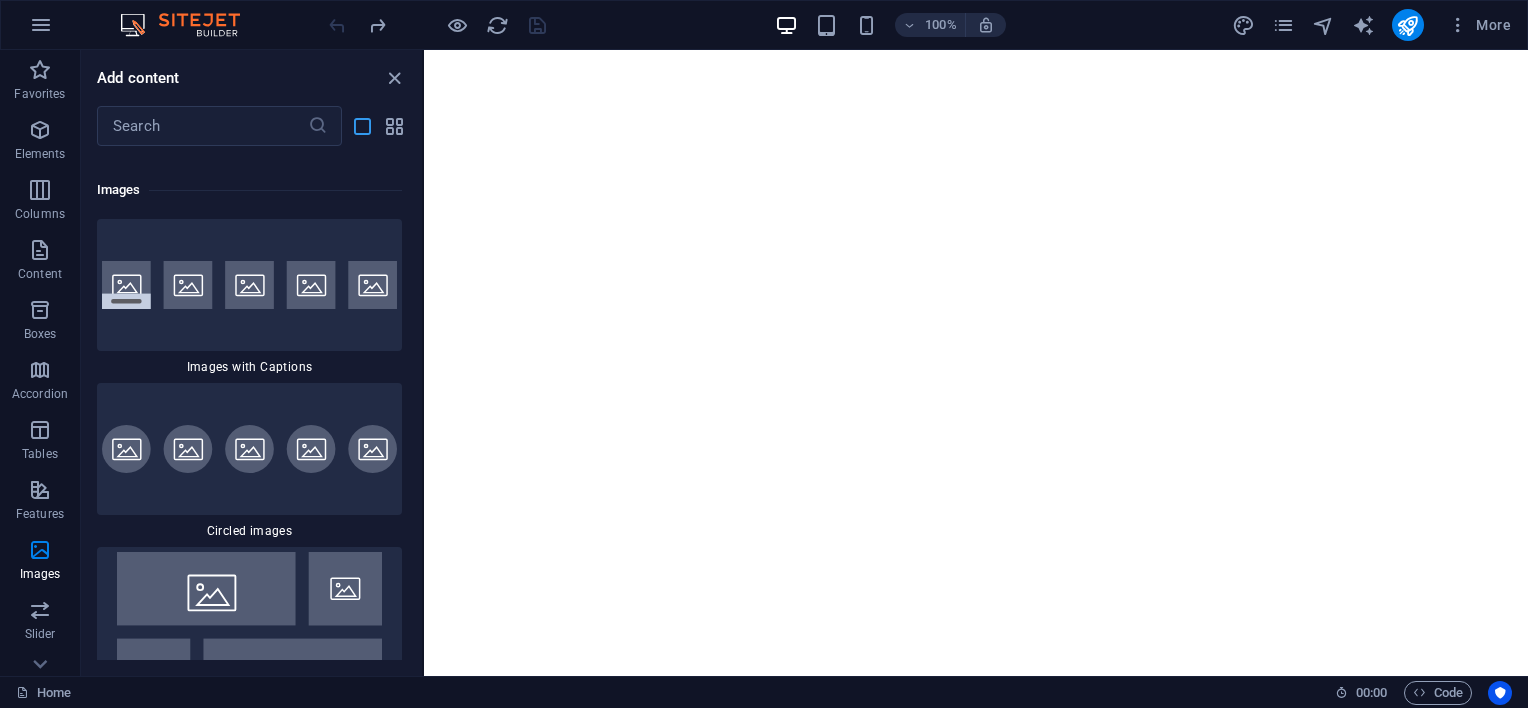 click at bounding box center [362, 126] 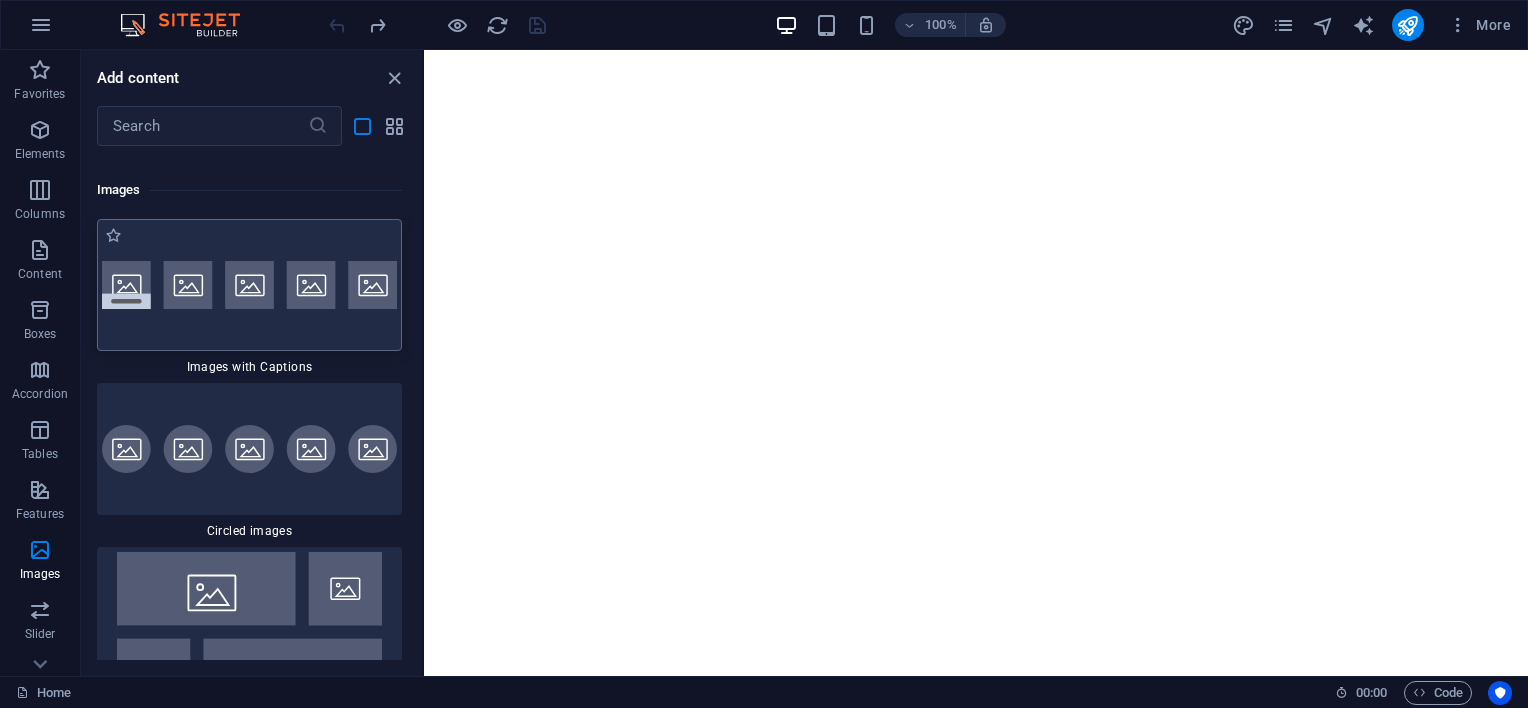 click at bounding box center (249, 285) 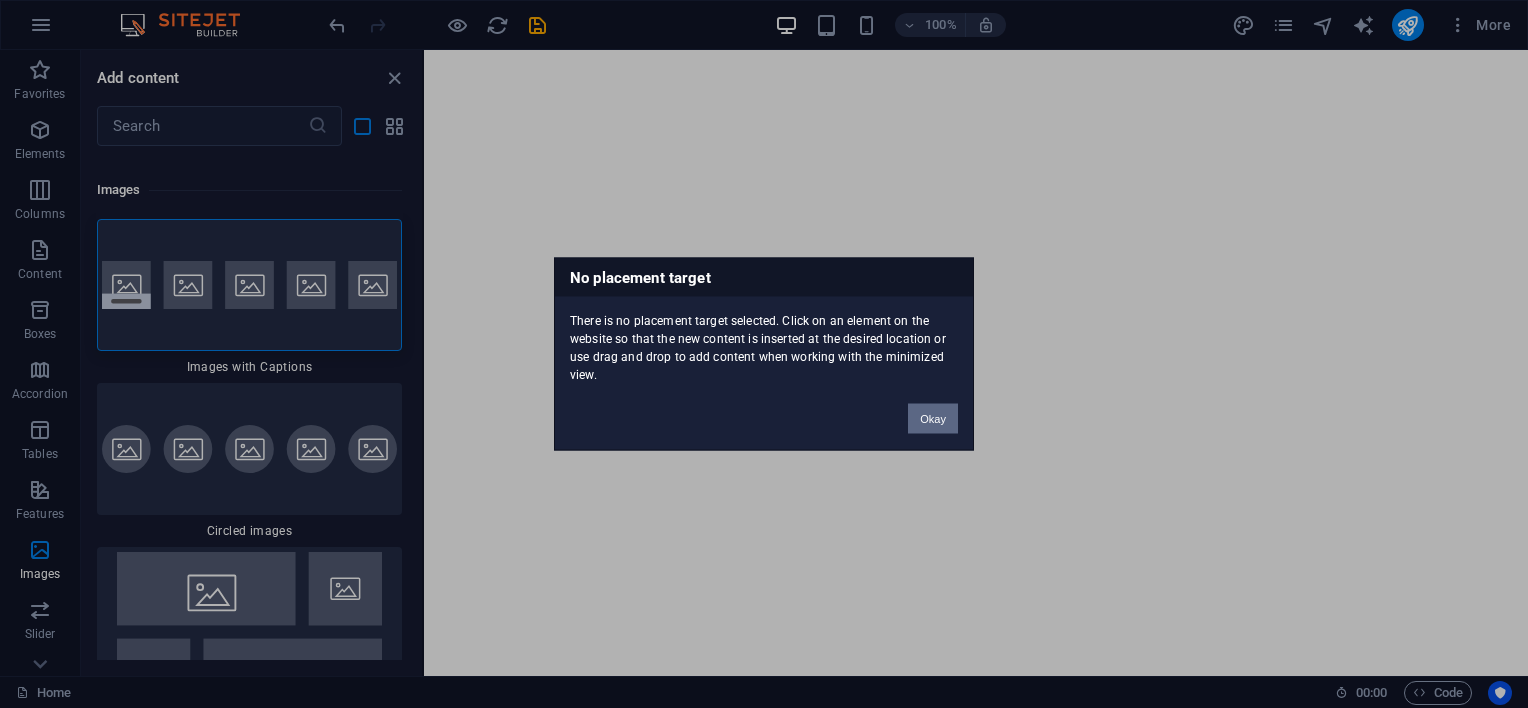 click on "Okay" at bounding box center [933, 419] 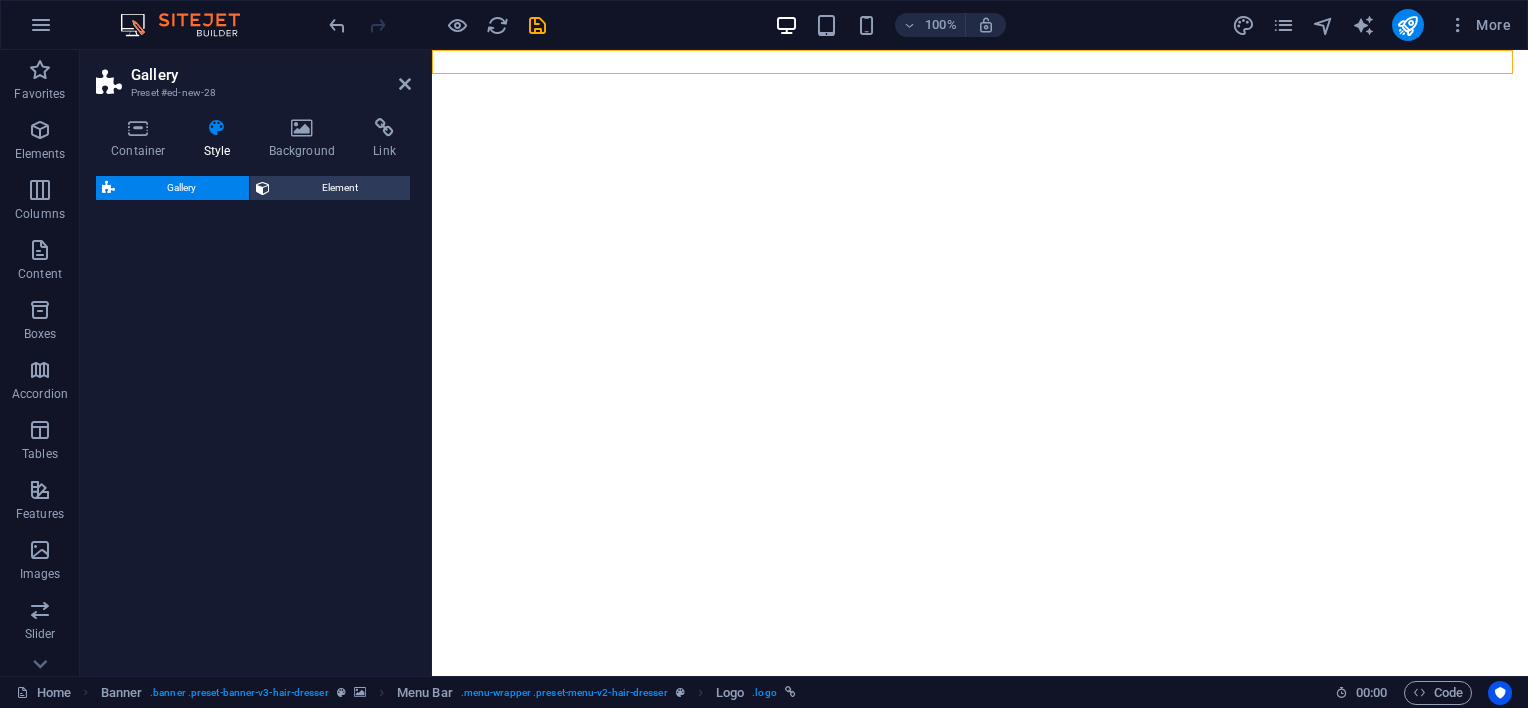select on "rem" 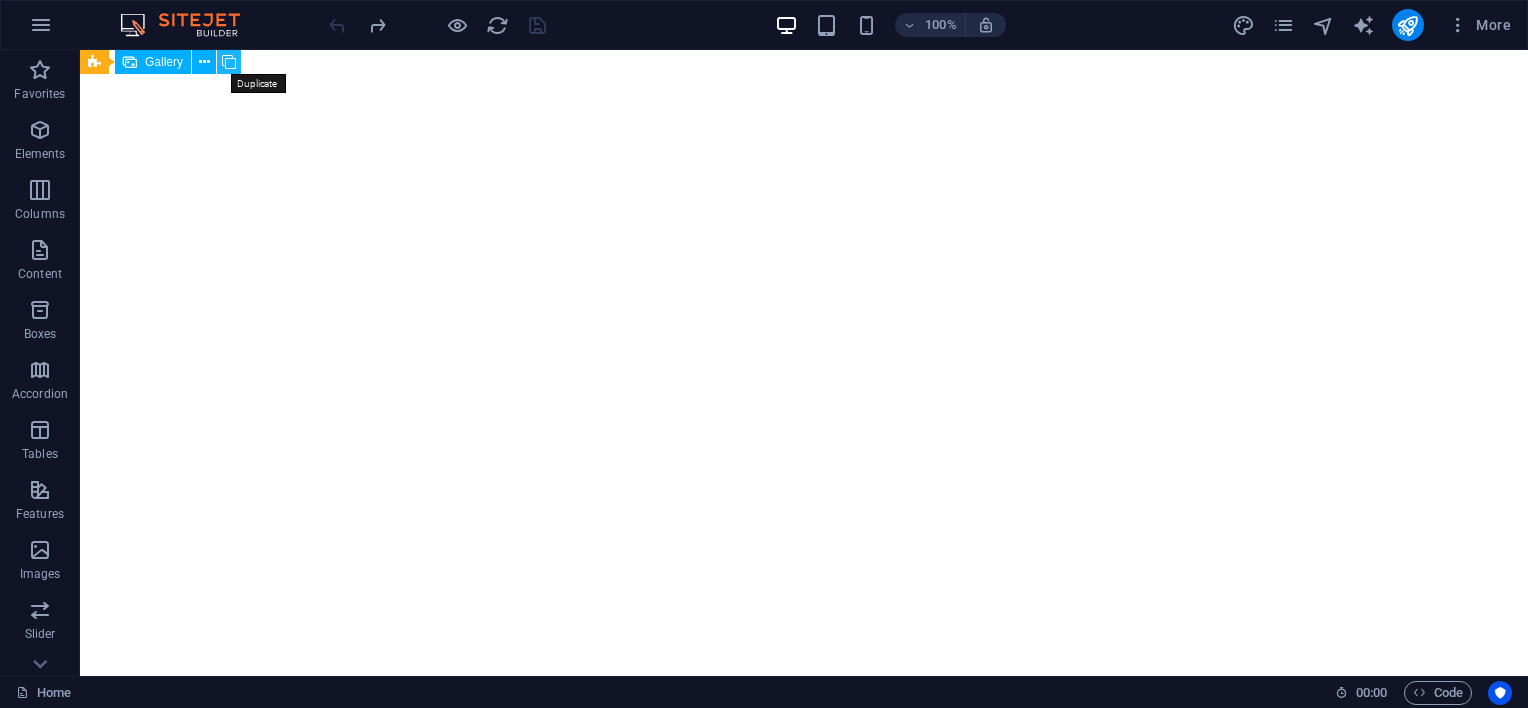 click at bounding box center [229, 62] 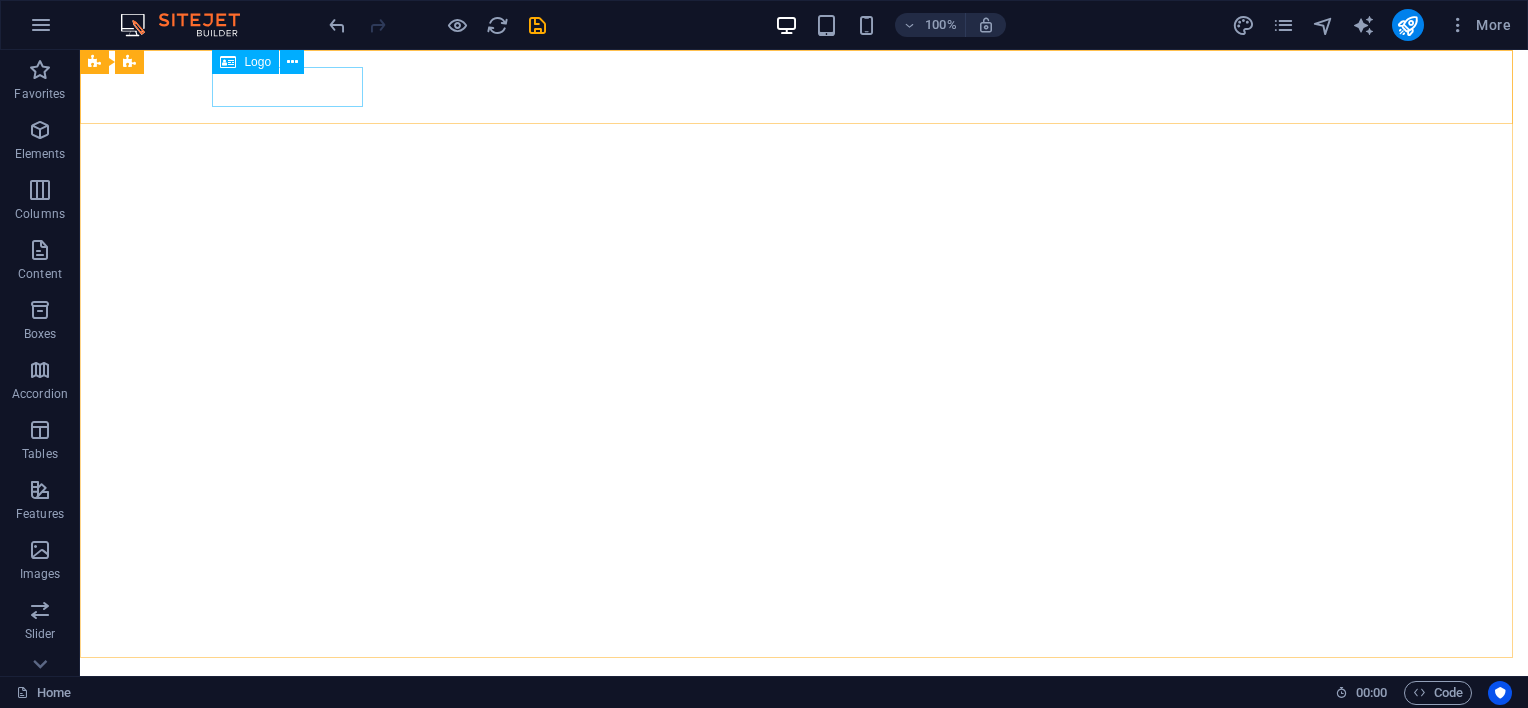 click on "Logo" at bounding box center (257, 62) 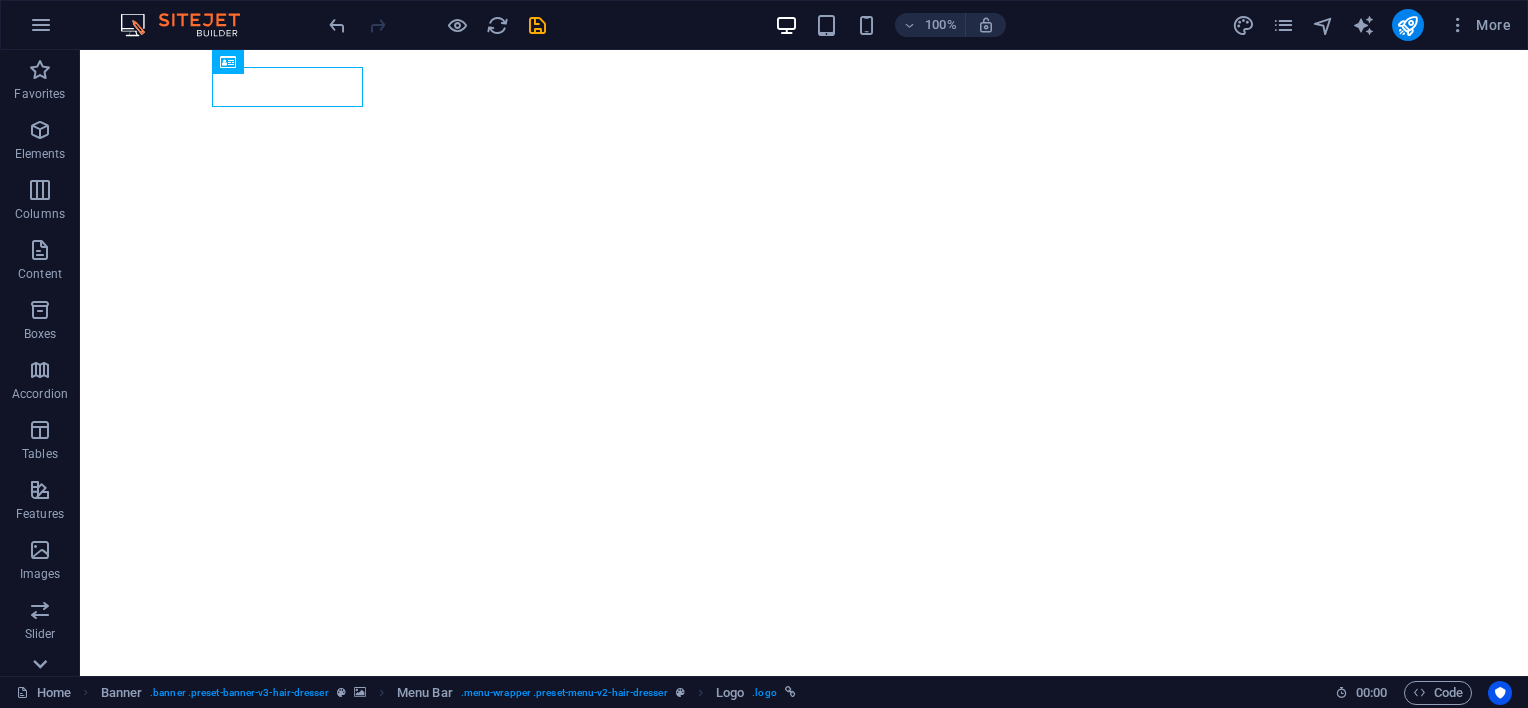 click 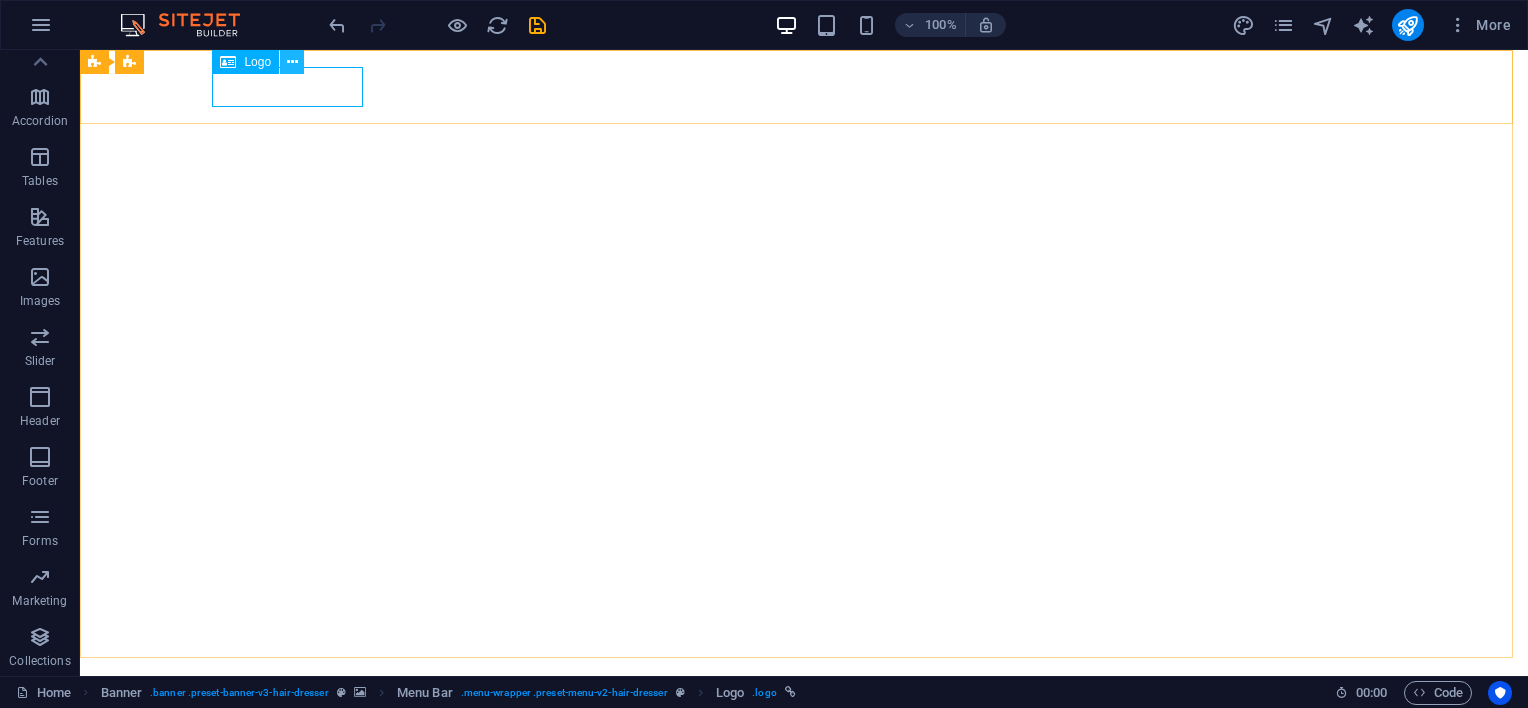 click at bounding box center [292, 62] 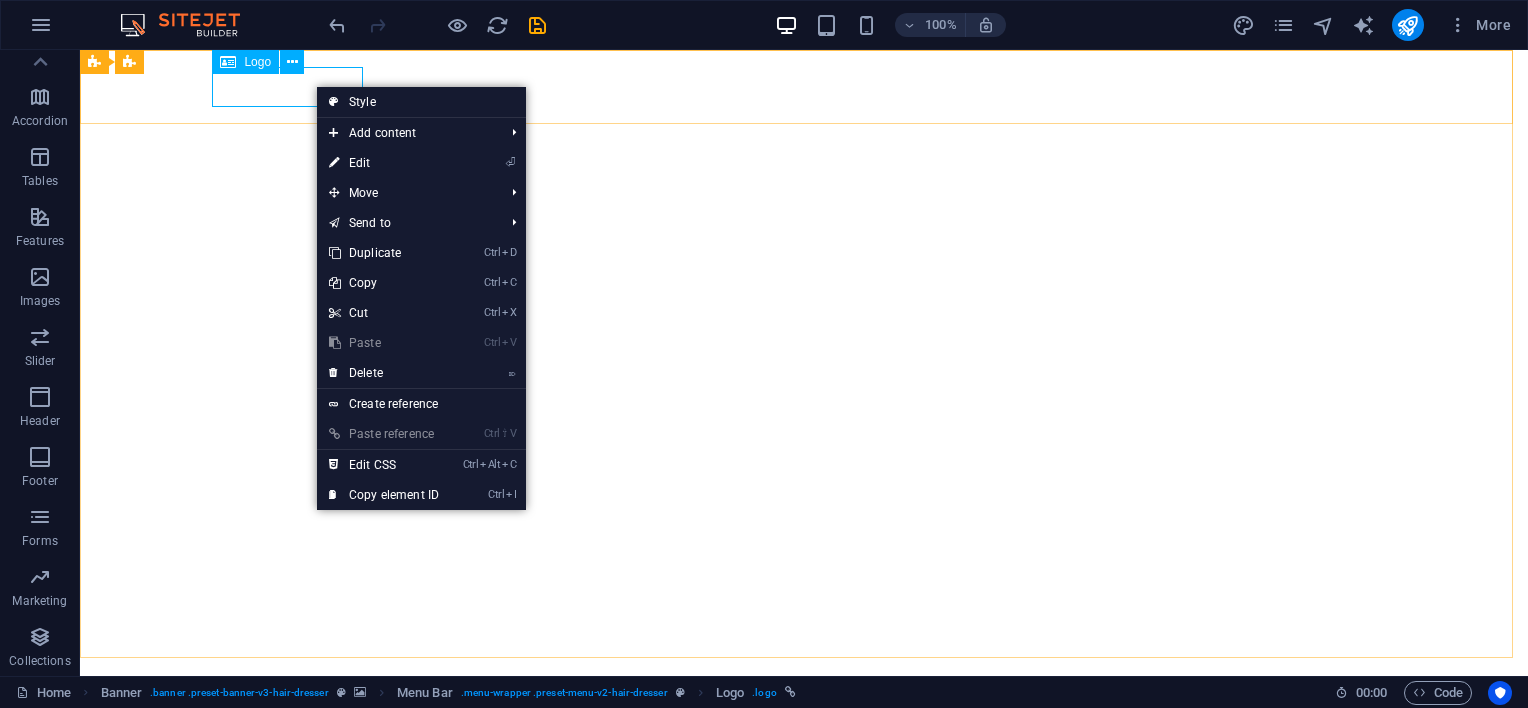 click on "Logo" at bounding box center (257, 62) 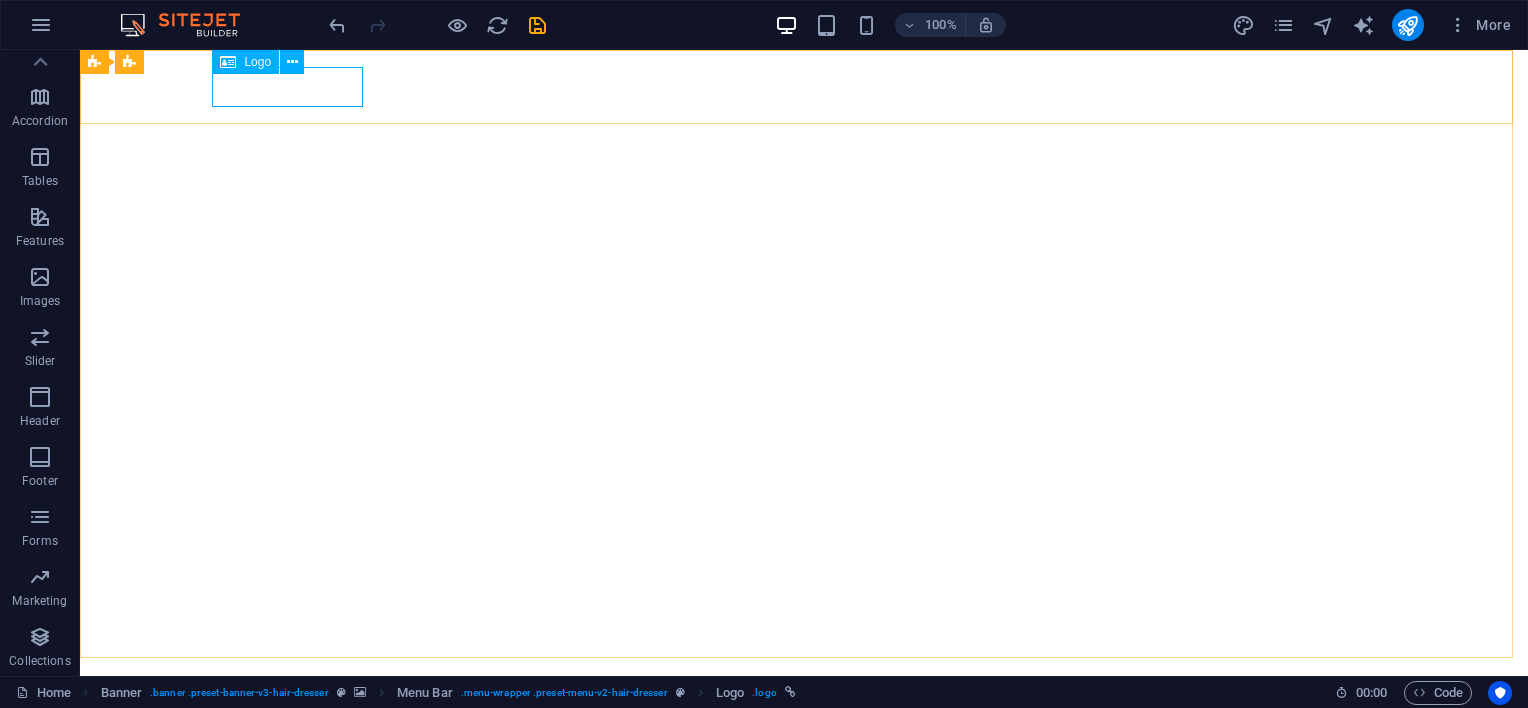 click on "Logo" at bounding box center [257, 62] 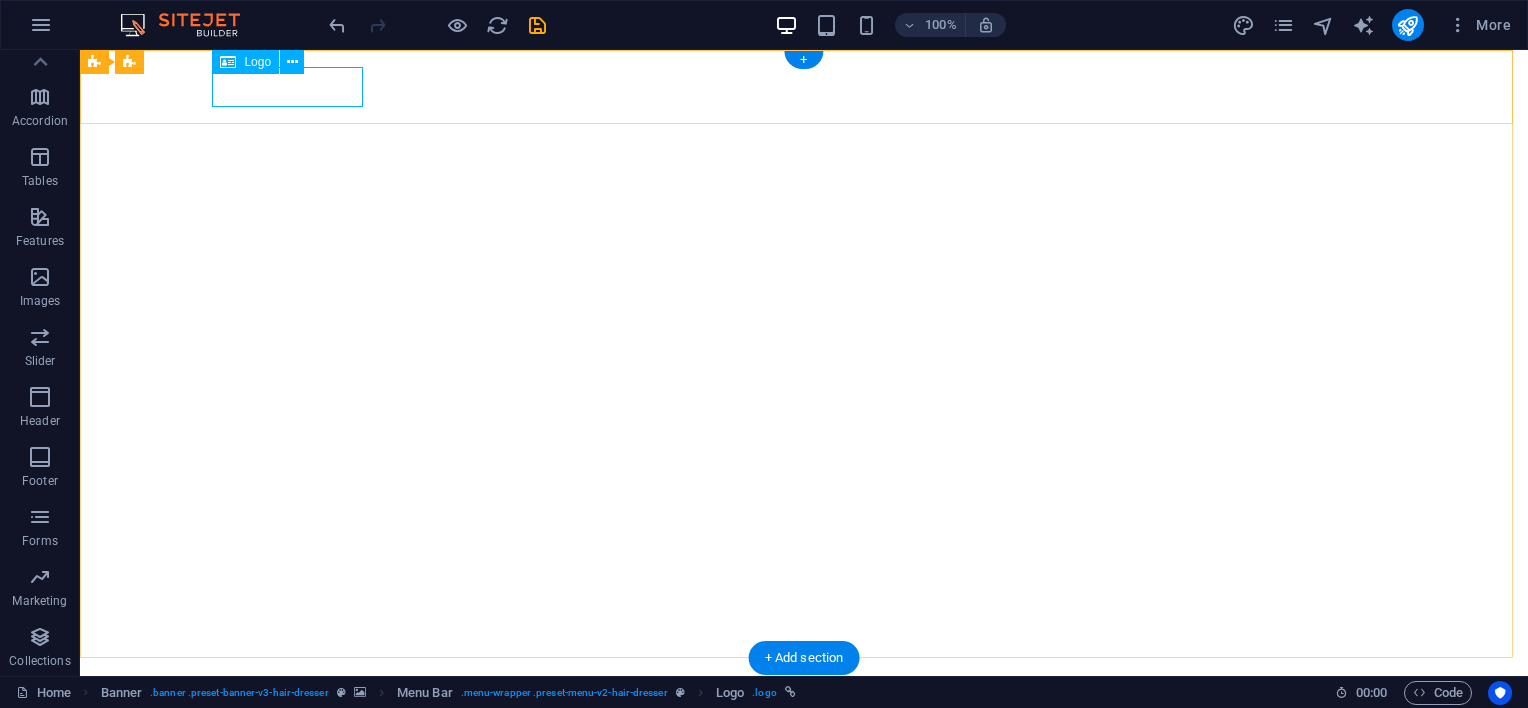 select on "px" 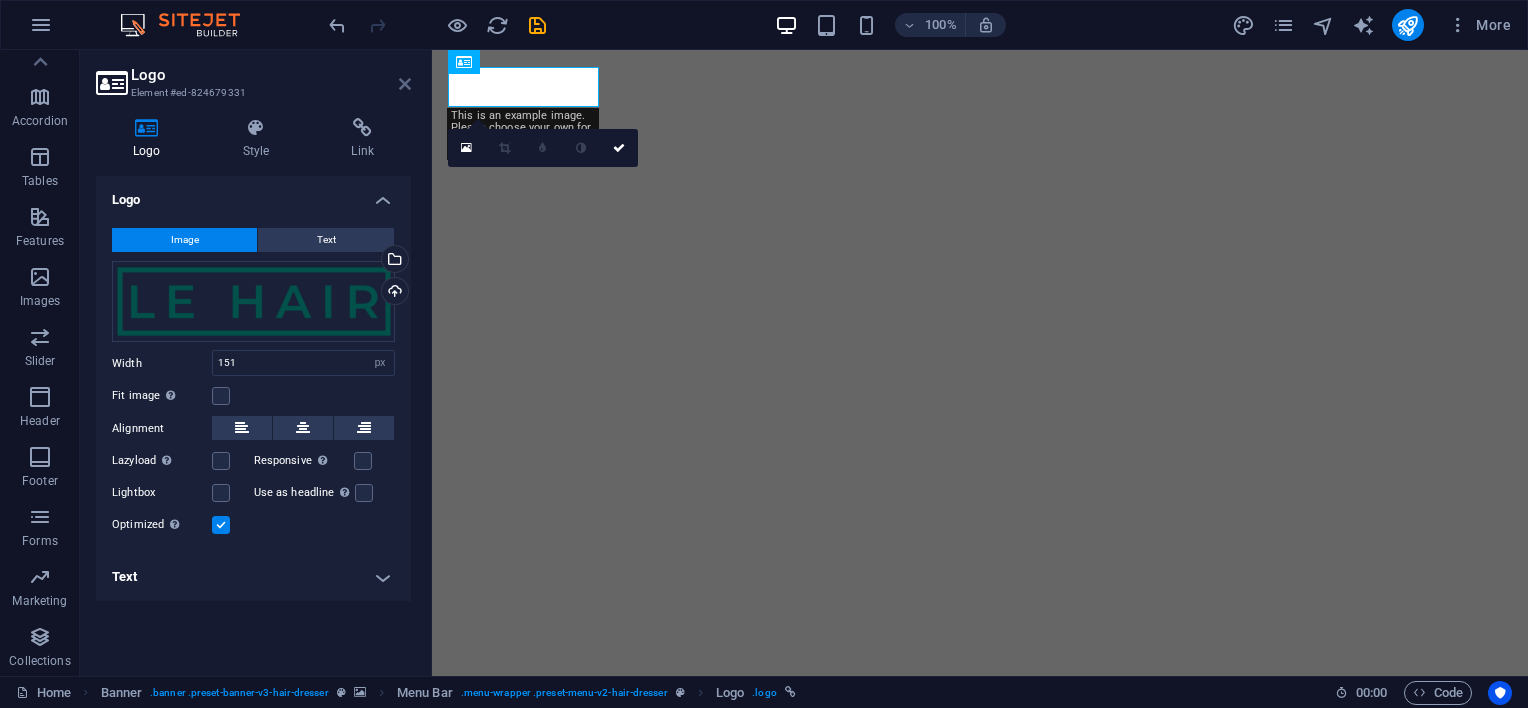 click at bounding box center [405, 84] 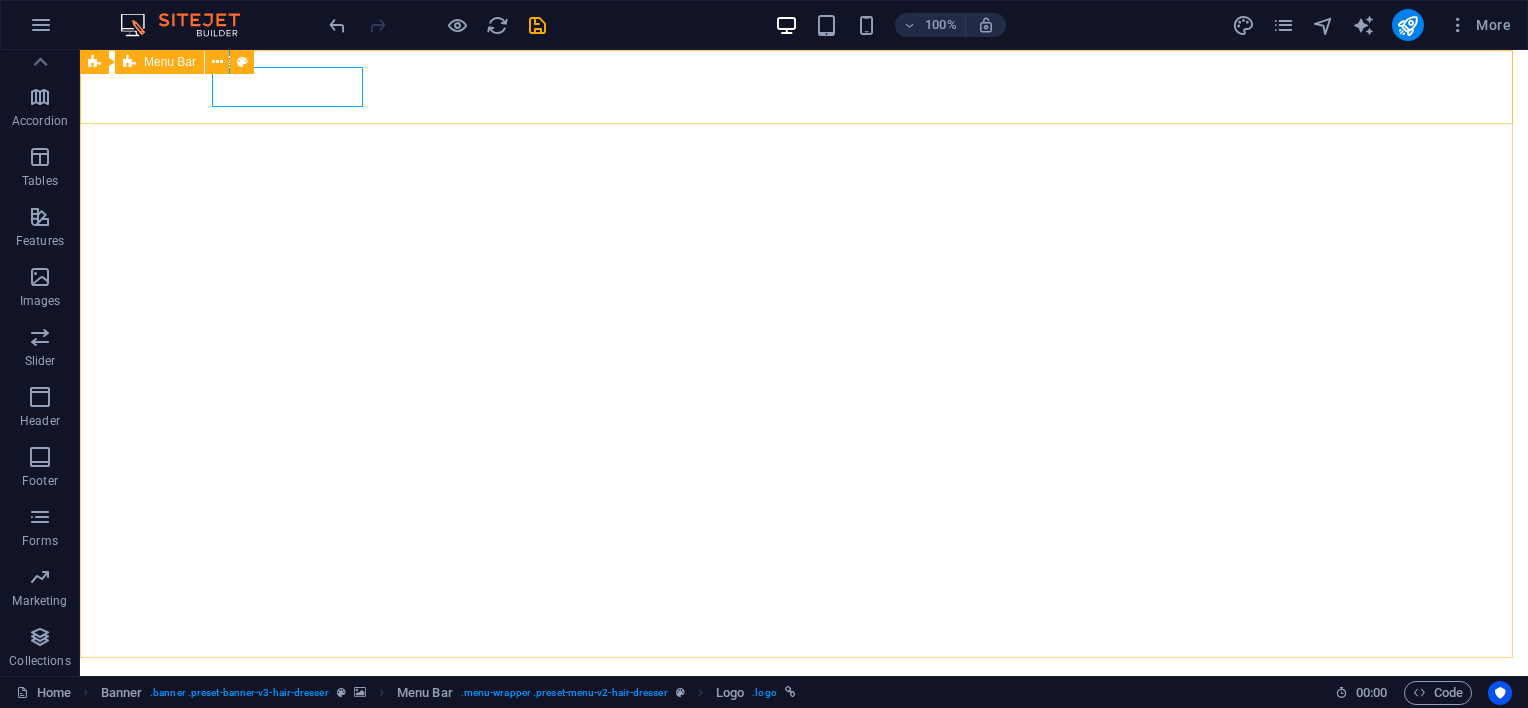 click on "Menu Bar" at bounding box center [170, 62] 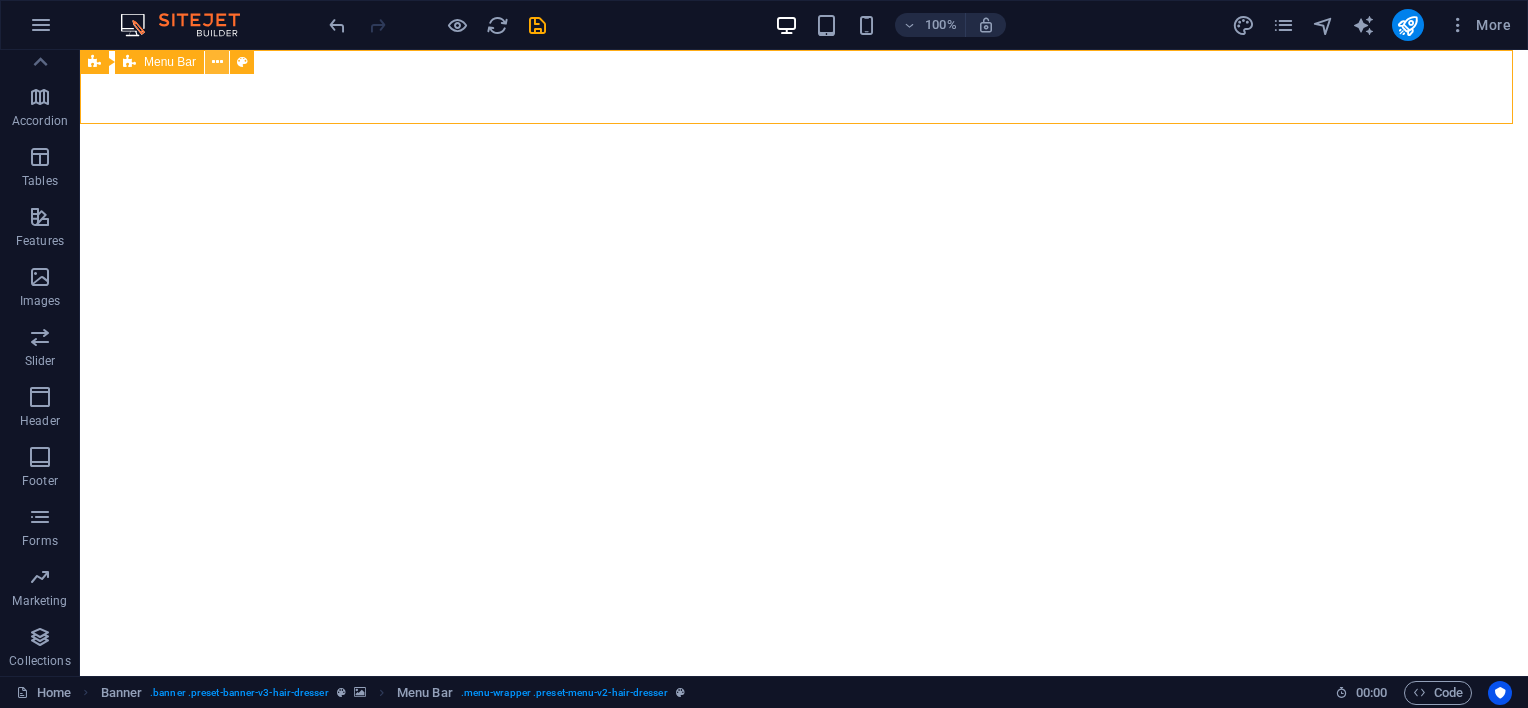 click at bounding box center [217, 62] 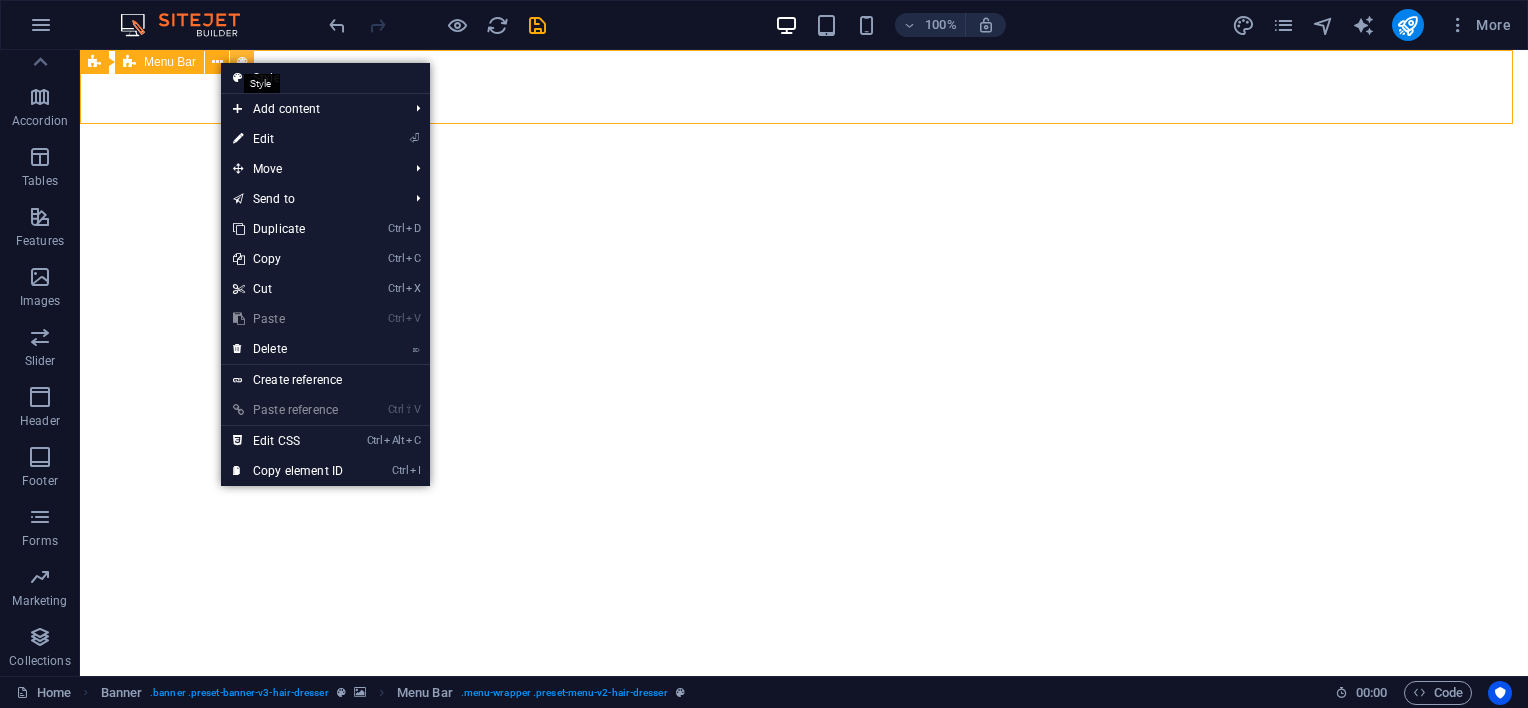 click at bounding box center [242, 62] 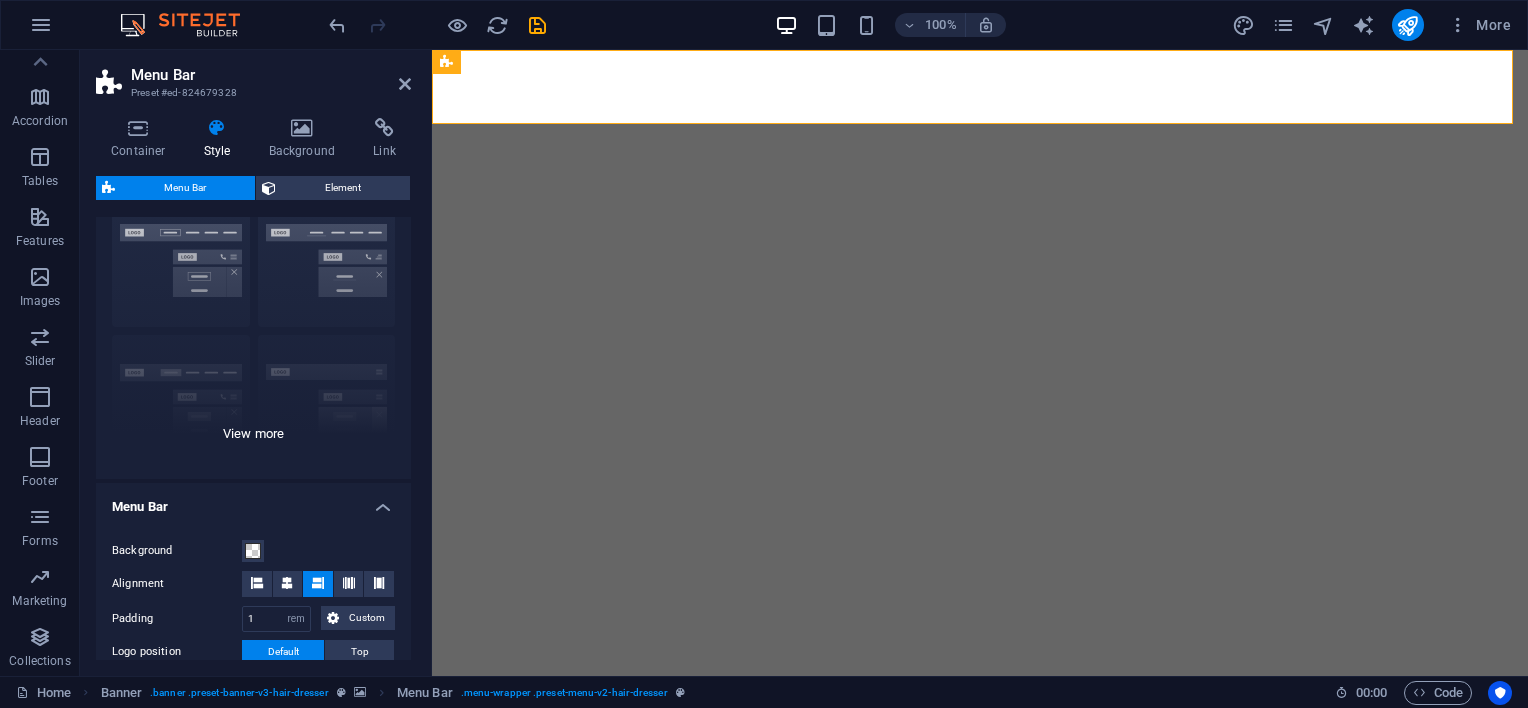 scroll, scrollTop: 0, scrollLeft: 0, axis: both 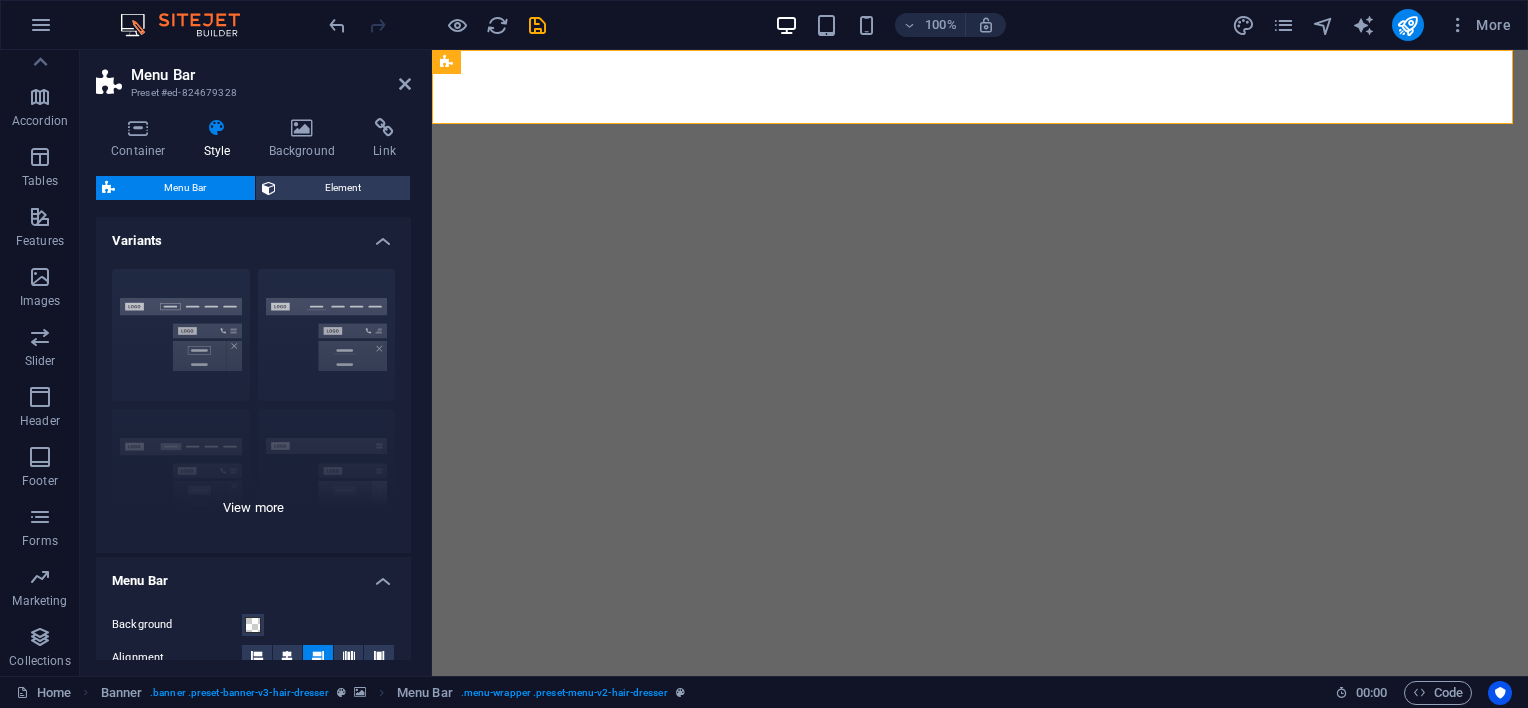 click on "Border Centered Default Fixed Loki Trigger Wide XXL" at bounding box center [253, 403] 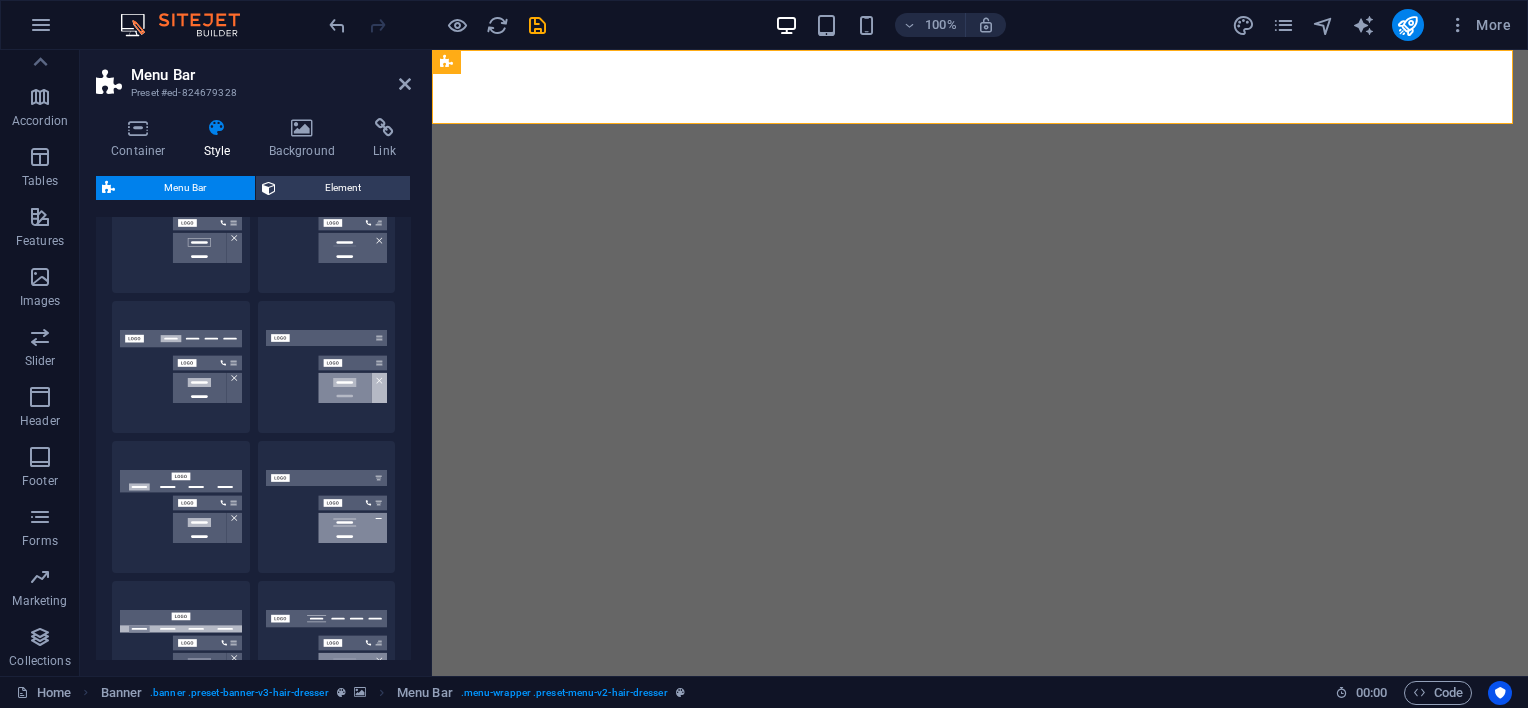 scroll, scrollTop: 110, scrollLeft: 0, axis: vertical 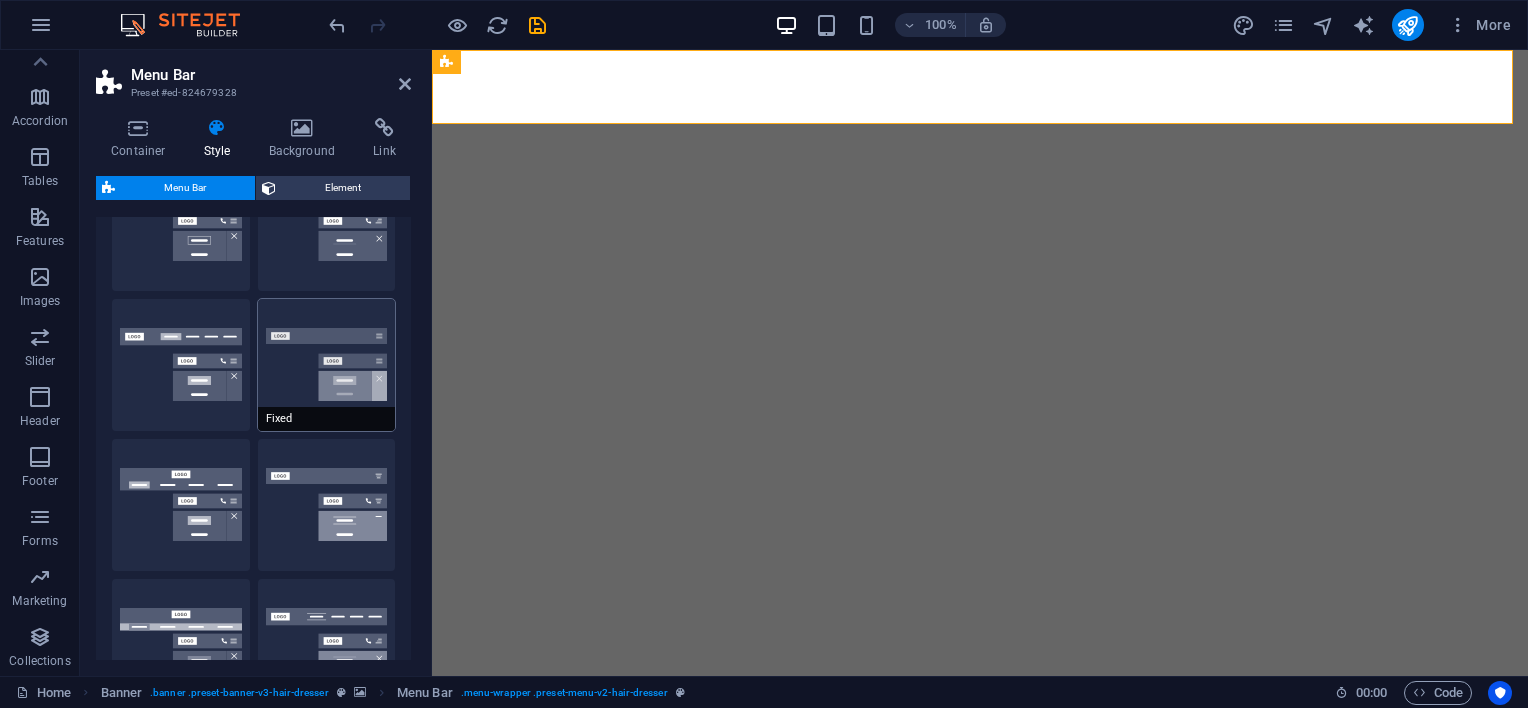 click on "Fixed" at bounding box center [327, 365] 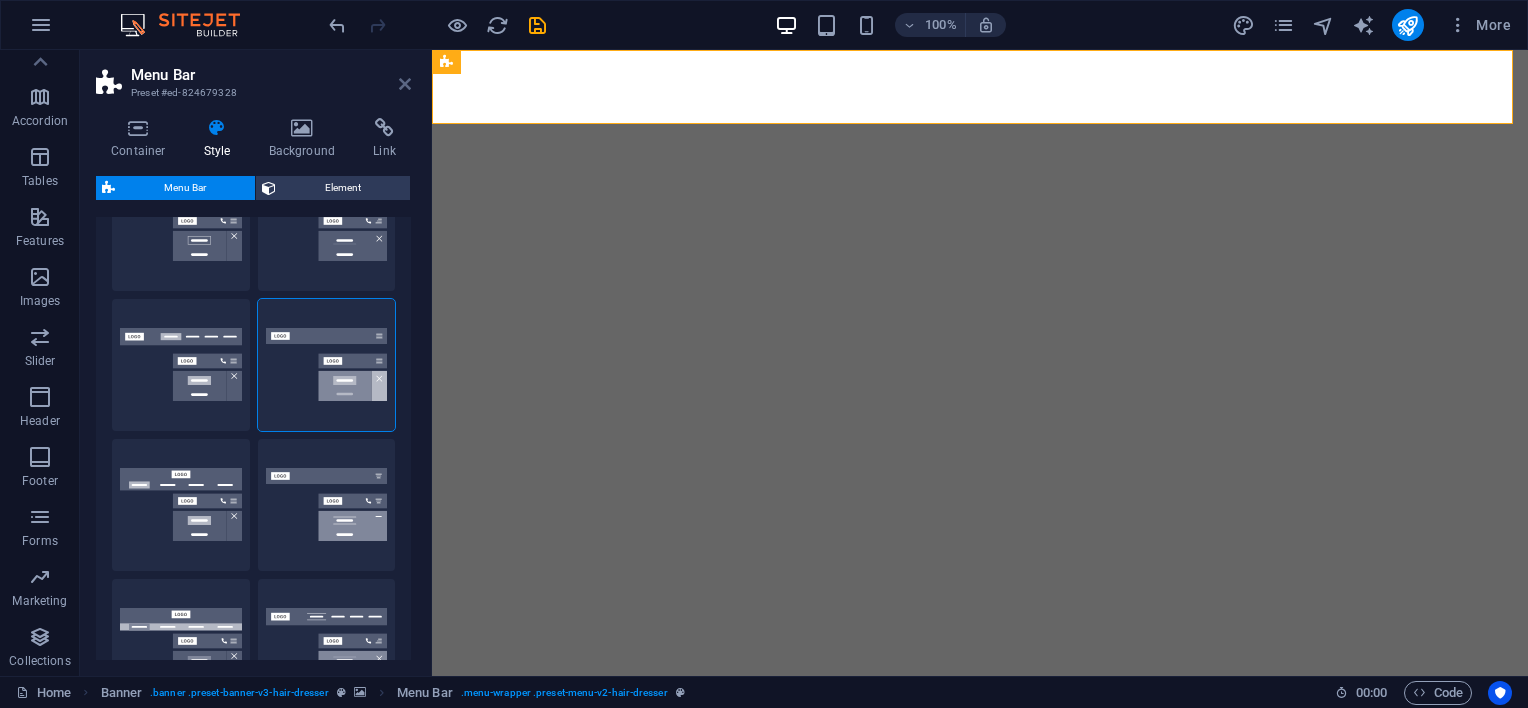 click at bounding box center (405, 84) 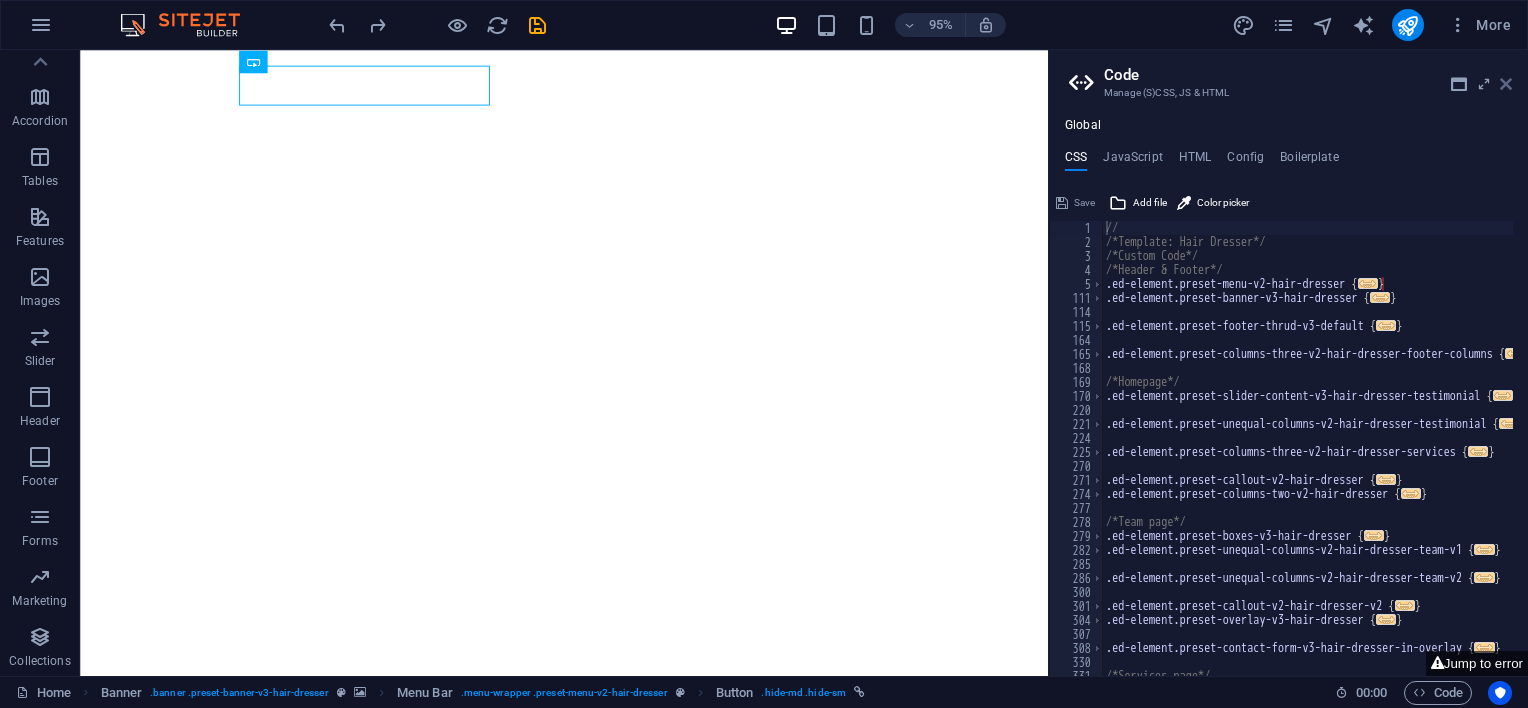 click at bounding box center [1506, 84] 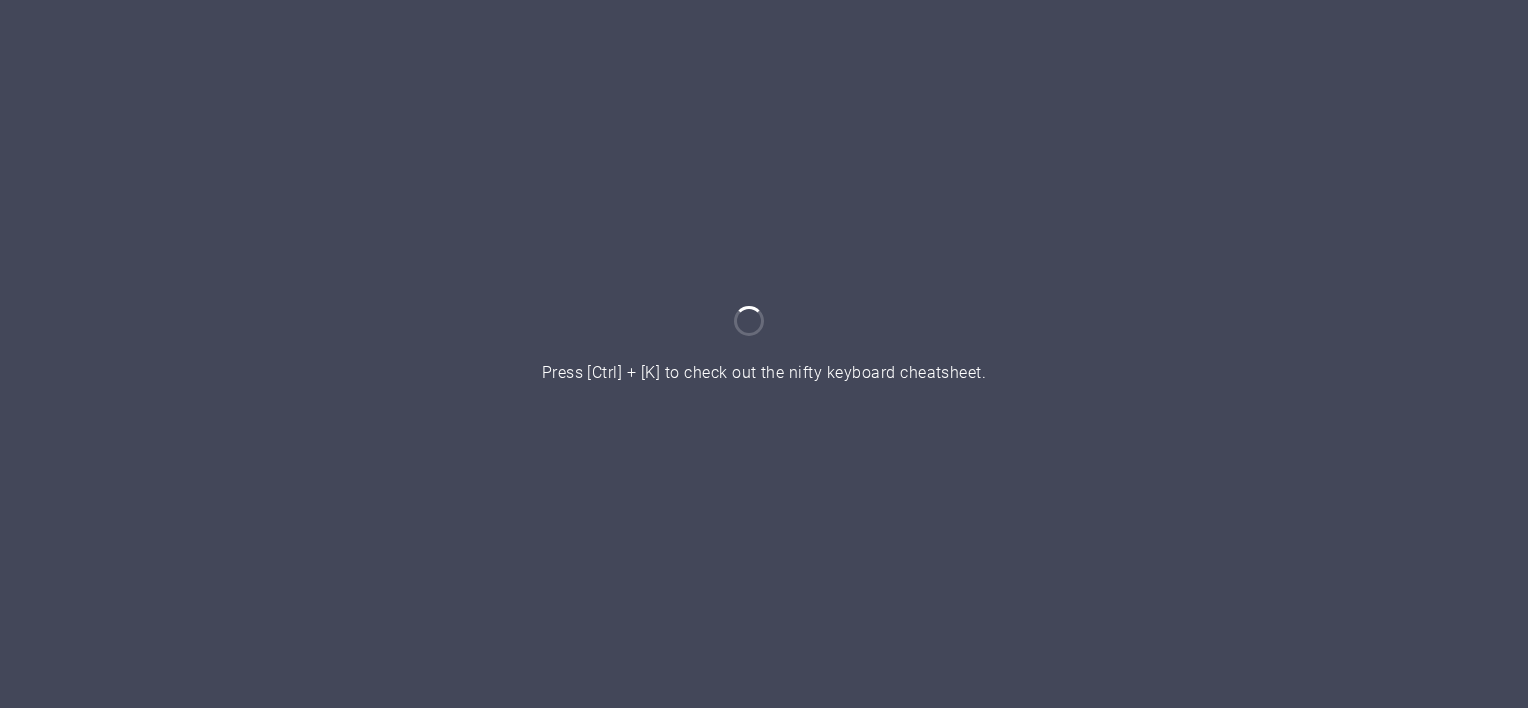 scroll, scrollTop: 0, scrollLeft: 0, axis: both 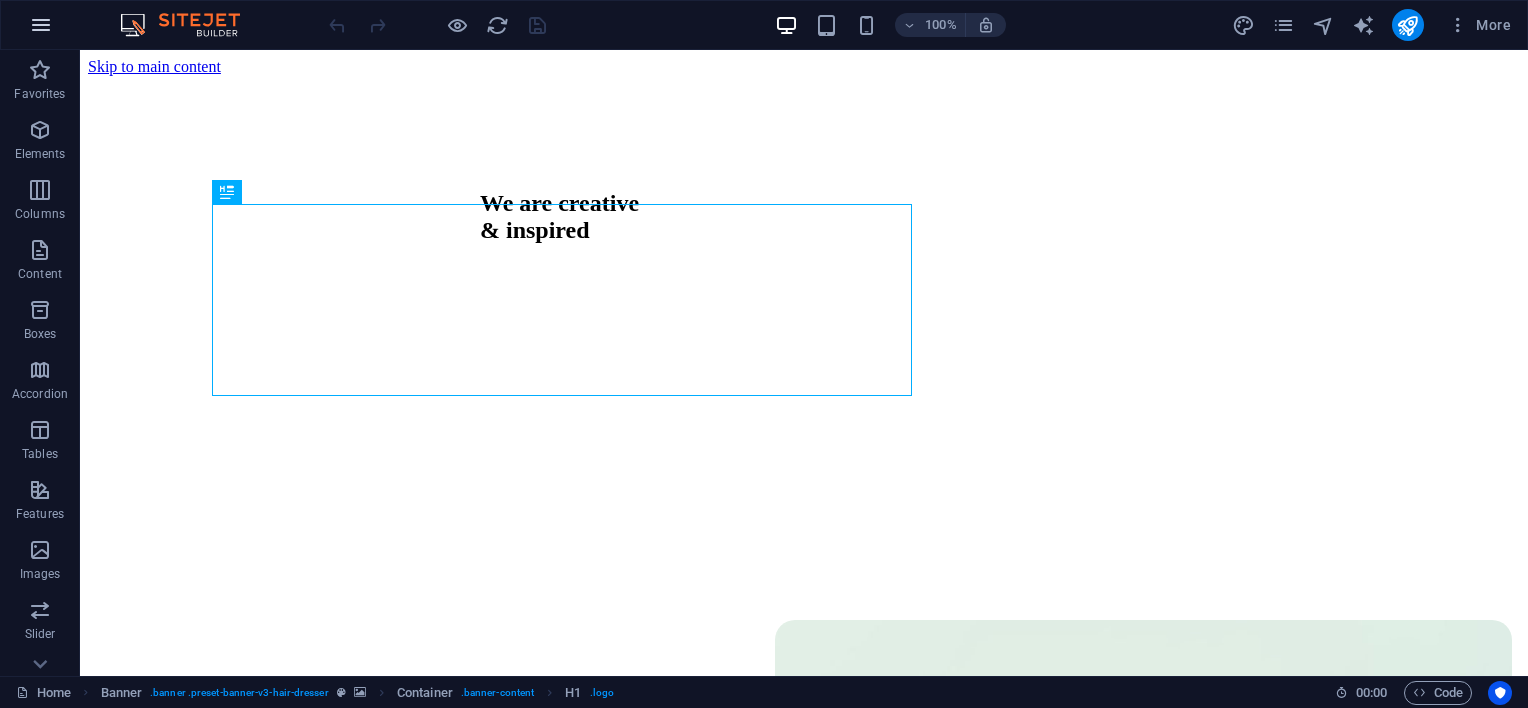 click at bounding box center (41, 25) 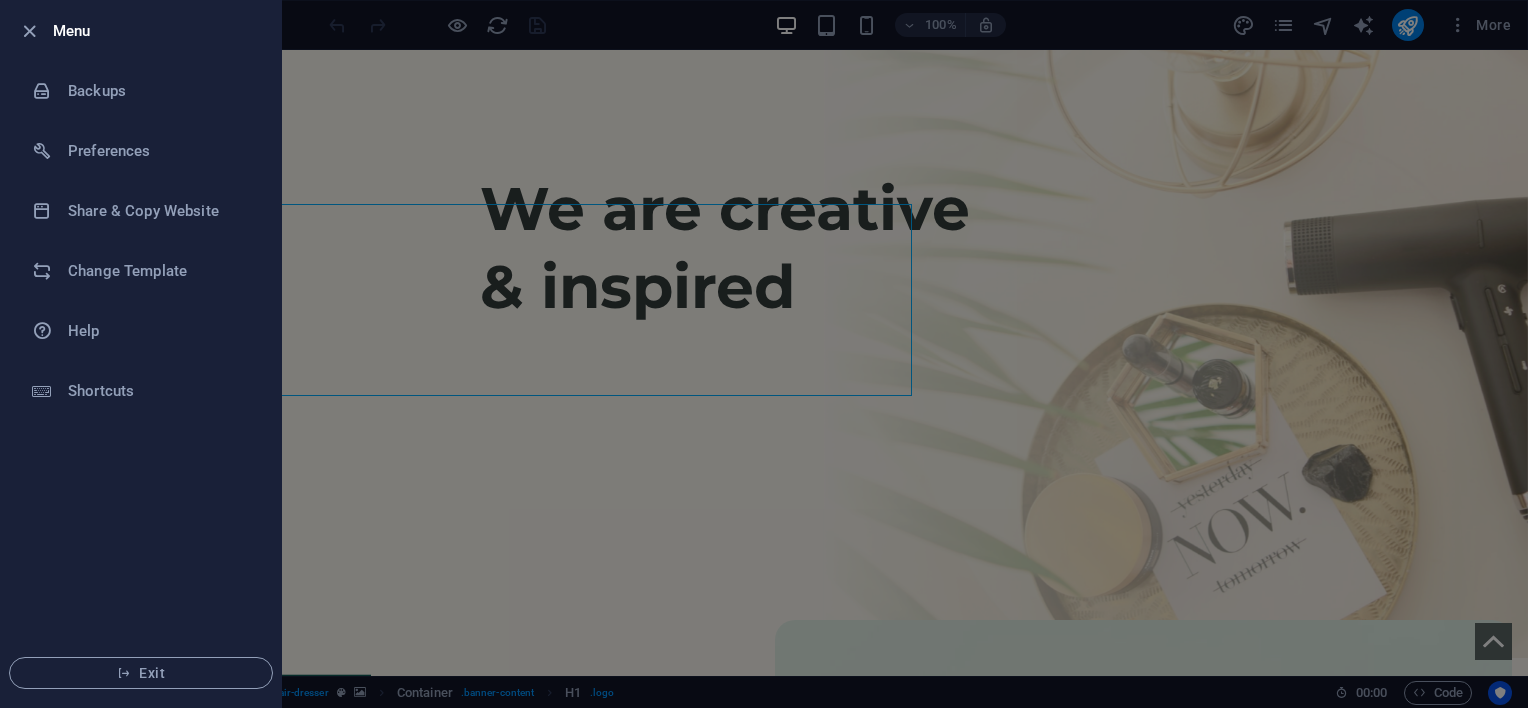 click at bounding box center [764, 354] 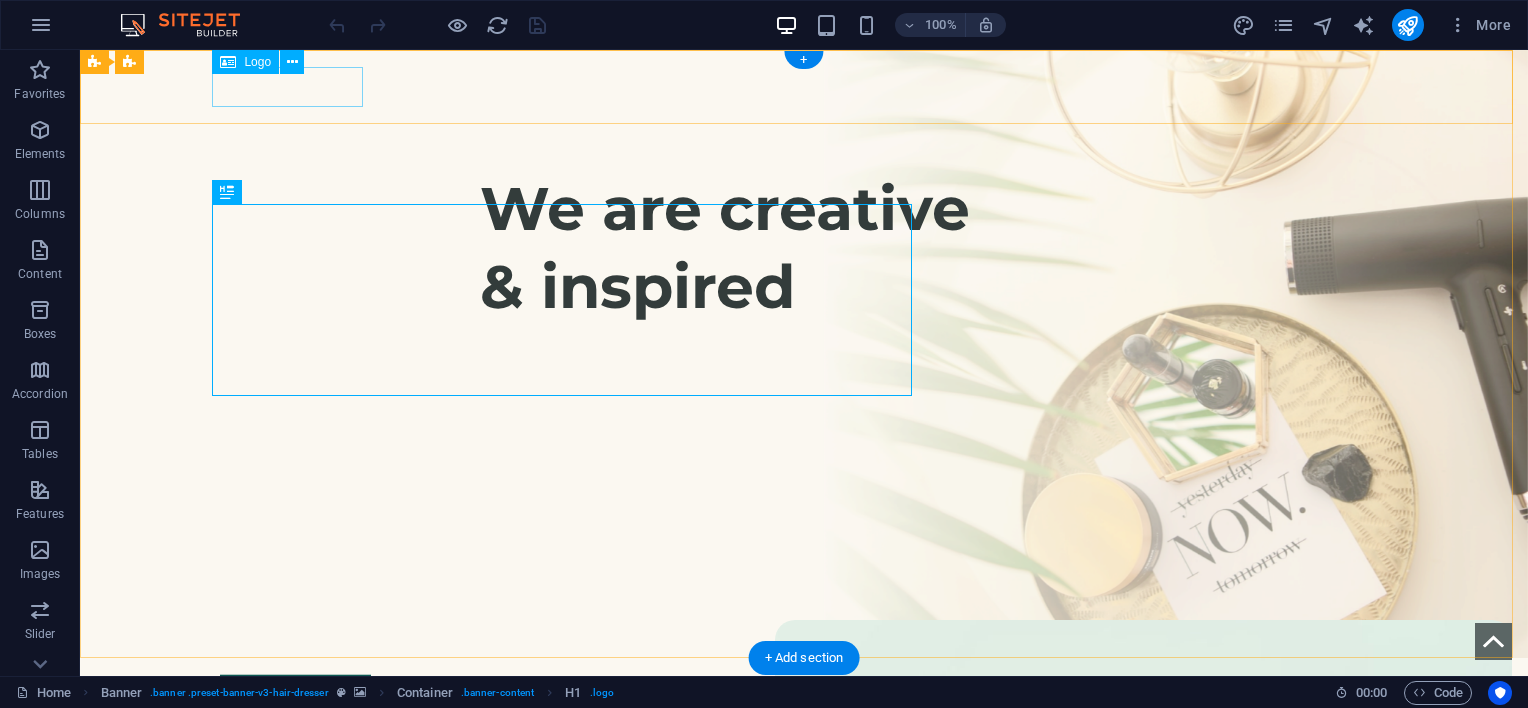 click at bounding box center (804, 694) 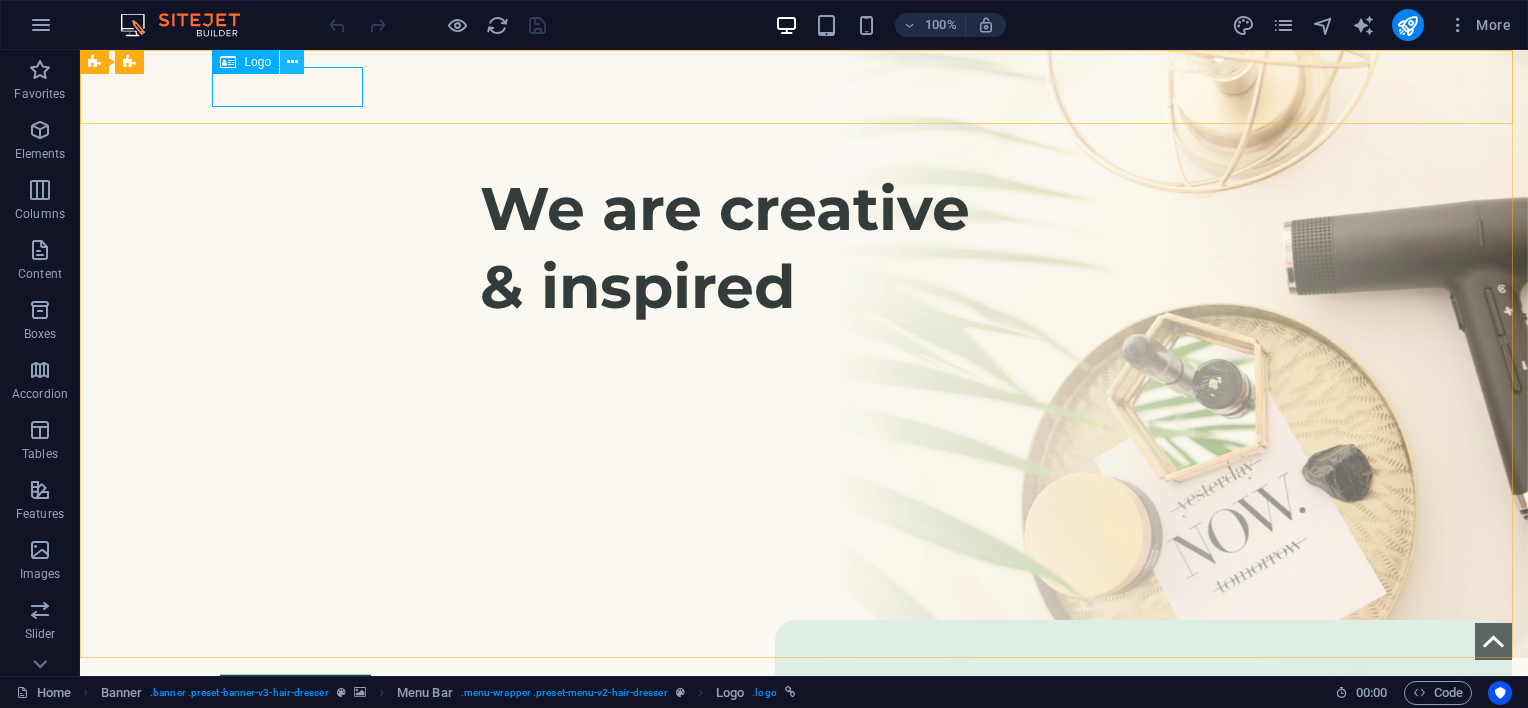 click at bounding box center (292, 62) 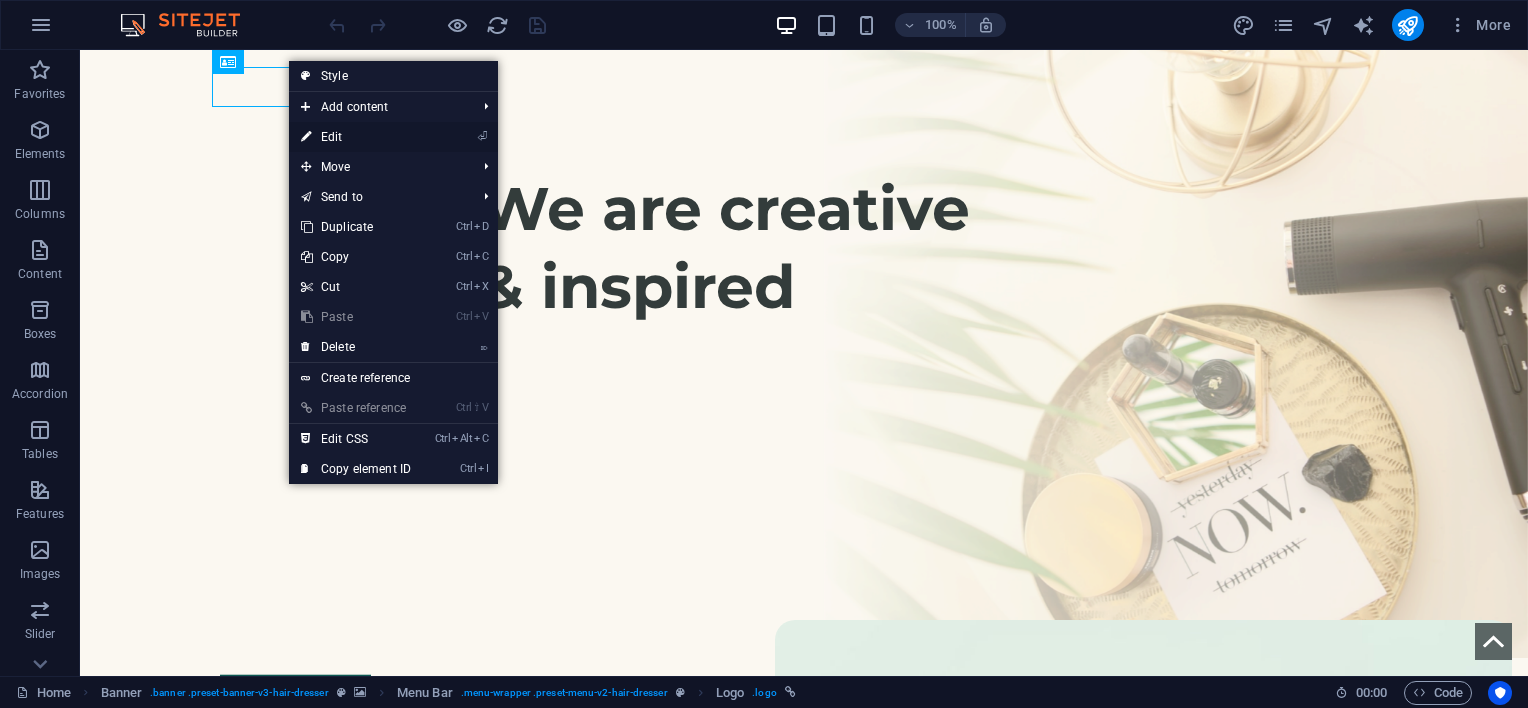 click on "⏎  Edit" at bounding box center (356, 137) 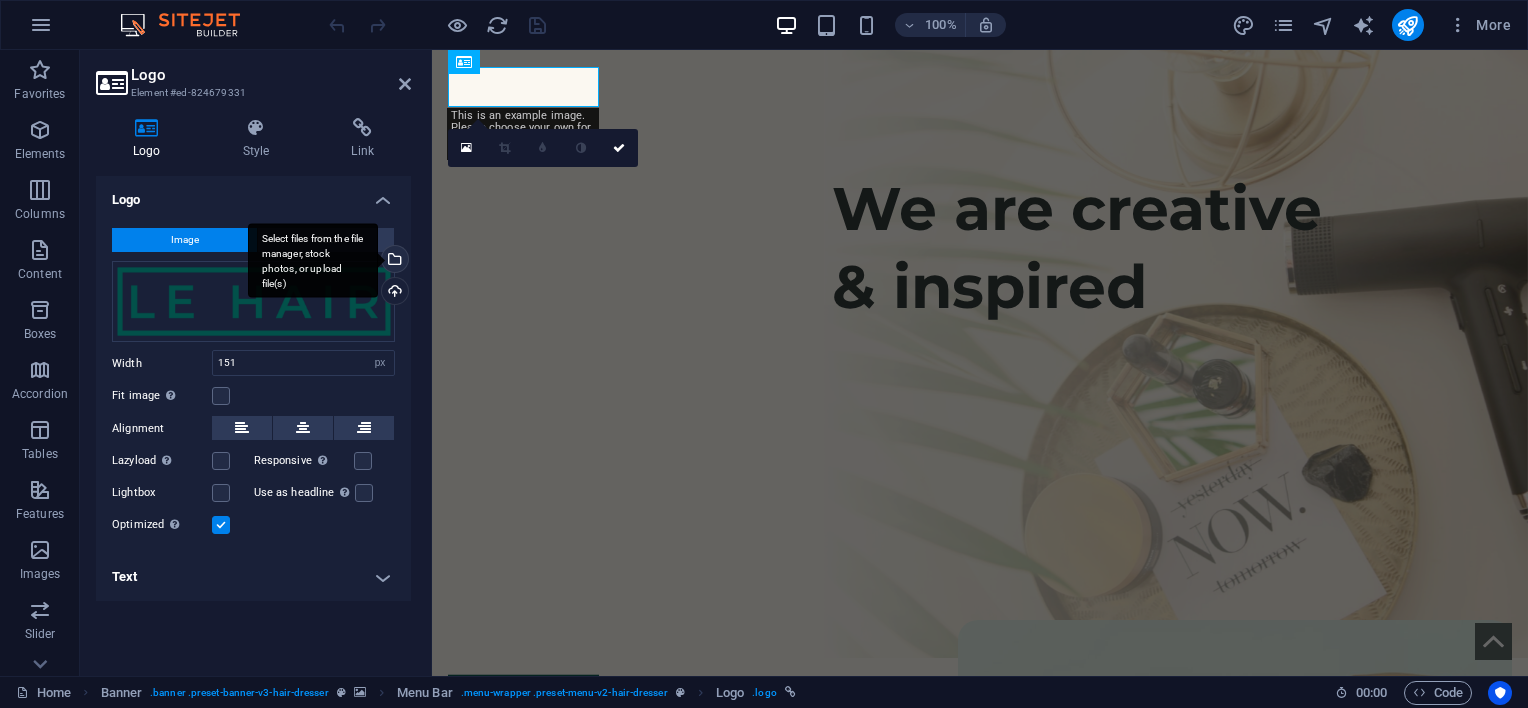 click on "Select files from the file manager, stock photos, or upload file(s)" at bounding box center (393, 261) 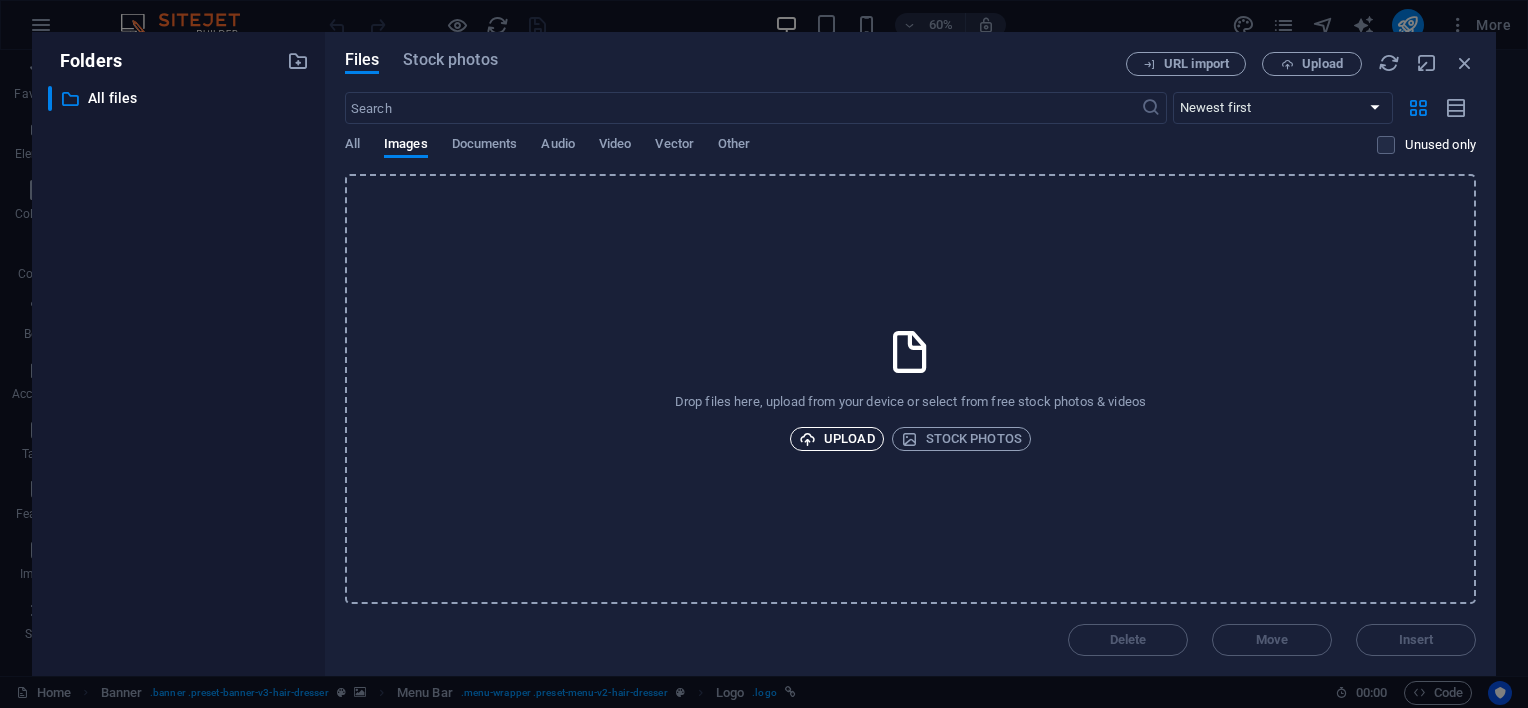 click on "Upload" at bounding box center [837, 439] 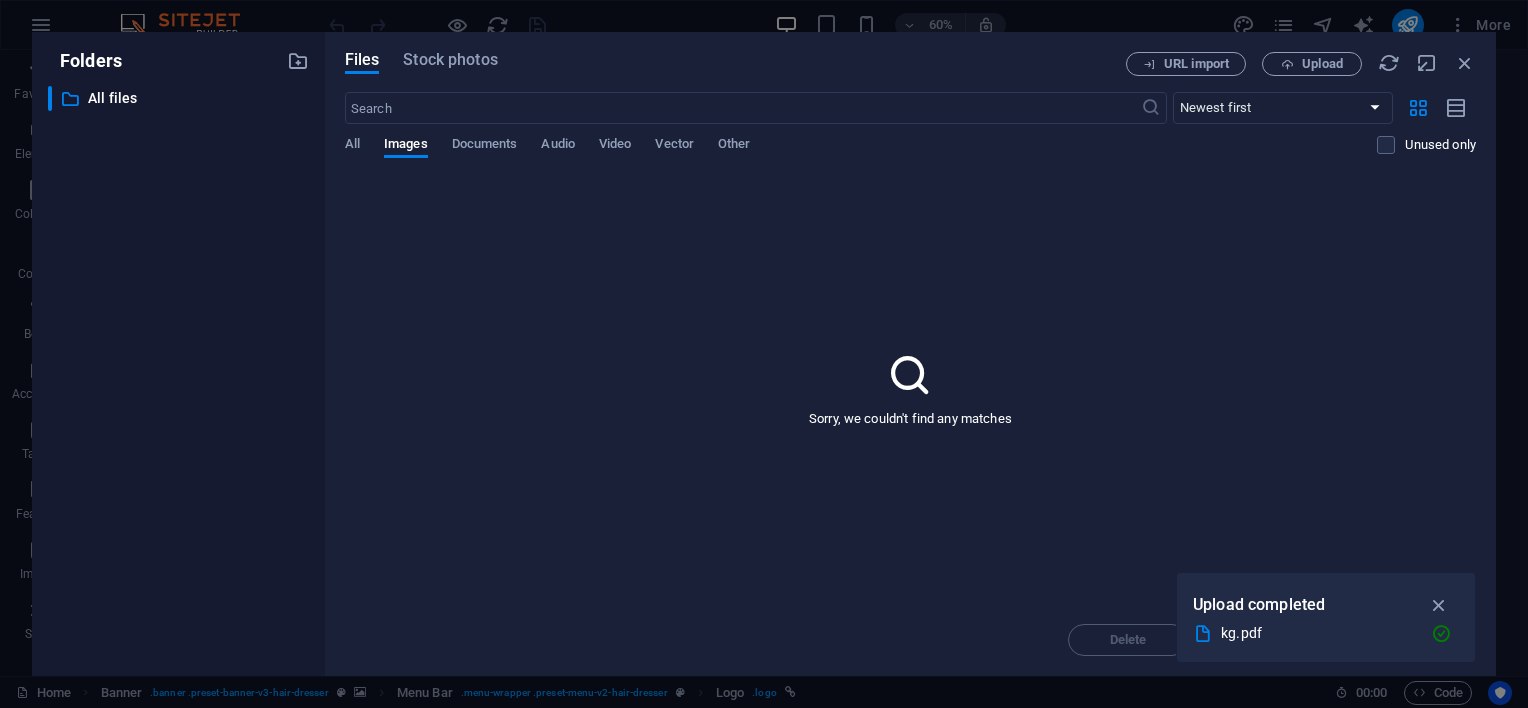 click on "Delete Move Insert" at bounding box center (910, 630) 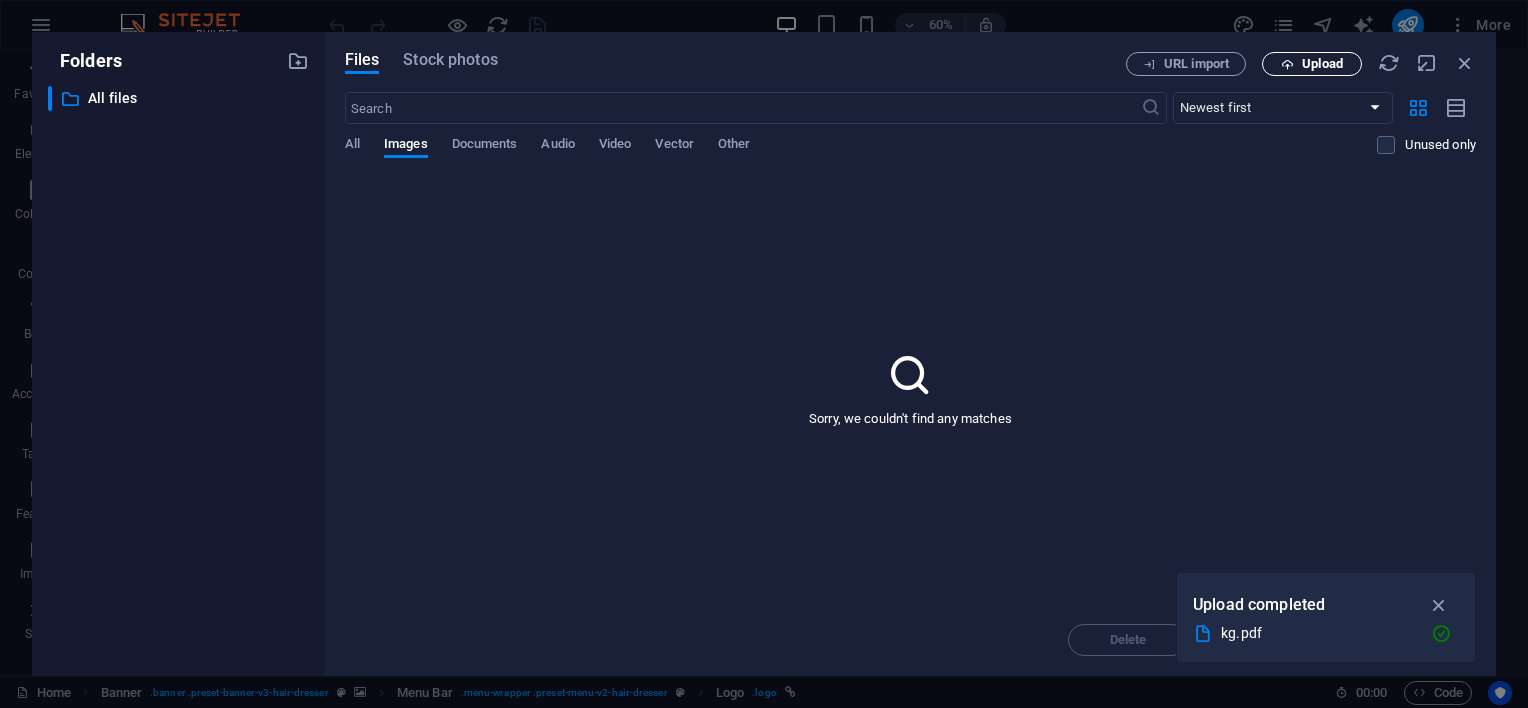 click on "Upload" at bounding box center [1312, 64] 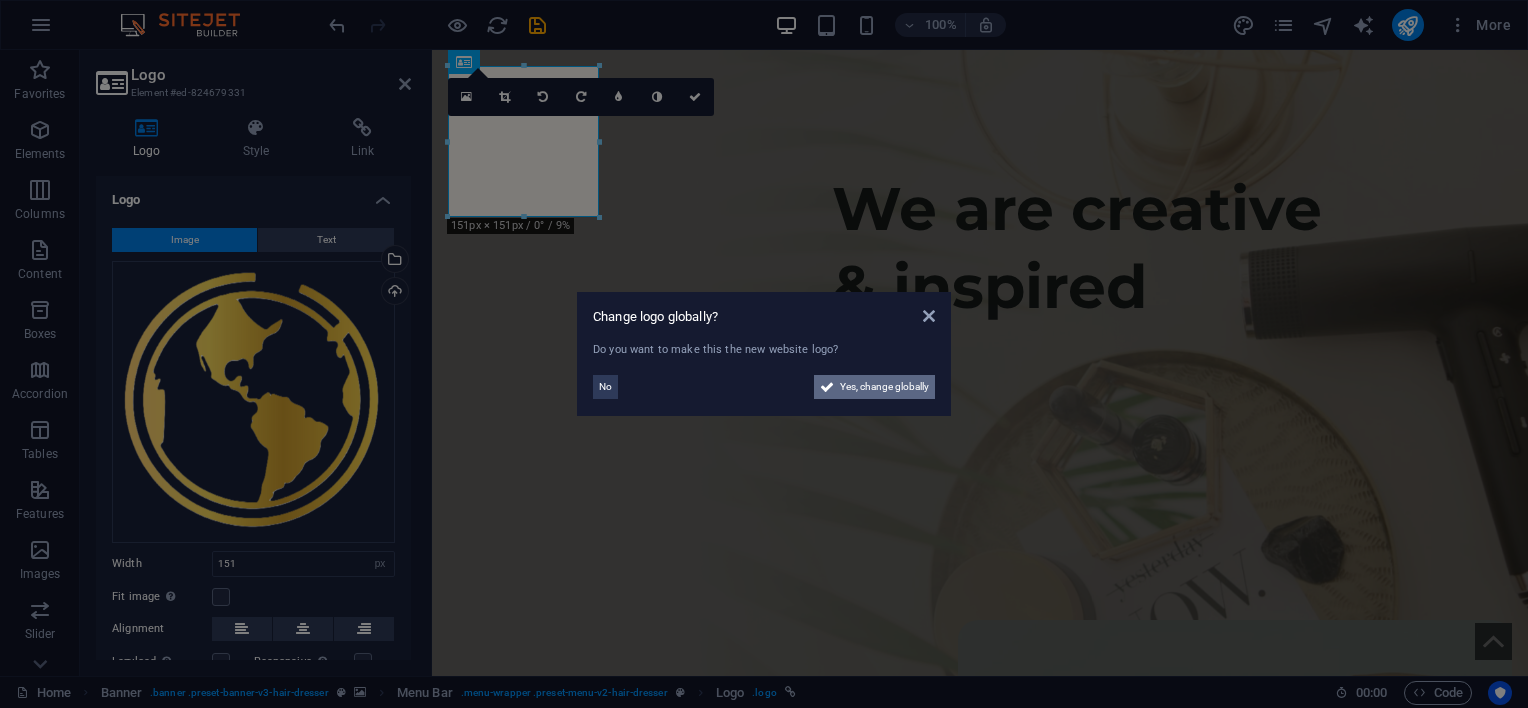 click on "Yes, change globally" at bounding box center (884, 387) 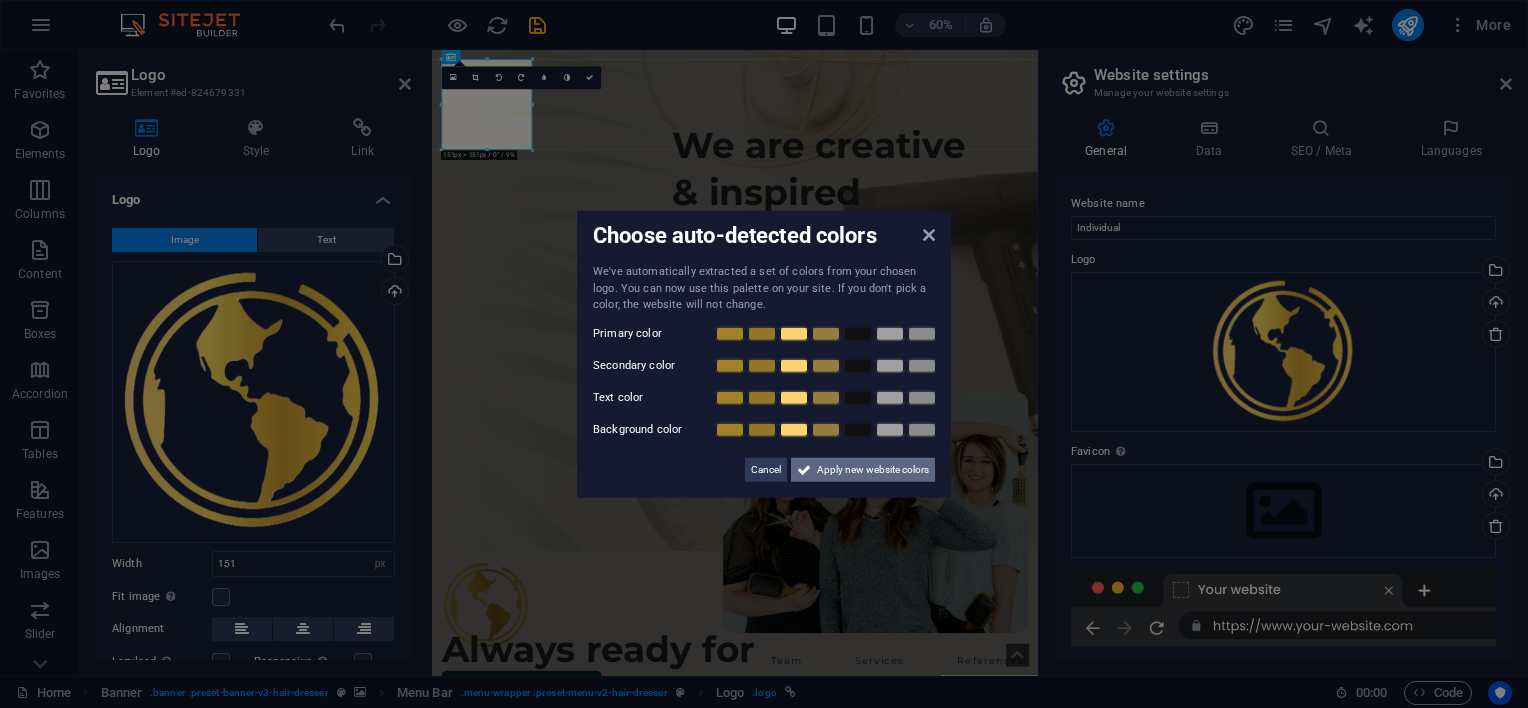 click on "Apply new website colors" at bounding box center (873, 469) 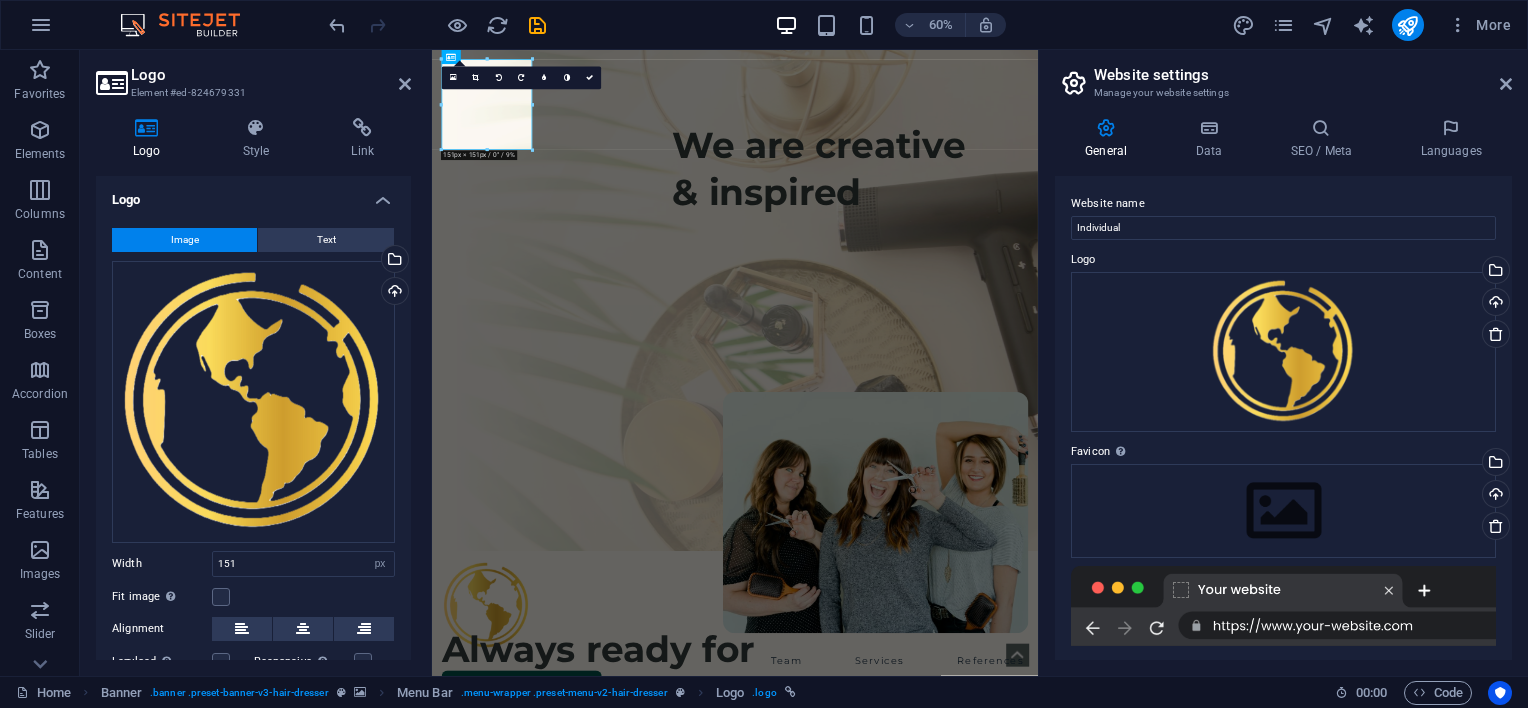 click on "Website settings Manage your website settings  General  Data  SEO / Meta  Languages Website name Individual Logo Drag files here, click to choose files or select files from Files or our free stock photos & videos Select files from the file manager, stock photos, or upload file(s) Upload Favicon Set the favicon of your website here. A favicon is a small icon shown in the browser tab next to your website title. It helps visitors identify your website. Drag files here, click to choose files or select files from Files or our free stock photos & videos Select files from the file manager, stock photos, or upload file(s) Upload Preview Image (Open Graph) This image will be shown when the website is shared on social networks Drag files here, click to choose files or select files from Files or our free stock photos & videos Select files from the file manager, stock photos, or upload file(s) Upload Contact data for this website. This can be used everywhere on the website and will update automatically. Company Last name" at bounding box center (1283, 363) 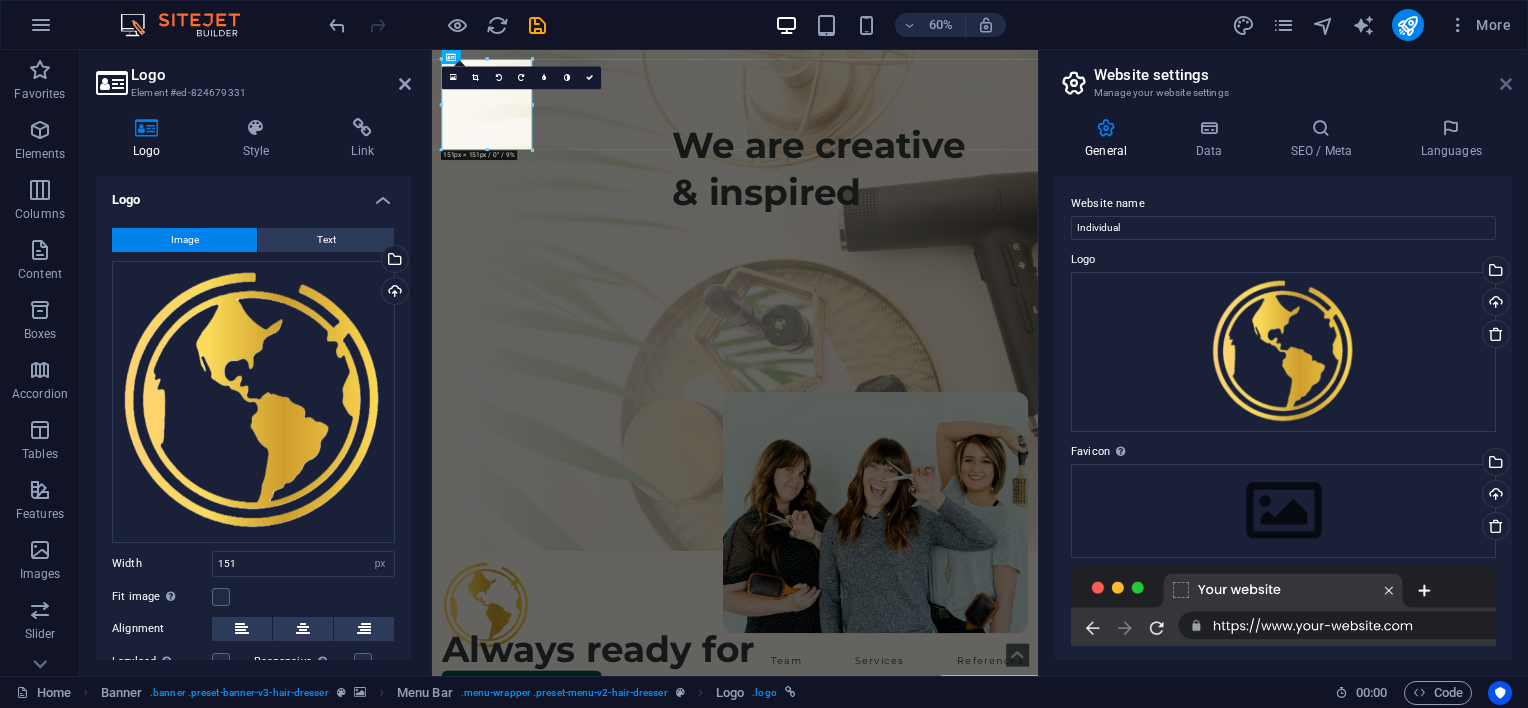 click at bounding box center [1506, 84] 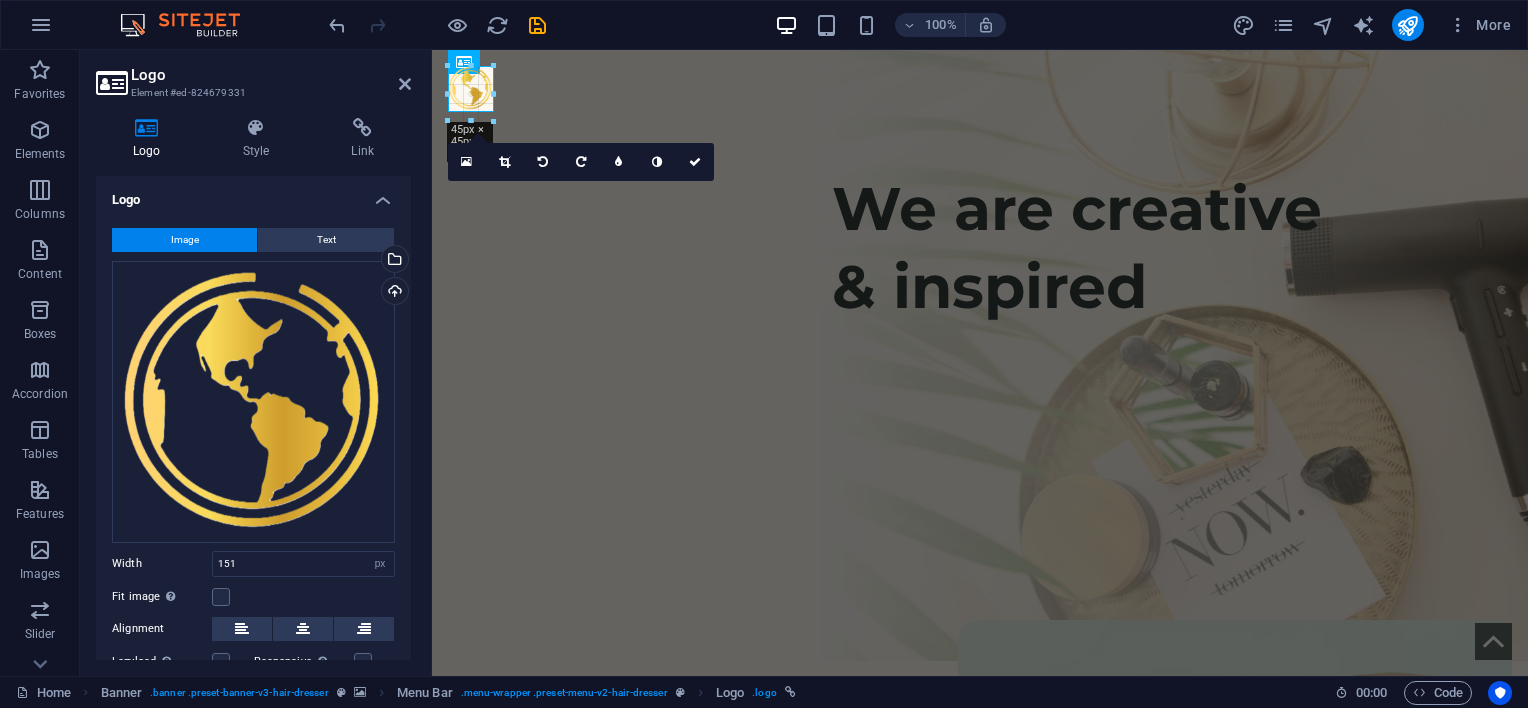 drag, startPoint x: 600, startPoint y: 216, endPoint x: 504, endPoint y: 110, distance: 143.01048 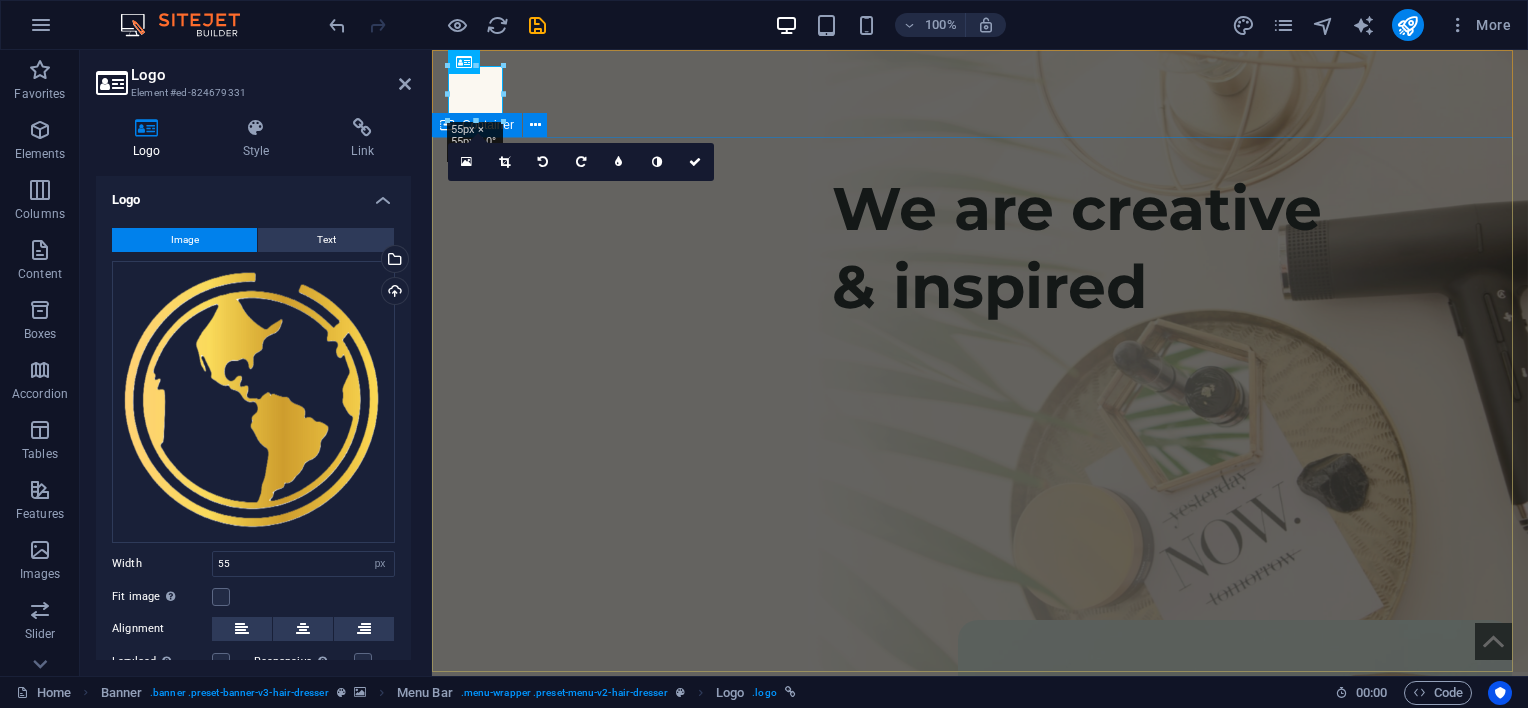 click on "Looking for the perfect haircut? Deserunt illum non eligendi omnis placeat et exercitati onem ut rerum. Mollitia et ipsam. Deserunt illum non eligendi omnis placeat et exercitationem ut rerum. book an appointment" at bounding box center (980, 1088) 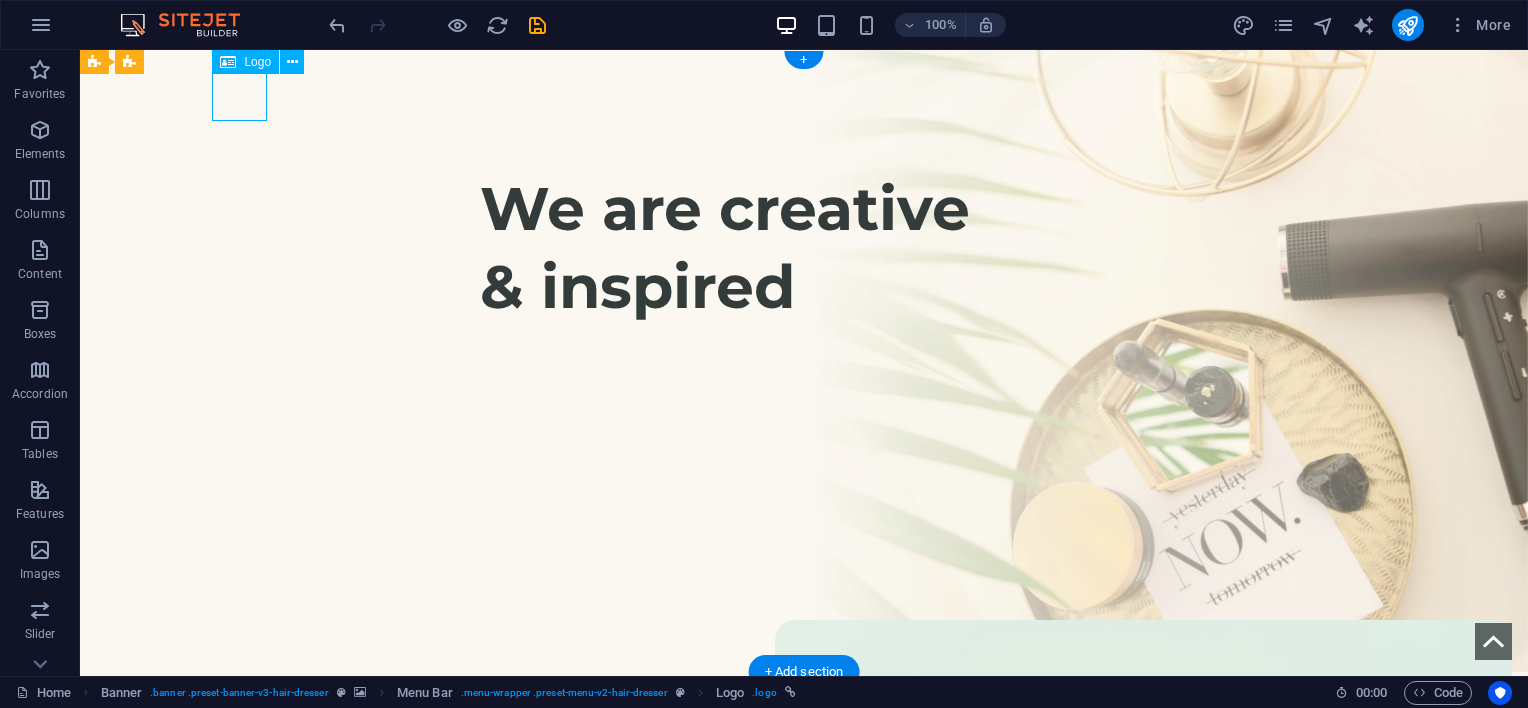 drag, startPoint x: 263, startPoint y: 106, endPoint x: 242, endPoint y: 105, distance: 21.023796 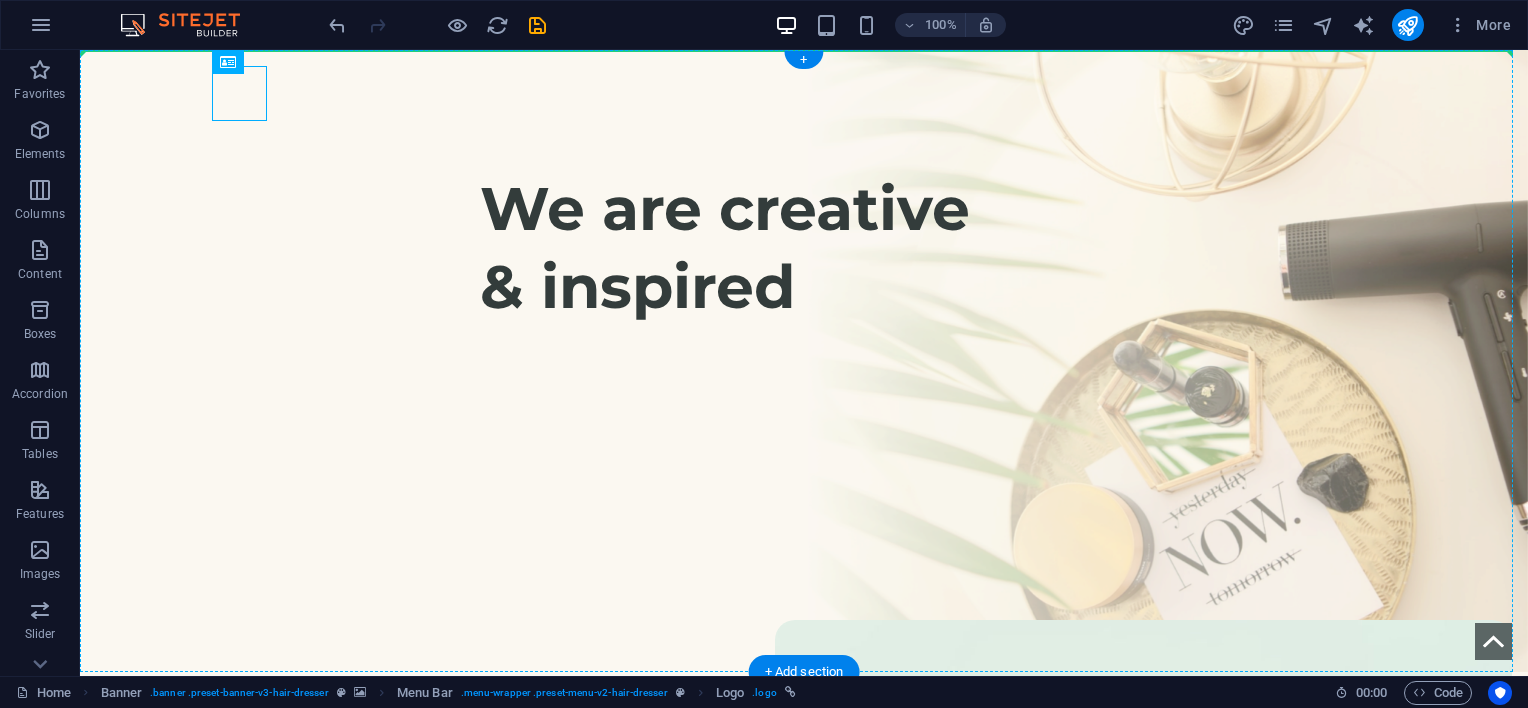 drag, startPoint x: 242, startPoint y: 105, endPoint x: 273, endPoint y: 107, distance: 31.06445 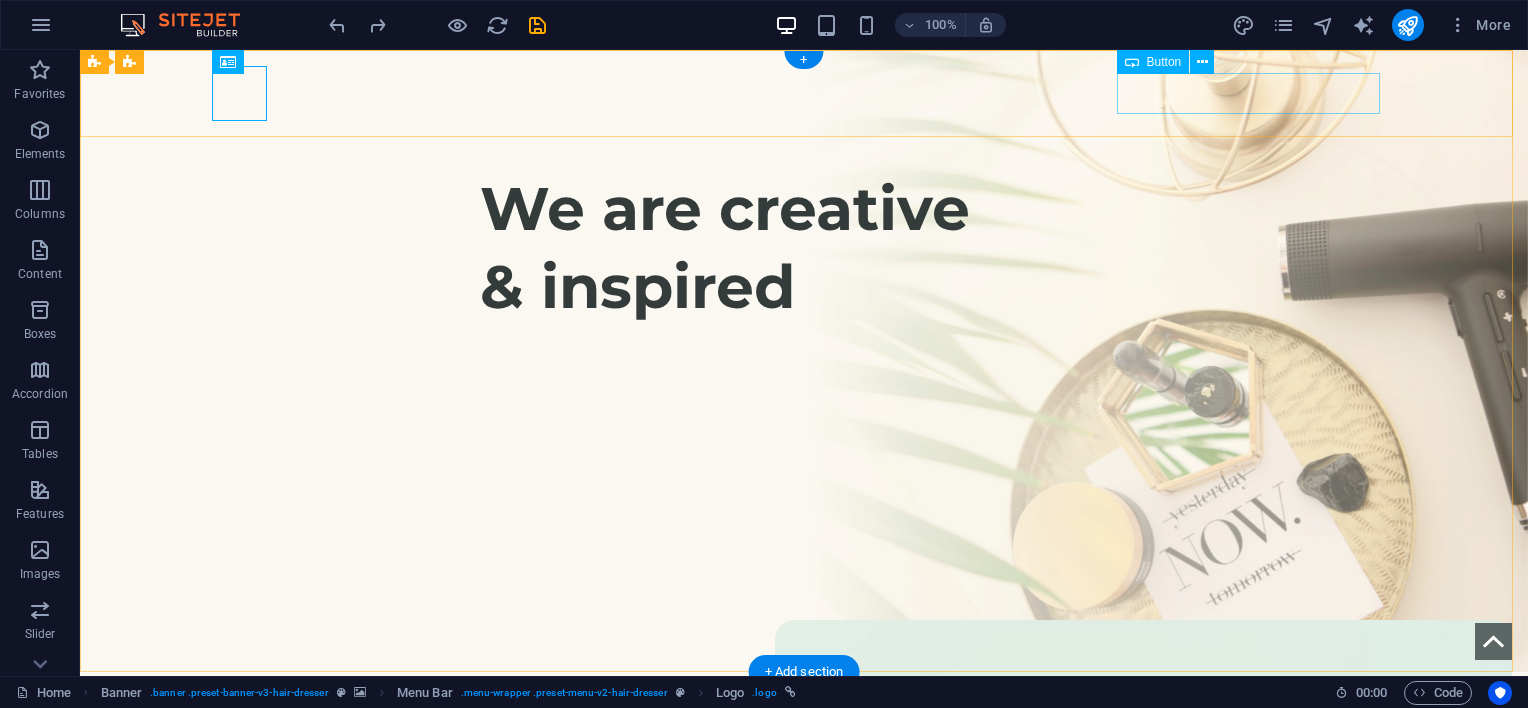click on "book an appointment" at bounding box center [804, 796] 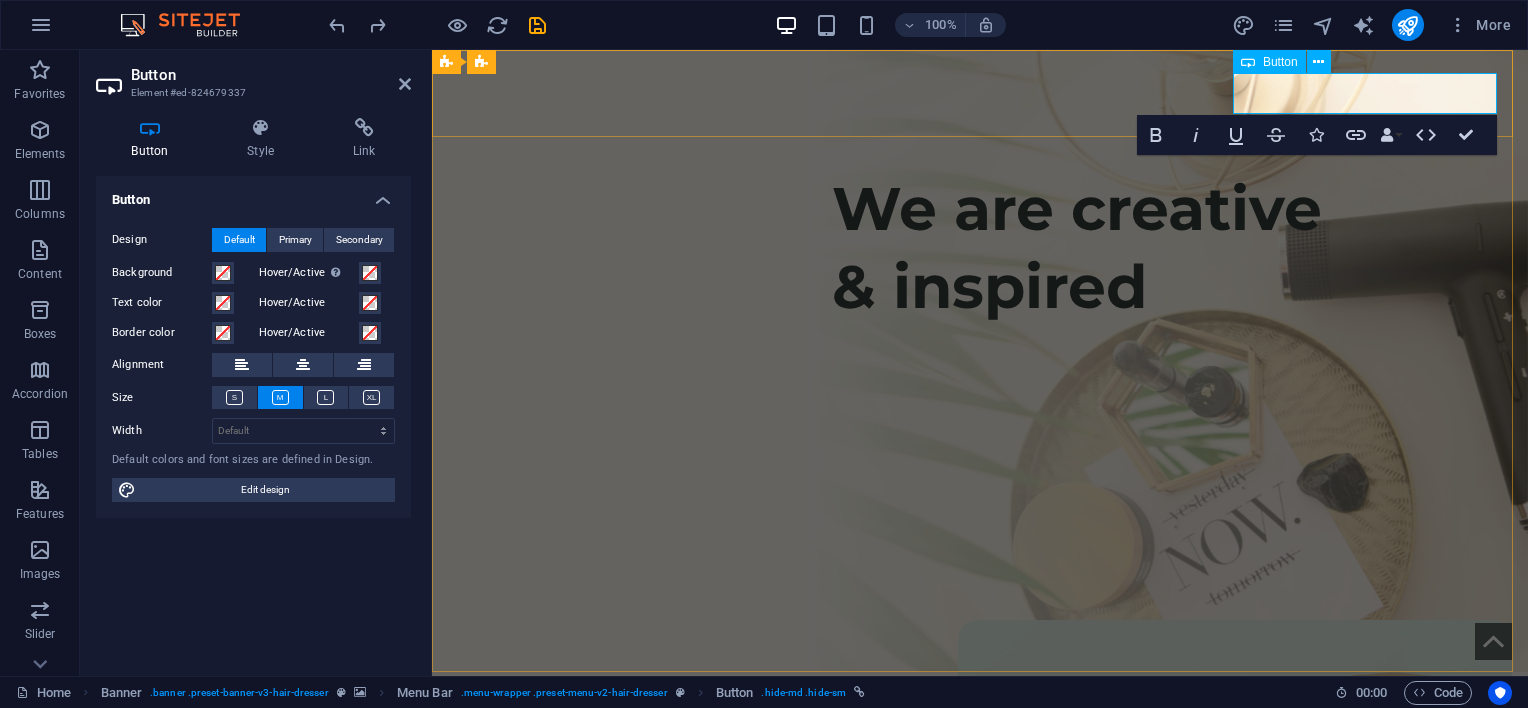 type 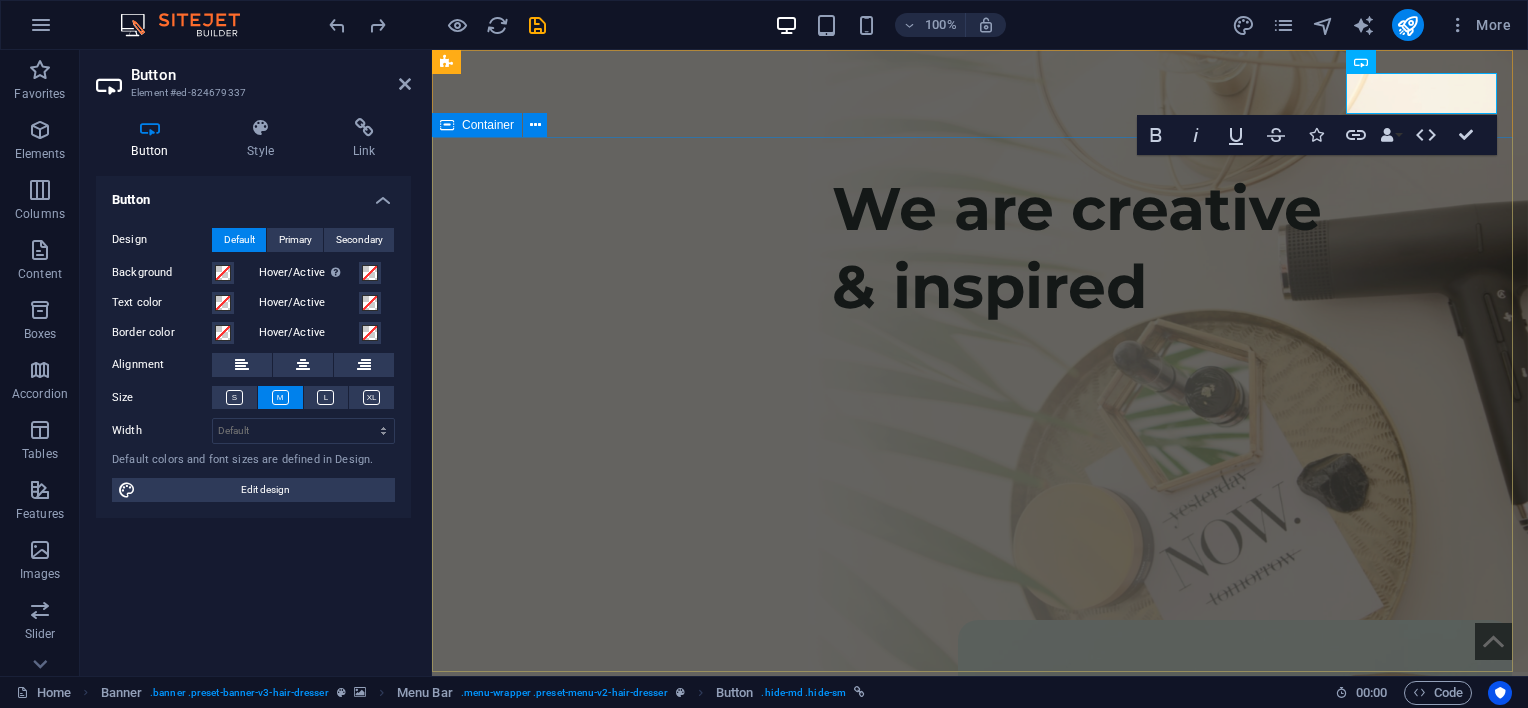 click on "Looking for the perfect haircut? Deserunt illum non eligendi omnis placeat et exercitati onem ut rerum. Mollitia et ipsam. Deserunt illum non eligendi omnis placeat et exercitationem ut rerum. book an appointment" at bounding box center (980, 1088) 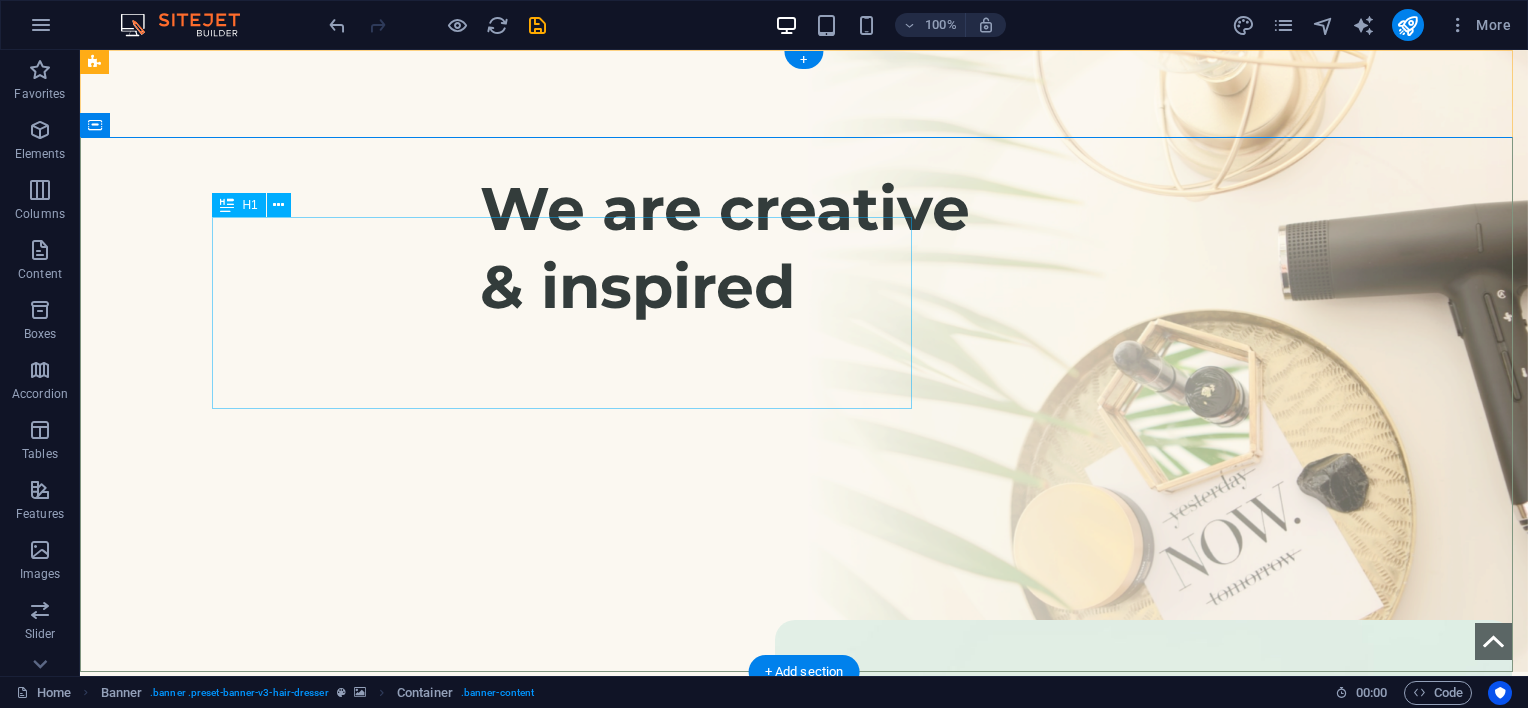 click on "Looking for the perfect haircut?" at bounding box center (804, 1009) 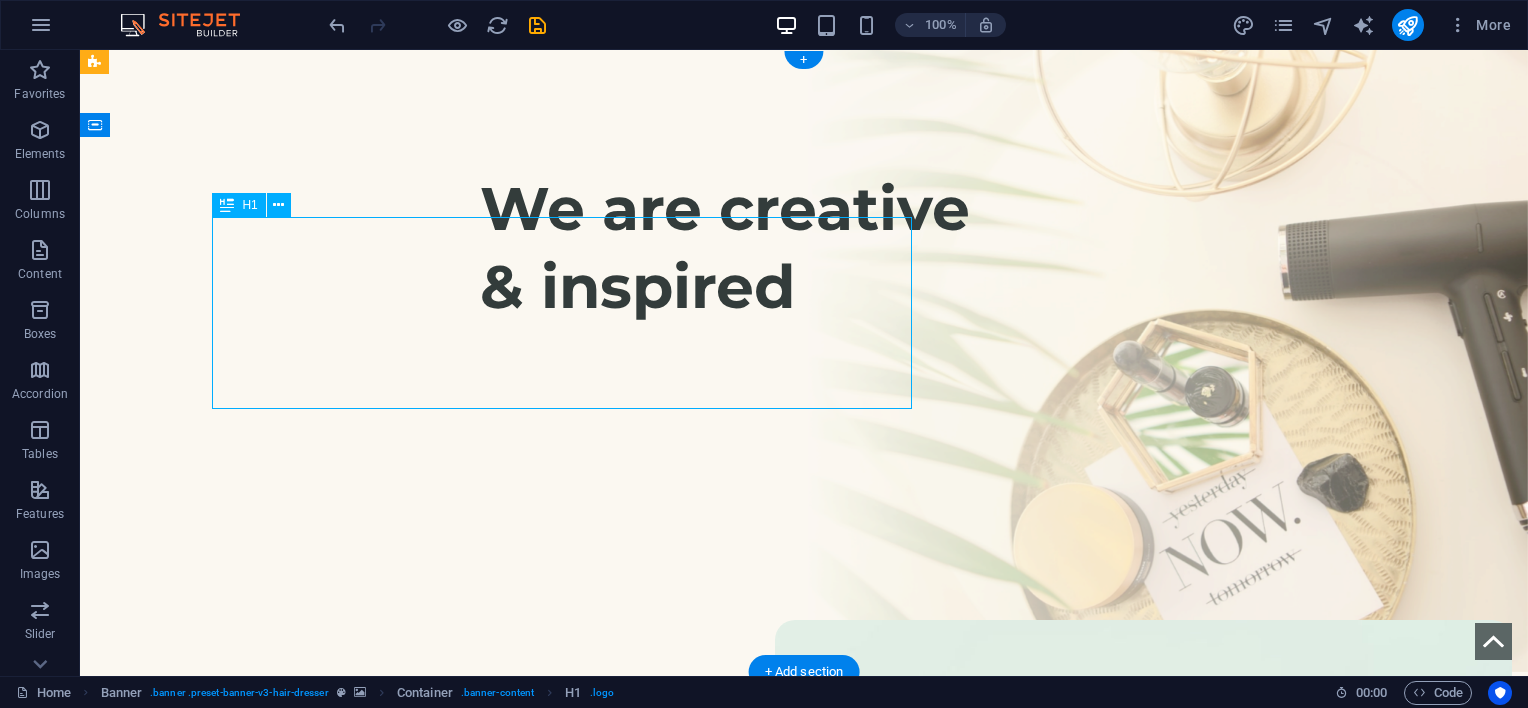 click on "Looking for the perfect haircut?" at bounding box center [804, 1009] 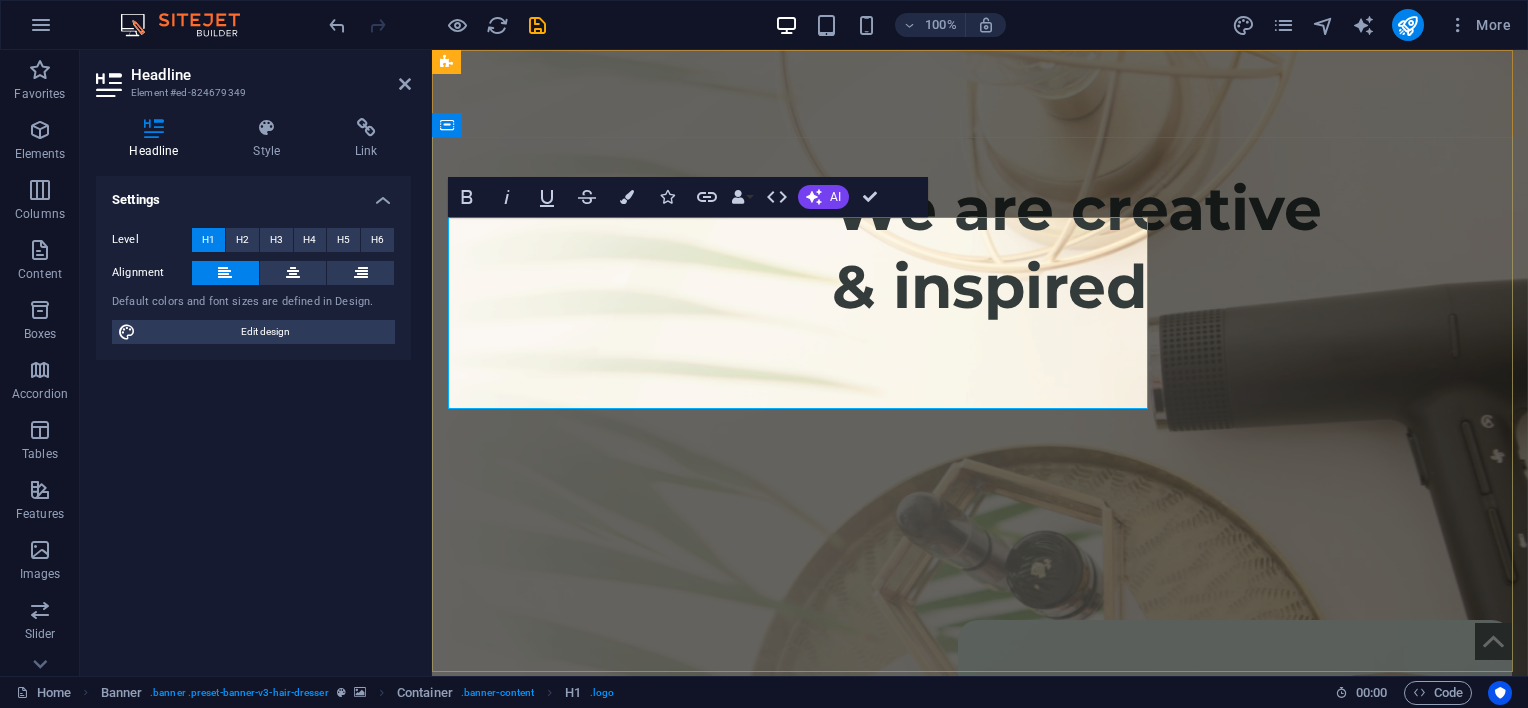 scroll, scrollTop: 1119, scrollLeft: 9, axis: both 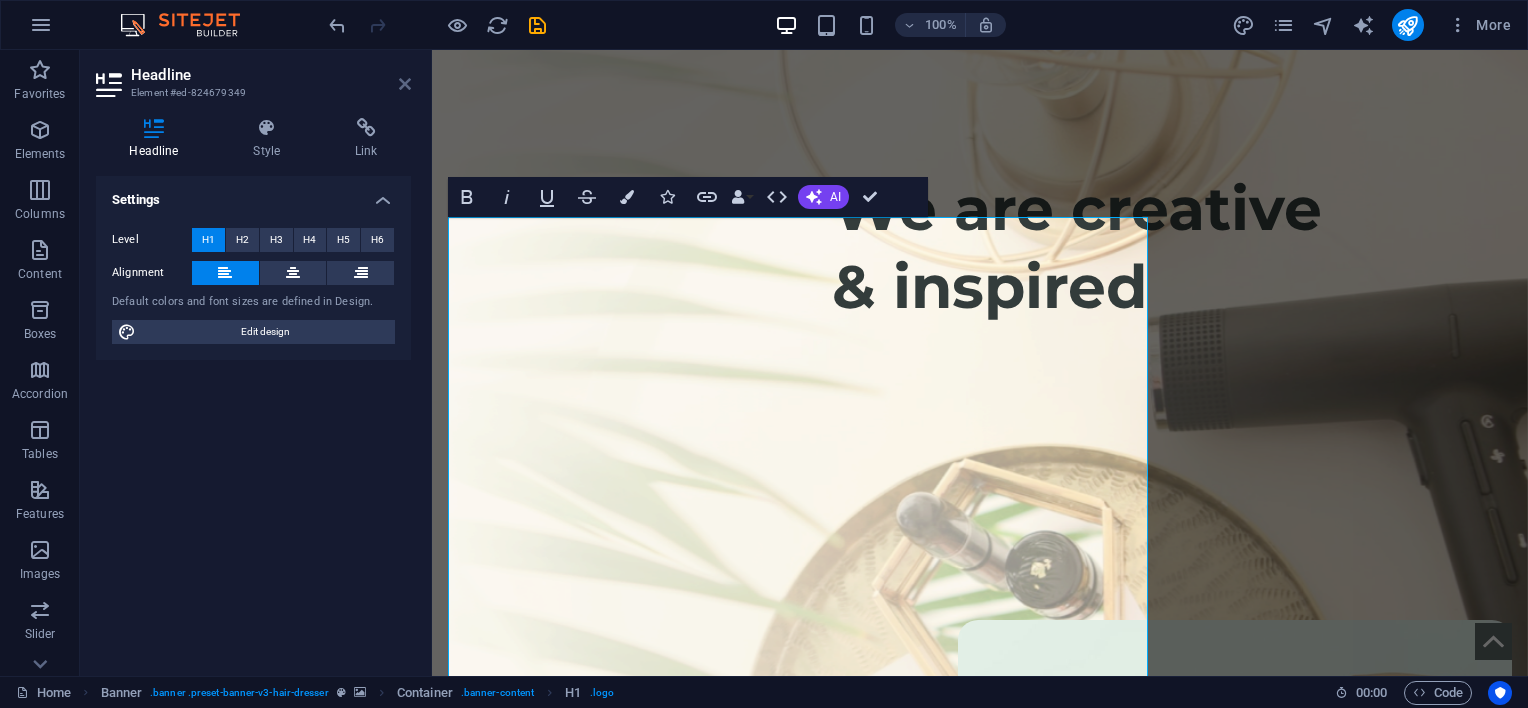 click at bounding box center (405, 84) 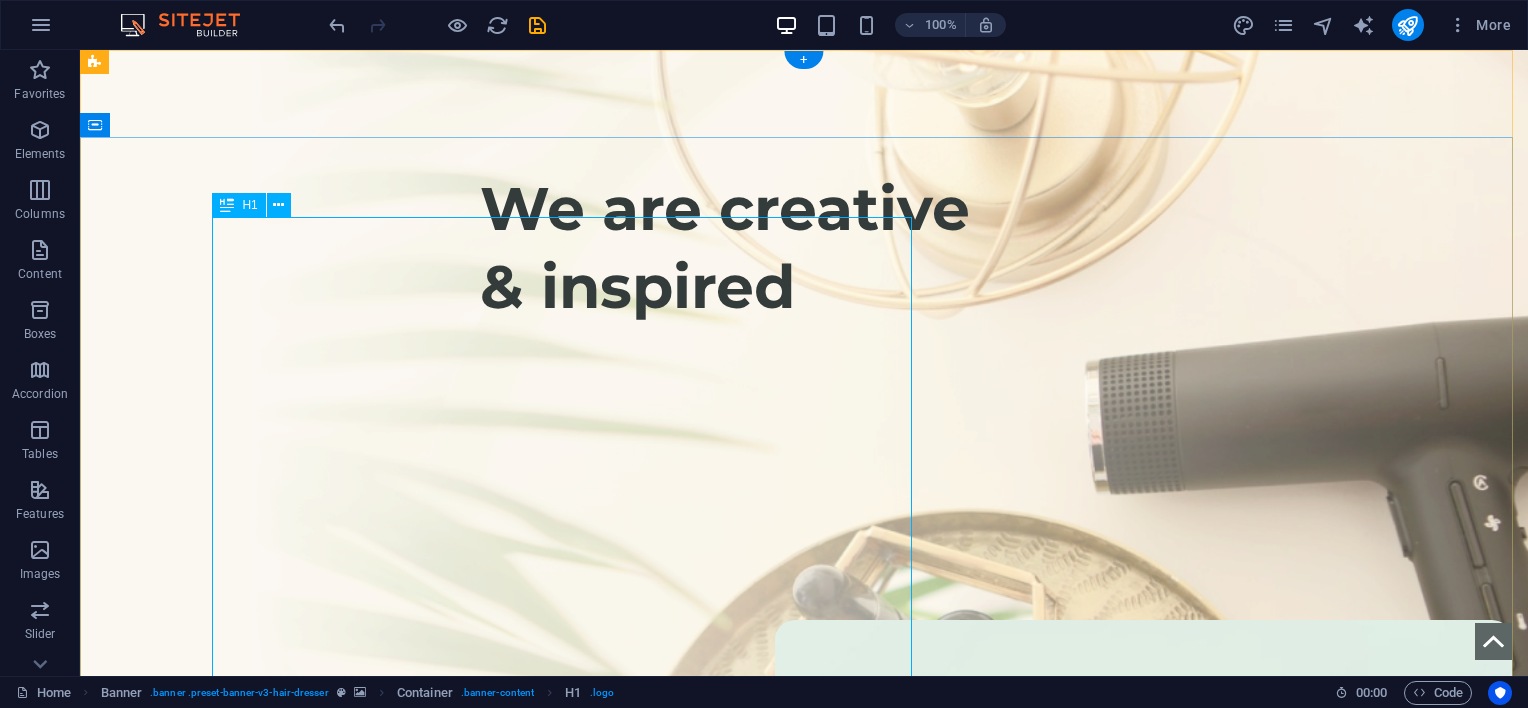 click on "Your Trusted Partner in Travel, Business Solutions & Documentation Services Across the UAE" at bounding box center [804, 1585] 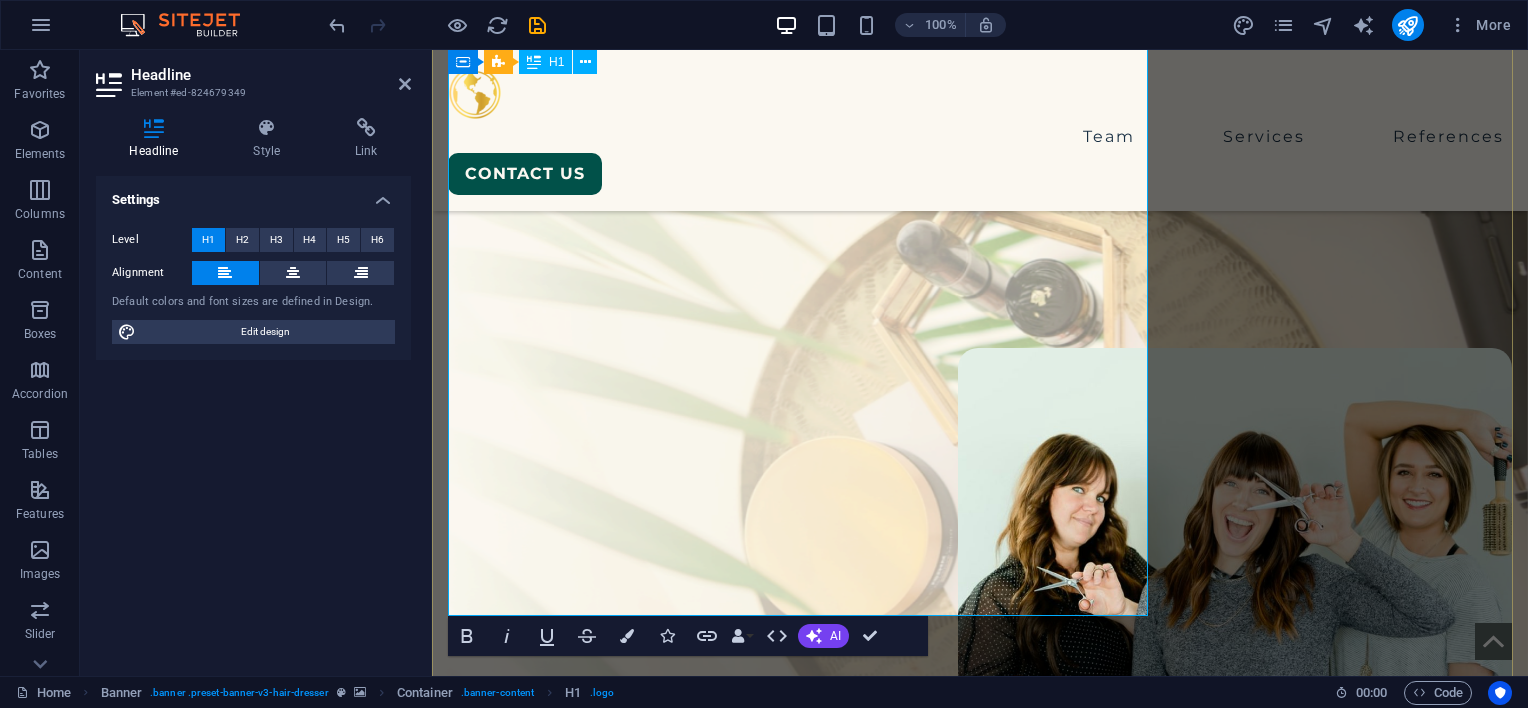 scroll, scrollTop: 272, scrollLeft: 0, axis: vertical 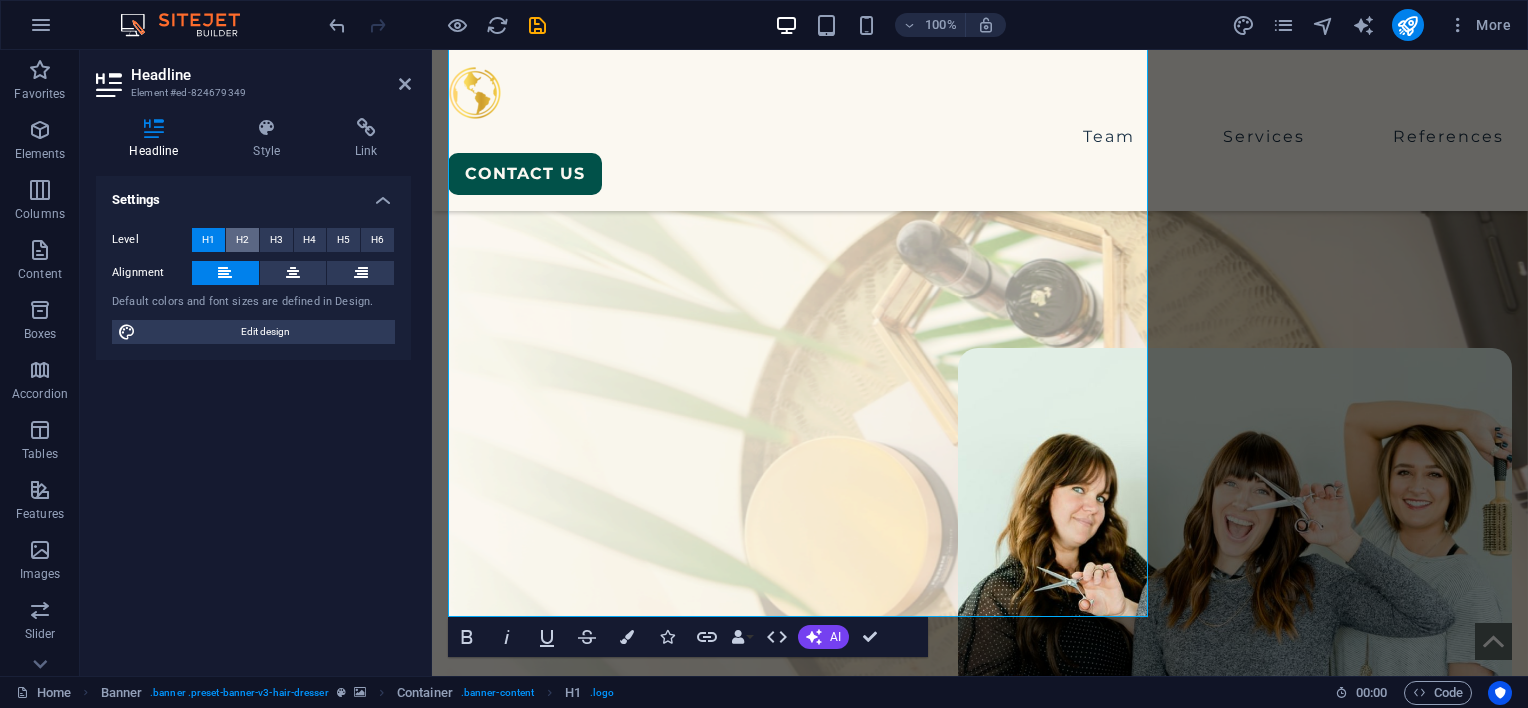 click on "H2" at bounding box center (242, 240) 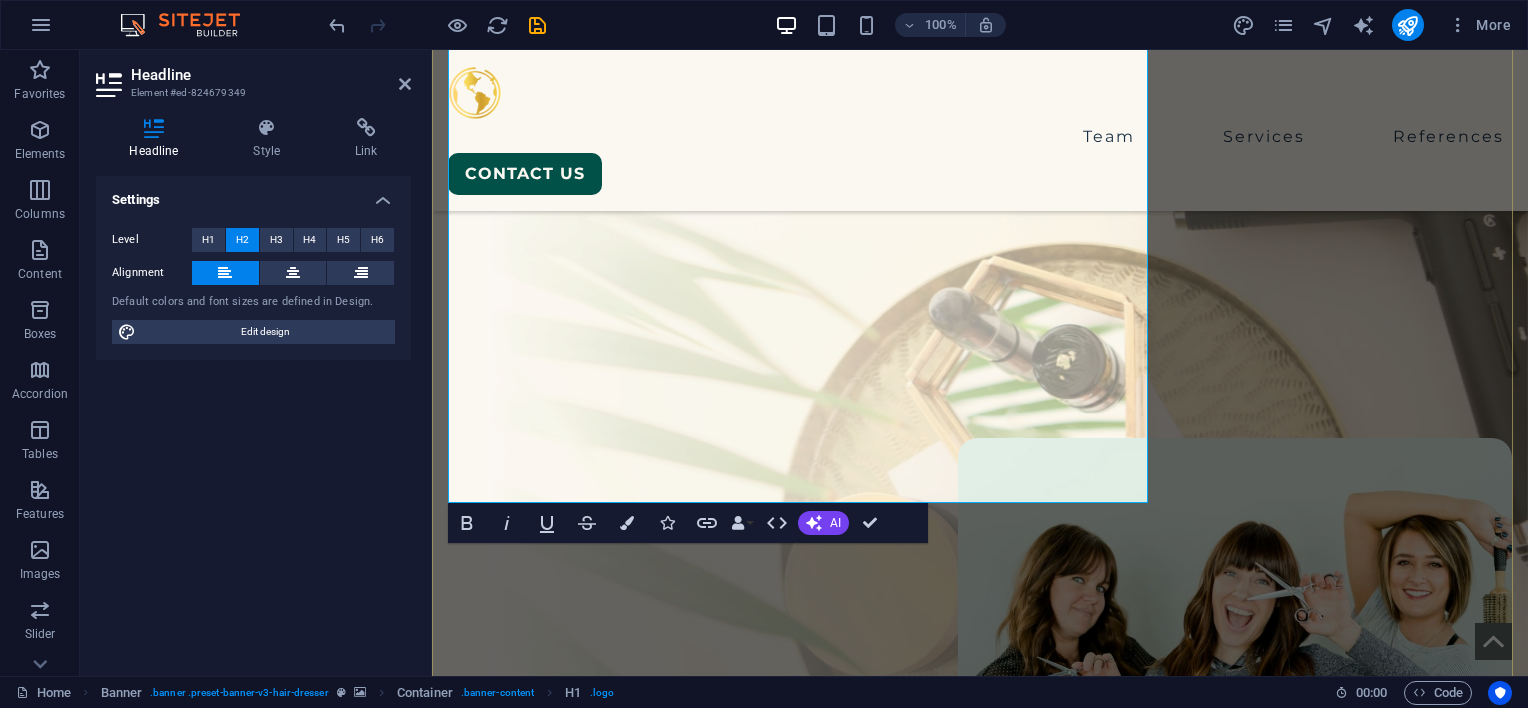 scroll, scrollTop: 183, scrollLeft: 0, axis: vertical 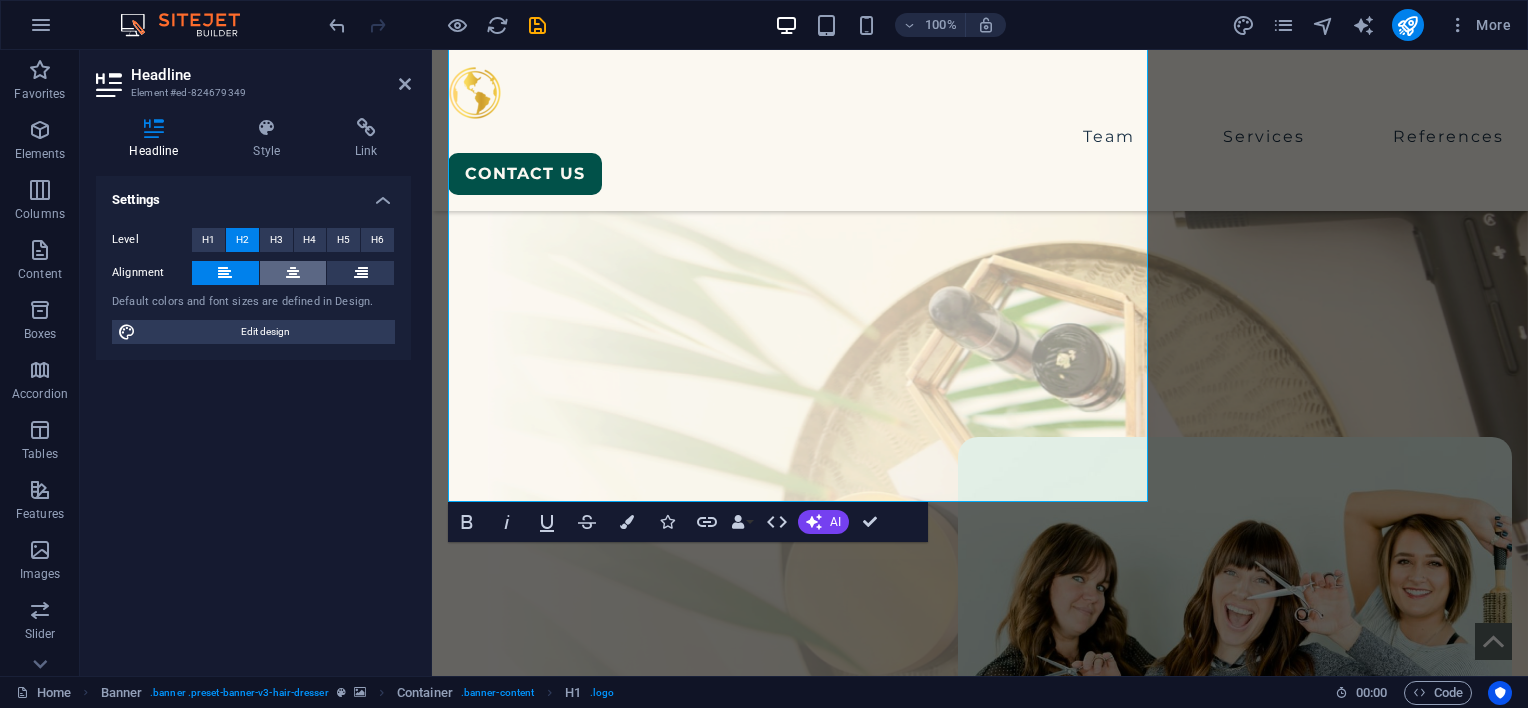 click at bounding box center [293, 273] 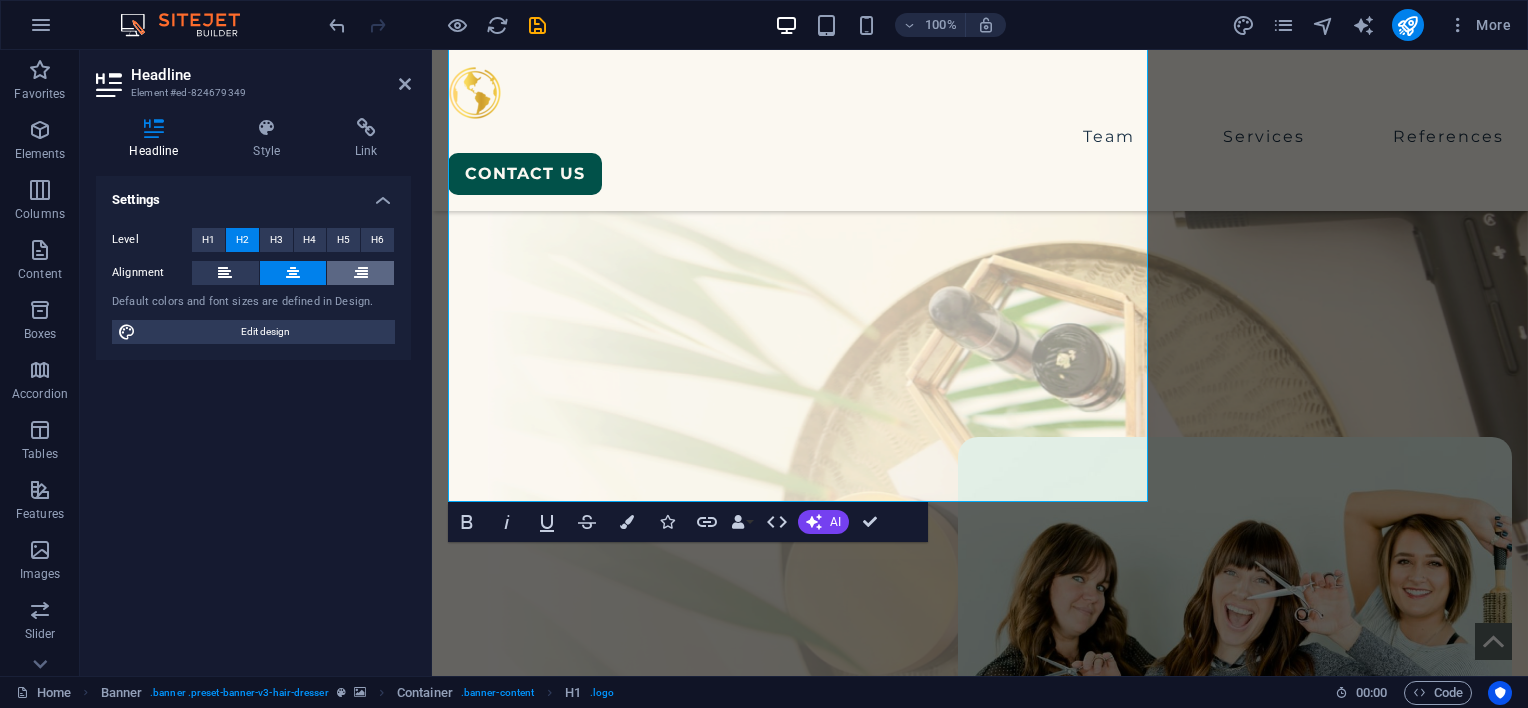 click at bounding box center [361, 273] 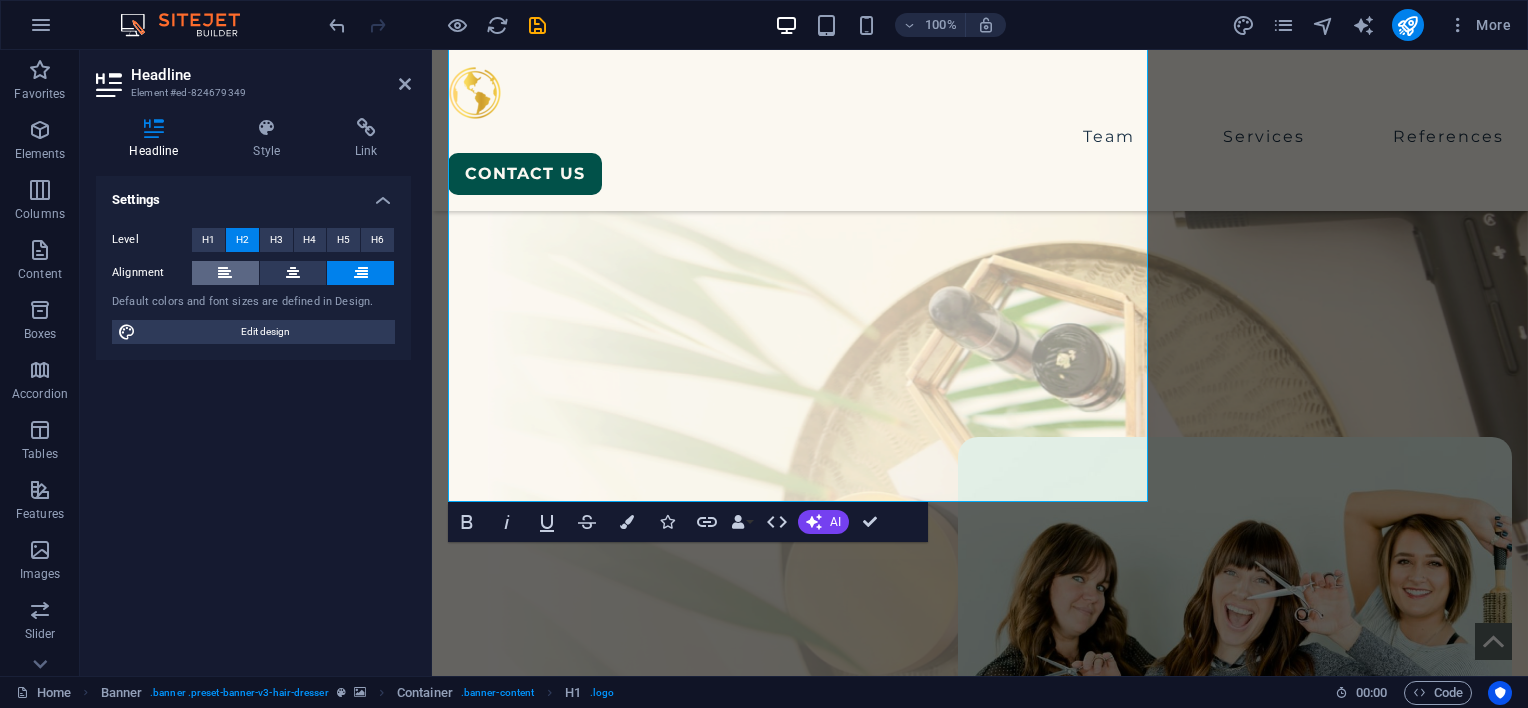 click at bounding box center (225, 273) 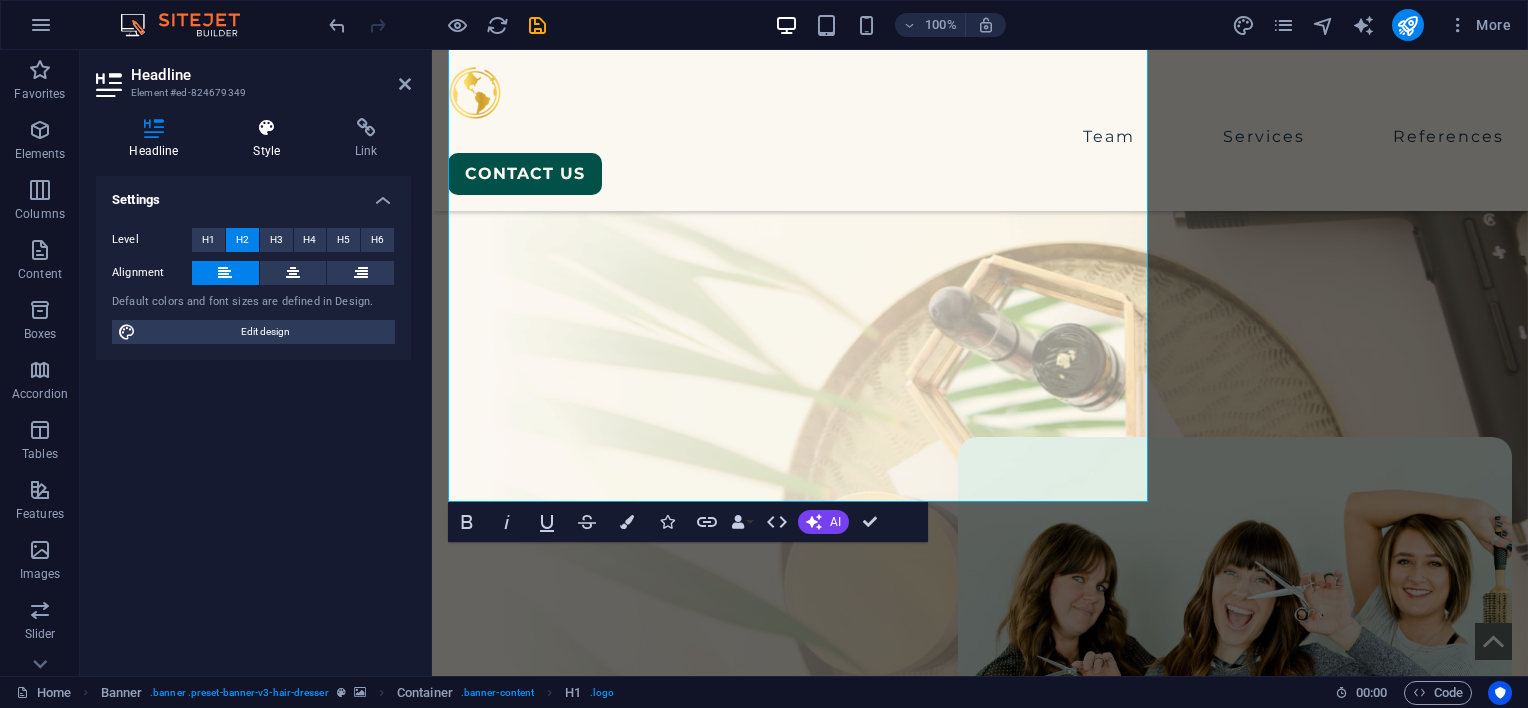 click at bounding box center (267, 128) 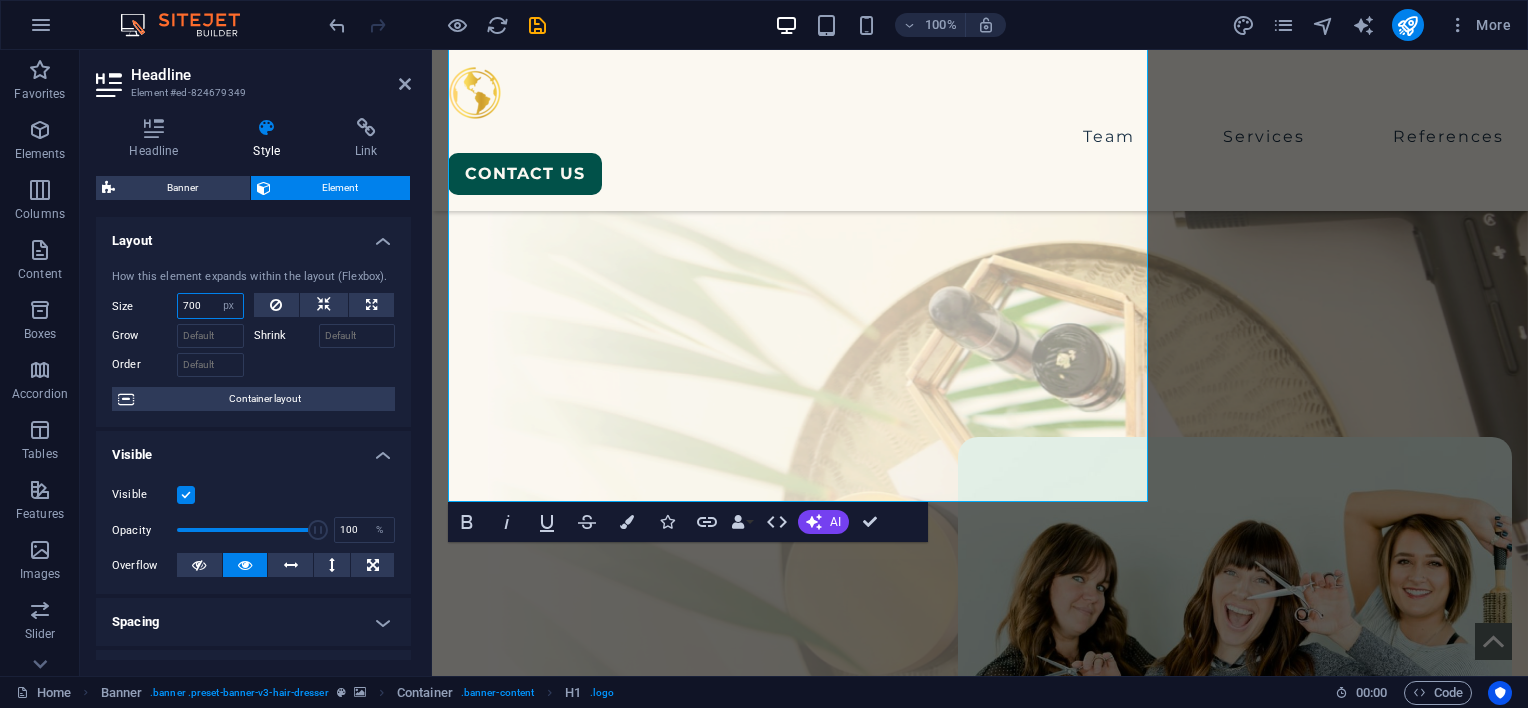 click on "700" at bounding box center (210, 306) 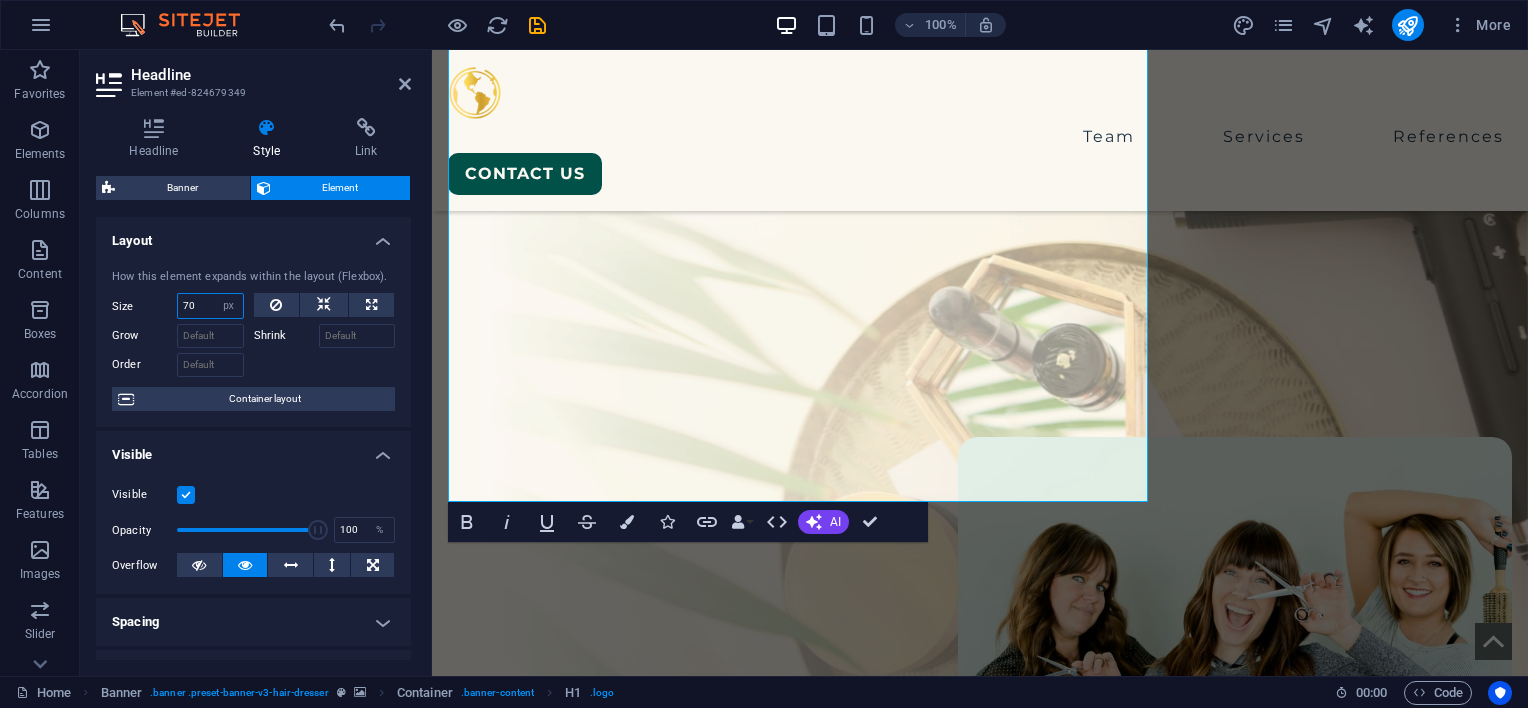 type on "7" 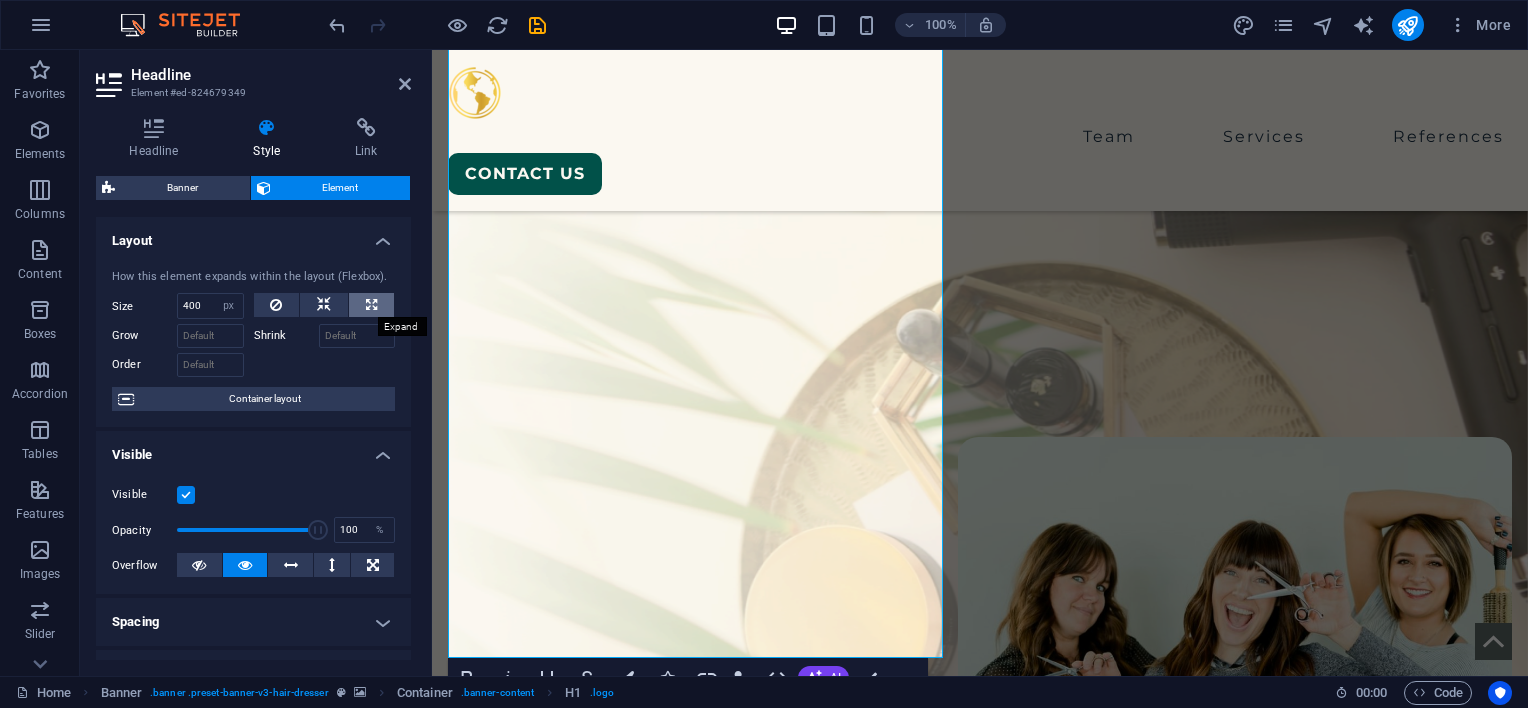 click at bounding box center (371, 305) 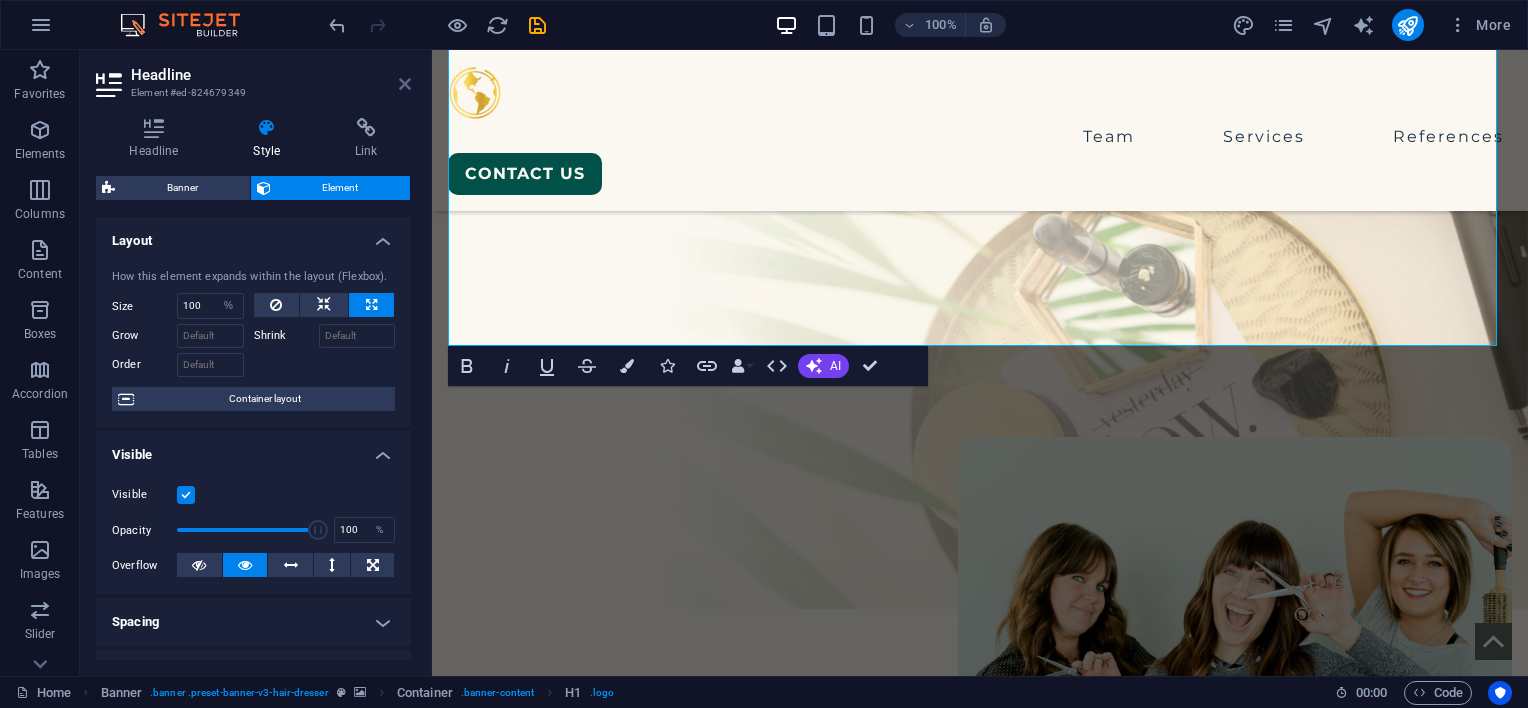 click at bounding box center (405, 84) 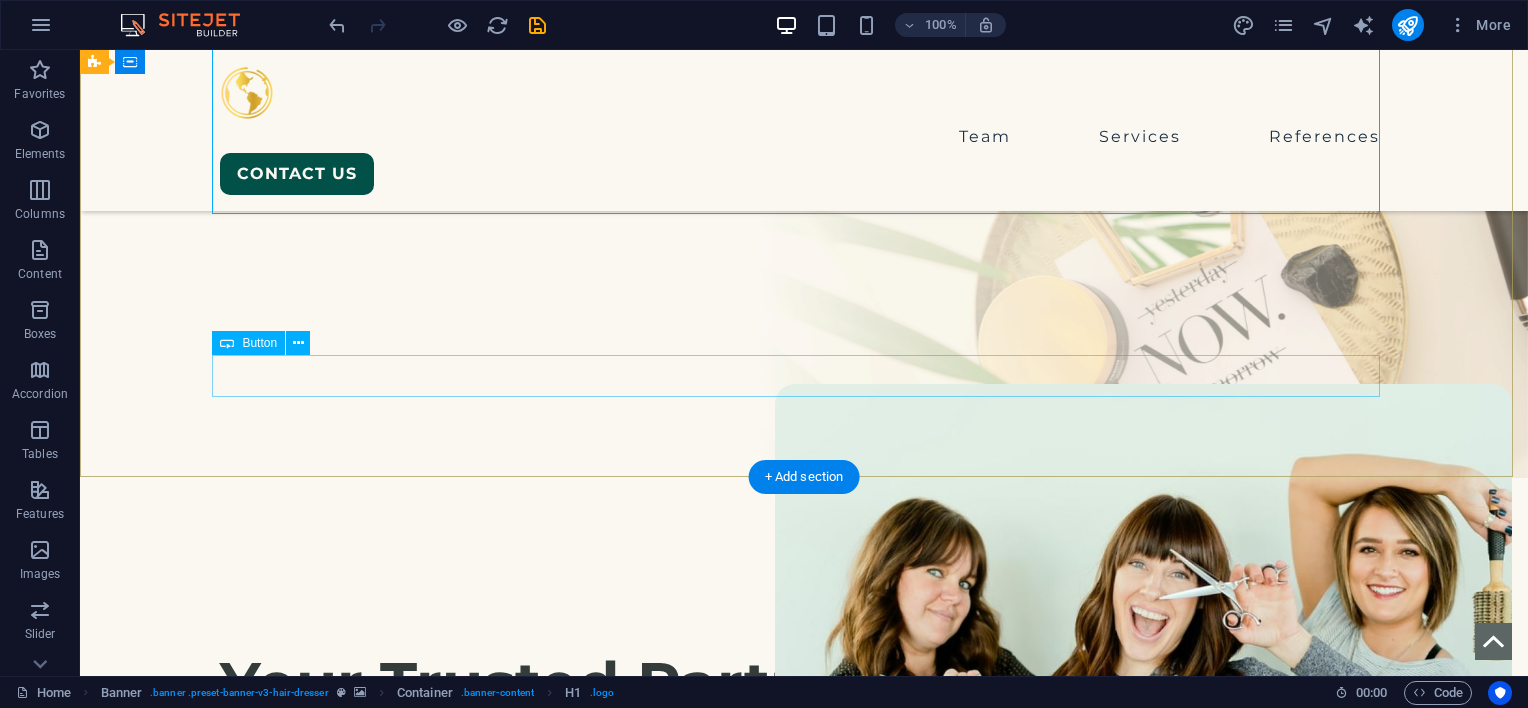 scroll, scrollTop: 224, scrollLeft: 0, axis: vertical 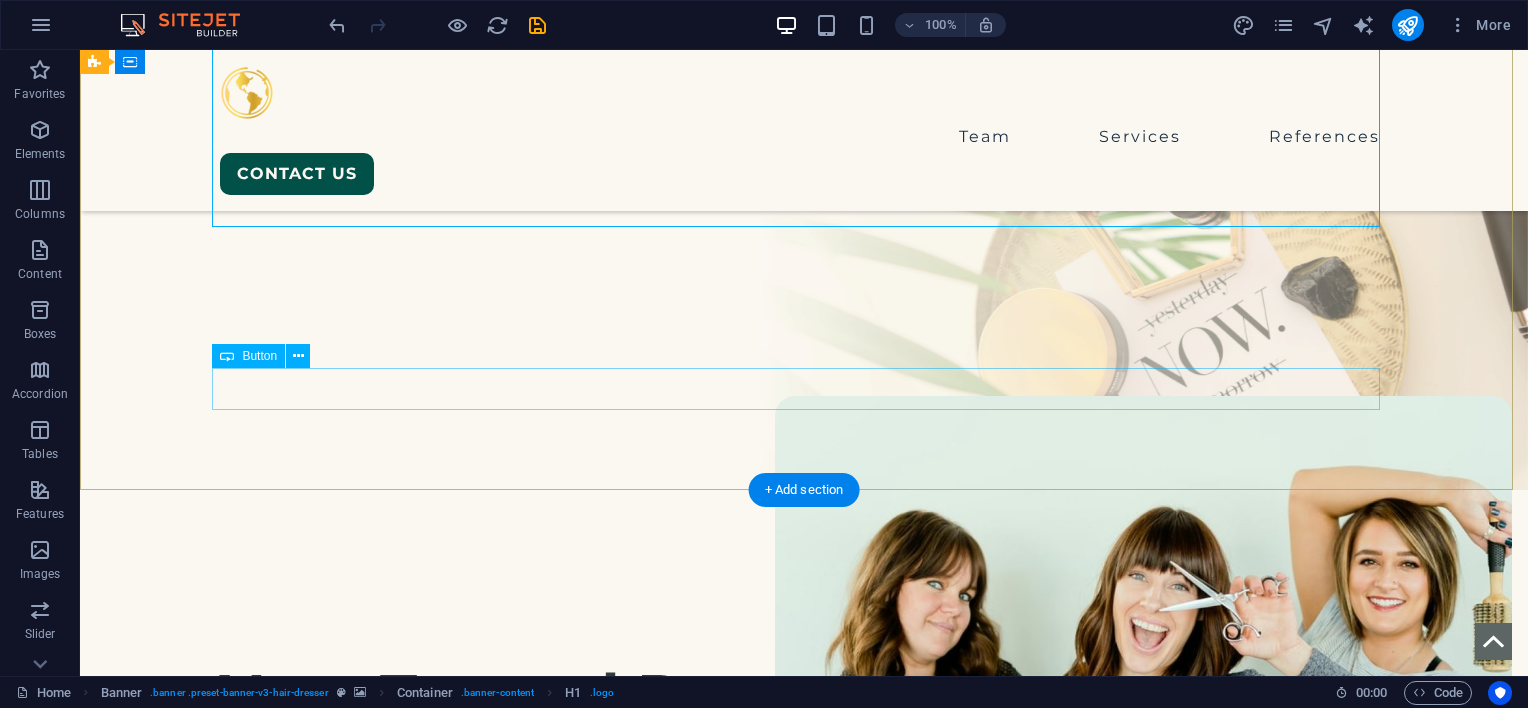 click on "book an appointment" at bounding box center [804, 1029] 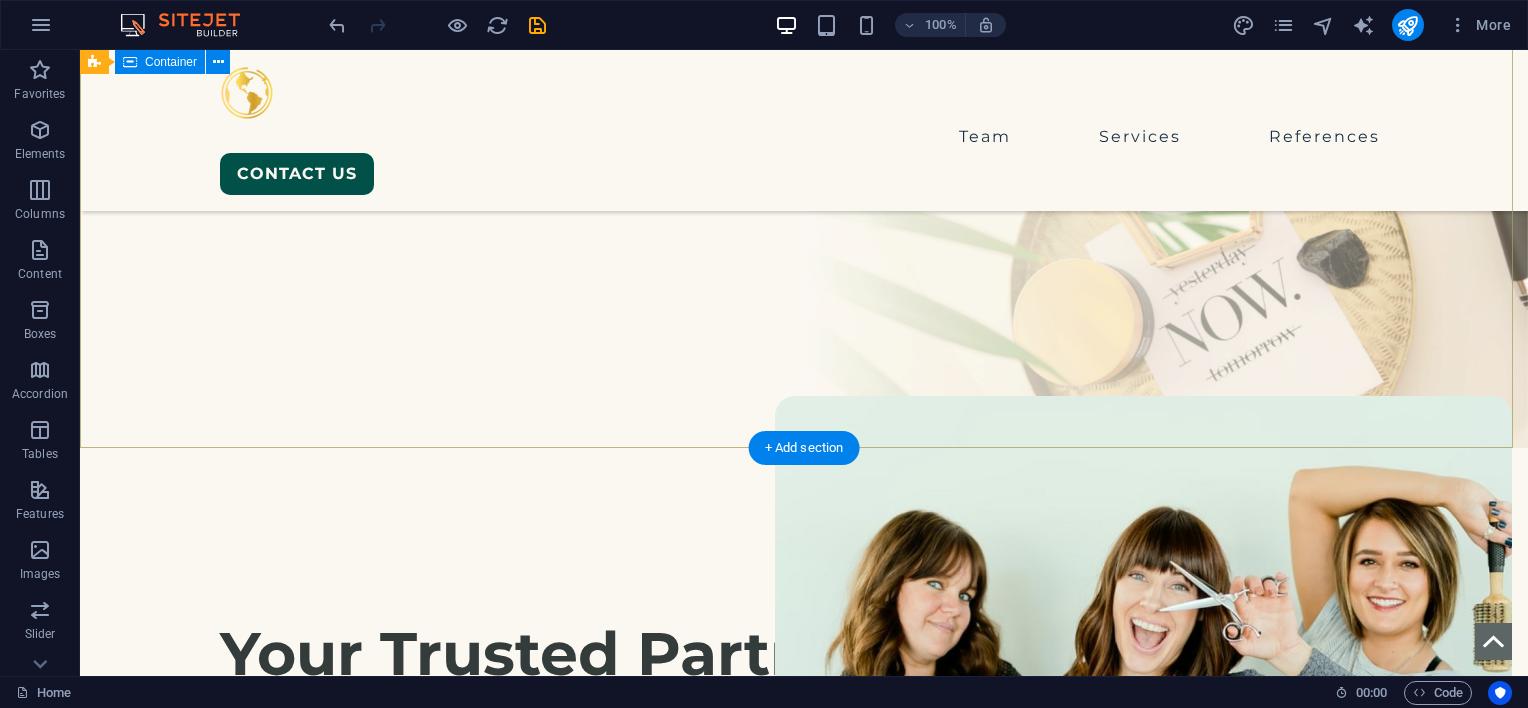 scroll, scrollTop: 0, scrollLeft: 0, axis: both 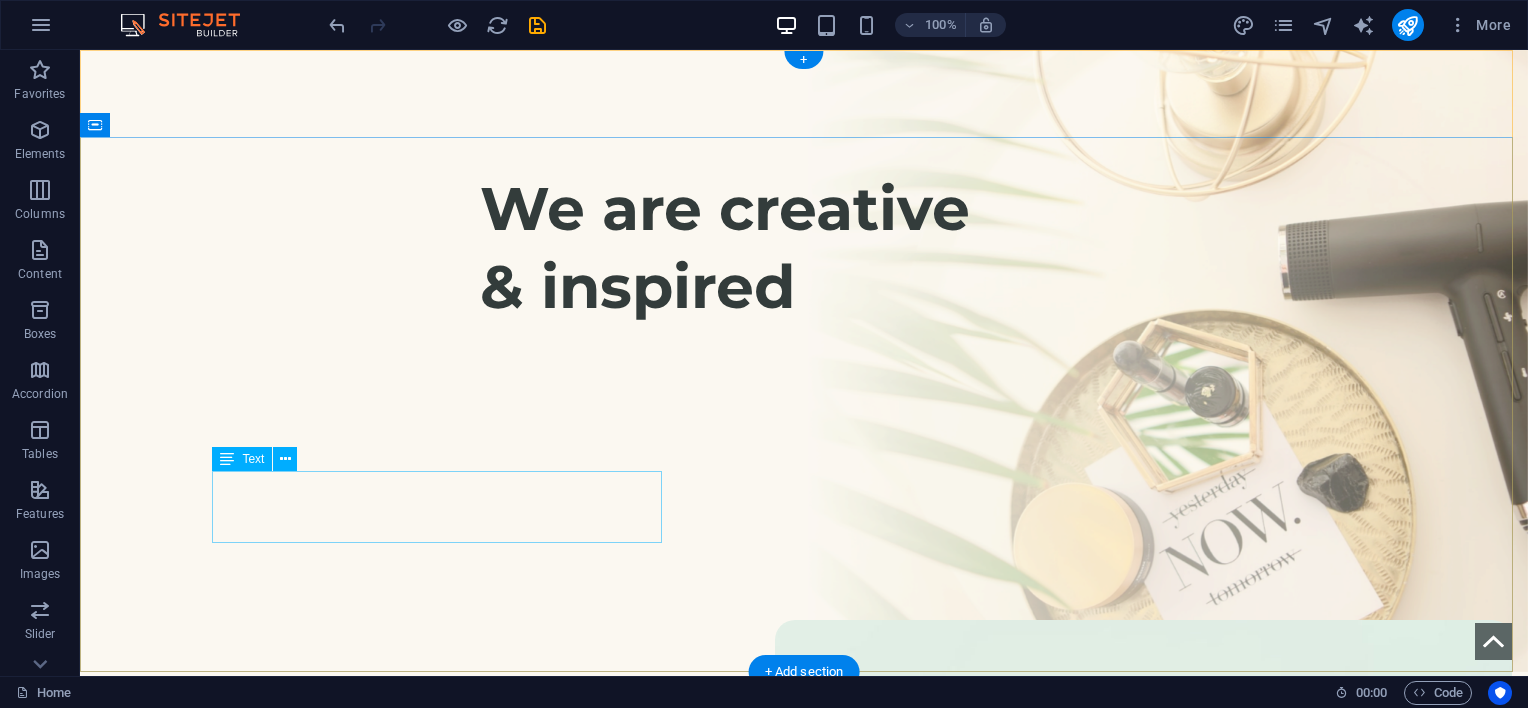 click on "Deserunt illum non eligendi omnis placeat et exercitati onem ut rerum. Mollitia et ipsam. Deserunt illum non eligendi omnis placeat et exercitationem ut rerum." at bounding box center [804, 1191] 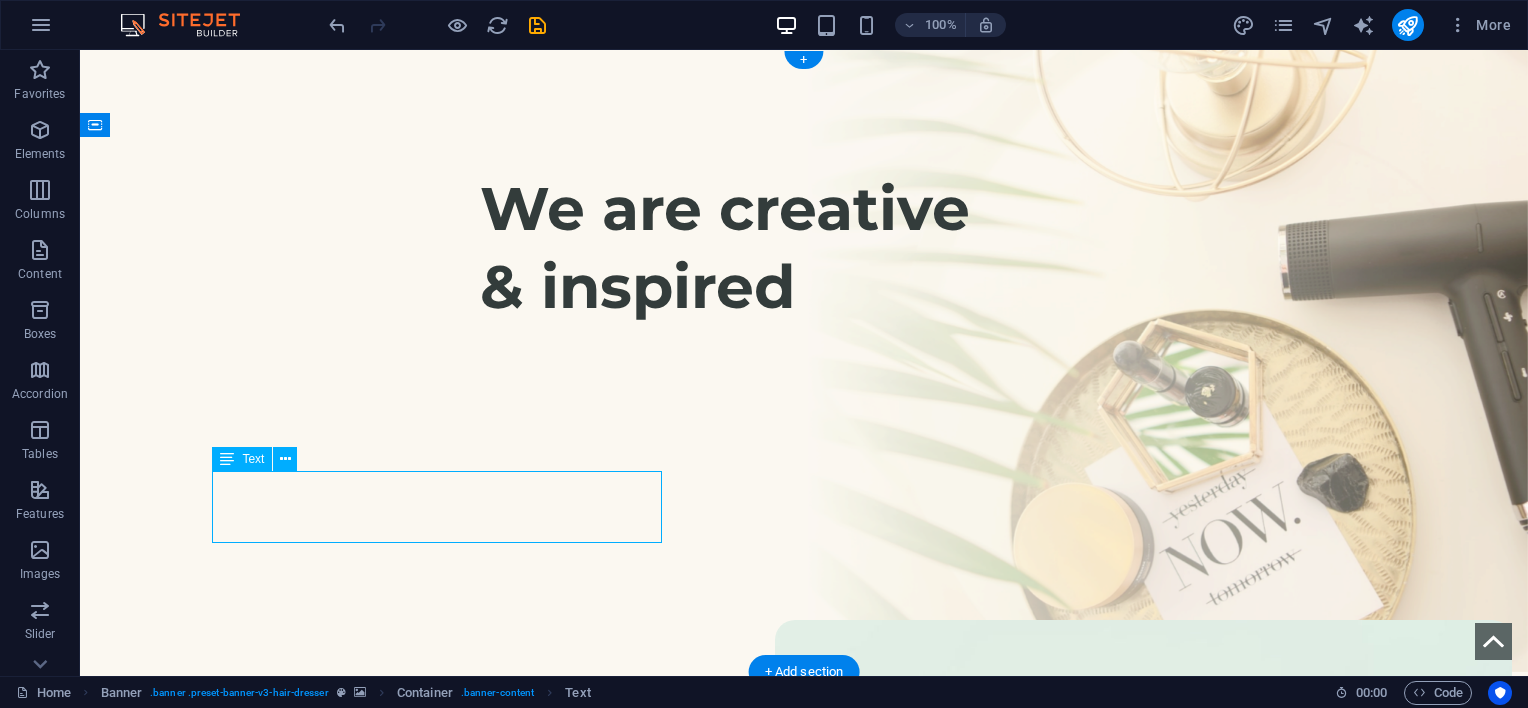 click on "Deserunt illum non eligendi omnis placeat et exercitati onem ut rerum. Mollitia et ipsam. Deserunt illum non eligendi omnis placeat et exercitationem ut rerum." at bounding box center [804, 1191] 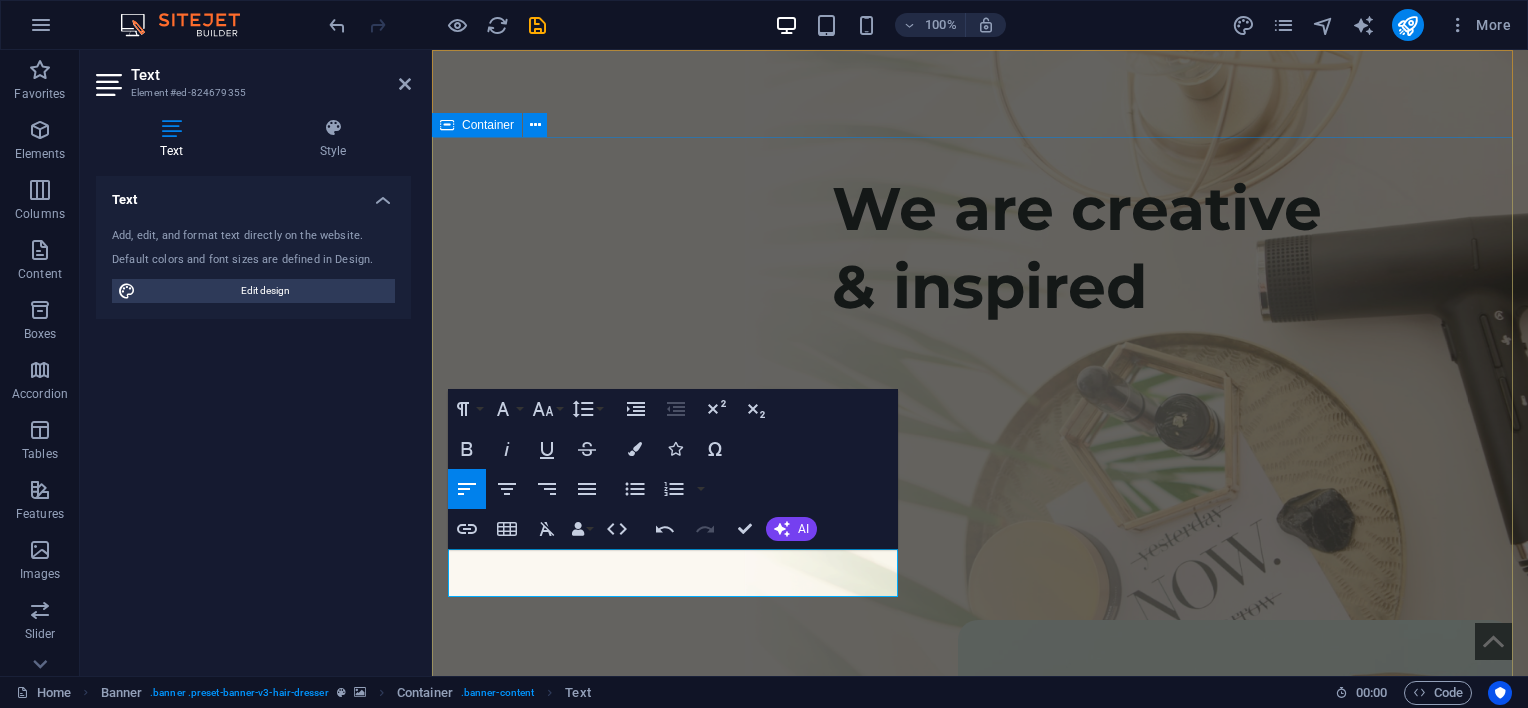 click on "Your Trusted Partner in Travel, Business Solutions & Documentation Services Across the UAE From travel bookings to business setups — We streamline it all under one roof" at bounding box center [980, 1169] 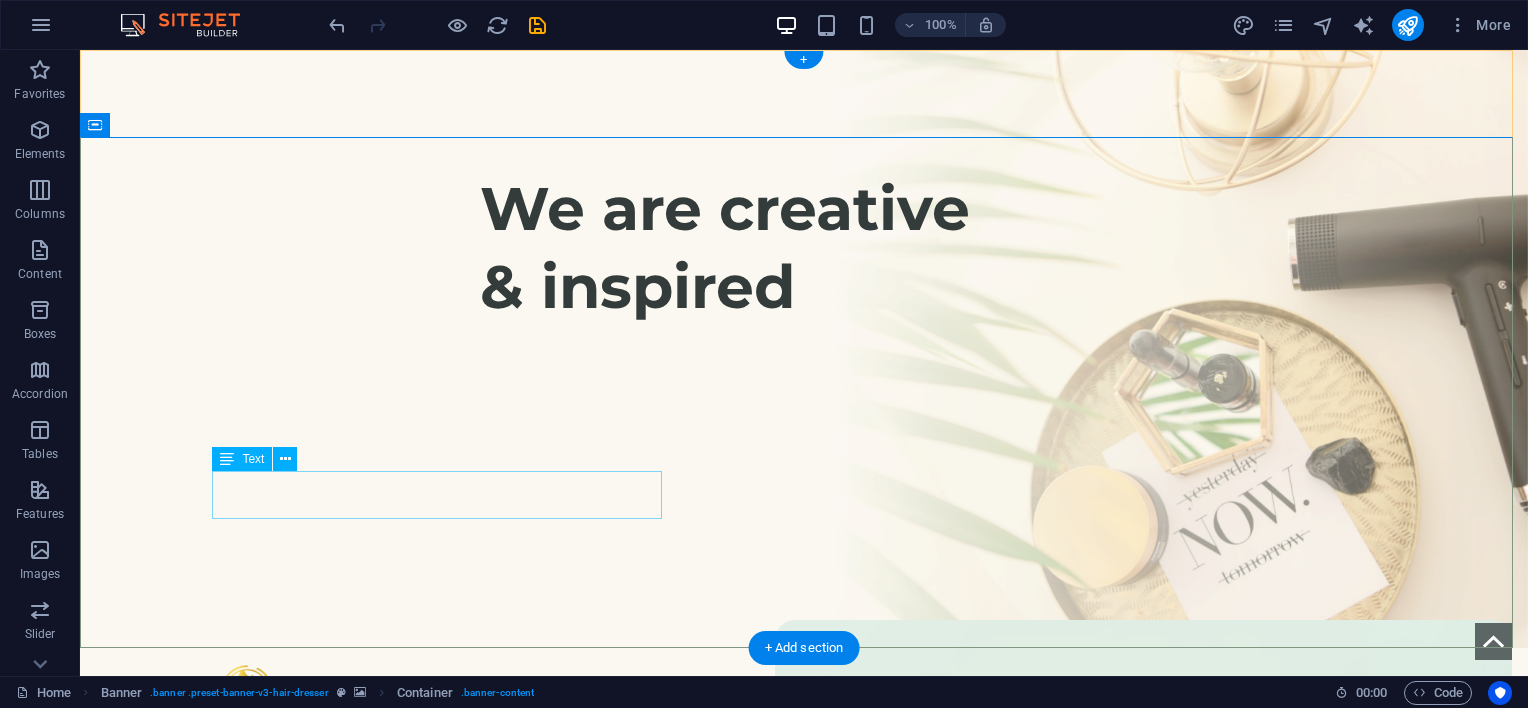 click on "From travel bookings to business setups — We streamline it all under one roof" at bounding box center [804, 1155] 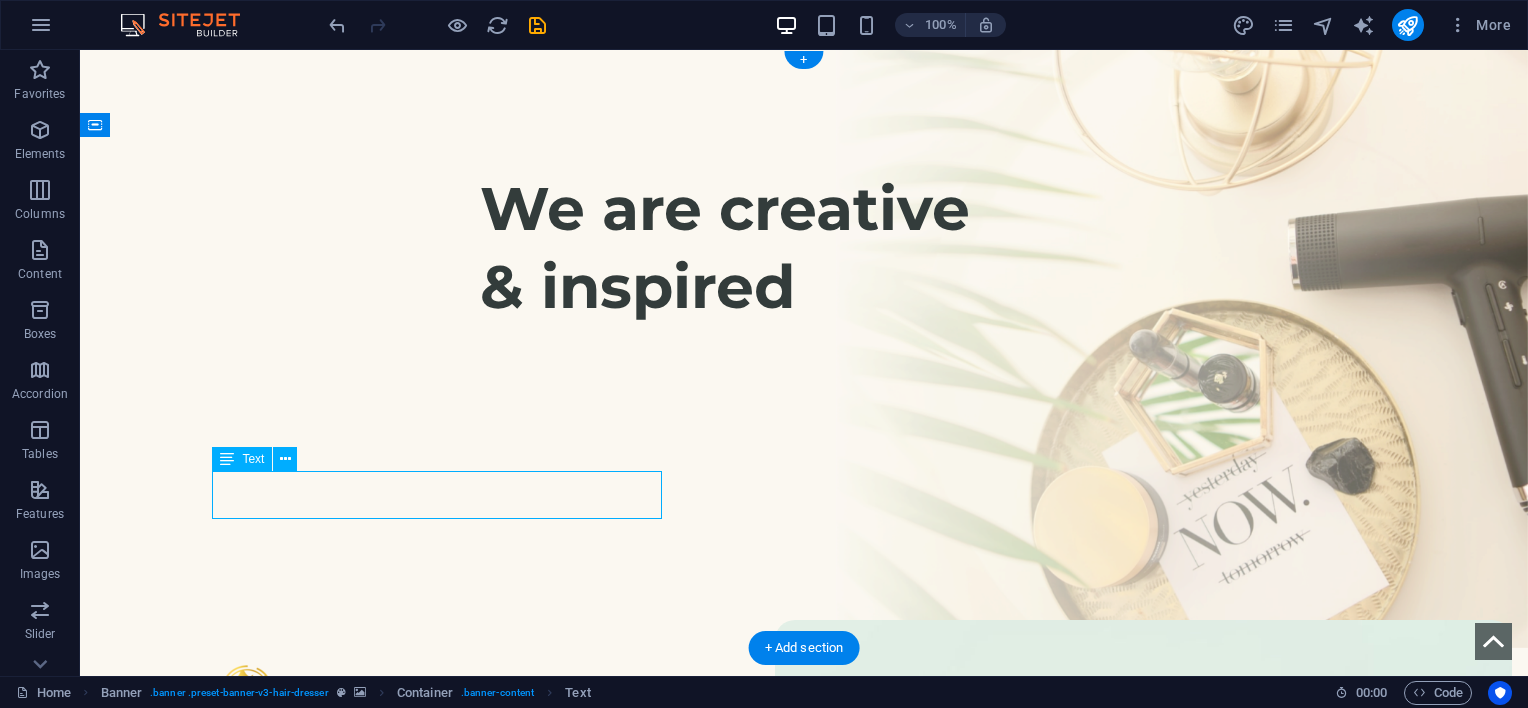 click on "From travel bookings to business setups — We streamline it all under one roof" at bounding box center (804, 1155) 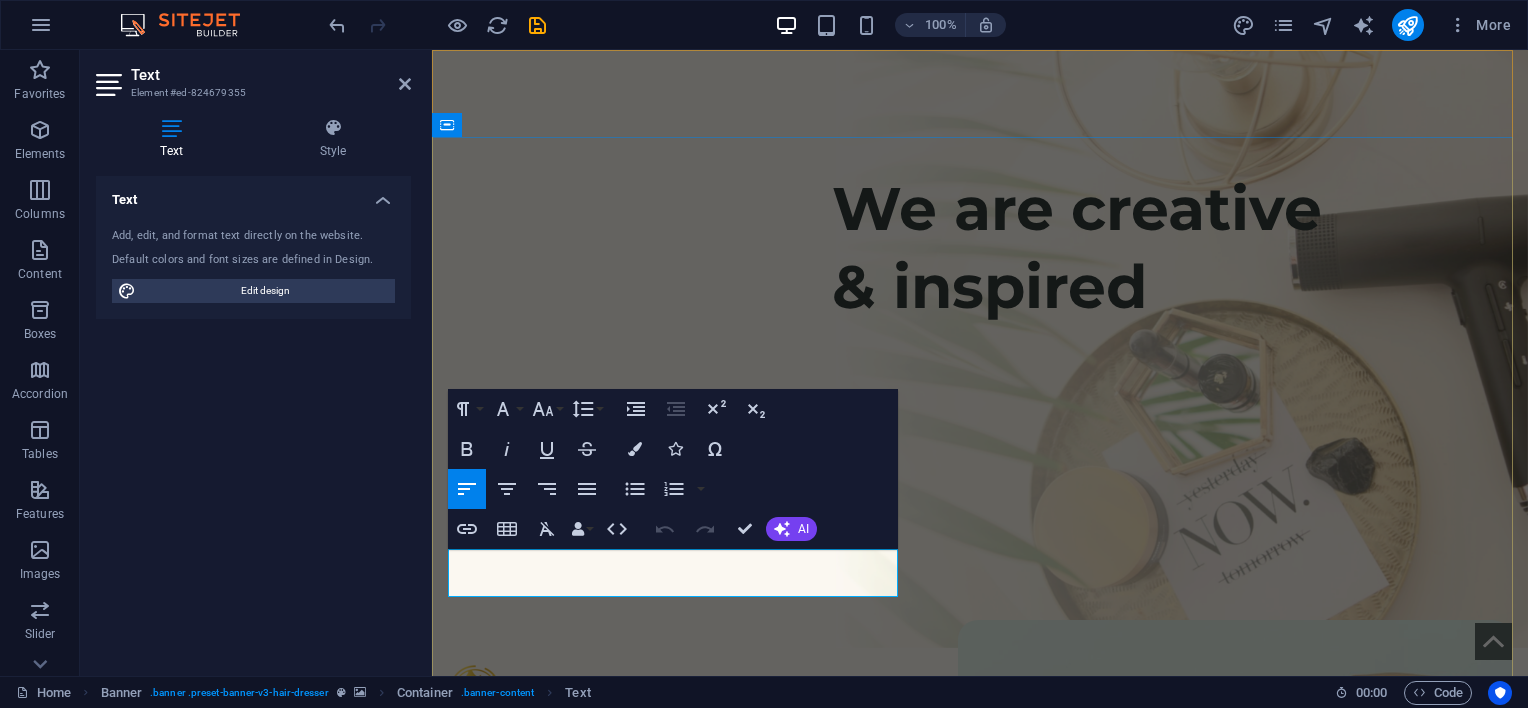 click on "From travel bookings to business setups — We streamline it all under one roof" at bounding box center [980, 1233] 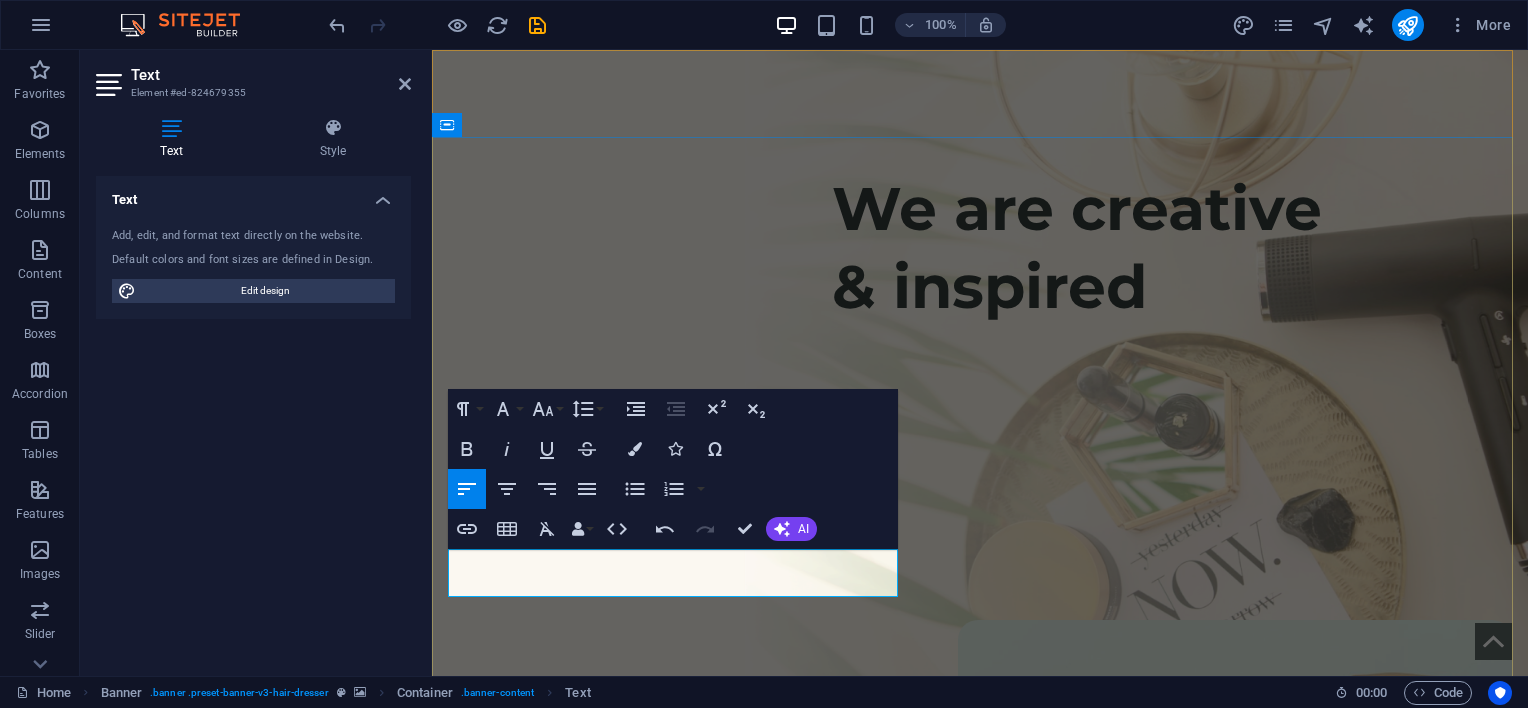 click on "From travel bookings to business setups —" at bounding box center [980, 1311] 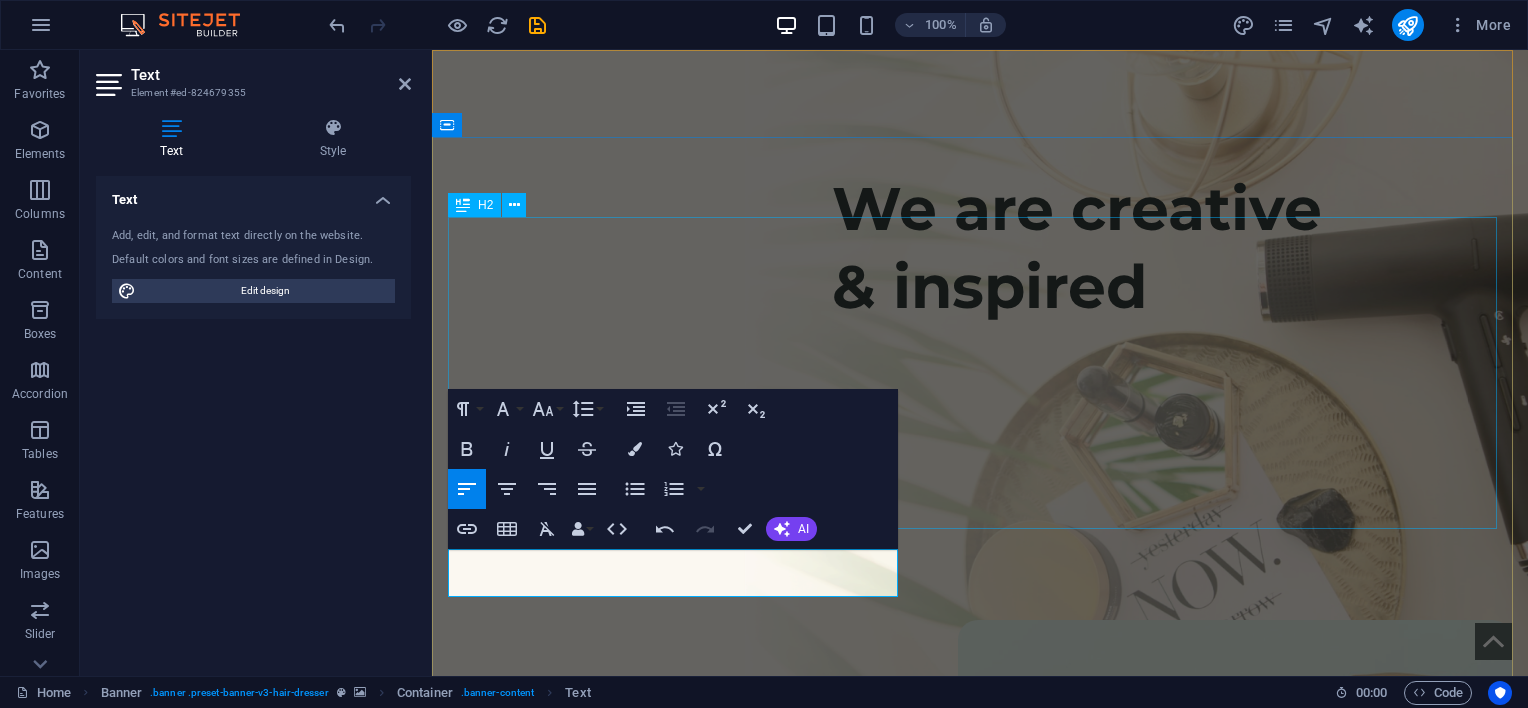 click on "Your Trusted Partner in Travel, Business Solutions & Documentation Services Across the UAE" at bounding box center [980, 1123] 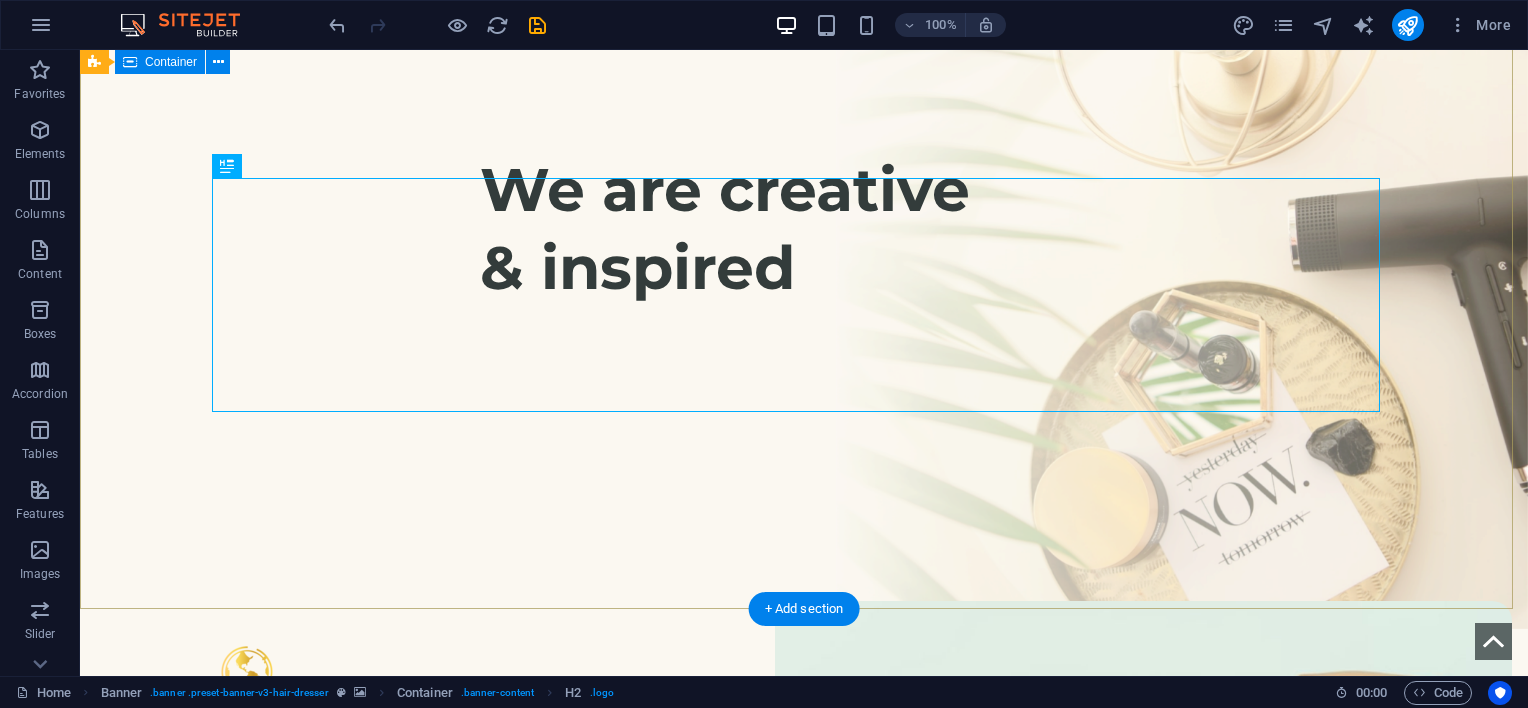 scroll, scrollTop: 18, scrollLeft: 0, axis: vertical 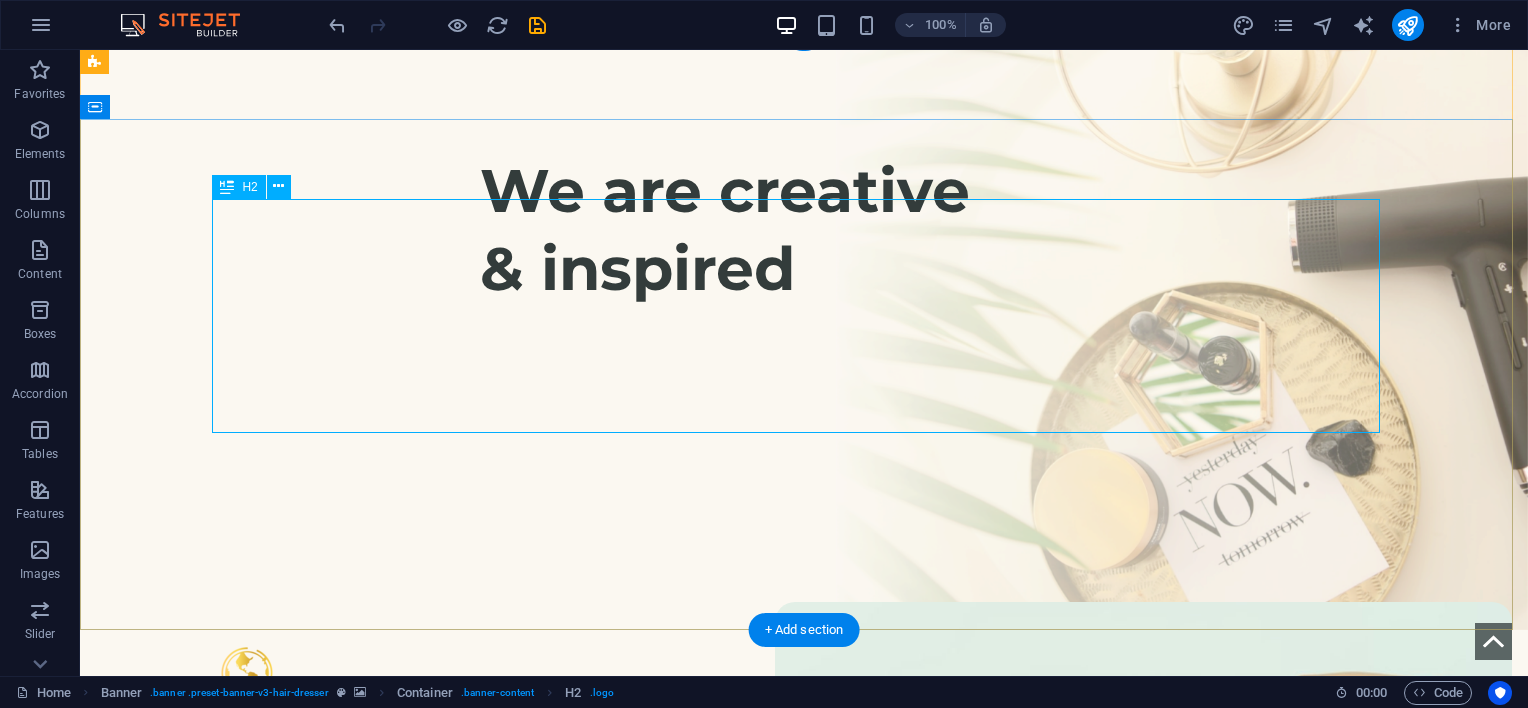 click on "Your Trusted Partner in Travel, Business Solutions & Documentation Services Across the UAE" at bounding box center (804, 988) 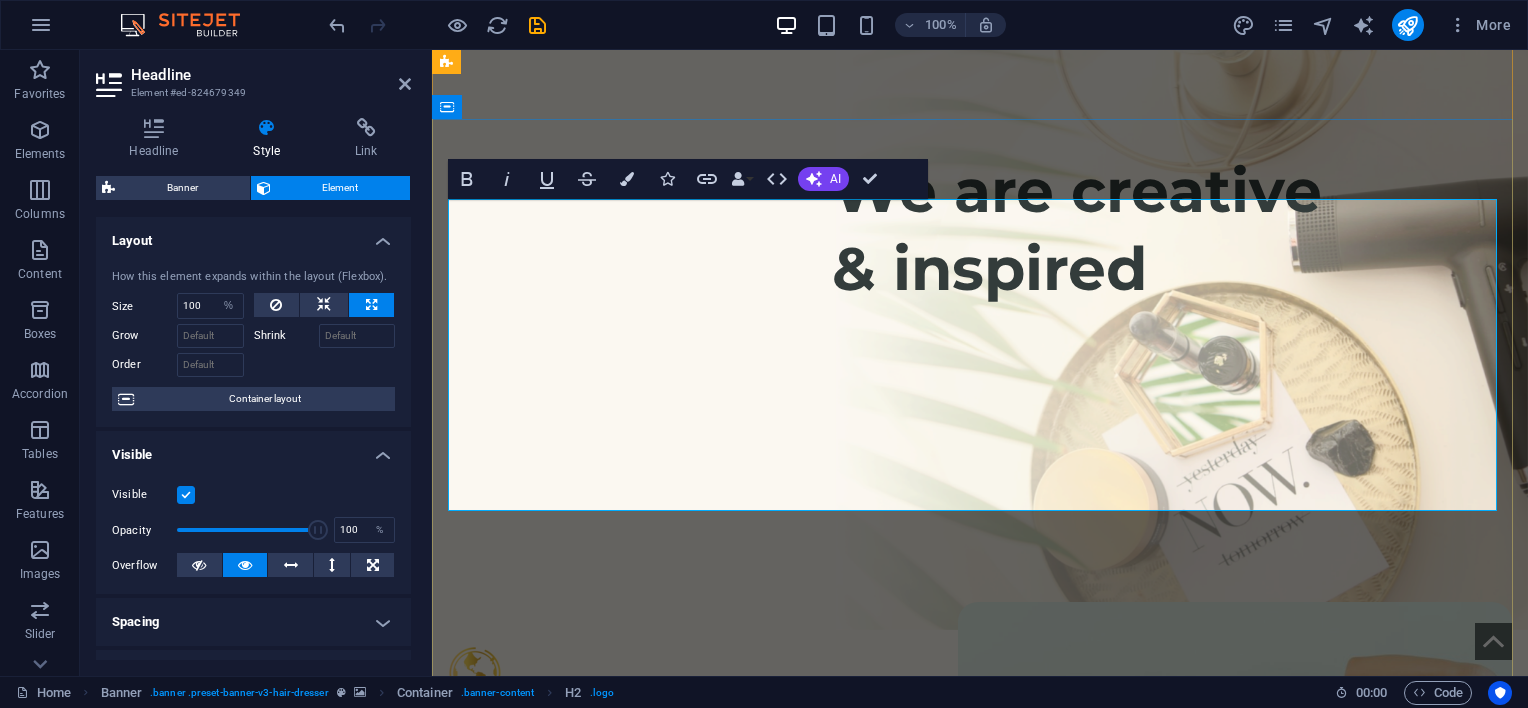 click on "Your Trusted Partner in Travel, Business Solutions & Documentation Services Across the UAE" at bounding box center (980, 1027) 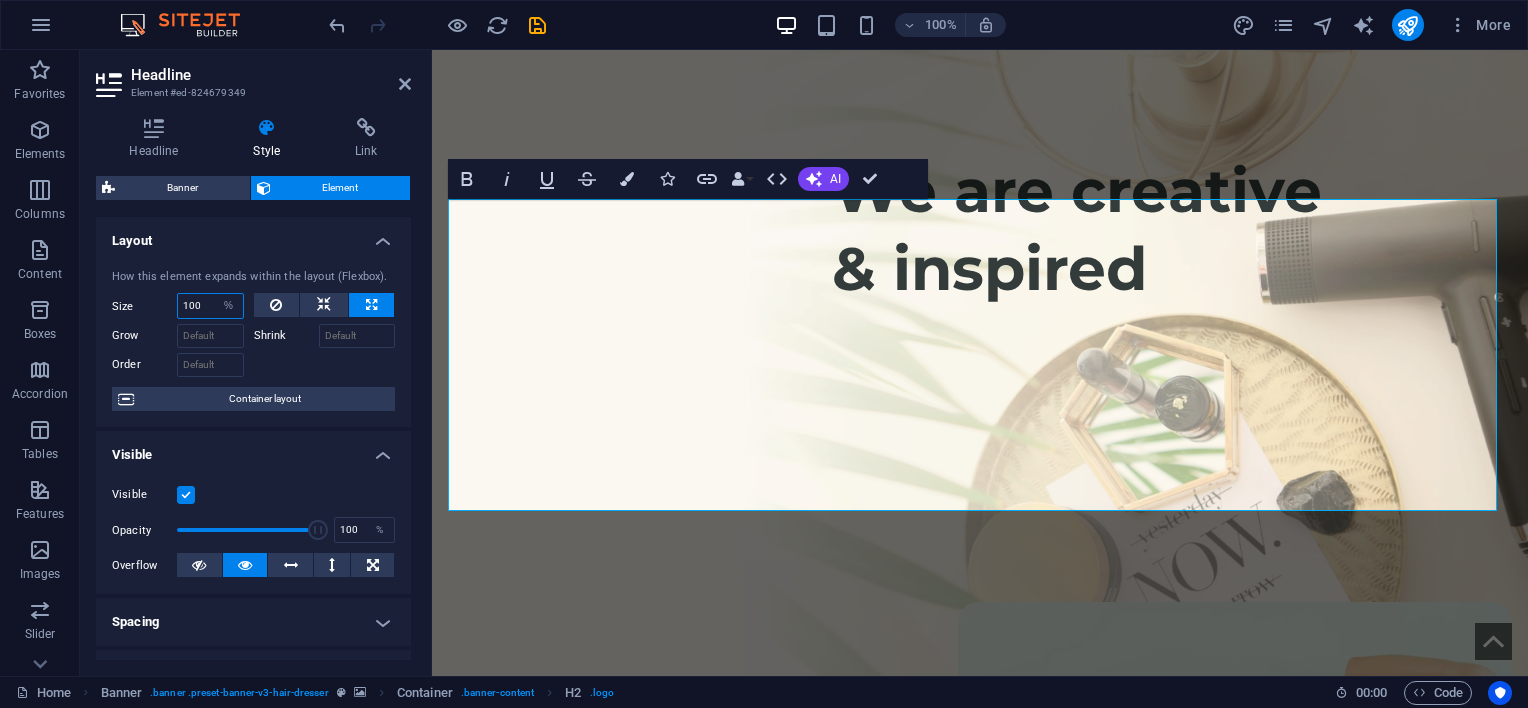 click on "100" at bounding box center (210, 306) 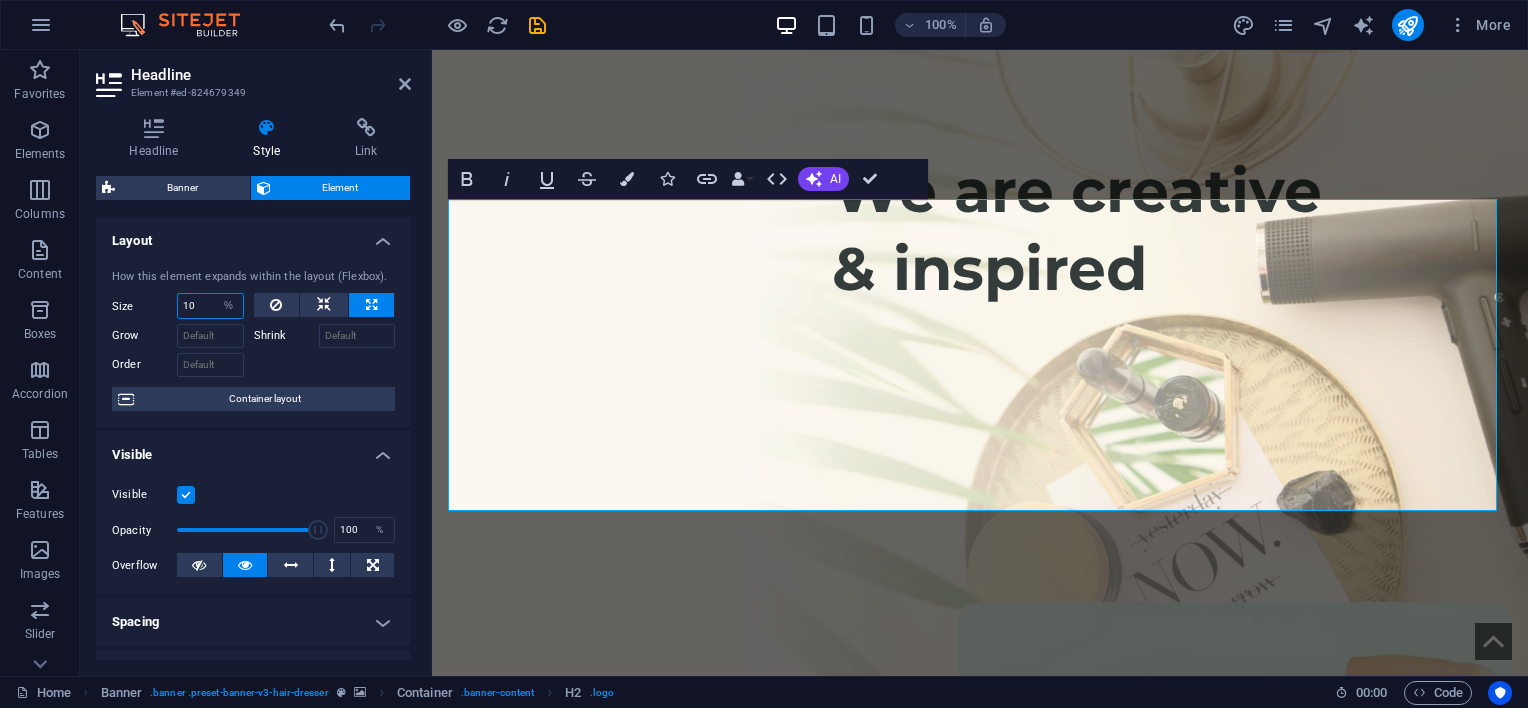 type on "1" 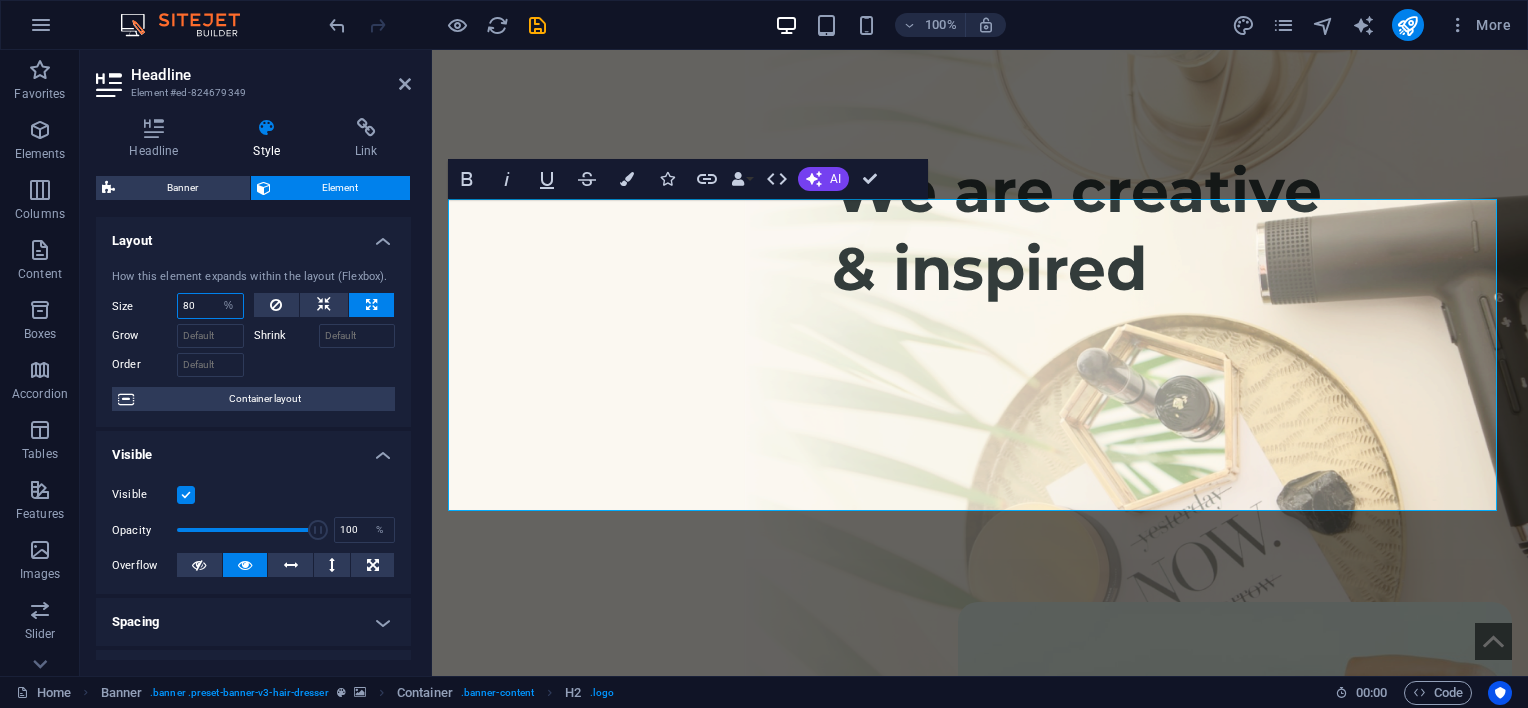 type on "80" 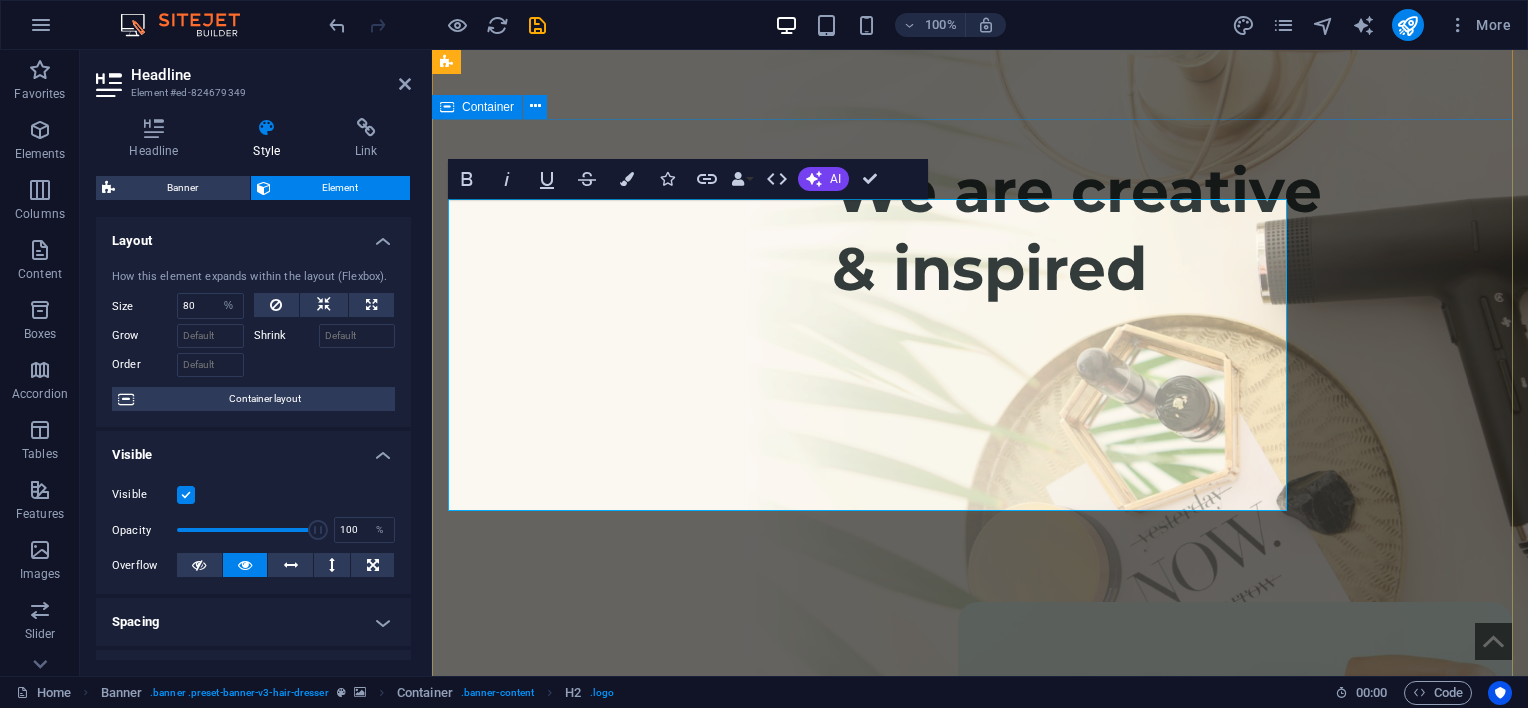 click on "Your Trusted Partner in Travel, Business Solutions & Documentation Services Across the UAE From travel bookings to business setups, We streamline it all under one roof" at bounding box center (980, 1163) 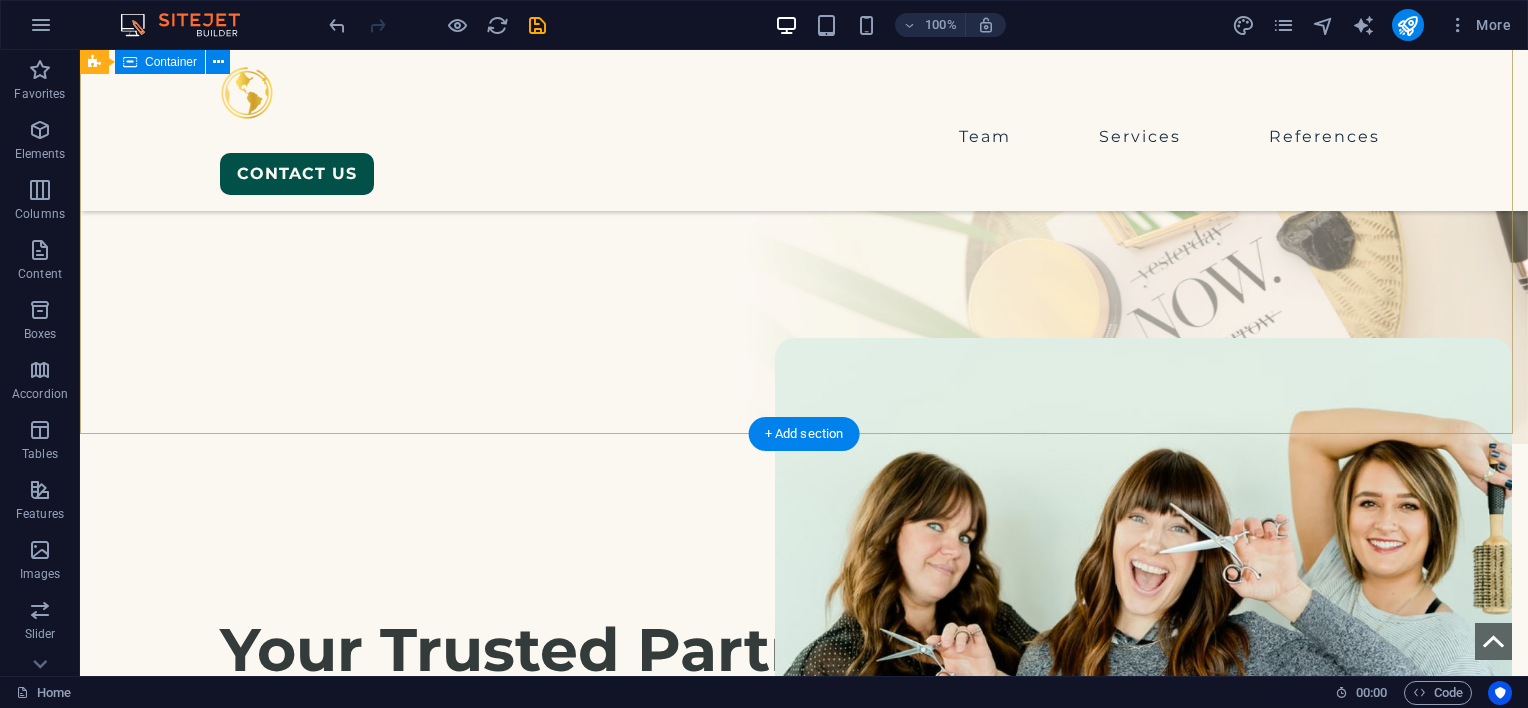 scroll, scrollTop: 0, scrollLeft: 0, axis: both 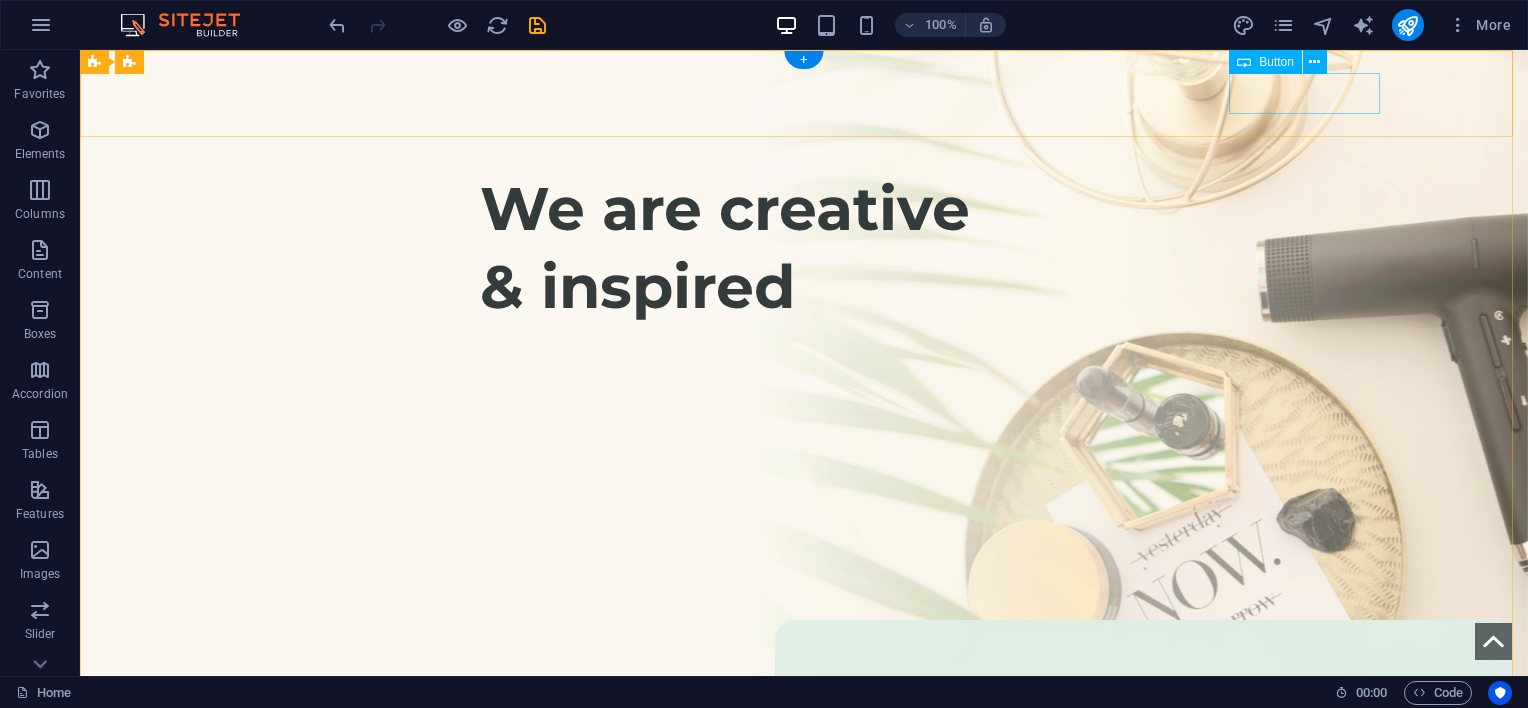 click on "CONTACT US" at bounding box center [804, 850] 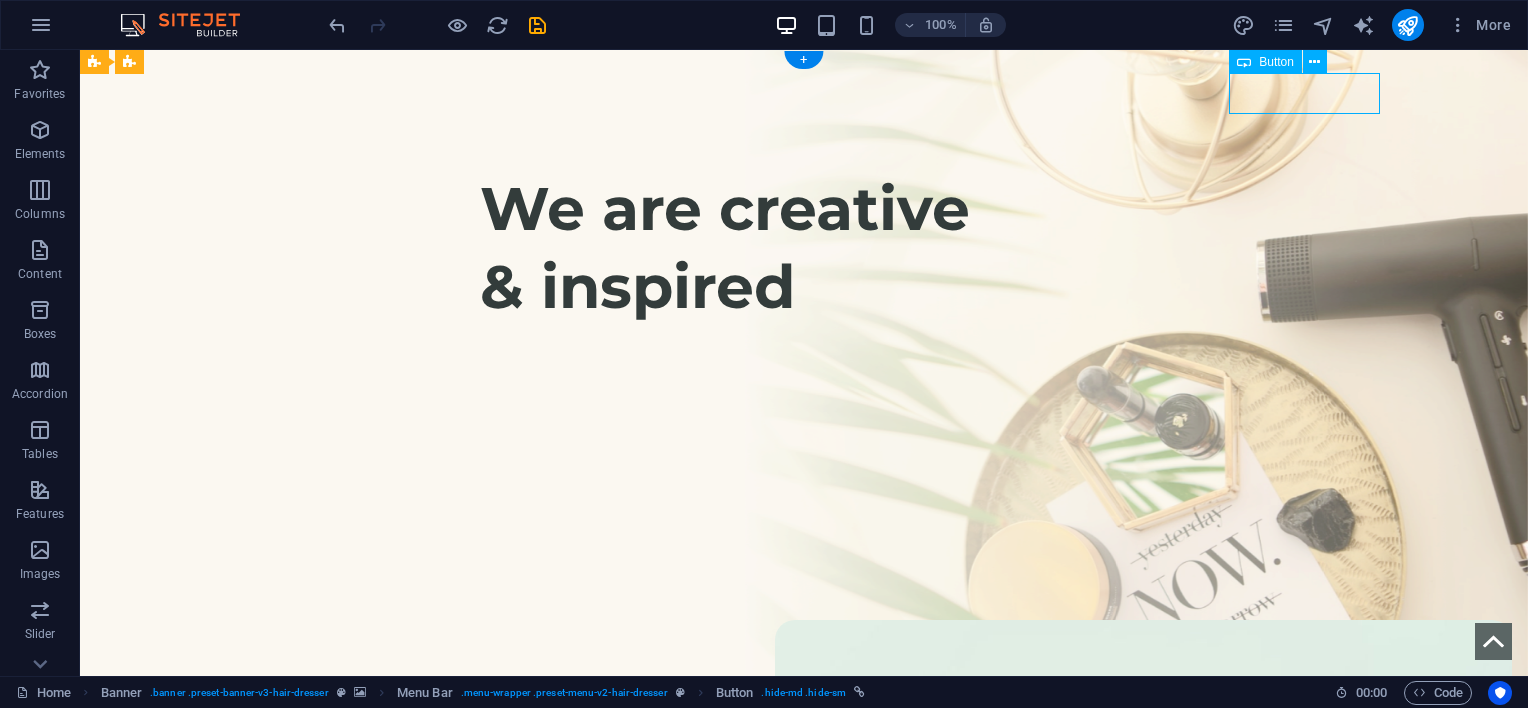click on "CONTACT US" at bounding box center [804, 850] 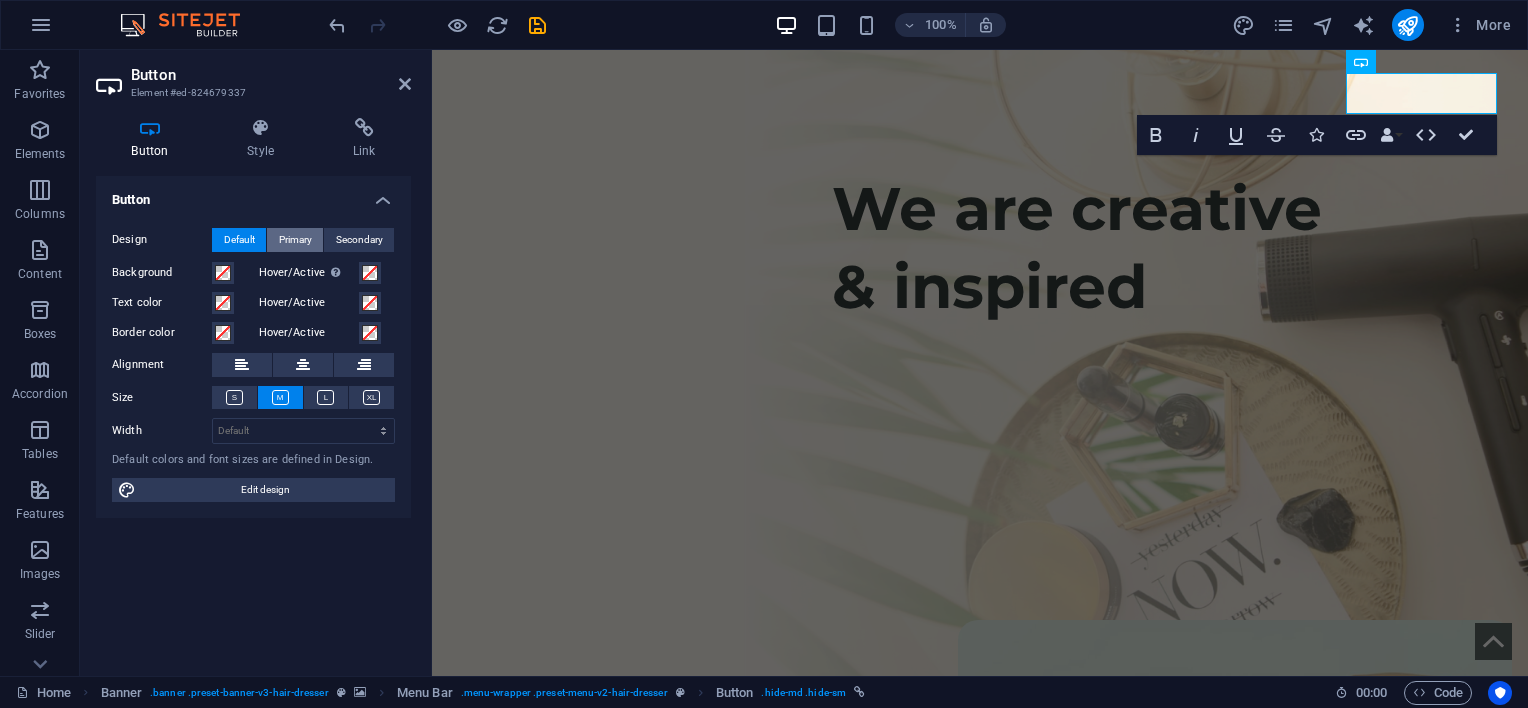 click on "Primary" at bounding box center (295, 240) 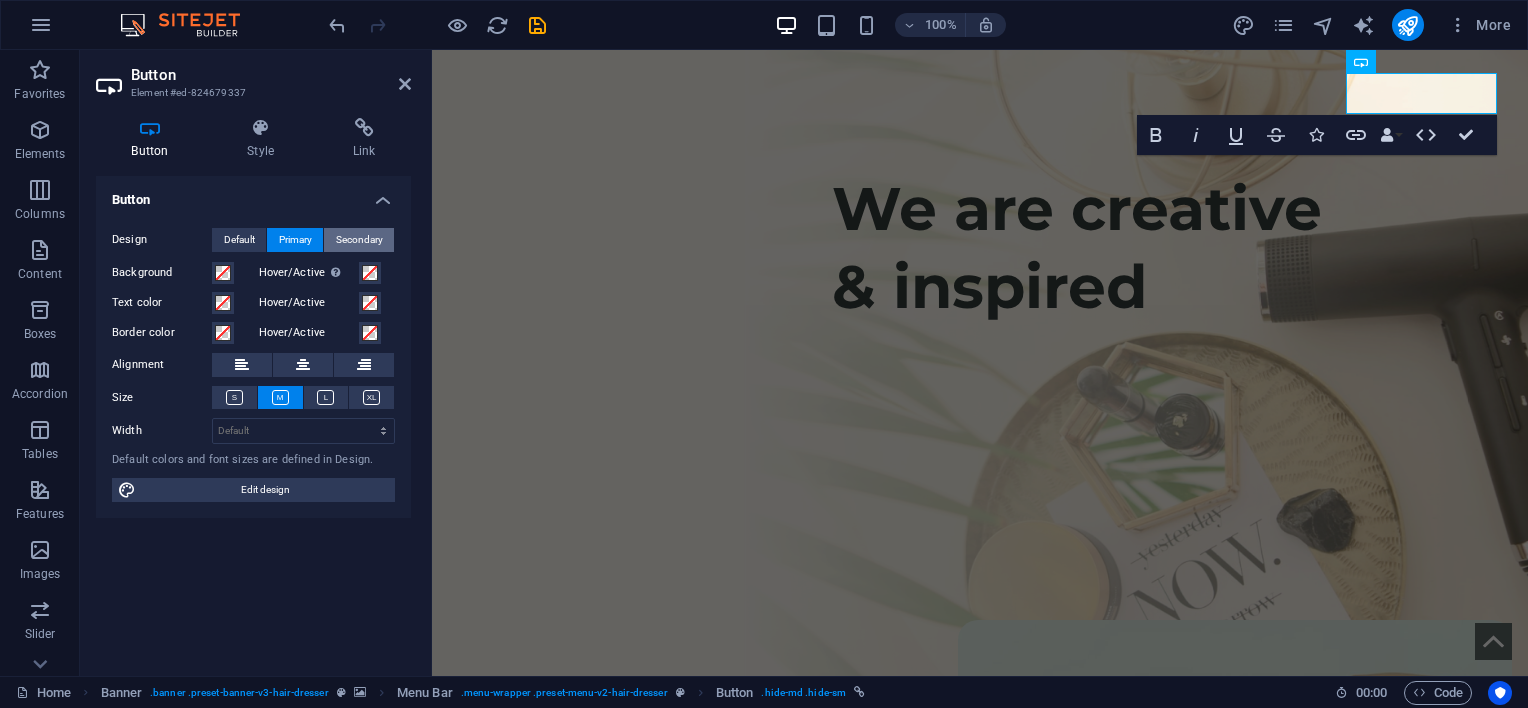 click on "Secondary" at bounding box center [359, 240] 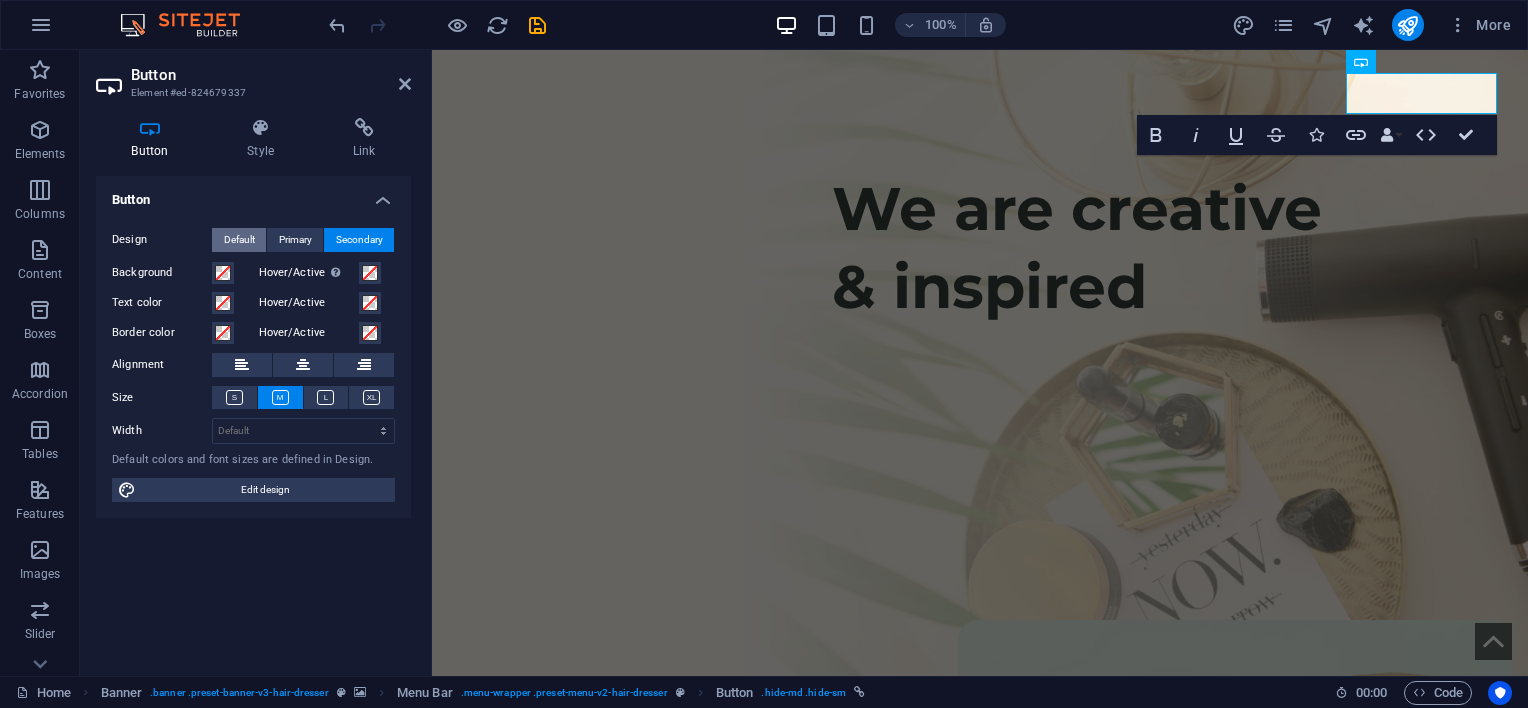 click on "Default" at bounding box center (239, 240) 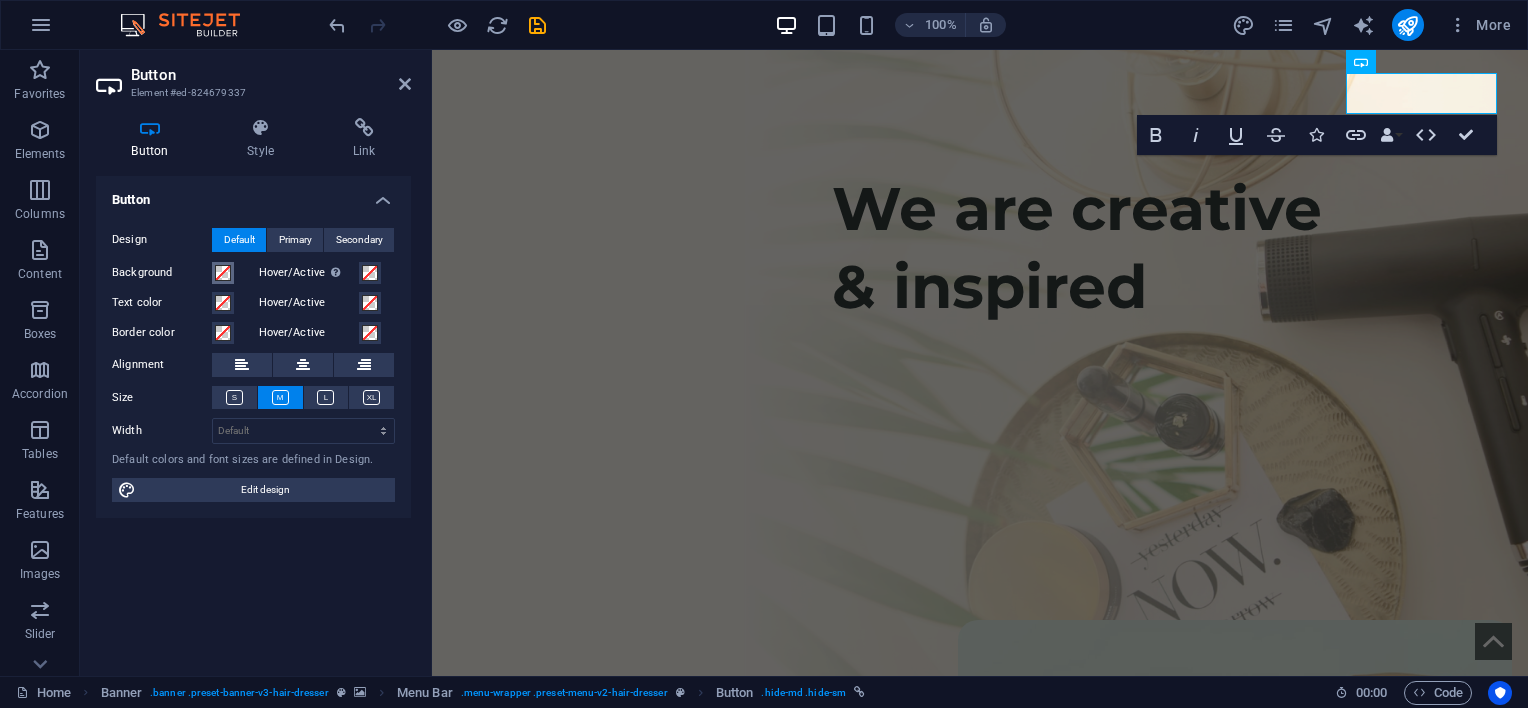click at bounding box center [223, 273] 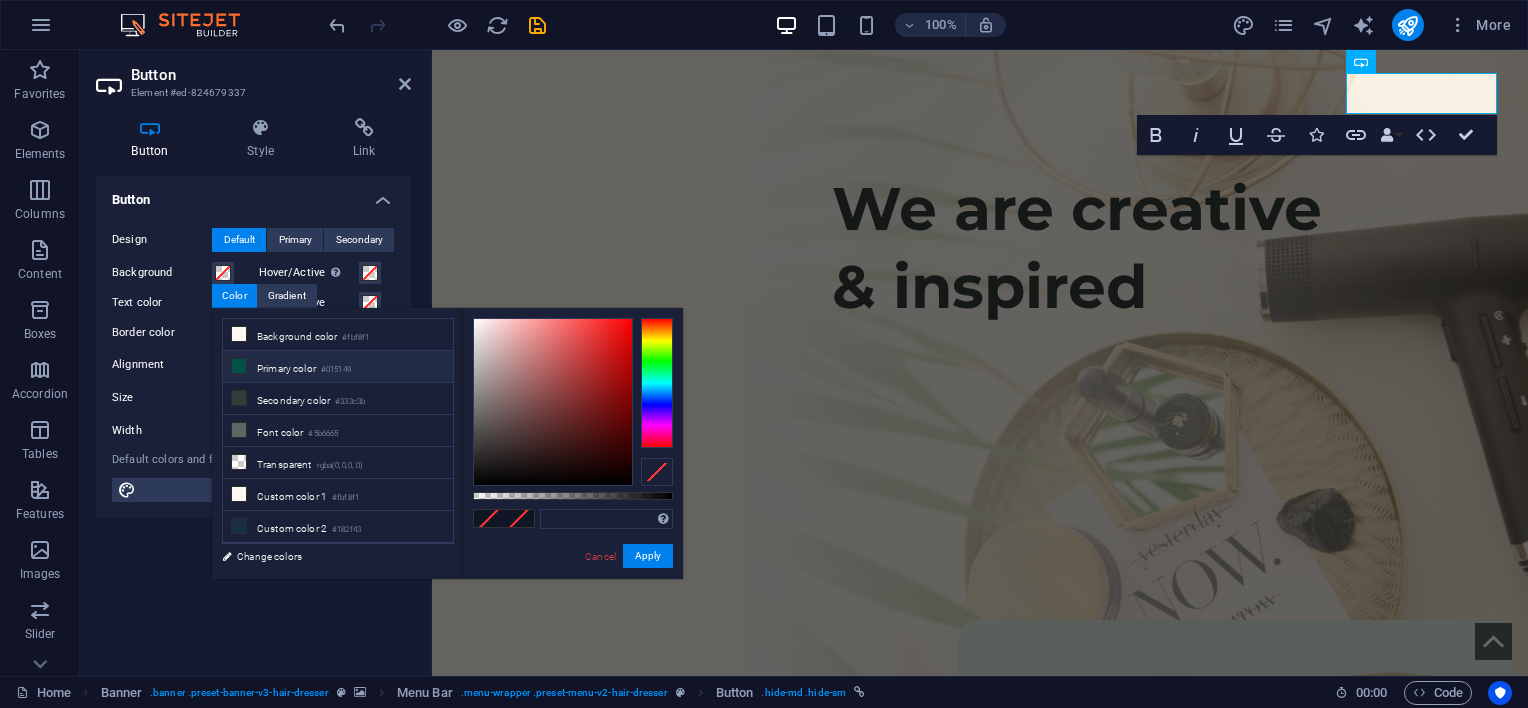 click on "Primary color
#015149" at bounding box center (338, 367) 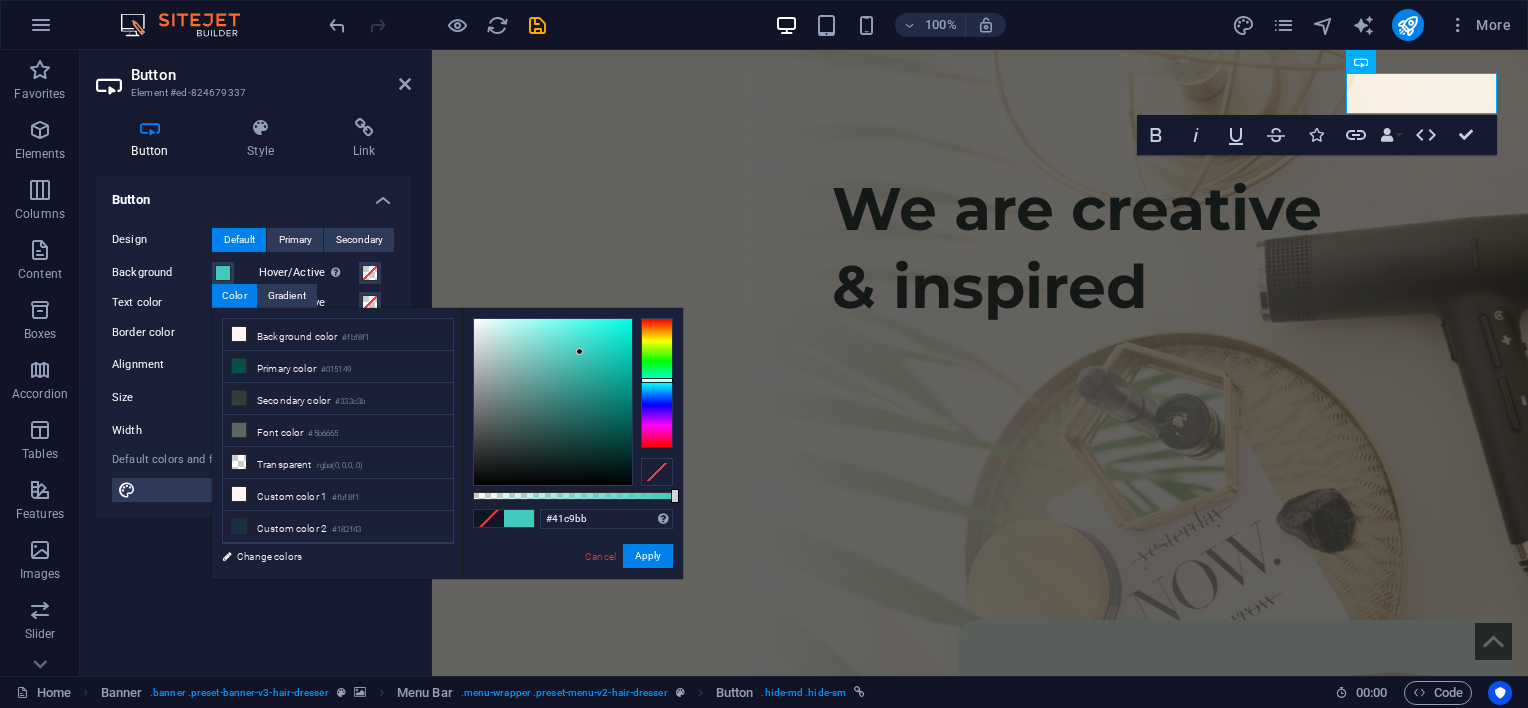 drag, startPoint x: 628, startPoint y: 428, endPoint x: 580, endPoint y: 353, distance: 89.04493 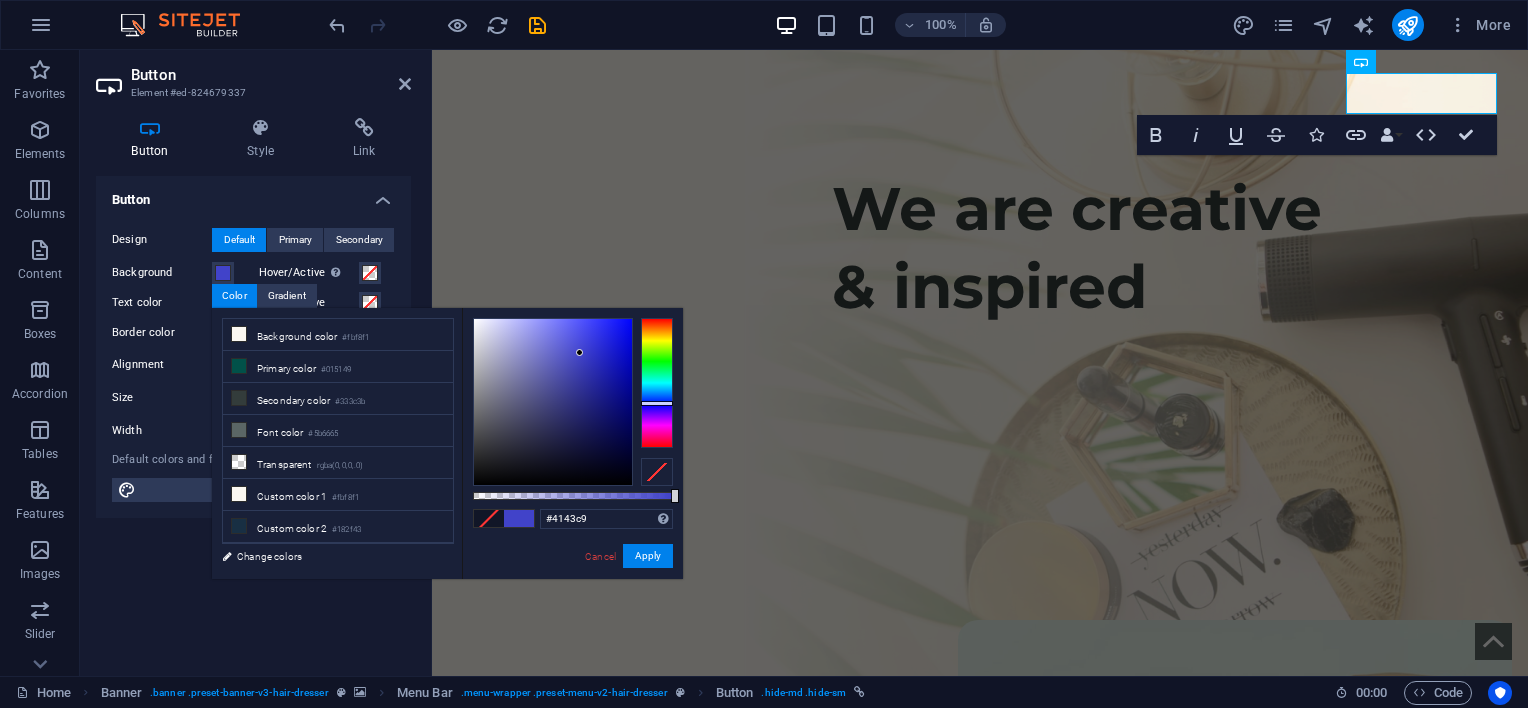 drag, startPoint x: 659, startPoint y: 379, endPoint x: 660, endPoint y: 403, distance: 24.020824 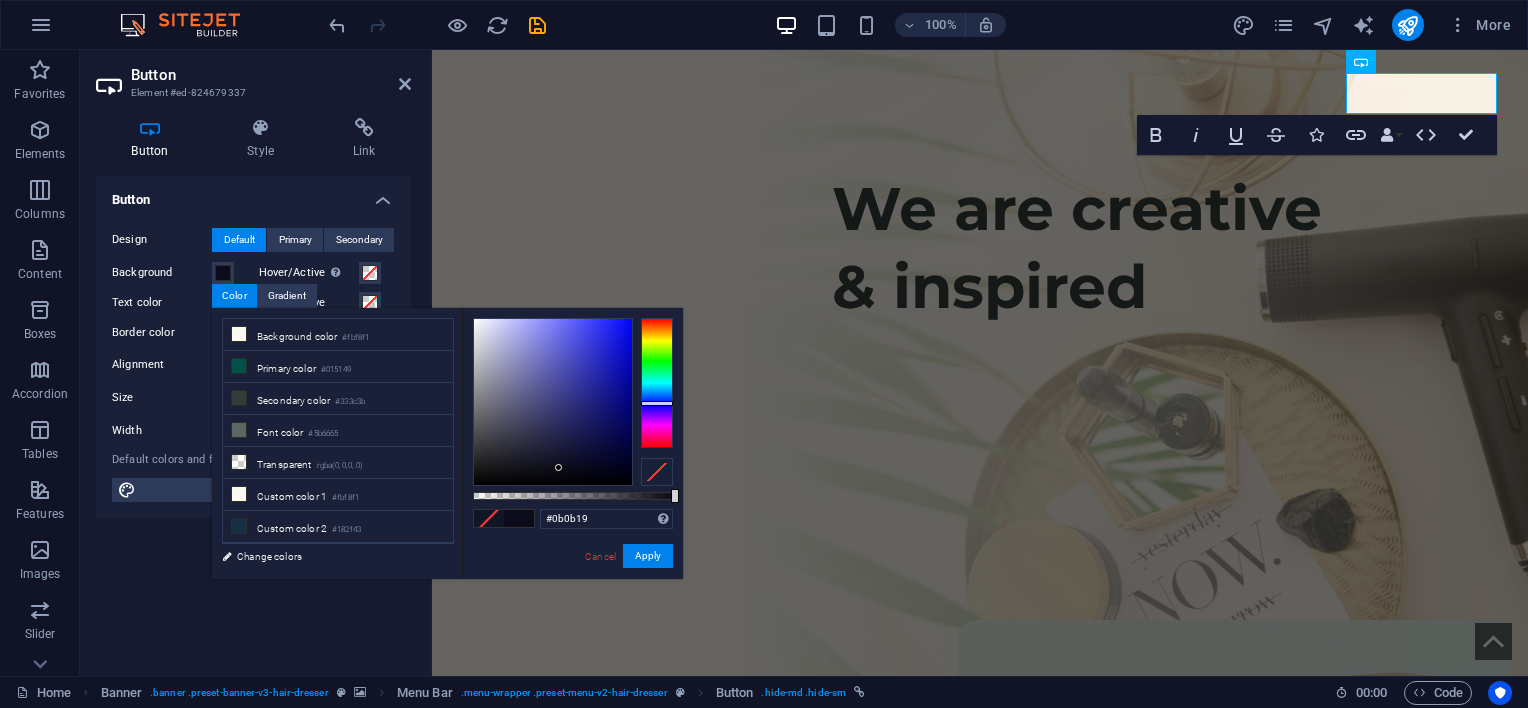 type on "#0b0c19" 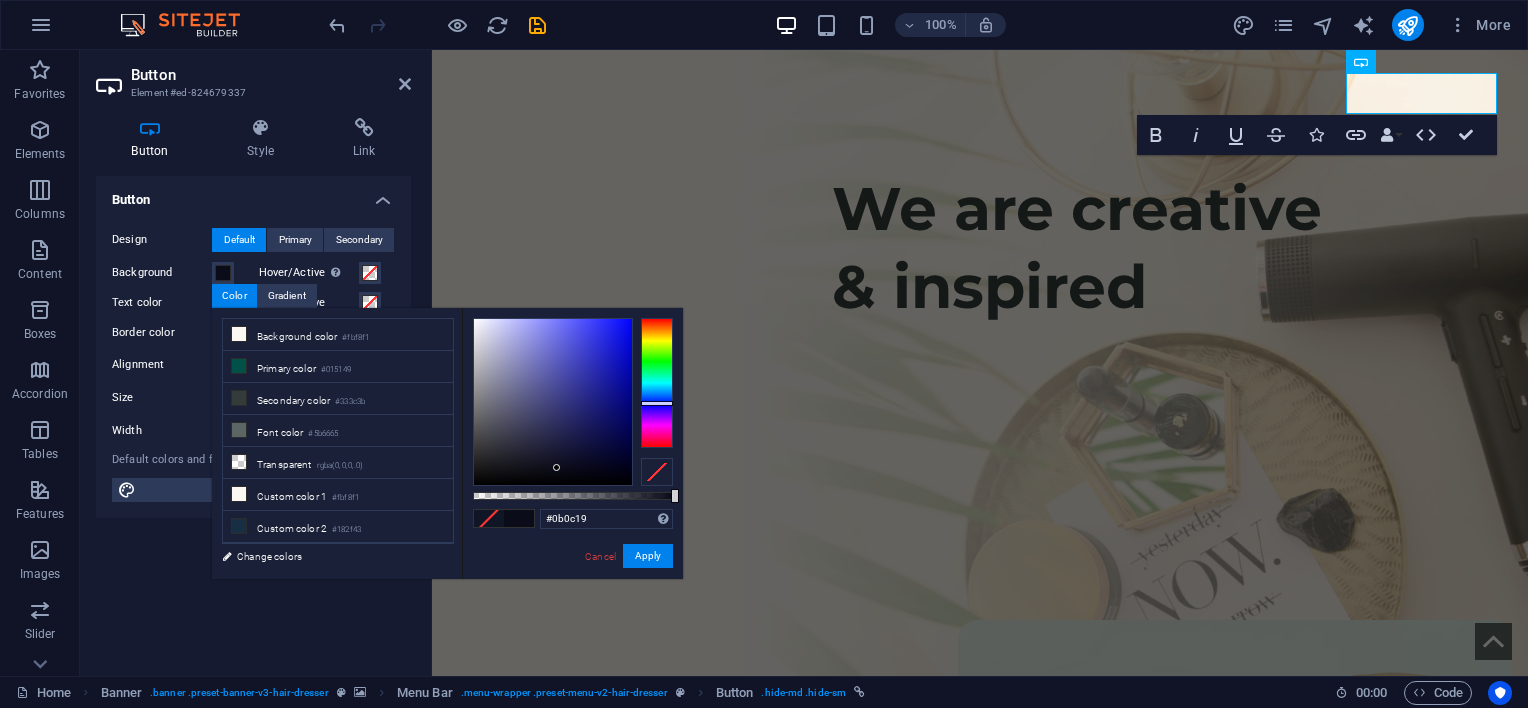 drag, startPoint x: 575, startPoint y: 351, endPoint x: 557, endPoint y: 468, distance: 118.37652 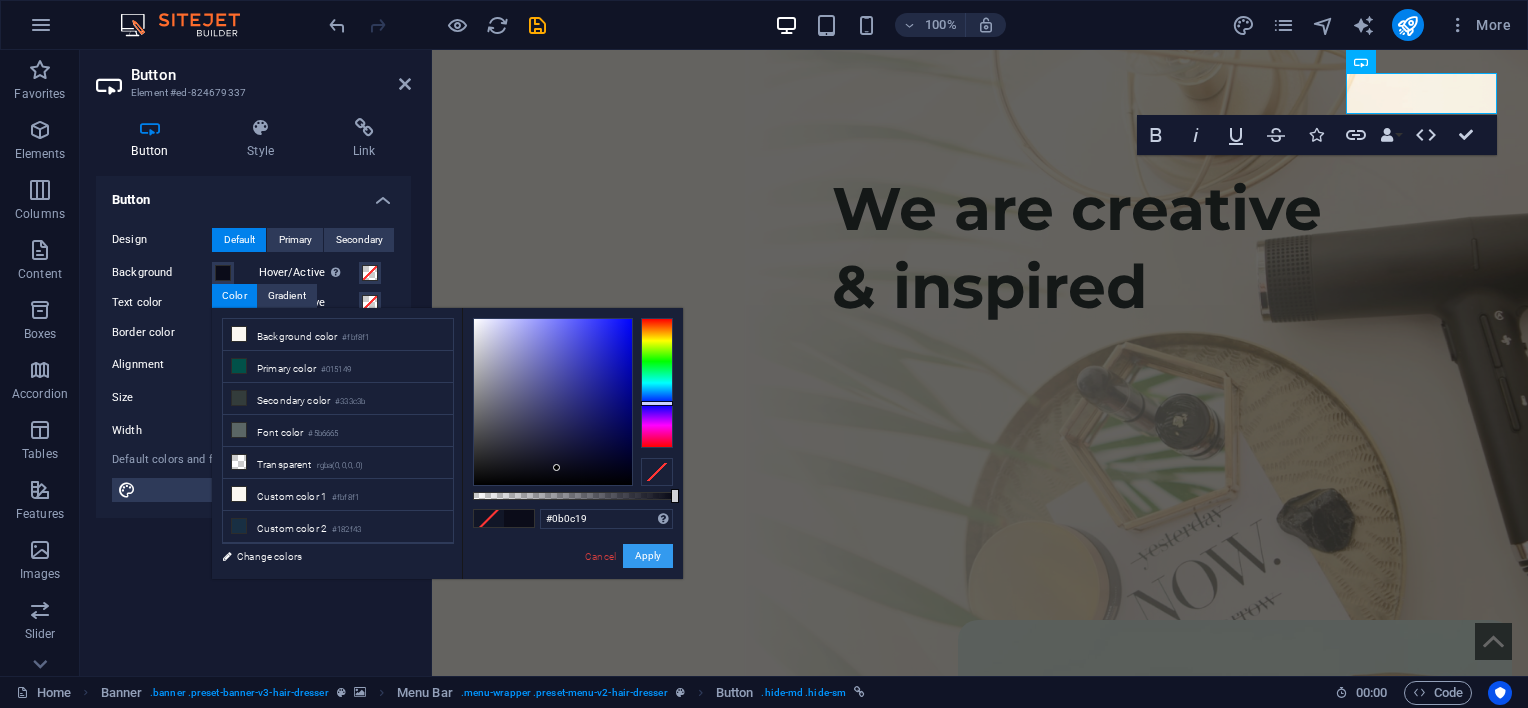 click on "Apply" at bounding box center [648, 556] 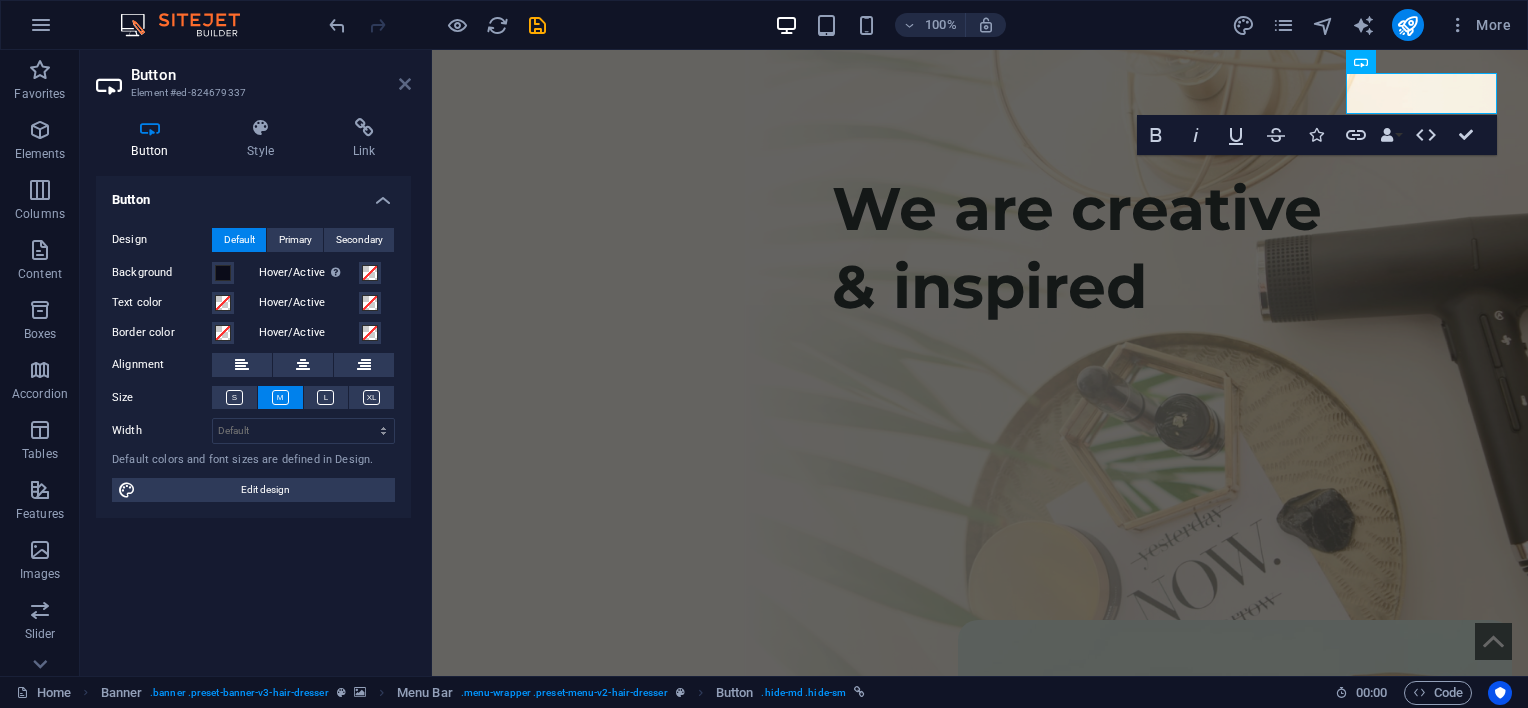 click at bounding box center (405, 84) 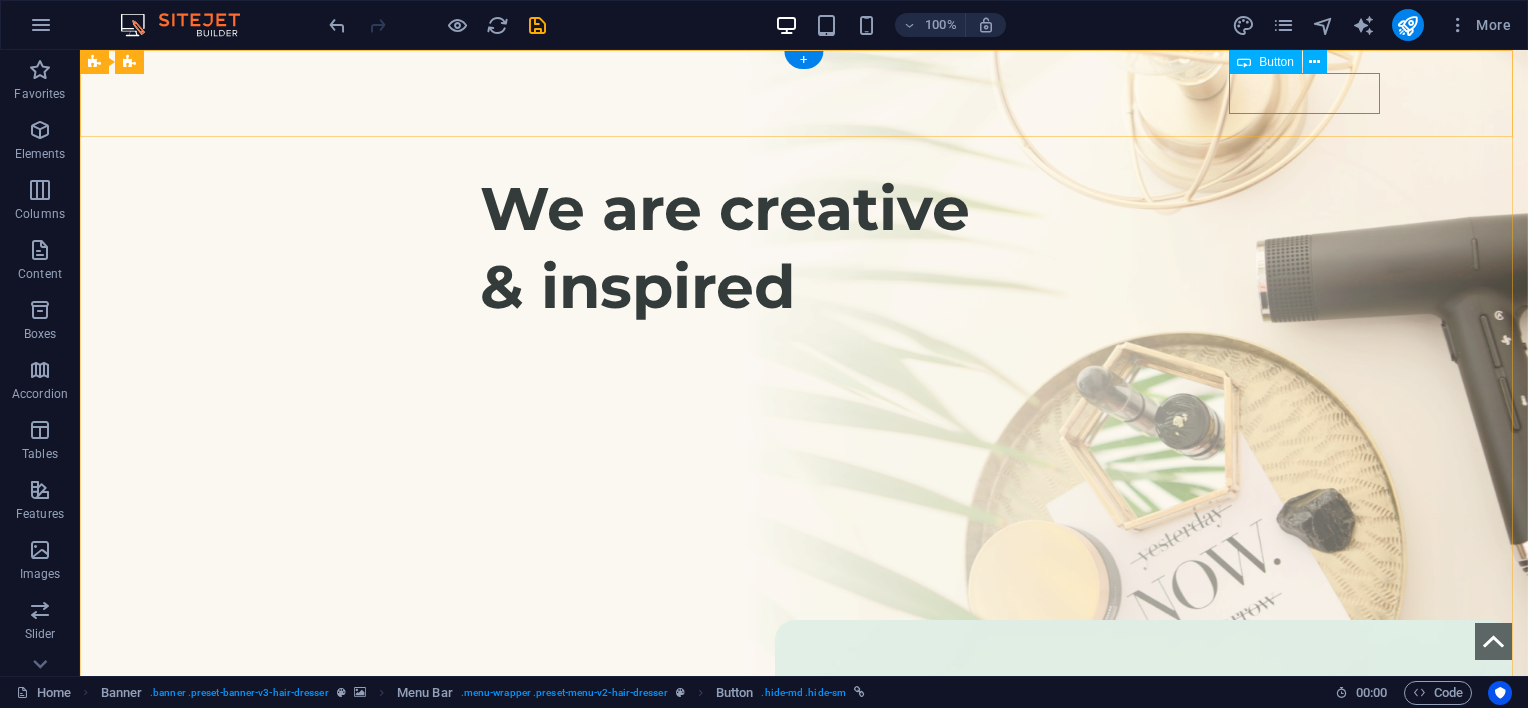 click on "CONTACT US" at bounding box center [804, 850] 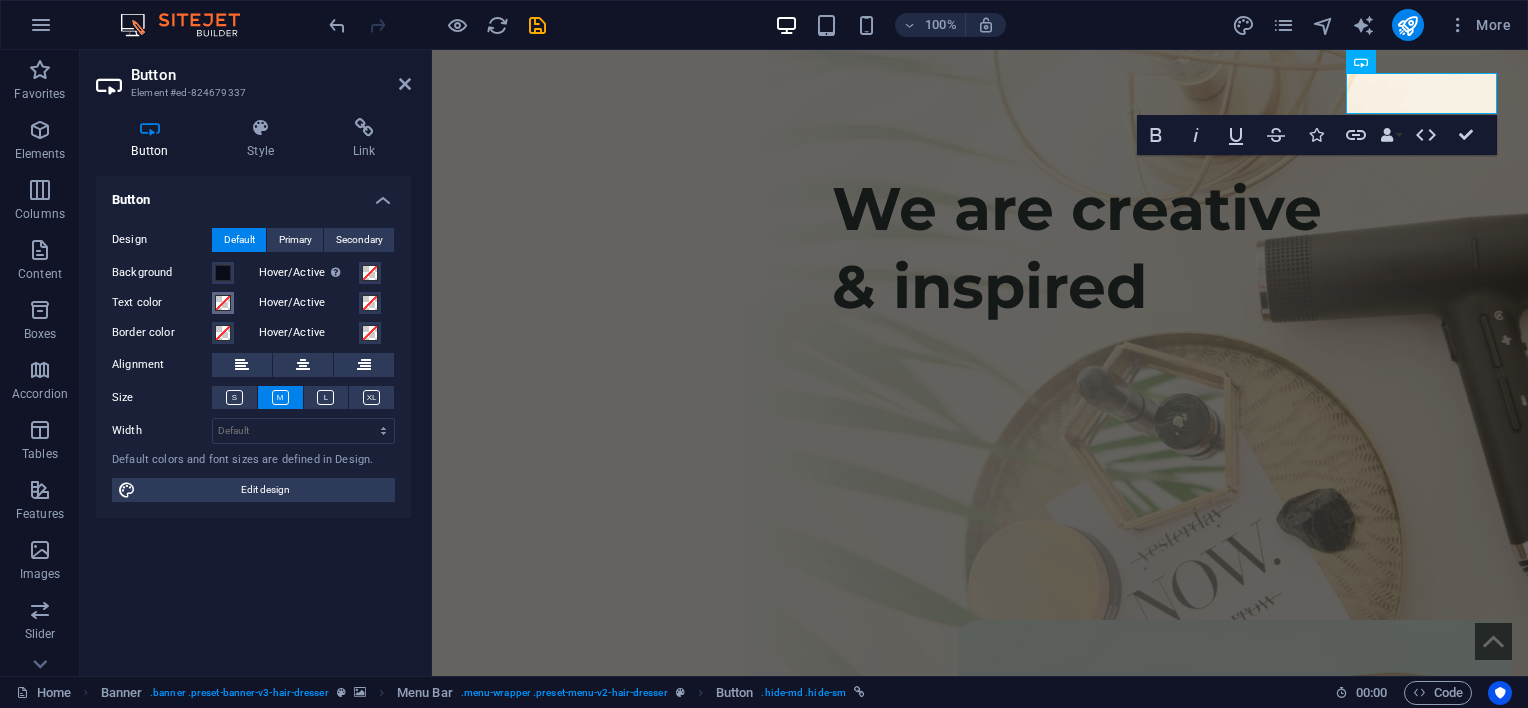 click at bounding box center (223, 303) 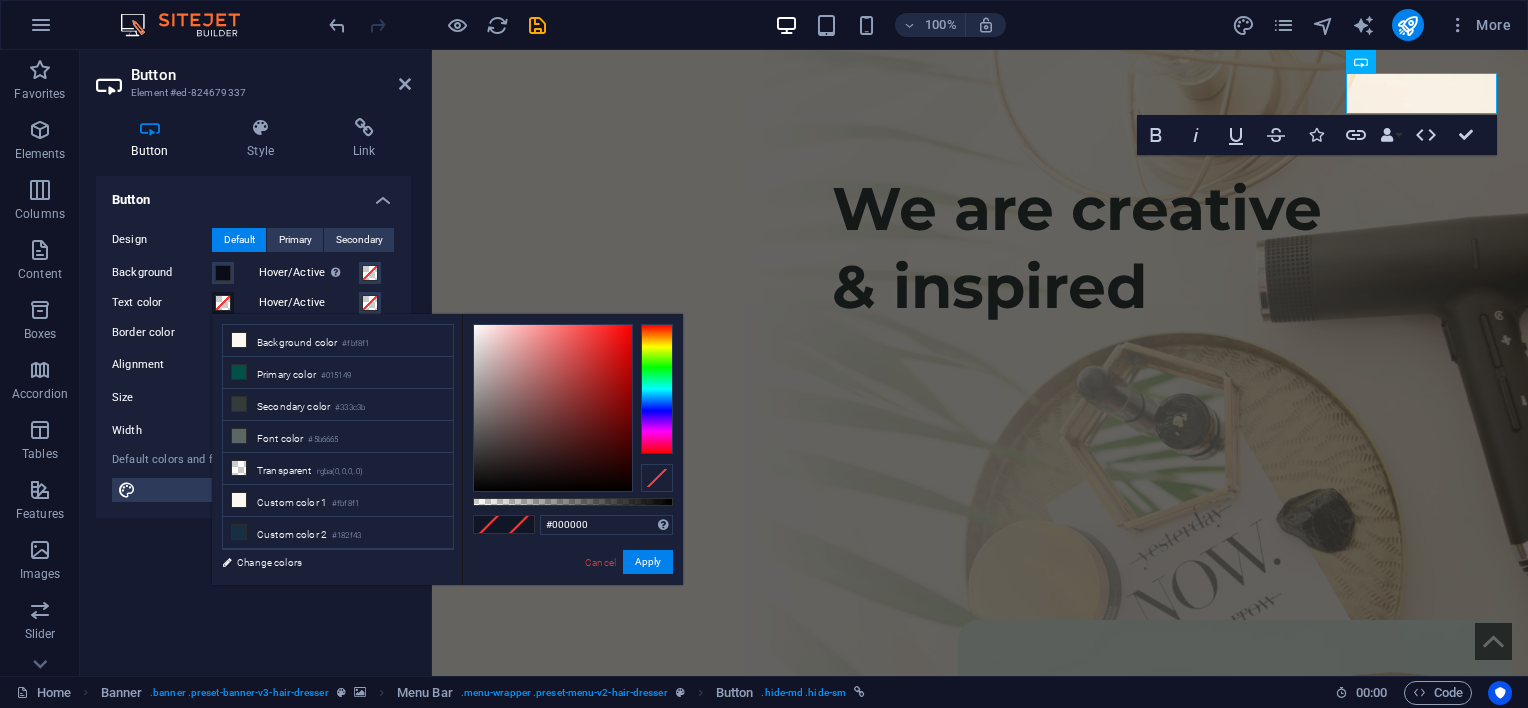 click at bounding box center (657, 389) 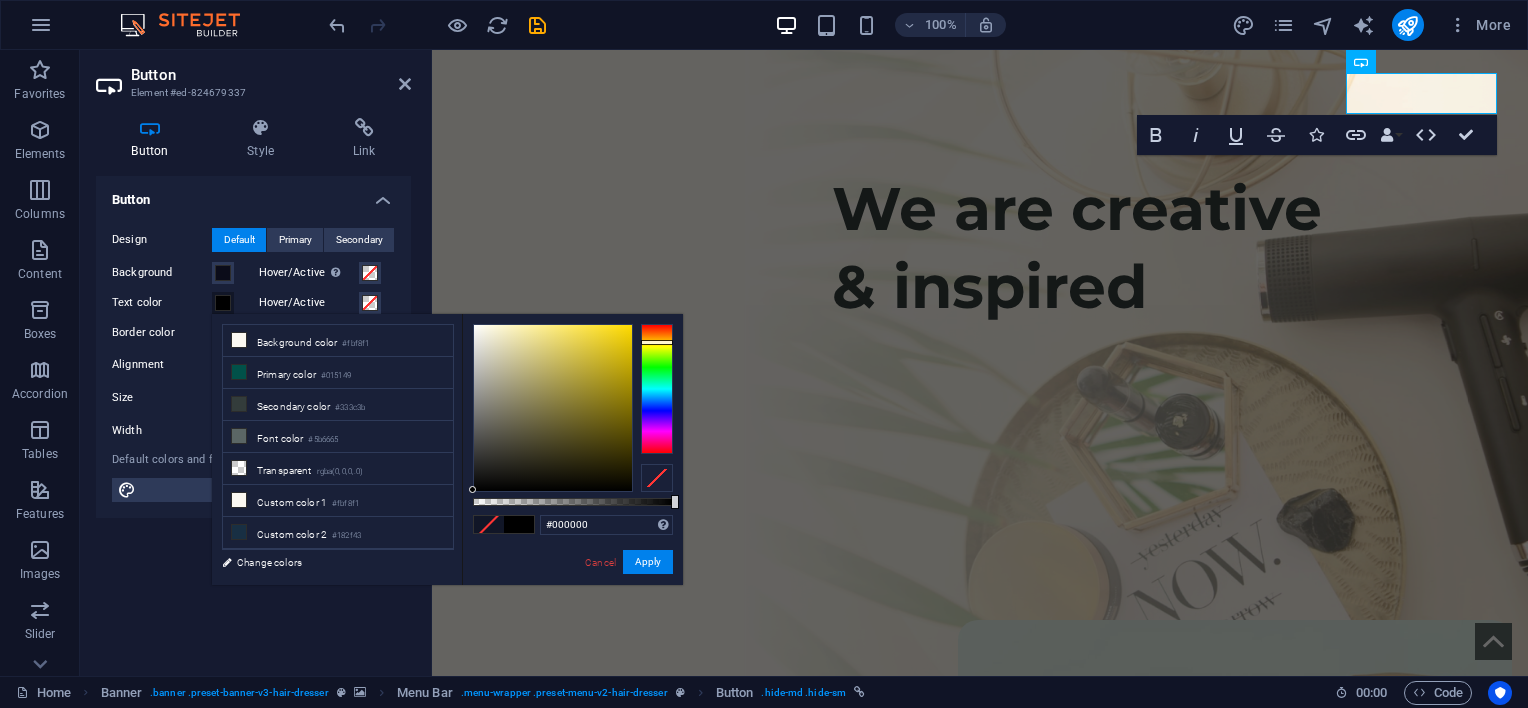 click at bounding box center [657, 389] 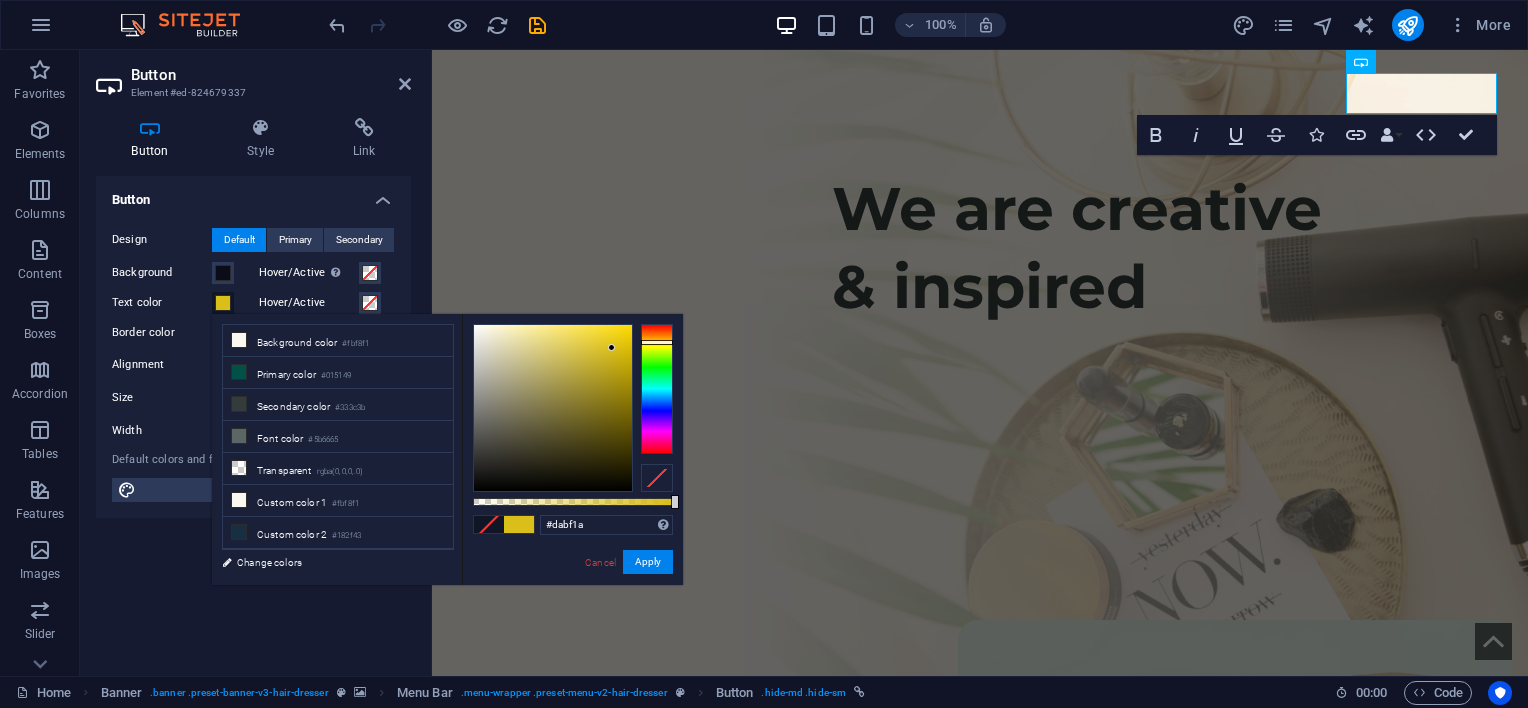 click at bounding box center (553, 408) 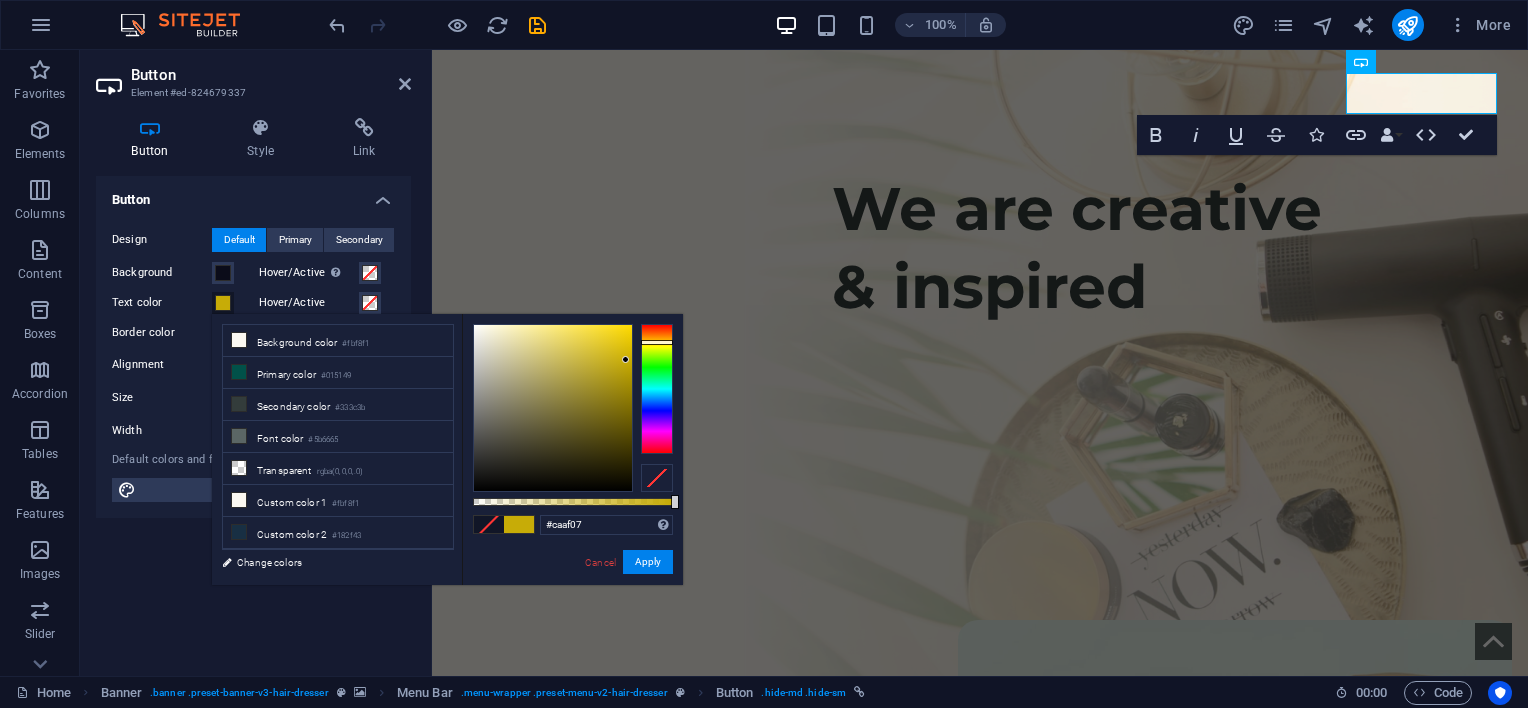 type on "#ccb007" 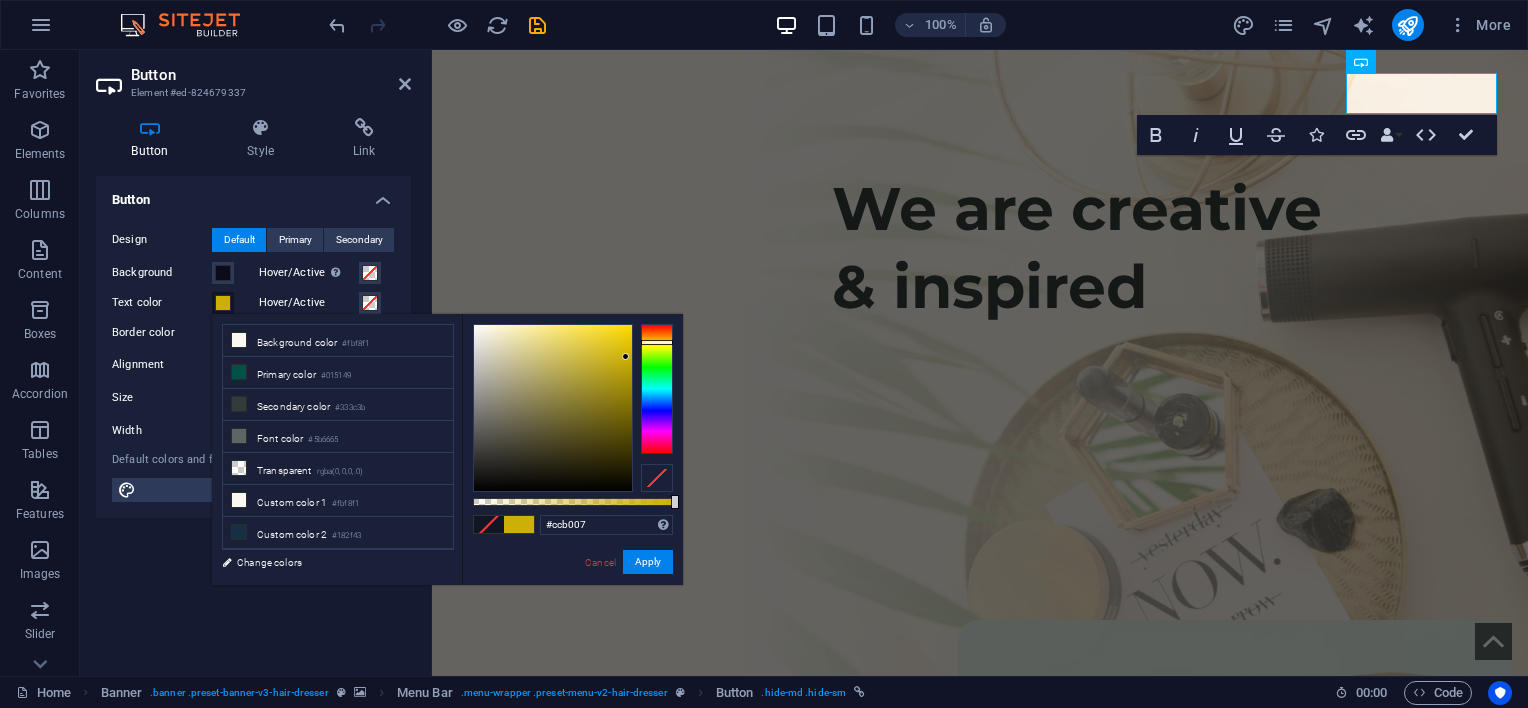 drag, startPoint x: 612, startPoint y: 348, endPoint x: 626, endPoint y: 357, distance: 16.643316 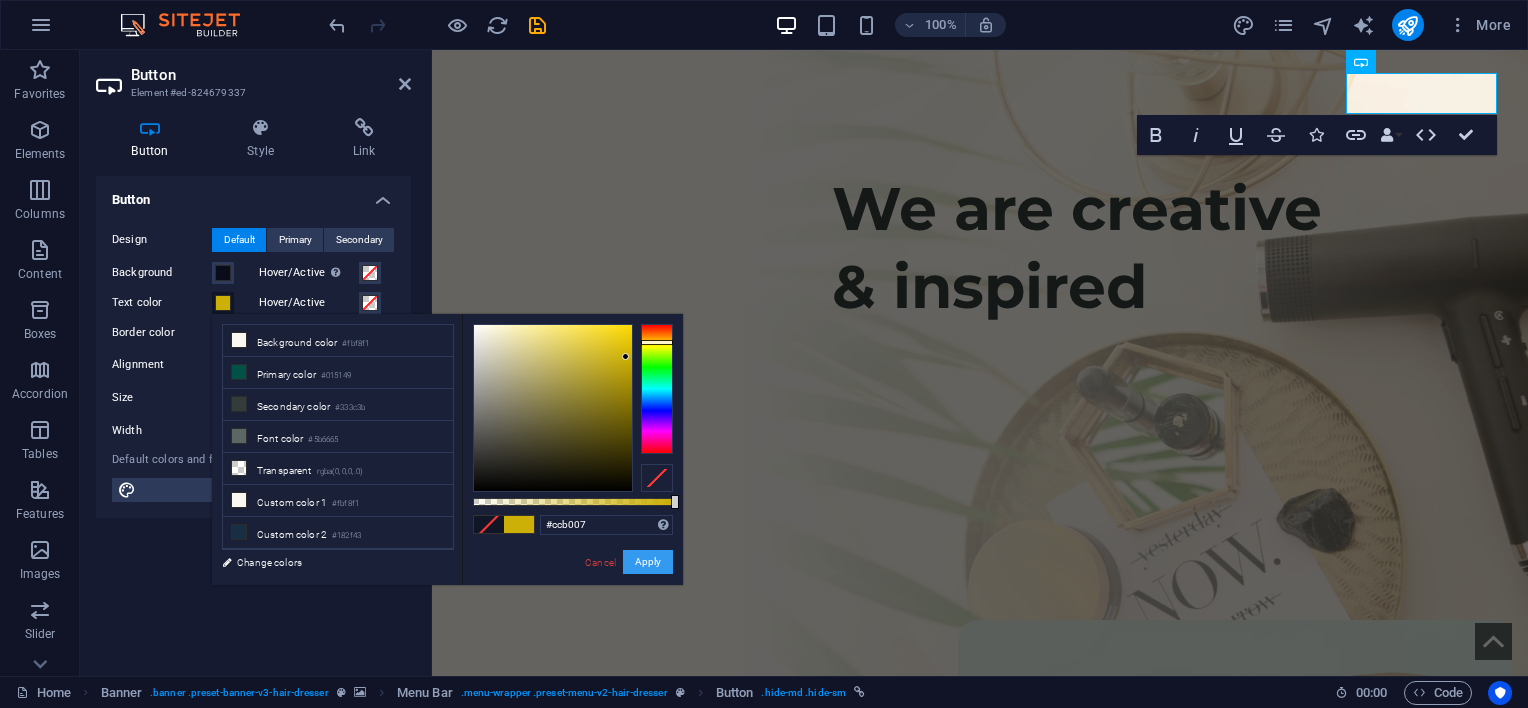 click on "Apply" at bounding box center (648, 562) 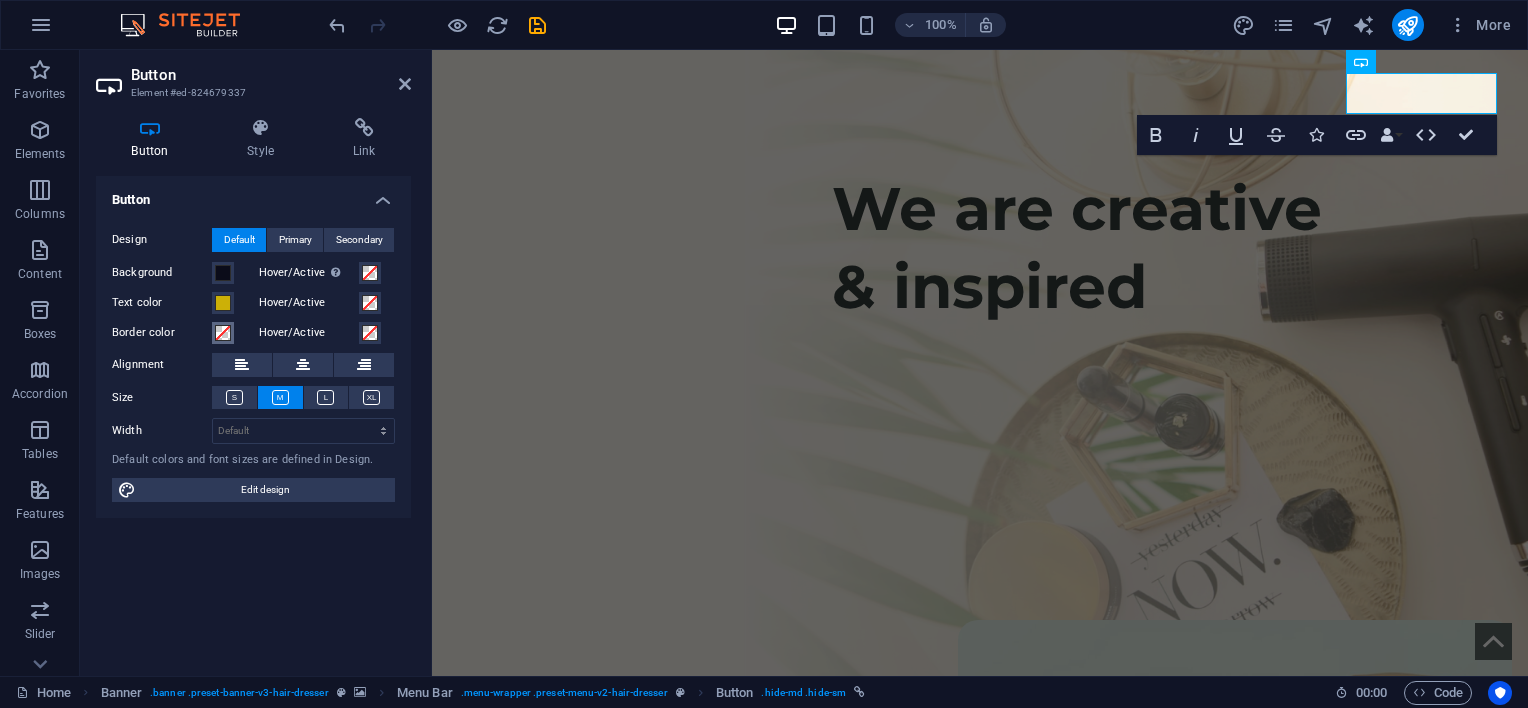 click at bounding box center [223, 333] 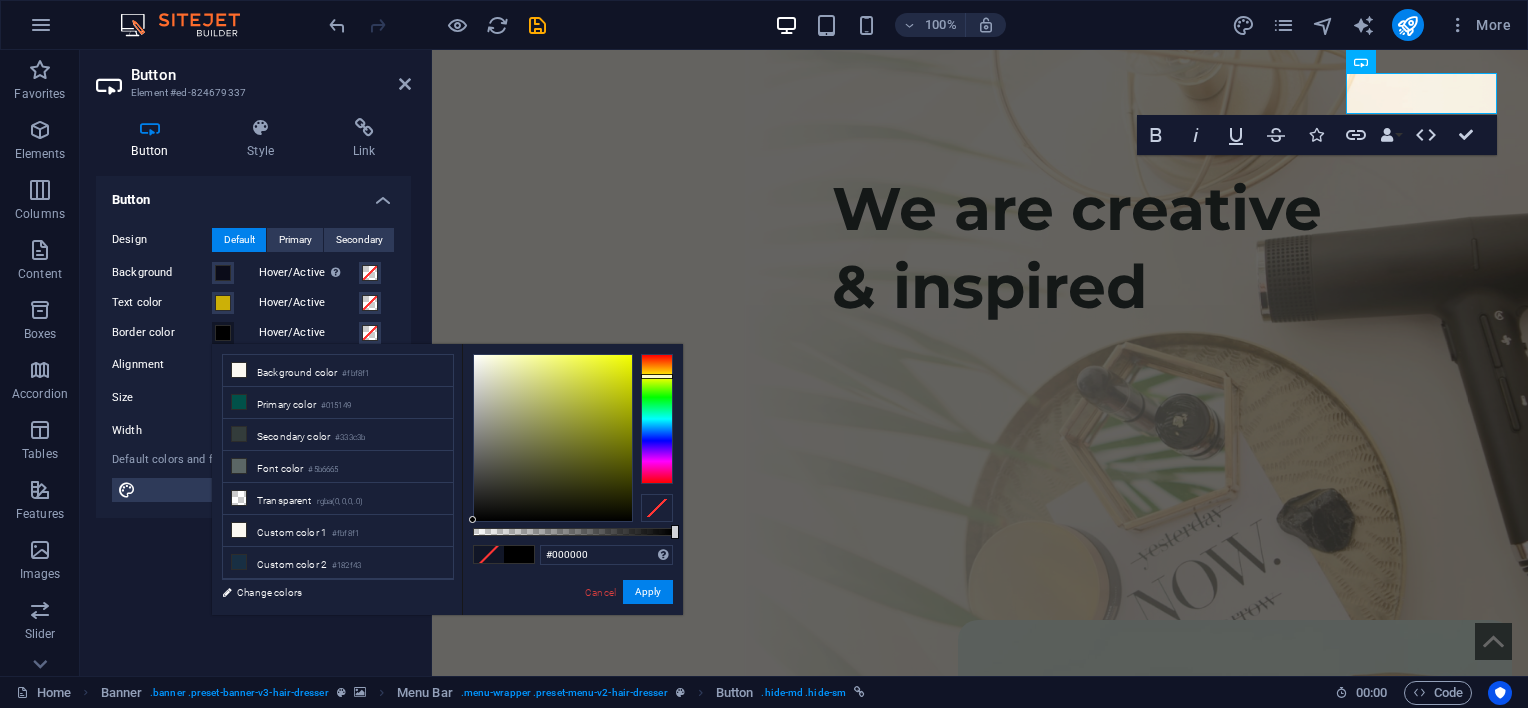 click at bounding box center [657, 419] 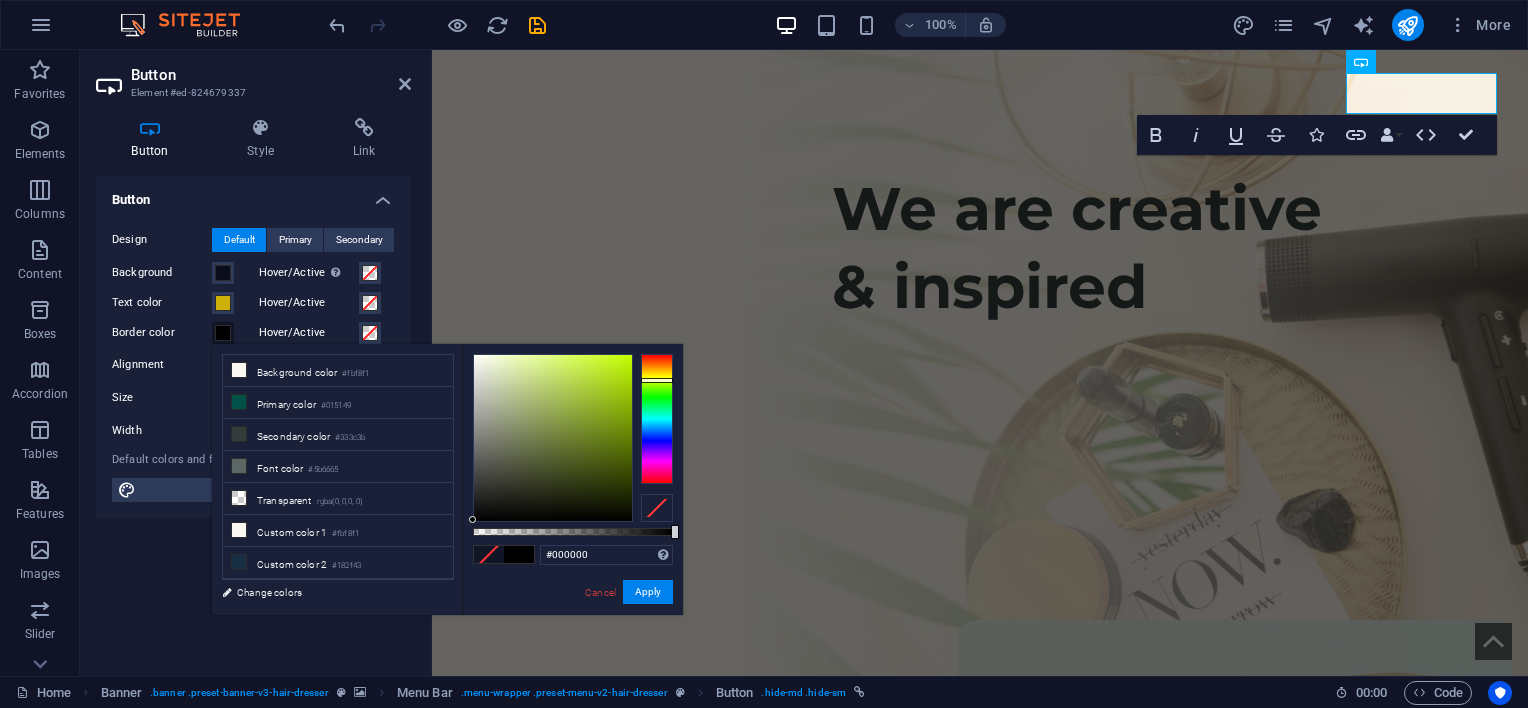 click at bounding box center (657, 380) 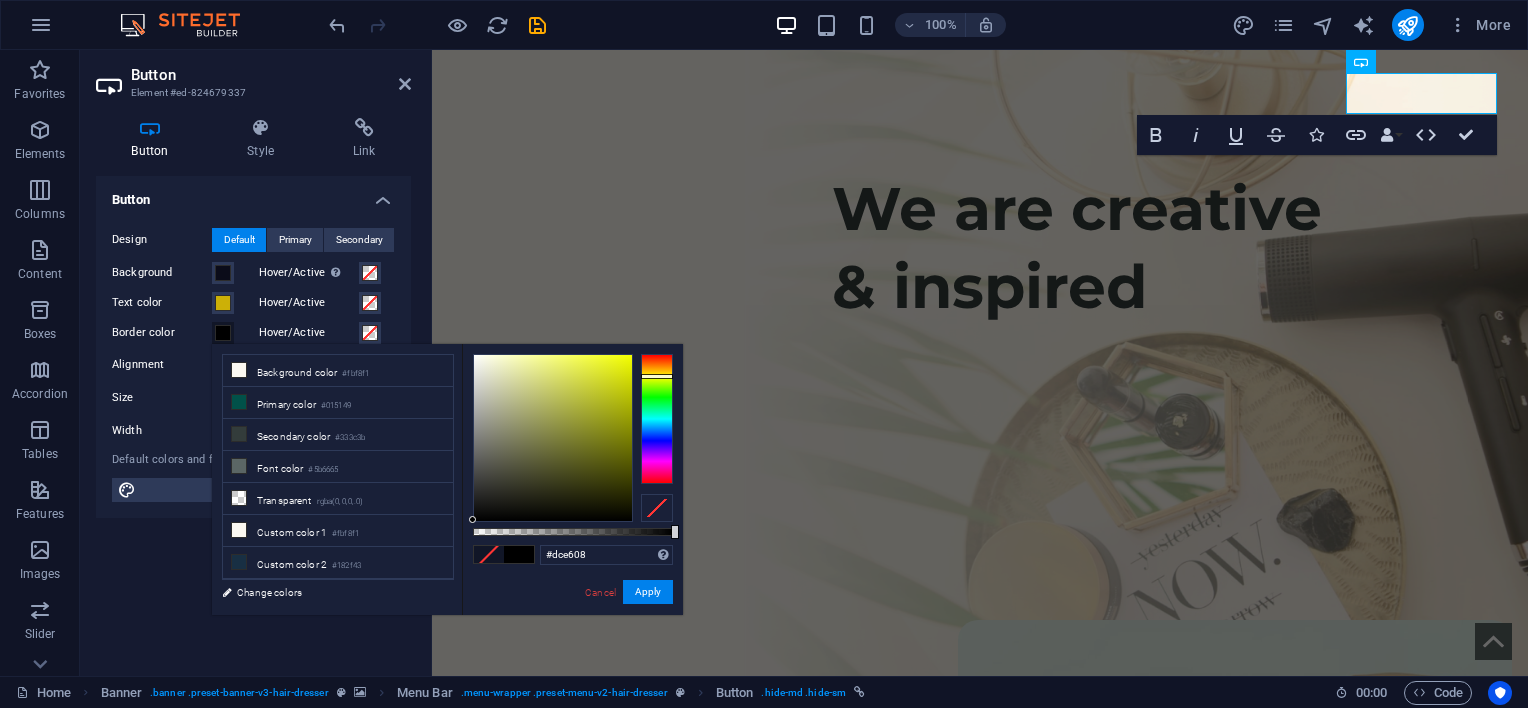 click at bounding box center (553, 438) 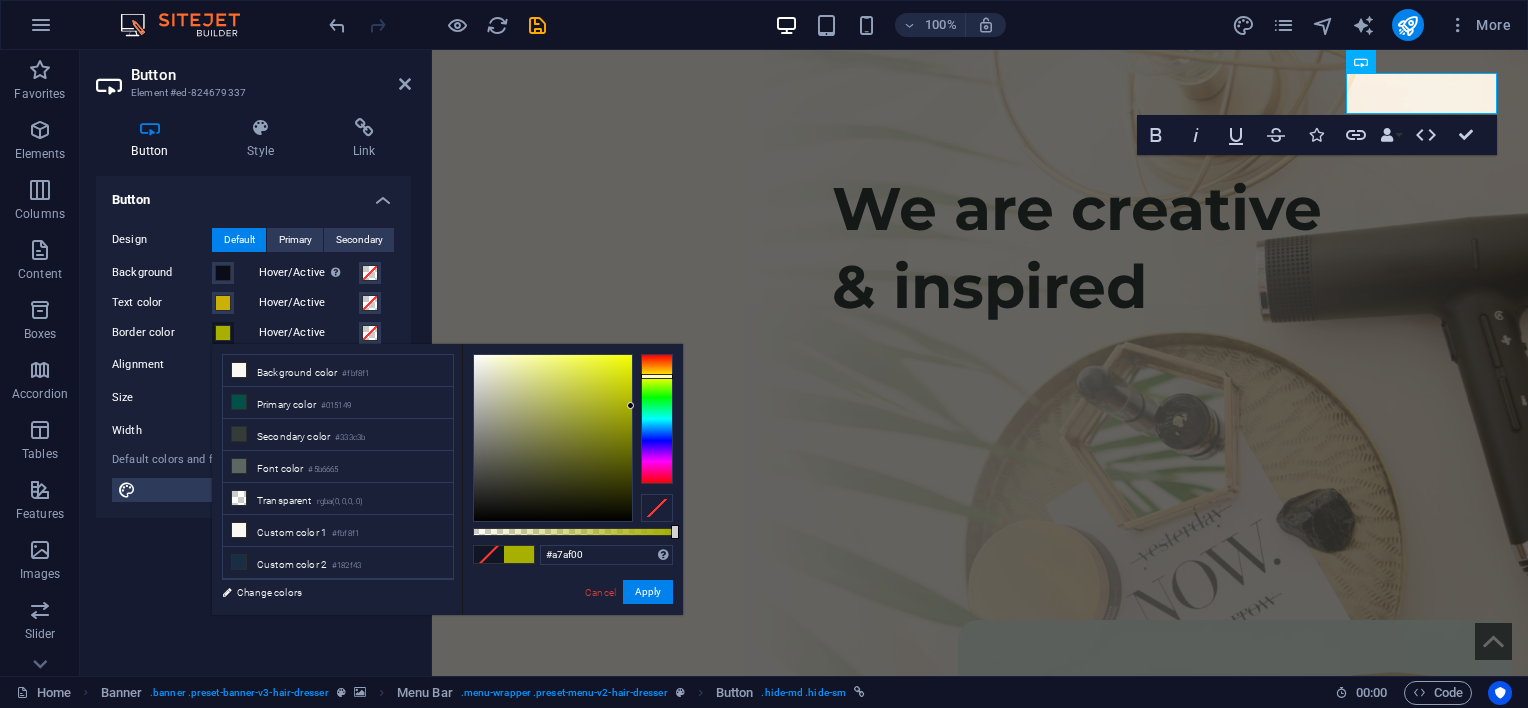 type on "#a8b000" 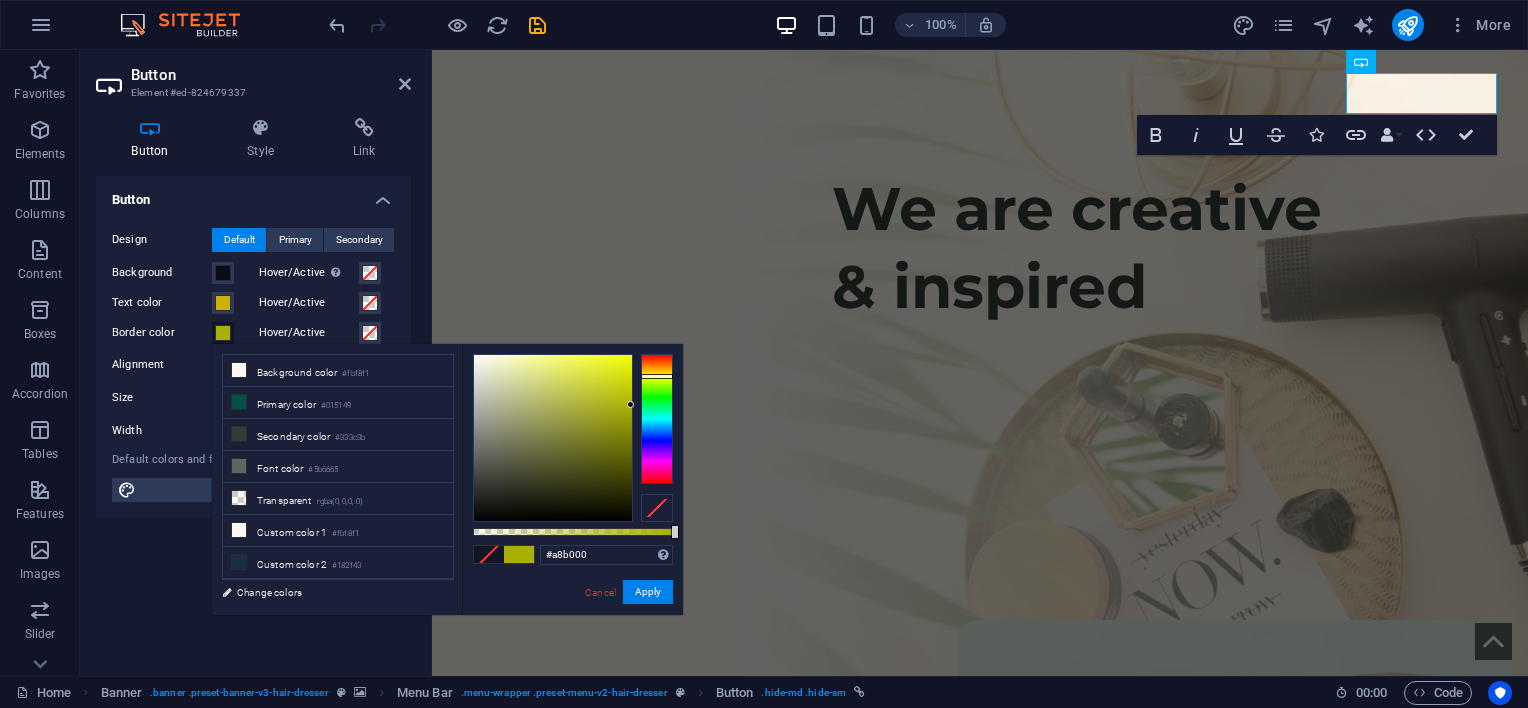 drag, startPoint x: 626, startPoint y: 370, endPoint x: 635, endPoint y: 405, distance: 36.138622 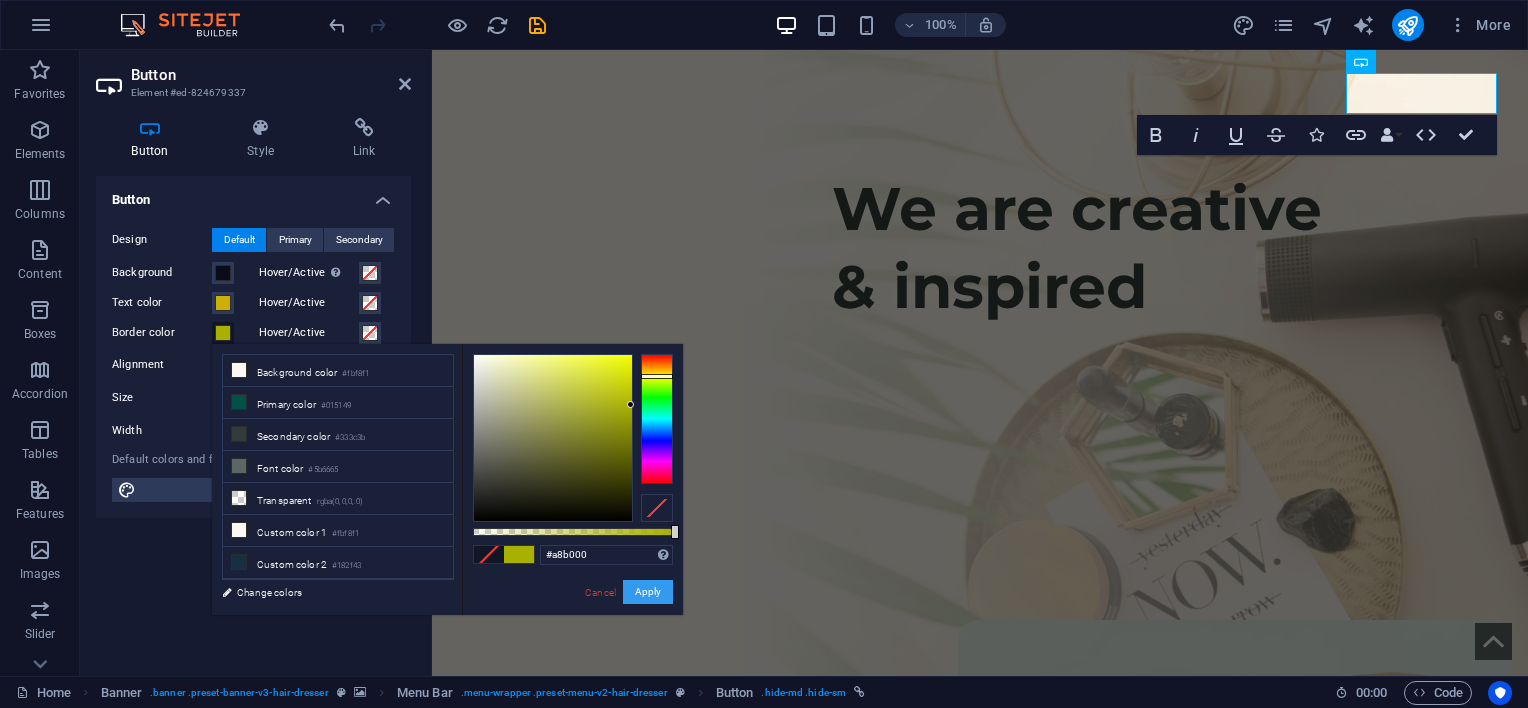 click on "Apply" at bounding box center [648, 592] 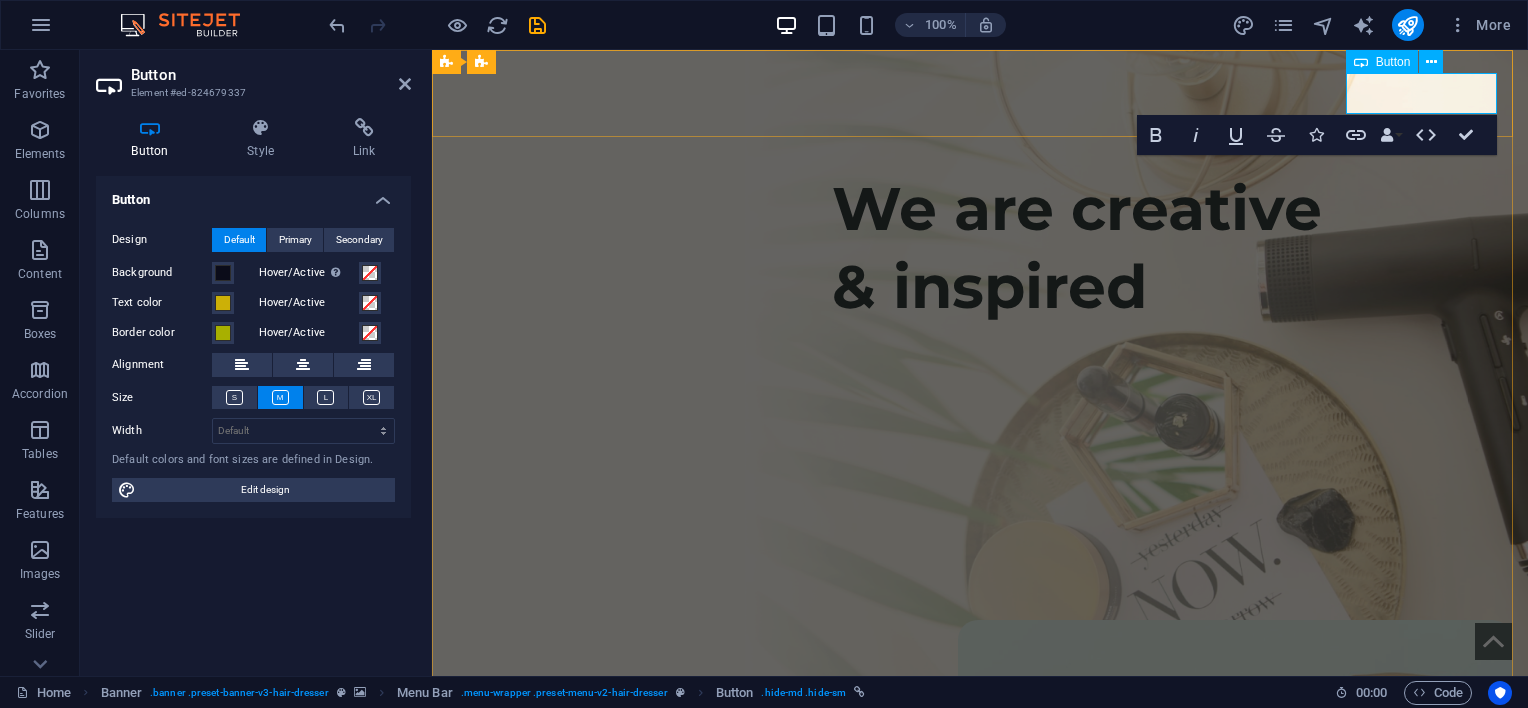 click on "CONTACT US" at bounding box center (525, 850) 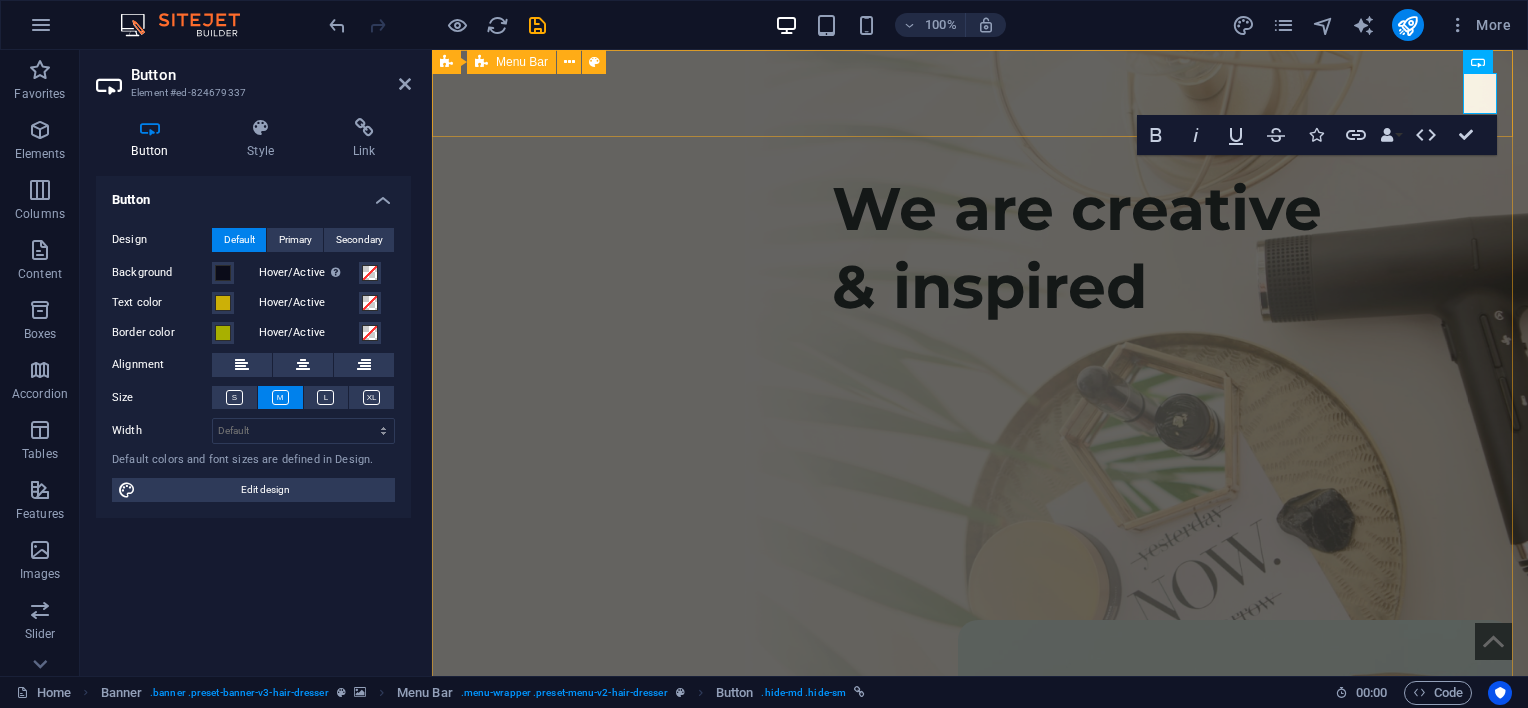 type 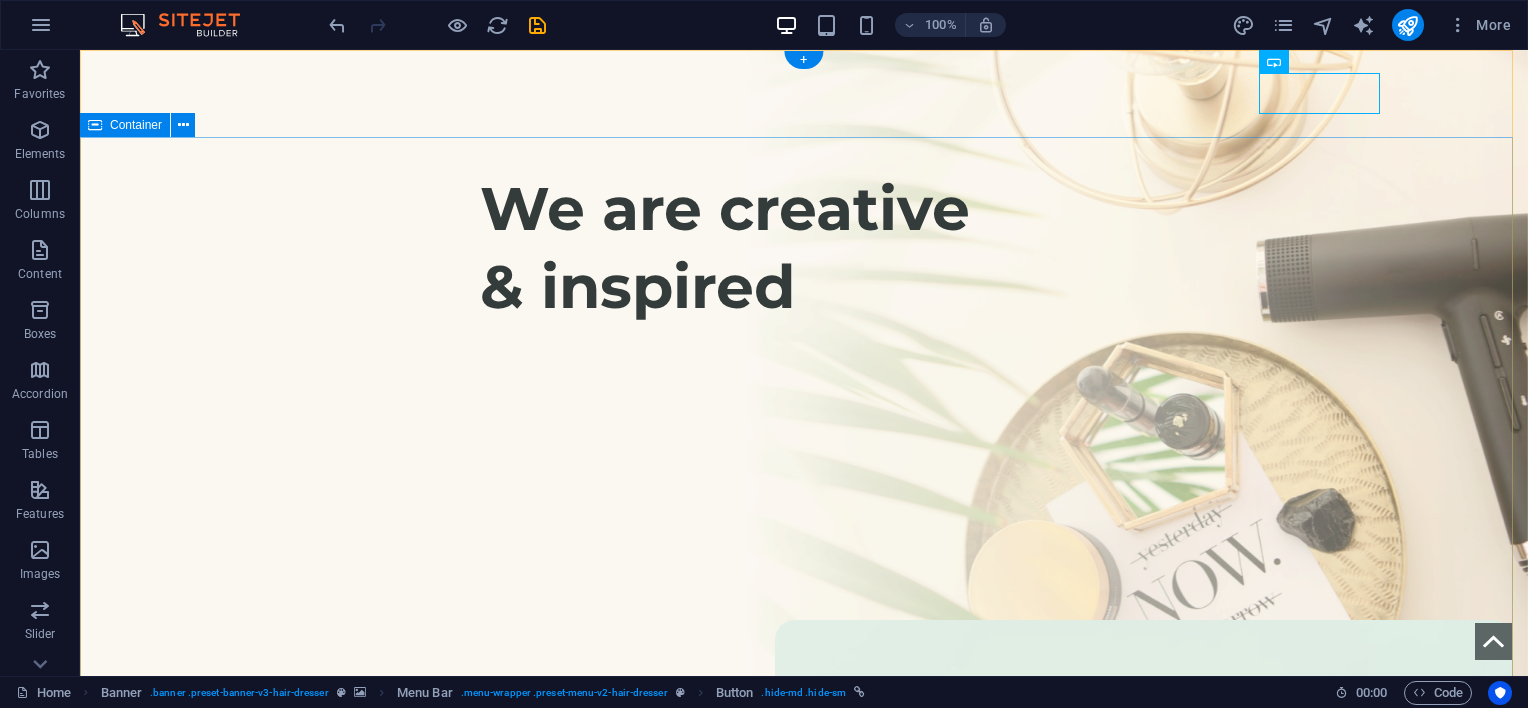 click on "Your Trusted Partner in Travel, Business Solutions & Documentation Services Across the UAE From travel bookings to business setups, We streamline it all under one roof" at bounding box center (804, 1142) 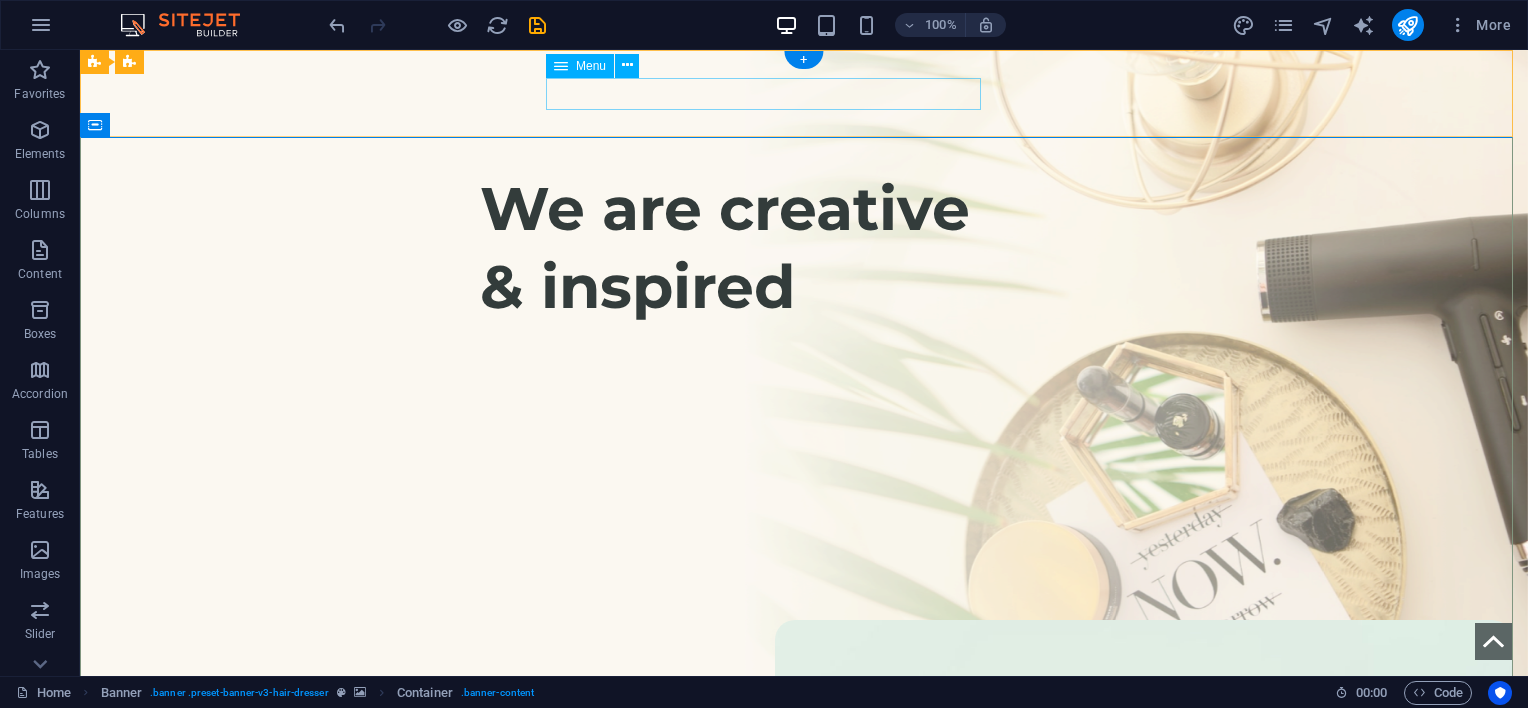 click on "Team Services References" at bounding box center (804, 813) 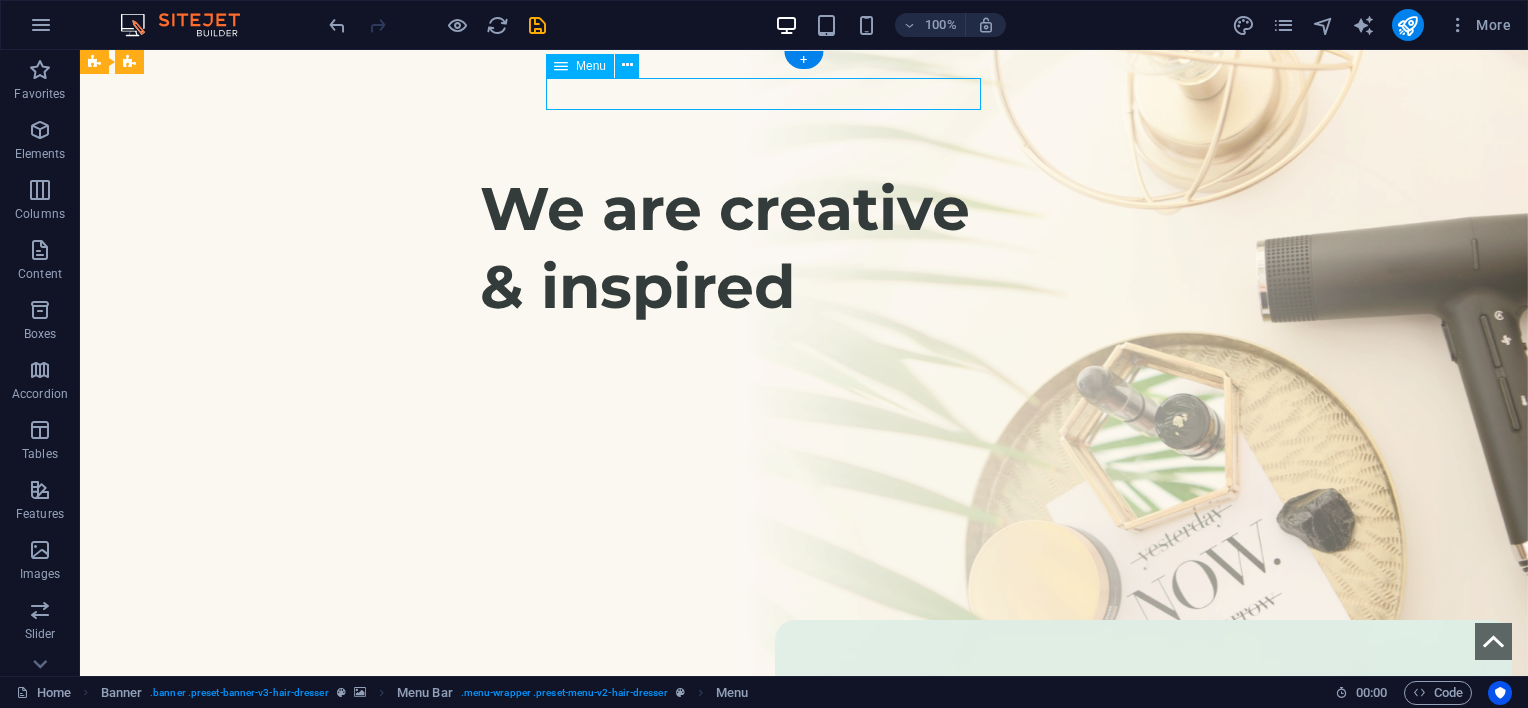 click on "Team Services References" at bounding box center [804, 813] 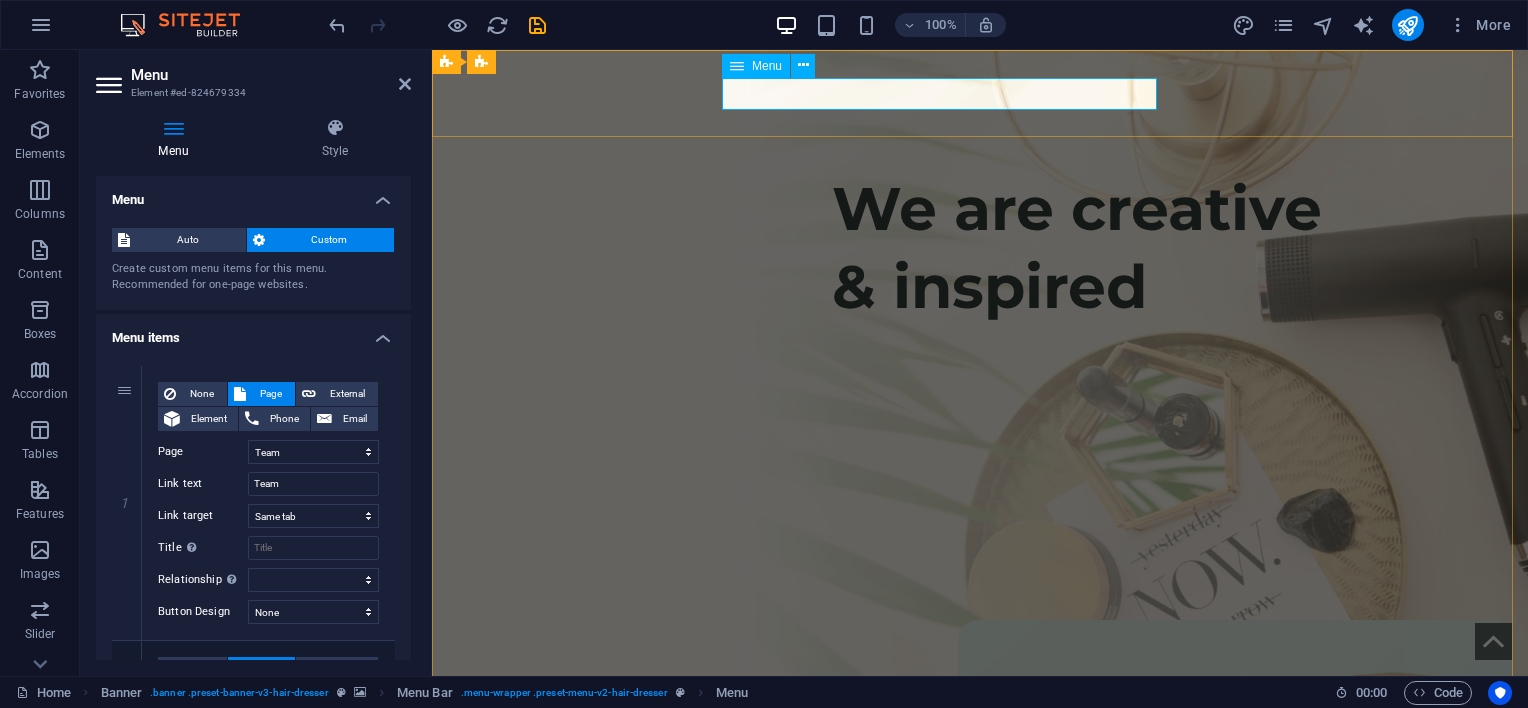 click on "Team Services References" at bounding box center (980, 813) 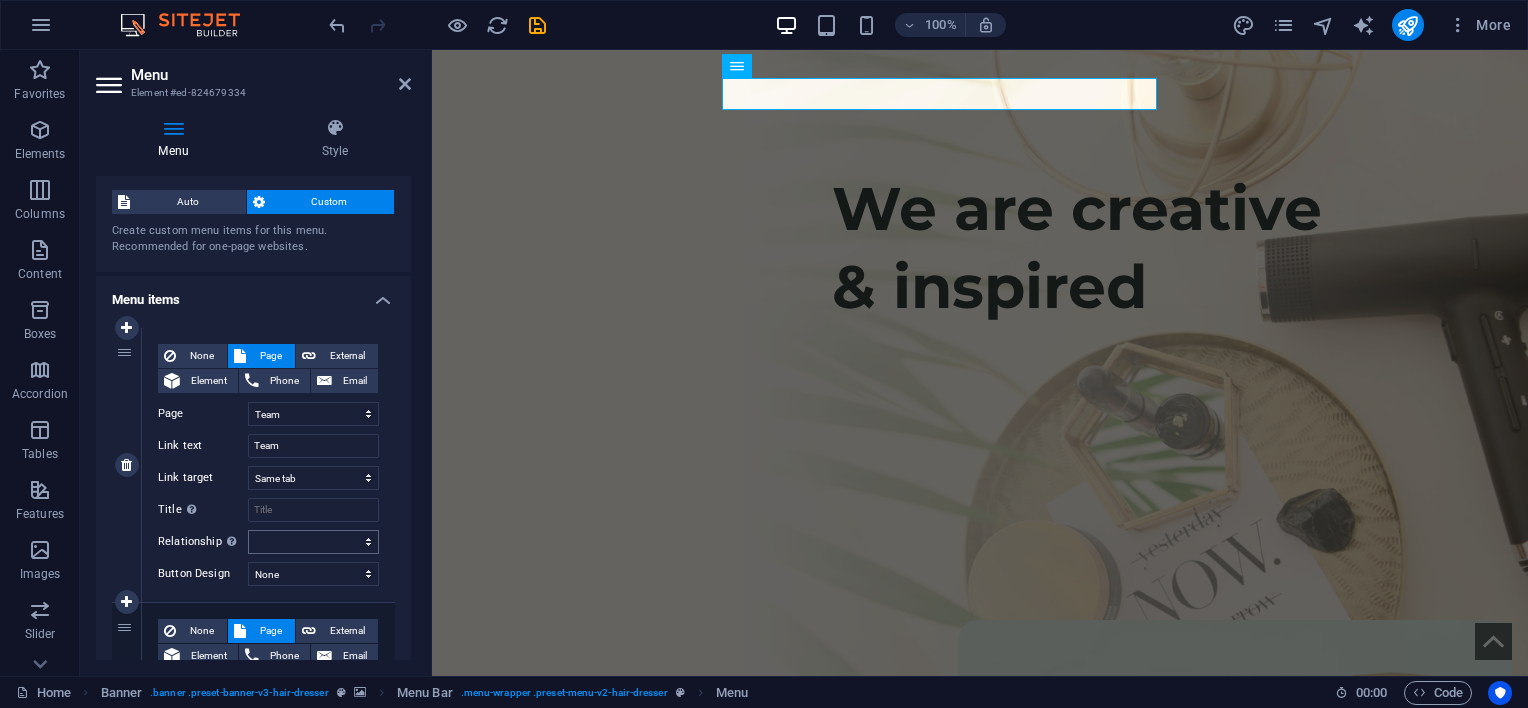 scroll, scrollTop: 36, scrollLeft: 0, axis: vertical 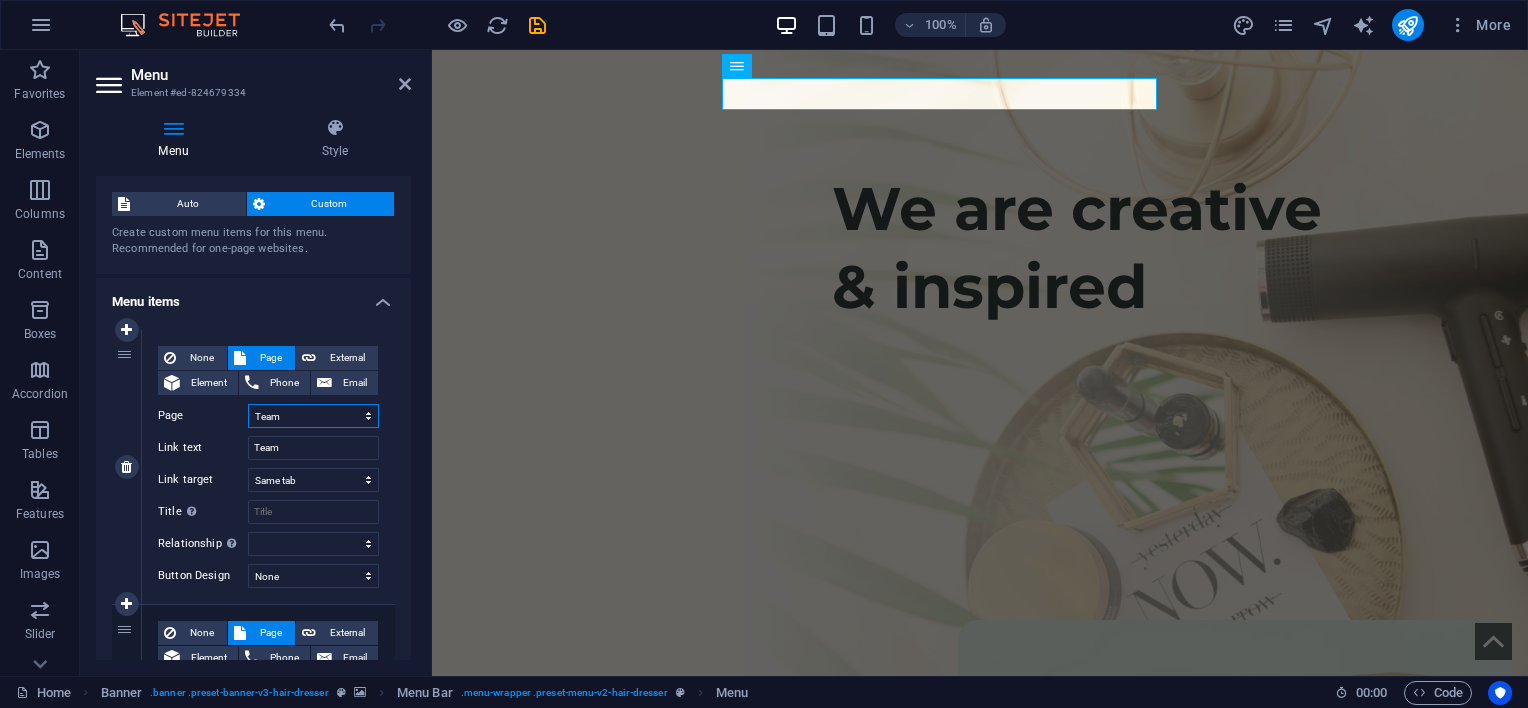 click on "Home Team Services References Contact Legal Notice Privacy" at bounding box center [313, 416] 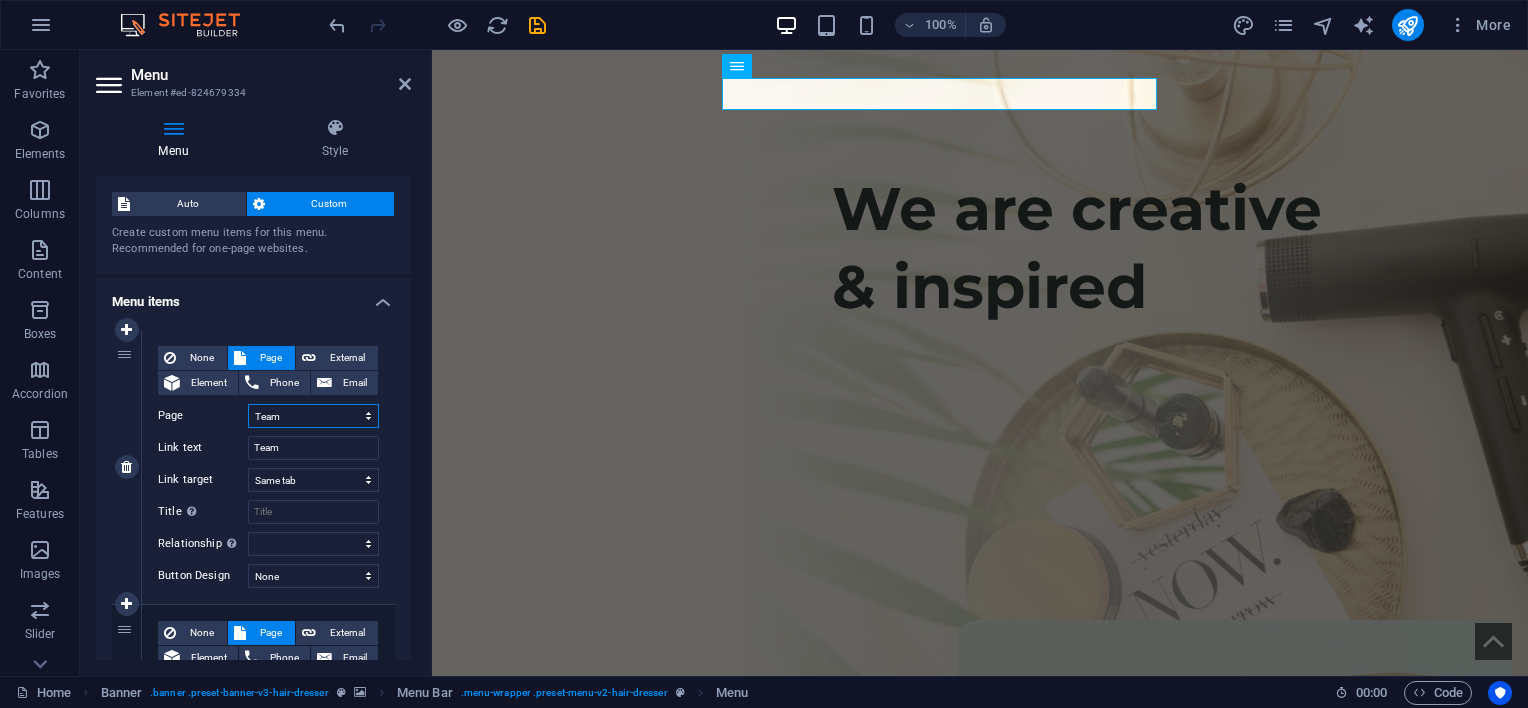 select on "4" 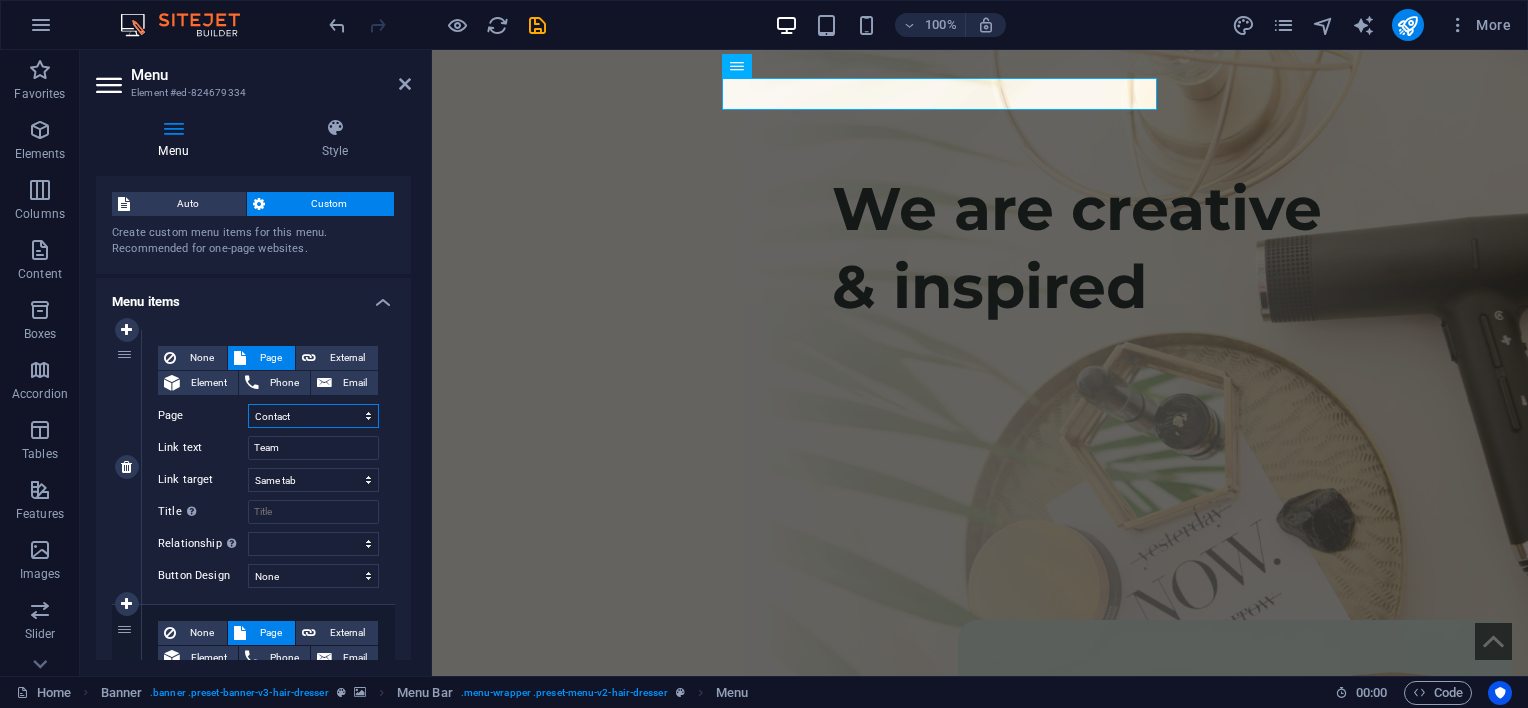 click on "Home Team Services References Contact Legal Notice Privacy" at bounding box center [313, 416] 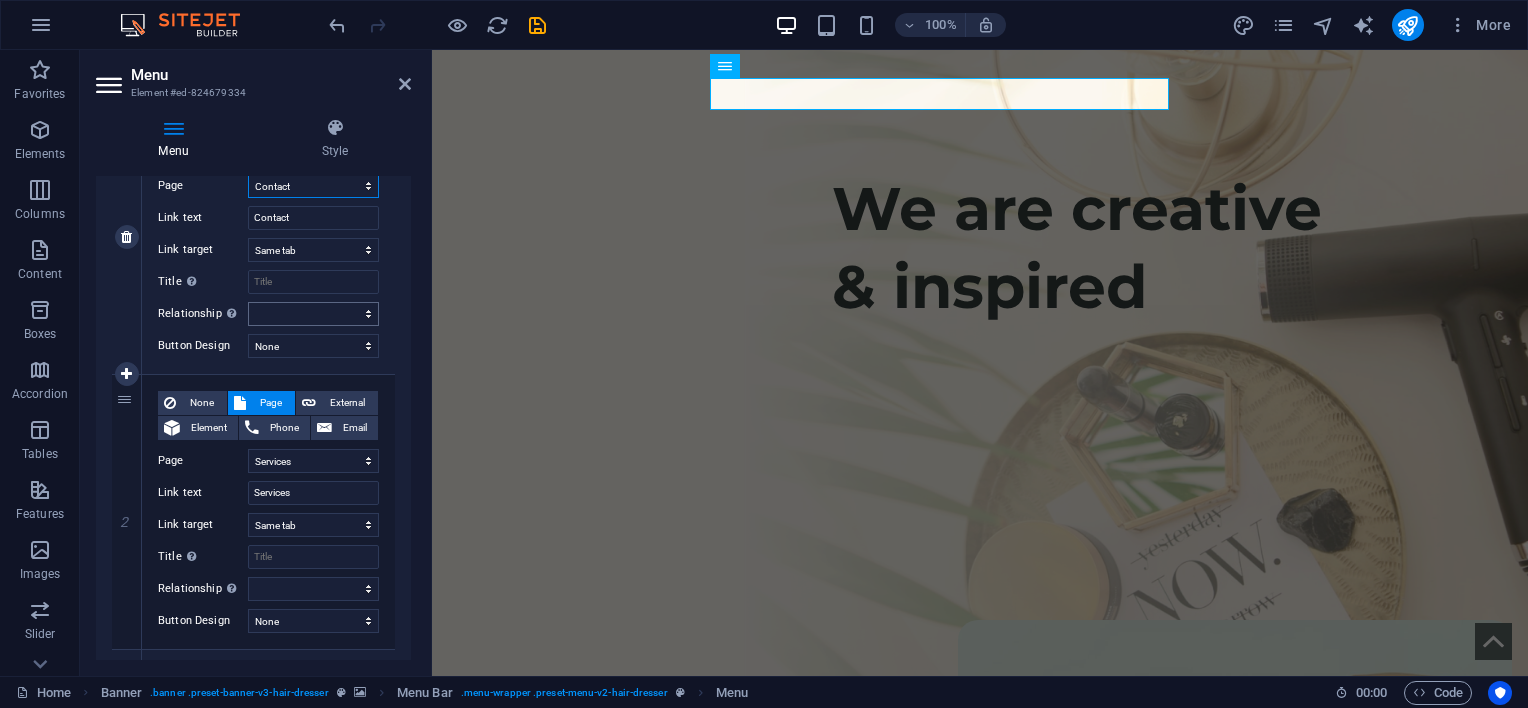 scroll, scrollTop: 486, scrollLeft: 0, axis: vertical 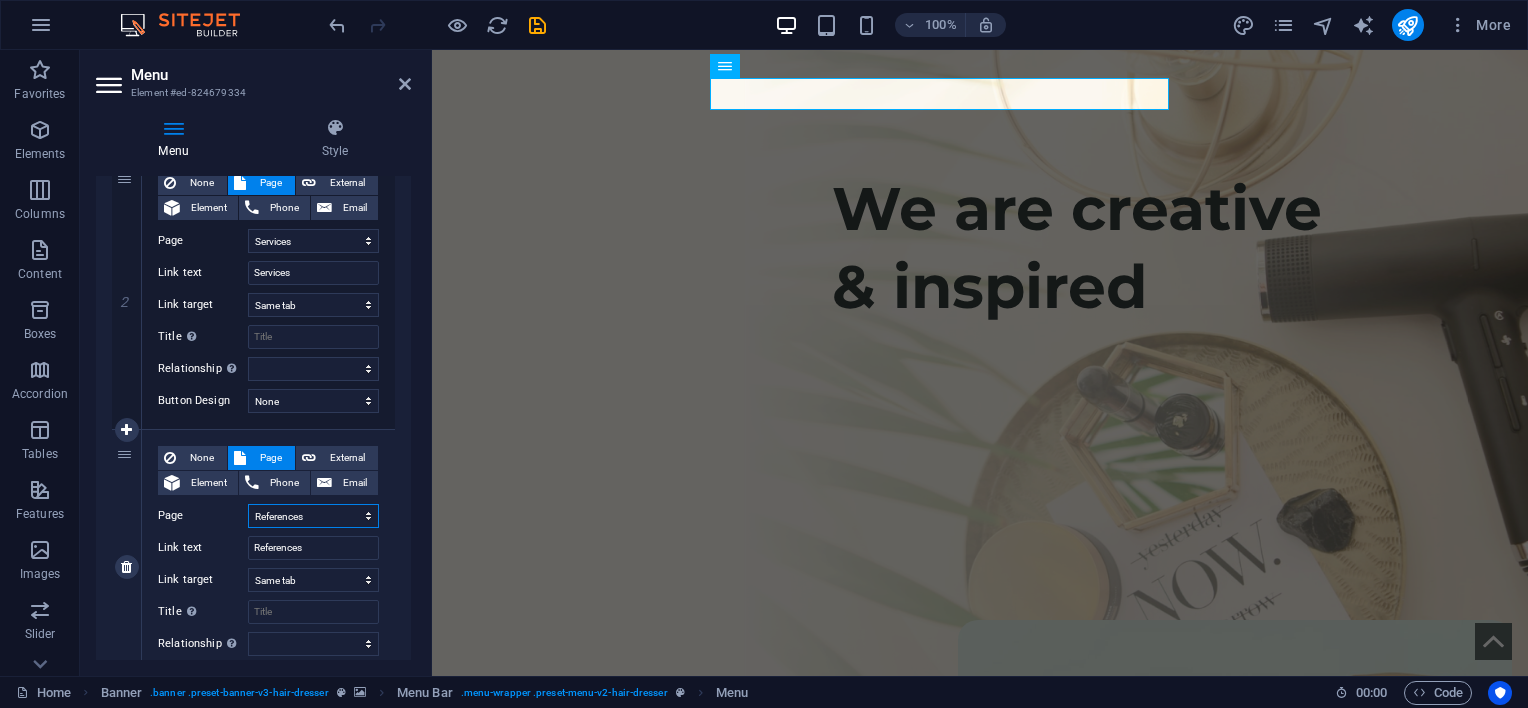 click on "Home Team Services References Contact Legal Notice Privacy" at bounding box center [313, 516] 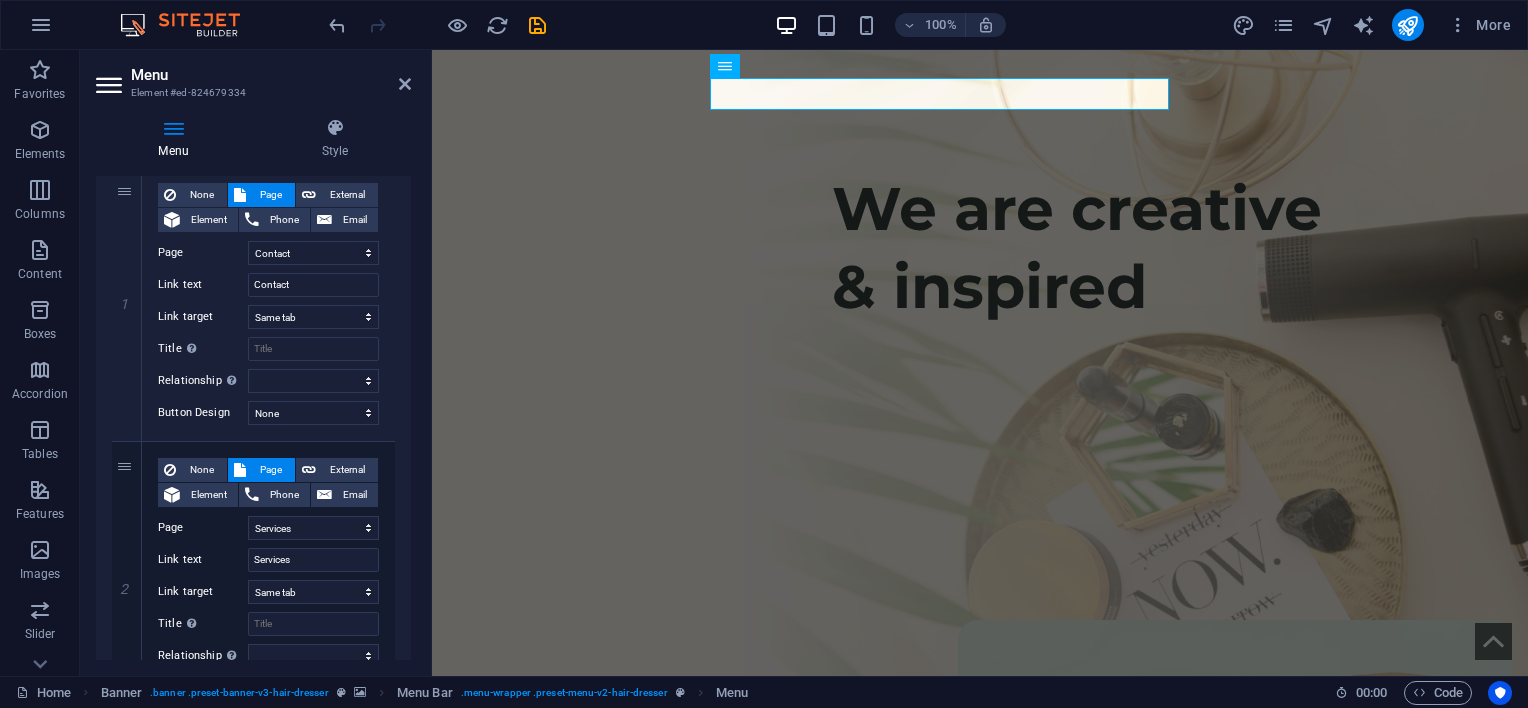 scroll, scrollTop: 198, scrollLeft: 0, axis: vertical 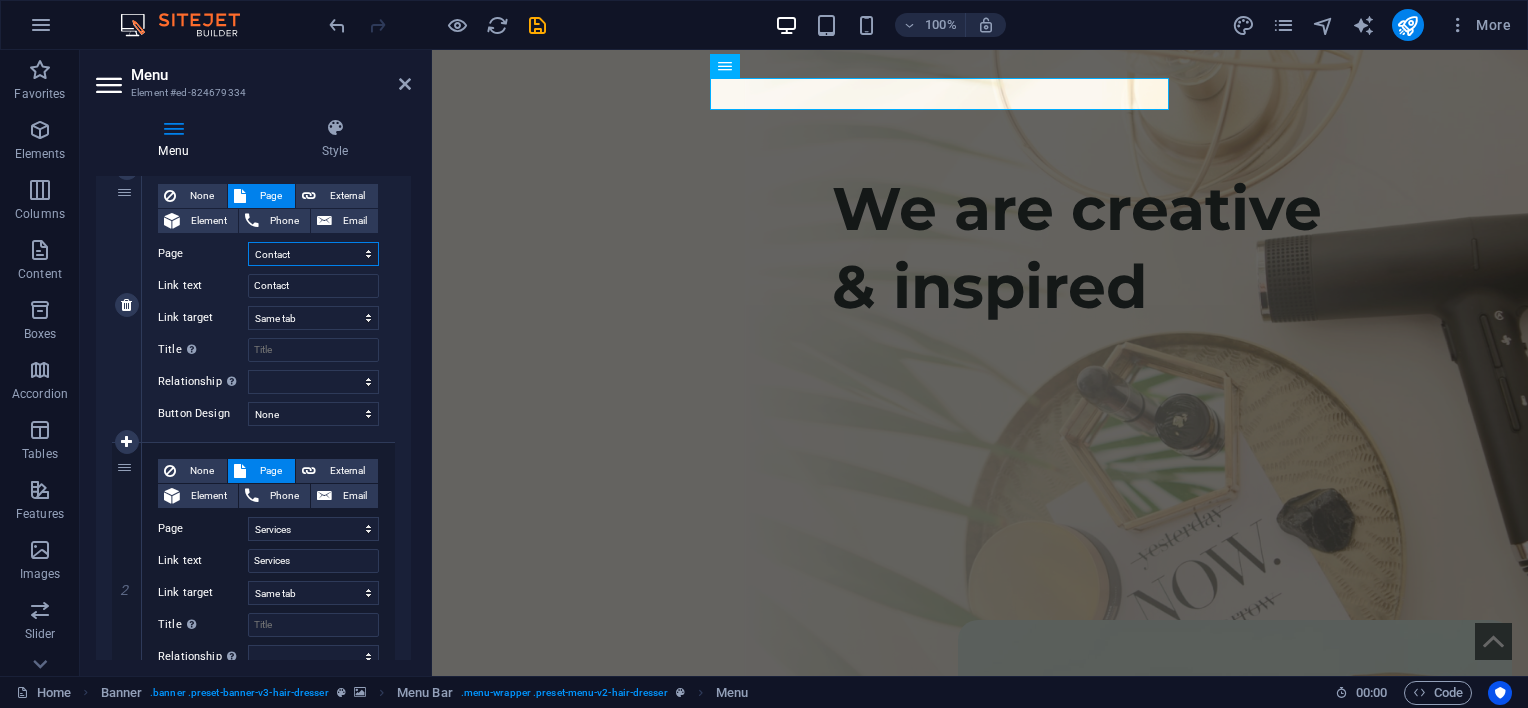 click on "Home Team Services References Contact Legal Notice Privacy" at bounding box center (313, 254) 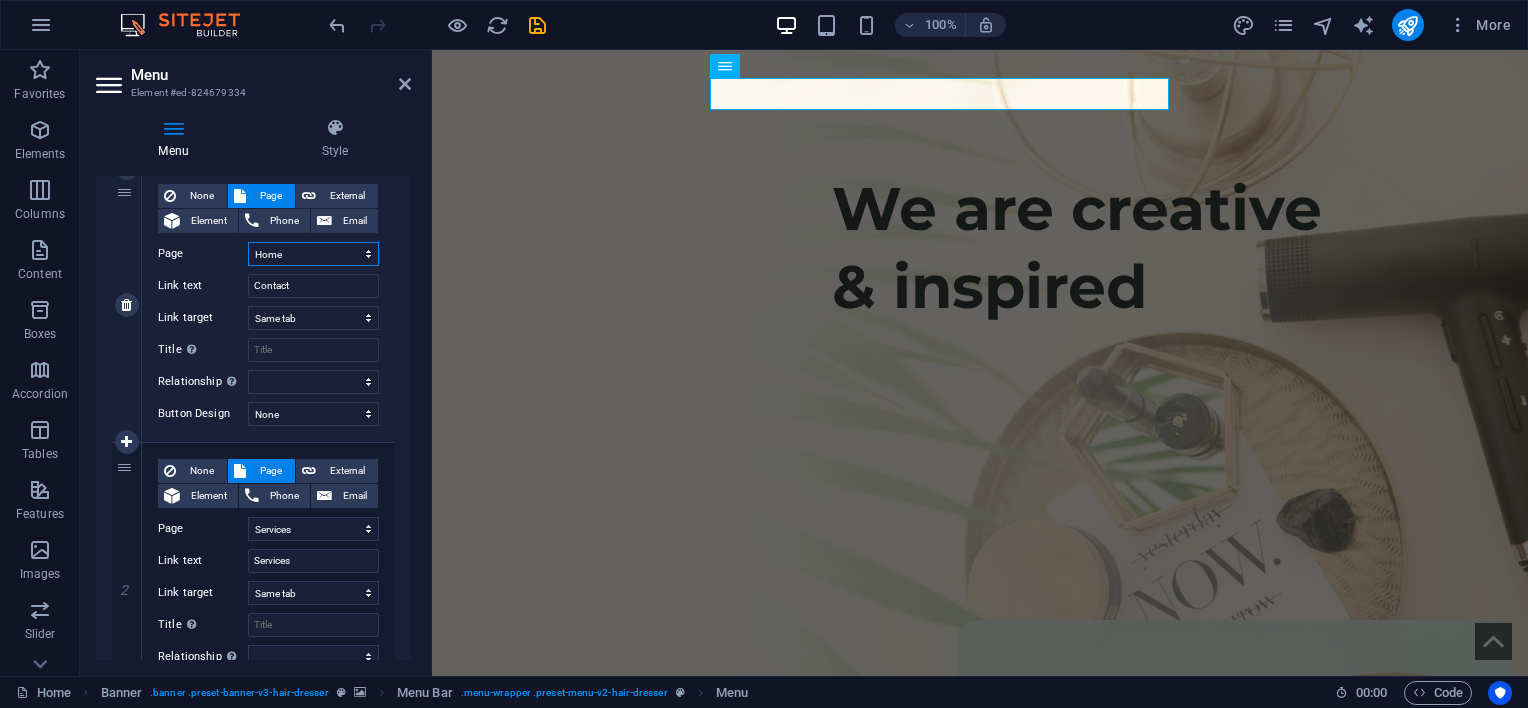 click on "Home Team Services References Contact Legal Notice Privacy" at bounding box center (313, 254) 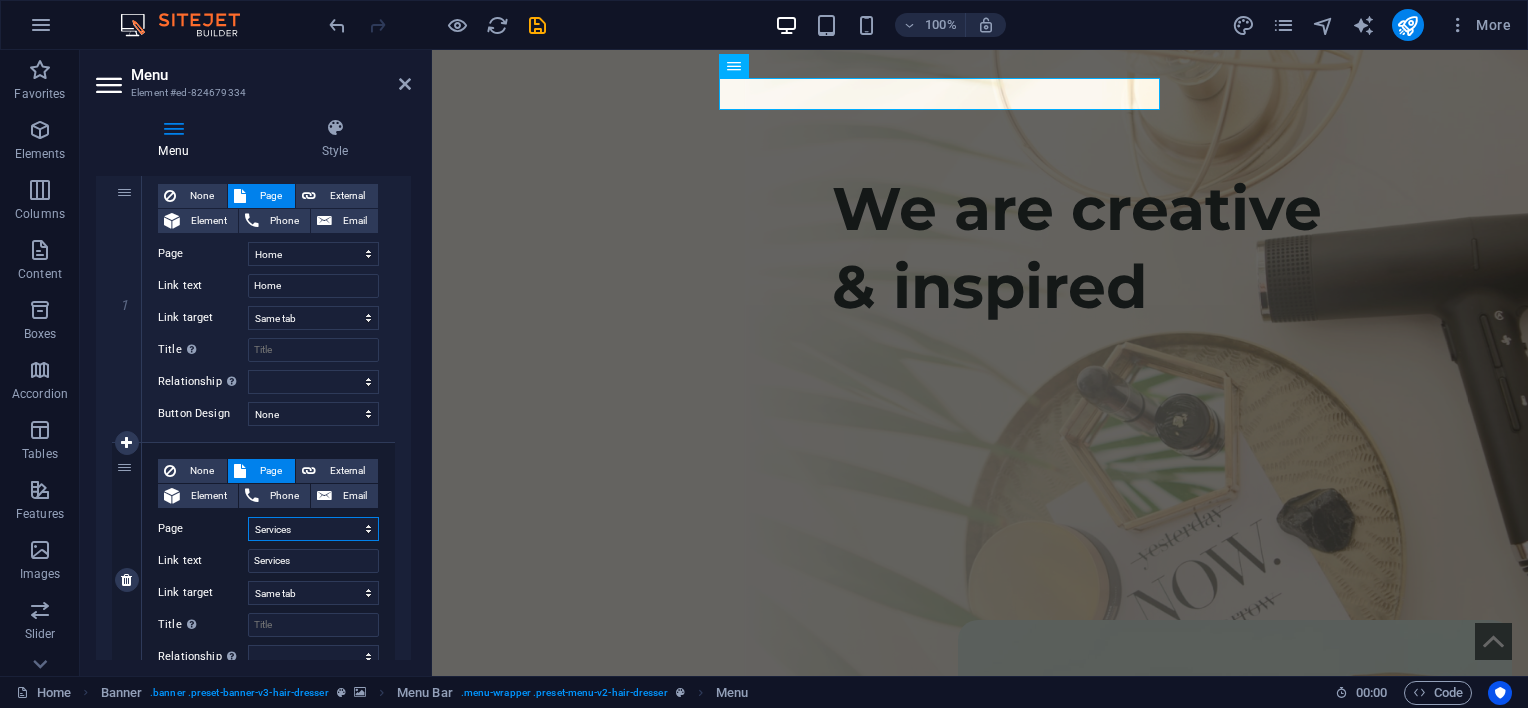 click on "Home Team Services References Contact Legal Notice Privacy" at bounding box center (313, 529) 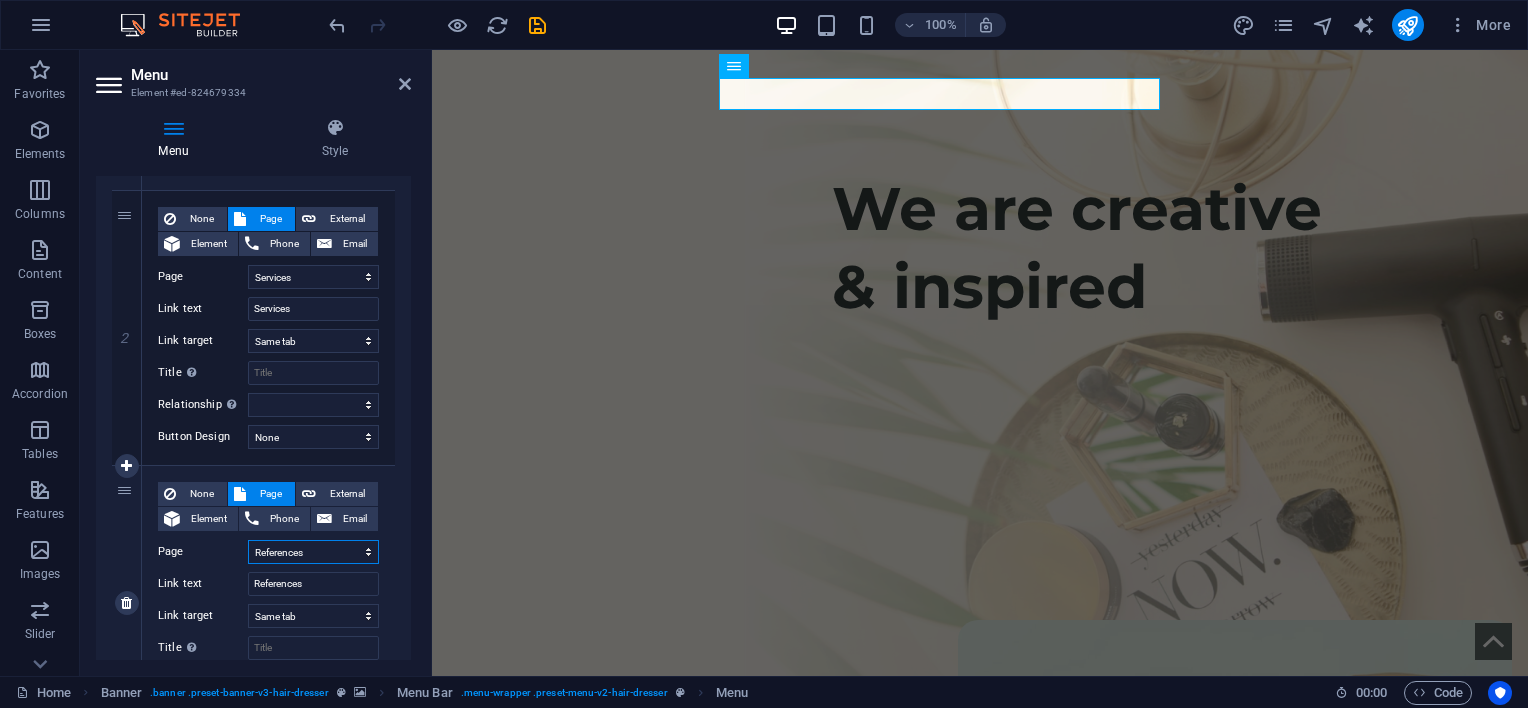 click on "Home Team Services References Contact Legal Notice Privacy" at bounding box center [313, 552] 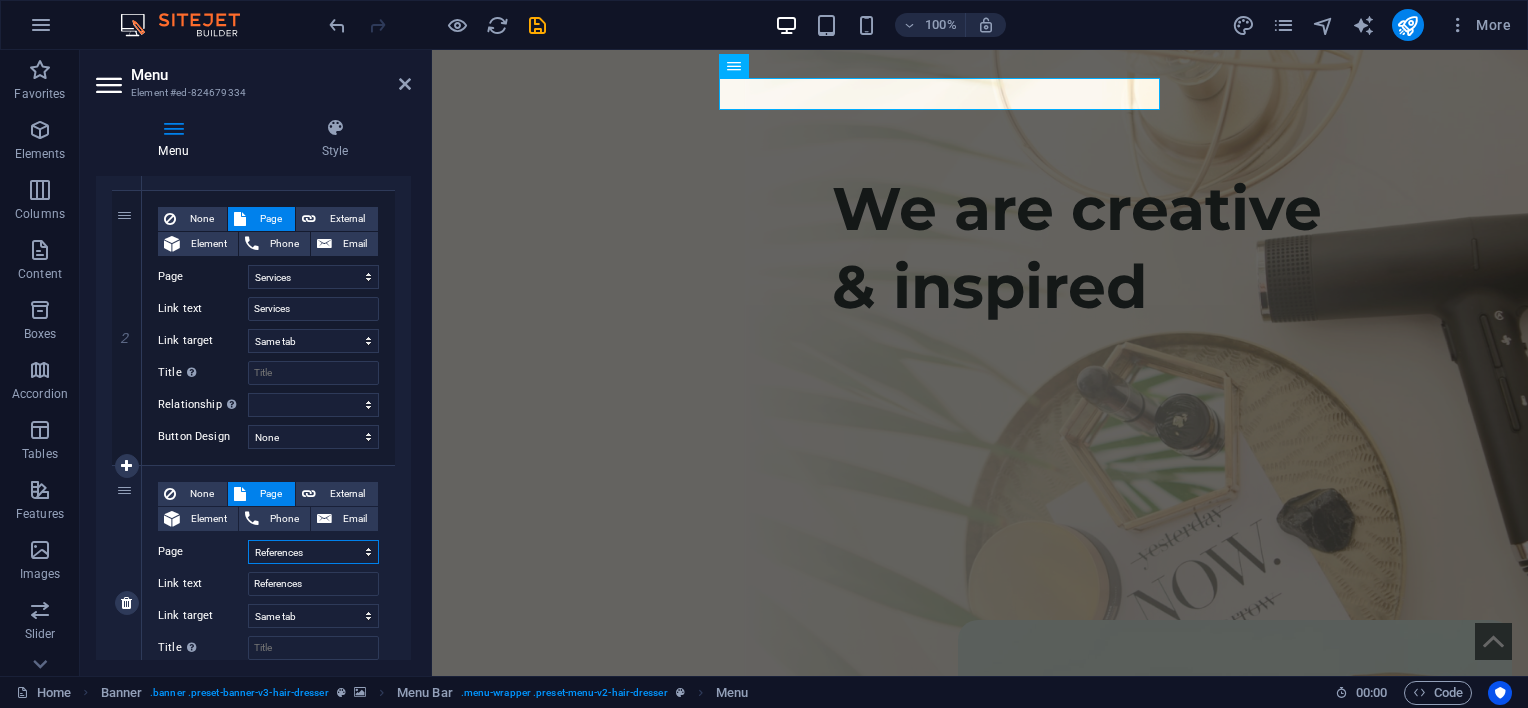 select on "4" 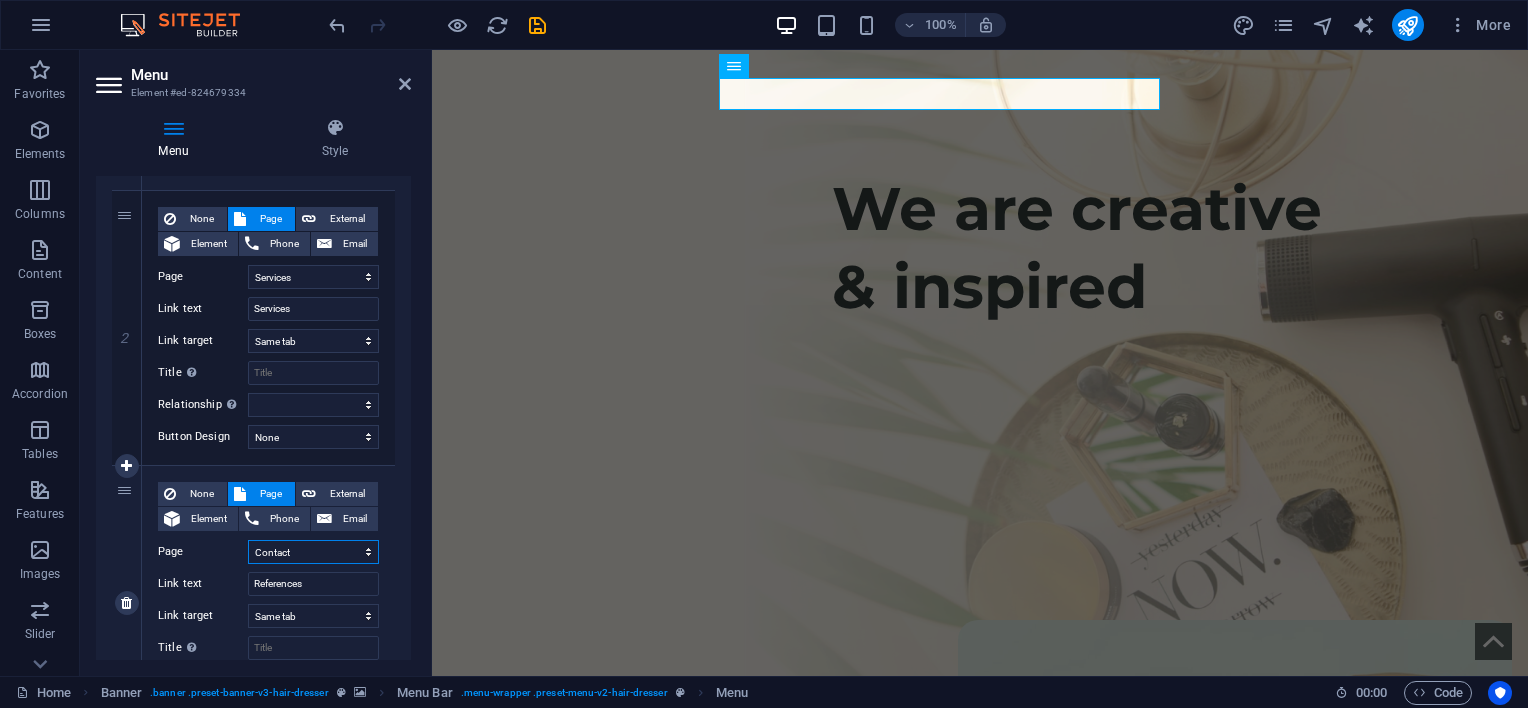 click on "Home Team Services References Contact Legal Notice Privacy" at bounding box center (313, 552) 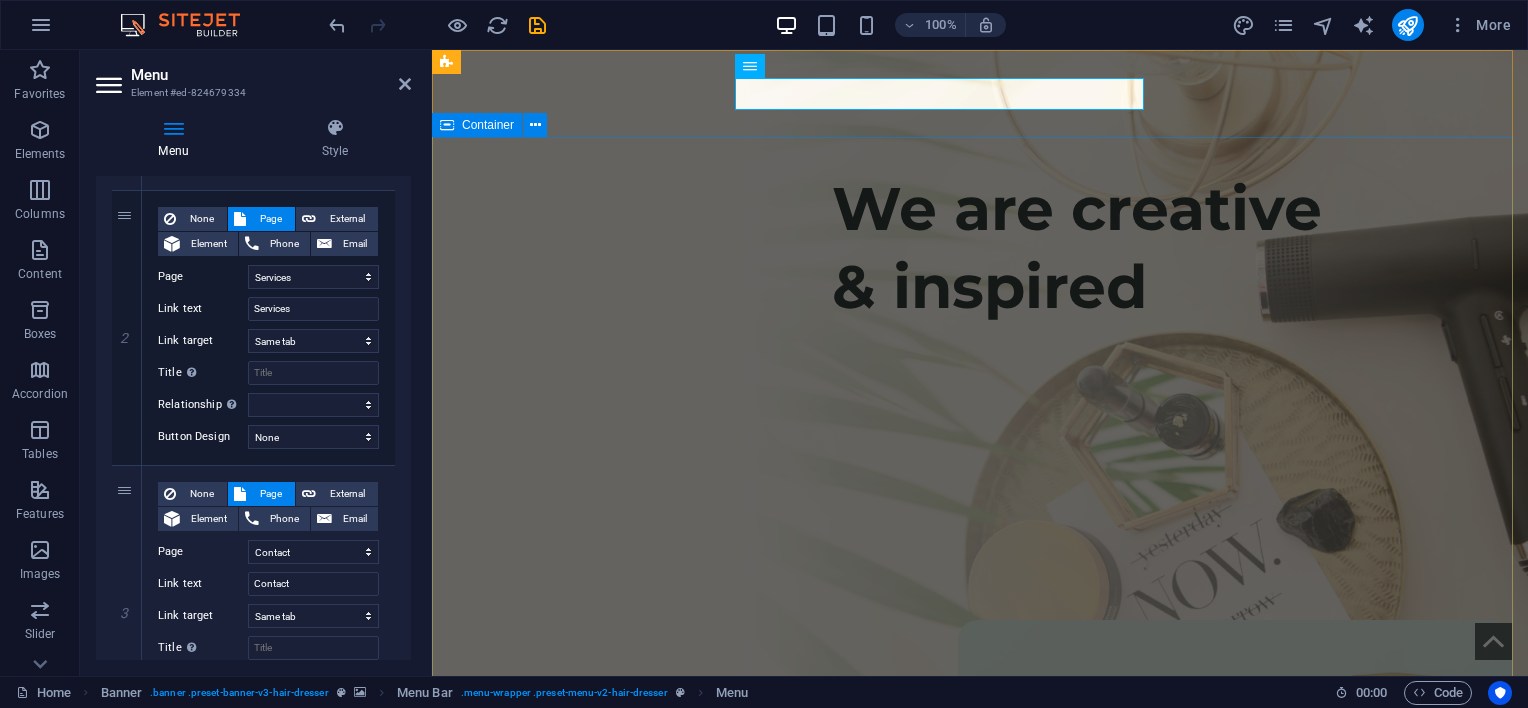 click on "Your Trusted Partner in Travel, Business Solutions & Documentation Services Across the UAE From travel bookings to business setups, We streamline it all under one roof" at bounding box center (980, 1181) 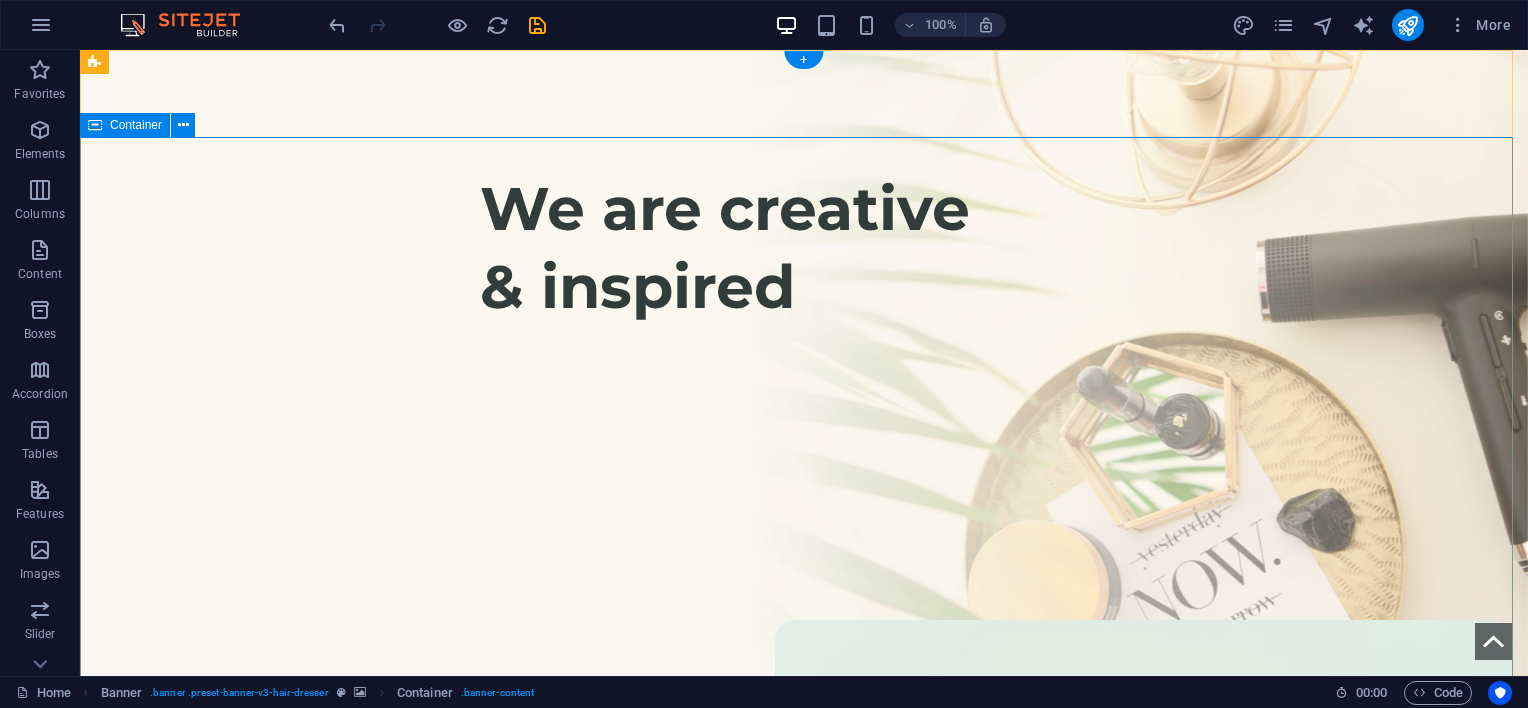 click on "Your Trusted Partner in Travel, Business Solutions & Documentation Services Across the UAE From travel bookings to business setups, We streamline it all under one roof" at bounding box center [804, 1142] 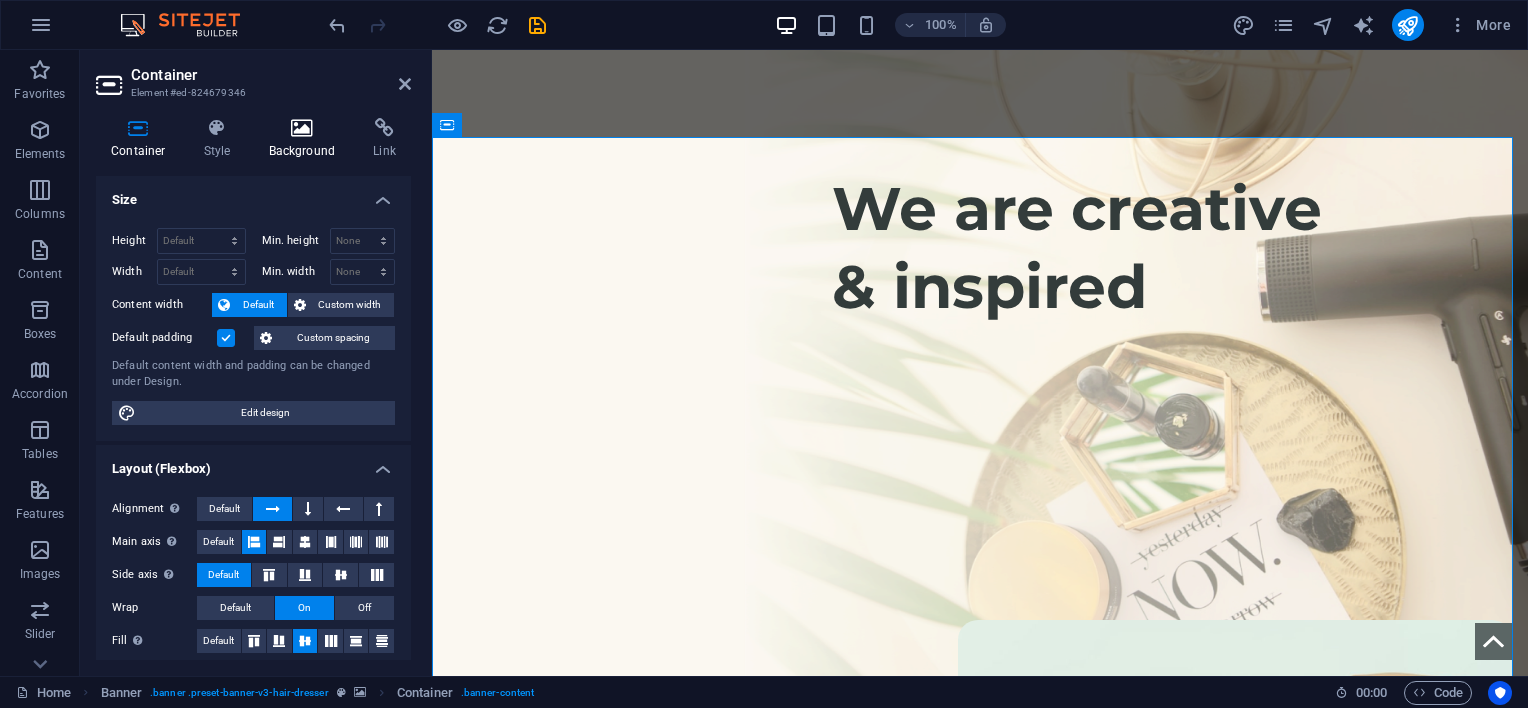 click at bounding box center [302, 128] 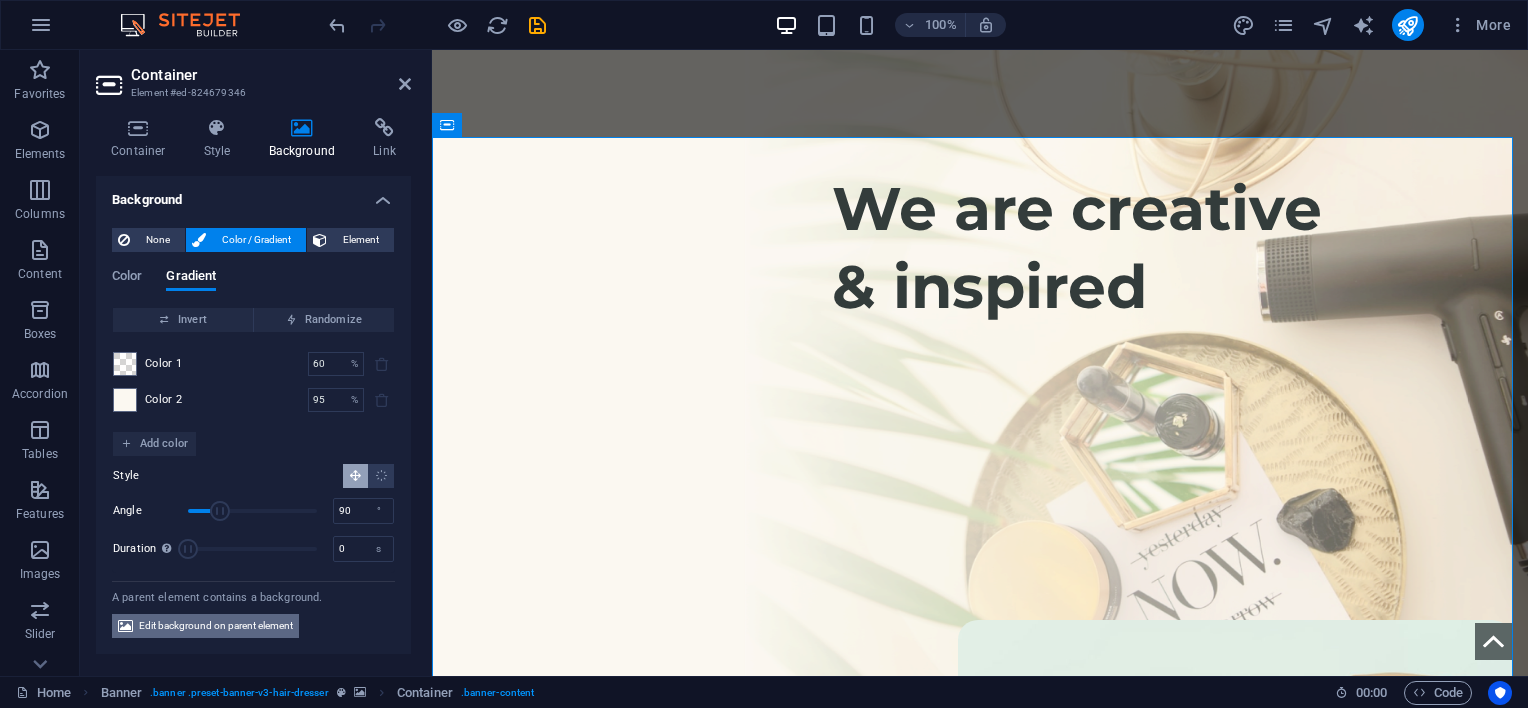 click on "Edit background on parent element" at bounding box center (216, 626) 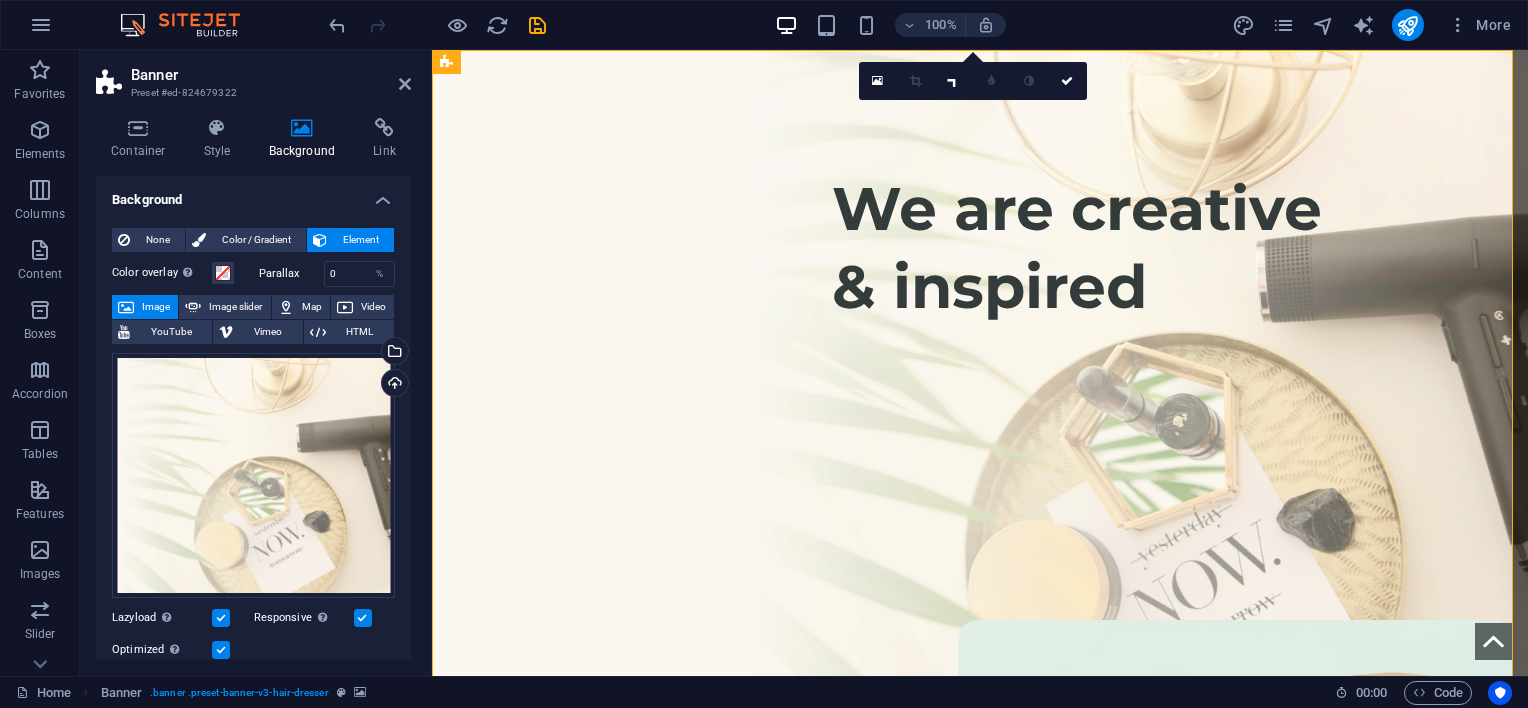 click on "Image" at bounding box center (156, 307) 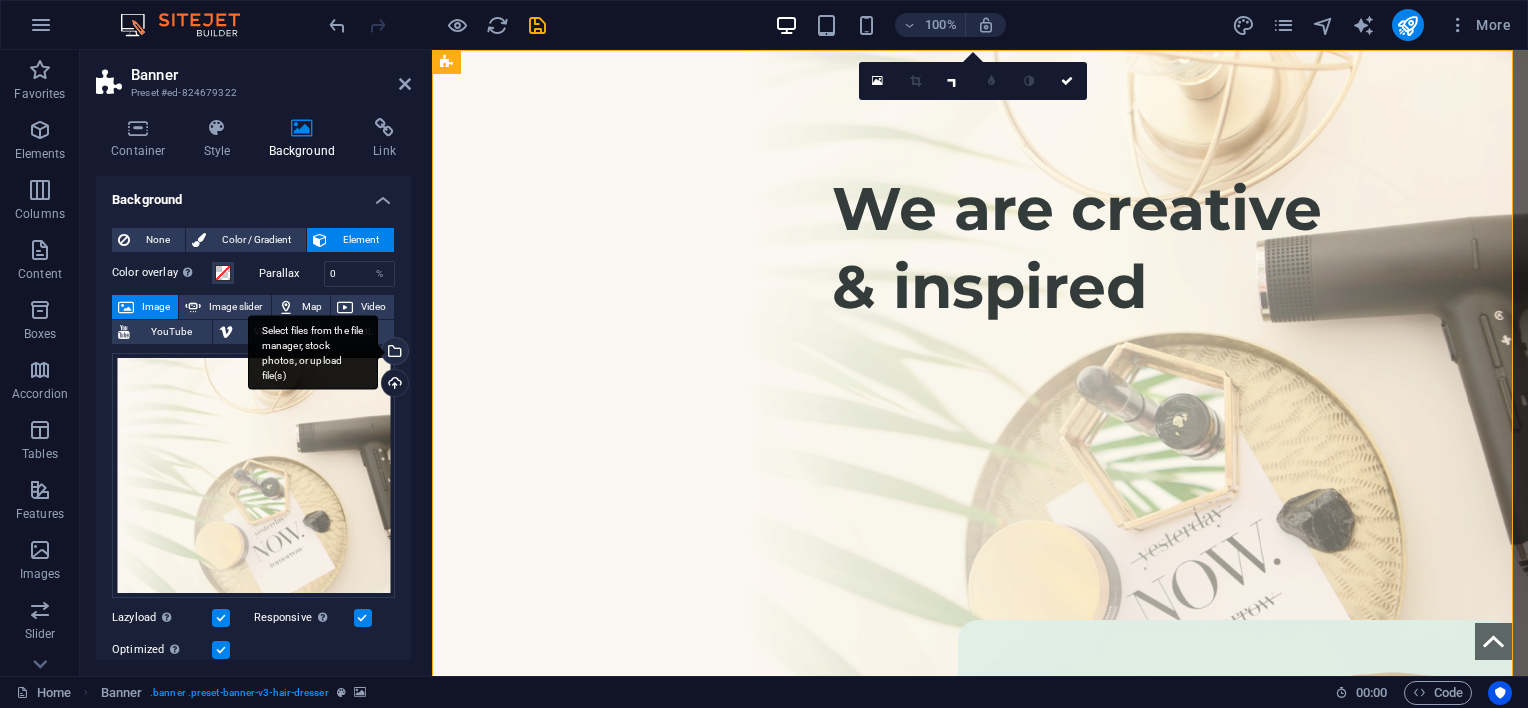 click on "Select files from the file manager, stock photos, or upload file(s)" at bounding box center (393, 353) 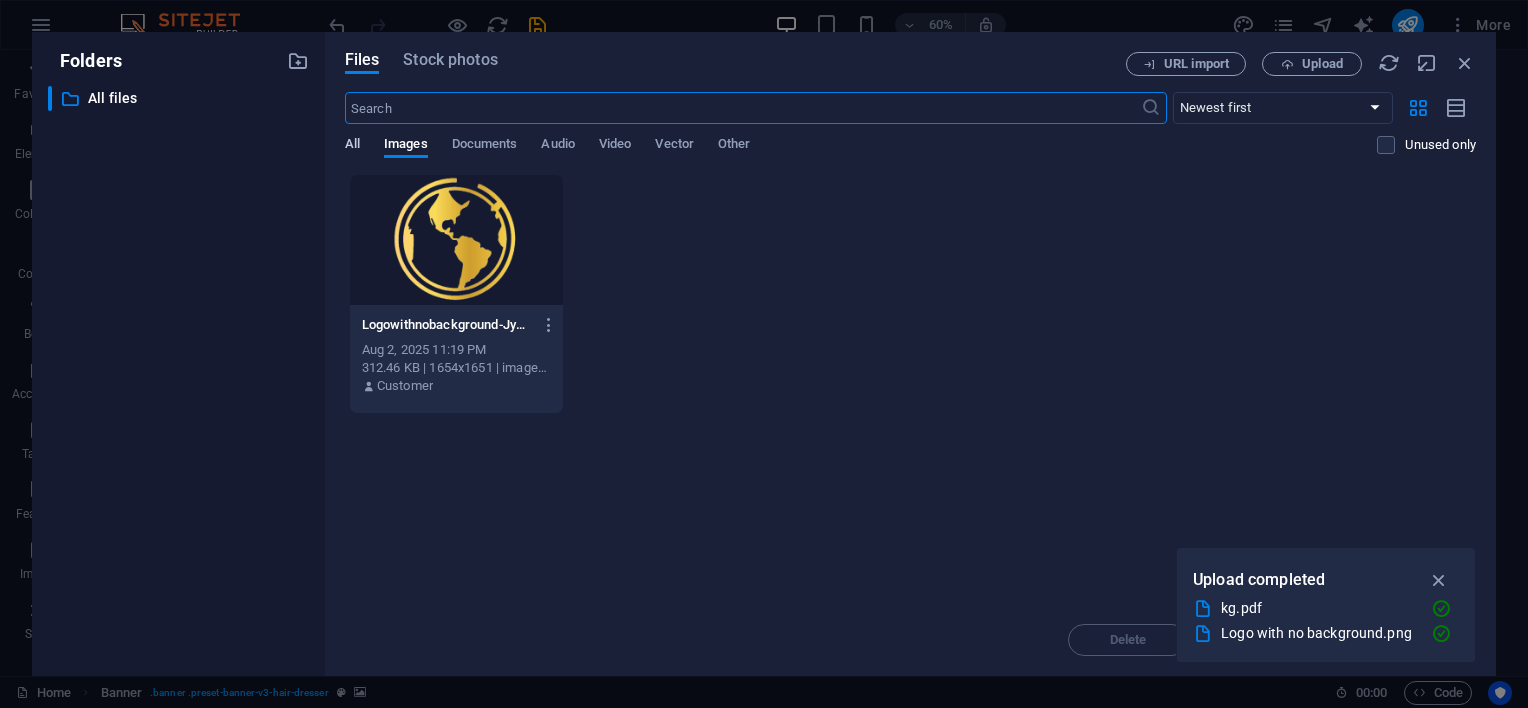 click on "All" at bounding box center [352, 146] 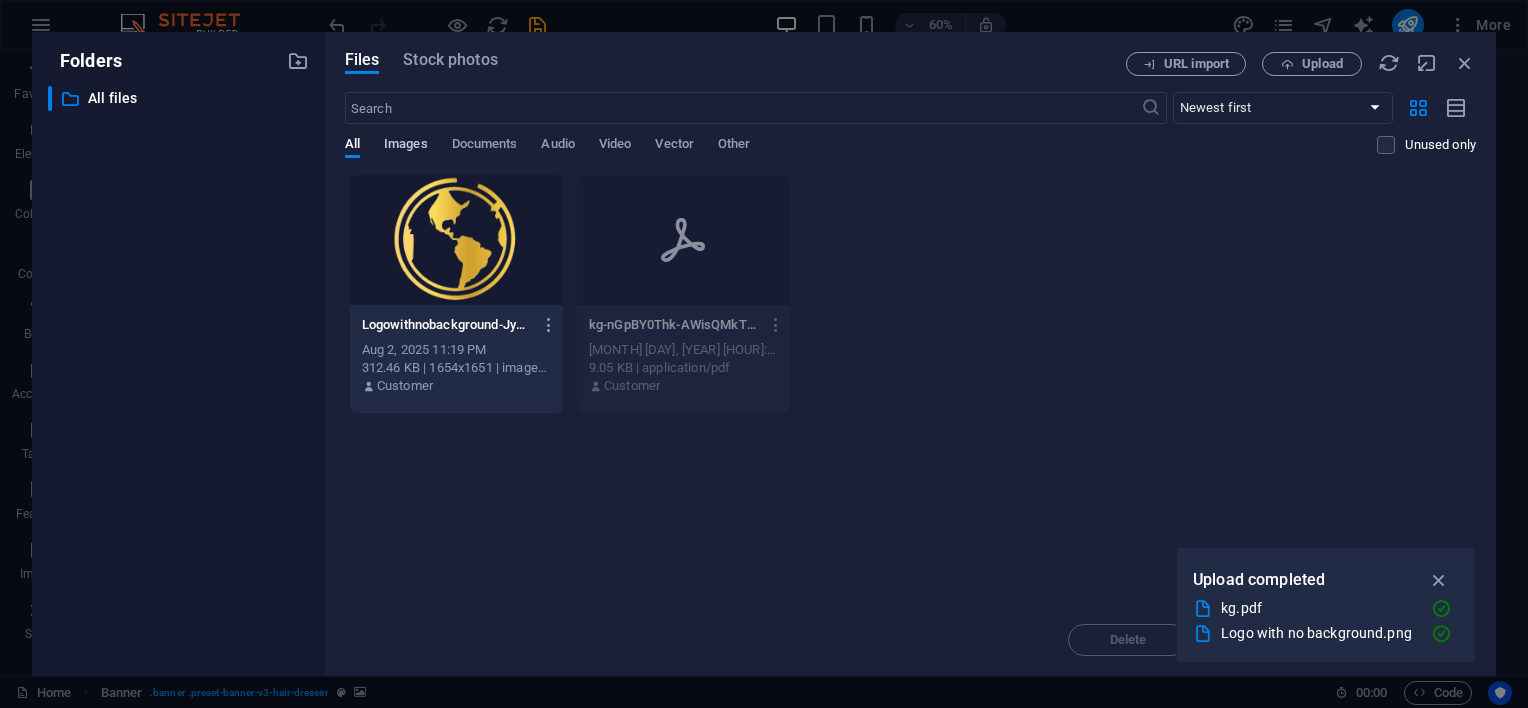 click on "Images" at bounding box center [406, 146] 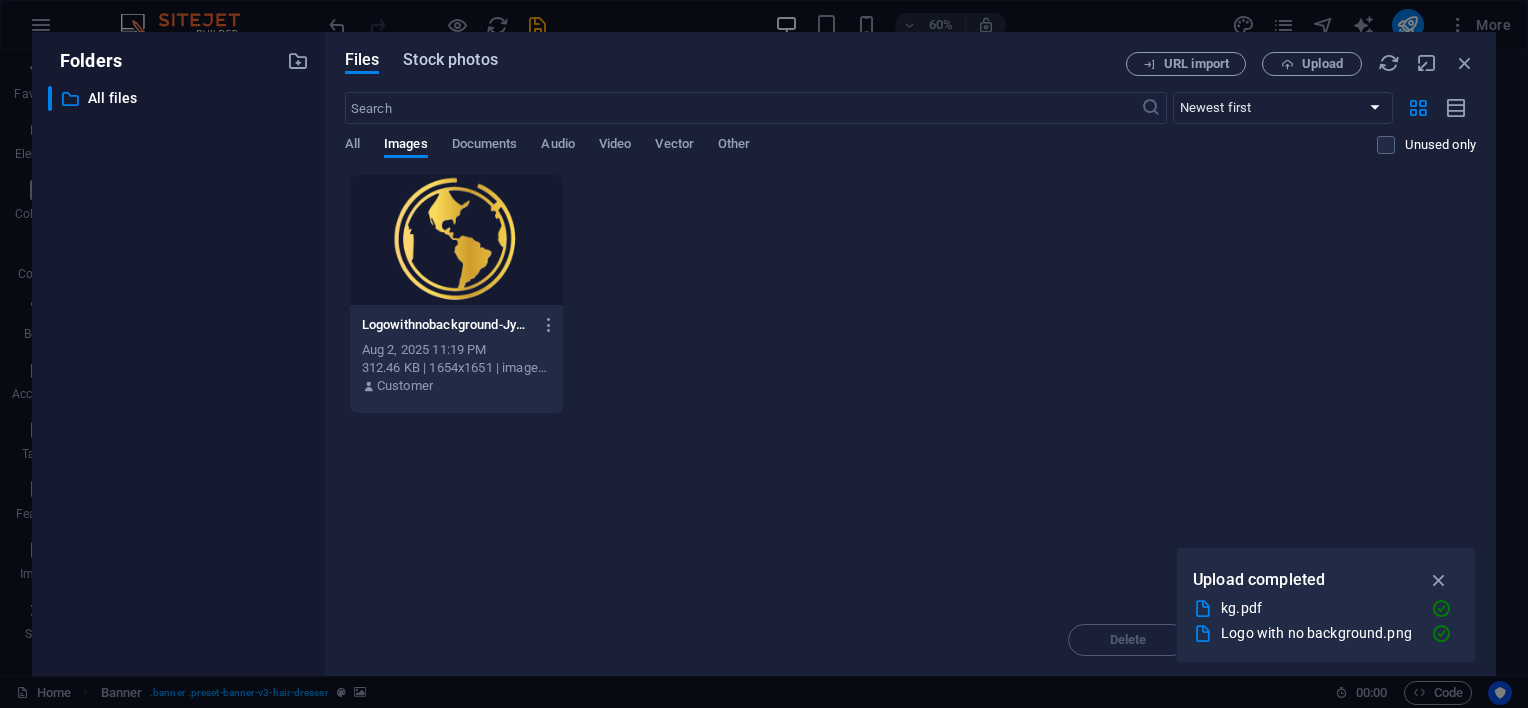 click on "Stock photos" at bounding box center [450, 60] 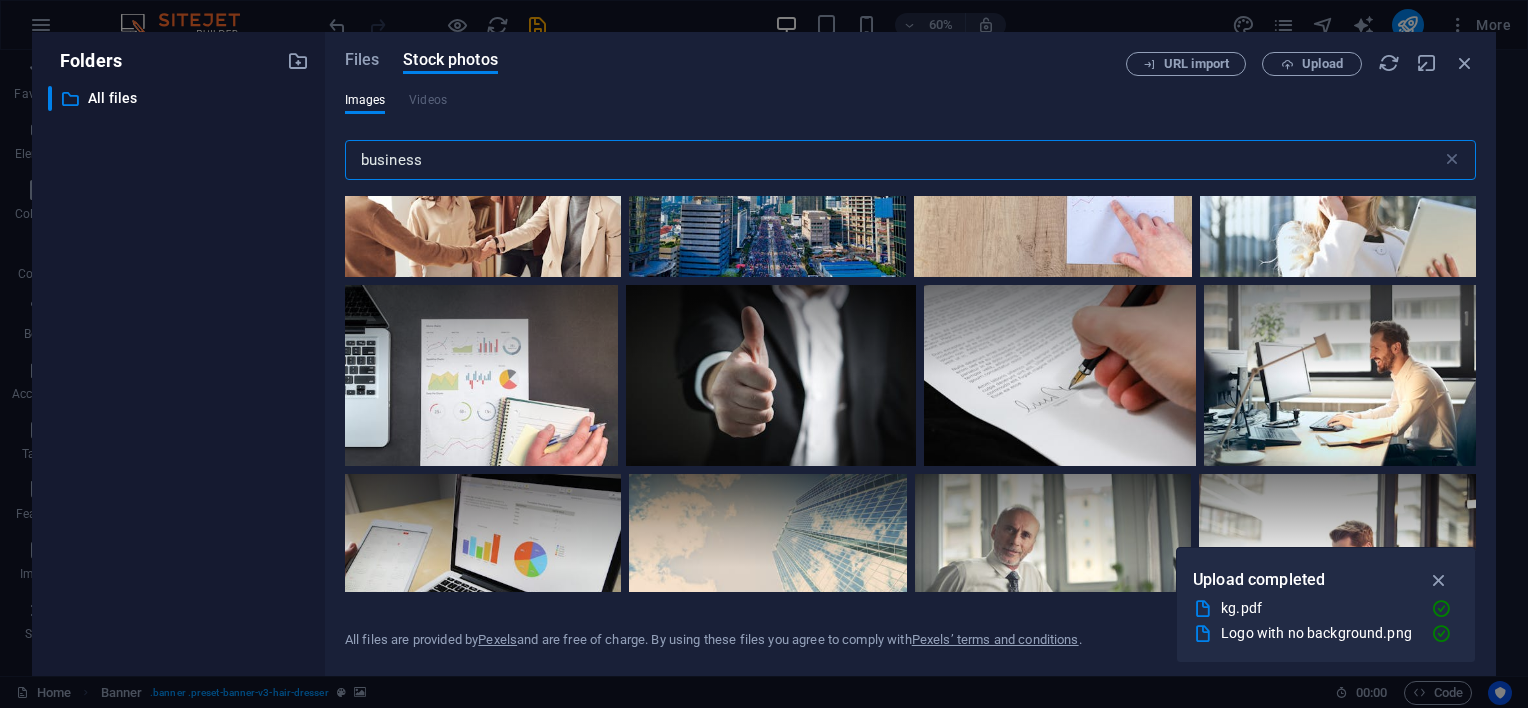 scroll, scrollTop: 104, scrollLeft: 0, axis: vertical 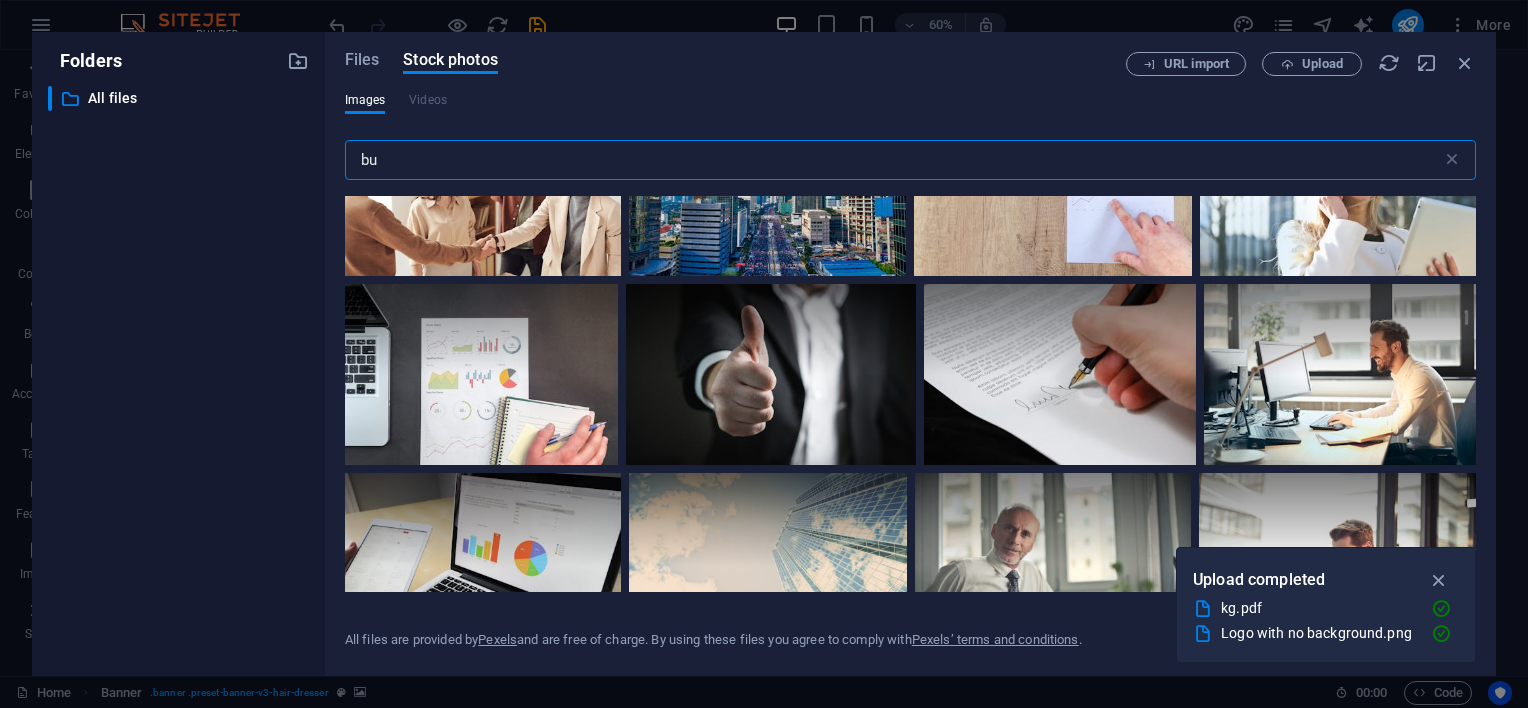 type on "b" 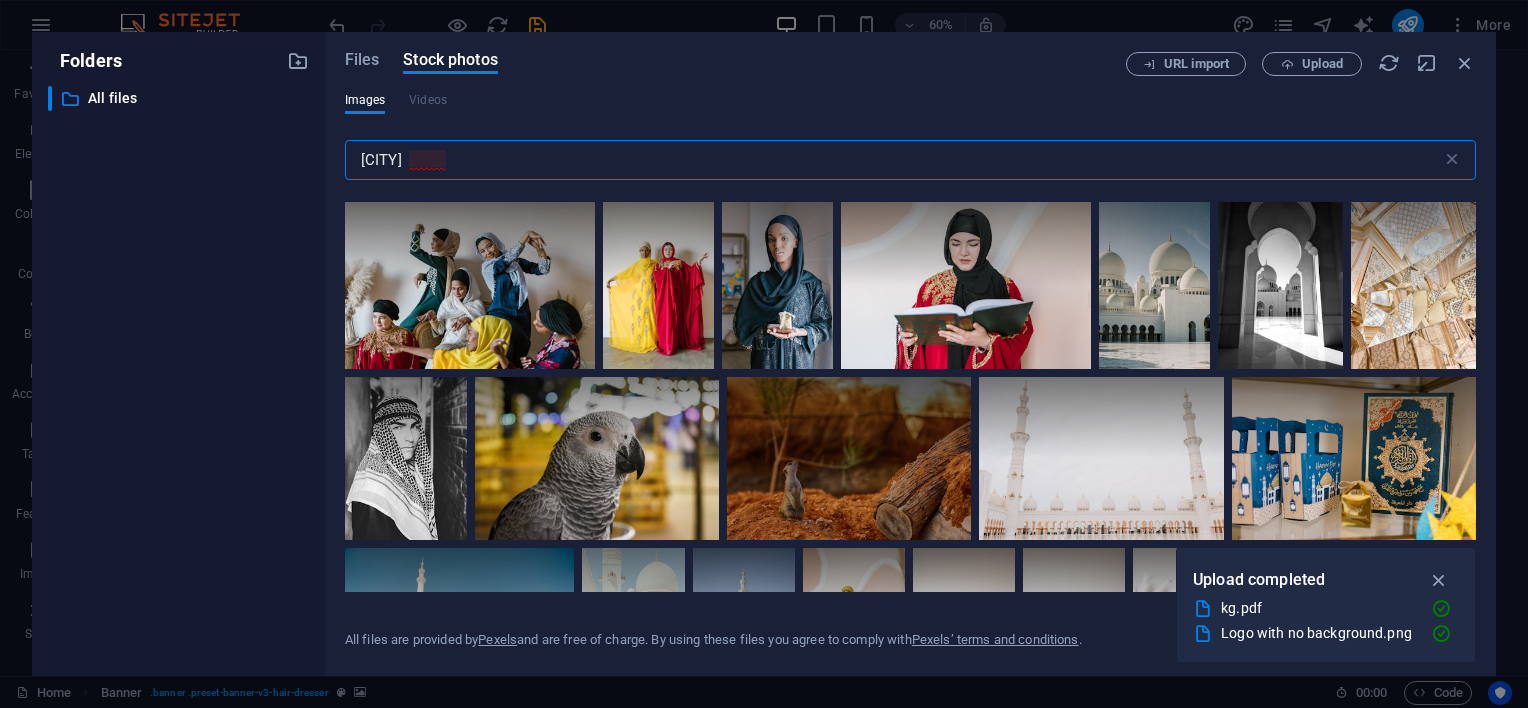 scroll, scrollTop: 3786, scrollLeft: 0, axis: vertical 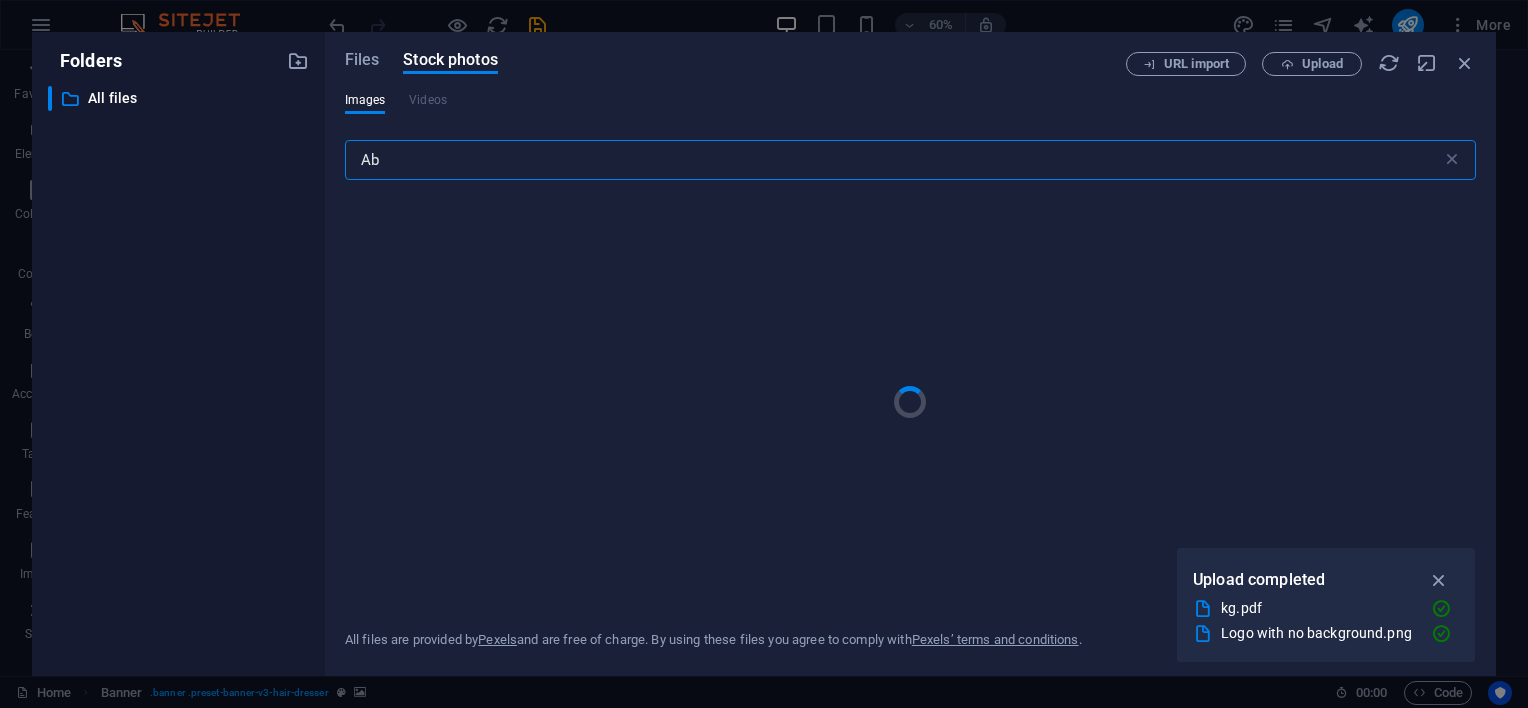 type on "A" 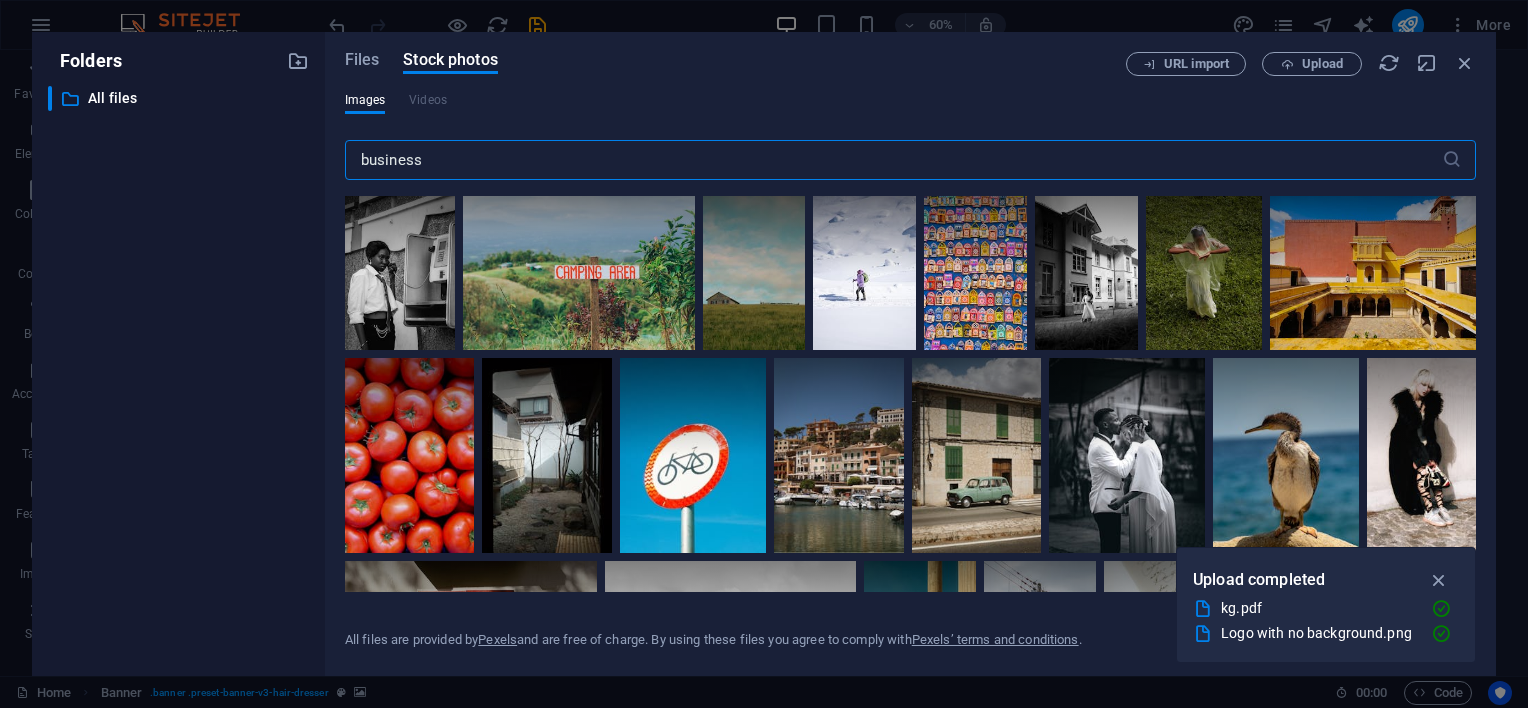 type on "business" 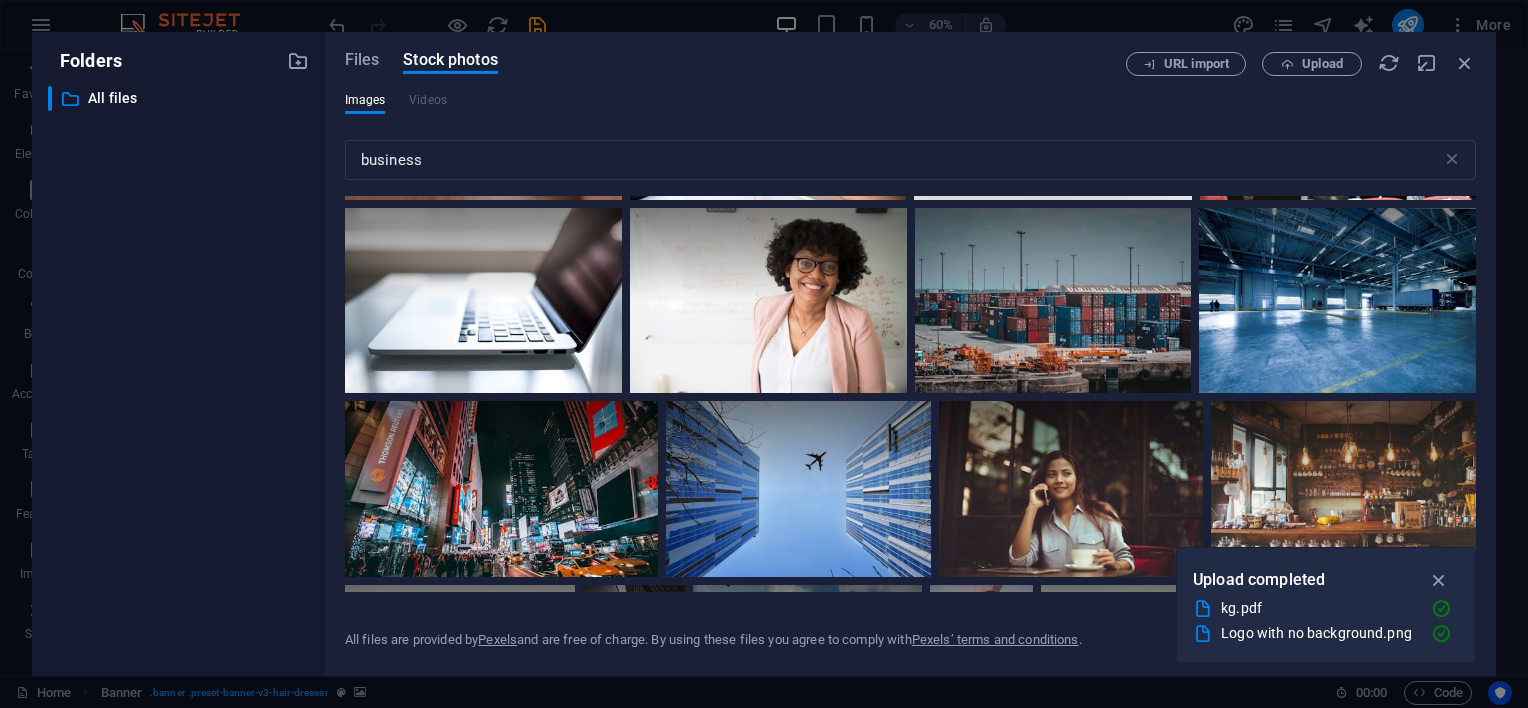 scroll, scrollTop: 3066, scrollLeft: 0, axis: vertical 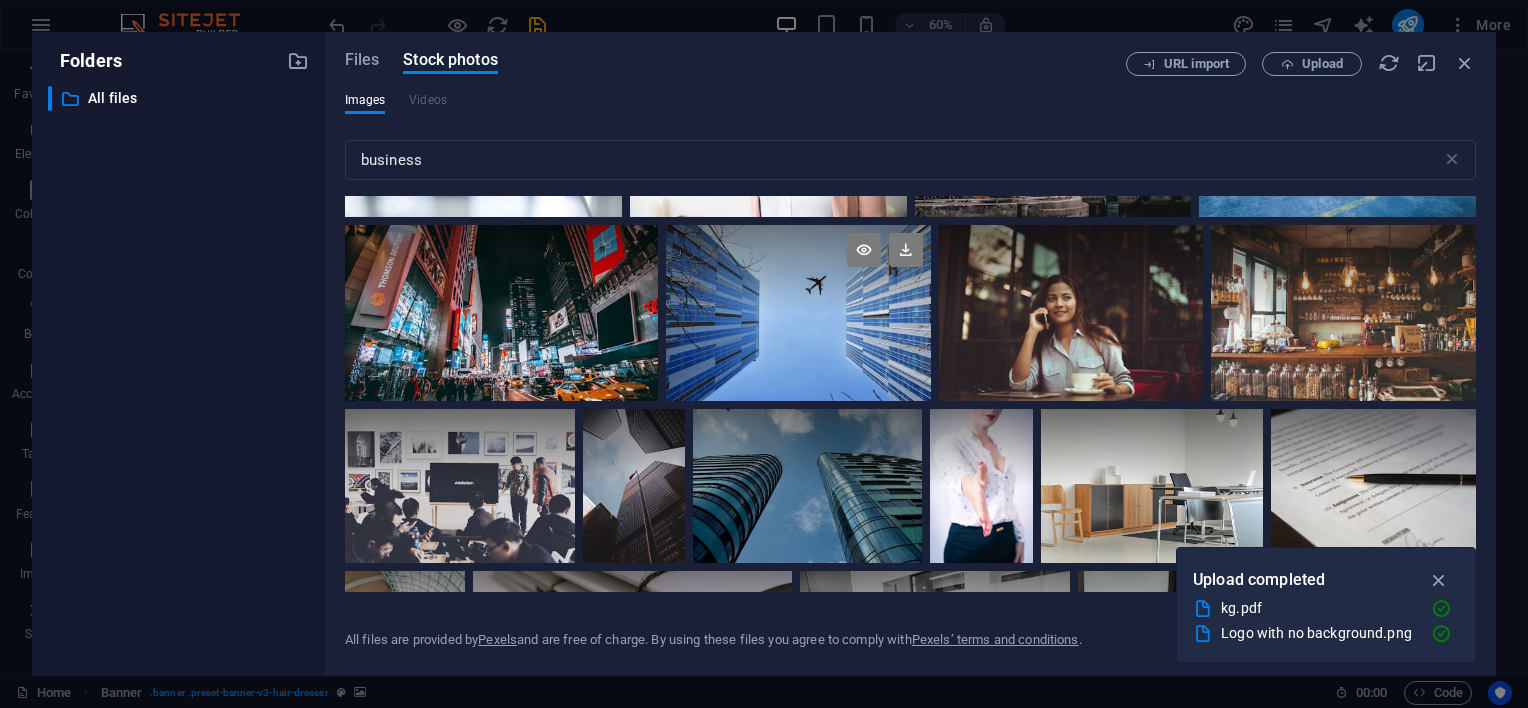 click at bounding box center (798, 269) 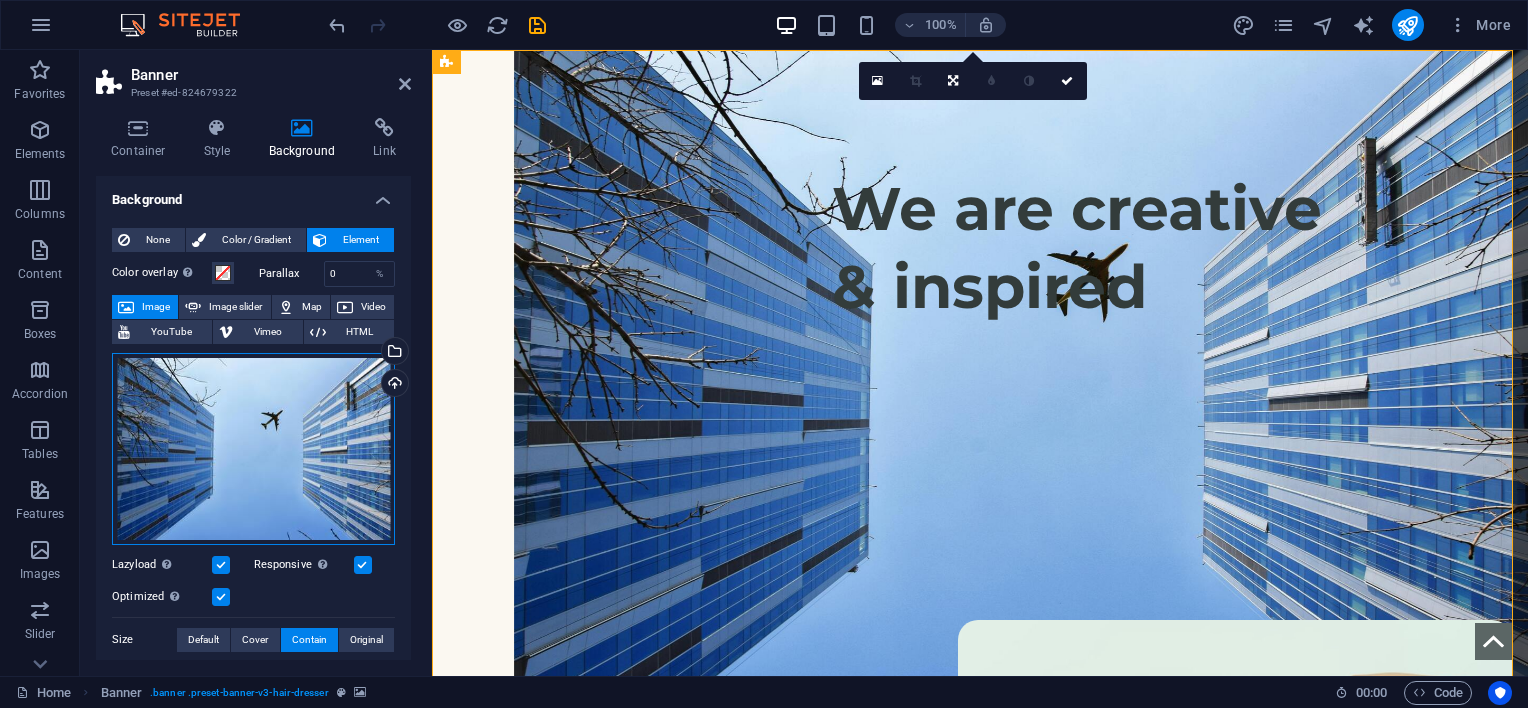 click on "Drag files here, click to choose files or select files from Files or our free stock photos & videos" at bounding box center [253, 449] 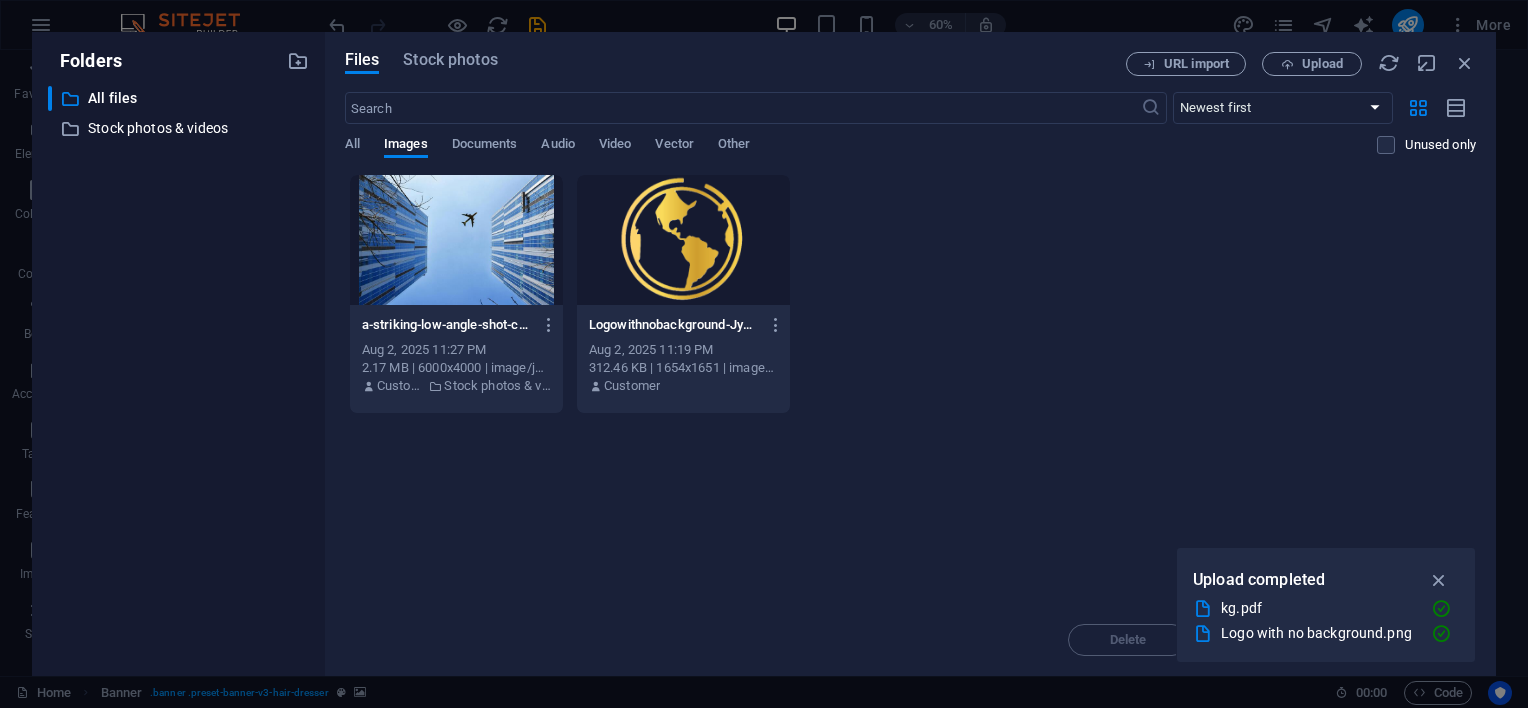click on "Files Stock photos URL import Upload ​ Newest first Oldest first Name (A-Z) Name (Z-A) Size (0-9) Size (9-0) Resolution (0-9) Resolution (9-0) All Images Documents Audio Video Vector Other Unused only Drop files here to upload them instantly a-striking-low-angle-shot-capturing-skyscrapers-and-an-airplane-above-a-clear-blue-sky-nTobIovTMhC3OSB9LUgStg.jpeg a-striking-low-angle-shot-capturing-skyscrapers-and-an-airplane-above-a-clear-blue-sky-nTobIovTMhC3OSB9LUgStg.jpeg Aug 2, 2025 11:27 PM 2.17 MB | 6000x4000 | image/jpeg Customer Stock photos & videos Logowithnobackground-JyAxw-oekLXixTvA2rFu7Q.png Logowithnobackground-JyAxw-oekLXixTvA2rFu7Q.png Aug 2, 2025 11:19 PM 312.46 KB | 1654x1651 | image/png Customer Delete Move Insert" at bounding box center (910, 354) 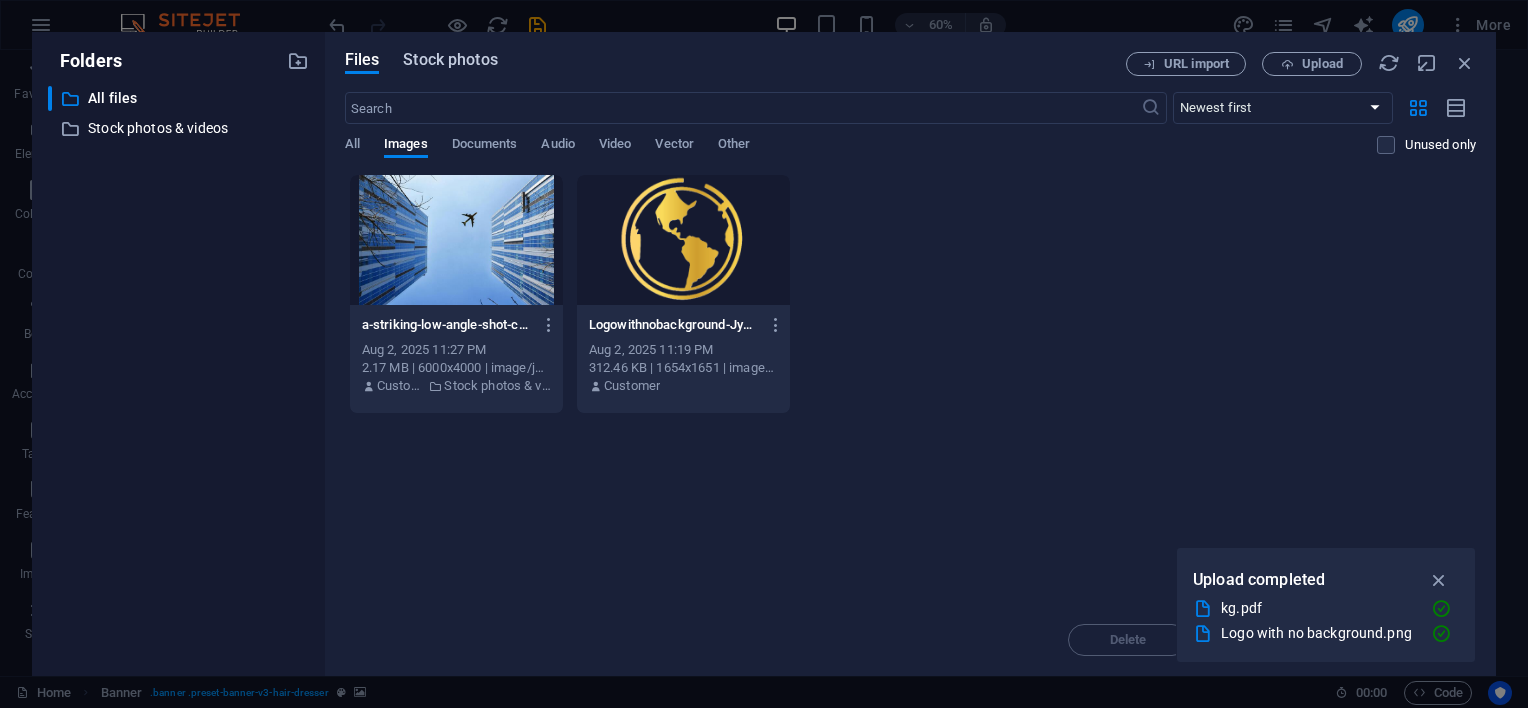 click on "Stock photos" at bounding box center (450, 60) 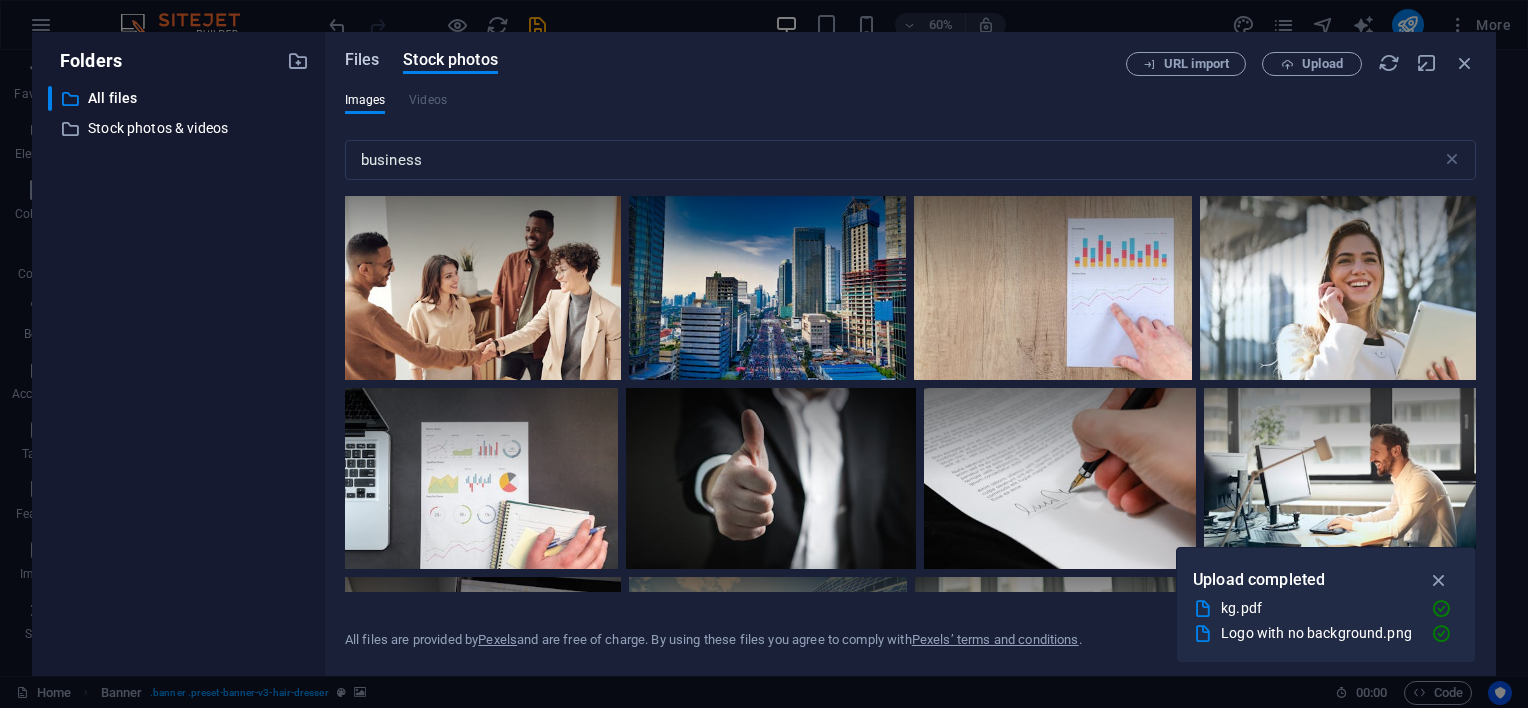 click on "Files" at bounding box center (362, 60) 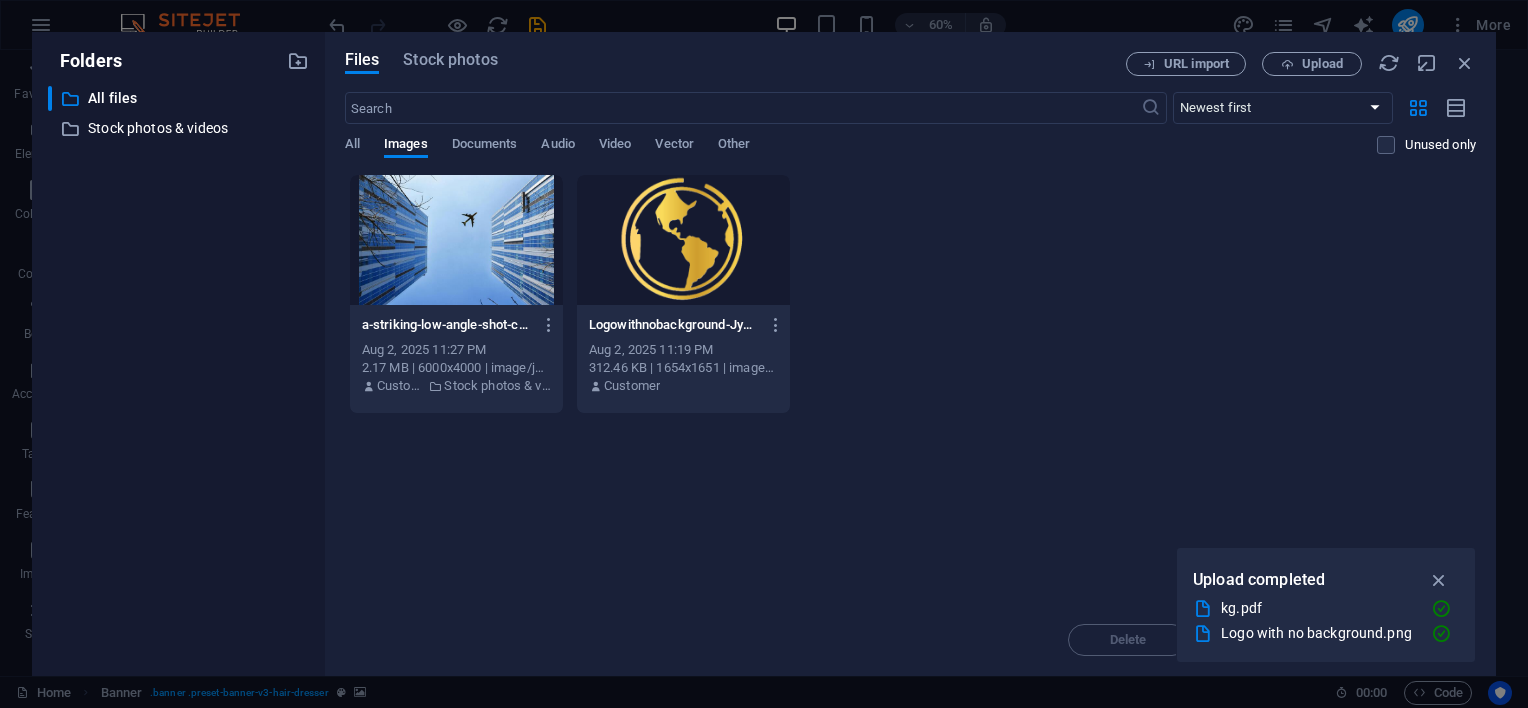 click at bounding box center (456, 240) 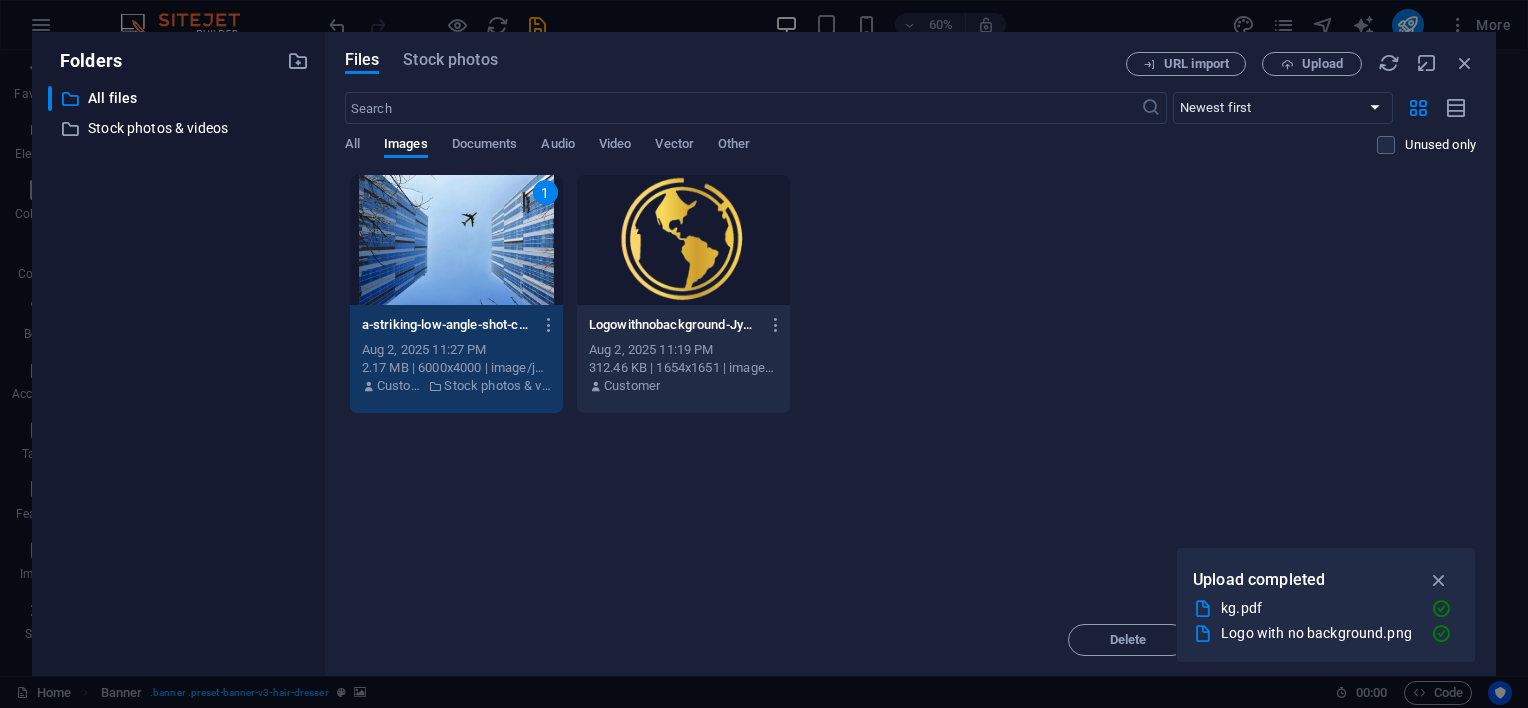 click on "1" at bounding box center [456, 240] 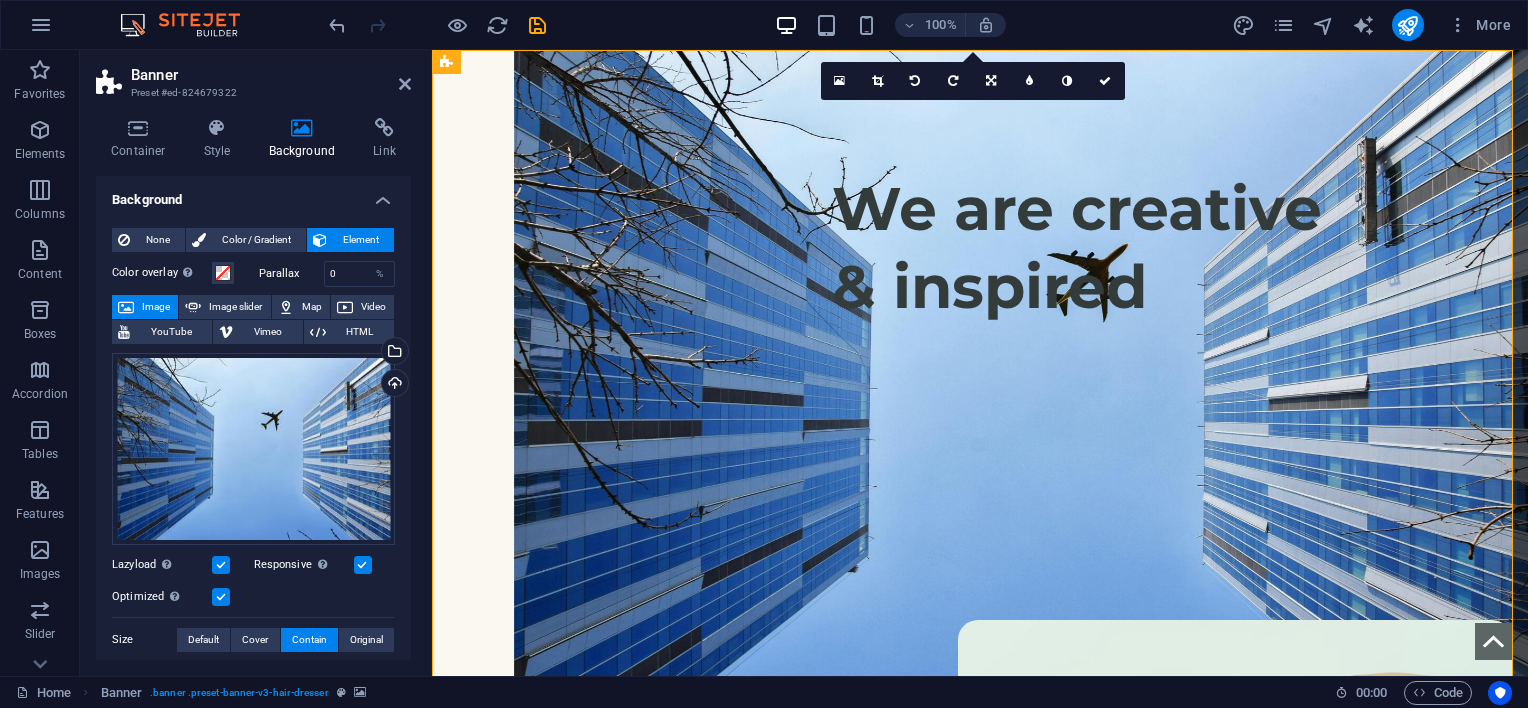 scroll, scrollTop: 48, scrollLeft: 0, axis: vertical 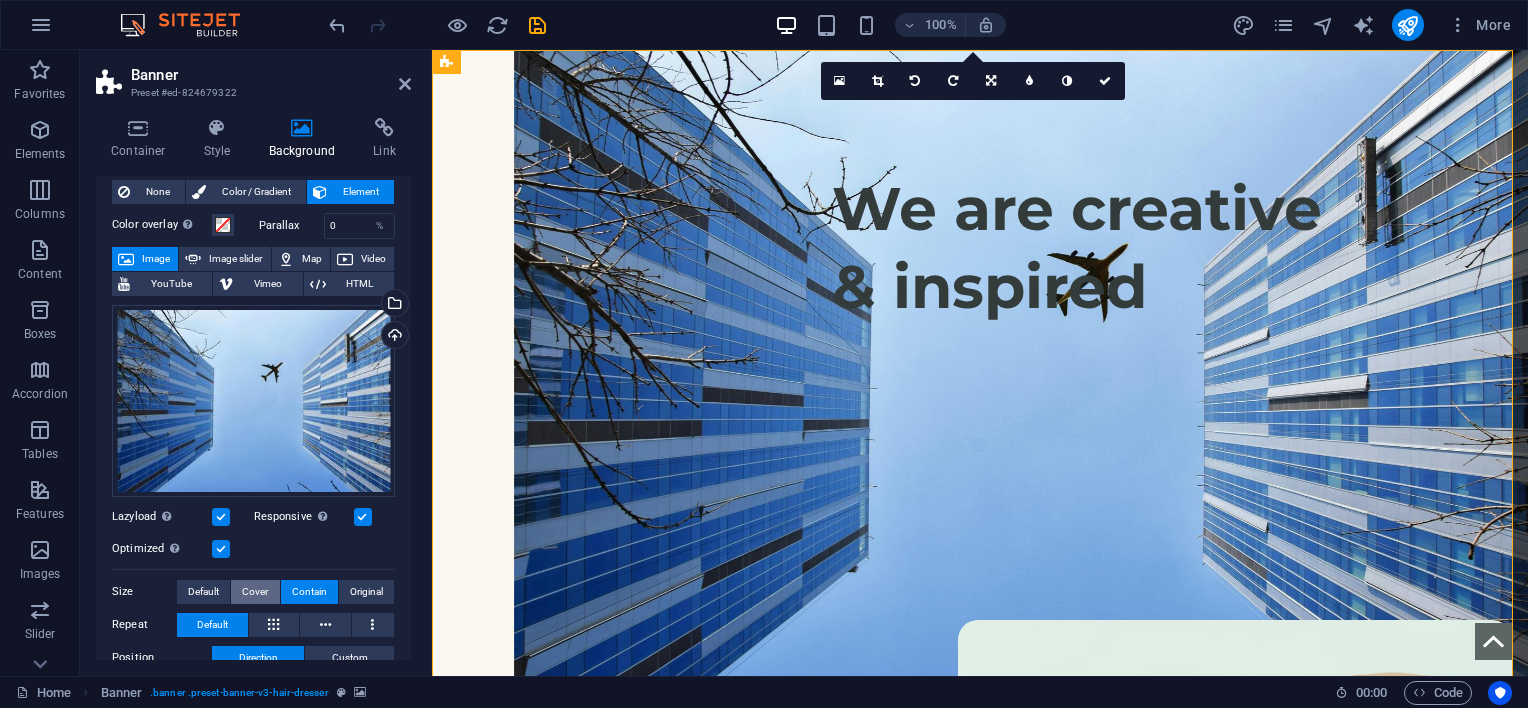 click on "Cover" at bounding box center [255, 592] 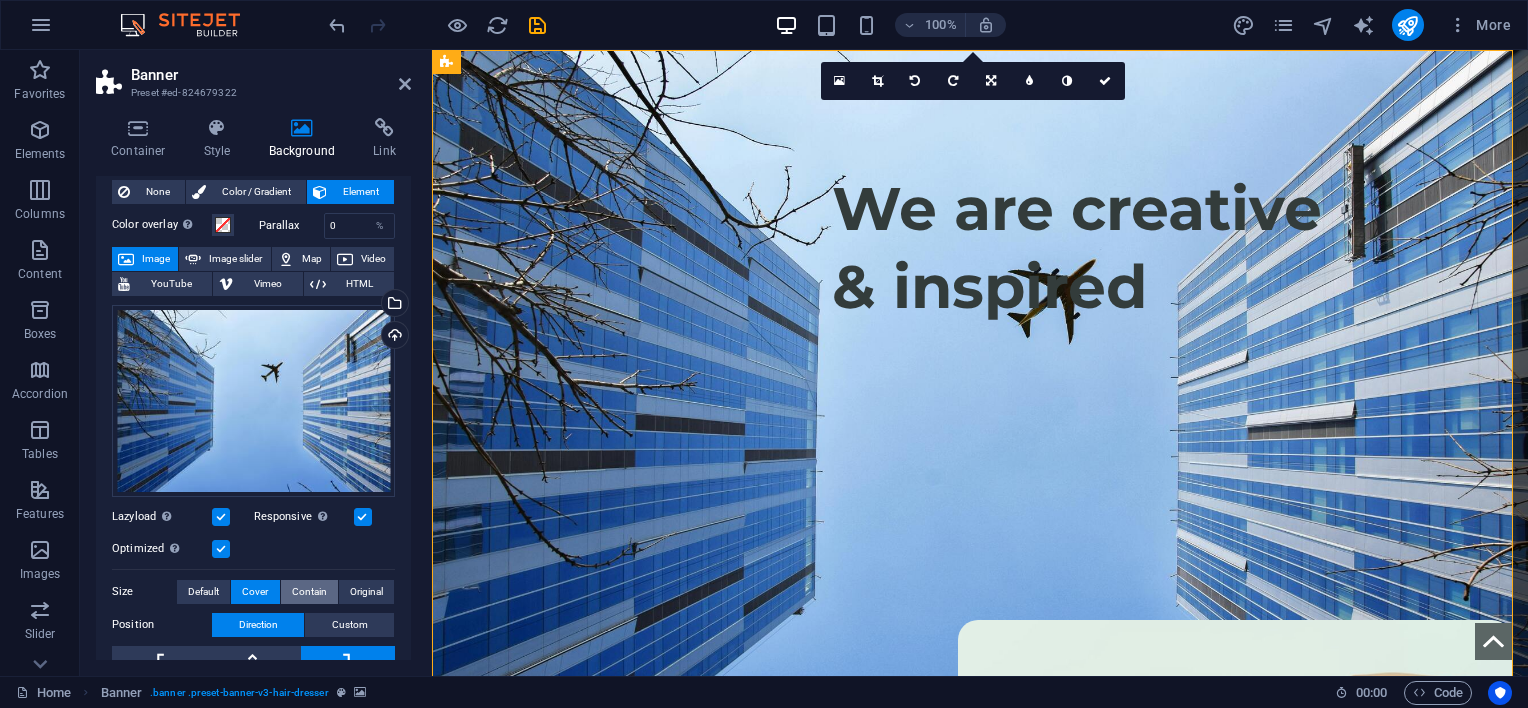 click on "Contain" at bounding box center [309, 592] 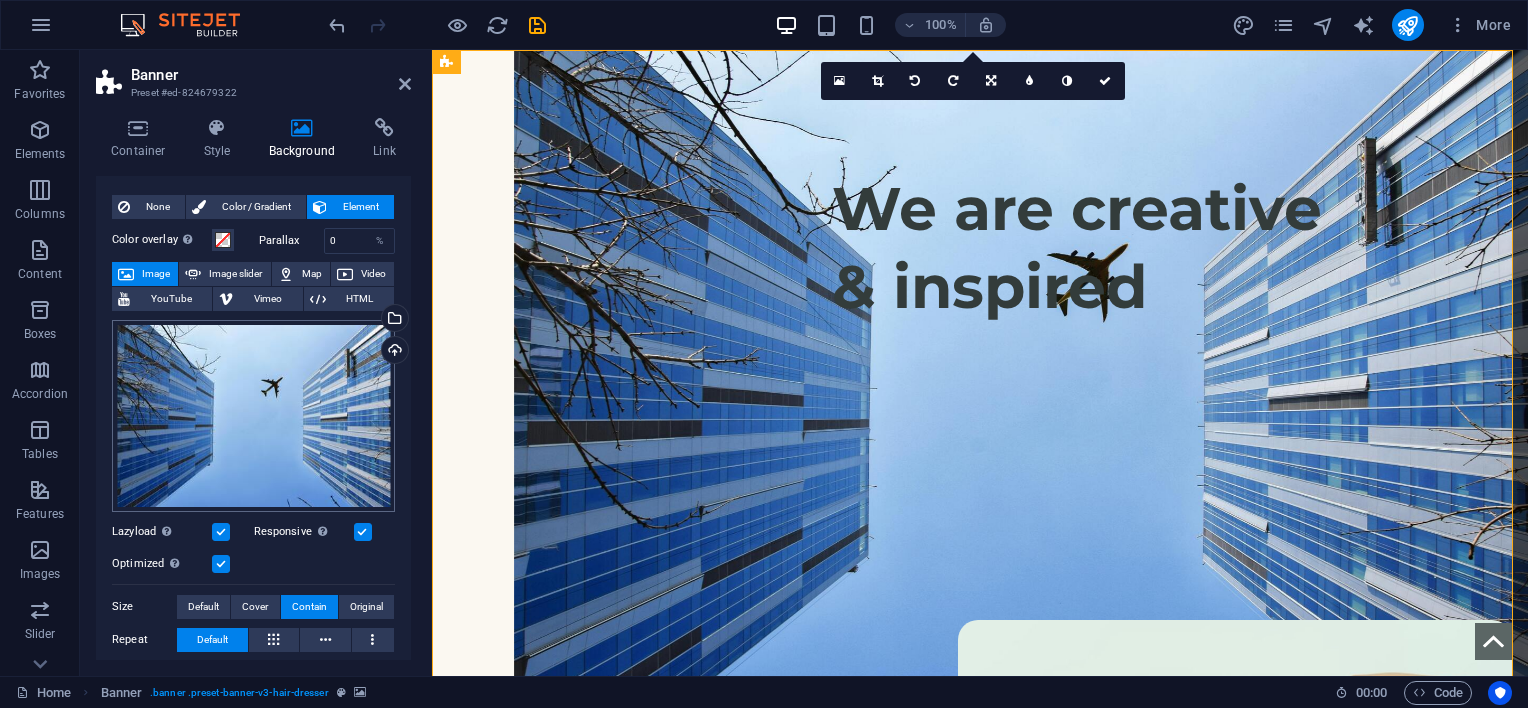 scroll, scrollTop: 0, scrollLeft: 0, axis: both 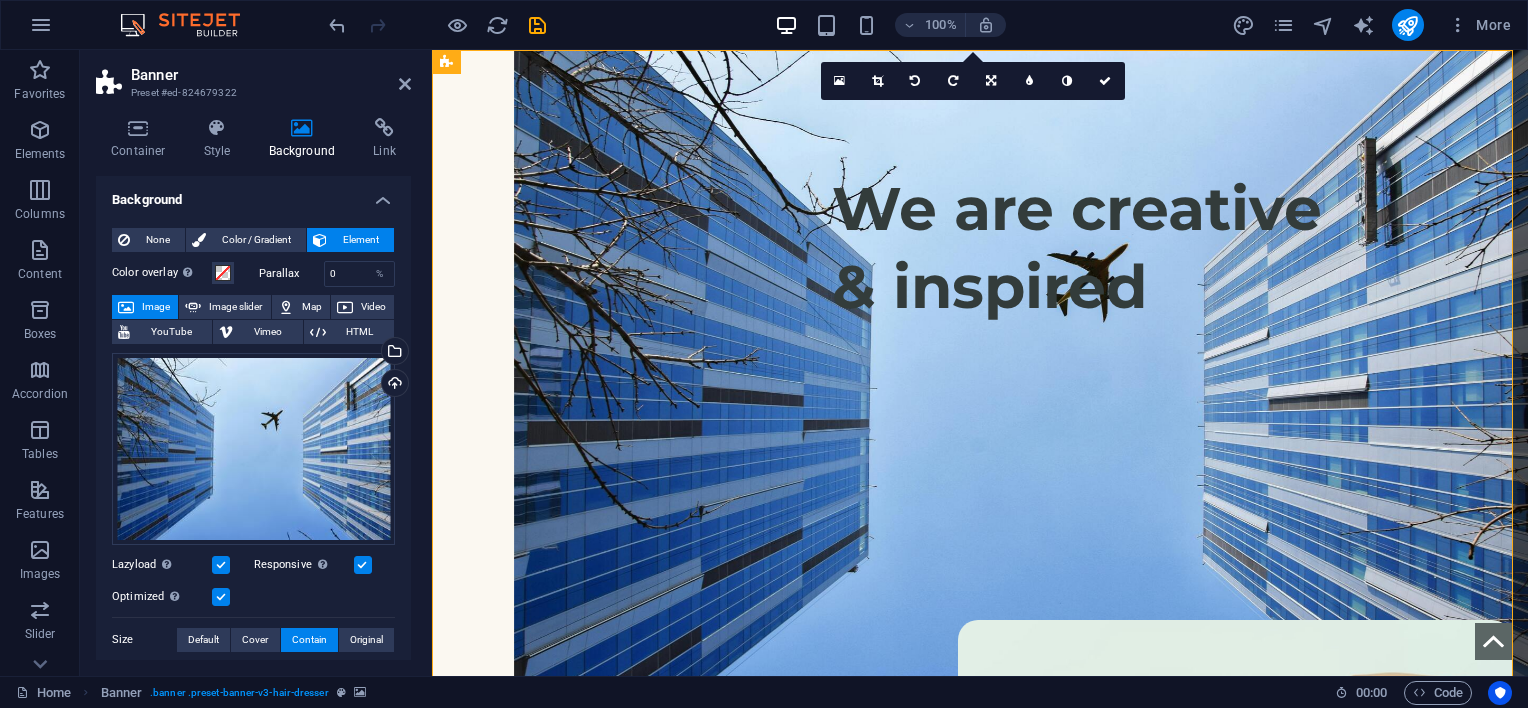 click on "Color overlay Places an overlay over the background to colorize it" at bounding box center [162, 273] 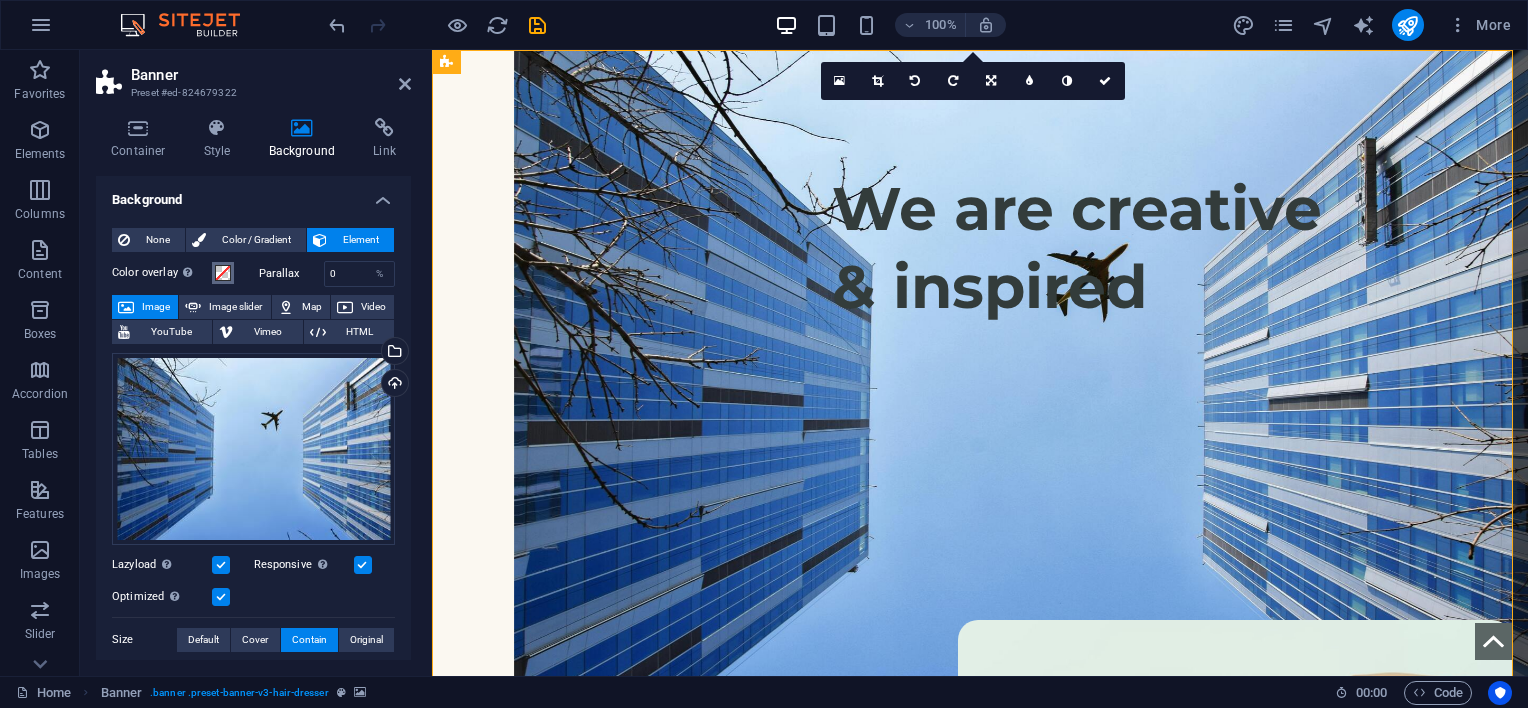 click on "Color overlay Places an overlay over the background to colorize it" at bounding box center (223, 273) 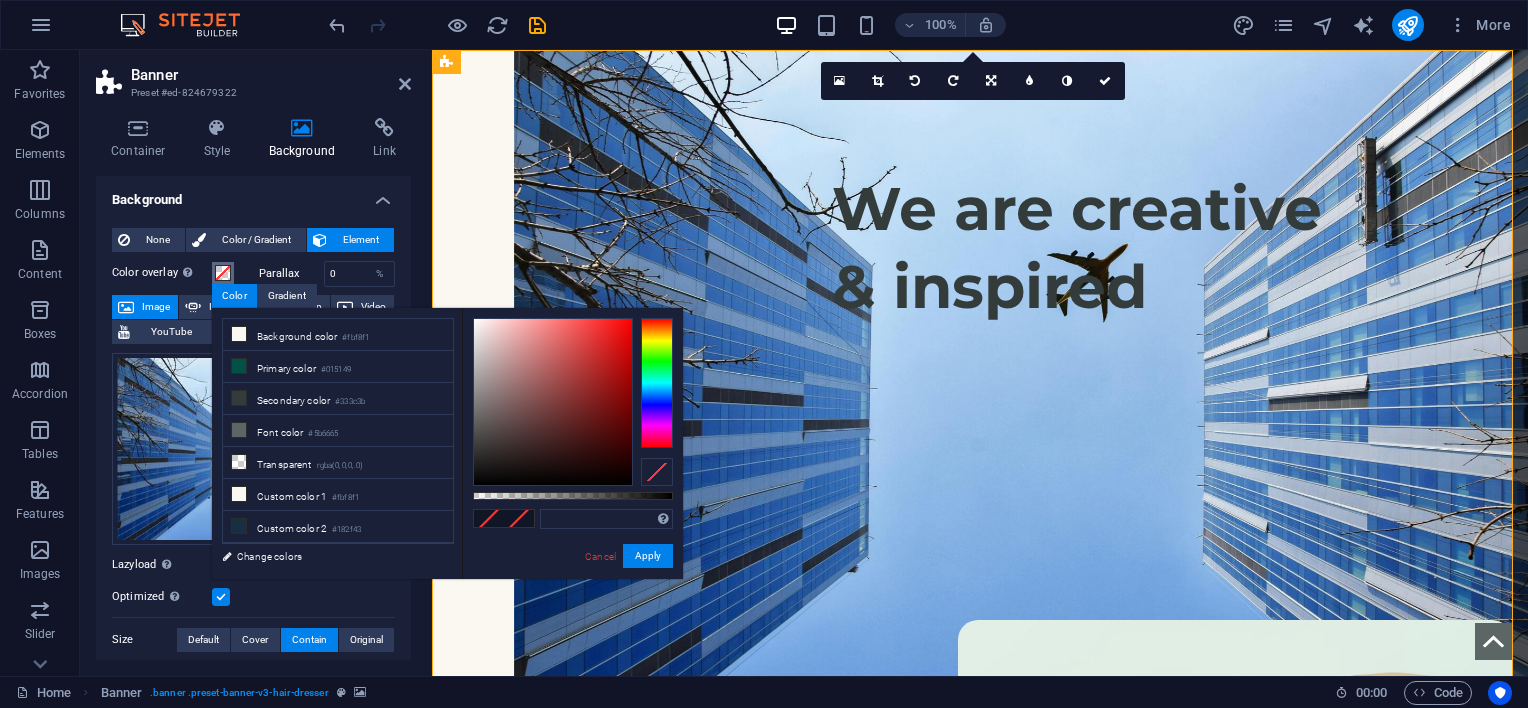 type on "rgba(0, 0, 0, 0.036)" 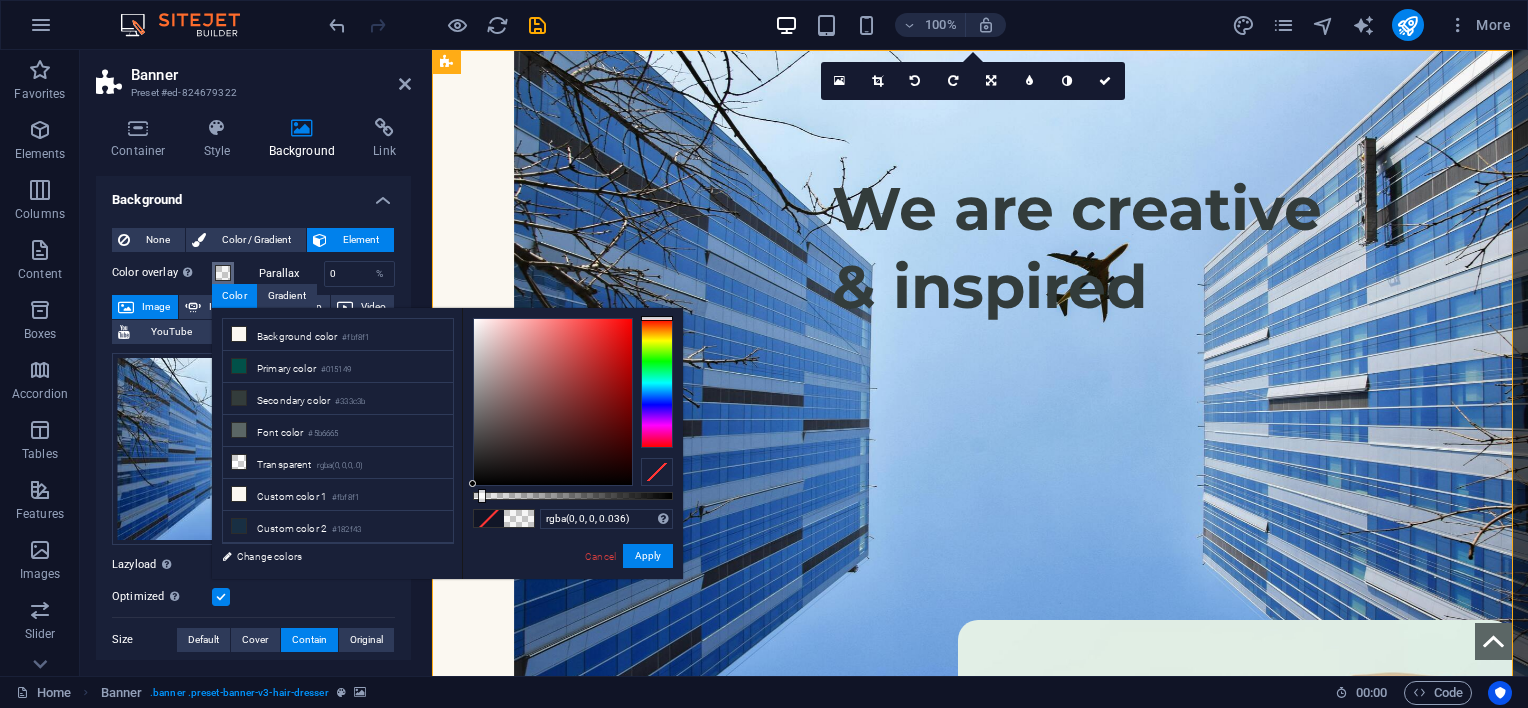 click at bounding box center (573, 496) 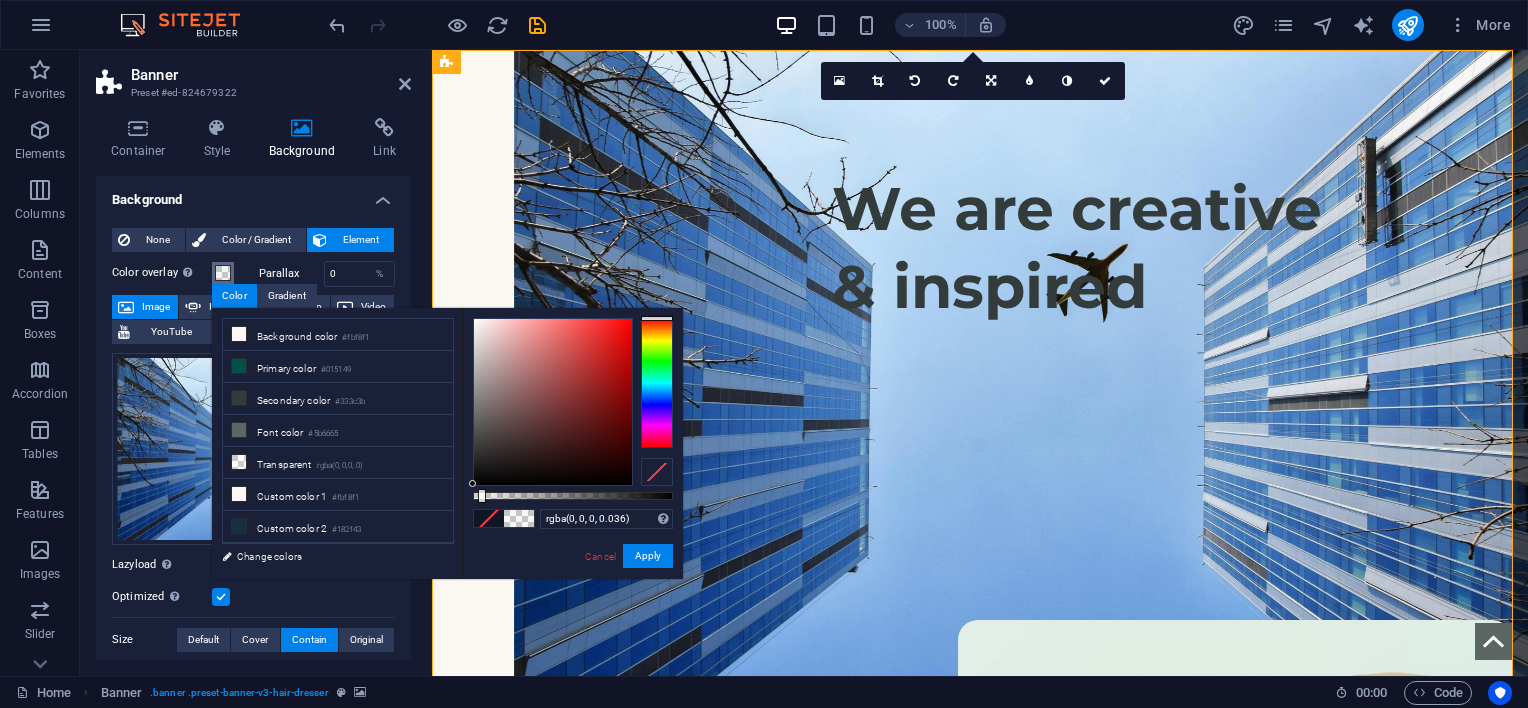 click at bounding box center [482, 496] 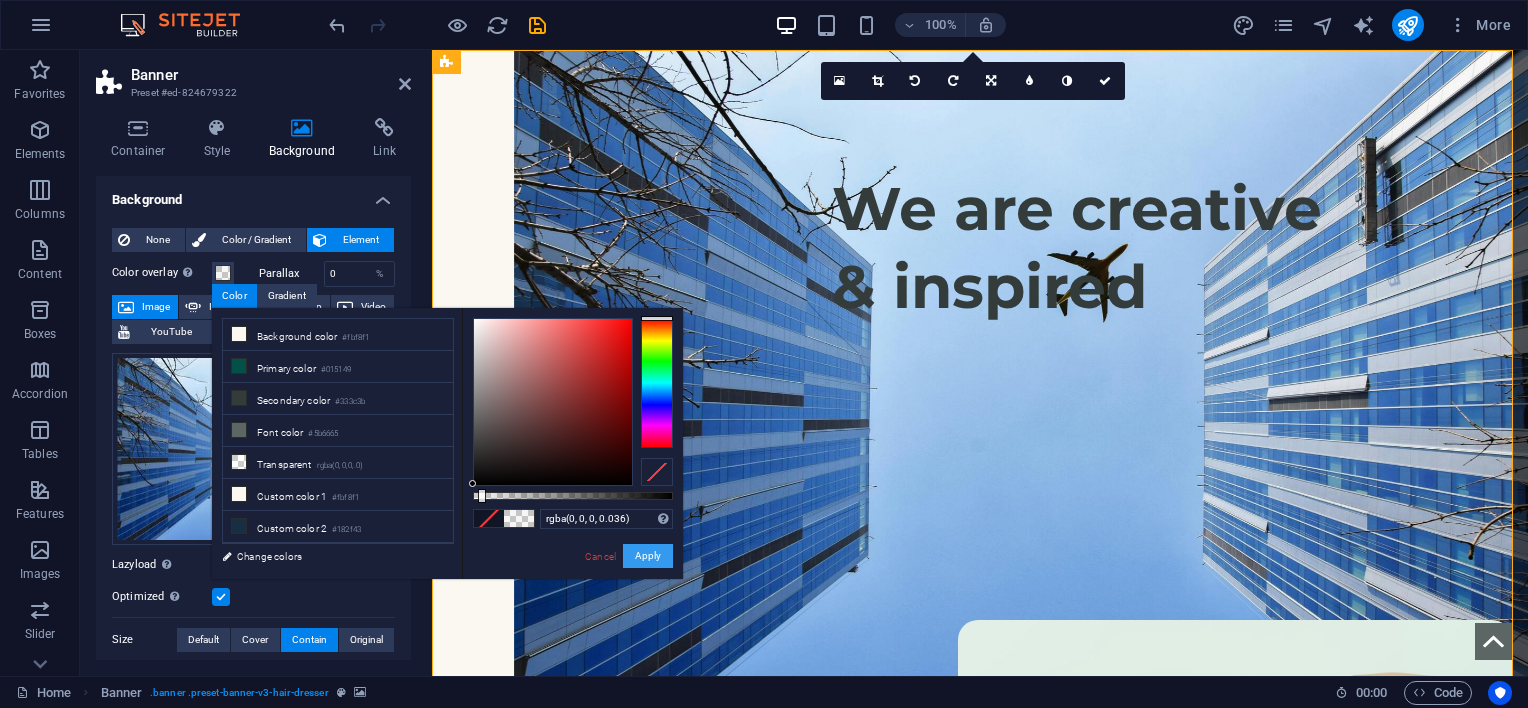 click on "Apply" at bounding box center [648, 556] 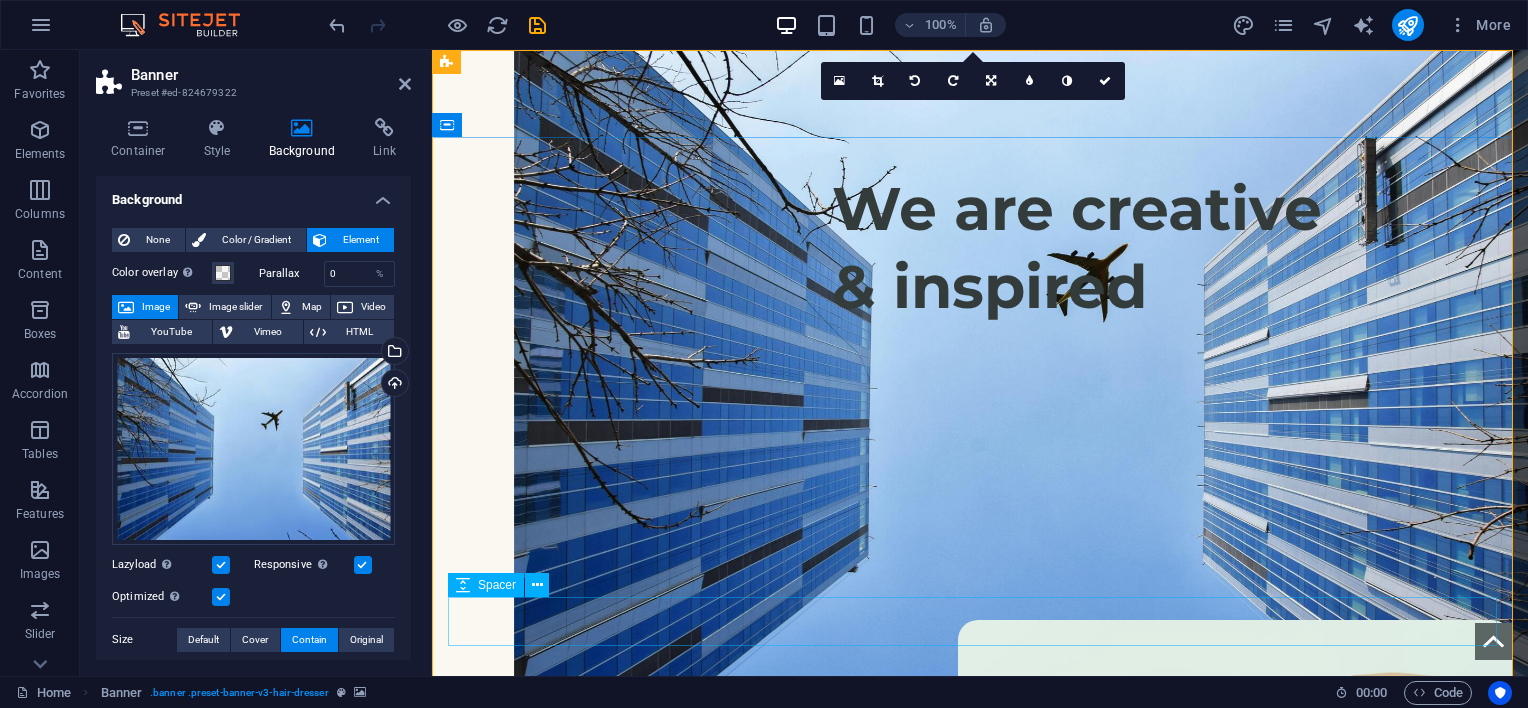 click at bounding box center (980, 1371) 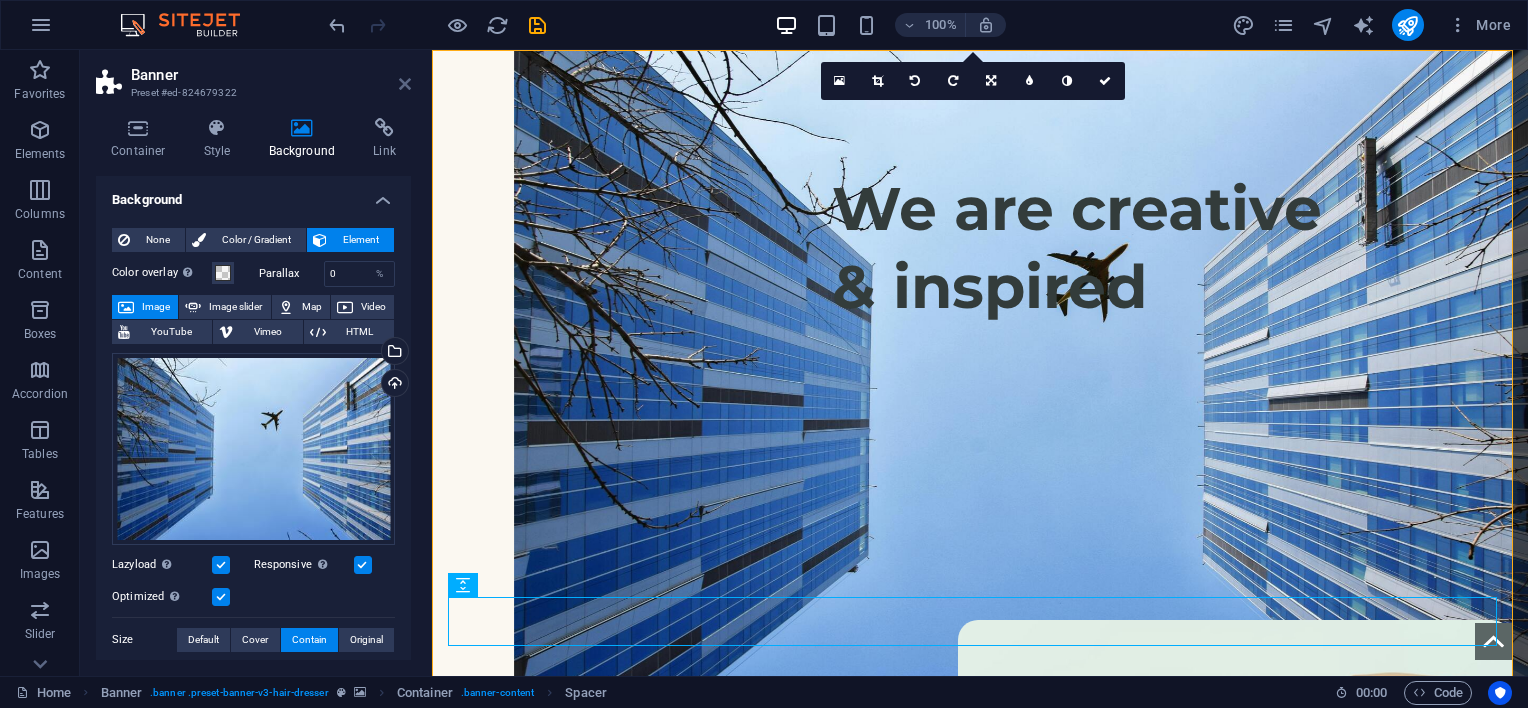 click at bounding box center [405, 84] 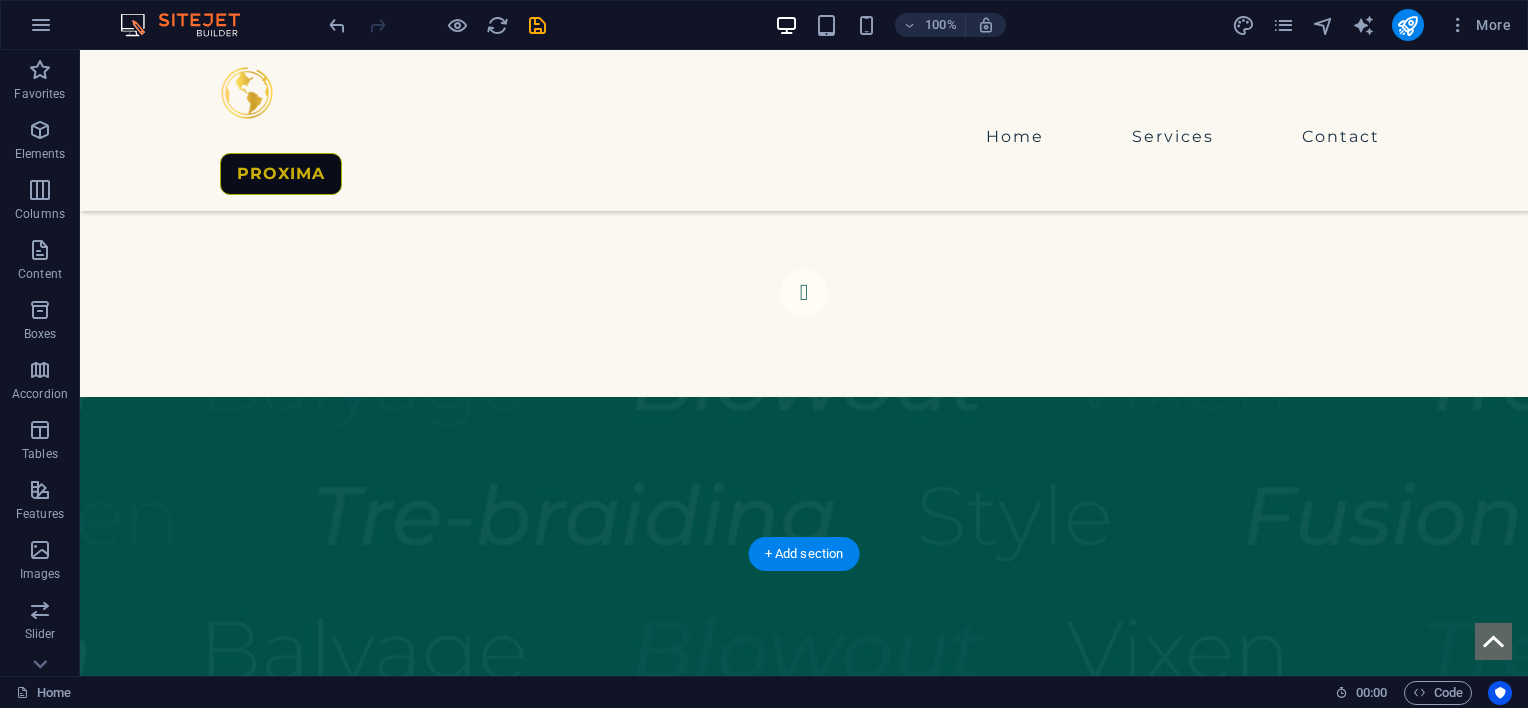 scroll, scrollTop: 1523, scrollLeft: 0, axis: vertical 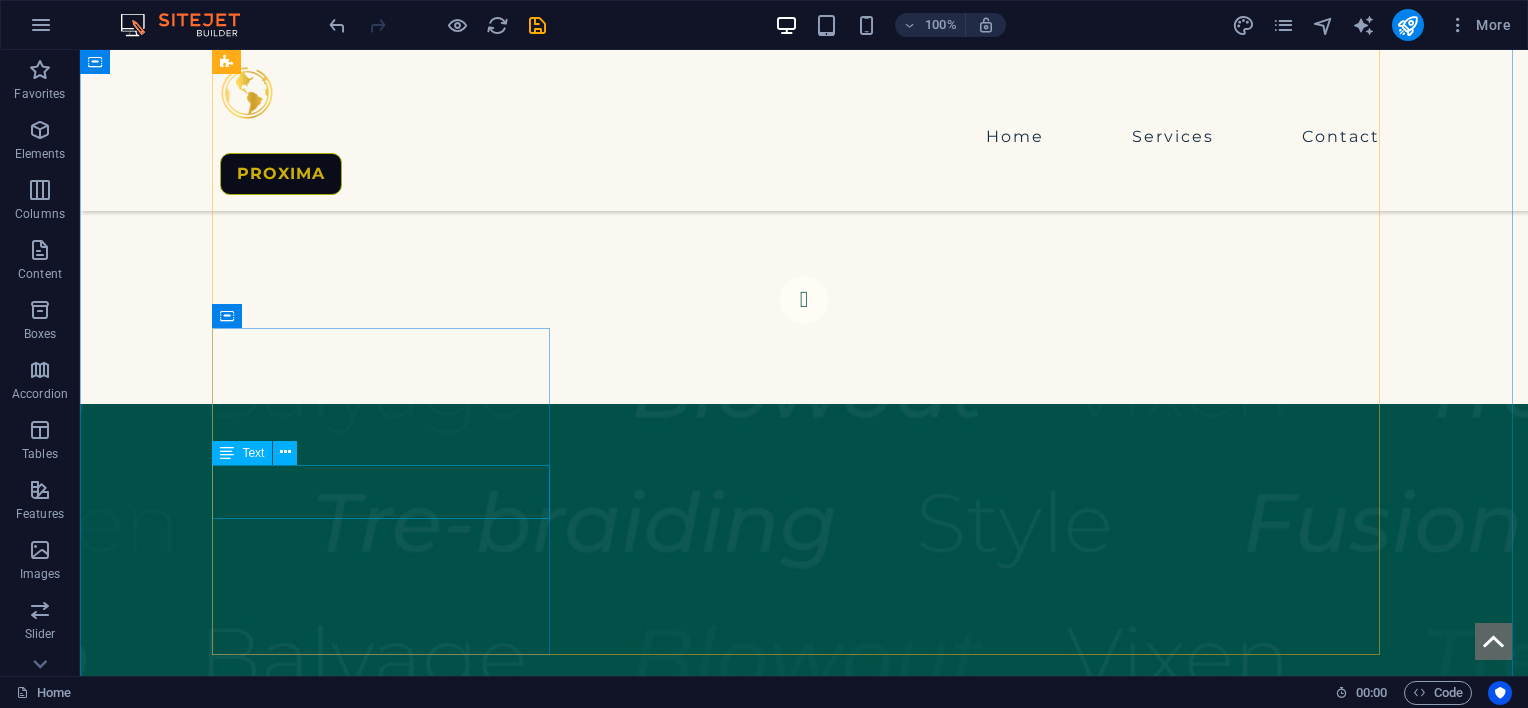 click on "Style" at bounding box center [388, 4062] 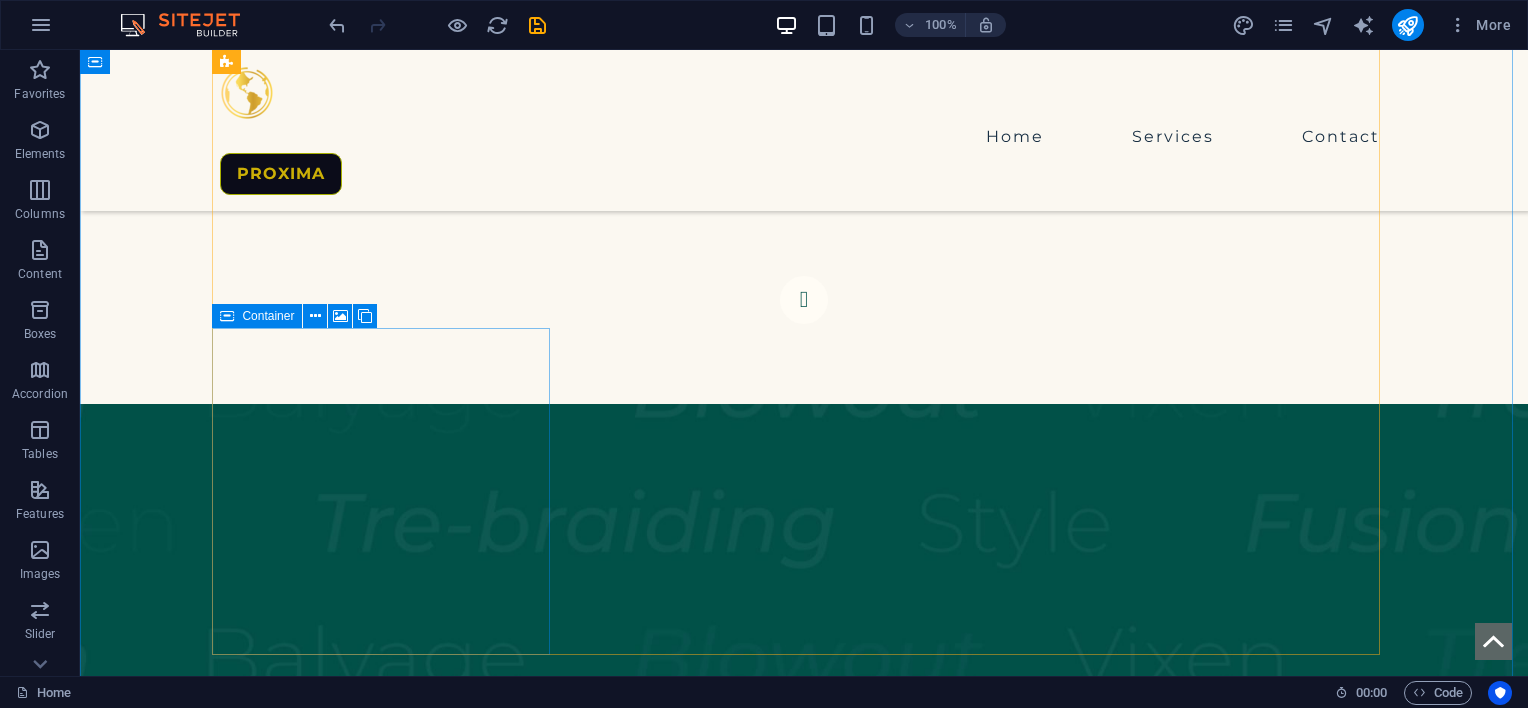 click on "Drop content here or  Add elements  Paste clipboard" at bounding box center (388, 4106) 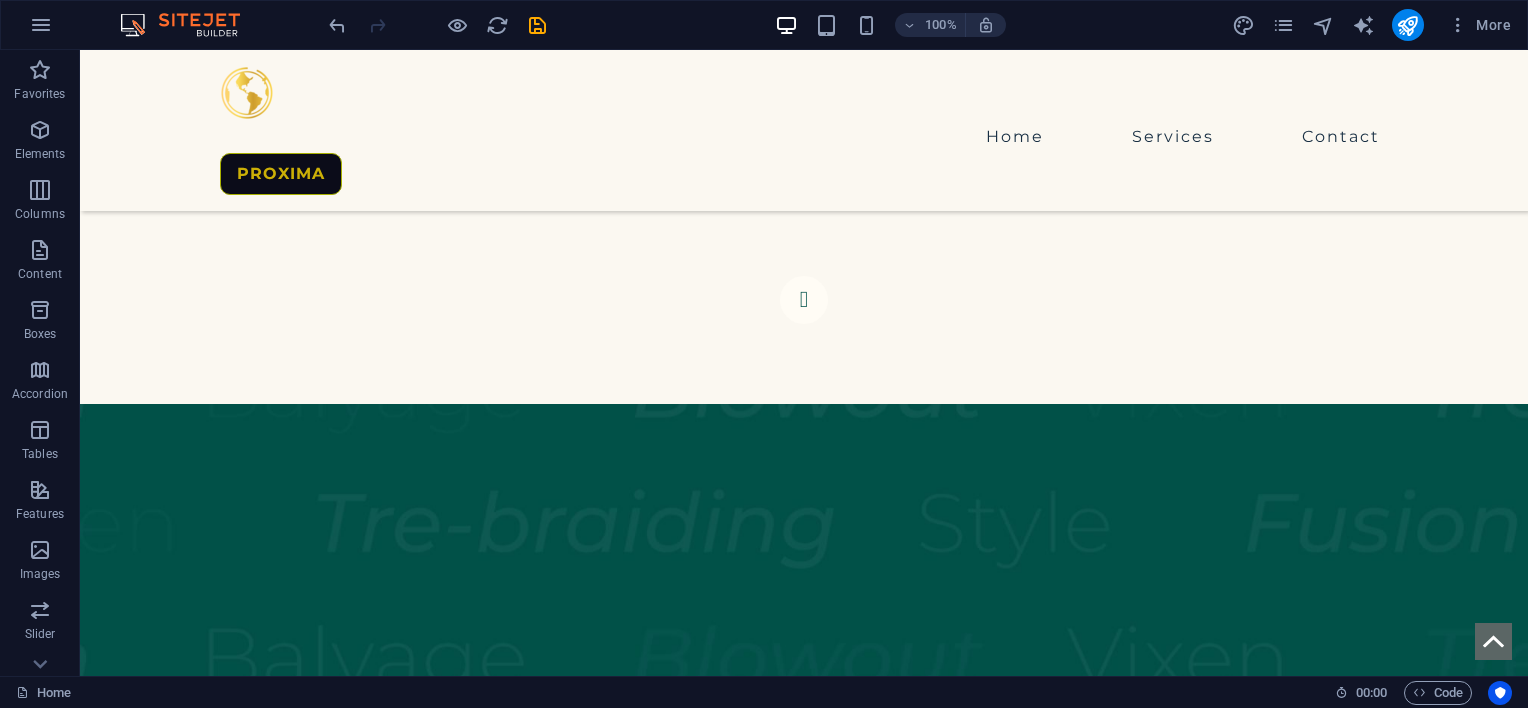 click at bounding box center [388, 3871] 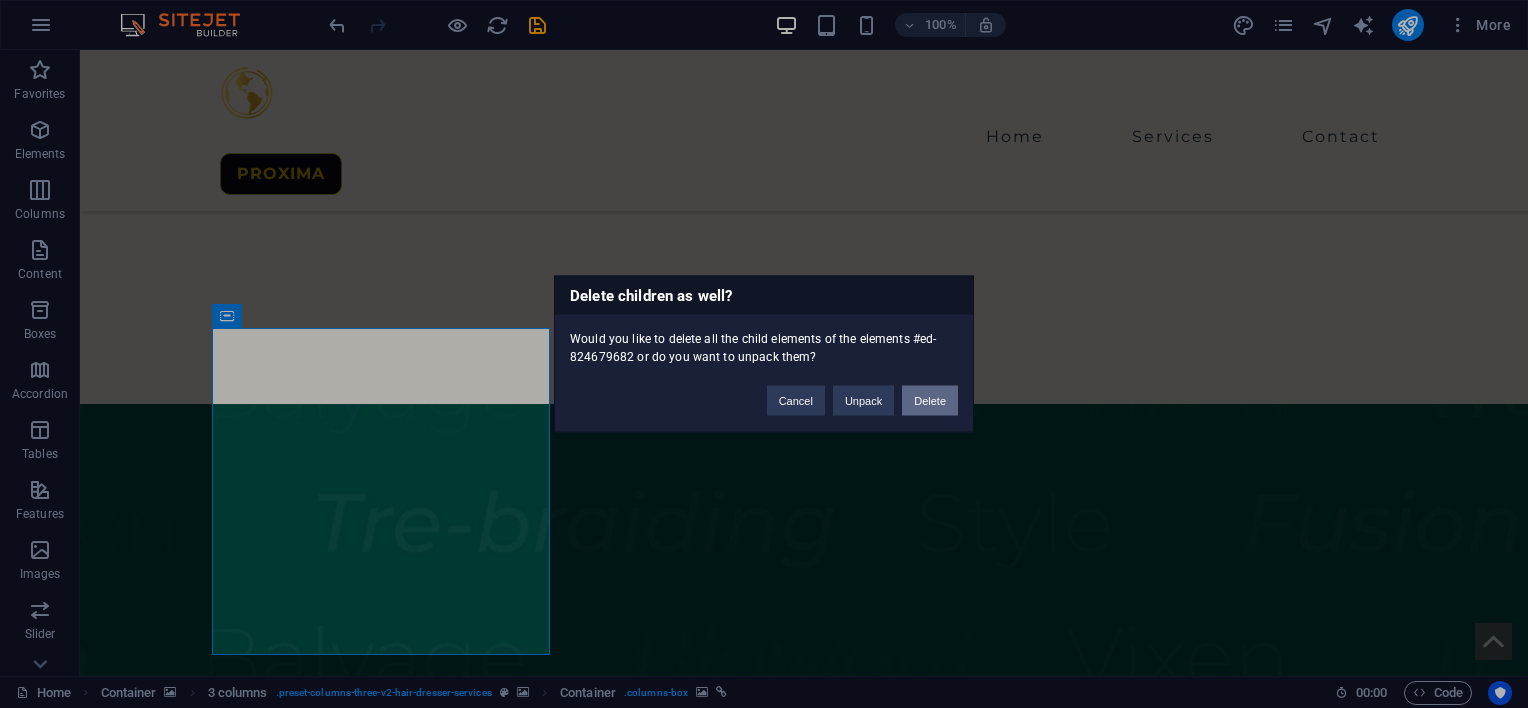 click on "Delete" at bounding box center [930, 401] 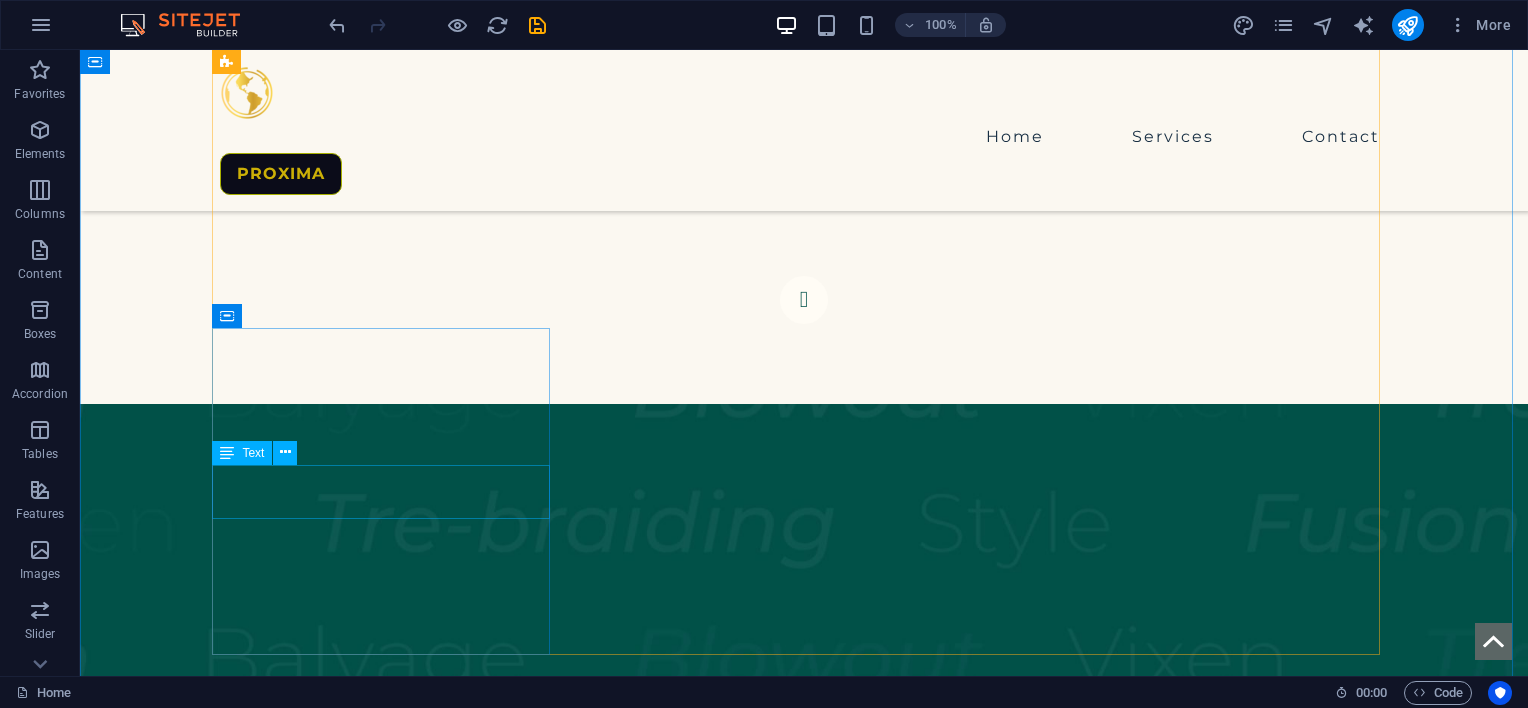 click on "Shampoo" at bounding box center (388, 4062) 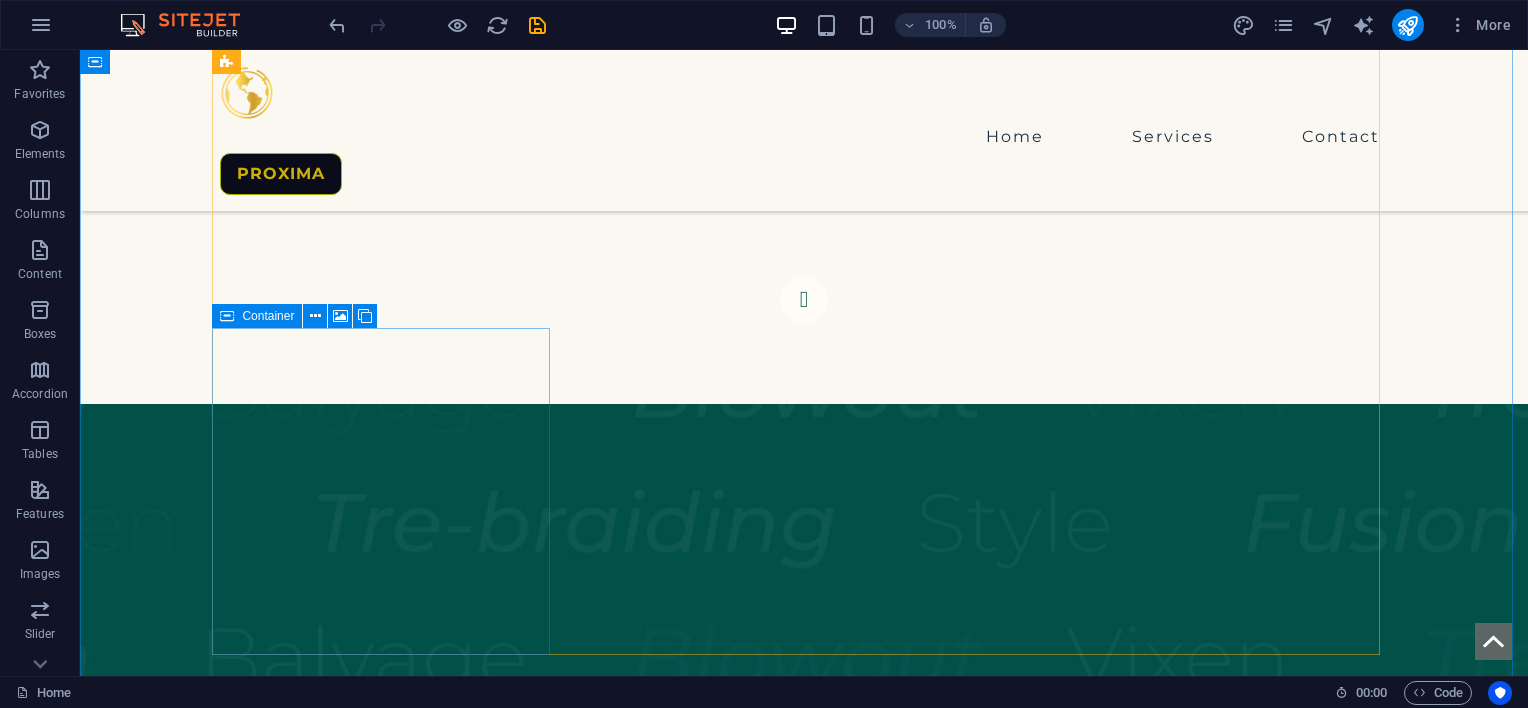 click on "Drop content here or  Add elements  Paste clipboard" at bounding box center [388, 4106] 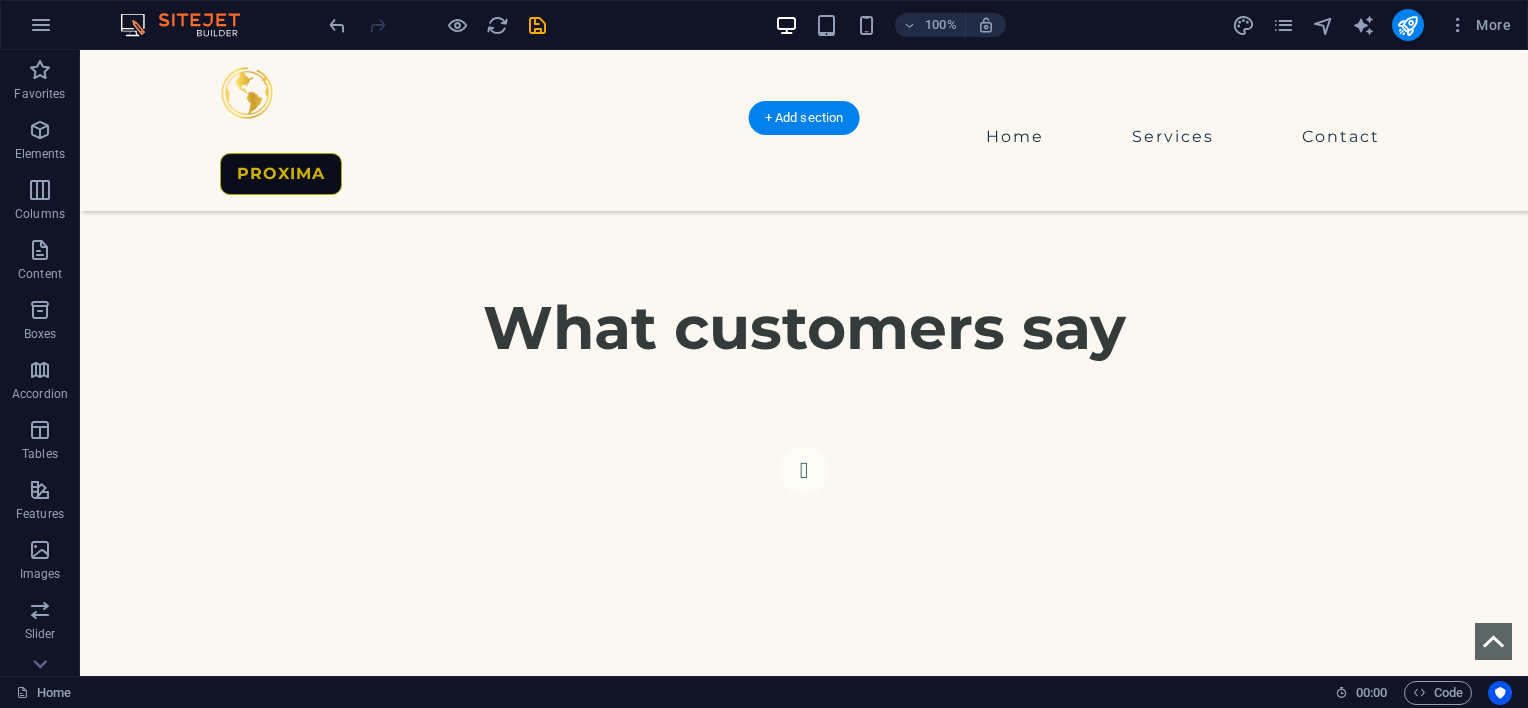 scroll, scrollTop: 1312, scrollLeft: 0, axis: vertical 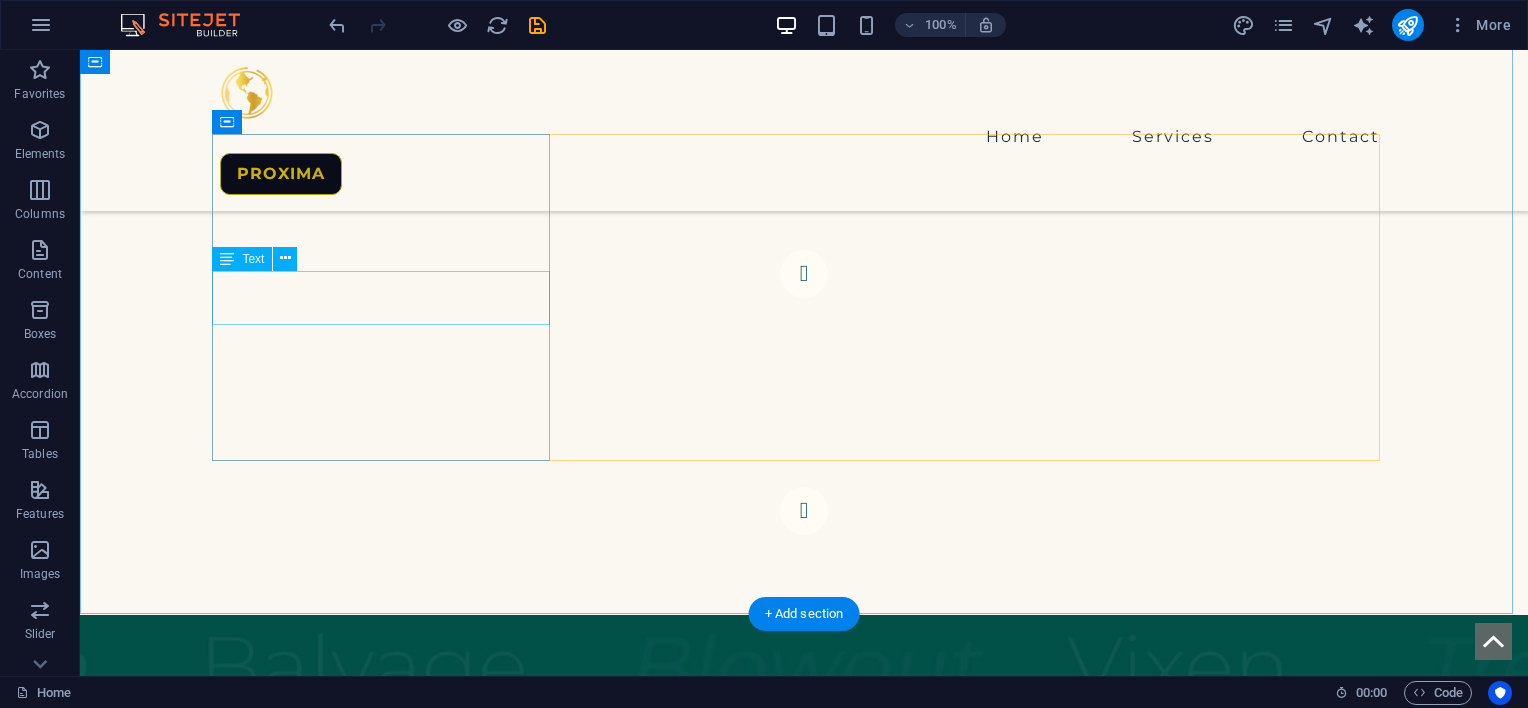 click on "Balyage" at bounding box center (388, 2204) 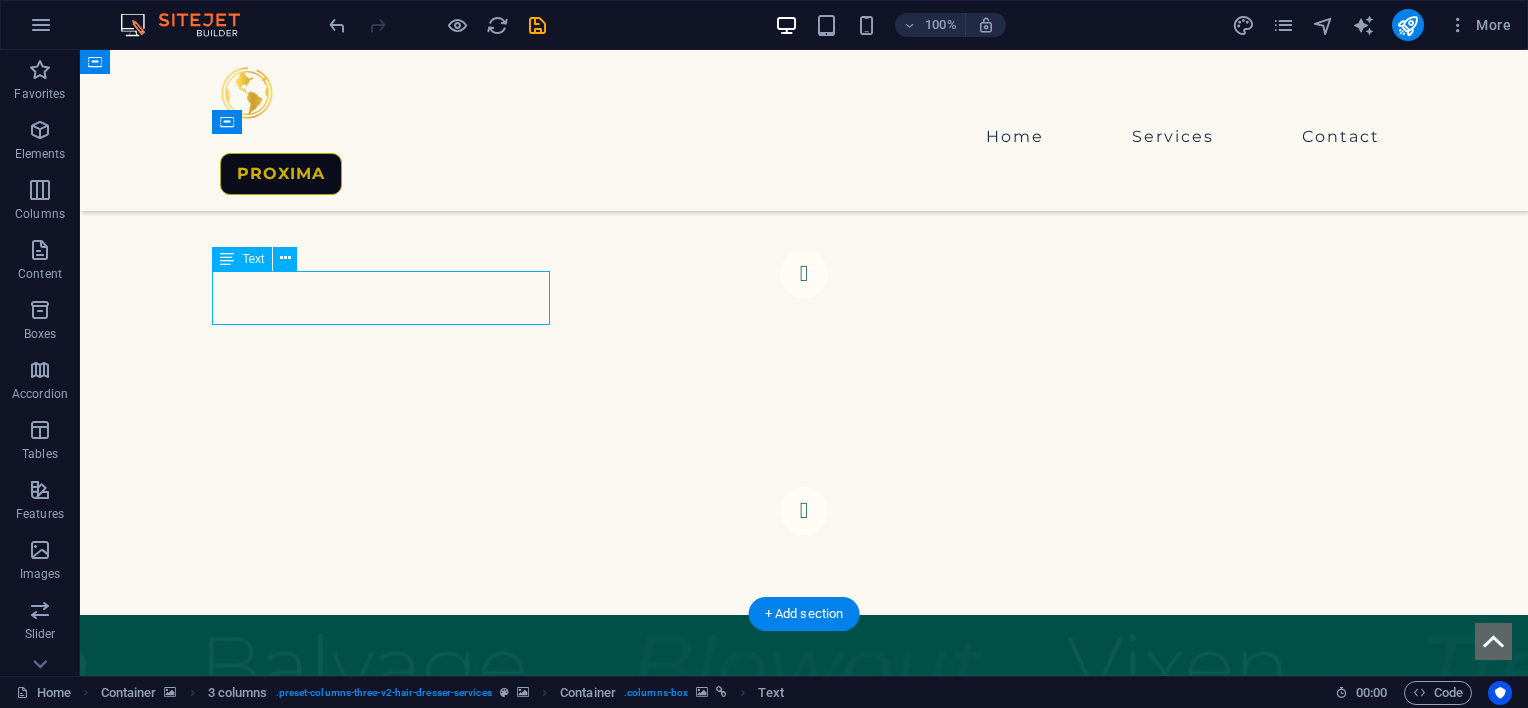 click on "Balyage" at bounding box center [388, 2204] 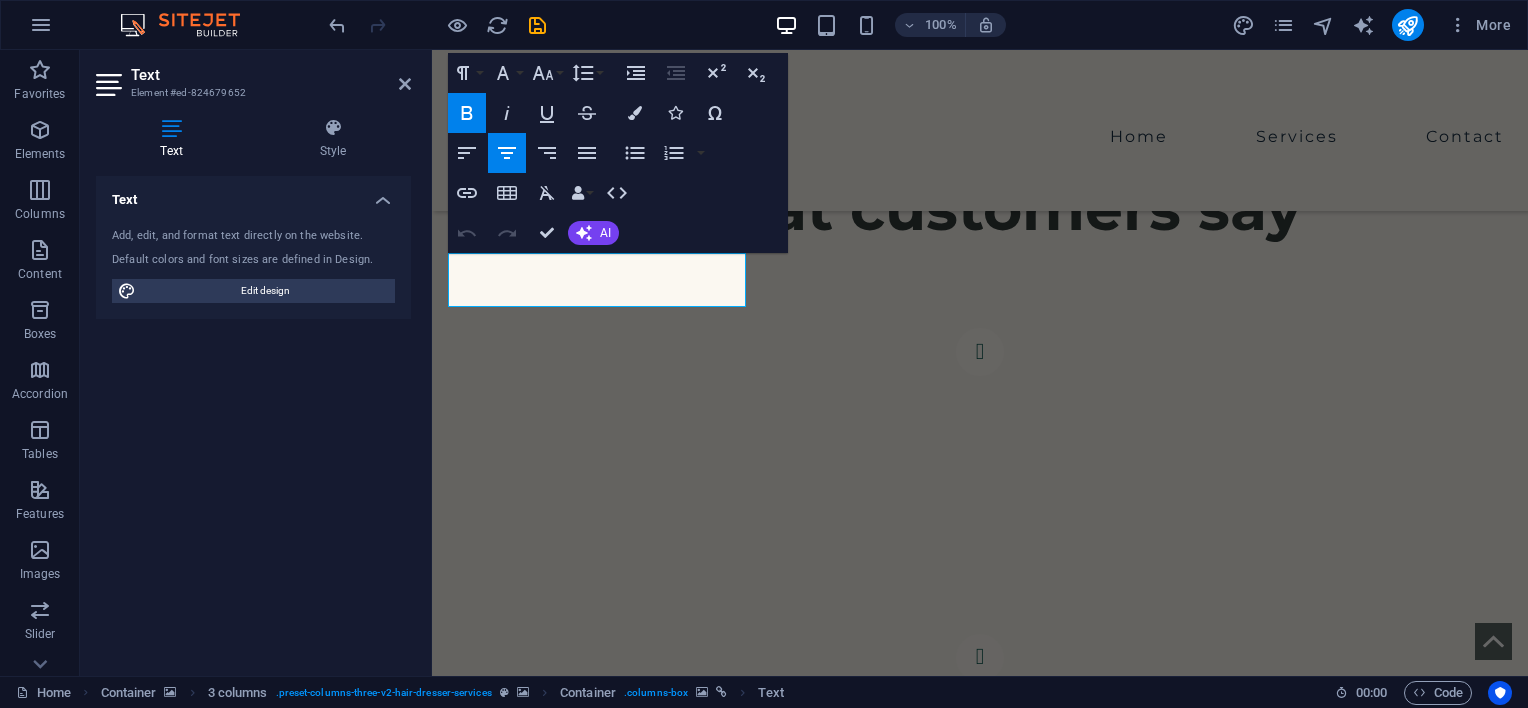scroll, scrollTop: 1381, scrollLeft: 0, axis: vertical 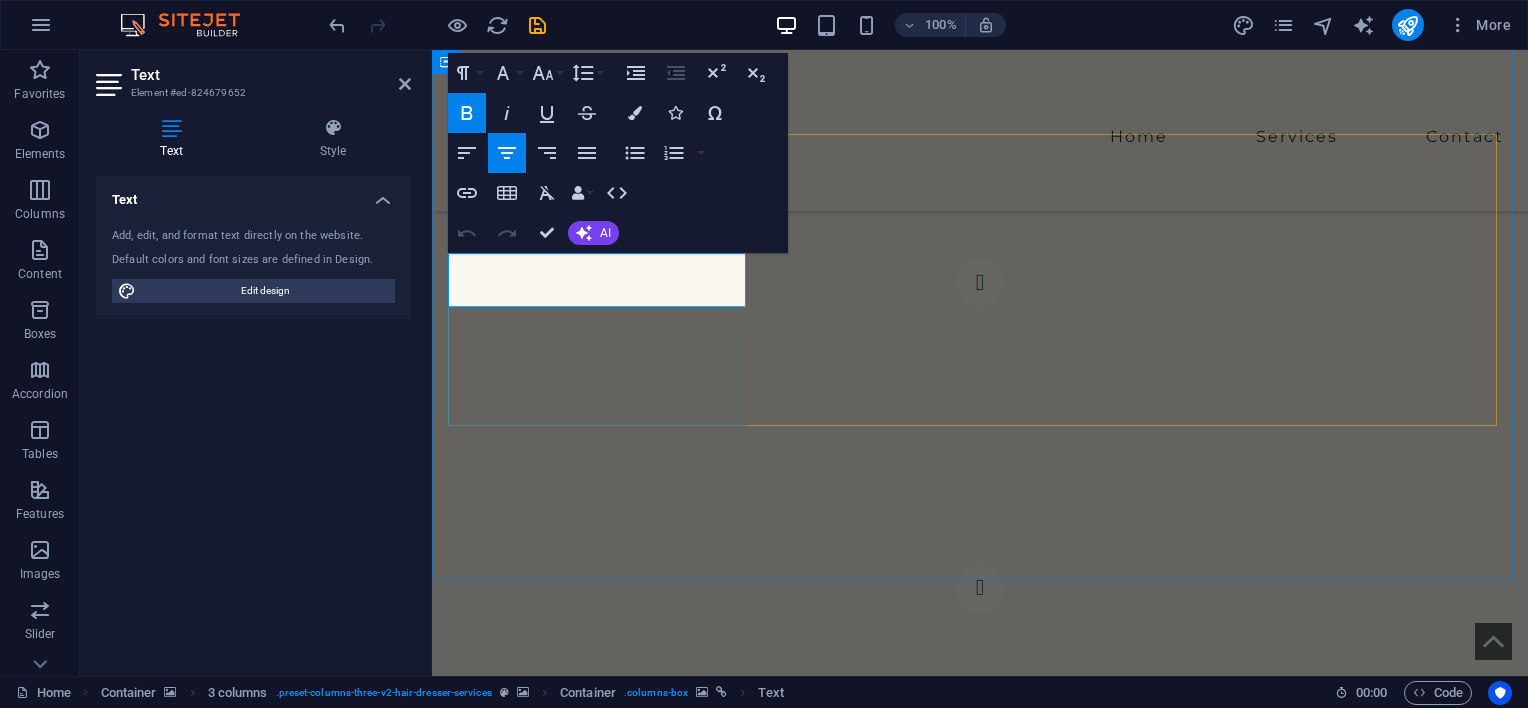type 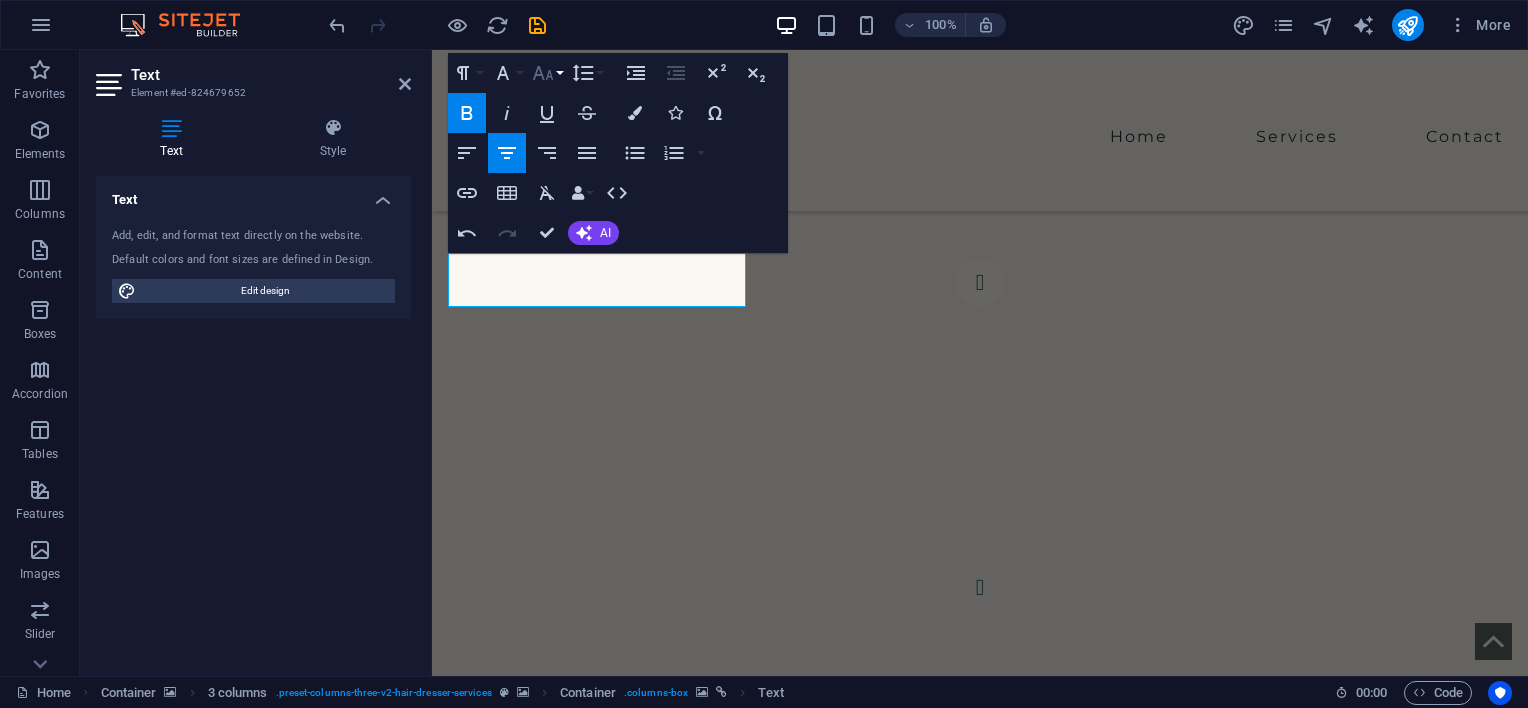 click on "Font Size" at bounding box center [547, 73] 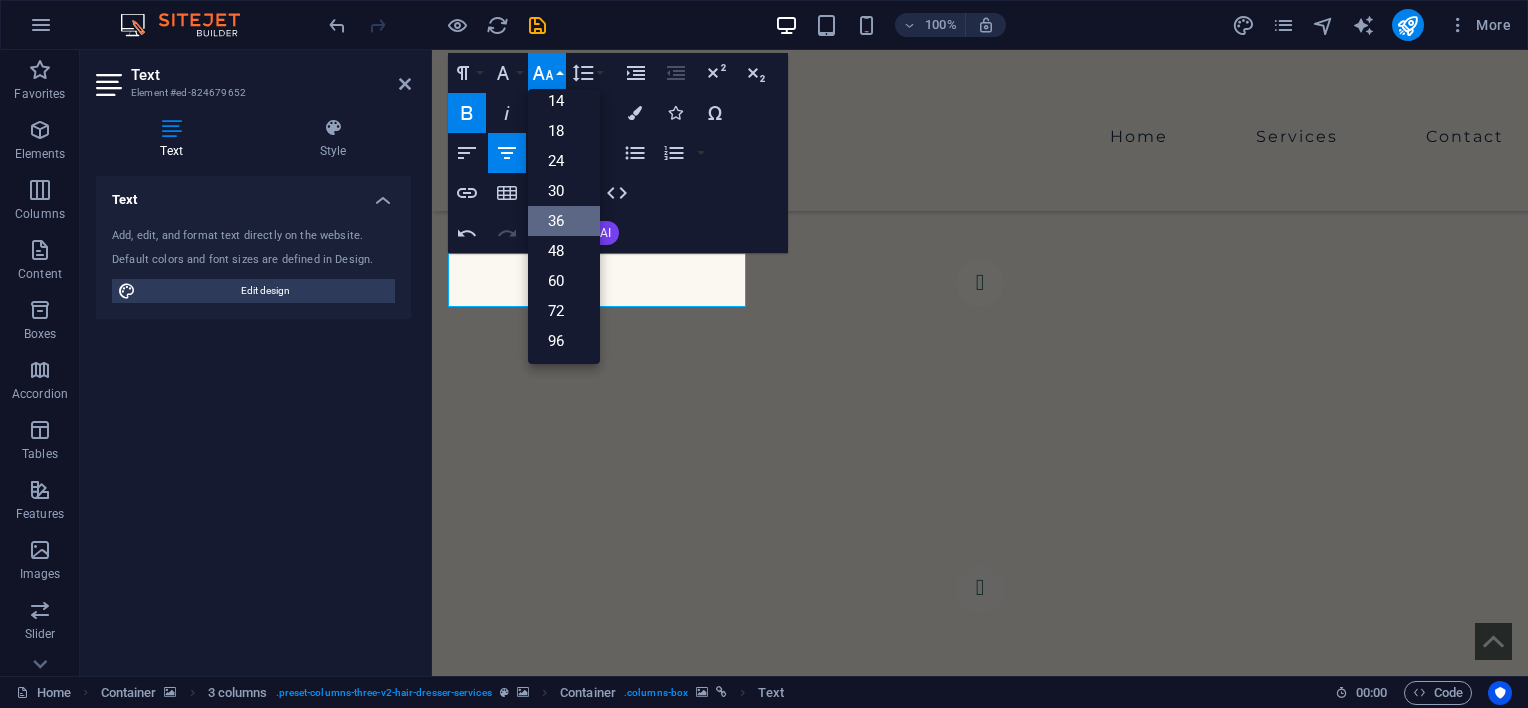 scroll, scrollTop: 160, scrollLeft: 0, axis: vertical 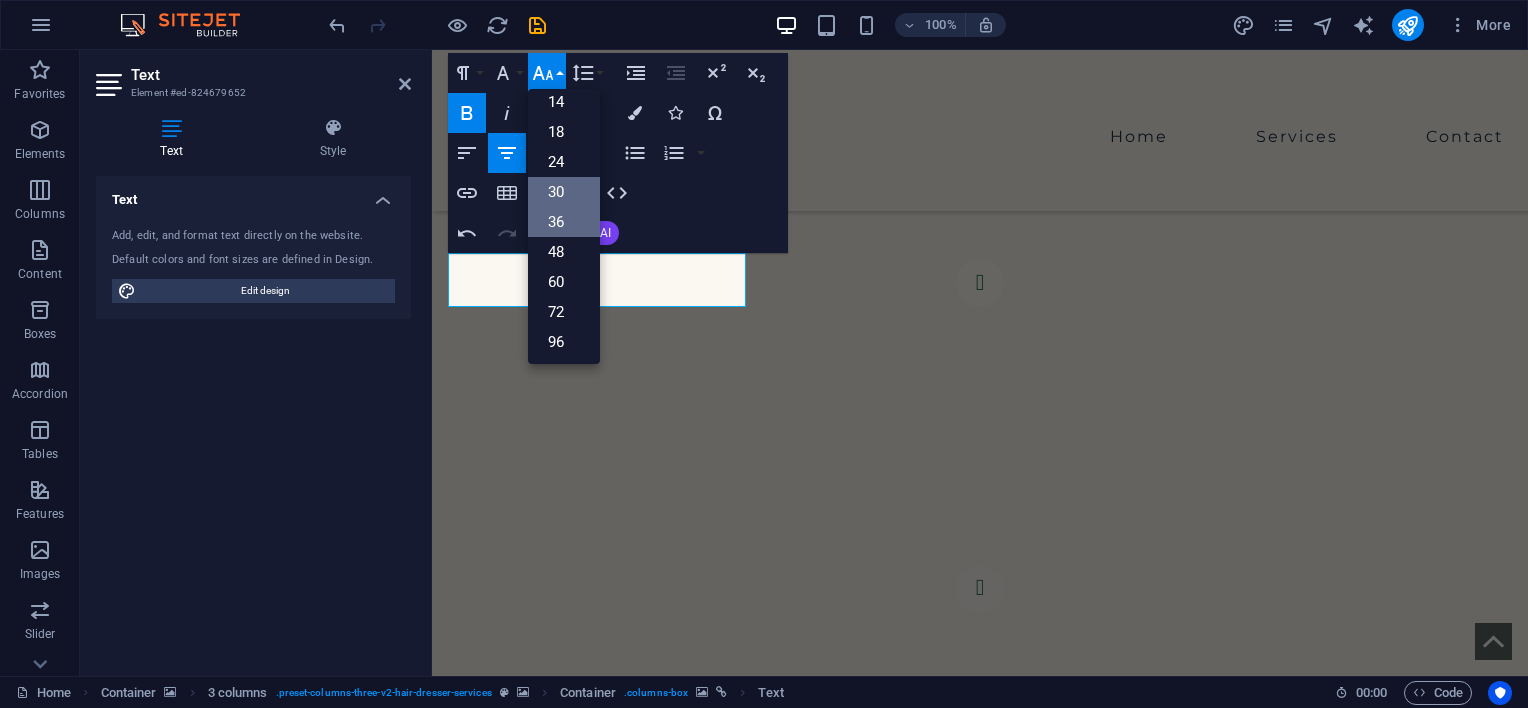 click on "30" at bounding box center (564, 192) 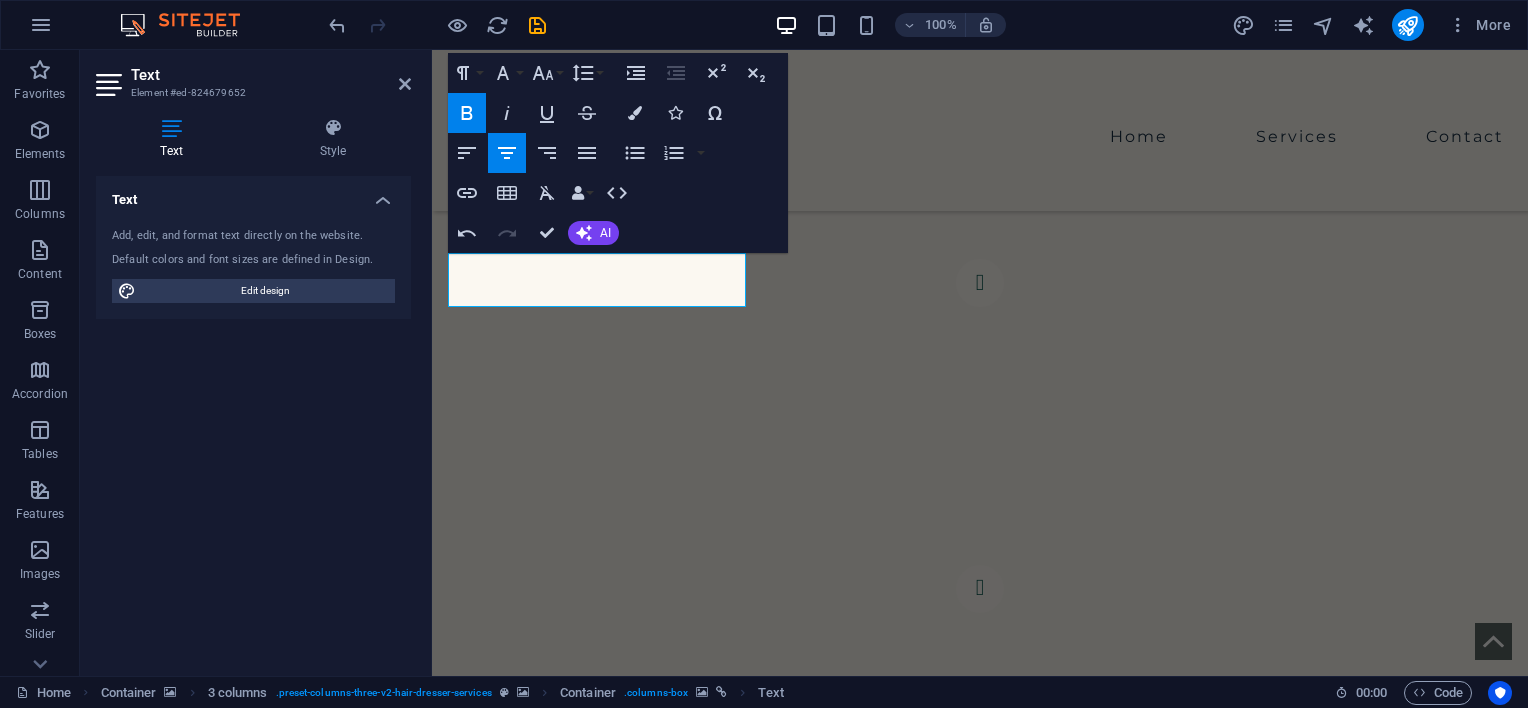click at bounding box center [980, 1713] 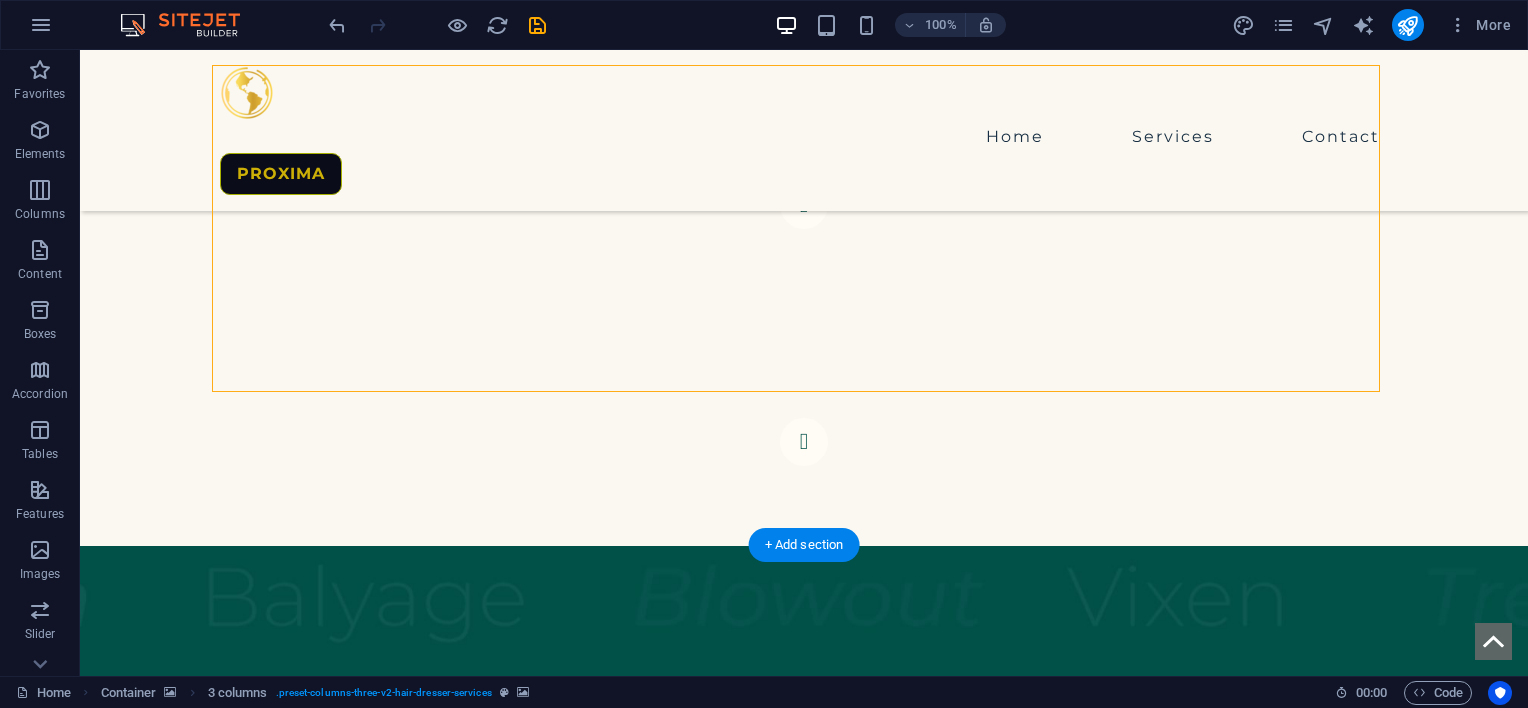 scroll, scrollTop: 1256, scrollLeft: 0, axis: vertical 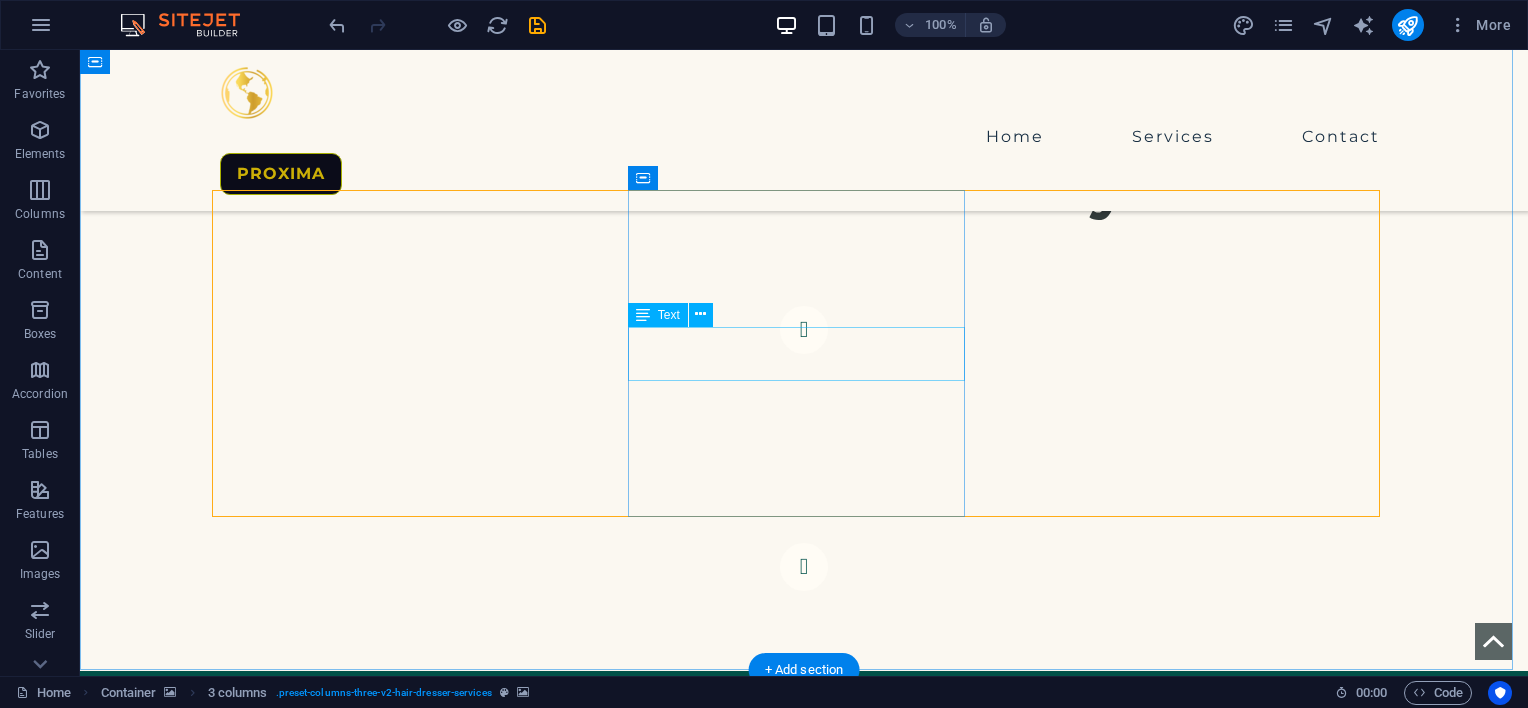 click on "Vixen" at bounding box center [388, 2680] 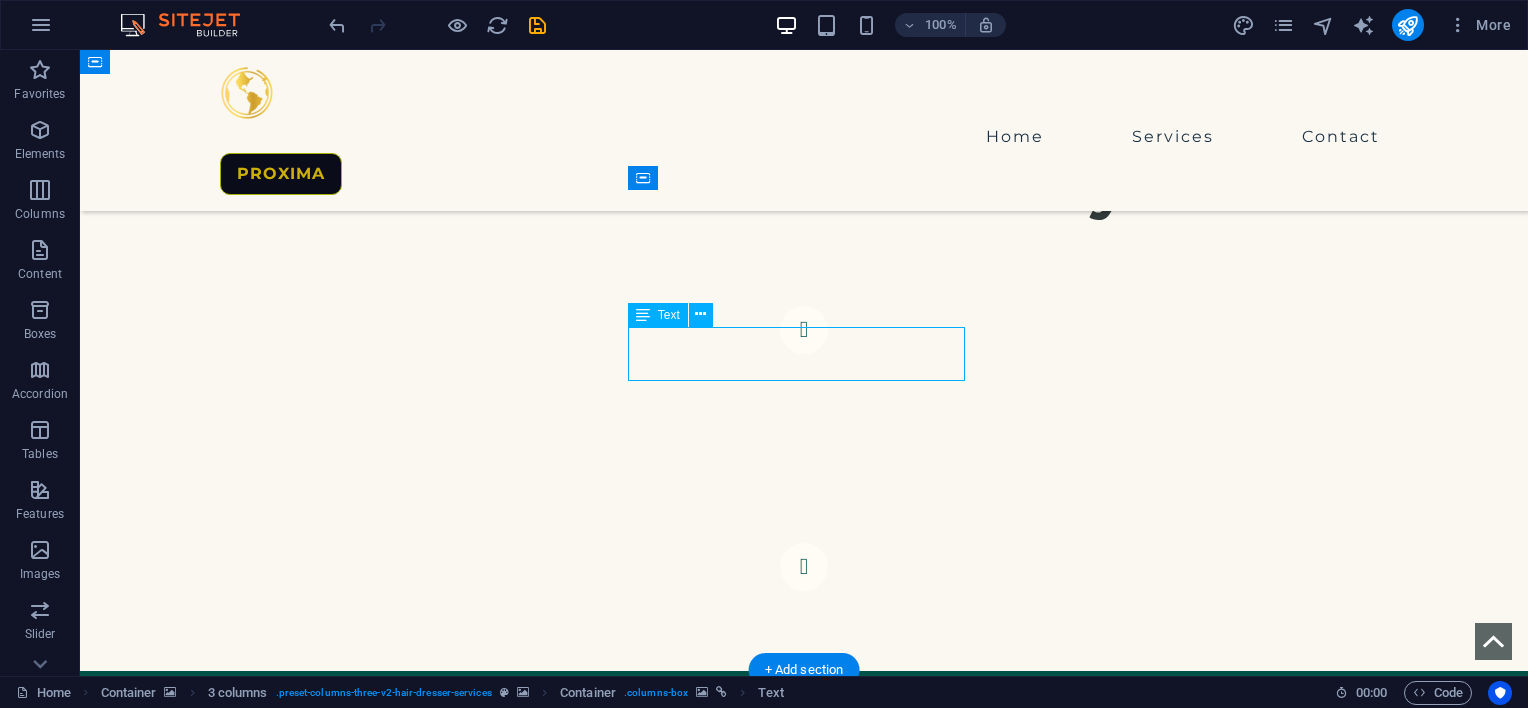 click on "Vixen" at bounding box center [388, 2680] 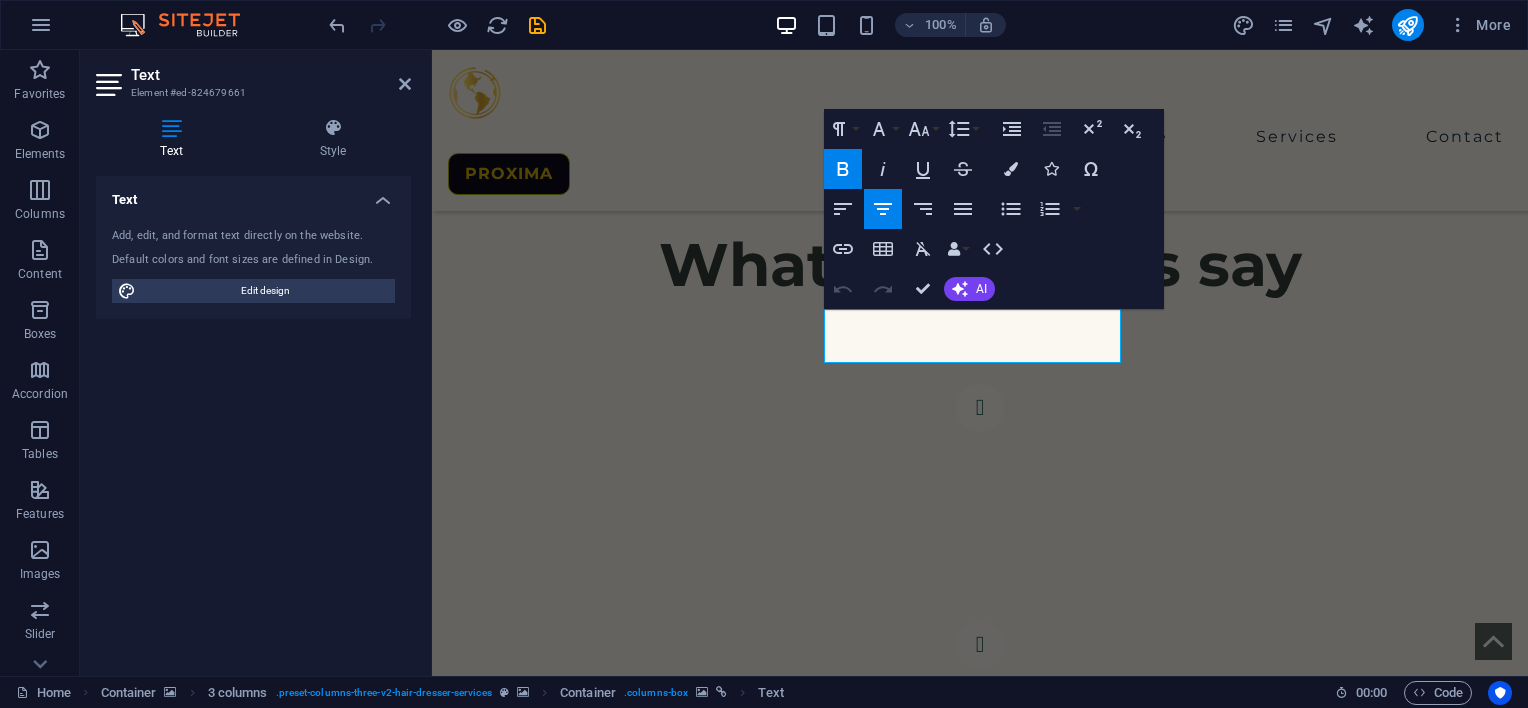 scroll, scrollTop: 1325, scrollLeft: 0, axis: vertical 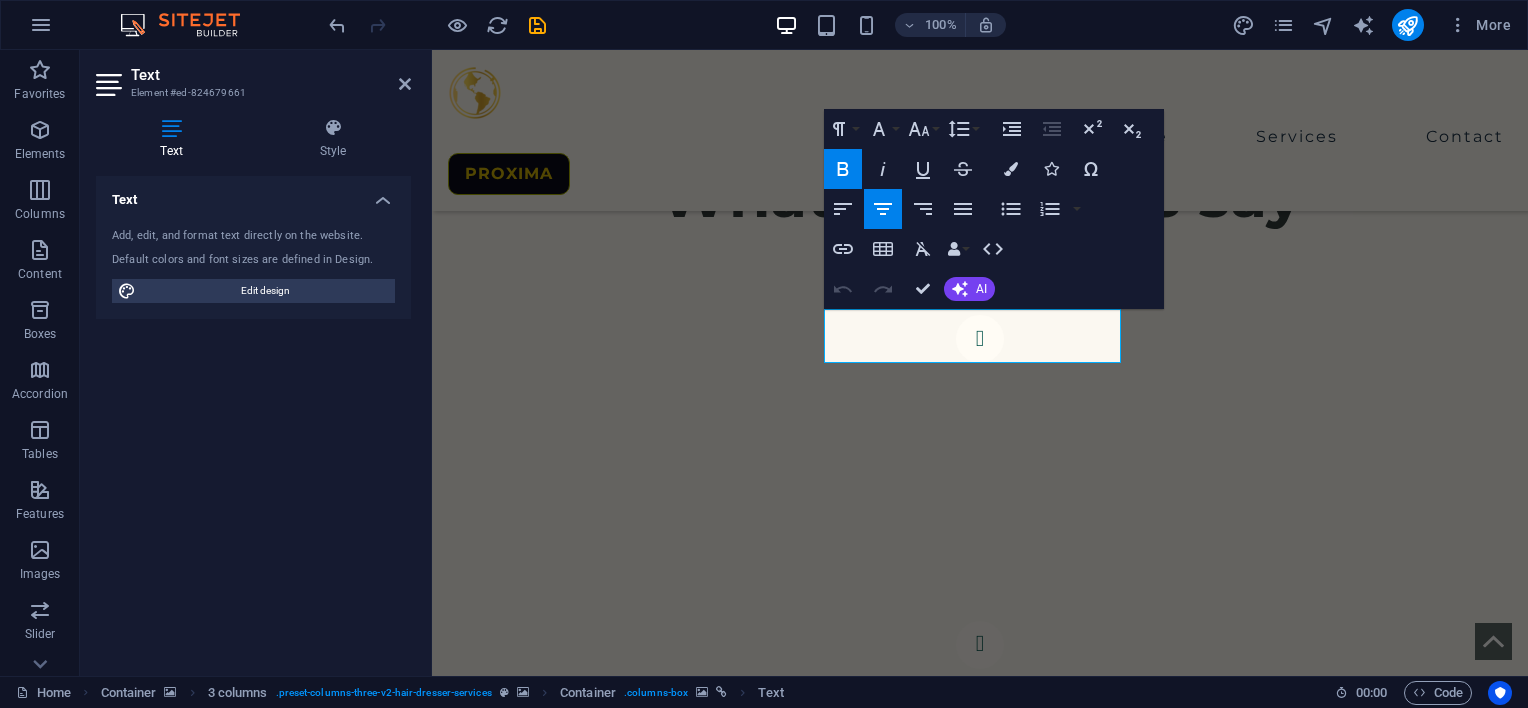 type 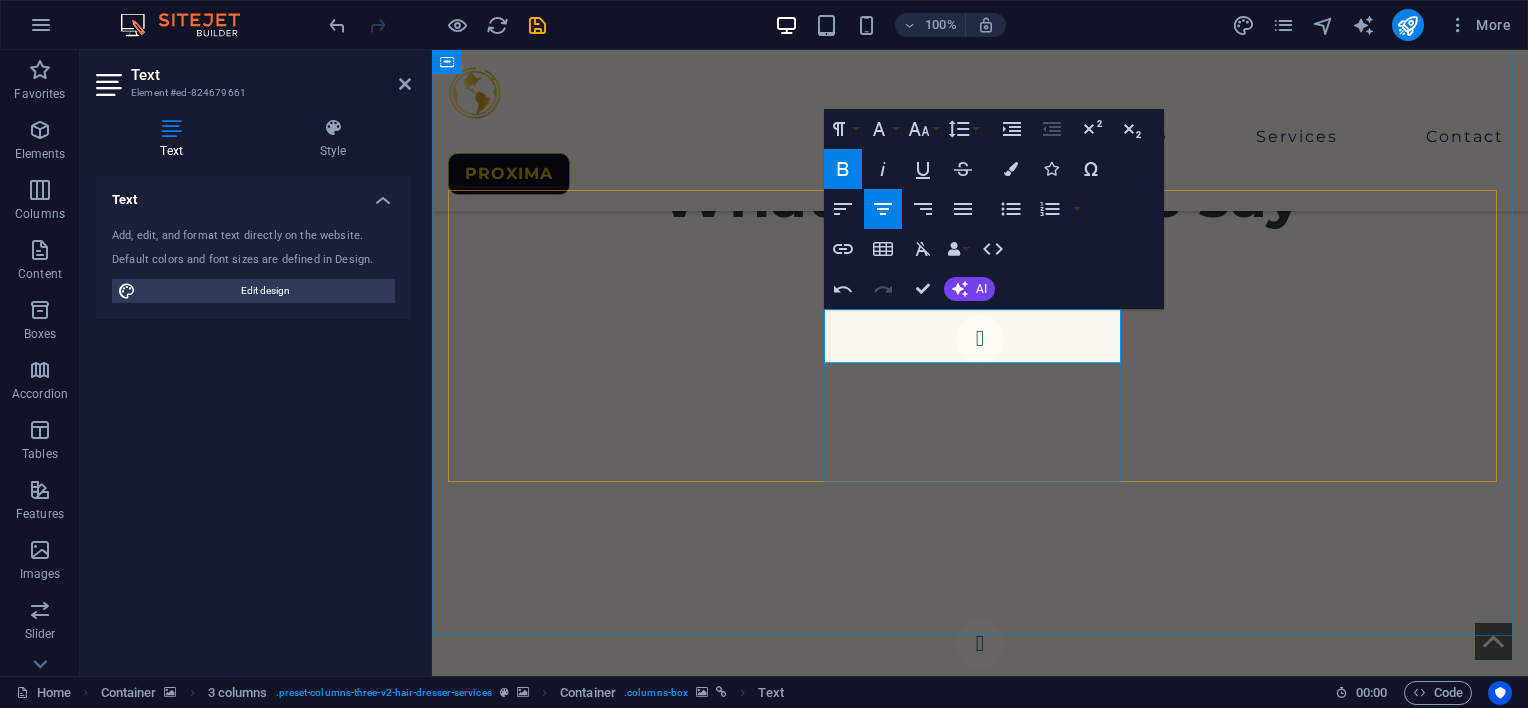scroll, scrollTop: 1298, scrollLeft: 0, axis: vertical 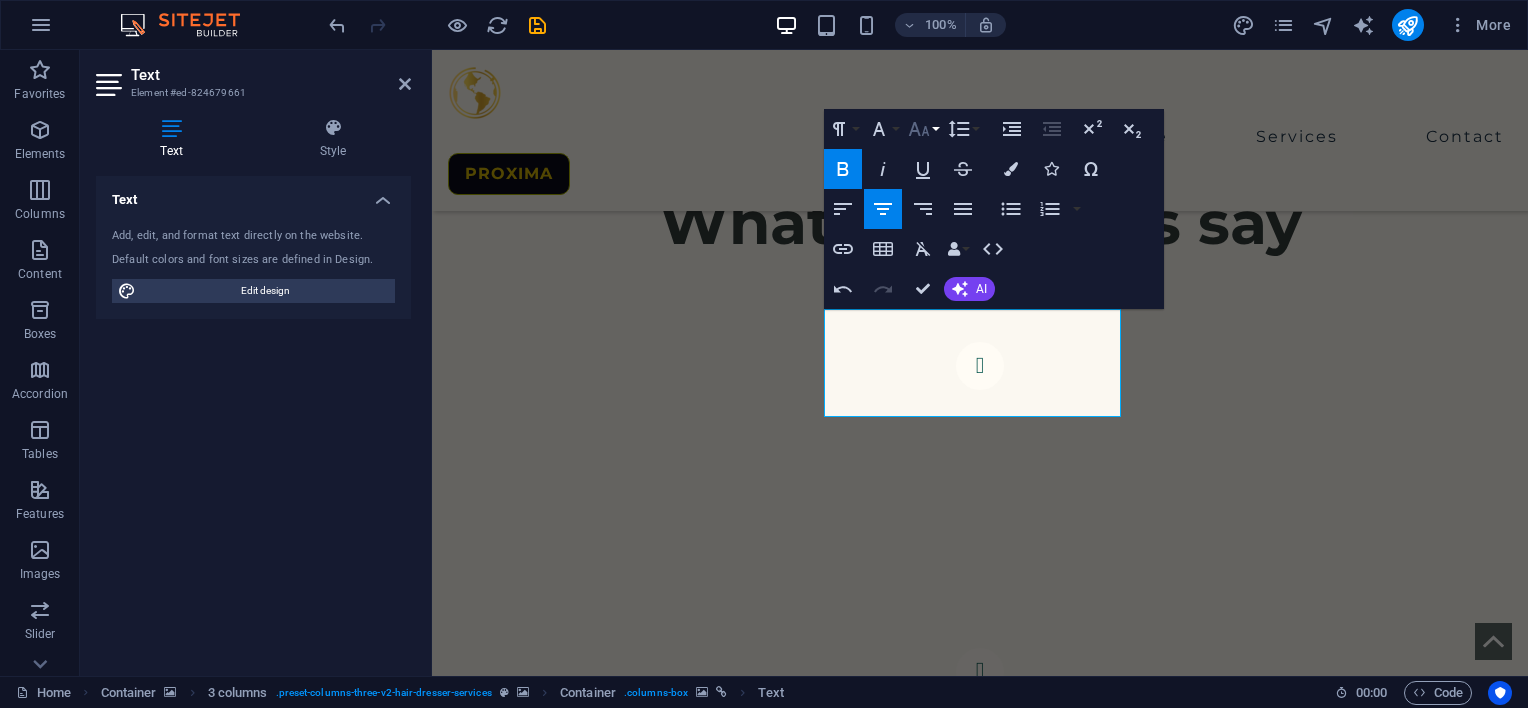 click 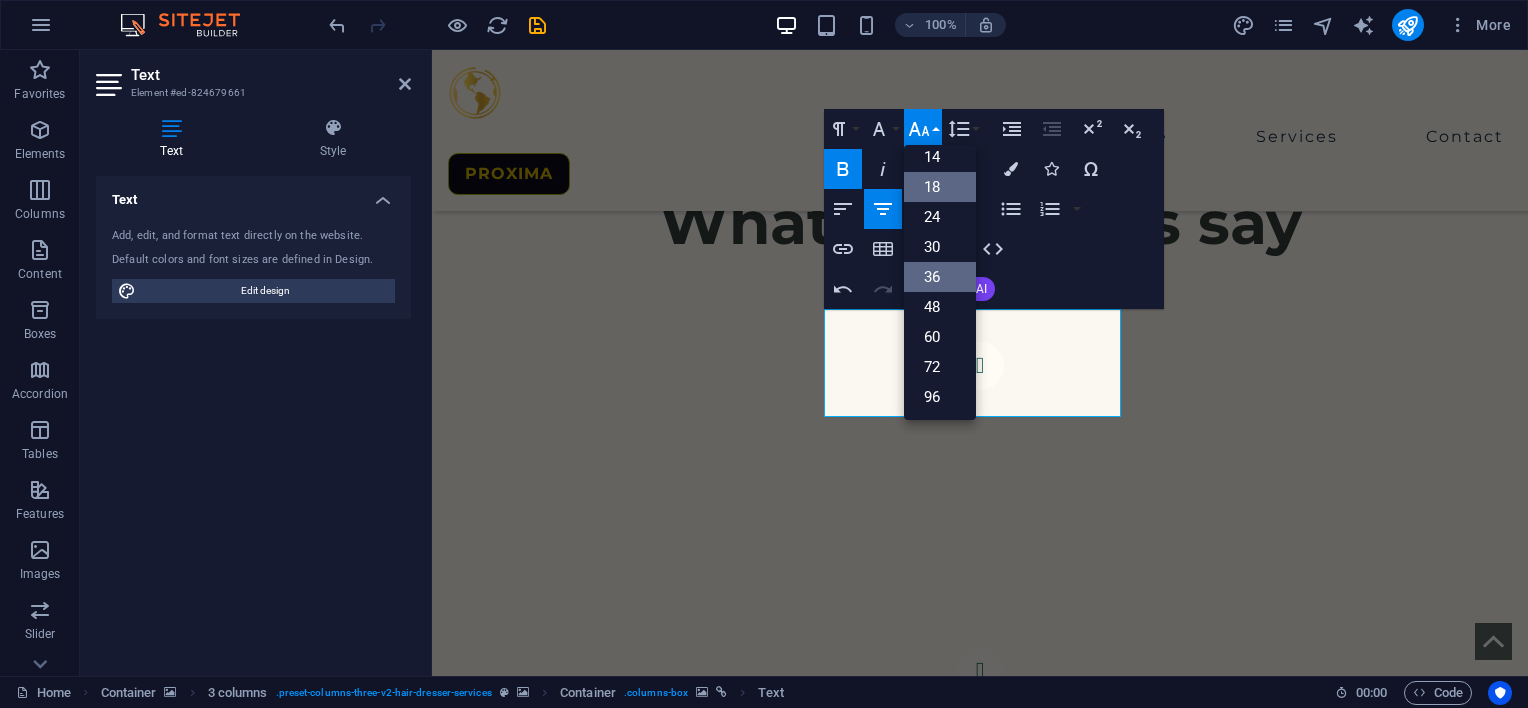 scroll, scrollTop: 160, scrollLeft: 0, axis: vertical 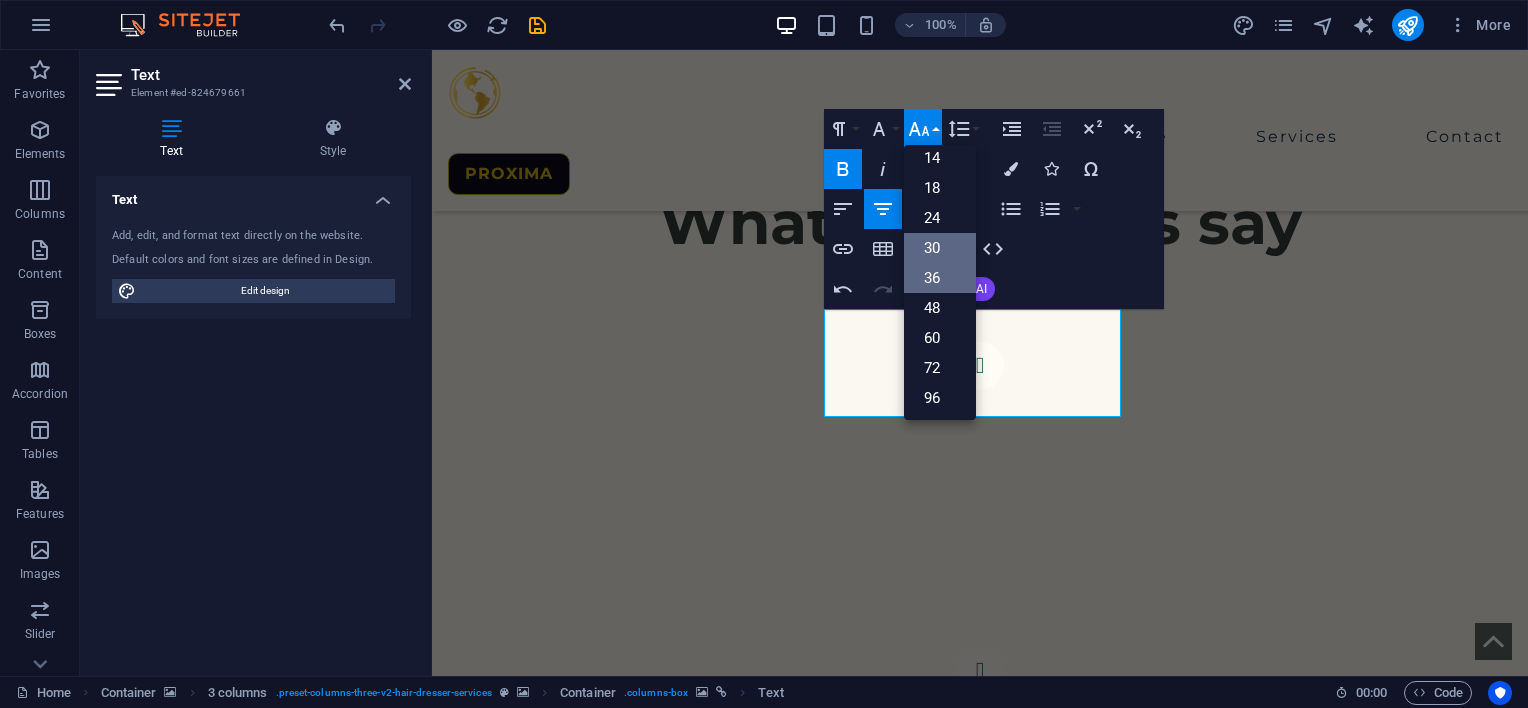 click on "30" at bounding box center (940, 248) 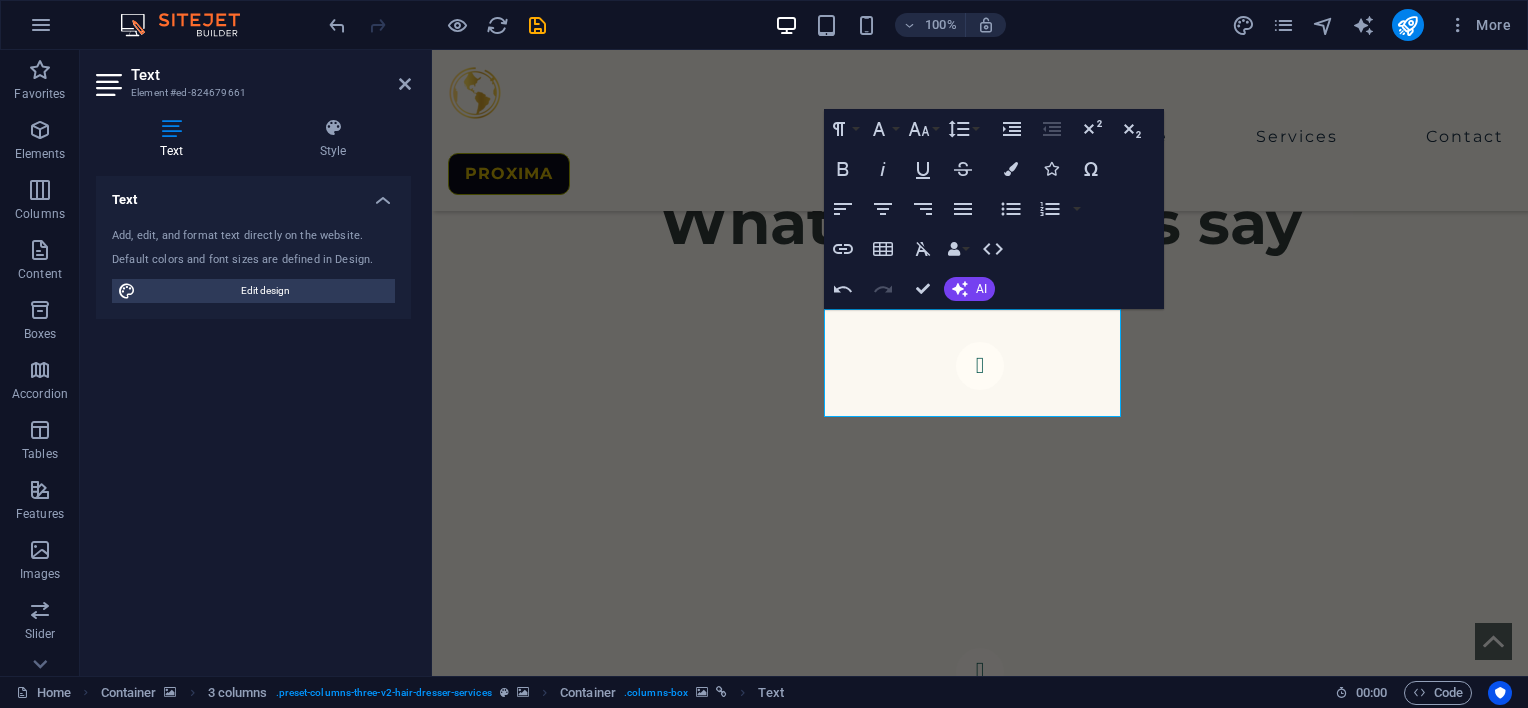 click at bounding box center (980, 1796) 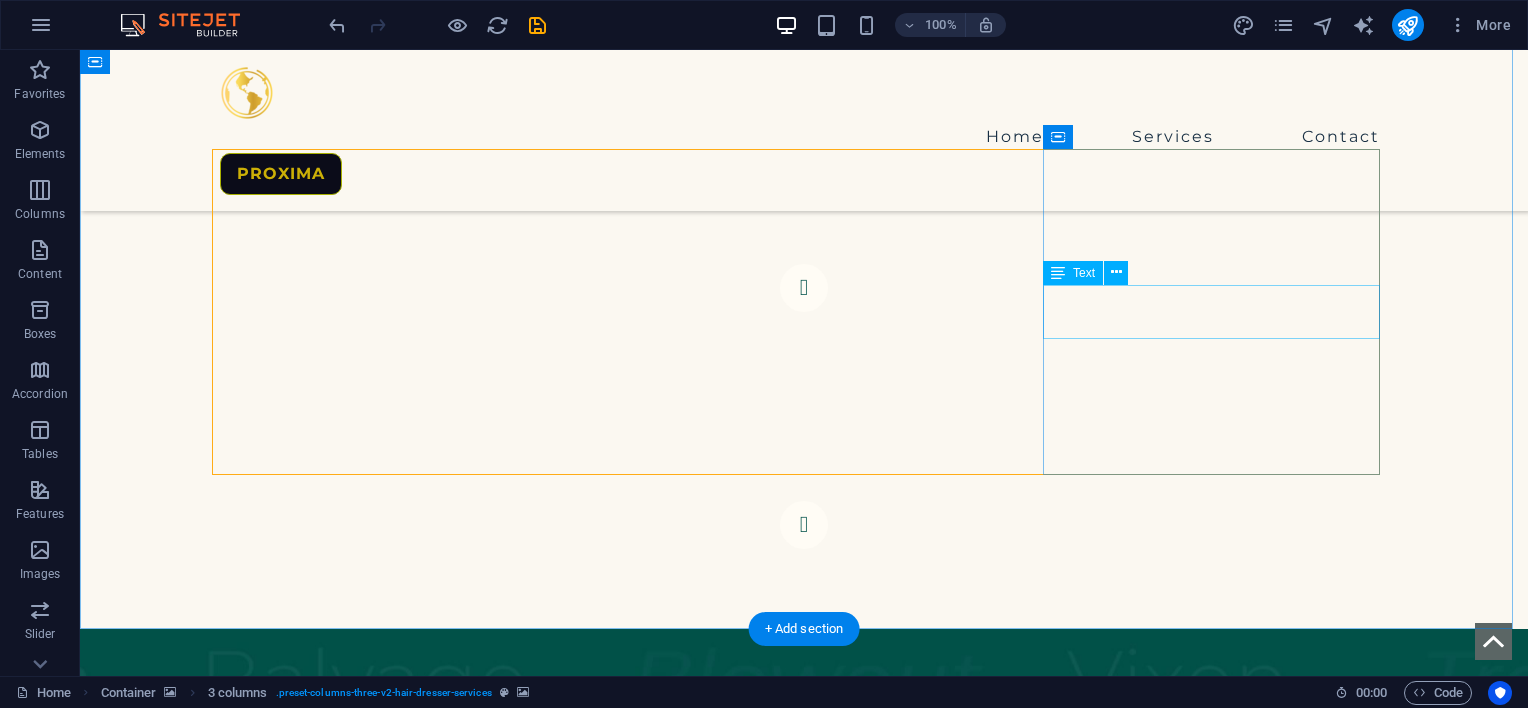 click on "Haircut" at bounding box center (388, 3112) 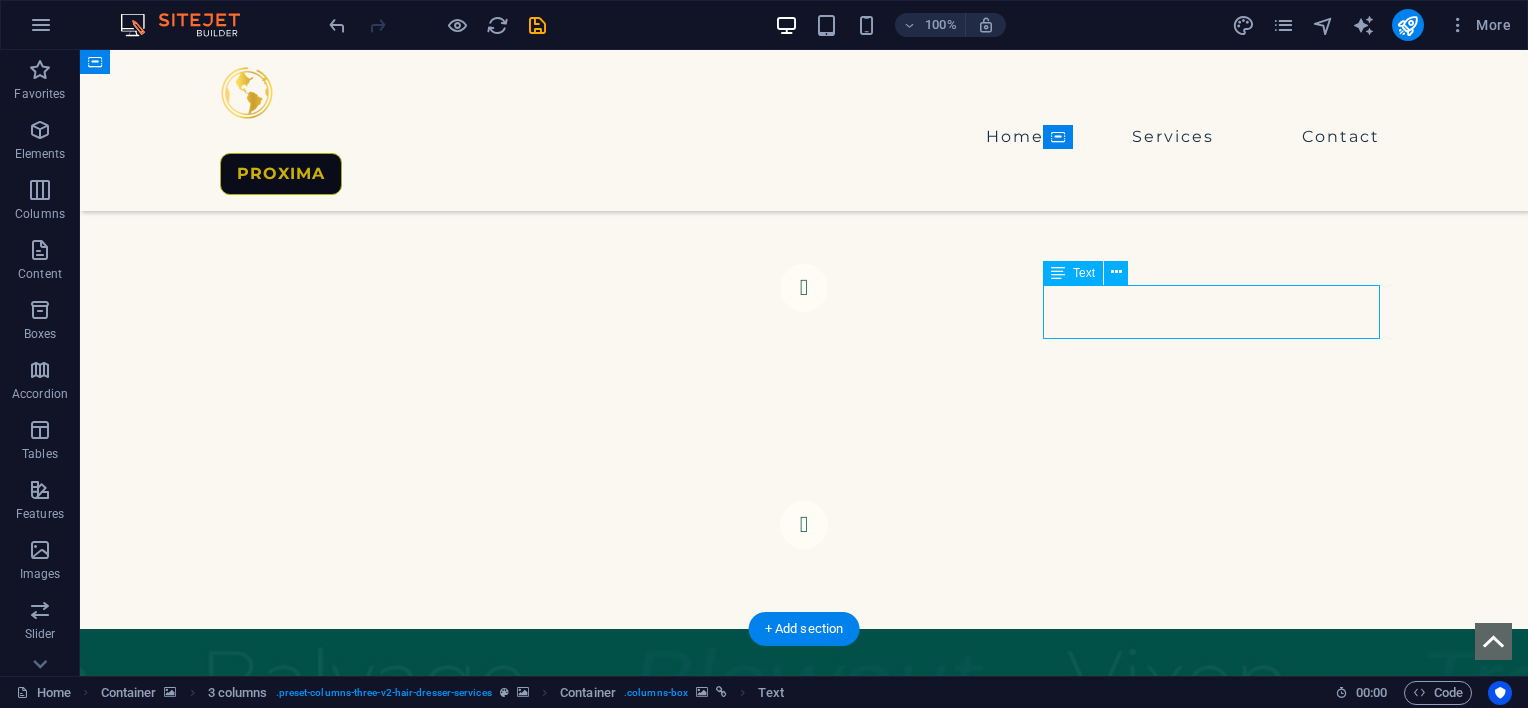 click on "Haircut" at bounding box center [388, 3112] 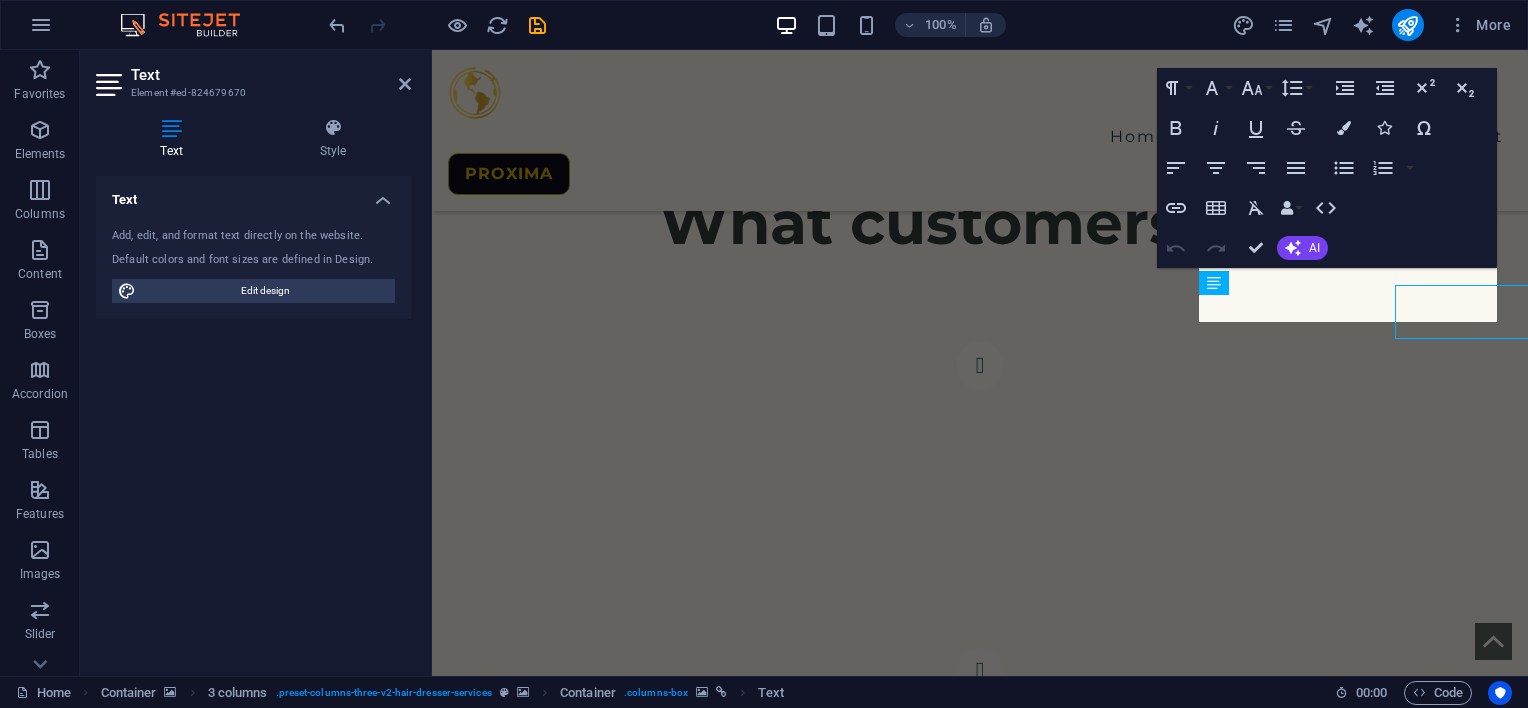 scroll, scrollTop: 1367, scrollLeft: 0, axis: vertical 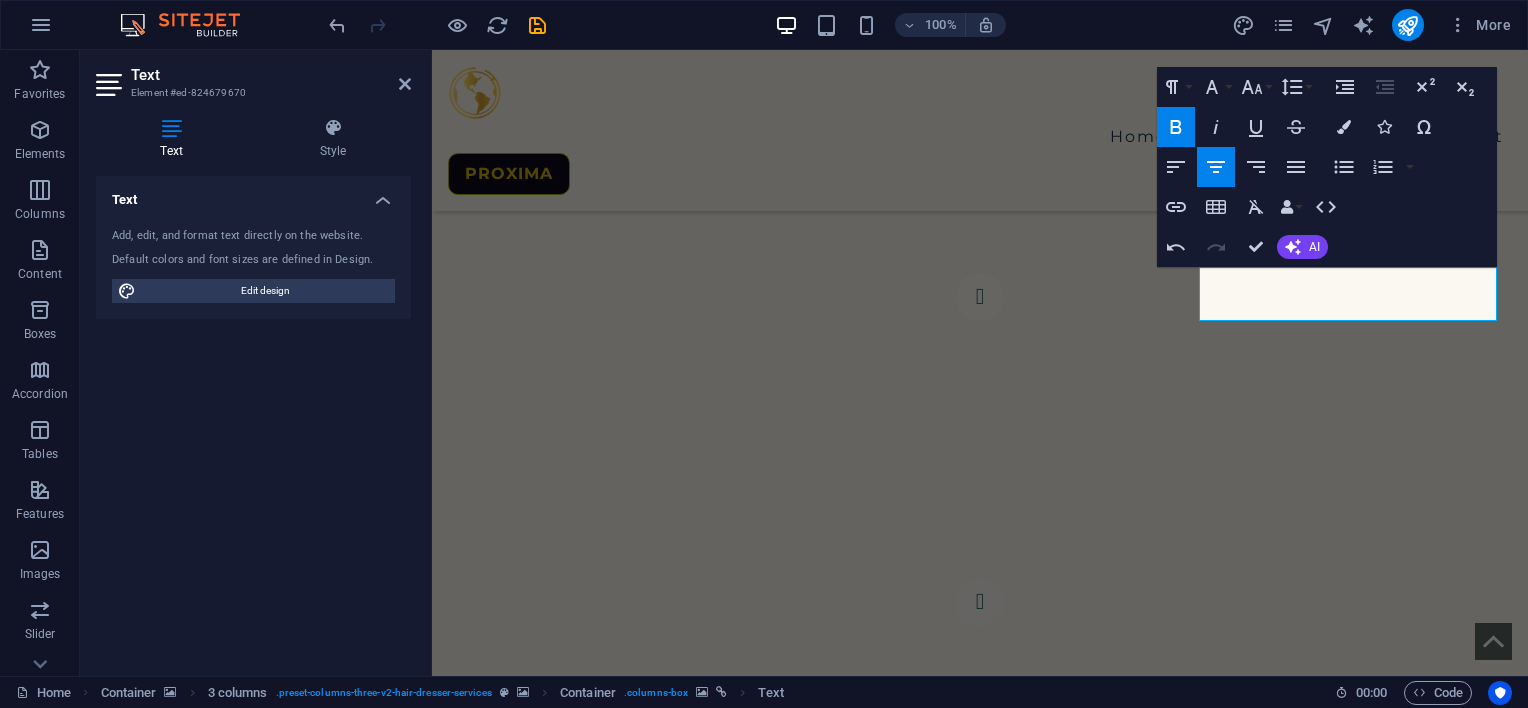 type 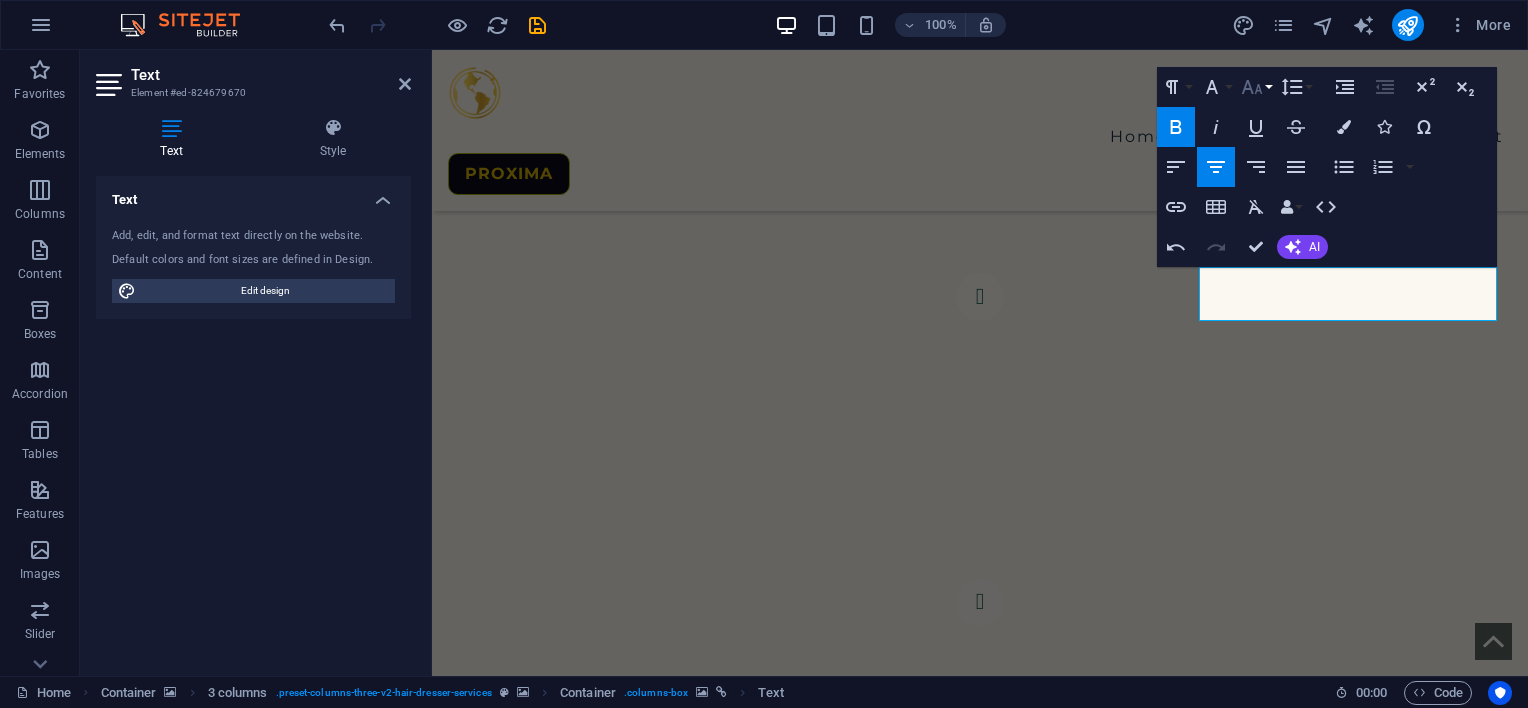 click on "Font Size" at bounding box center [1256, 87] 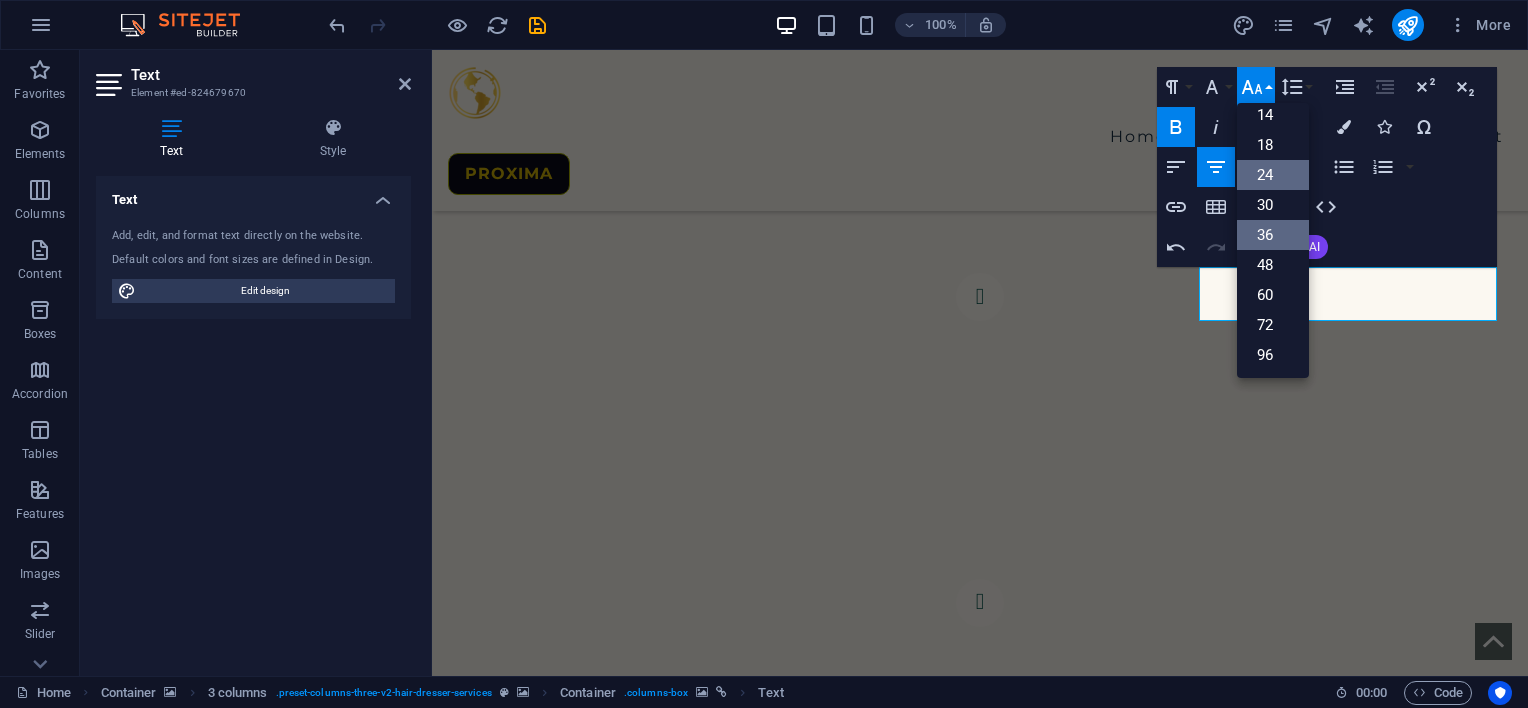 scroll, scrollTop: 160, scrollLeft: 0, axis: vertical 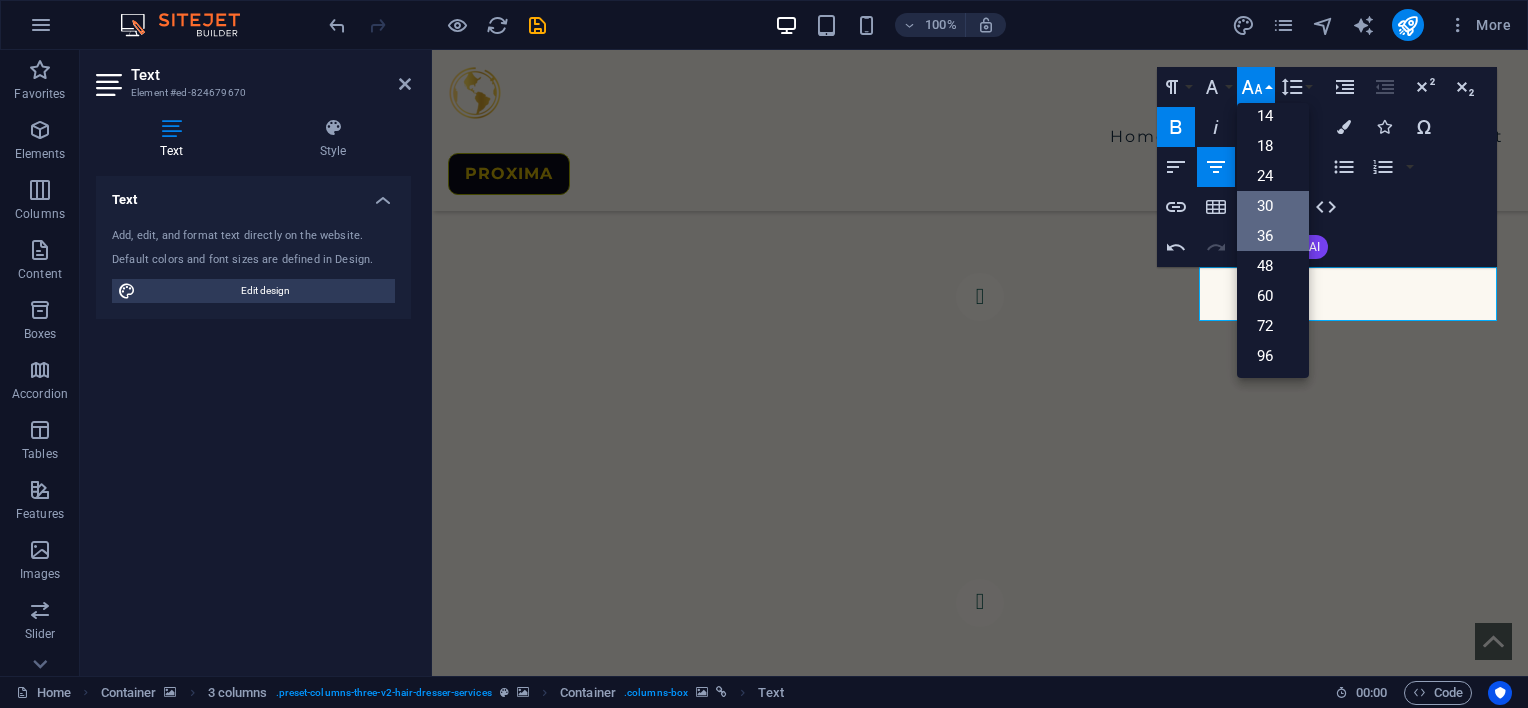 click on "30" at bounding box center (1273, 206) 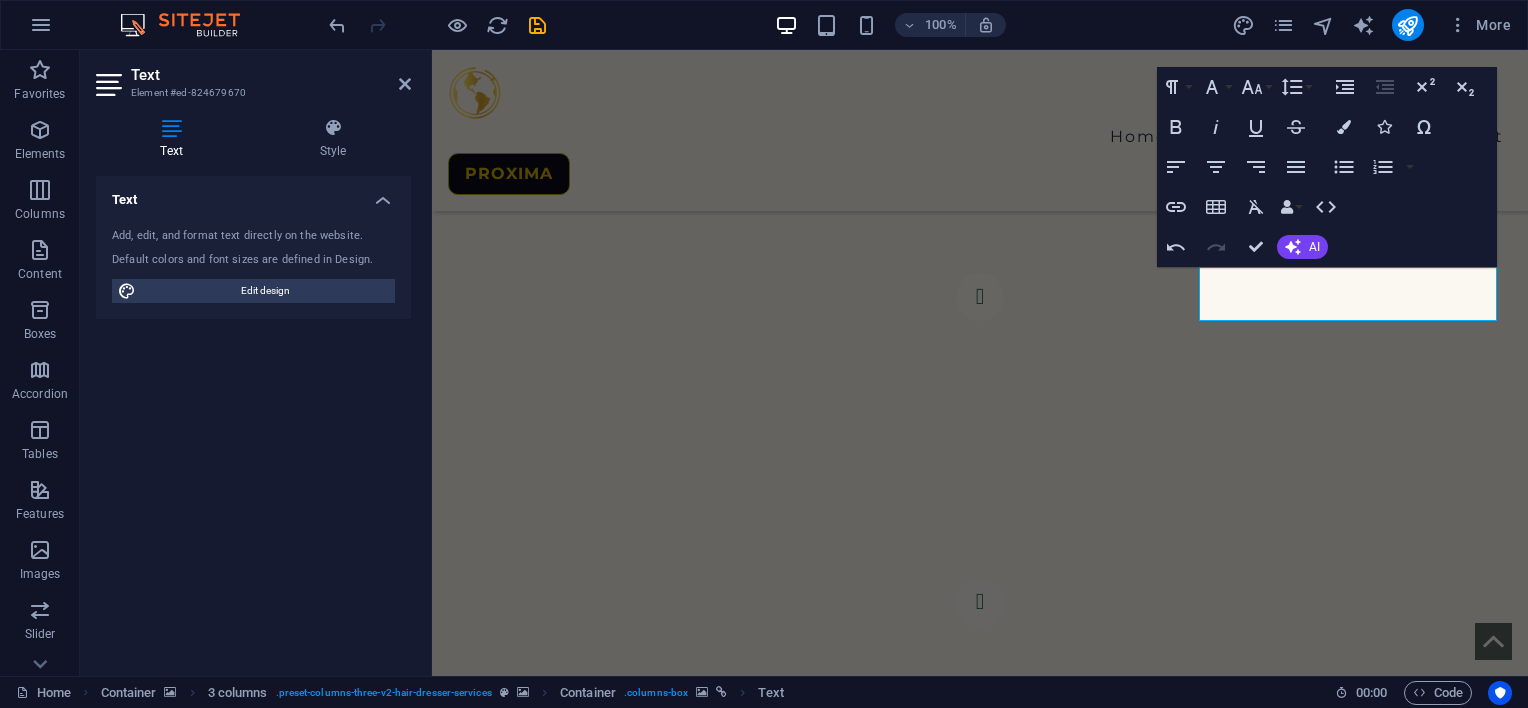 click at bounding box center (980, 1727) 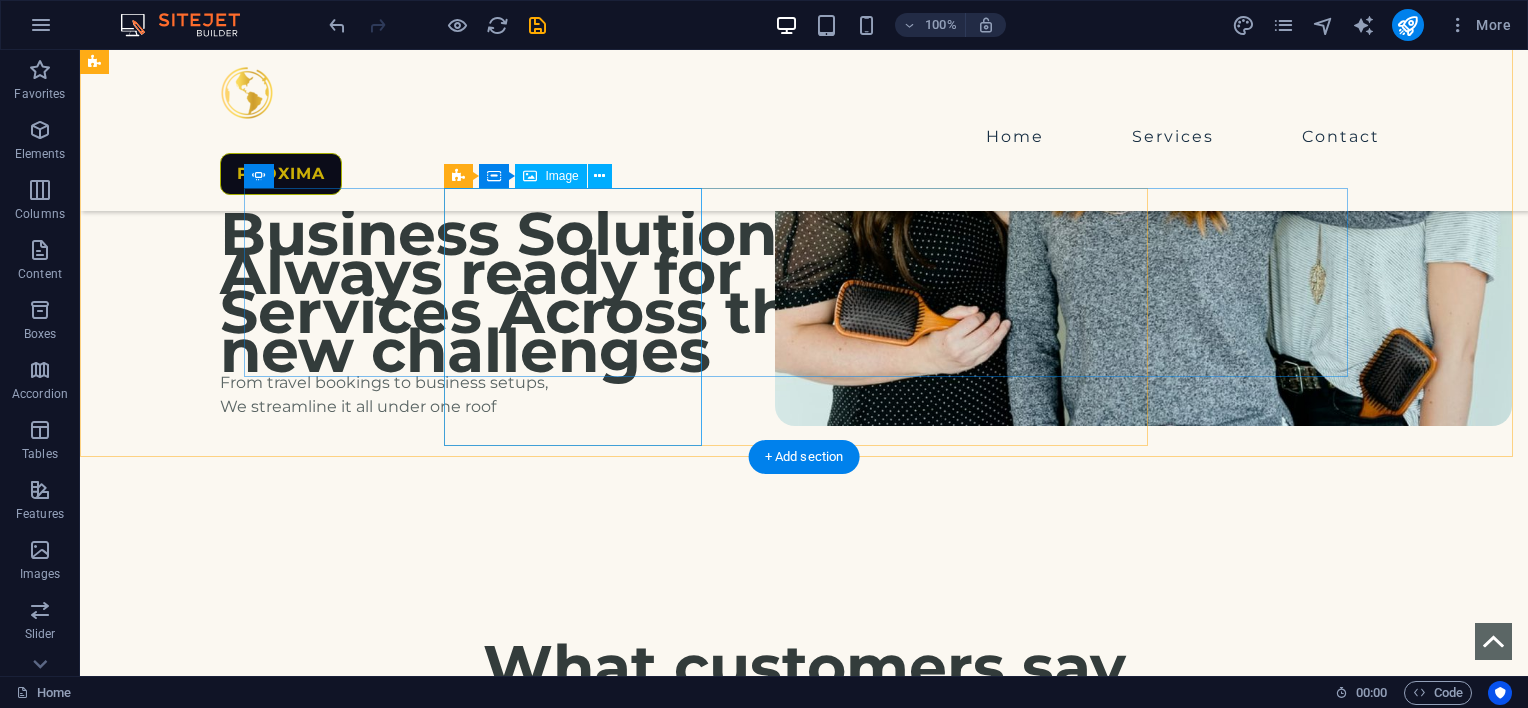 scroll, scrollTop: 1151, scrollLeft: 0, axis: vertical 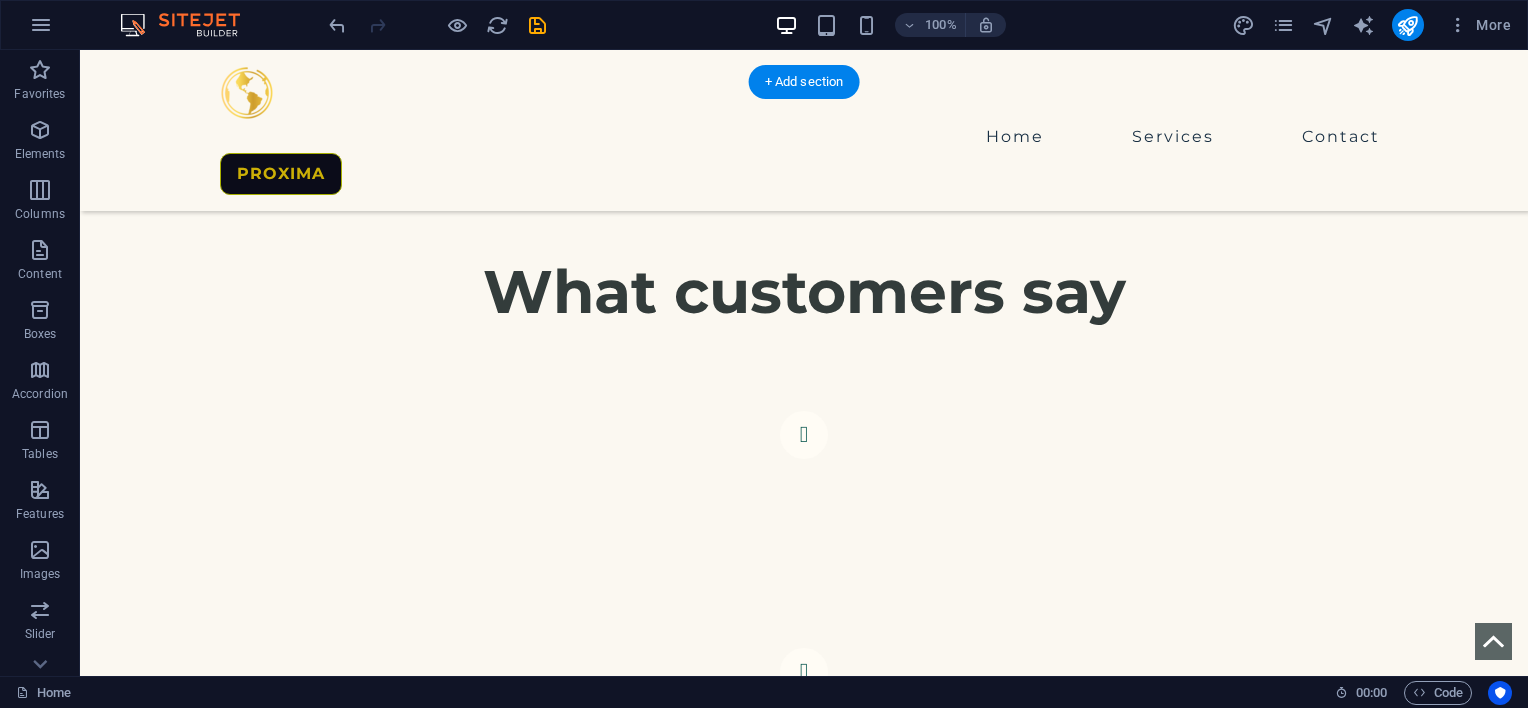 click at bounding box center (388, 2174) 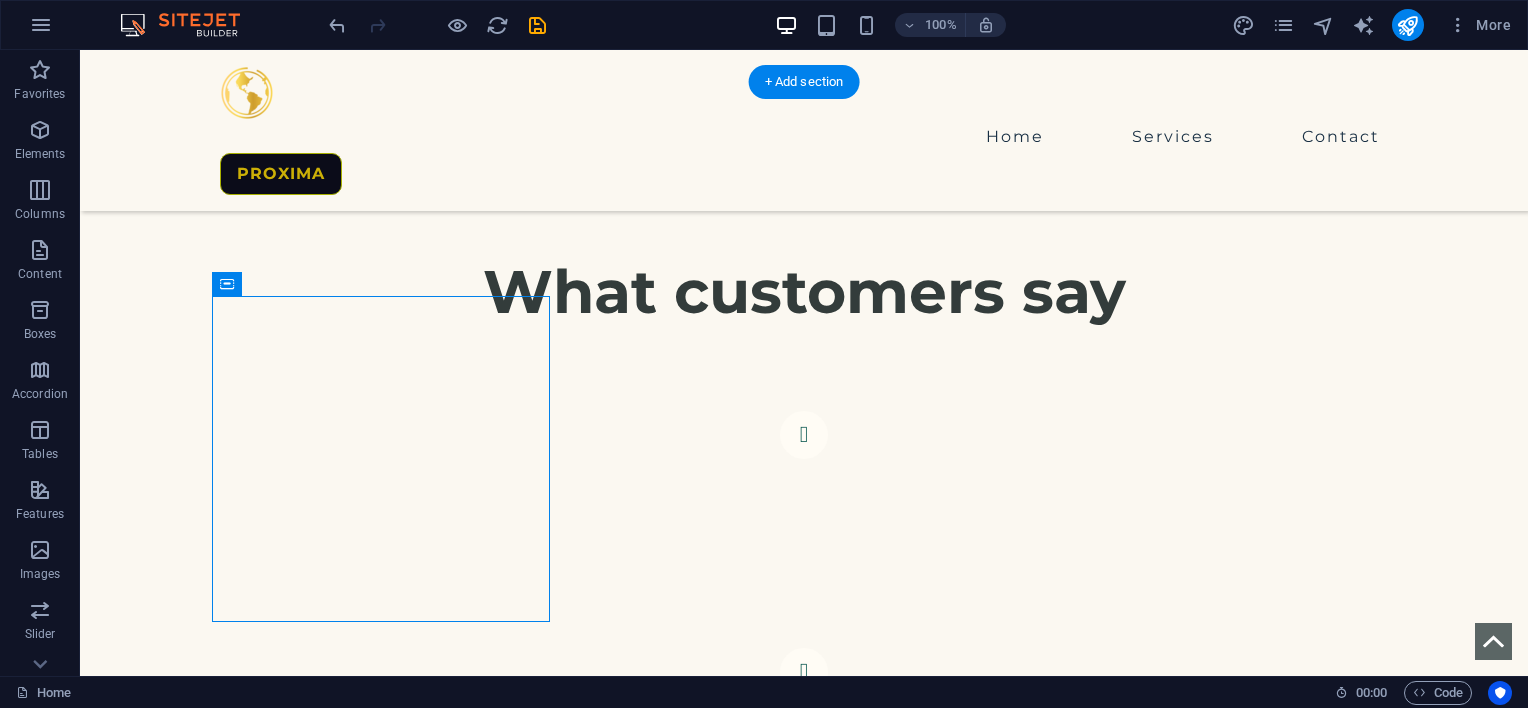 click at bounding box center [388, 2174] 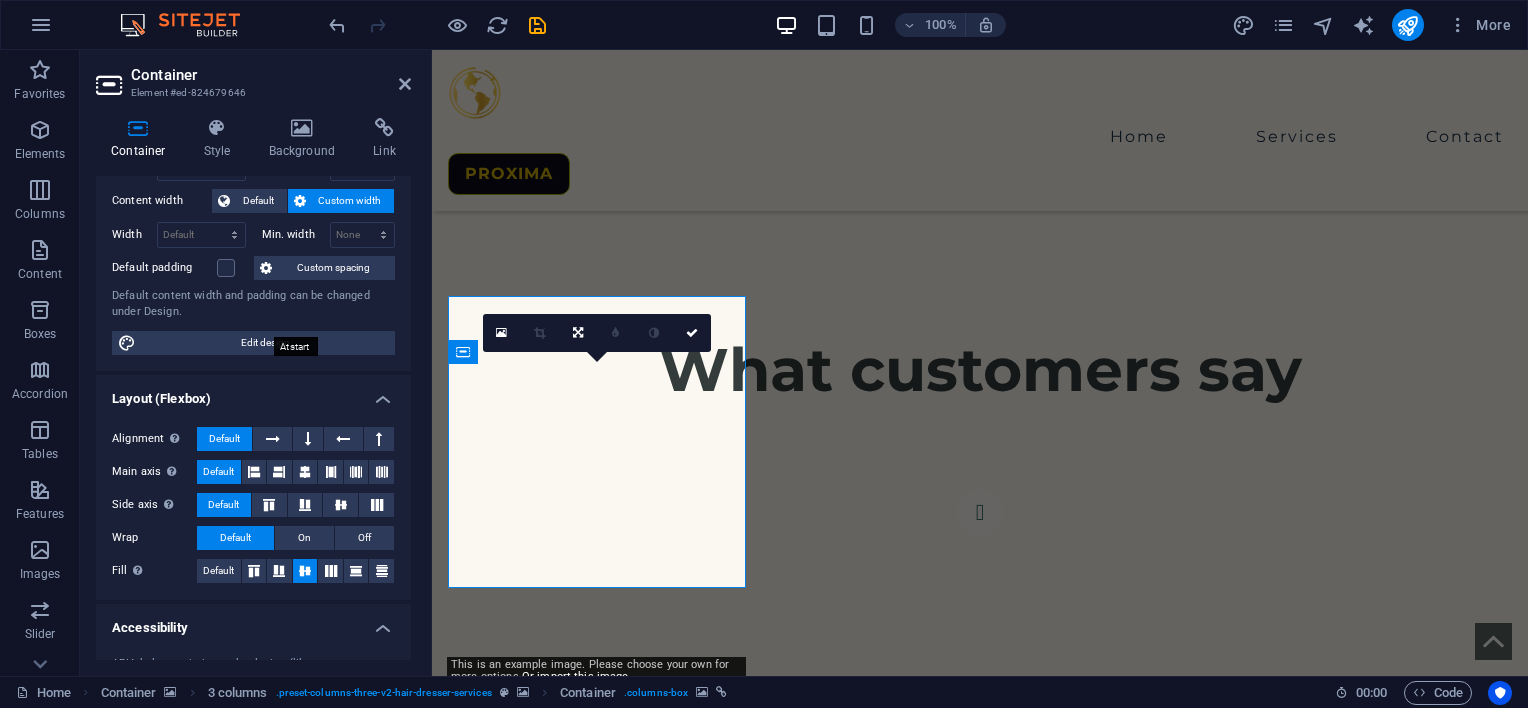 scroll, scrollTop: 0, scrollLeft: 0, axis: both 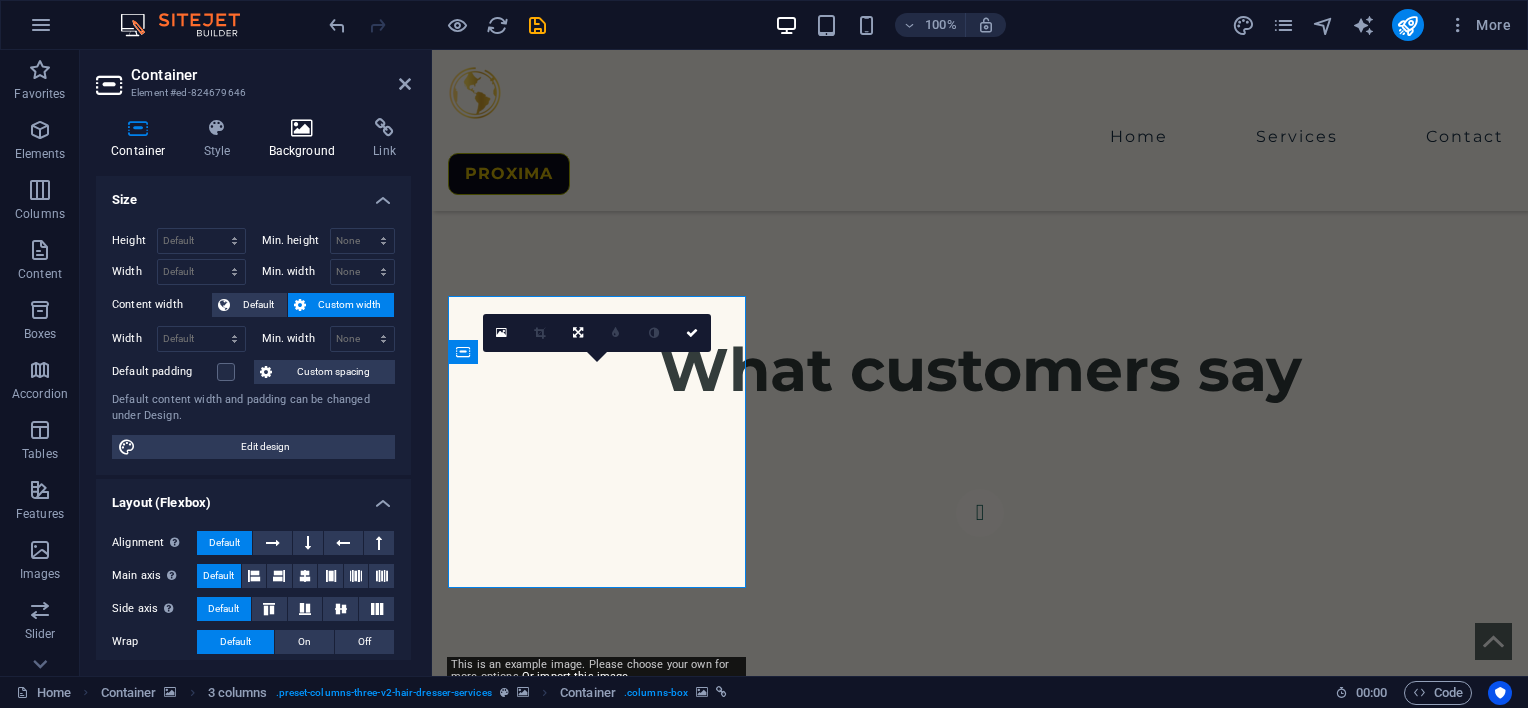 click at bounding box center (302, 128) 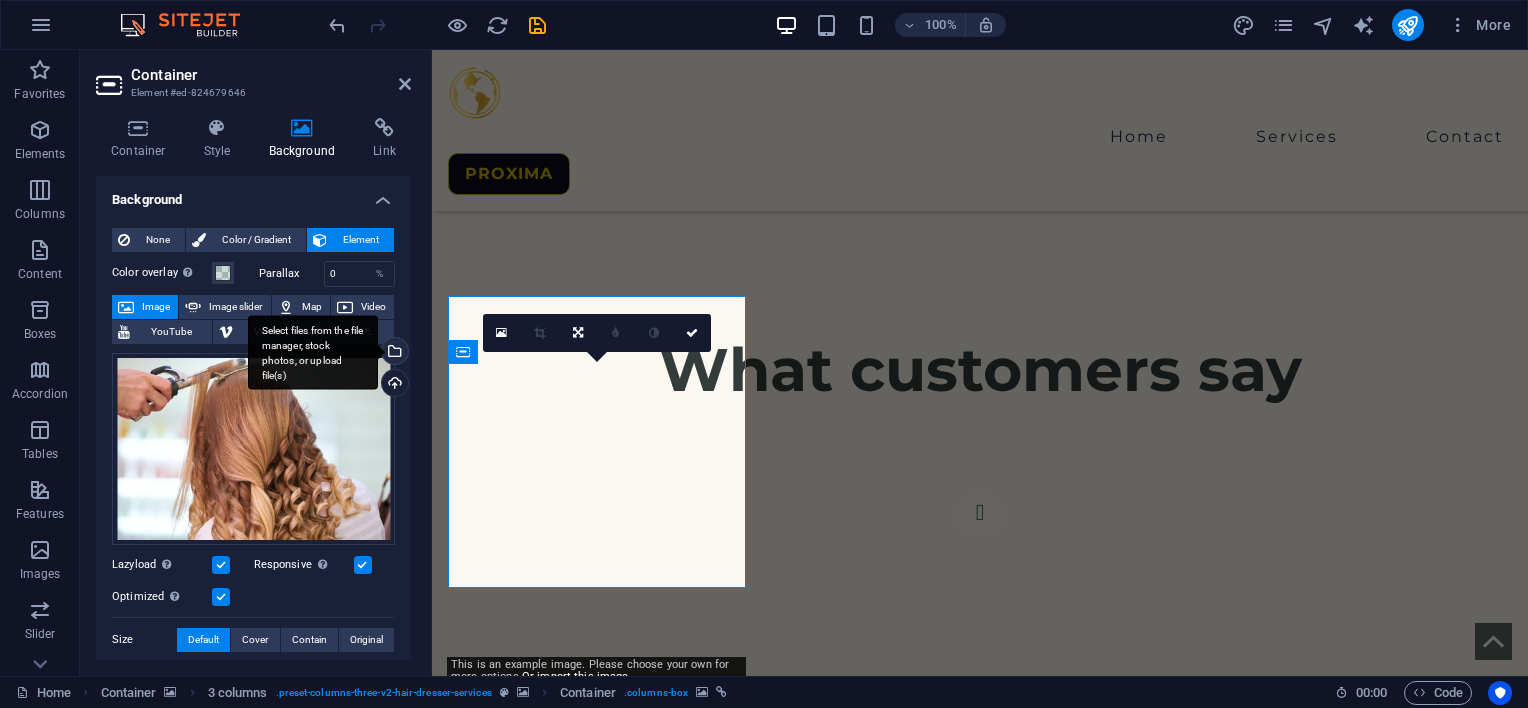 click on "Select files from the file manager, stock photos, or upload file(s)" at bounding box center (393, 353) 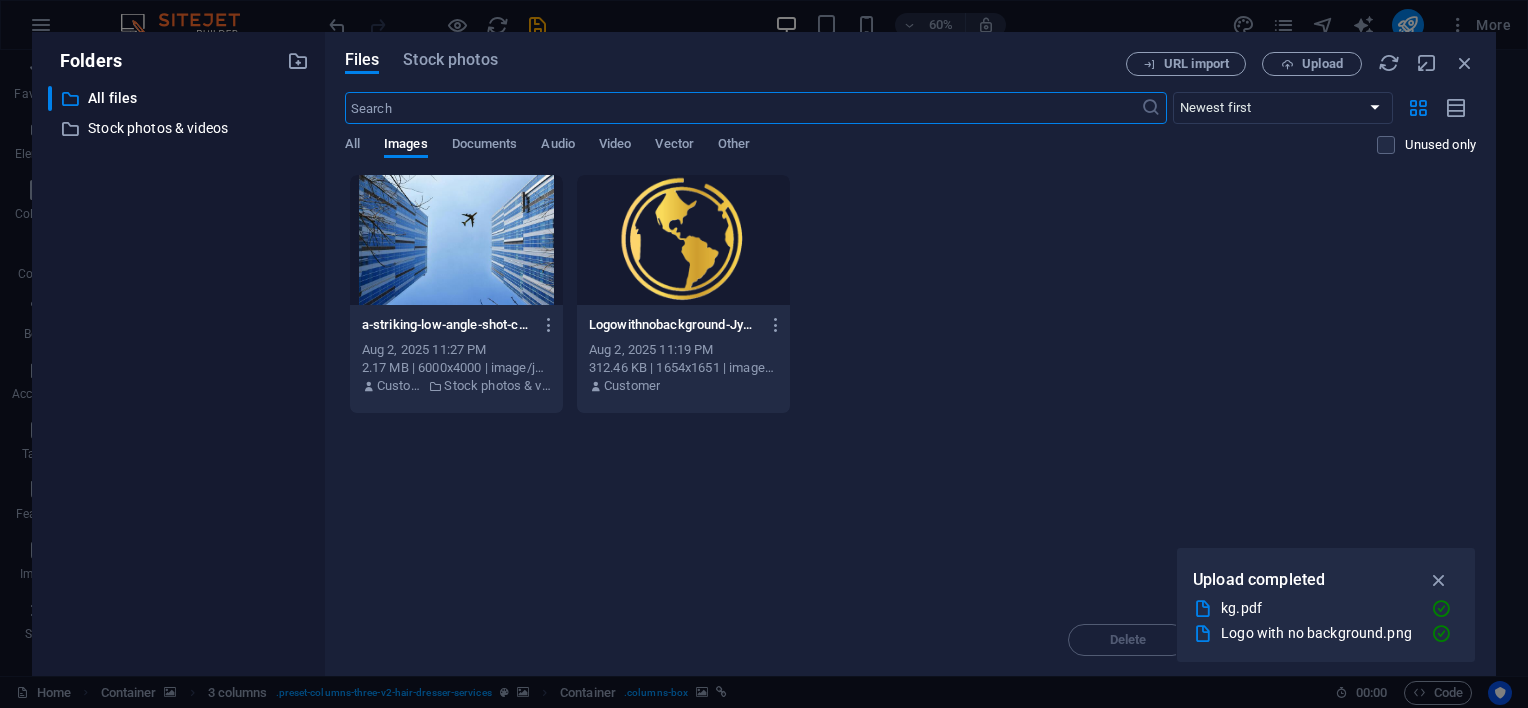scroll, scrollTop: 1309, scrollLeft: 0, axis: vertical 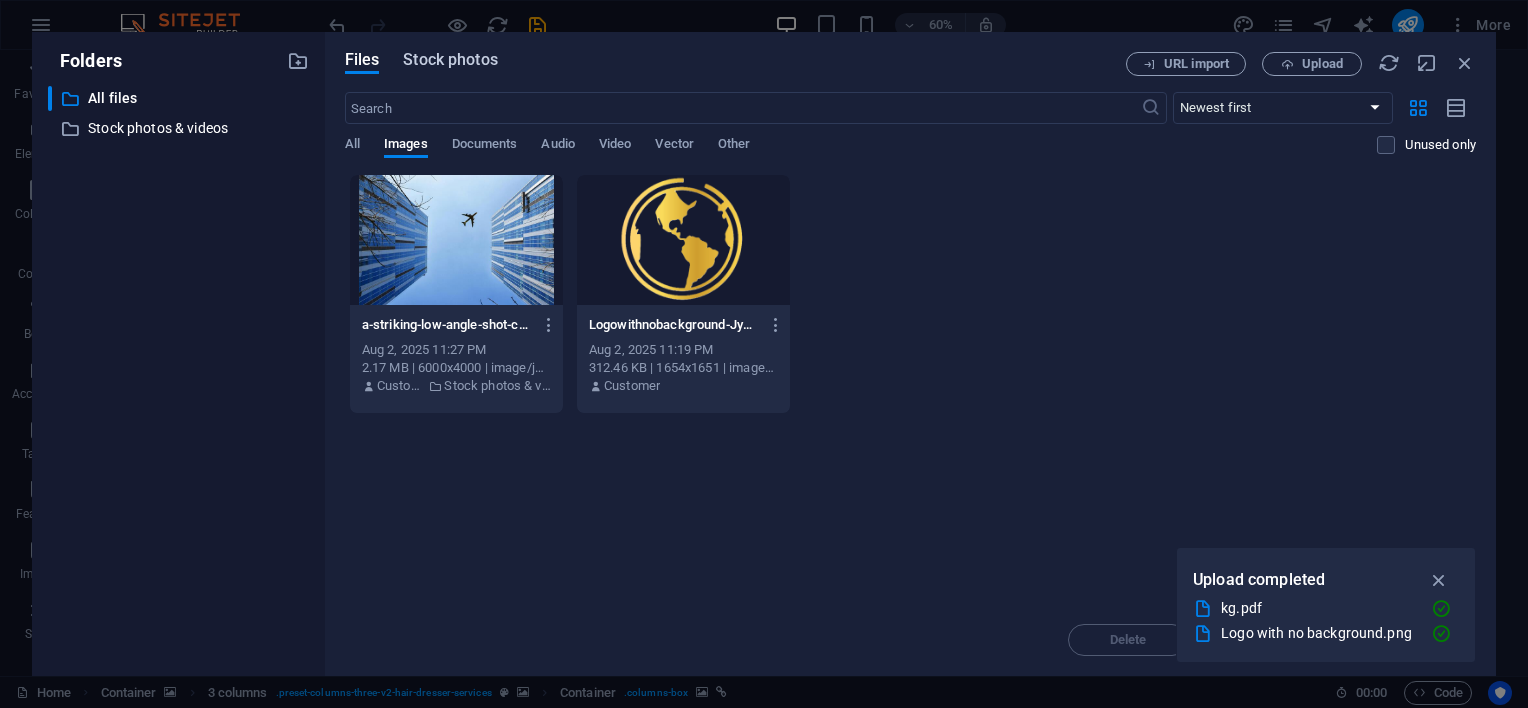 click on "Stock photos" at bounding box center [450, 60] 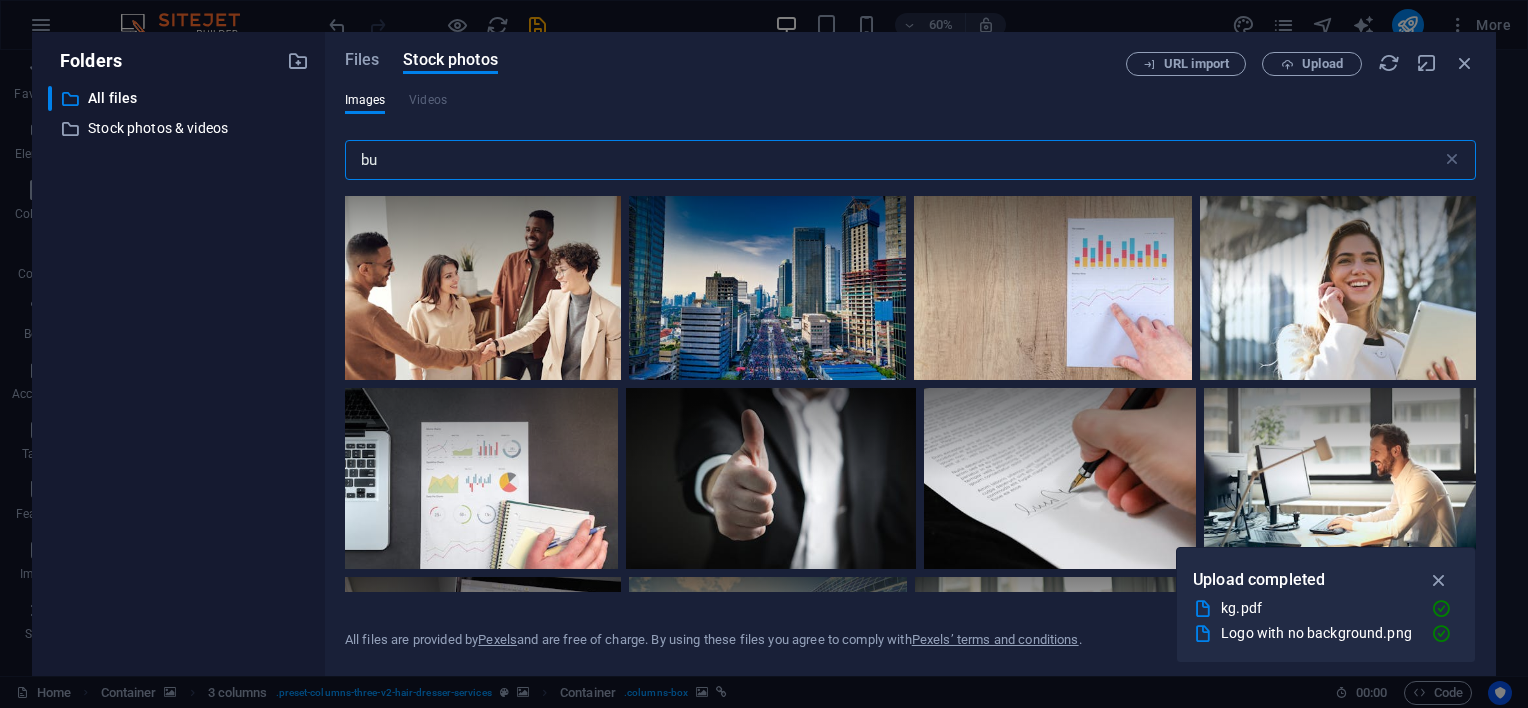 type on "b" 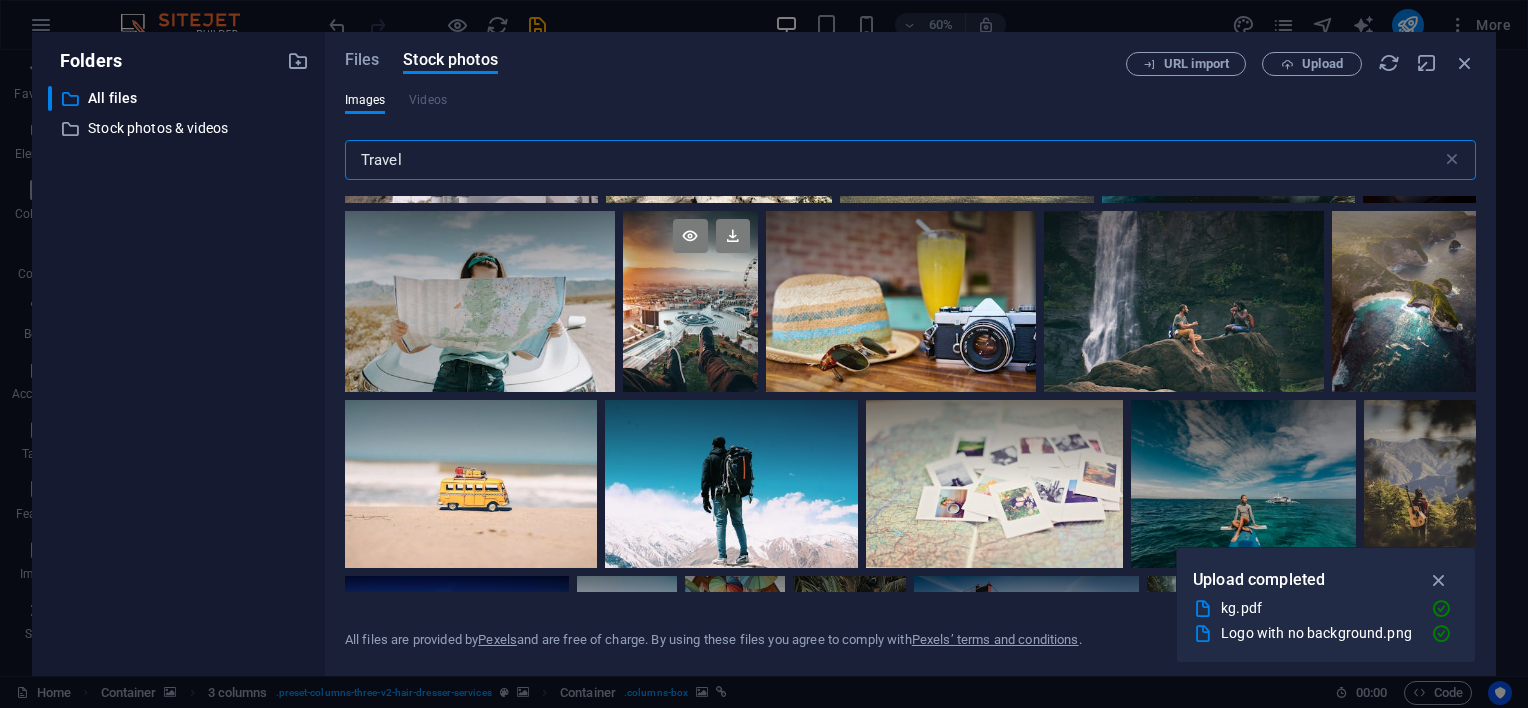scroll, scrollTop: 0, scrollLeft: 0, axis: both 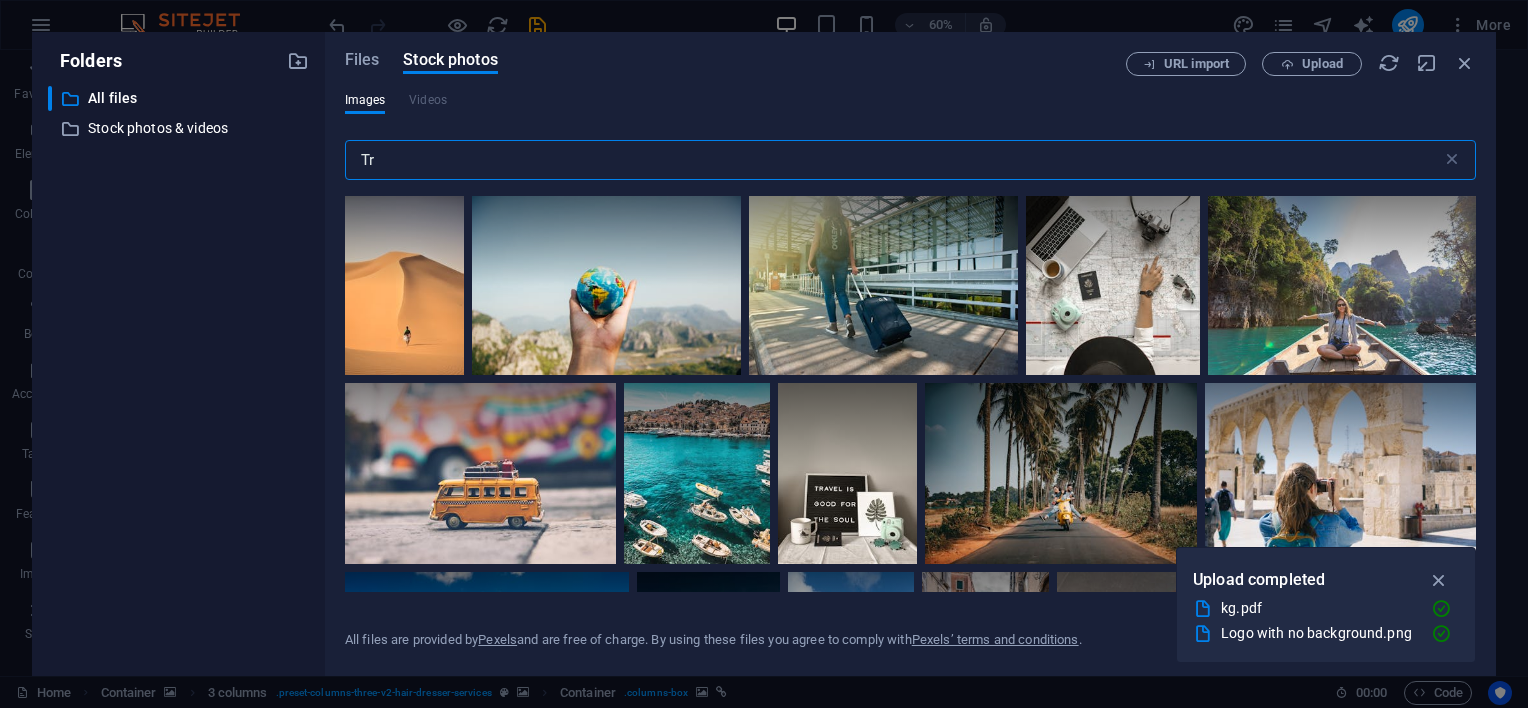 type on "T" 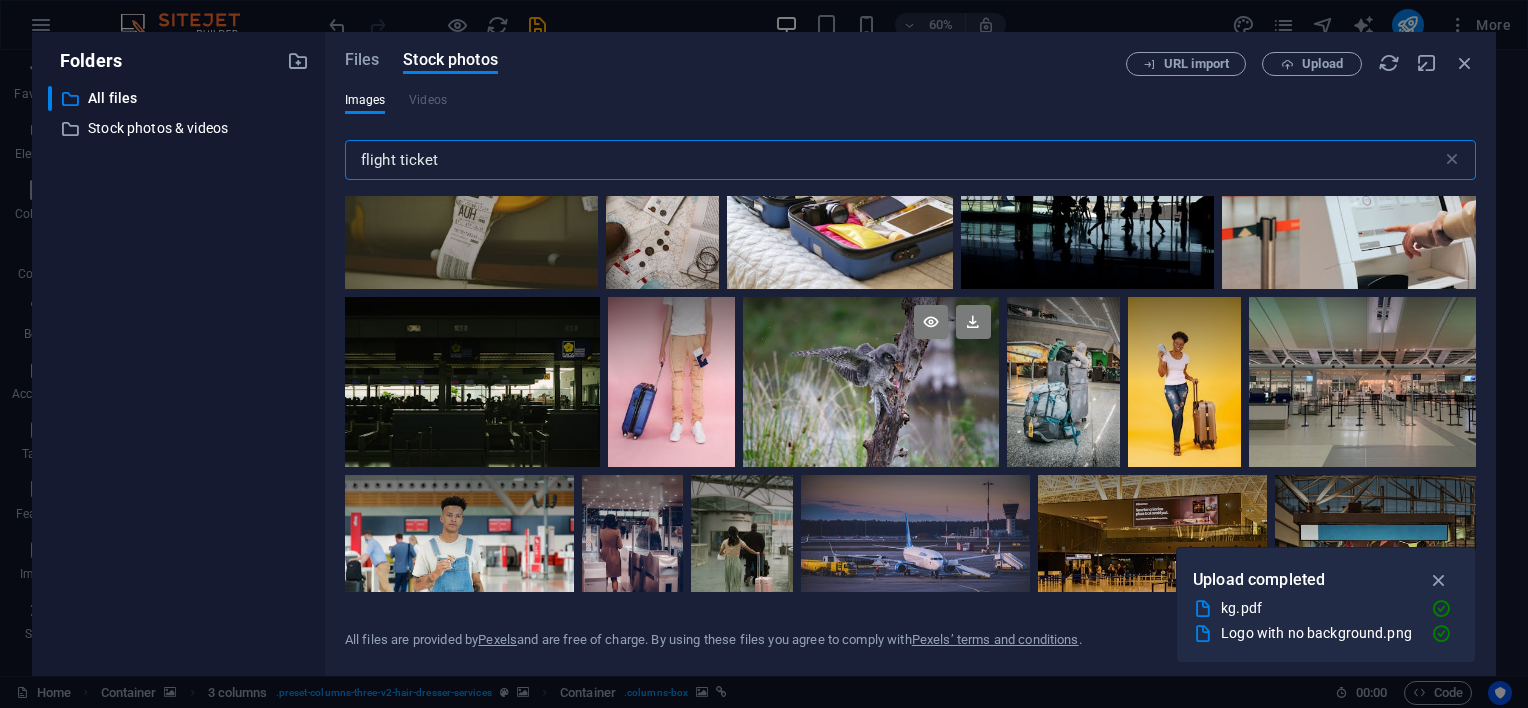 scroll, scrollTop: 0, scrollLeft: 0, axis: both 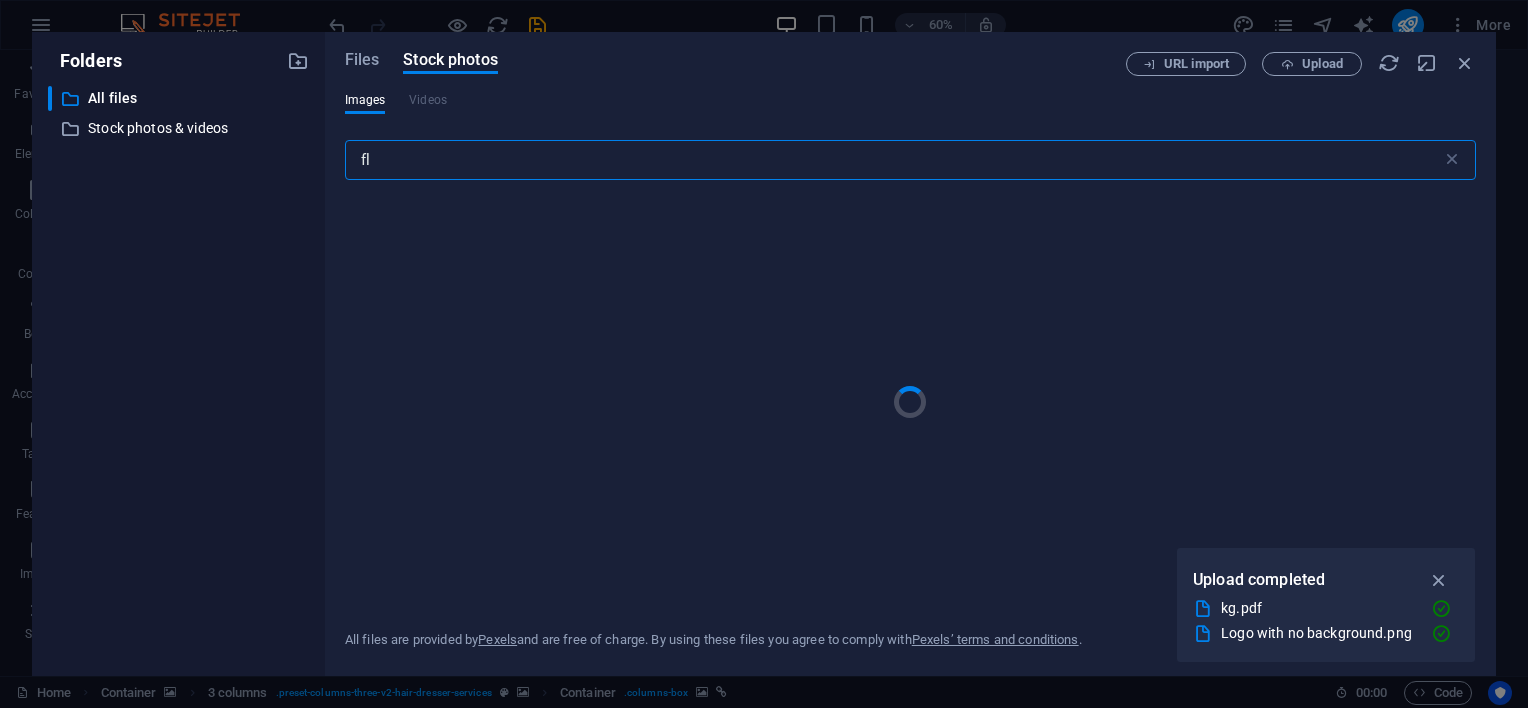 type on "f" 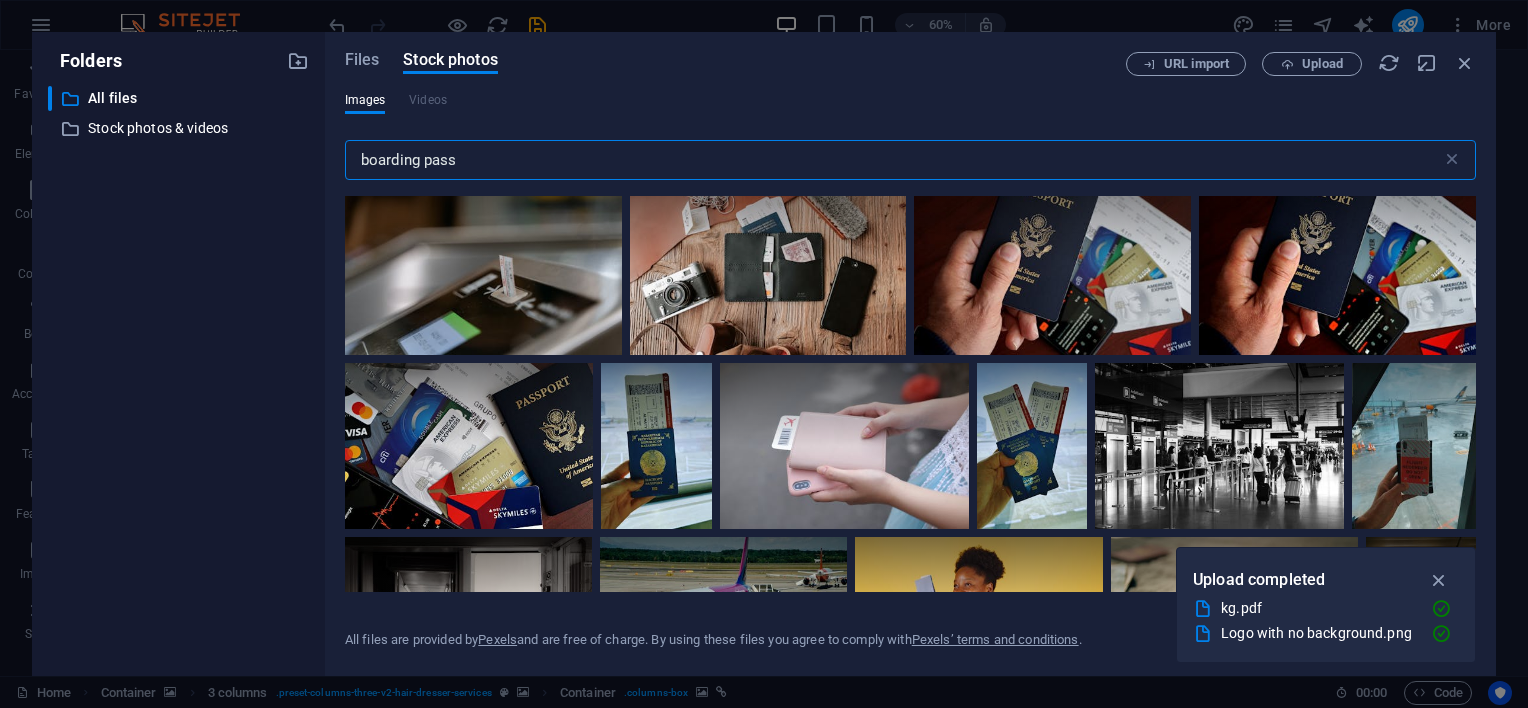 scroll, scrollTop: 346, scrollLeft: 0, axis: vertical 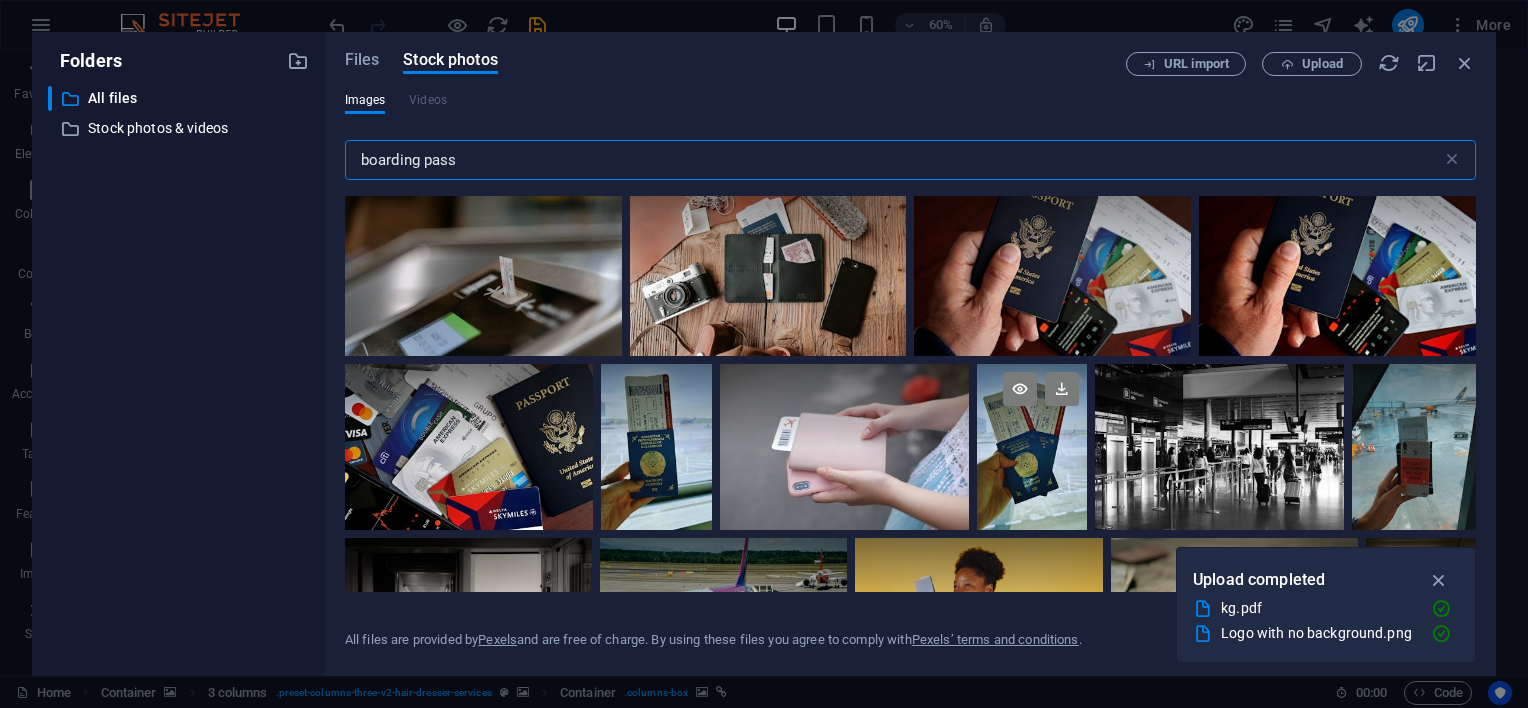 type on "boarding pass" 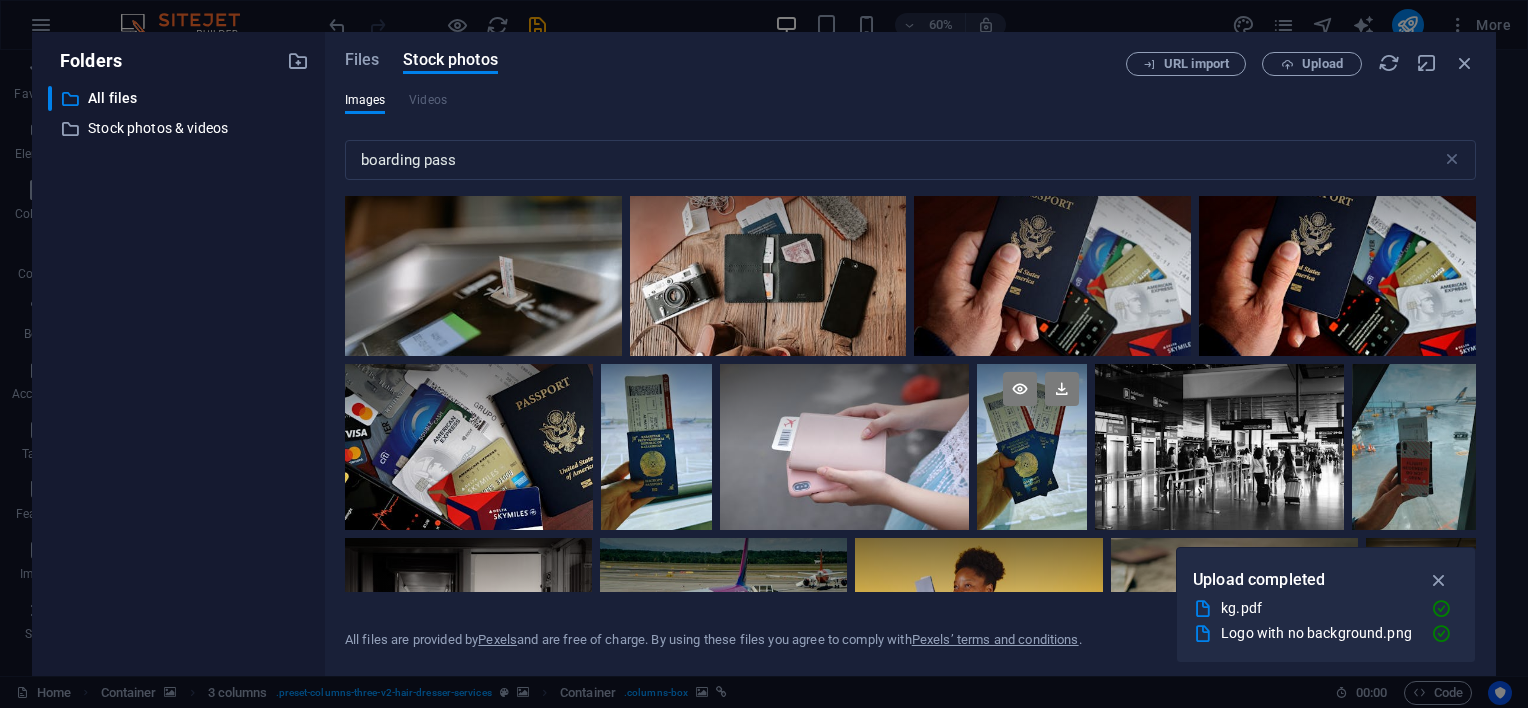 click at bounding box center [1032, 447] 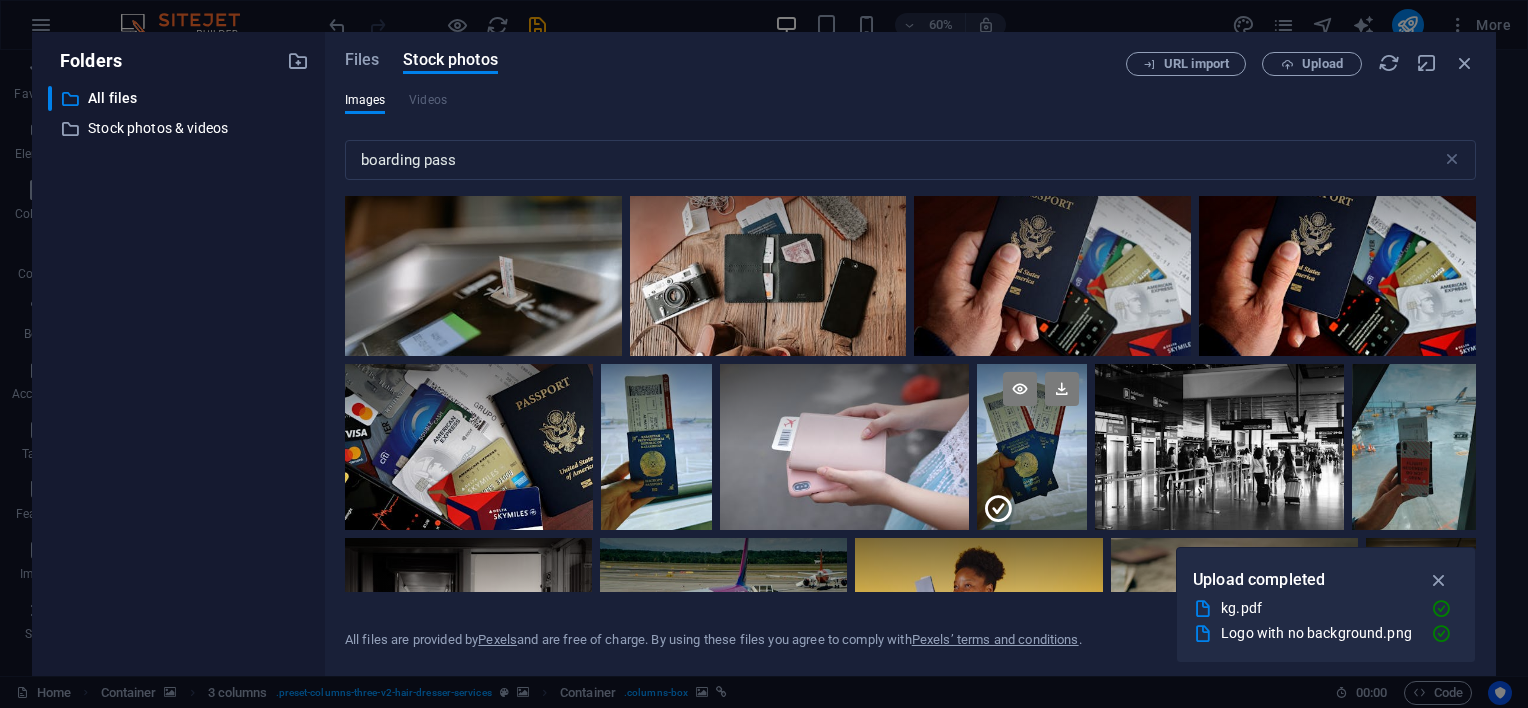 click at bounding box center (1032, 488) 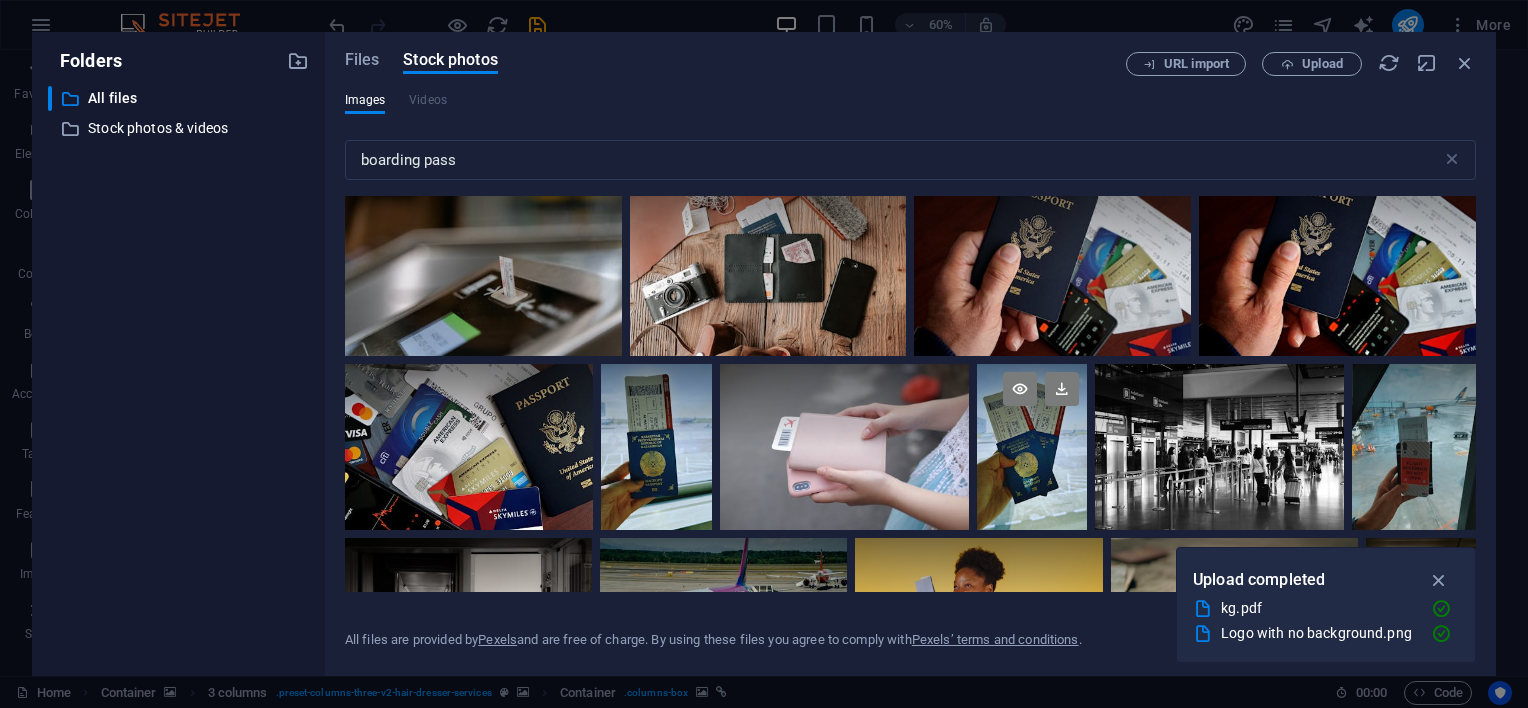 click at bounding box center (1032, 447) 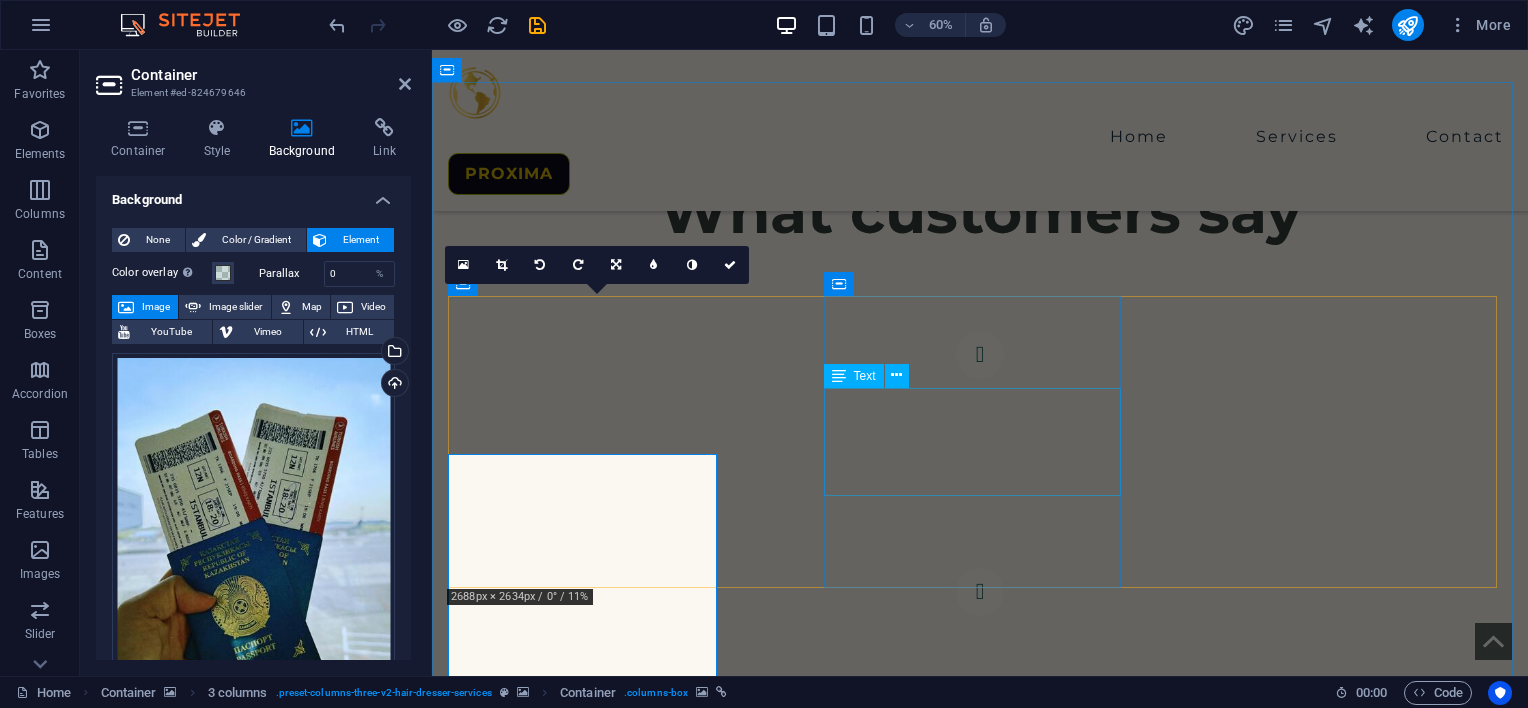 scroll, scrollTop: 1151, scrollLeft: 0, axis: vertical 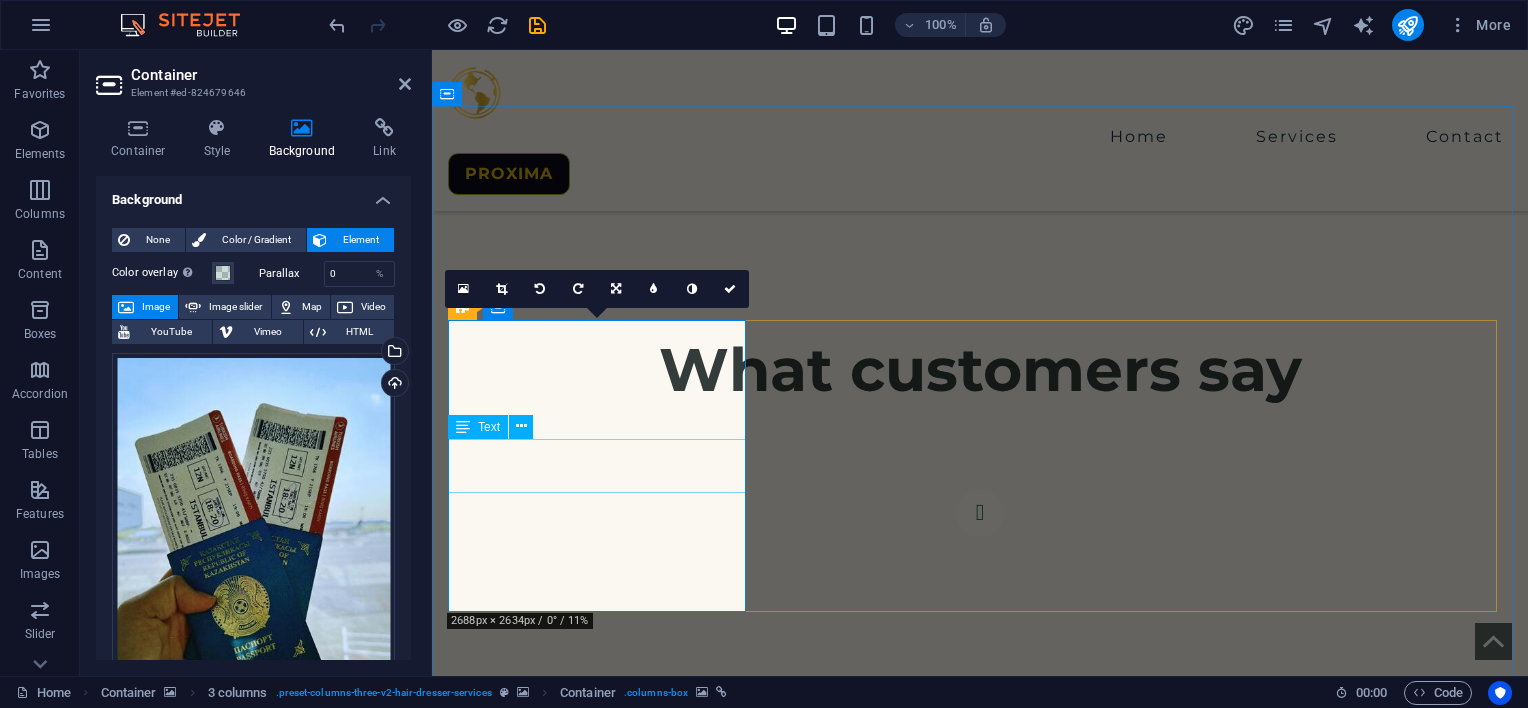 drag, startPoint x: 643, startPoint y: 409, endPoint x: 646, endPoint y: 439, distance: 30.149628 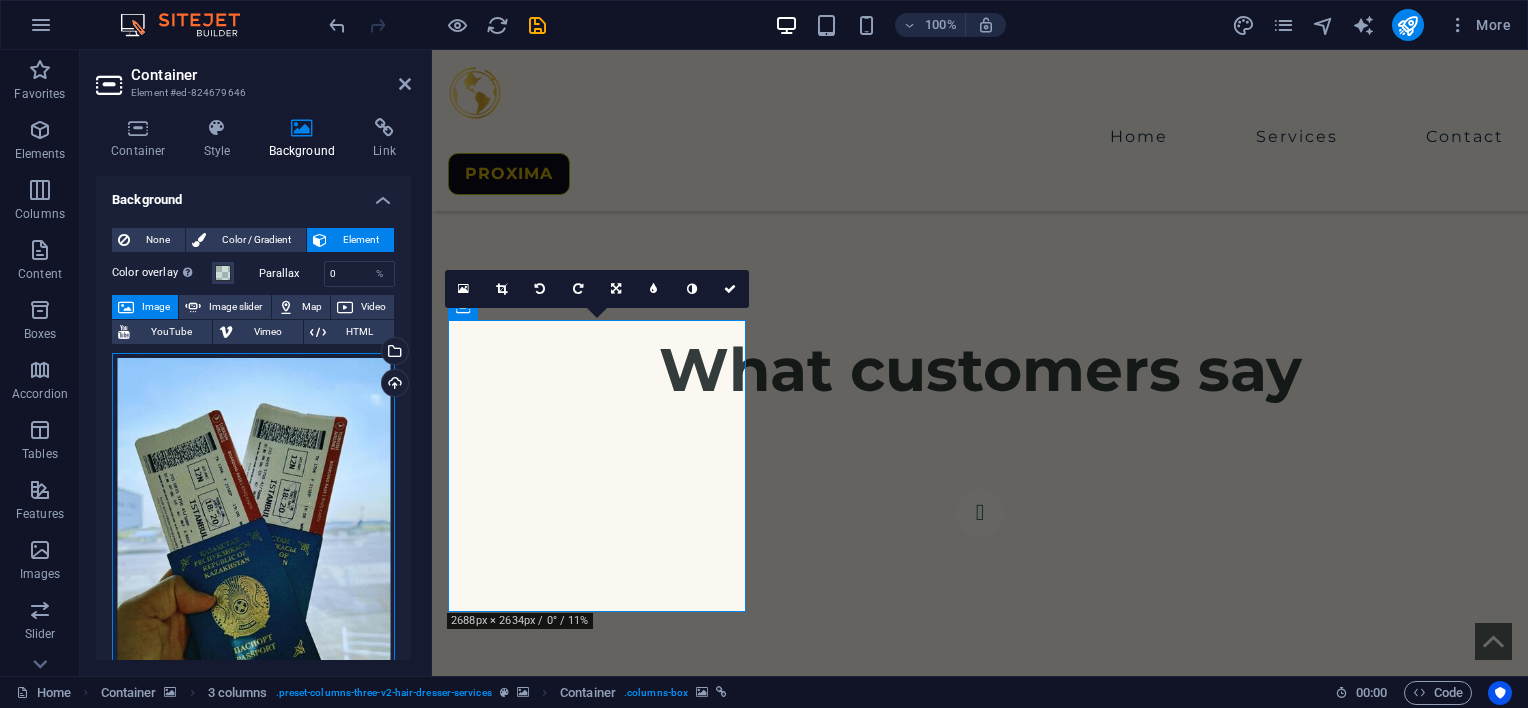 drag, startPoint x: 238, startPoint y: 498, endPoint x: 240, endPoint y: 533, distance: 35.057095 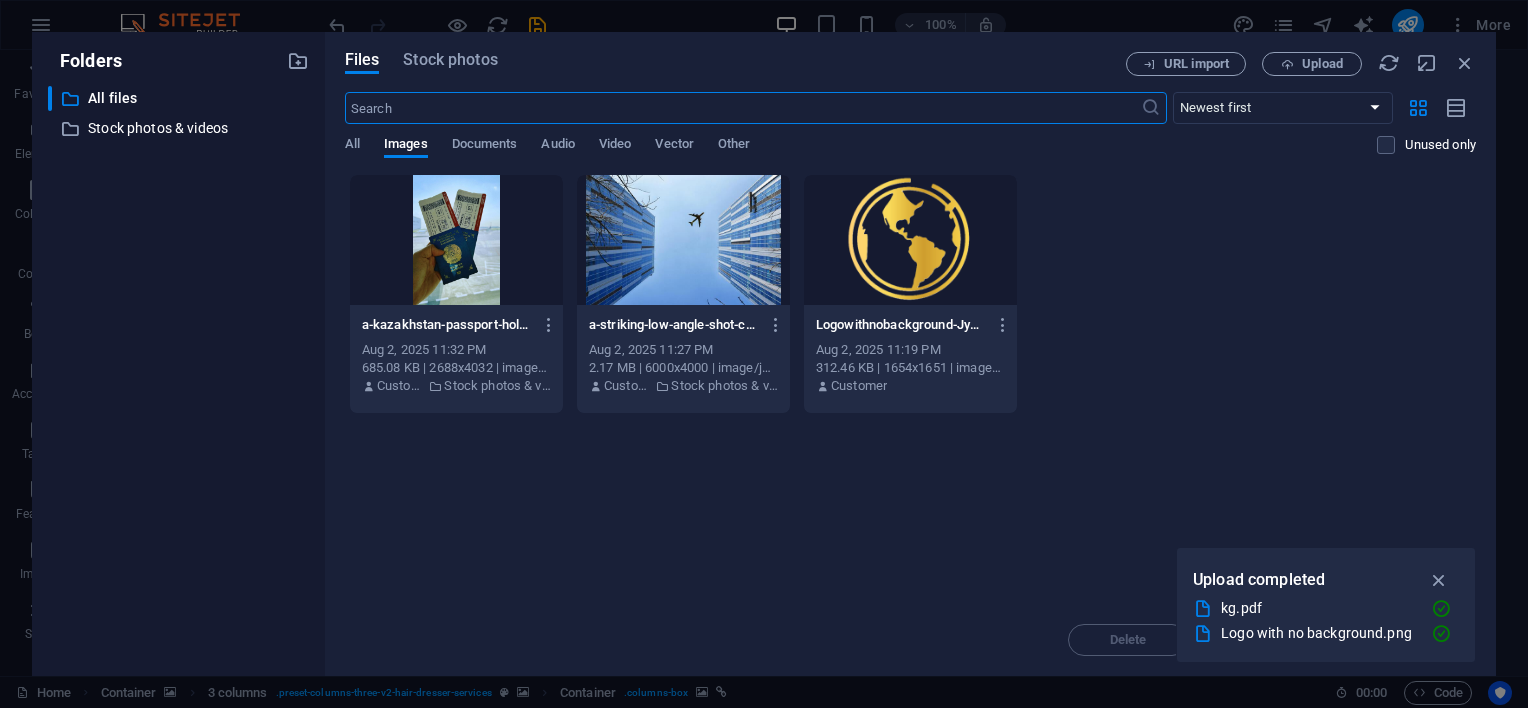 scroll, scrollTop: 1309, scrollLeft: 0, axis: vertical 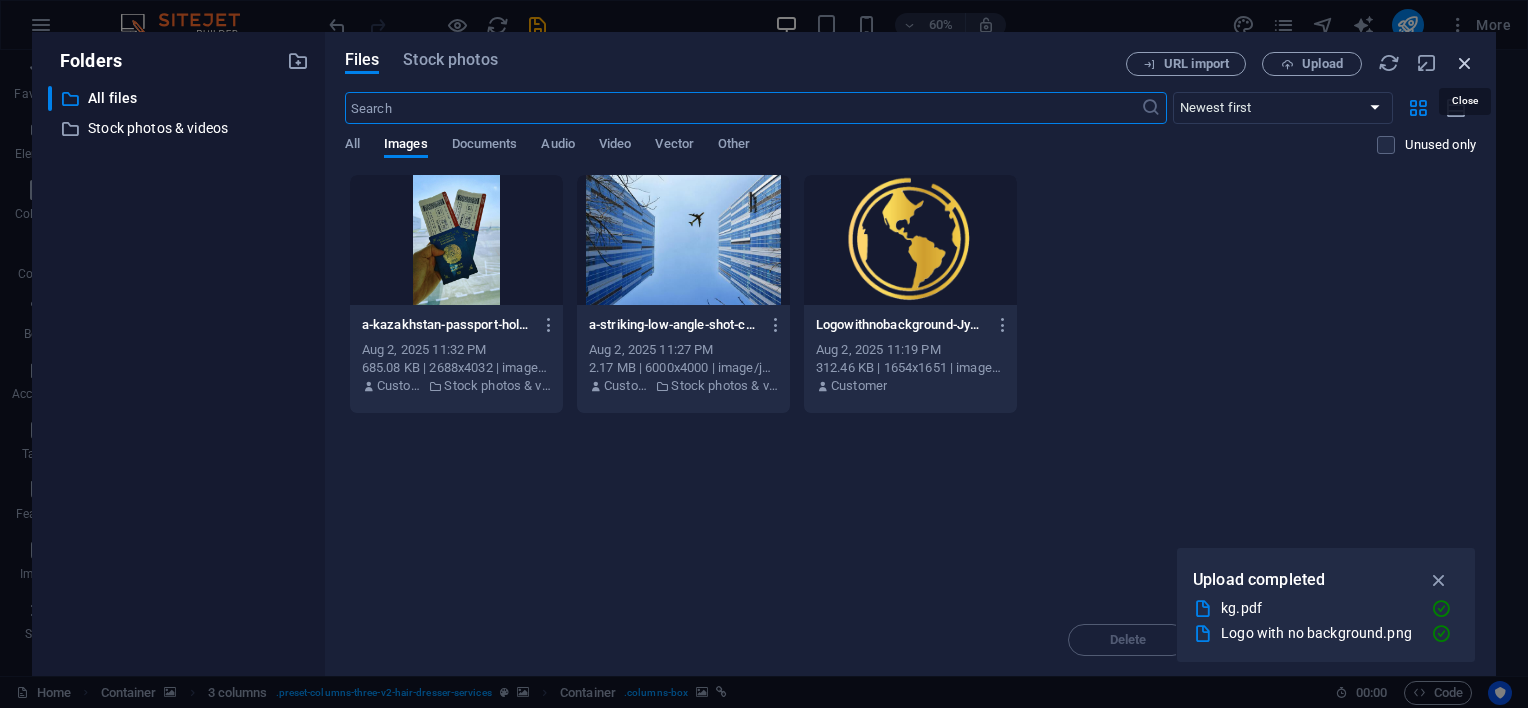 click at bounding box center (1465, 63) 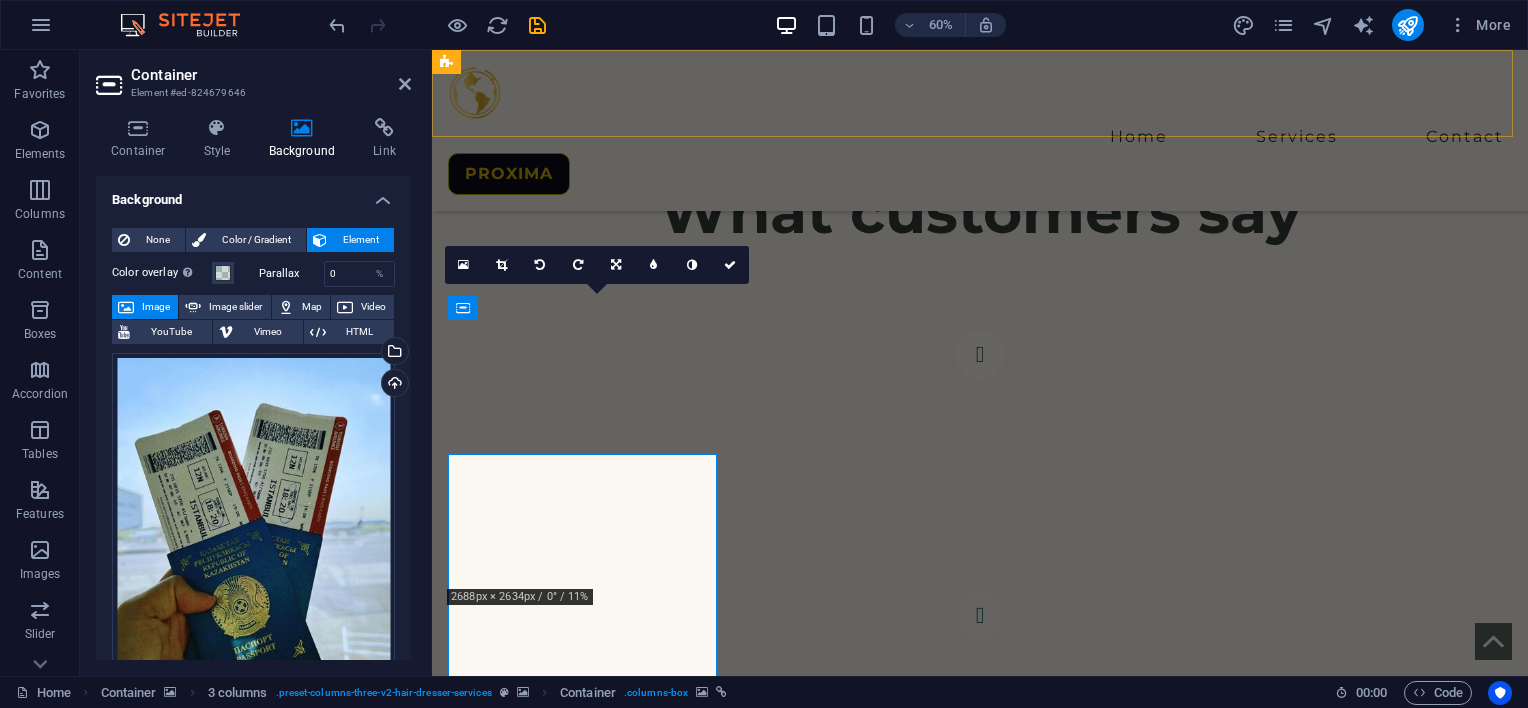 scroll, scrollTop: 1151, scrollLeft: 0, axis: vertical 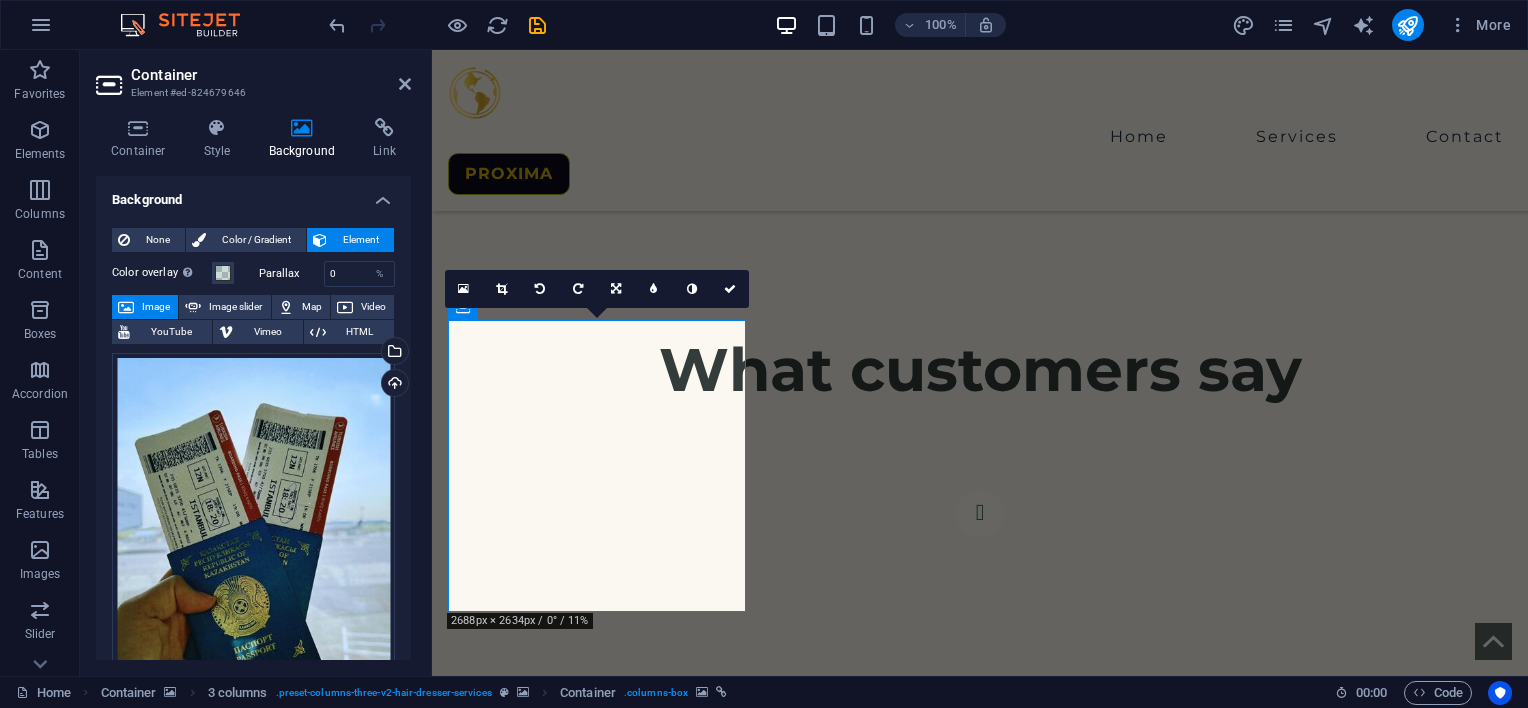 drag, startPoint x: 630, startPoint y: 525, endPoint x: 630, endPoint y: 543, distance: 18 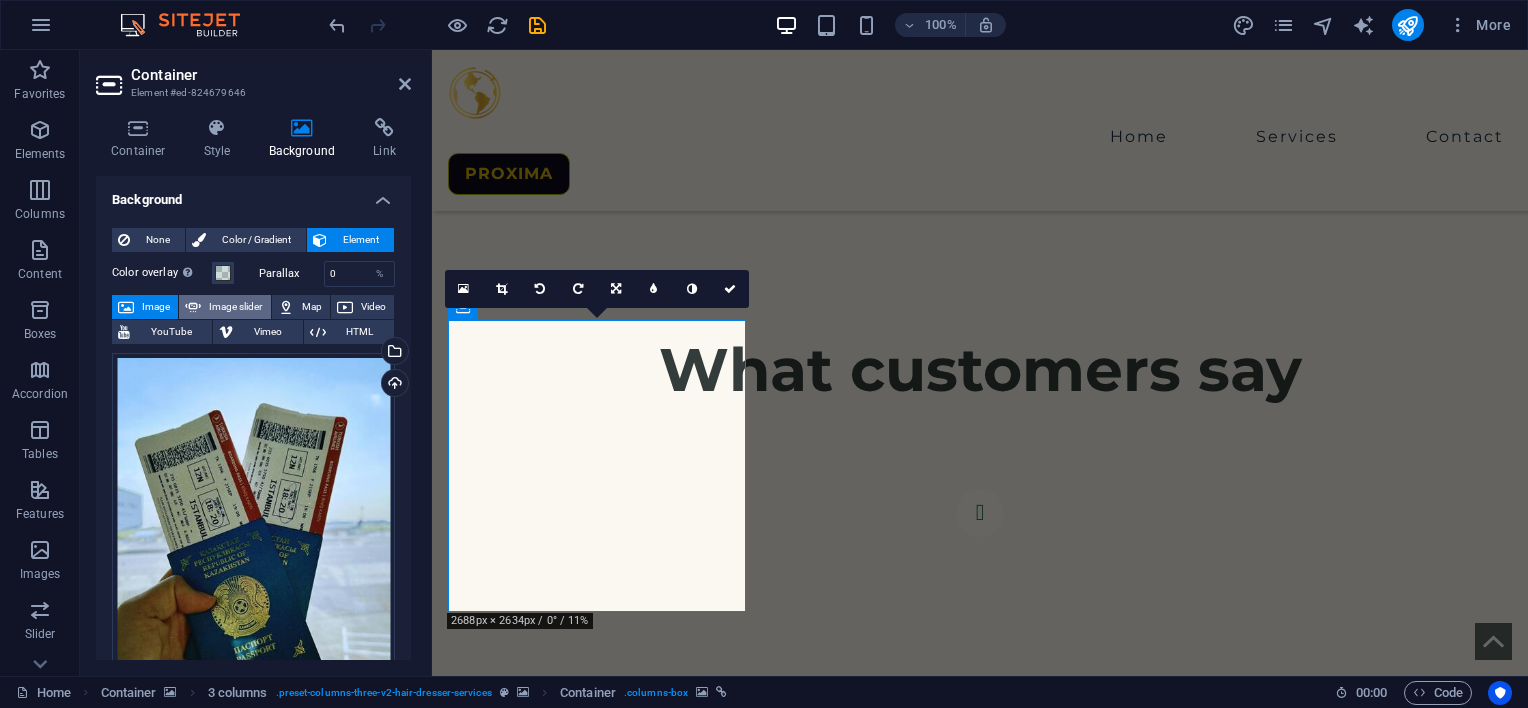 click on "Image slider" at bounding box center (235, 307) 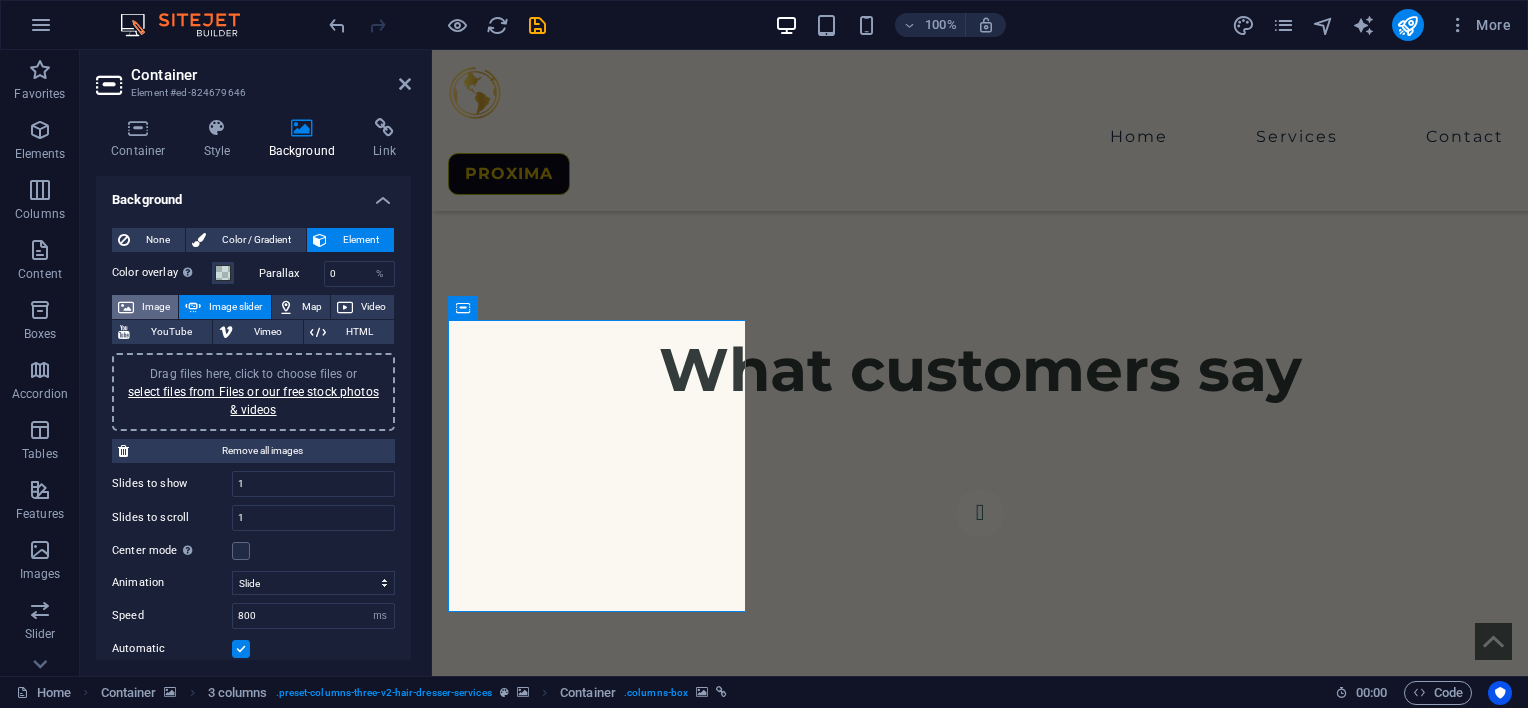 click on "Image" at bounding box center [156, 307] 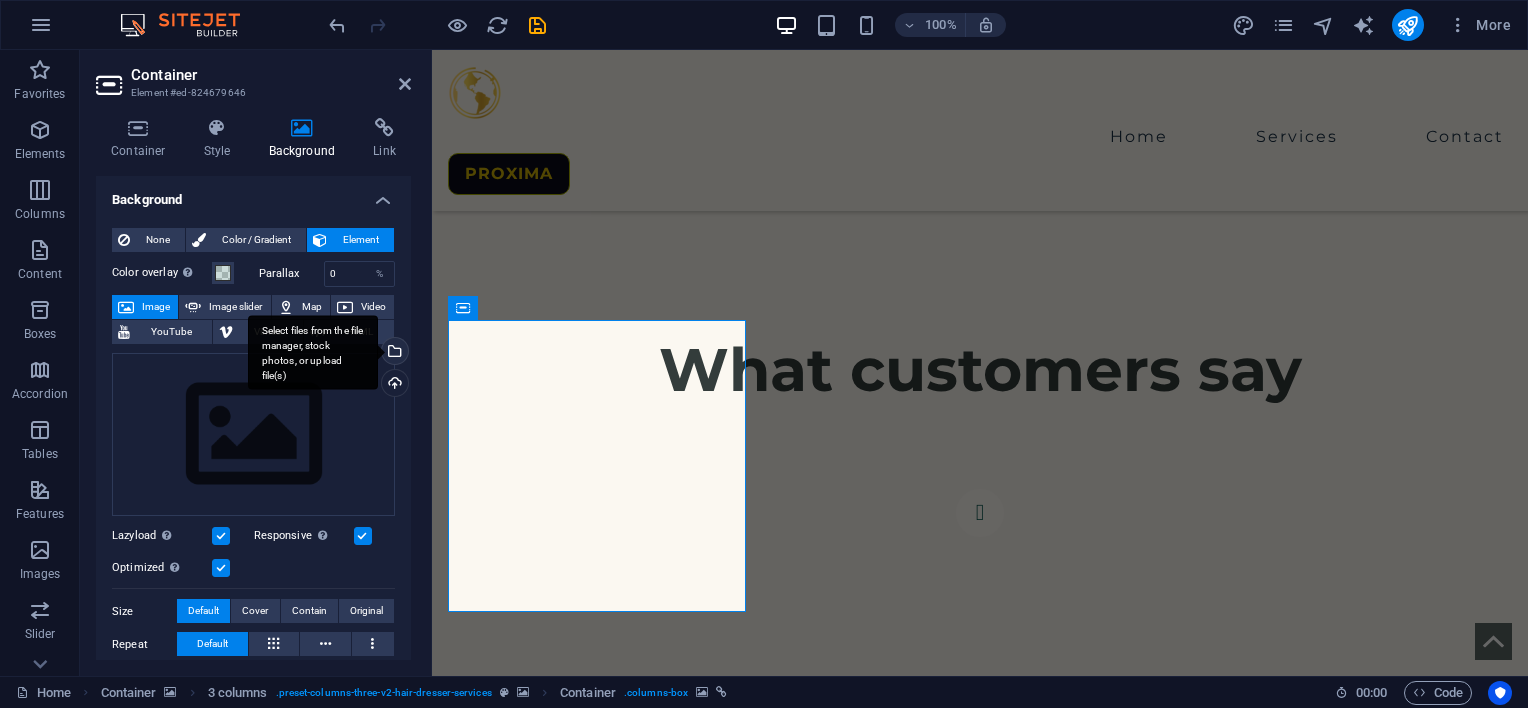 click on "Select files from the file manager, stock photos, or upload file(s)" at bounding box center [313, 352] 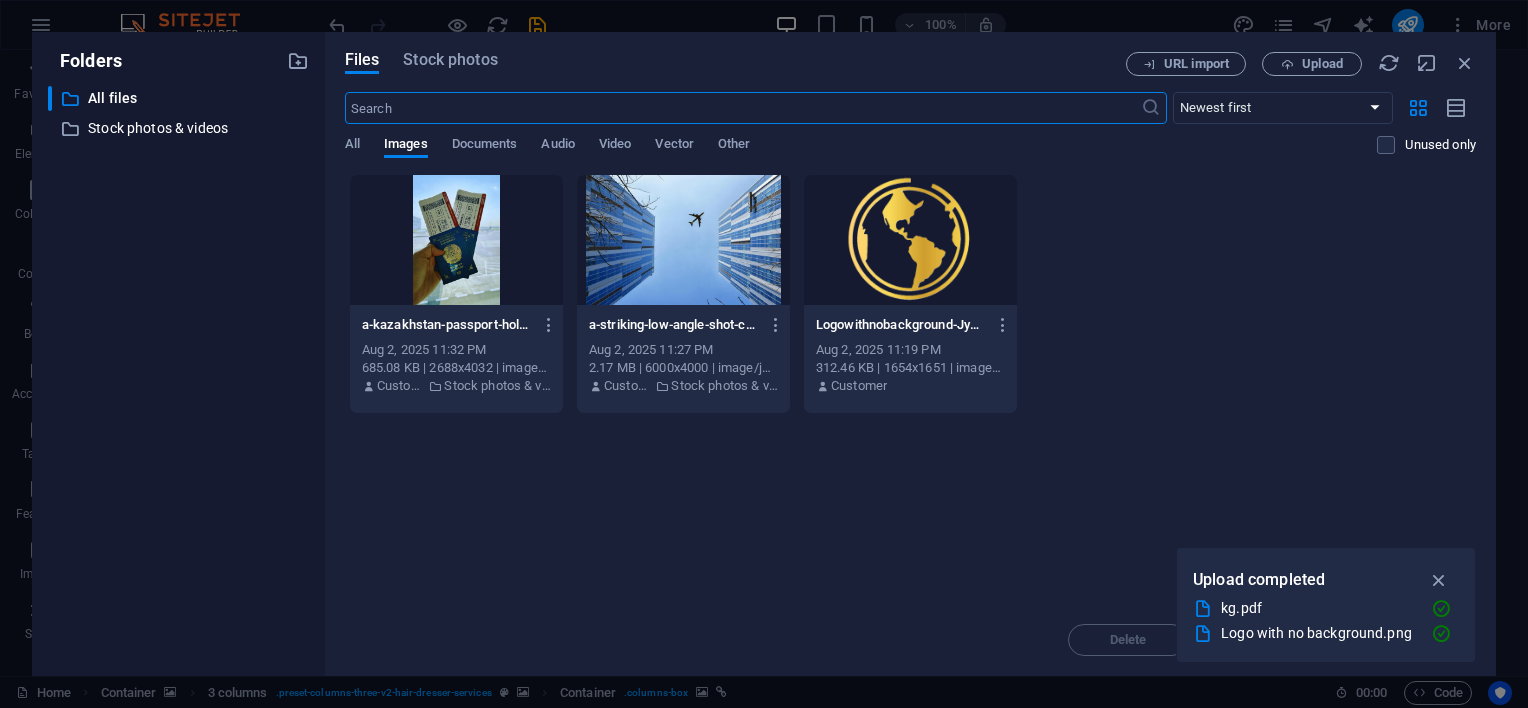 scroll, scrollTop: 1309, scrollLeft: 0, axis: vertical 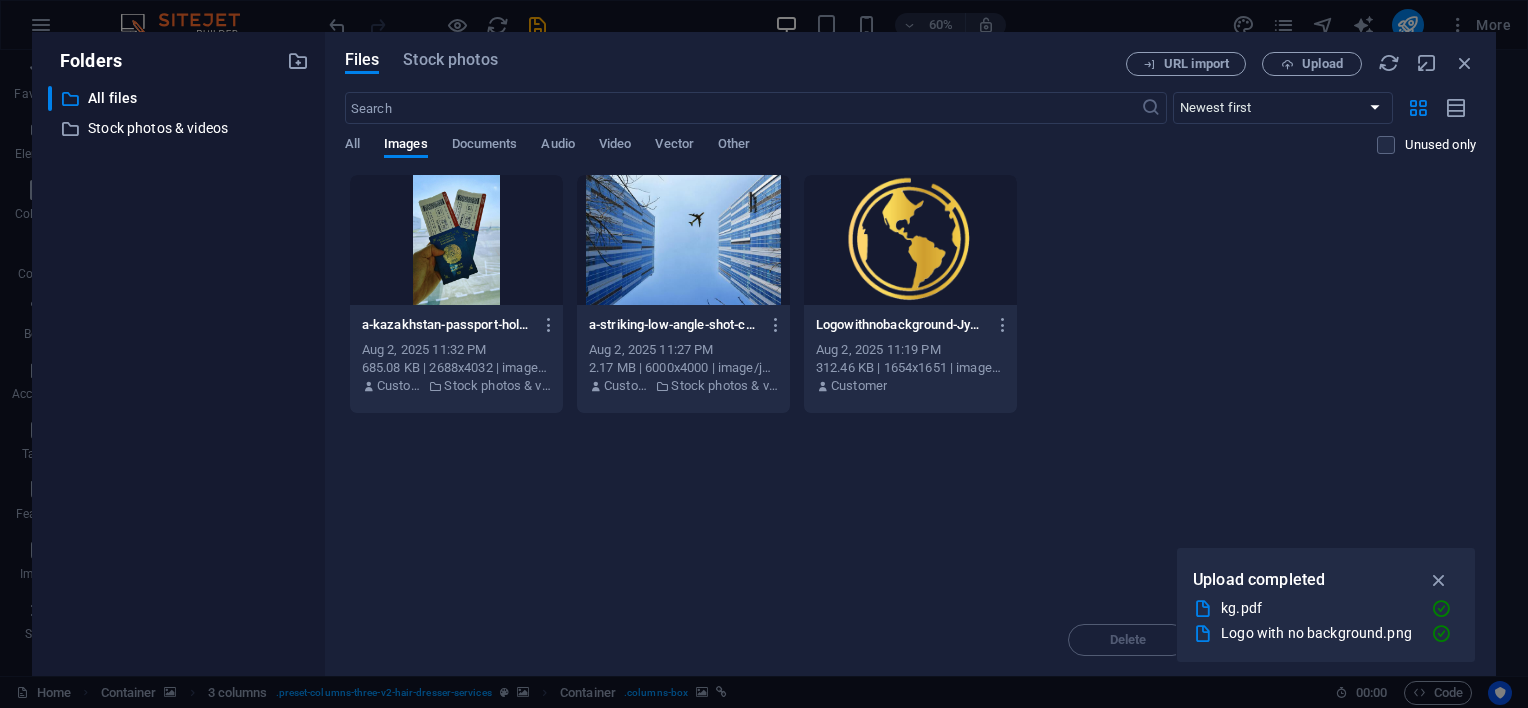 click at bounding box center [456, 240] 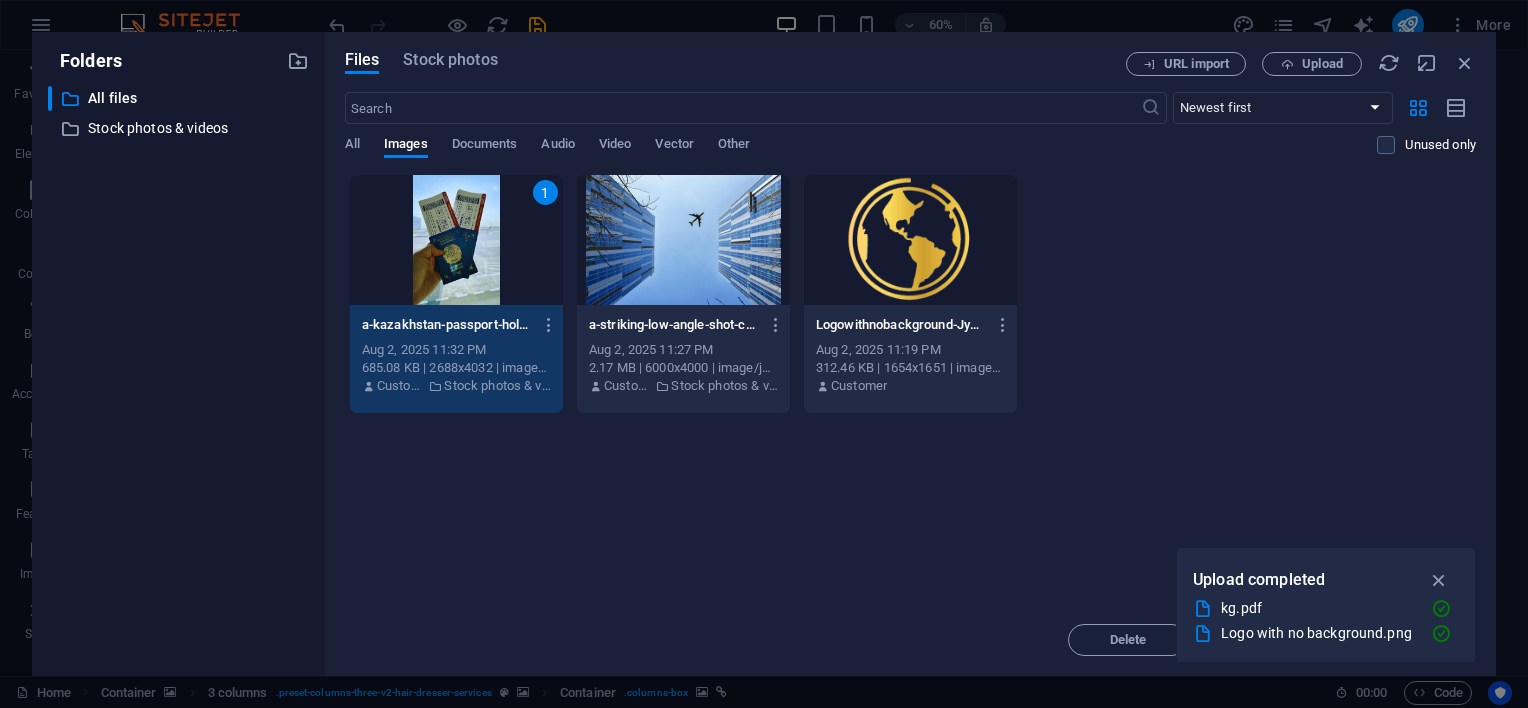 click on "1" at bounding box center [456, 240] 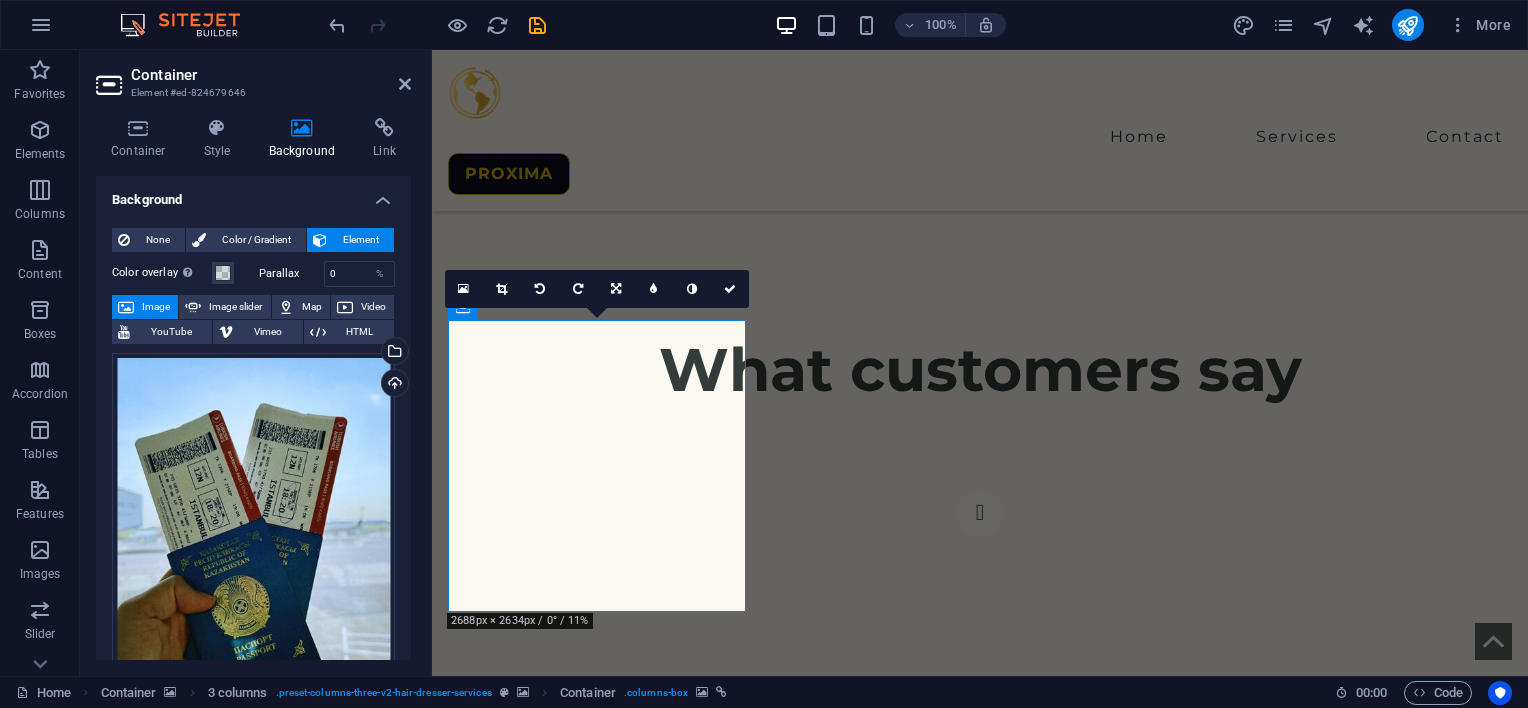 click at bounding box center [599, 2575] 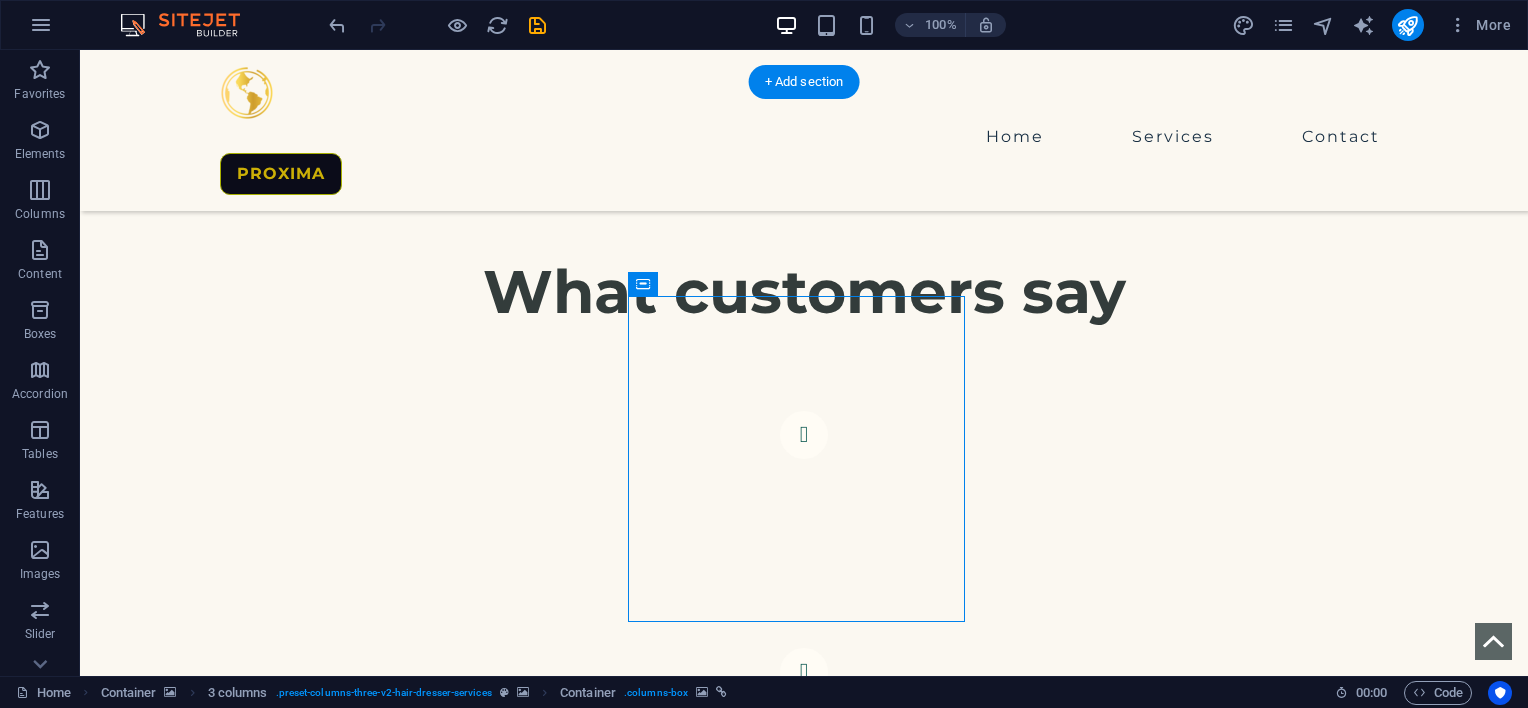 click at bounding box center [388, 2473] 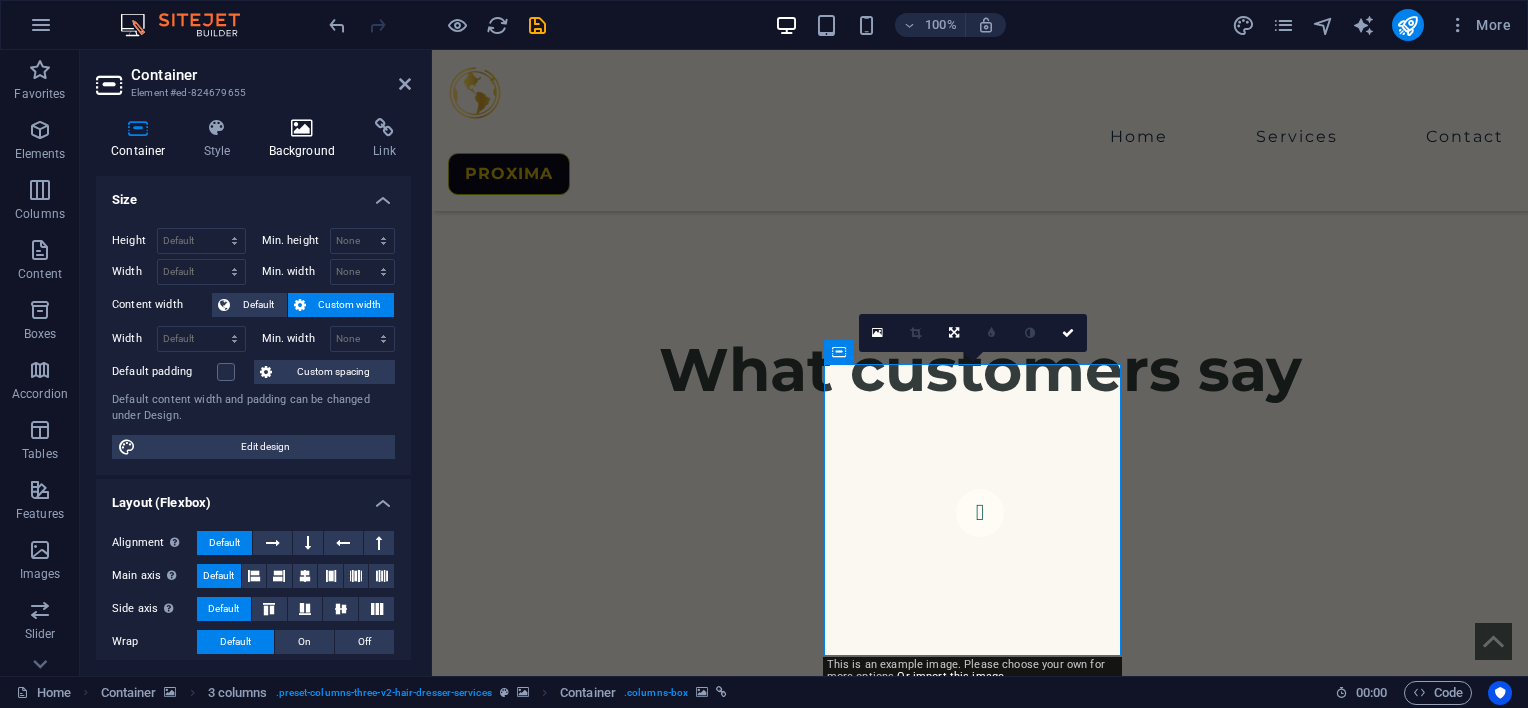 click at bounding box center [302, 128] 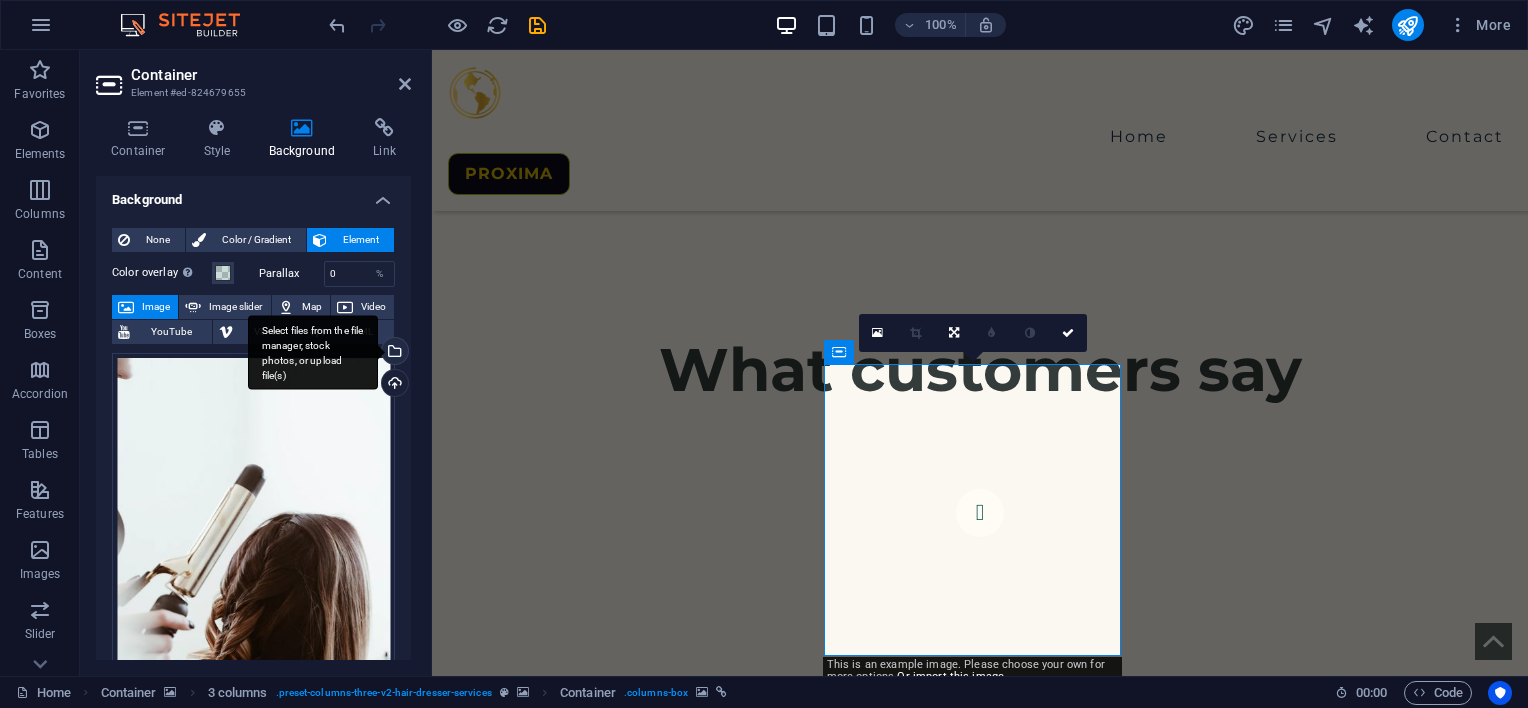 click on "Select files from the file manager, stock photos, or upload file(s)" at bounding box center (393, 353) 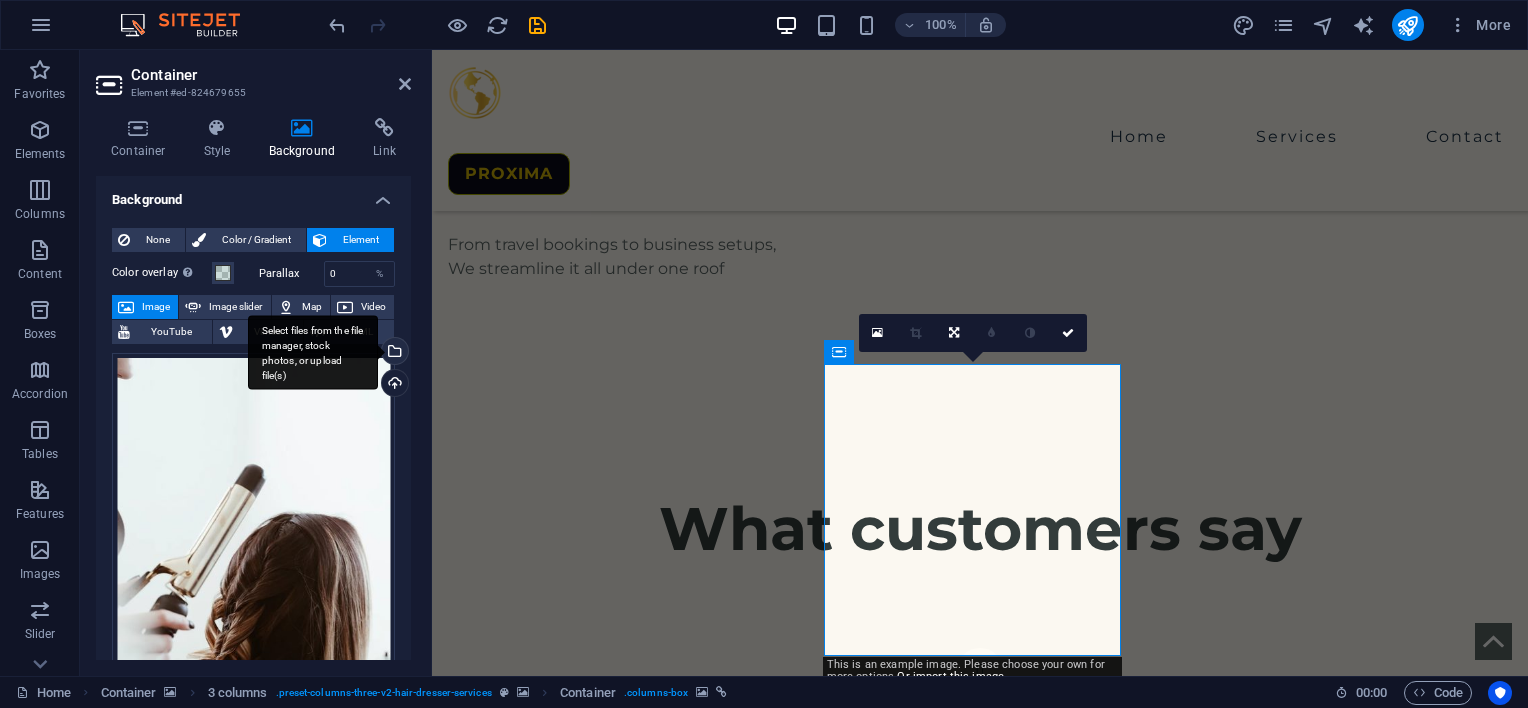 scroll, scrollTop: 1309, scrollLeft: 0, axis: vertical 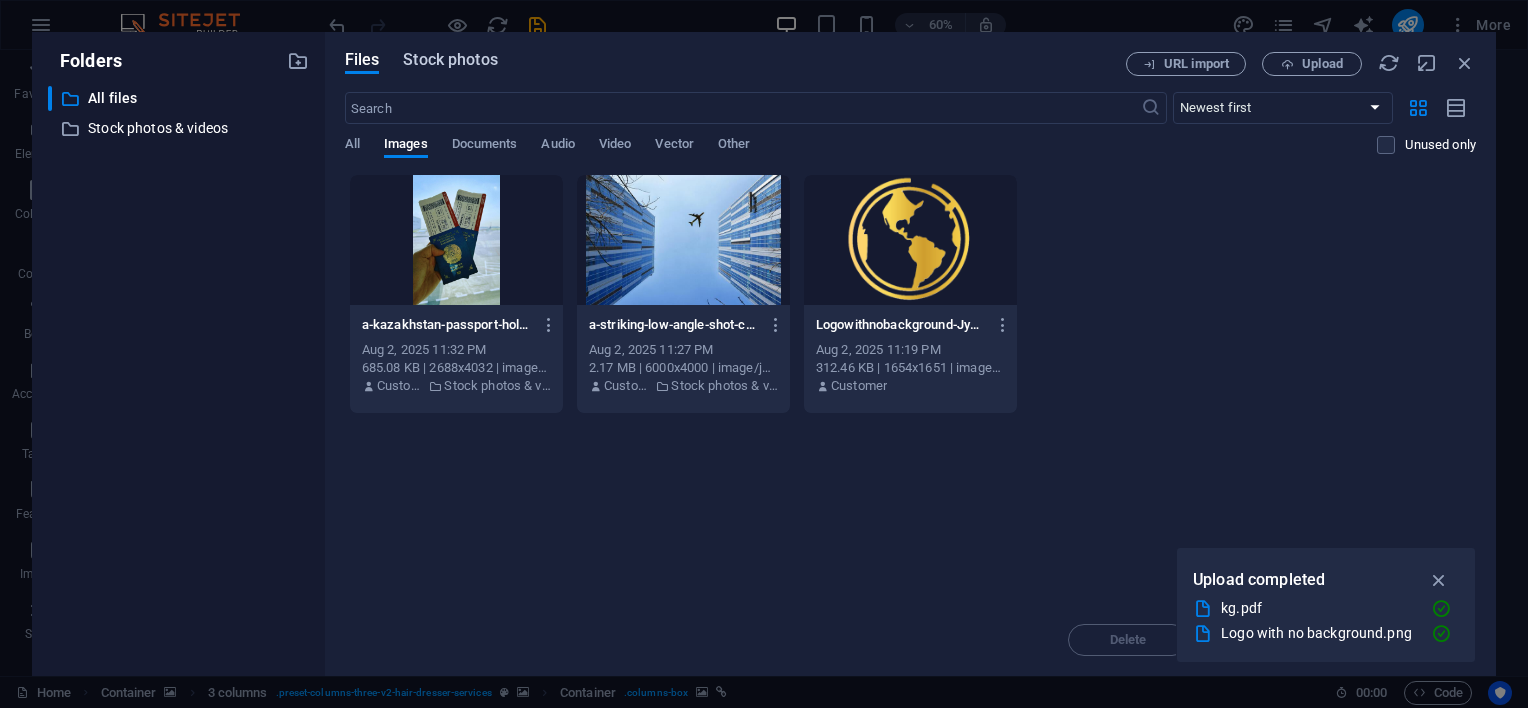 click on "Stock photos" at bounding box center [450, 60] 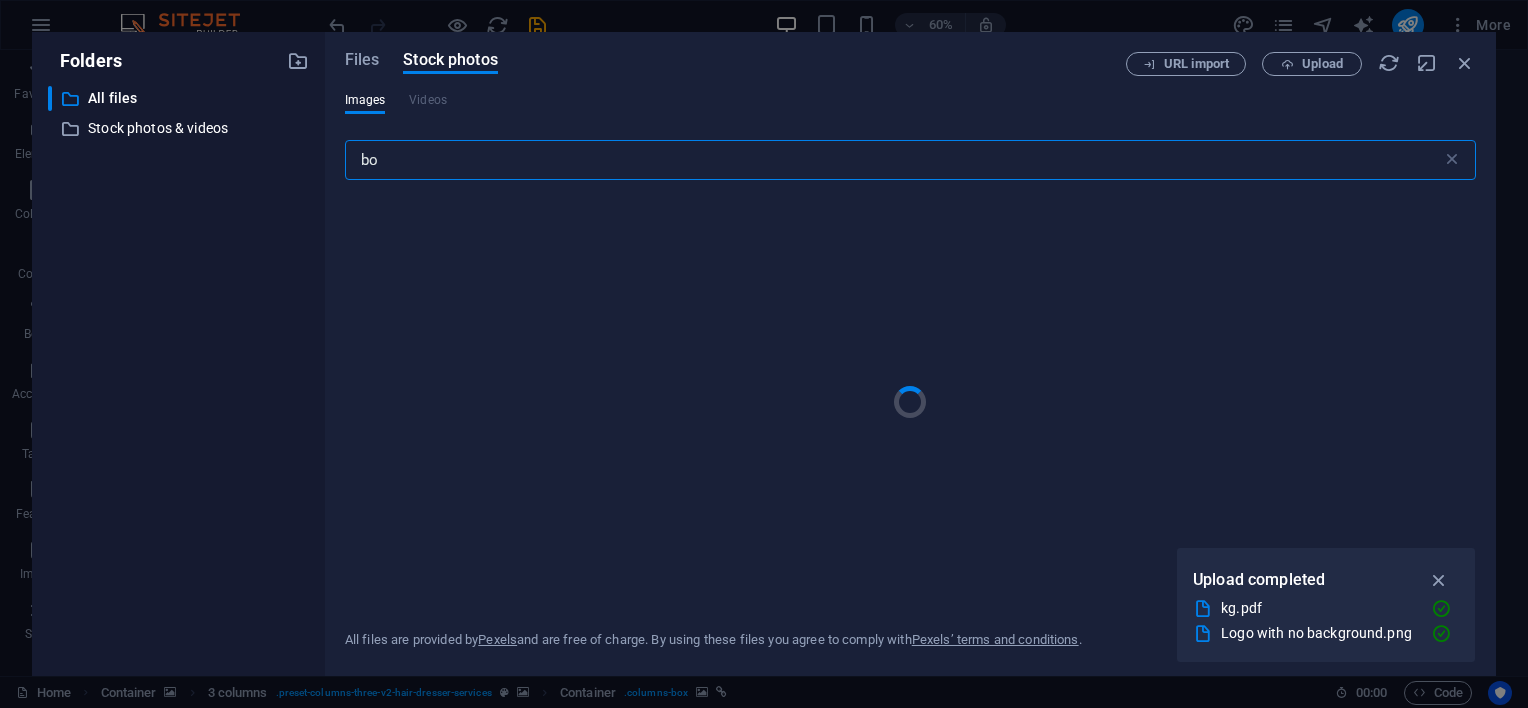 type on "b" 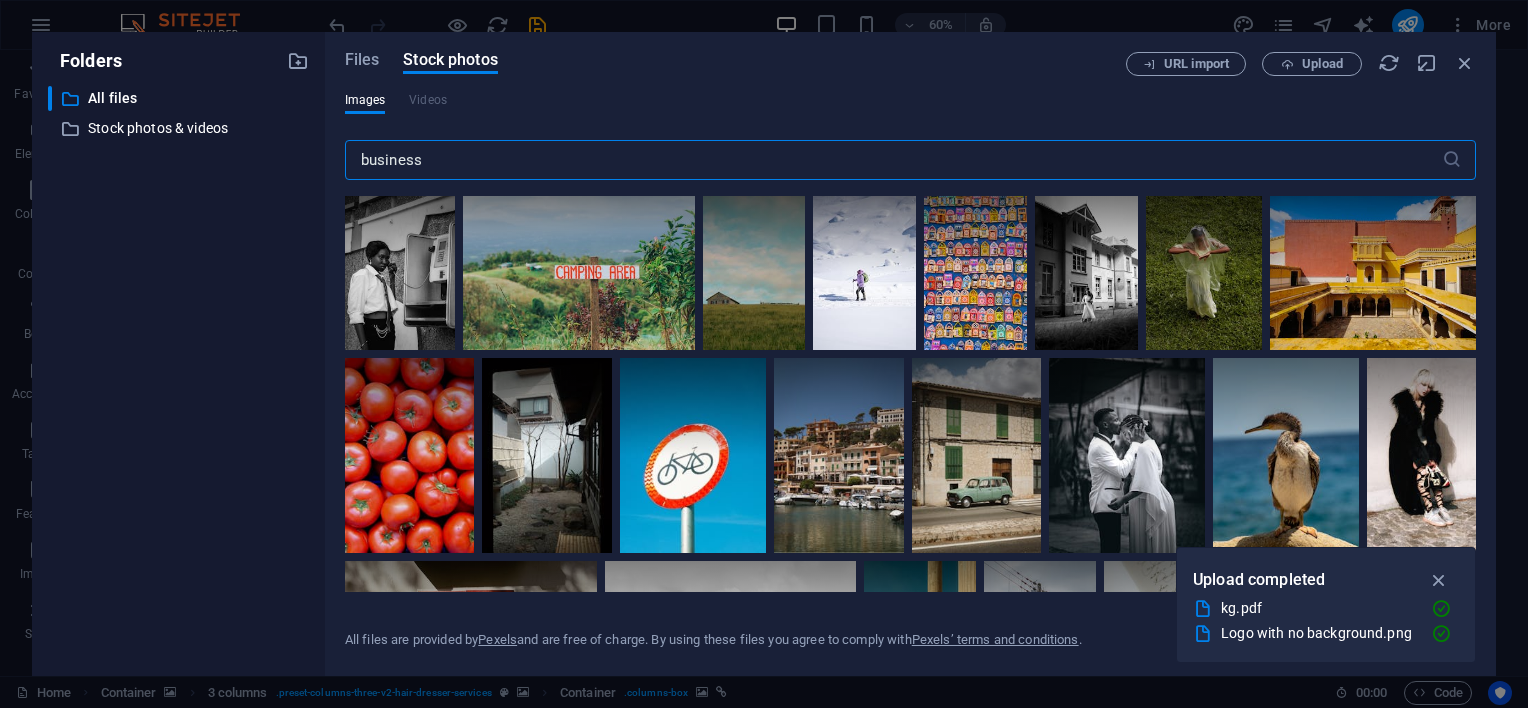 type on "business" 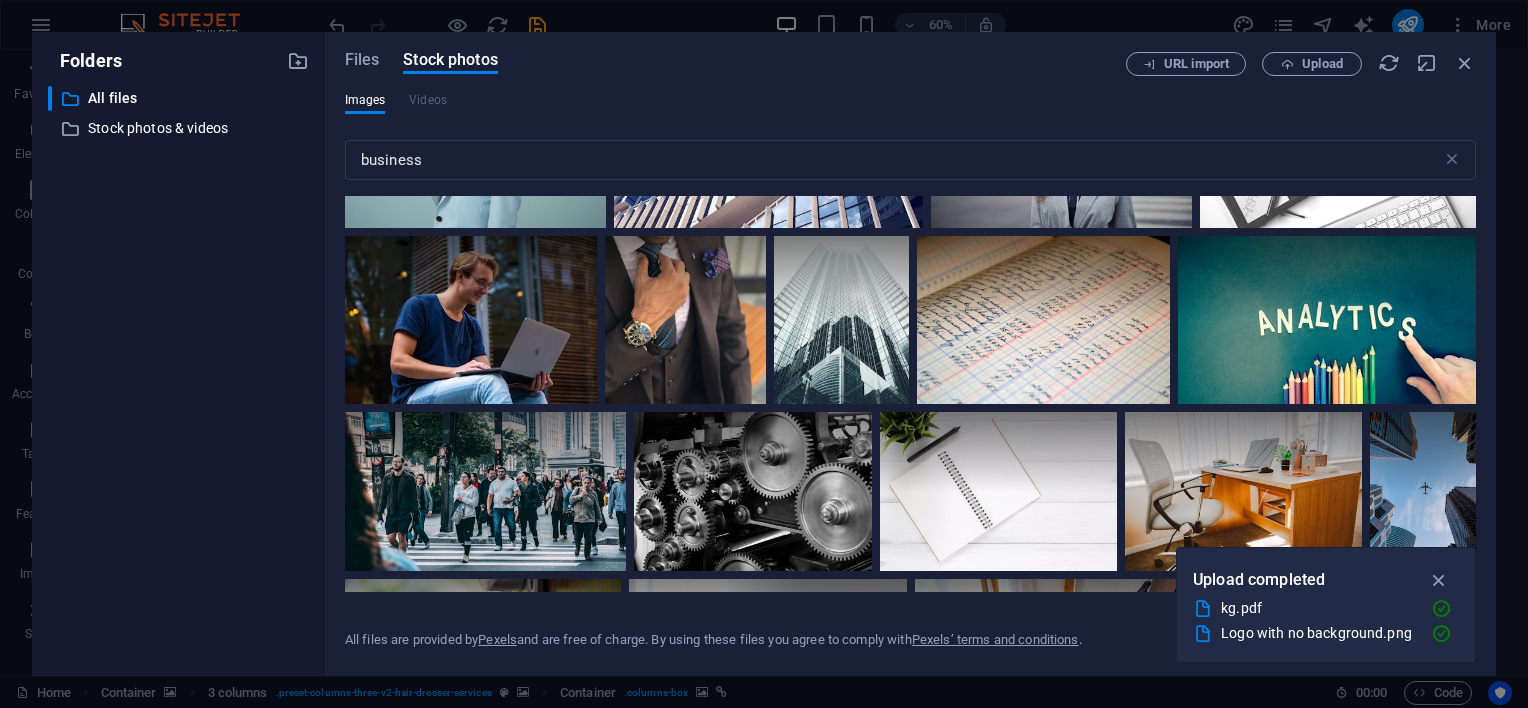 scroll, scrollTop: 1032, scrollLeft: 0, axis: vertical 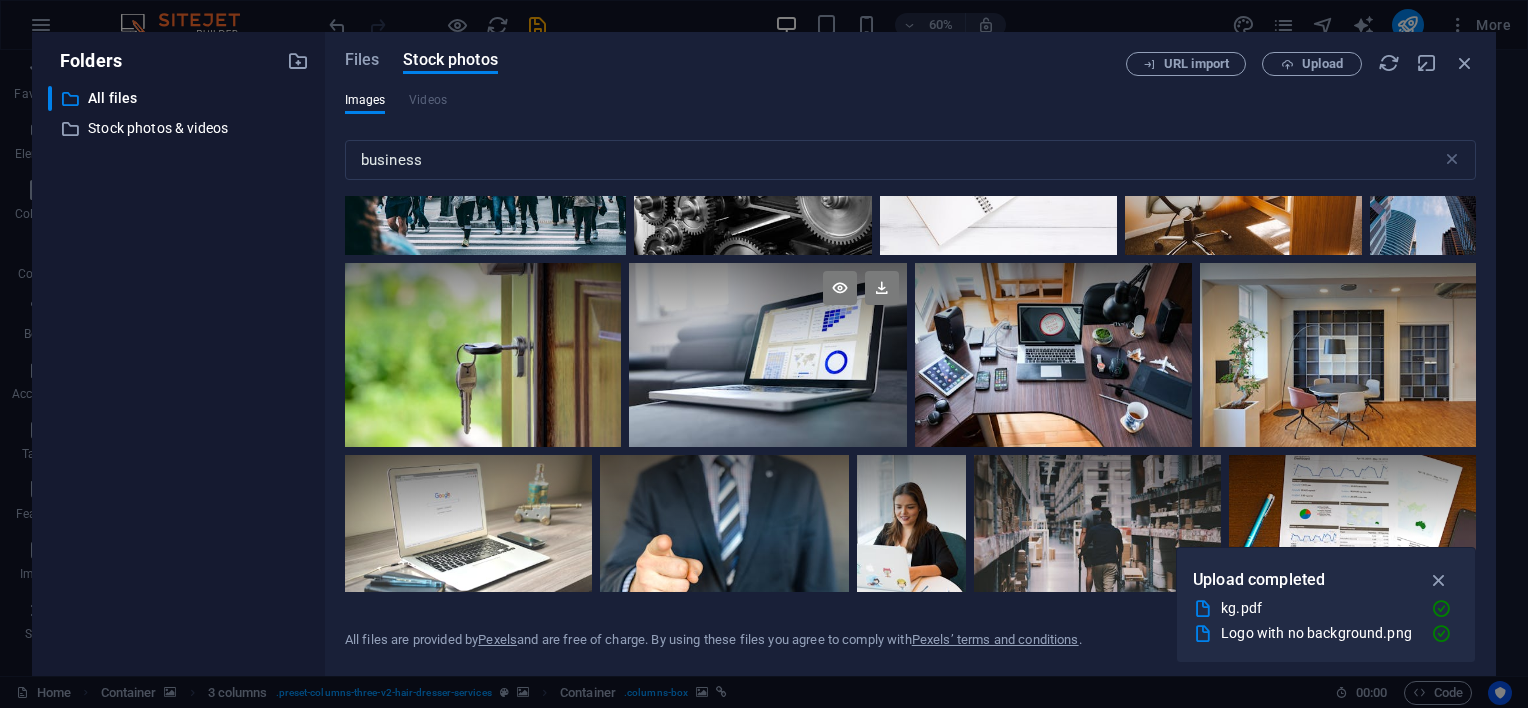 click at bounding box center [768, 309] 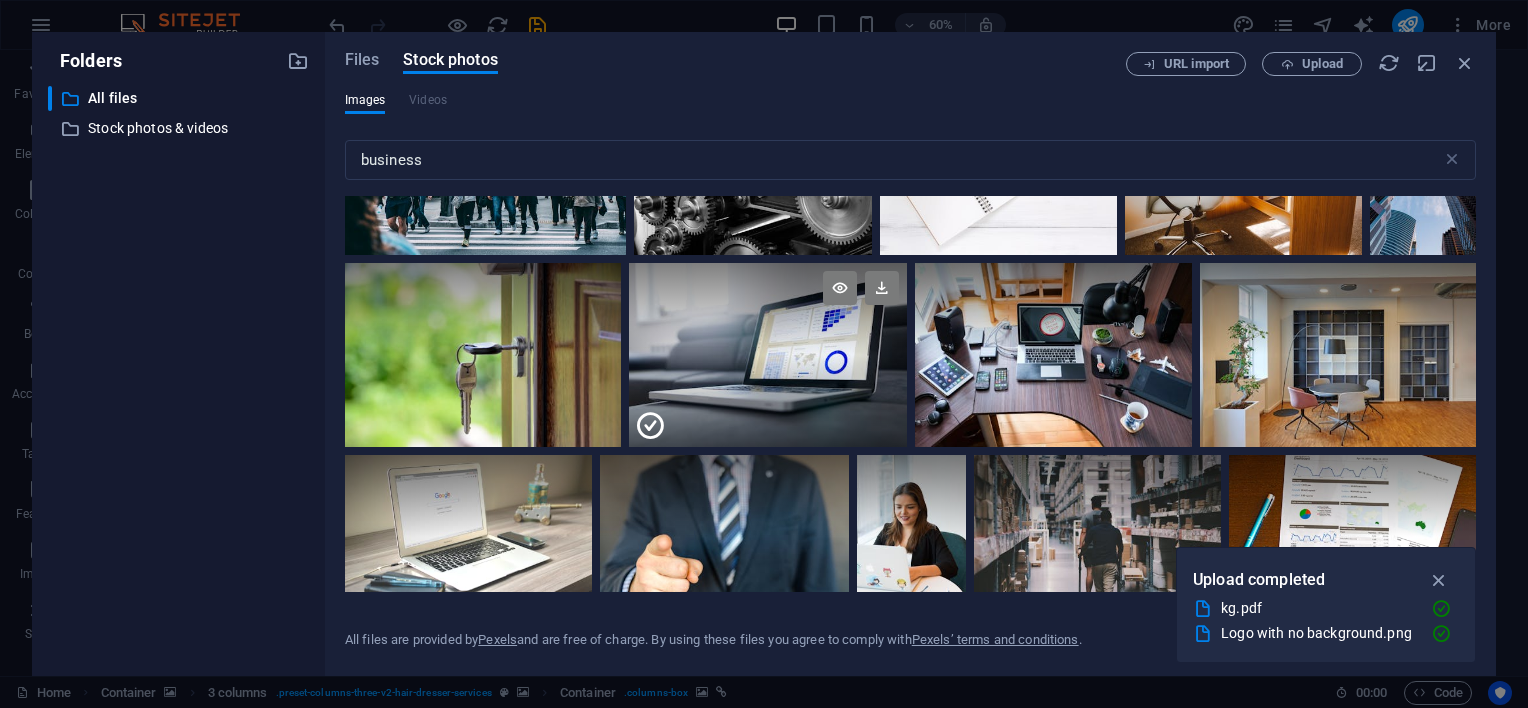 click at bounding box center (768, 309) 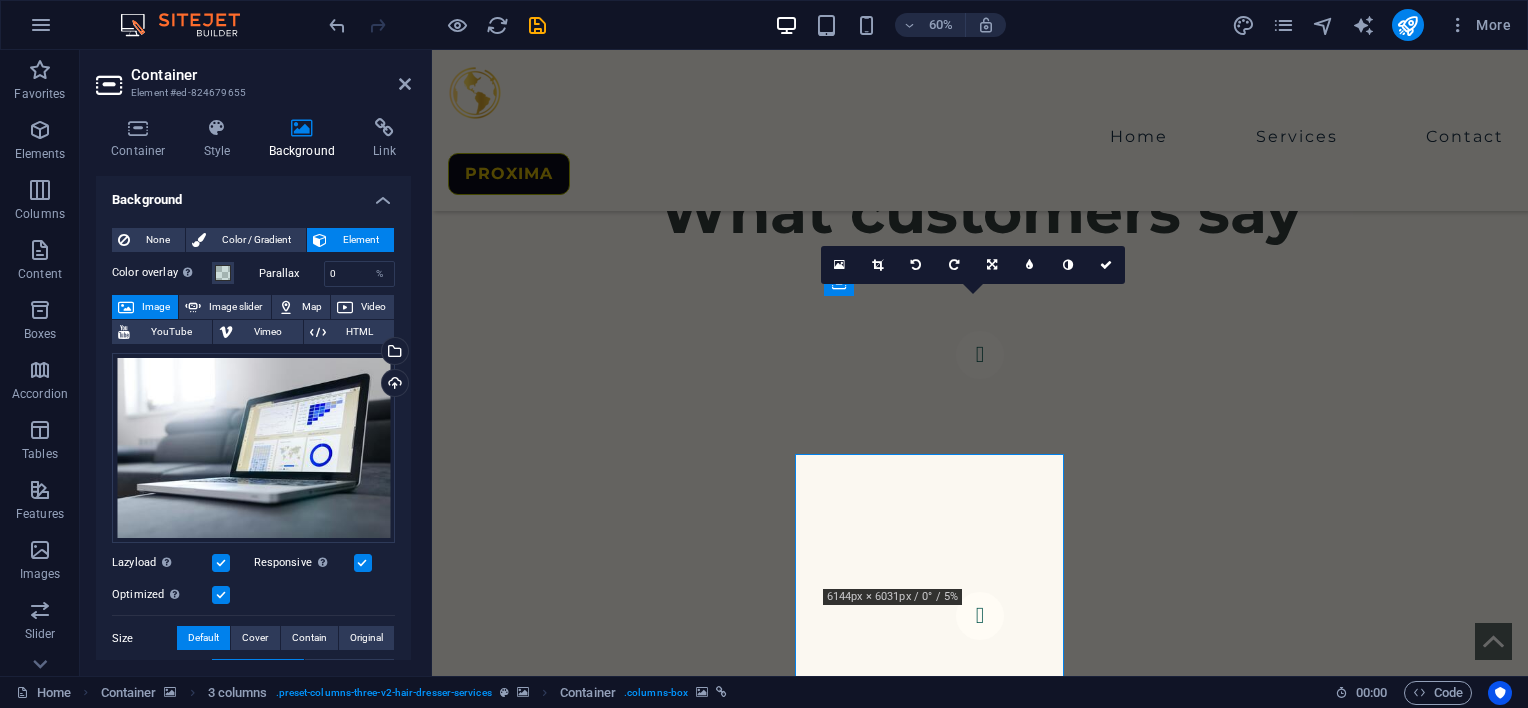 scroll, scrollTop: 1151, scrollLeft: 0, axis: vertical 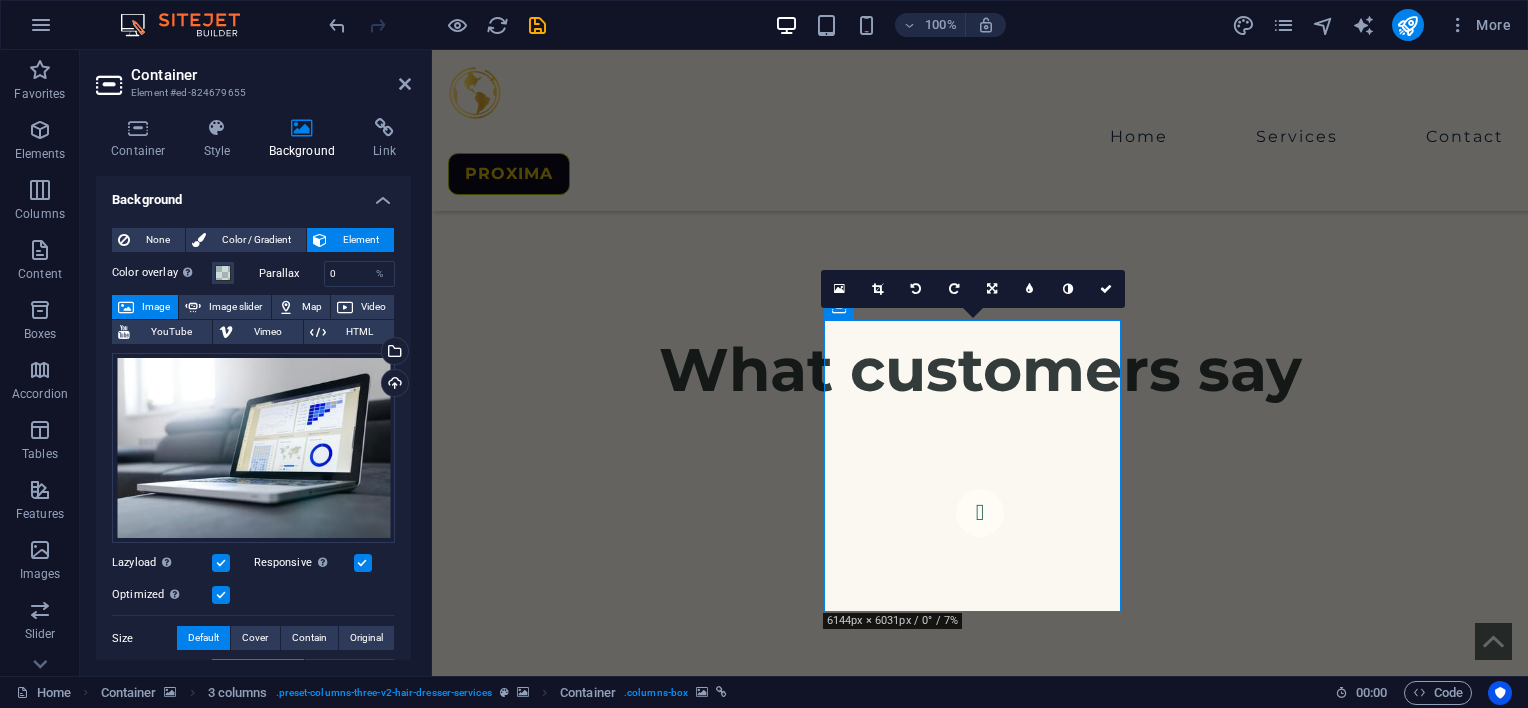 click at bounding box center [599, 3014] 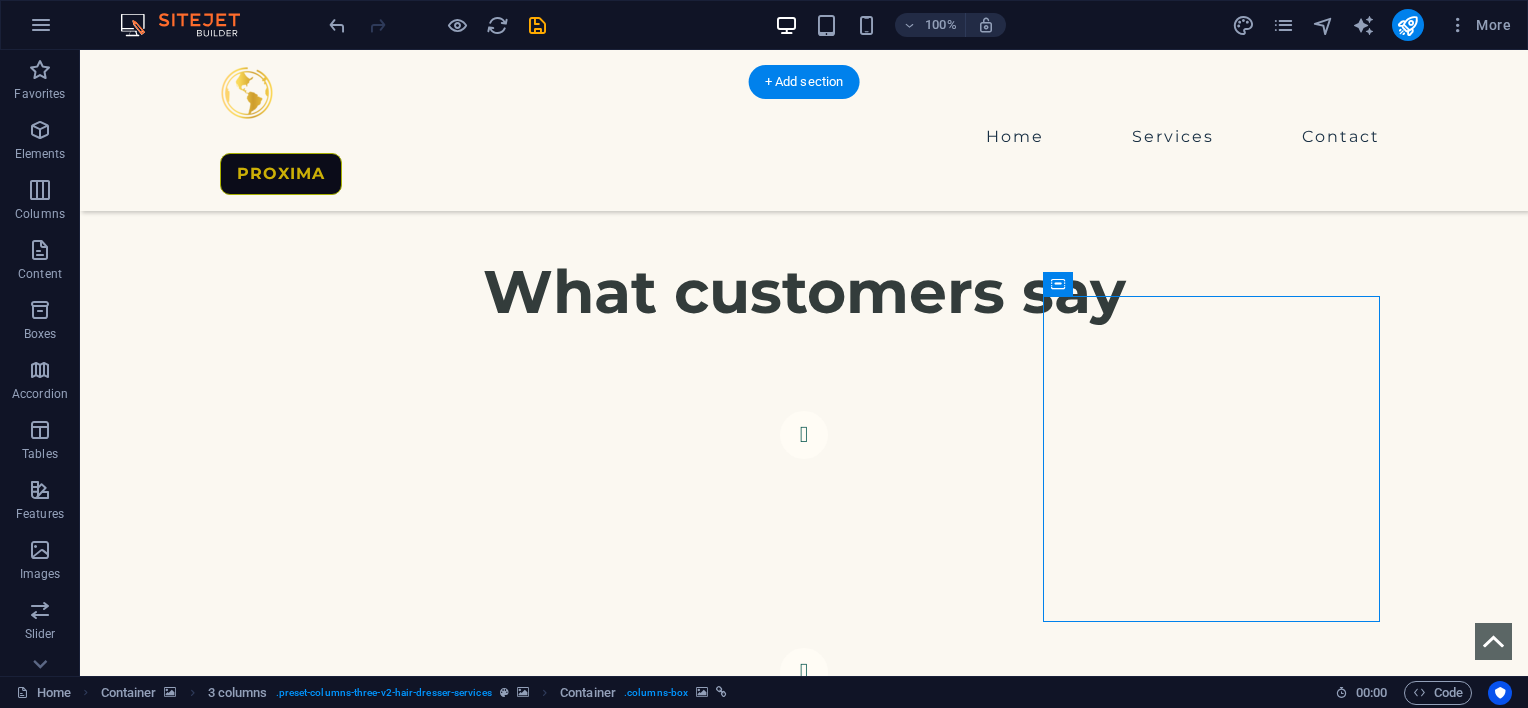 click at bounding box center [388, 2912] 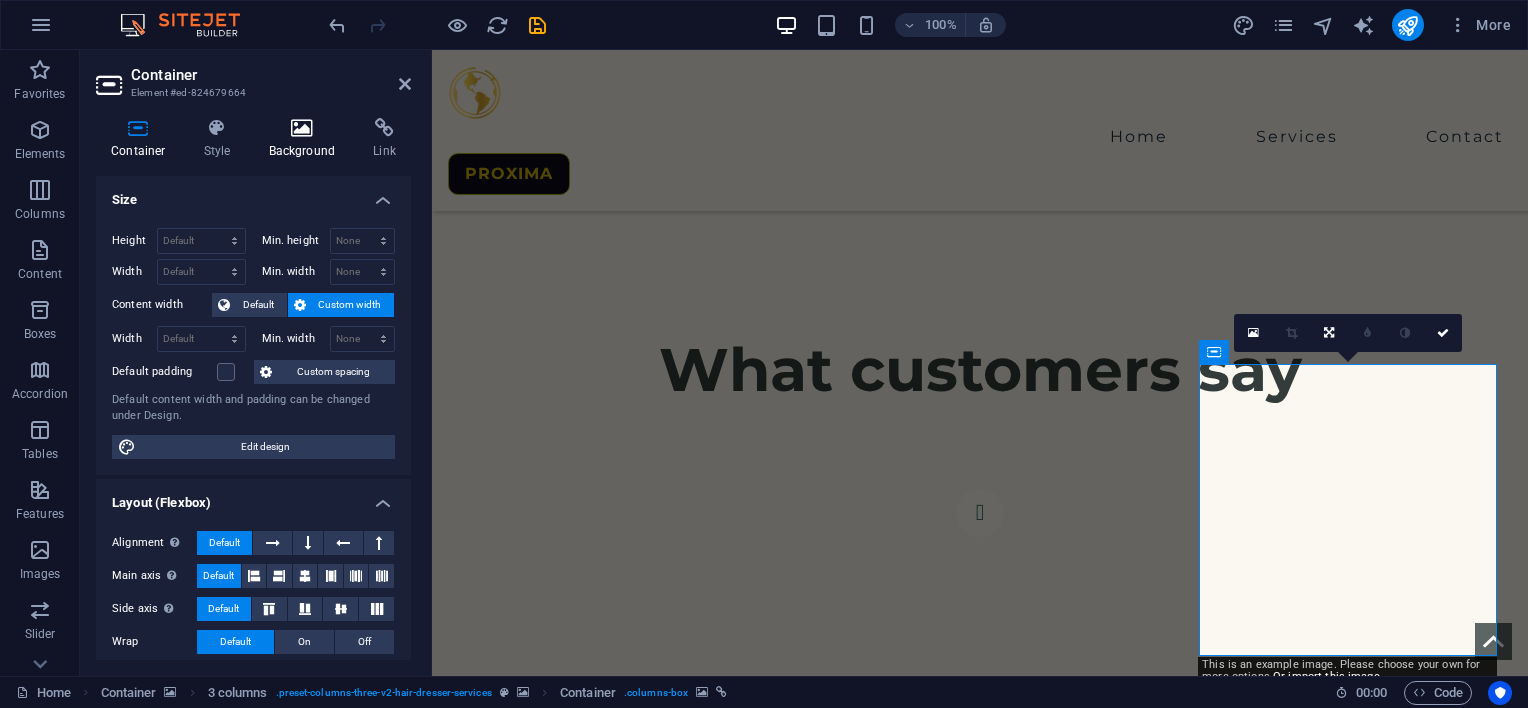 click on "Background" at bounding box center [306, 139] 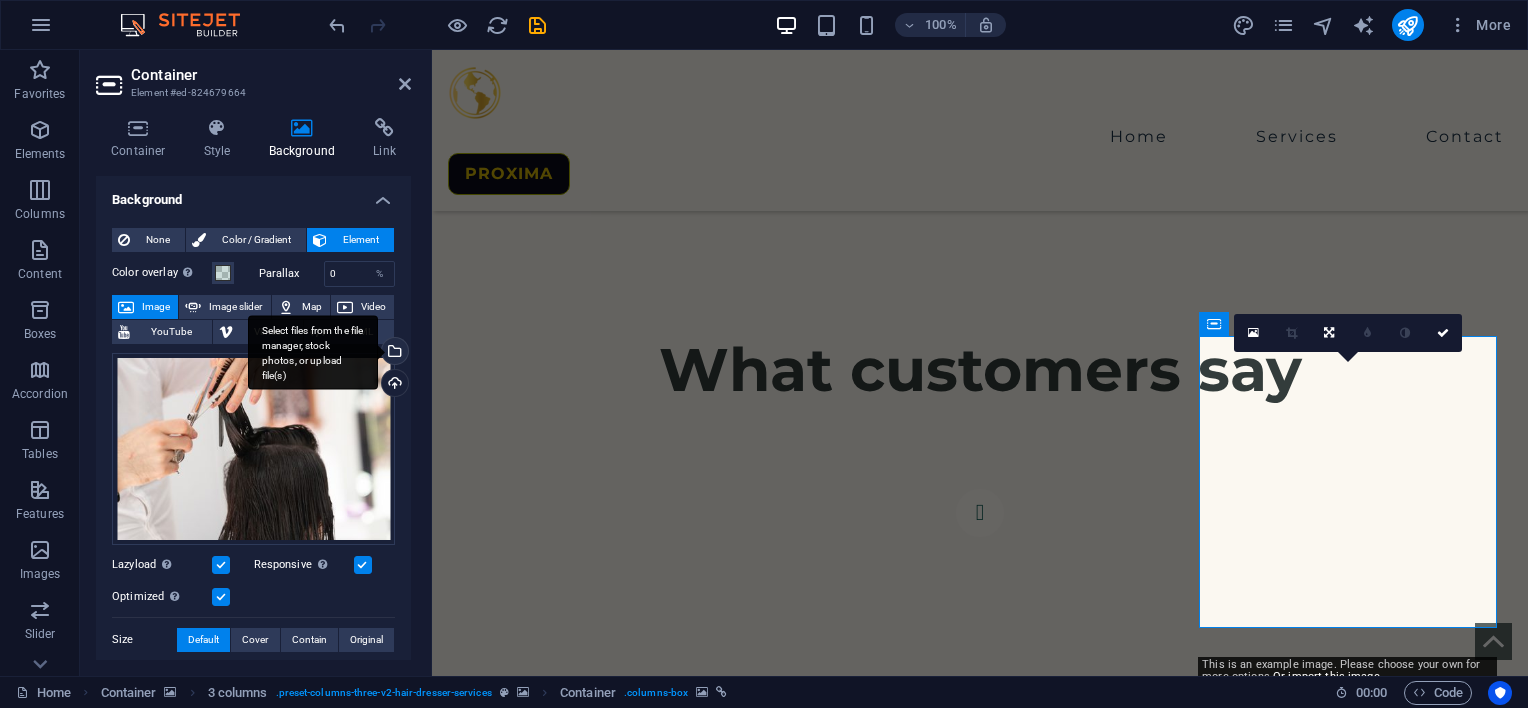 click on "Select files from the file manager, stock photos, or upload file(s)" at bounding box center [393, 353] 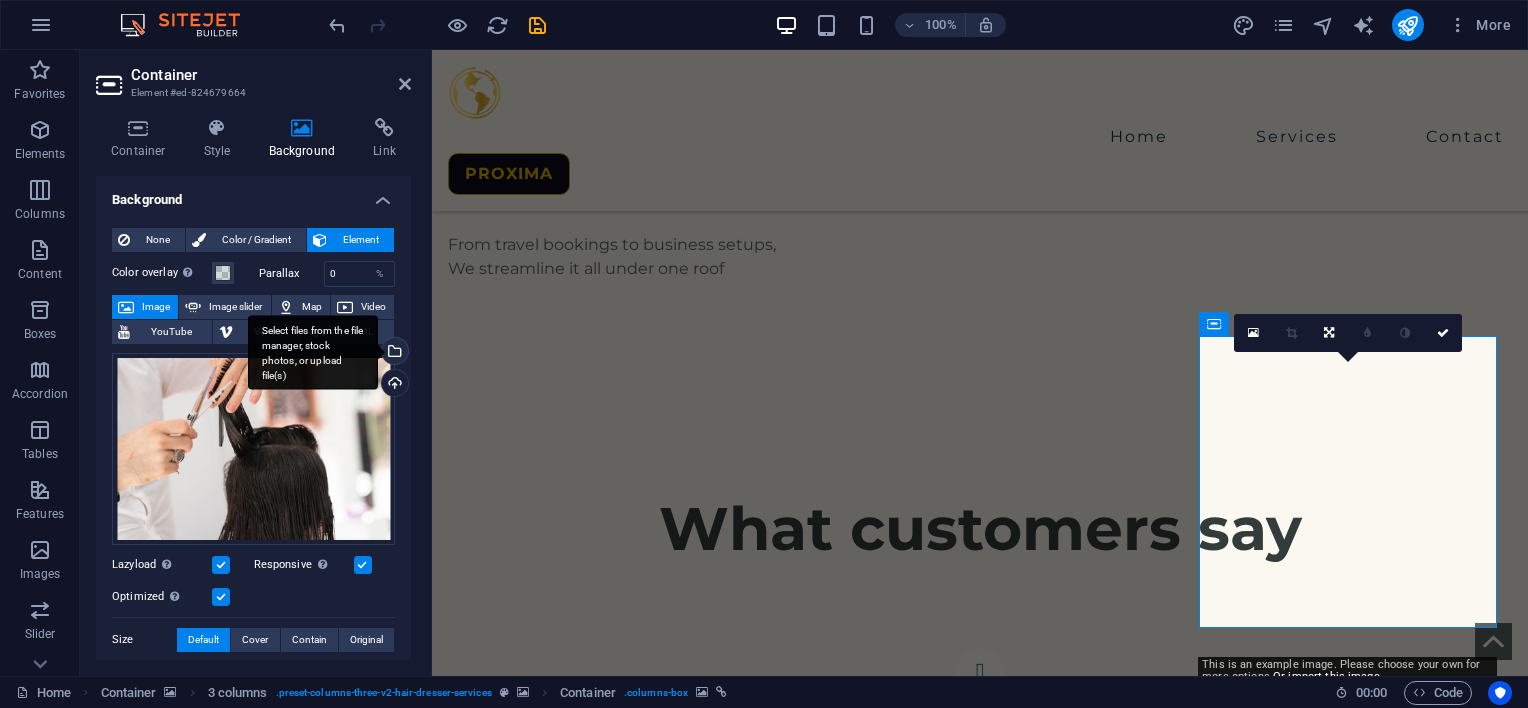 scroll, scrollTop: 1309, scrollLeft: 0, axis: vertical 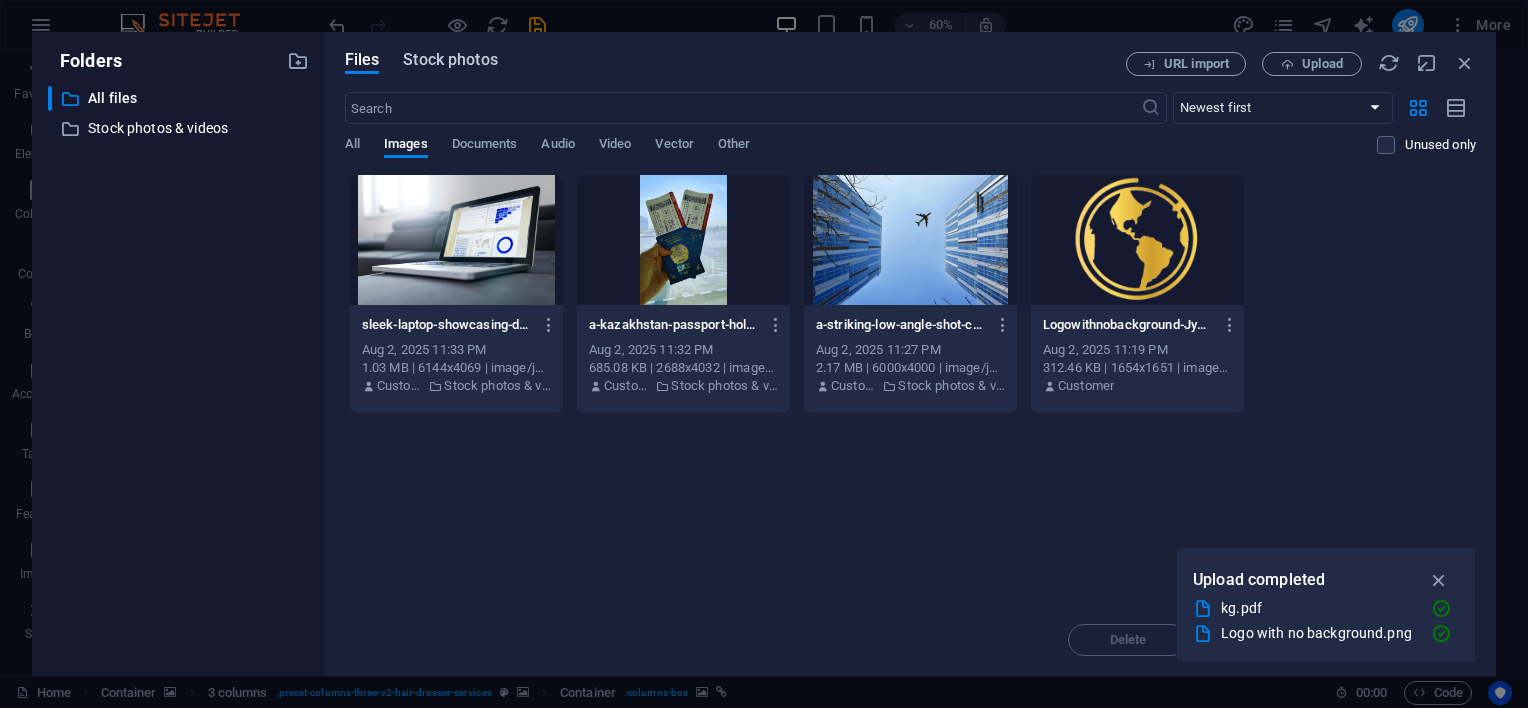 click on "Stock photos" at bounding box center [450, 60] 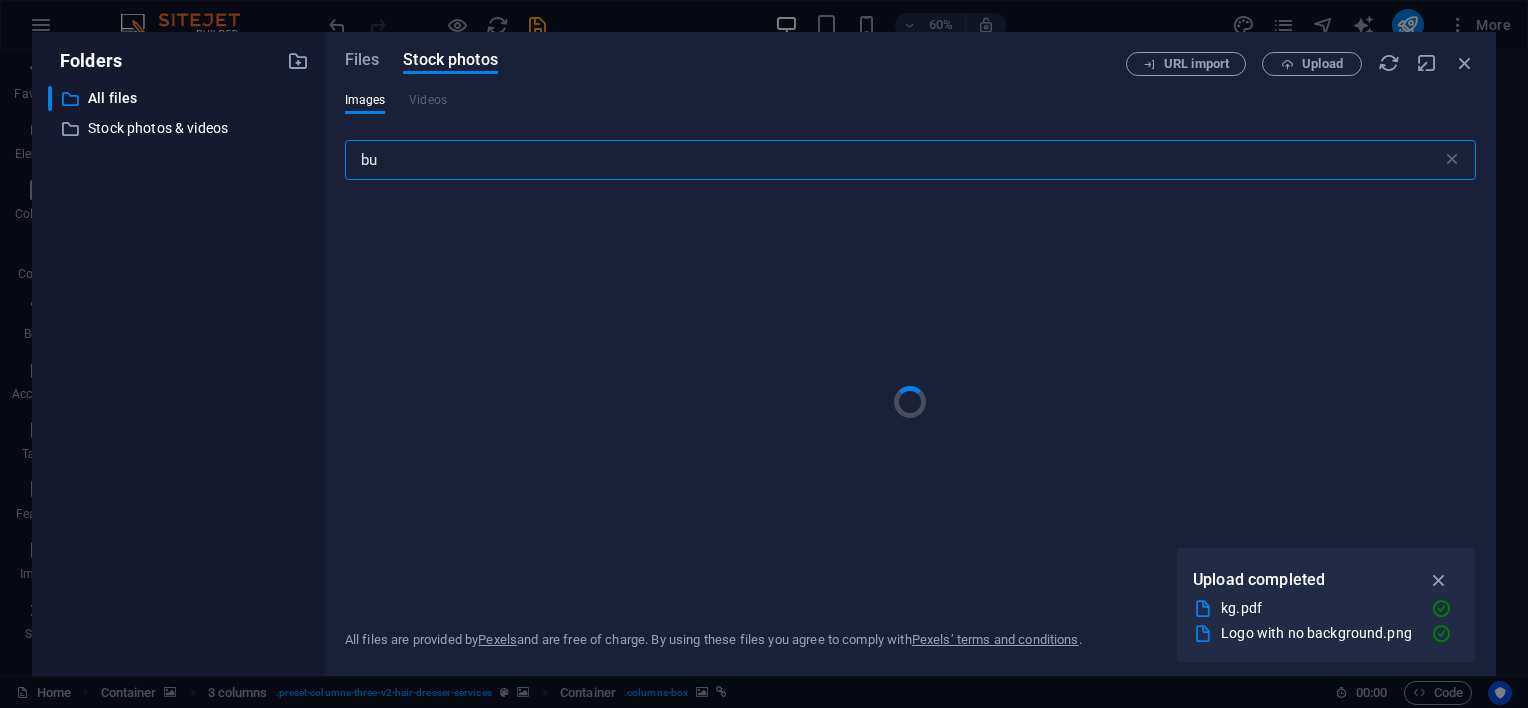 type on "b" 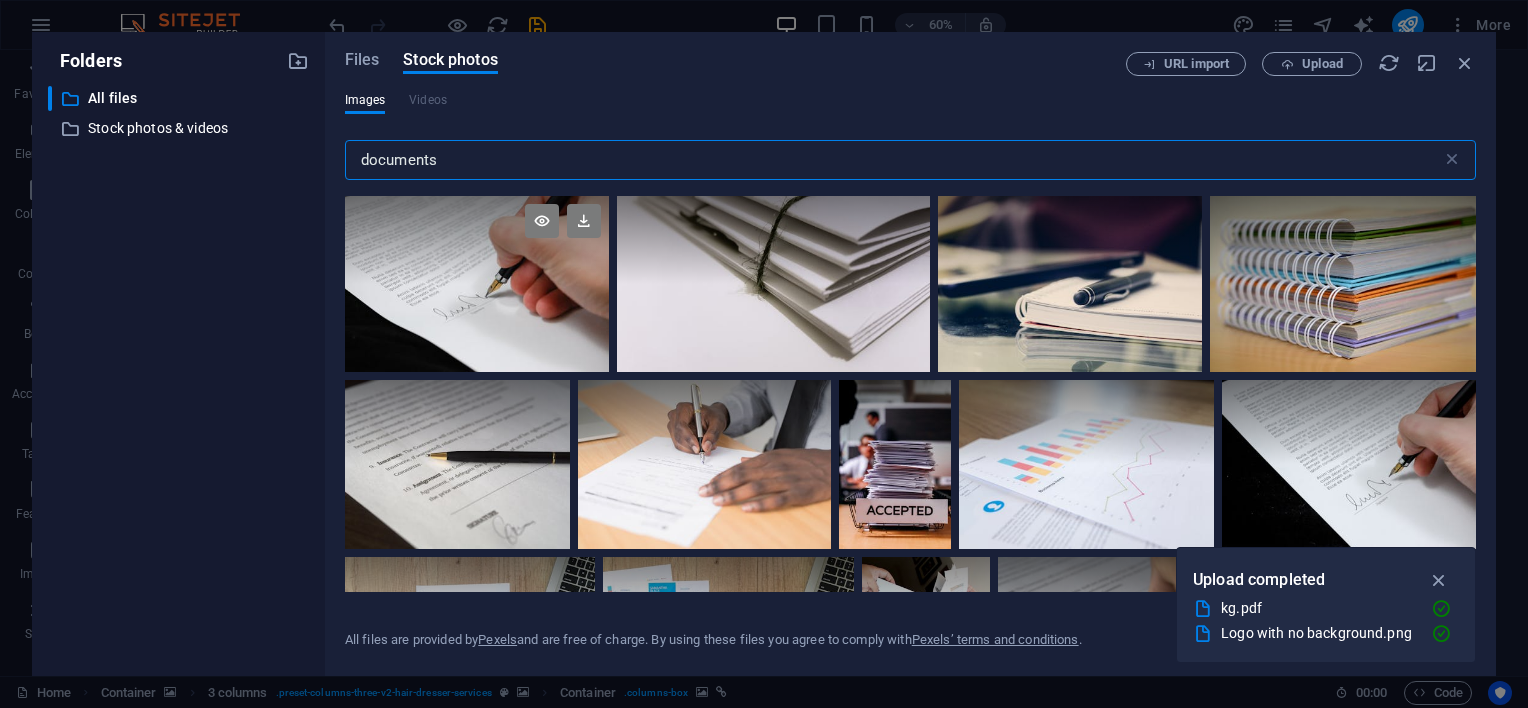 type on "documents" 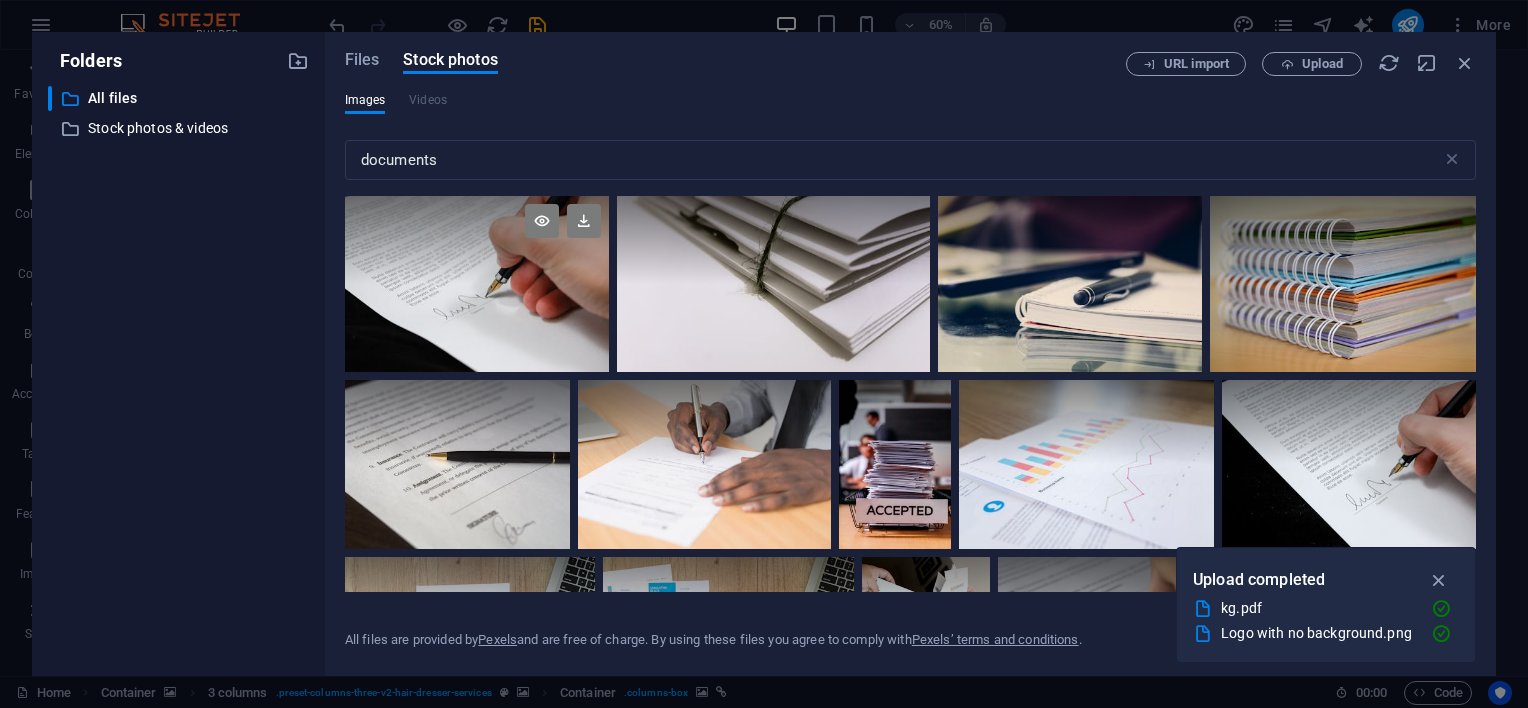 click at bounding box center (477, 284) 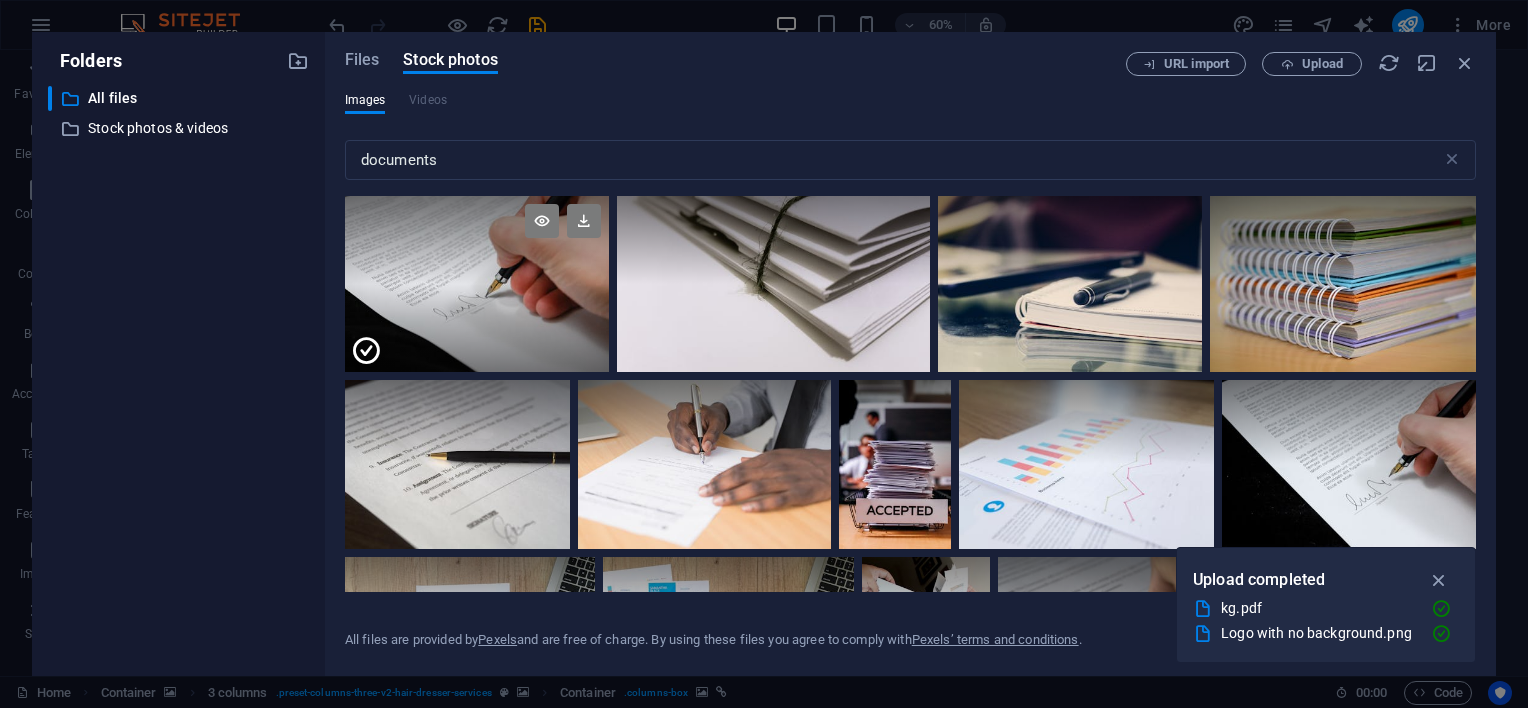 click at bounding box center [477, 328] 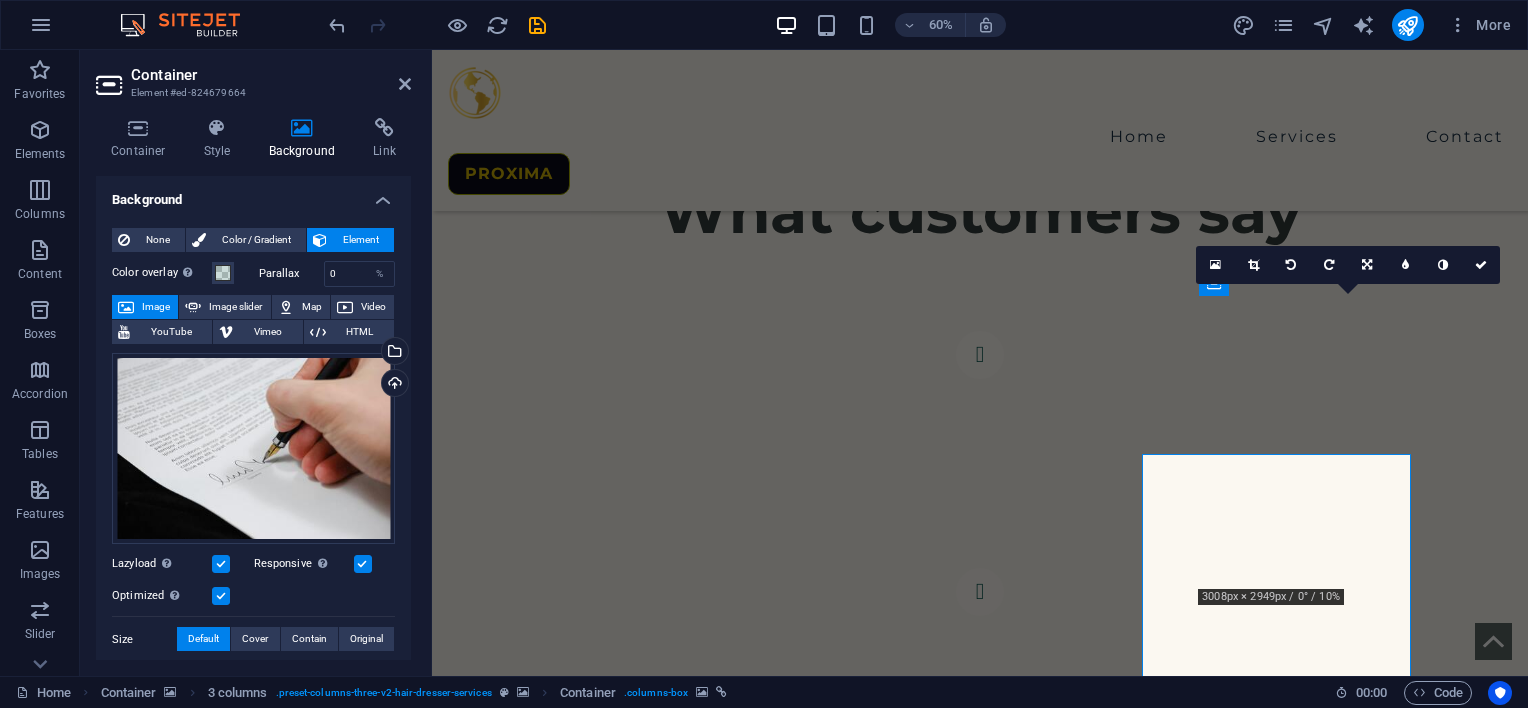 scroll, scrollTop: 1151, scrollLeft: 0, axis: vertical 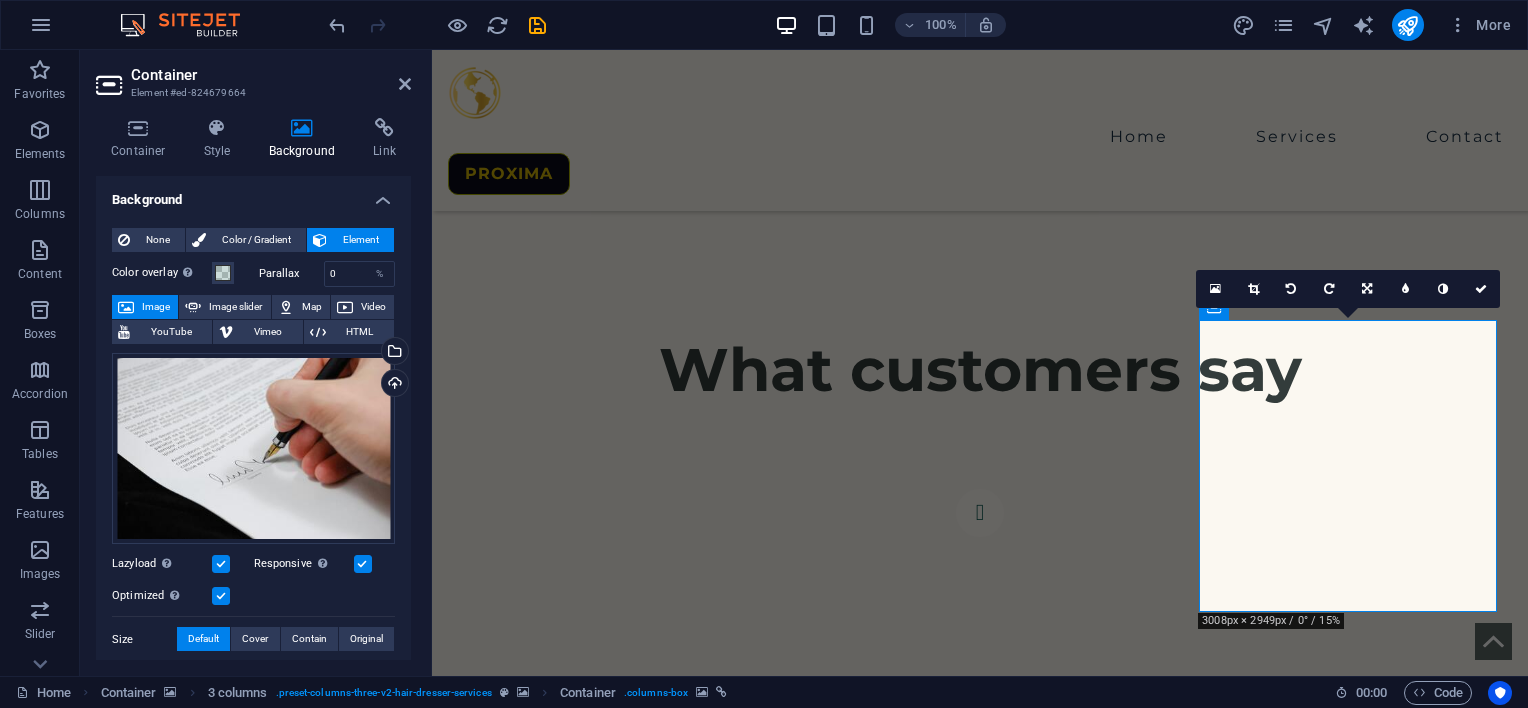 click at bounding box center [980, 1208] 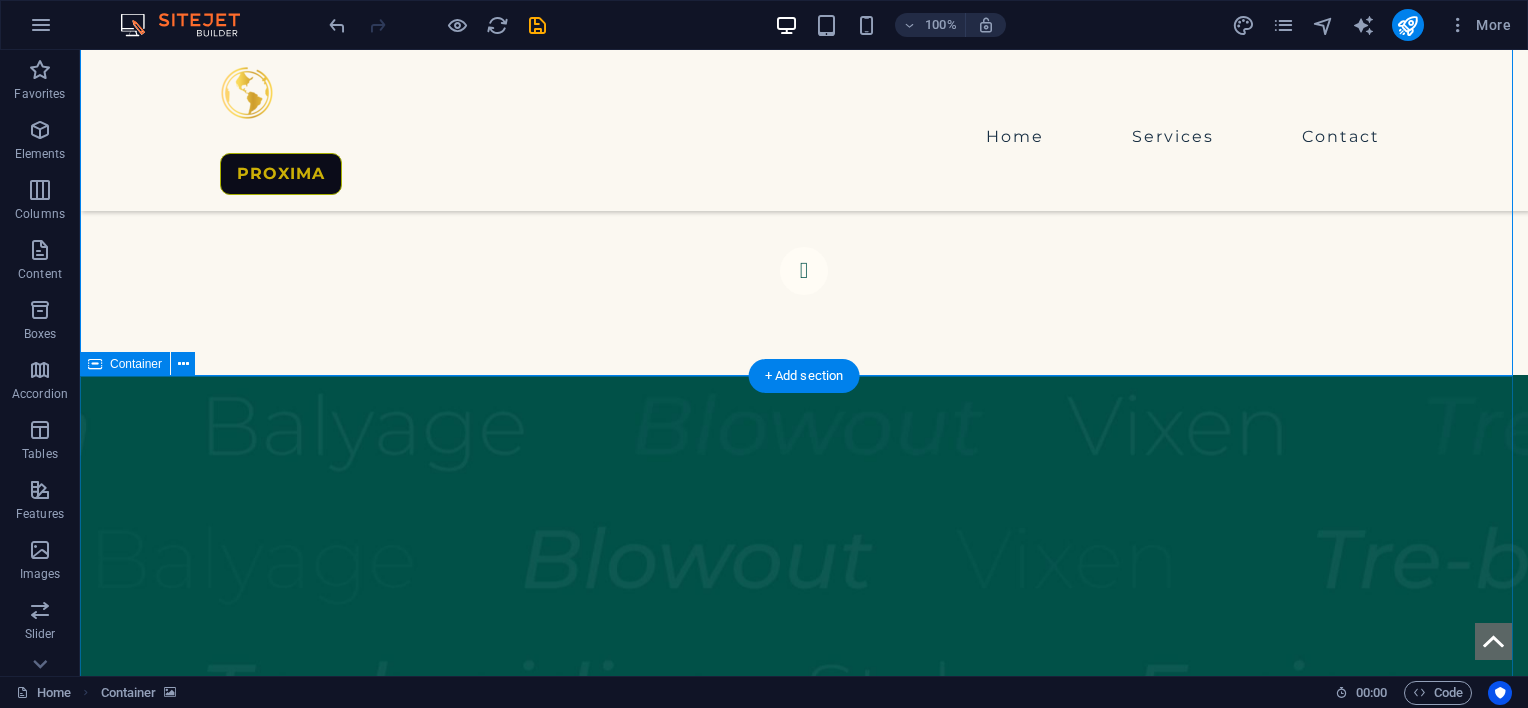 scroll, scrollTop: 1552, scrollLeft: 0, axis: vertical 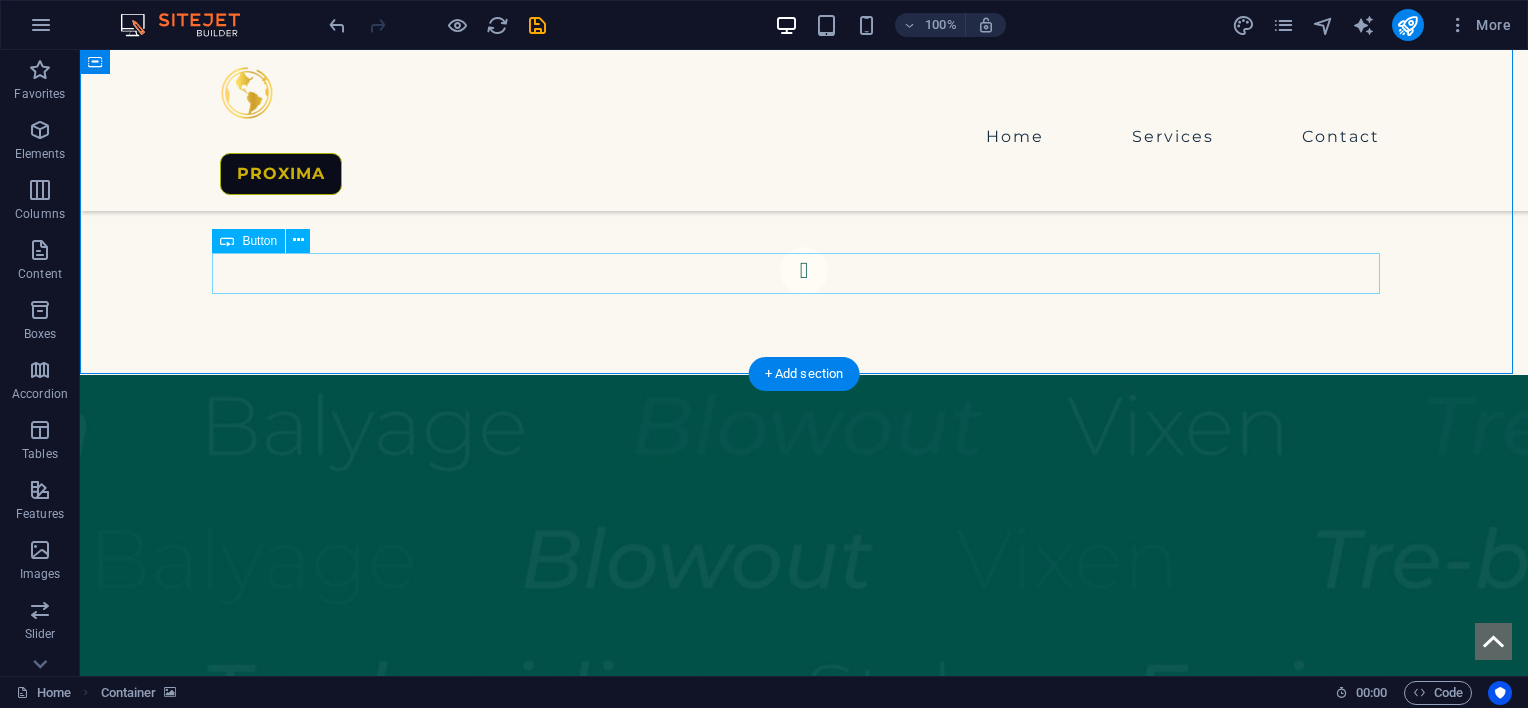 click on "See All" at bounding box center [804, 2938] 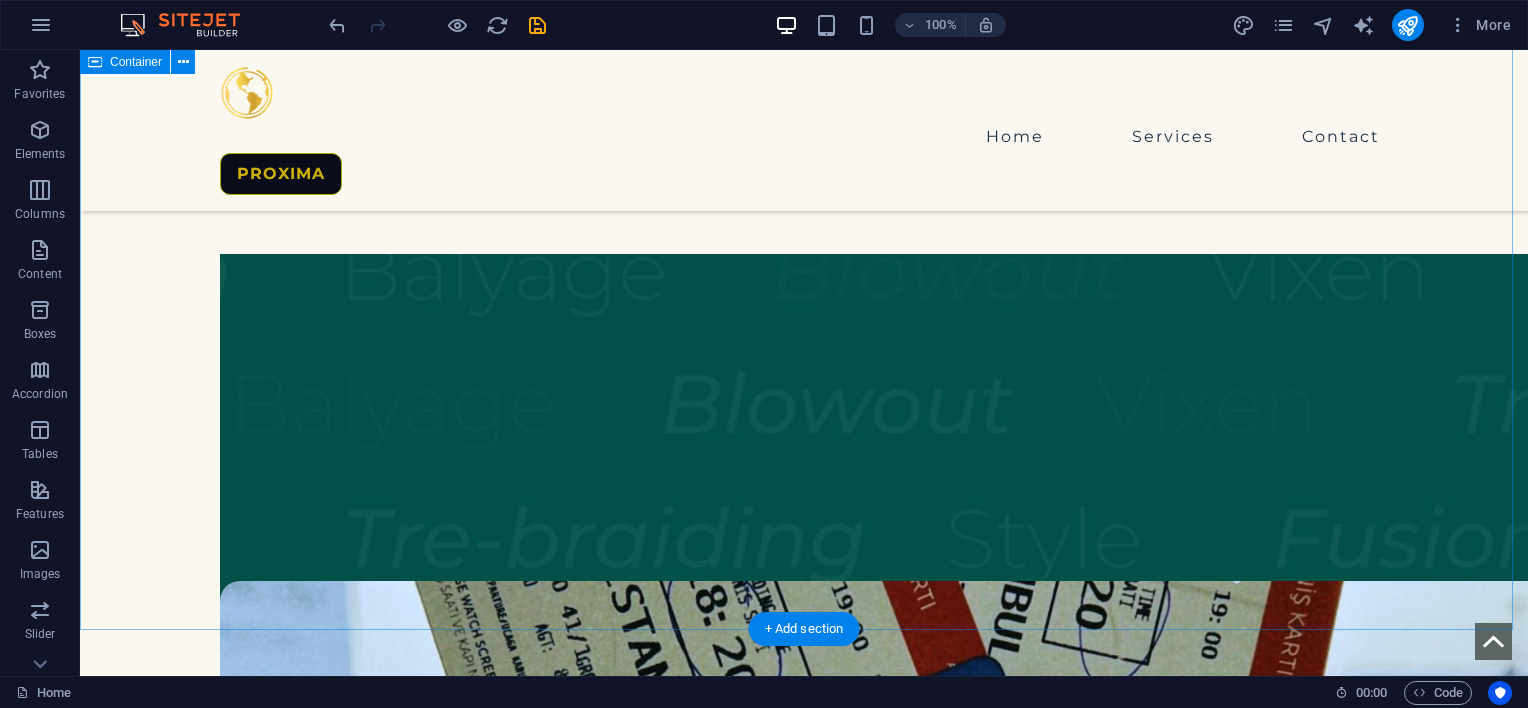 scroll, scrollTop: 2646, scrollLeft: 0, axis: vertical 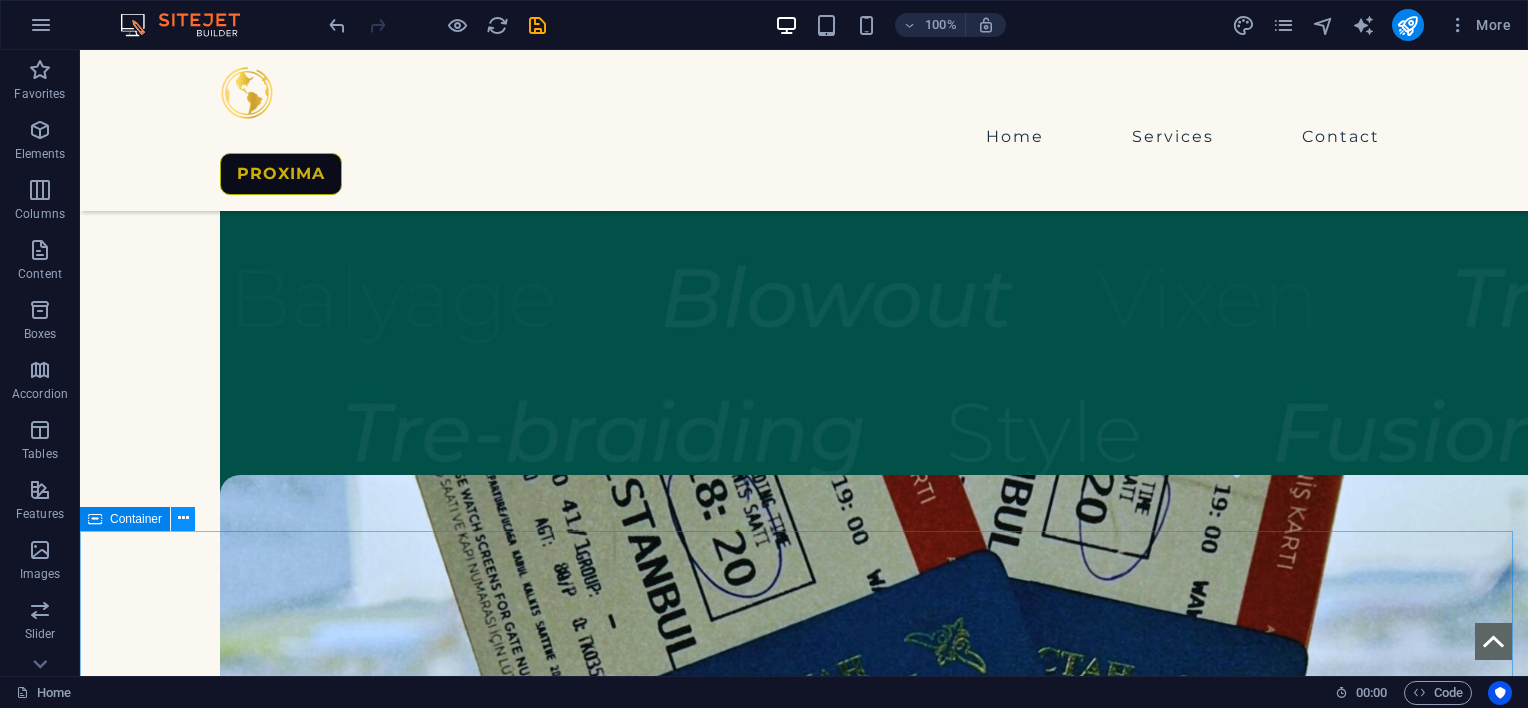 click at bounding box center [183, 519] 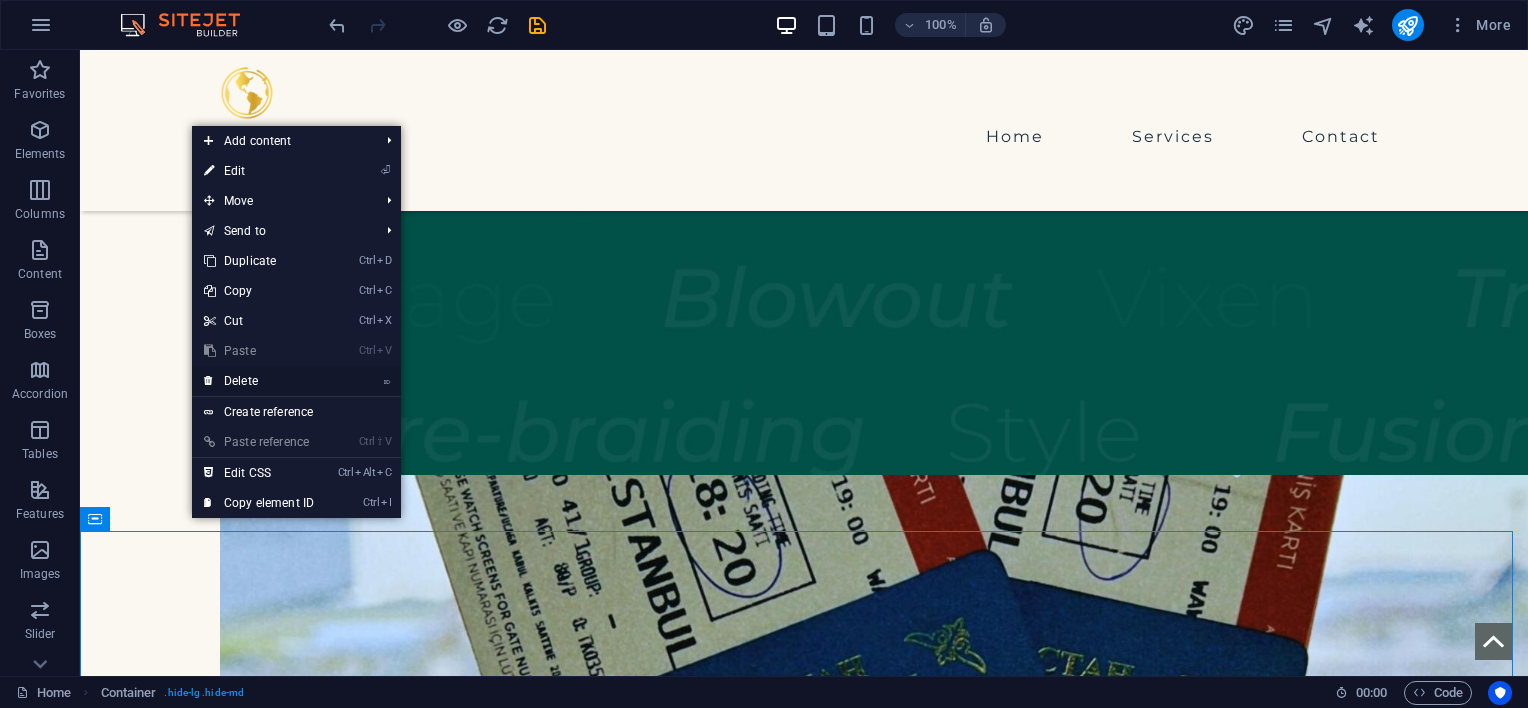 click on "⌦  Delete" at bounding box center (259, 381) 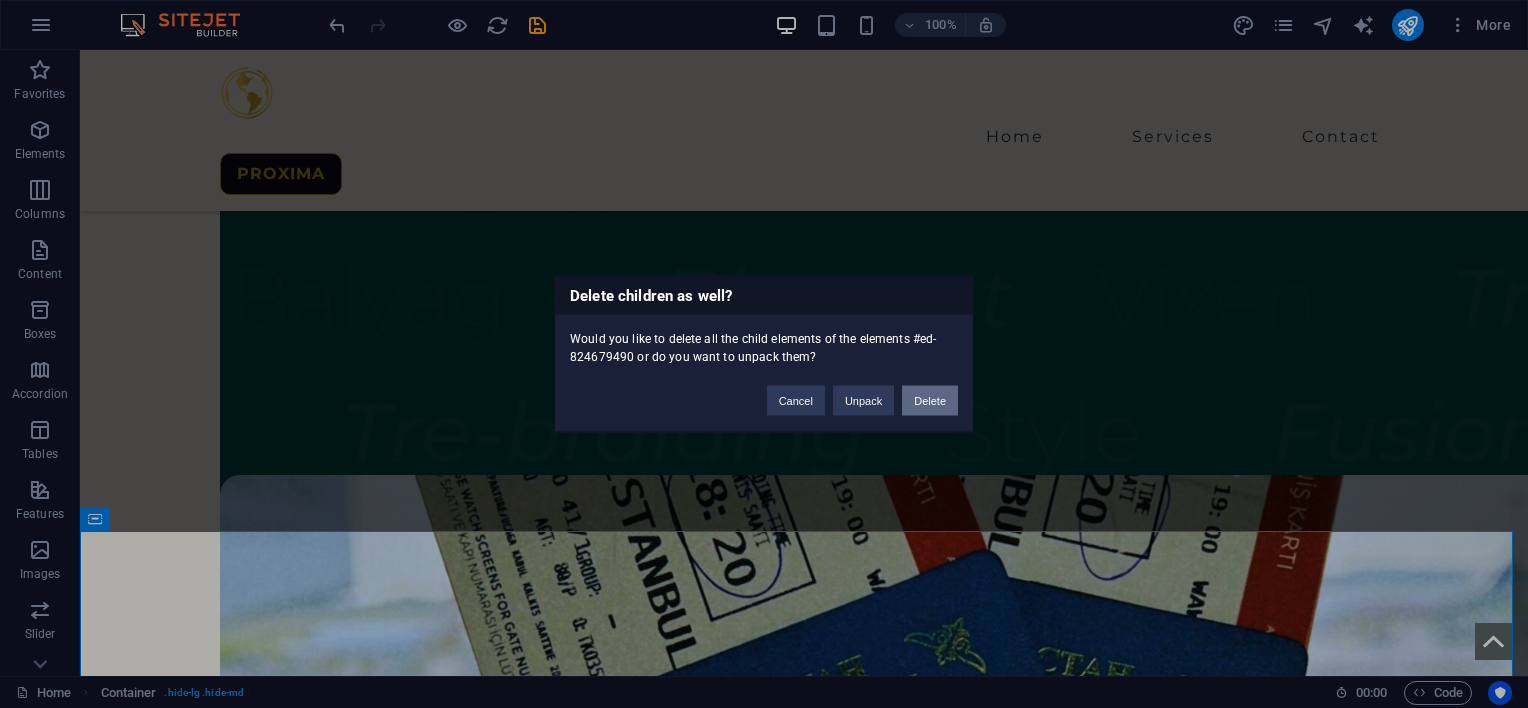 click on "Delete" at bounding box center (930, 401) 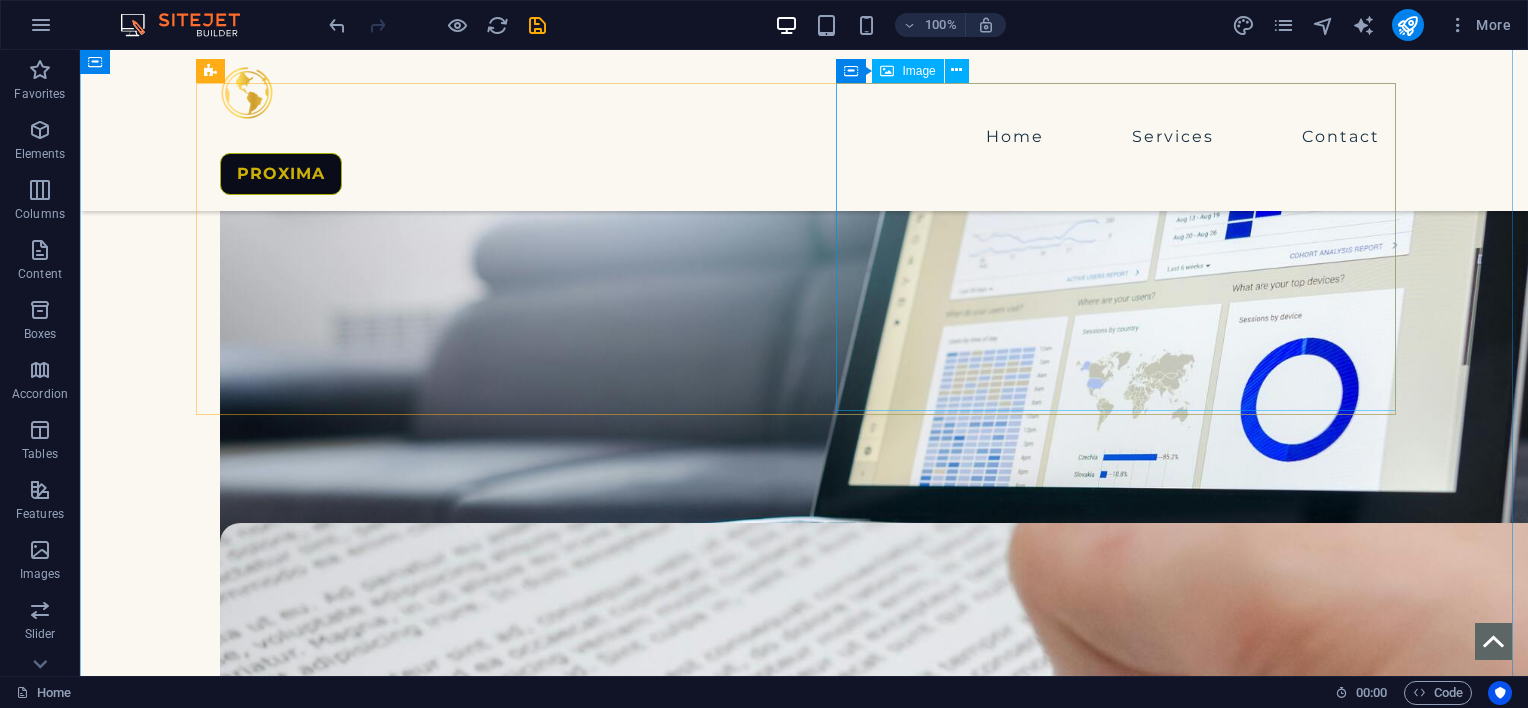 scroll, scrollTop: 3412, scrollLeft: 0, axis: vertical 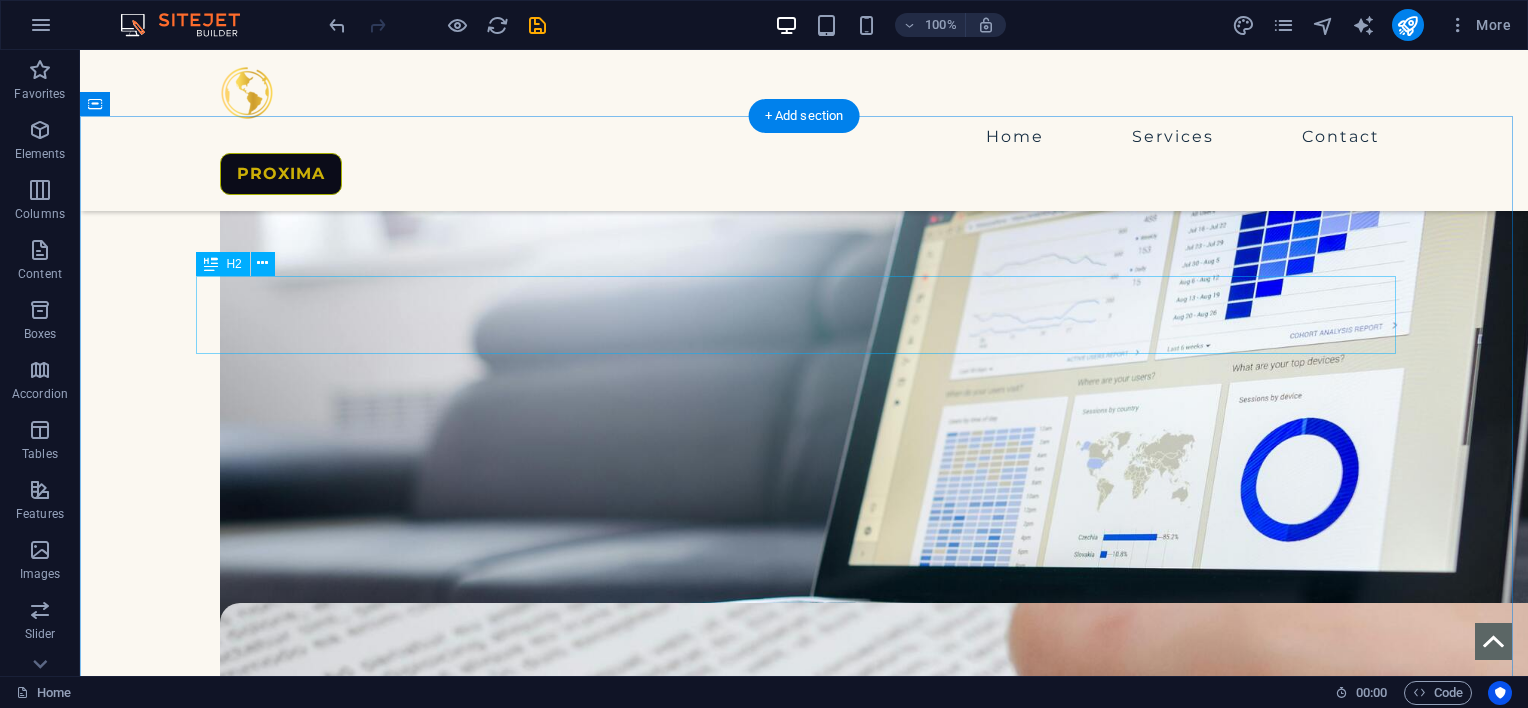 click on "Look Book" at bounding box center (804, 4132) 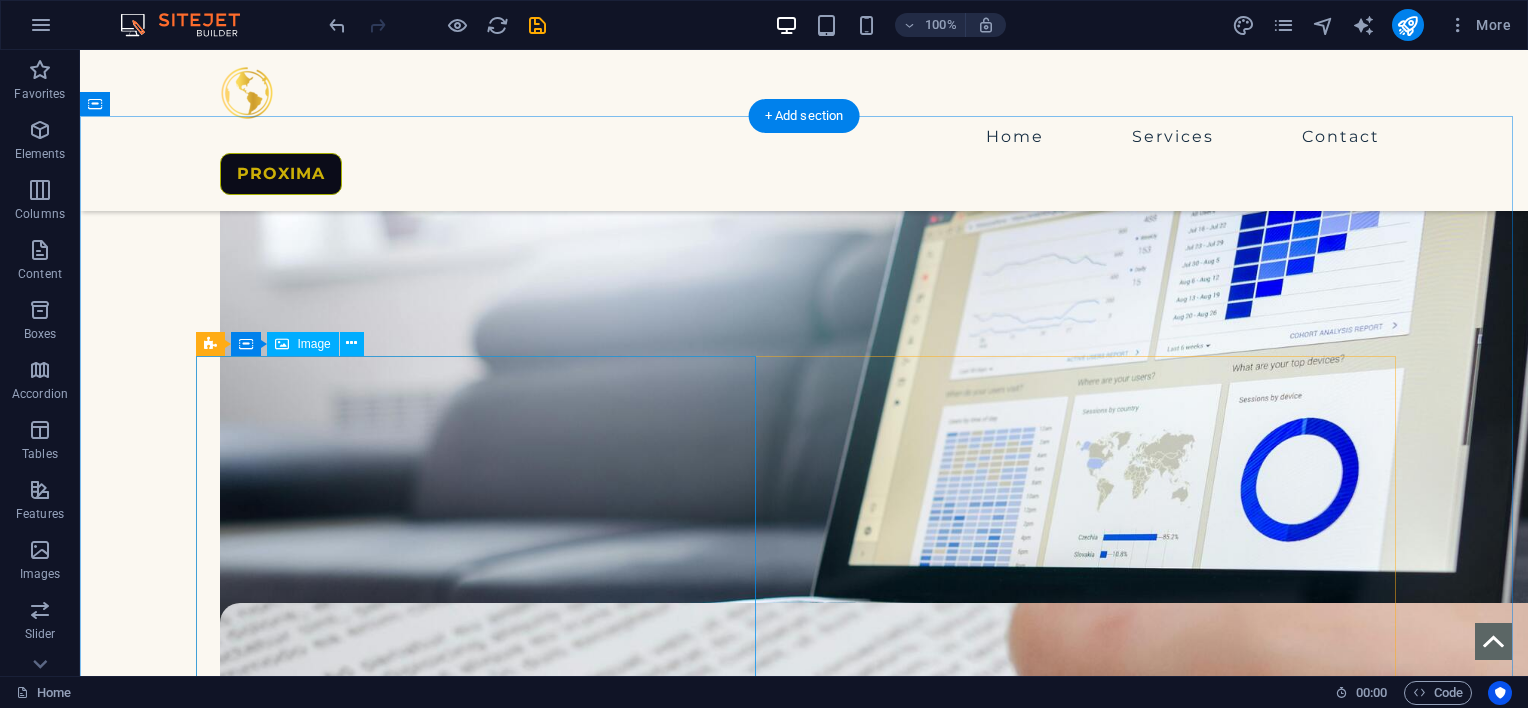 click at bounding box center [484, 4339] 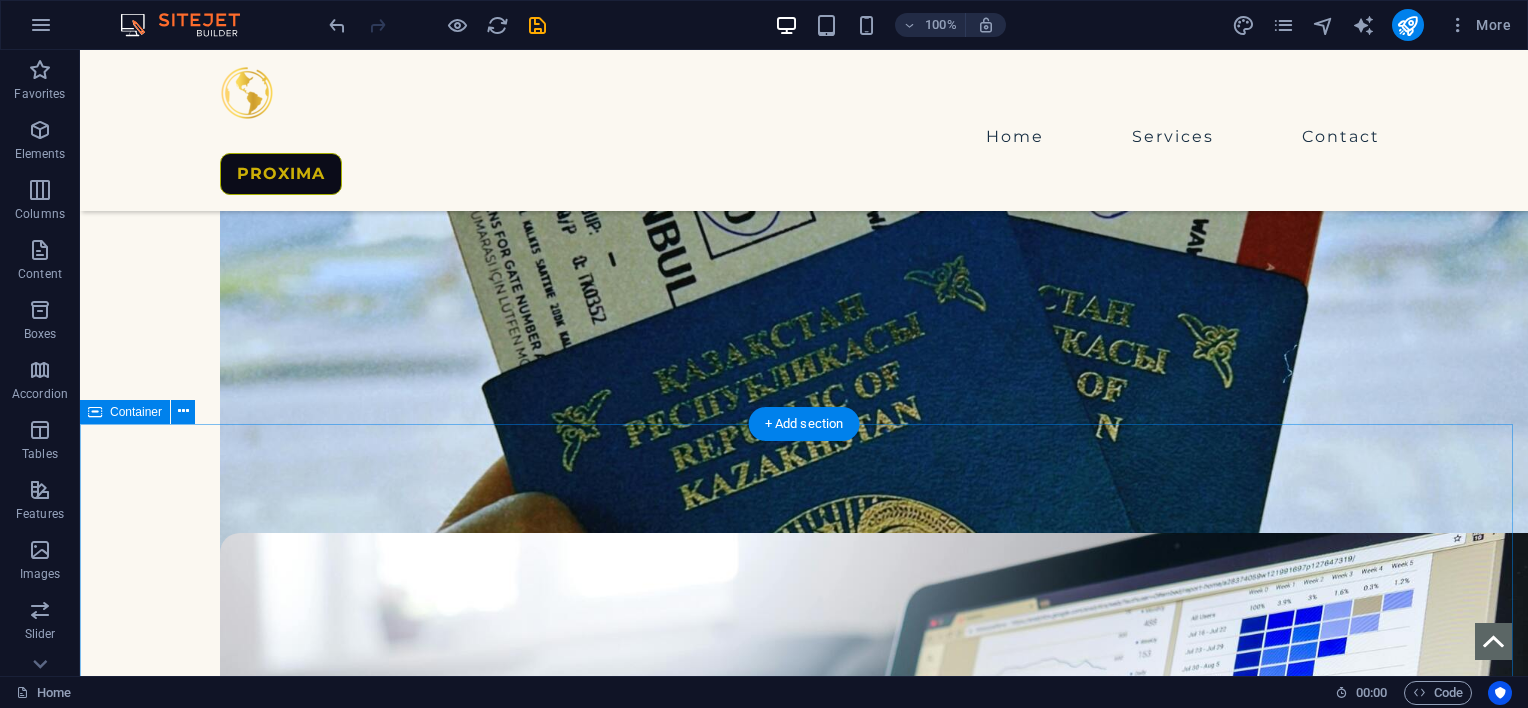 scroll, scrollTop: 3147, scrollLeft: 0, axis: vertical 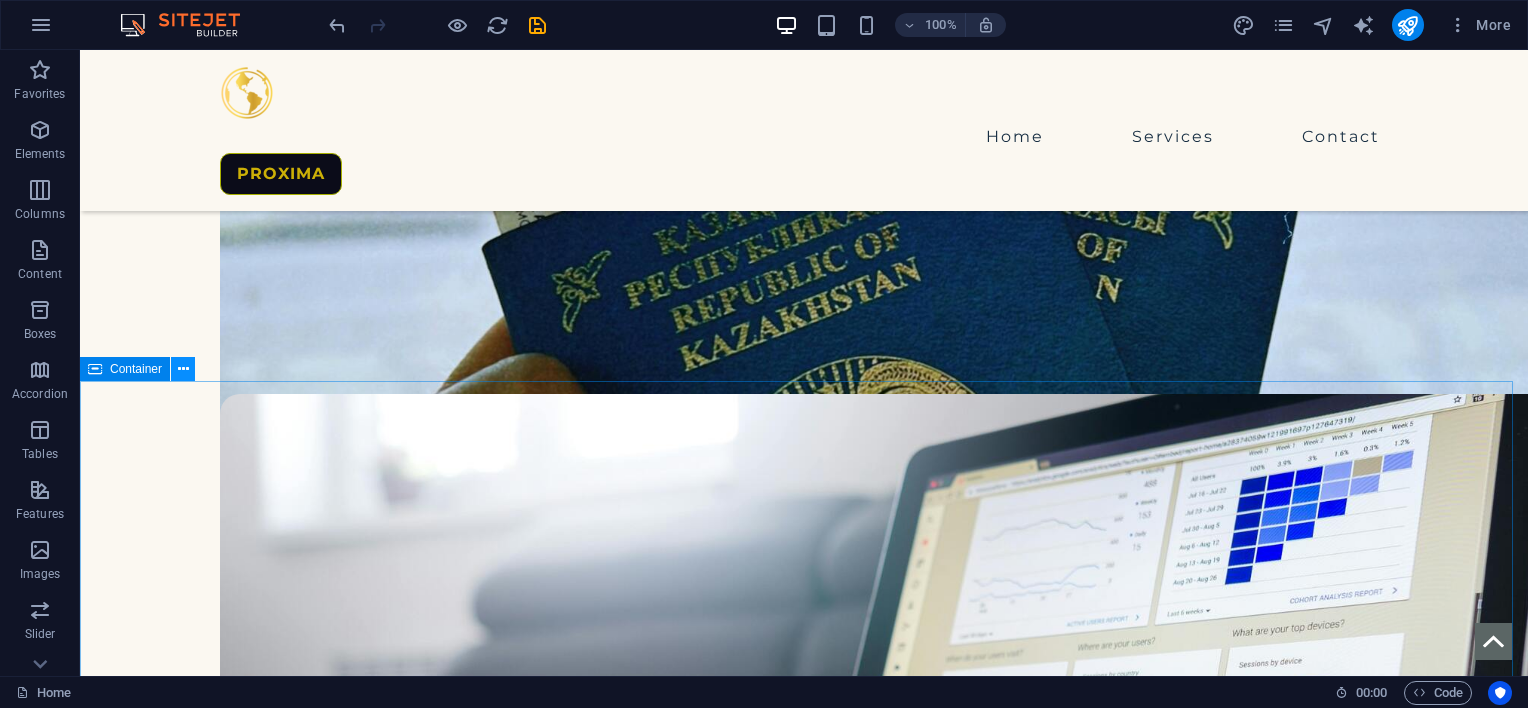 click at bounding box center [183, 369] 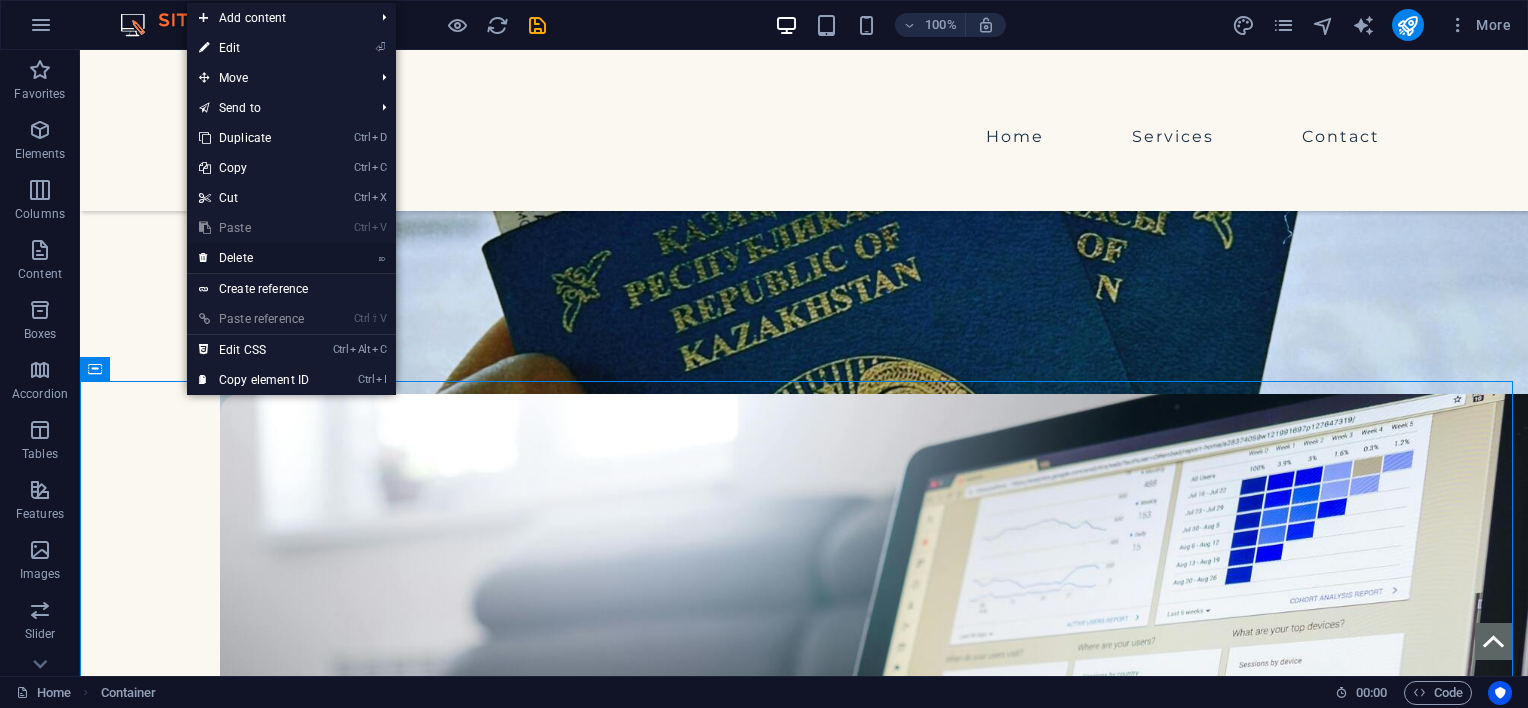 click on "⌦  Delete" at bounding box center (254, 258) 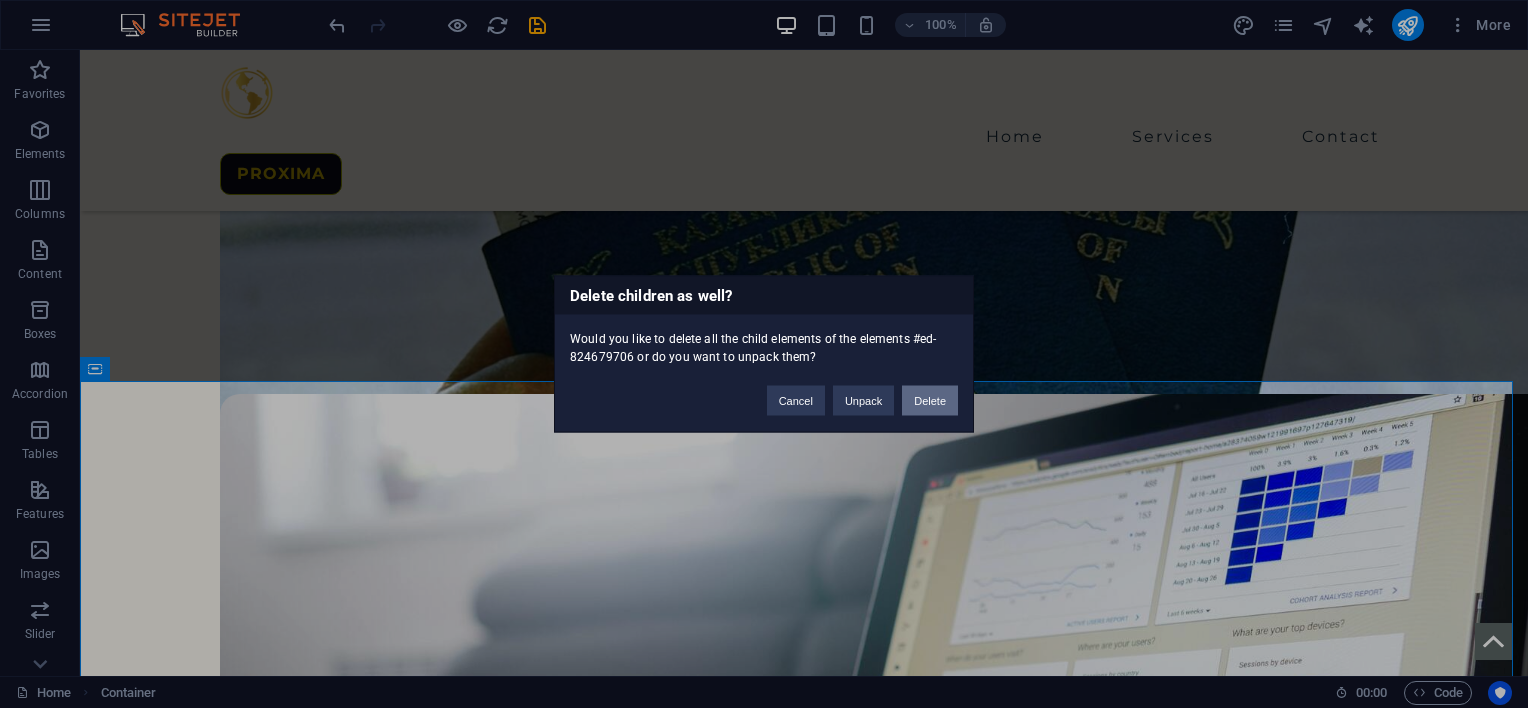 click on "Delete" at bounding box center [930, 401] 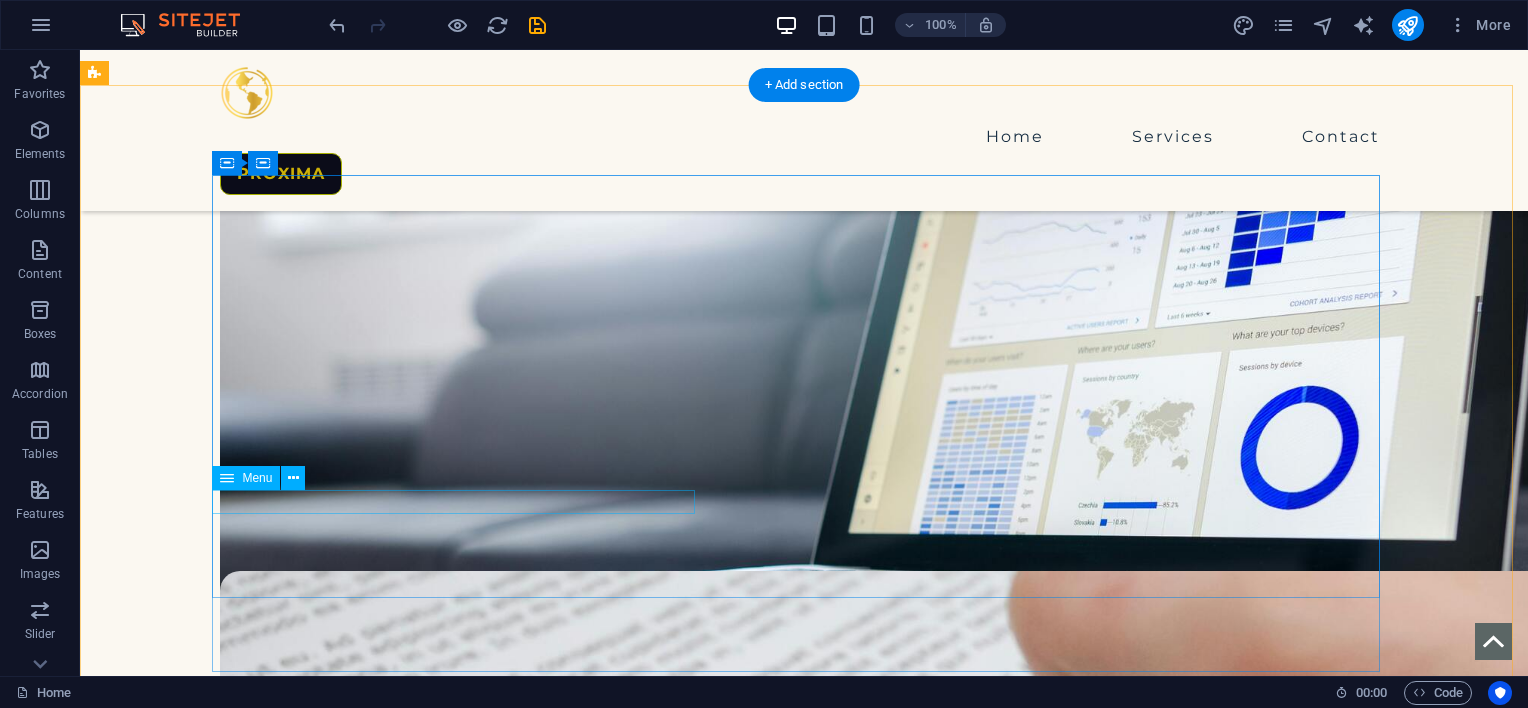 scroll, scrollTop: 3444, scrollLeft: 0, axis: vertical 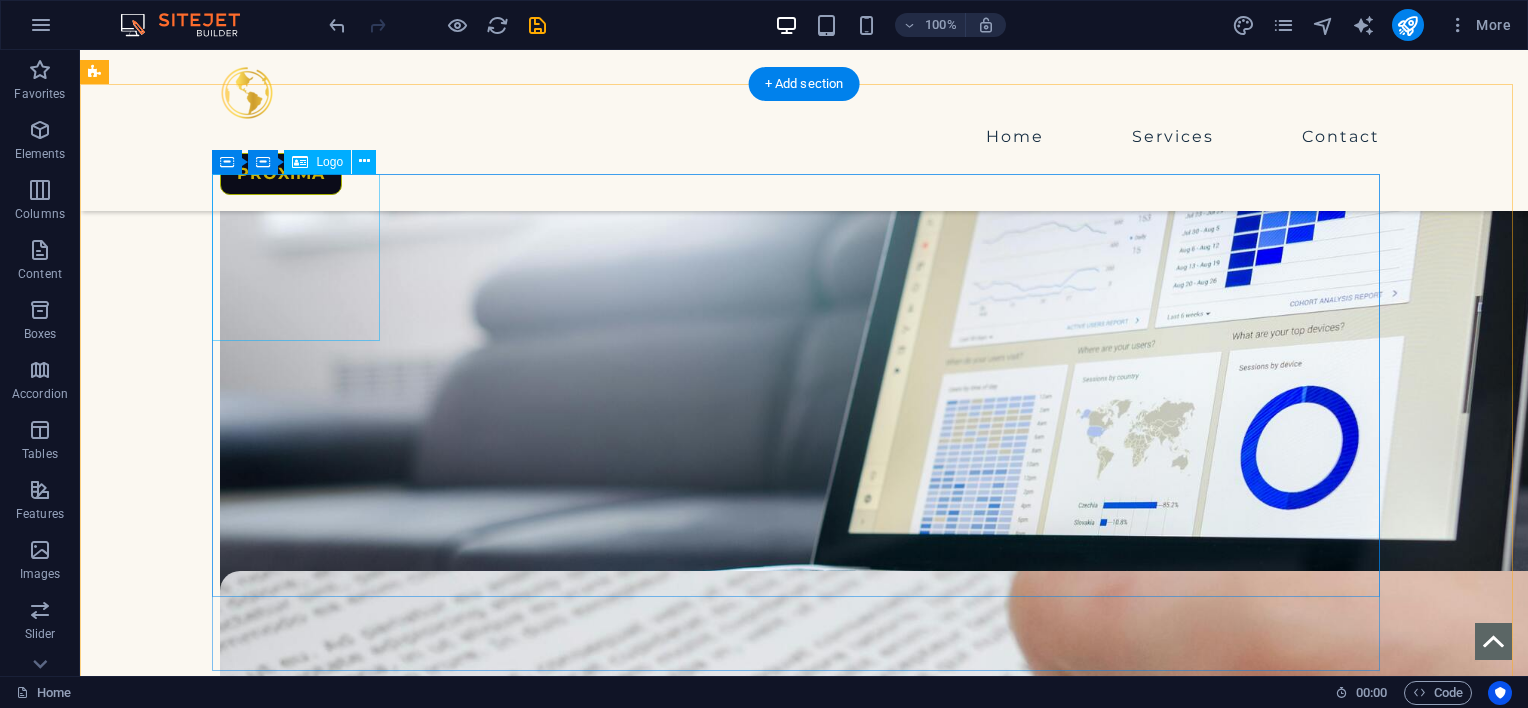 click at bounding box center [804, 4075] 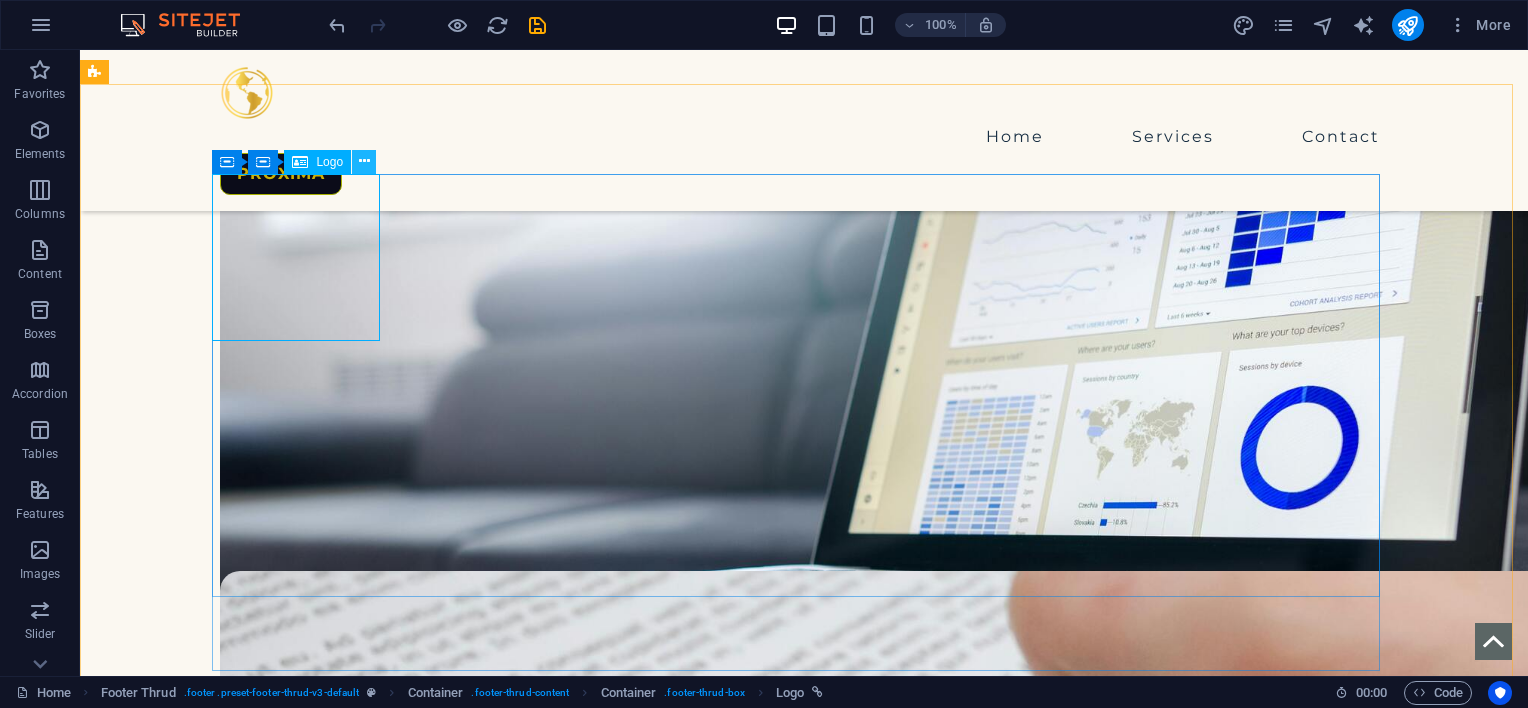 click at bounding box center (364, 161) 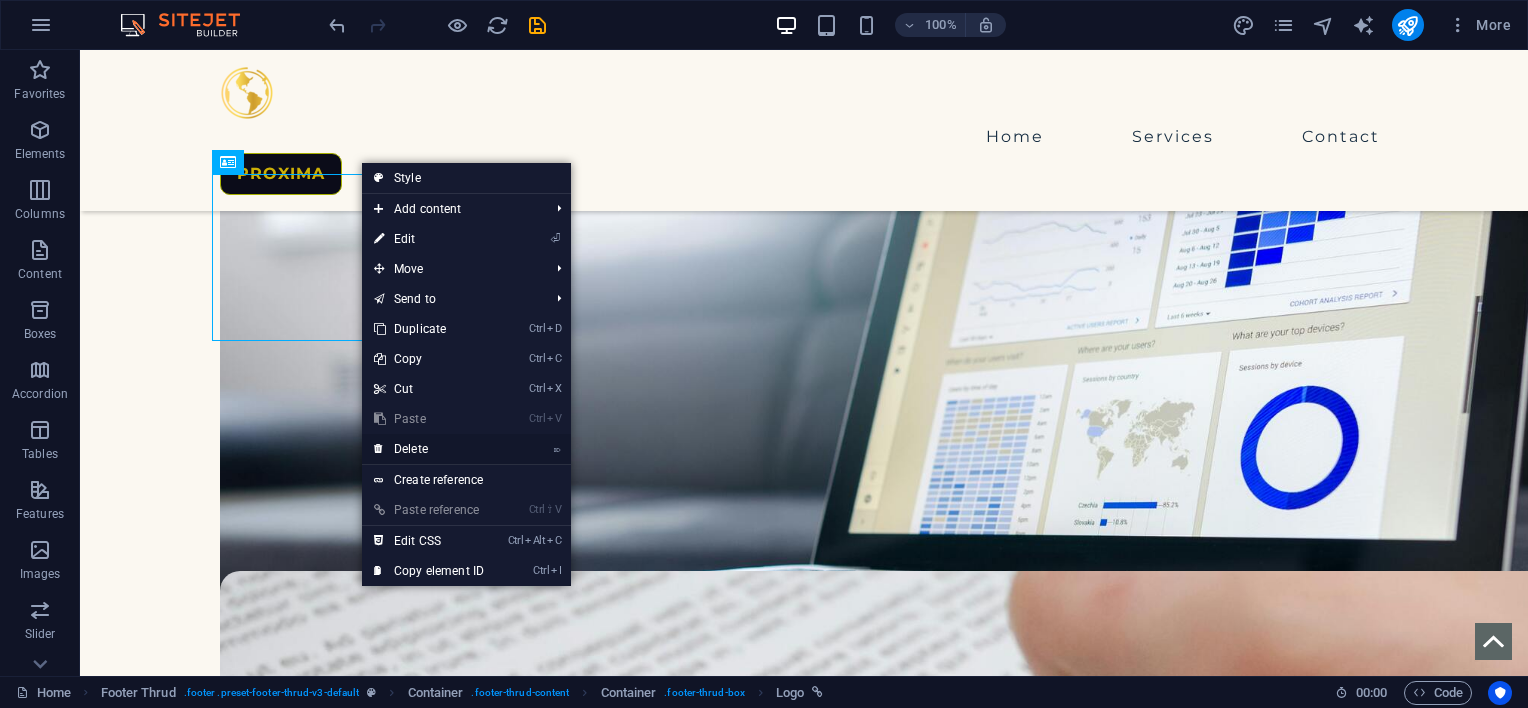 click on "⌦  Delete" at bounding box center (429, 449) 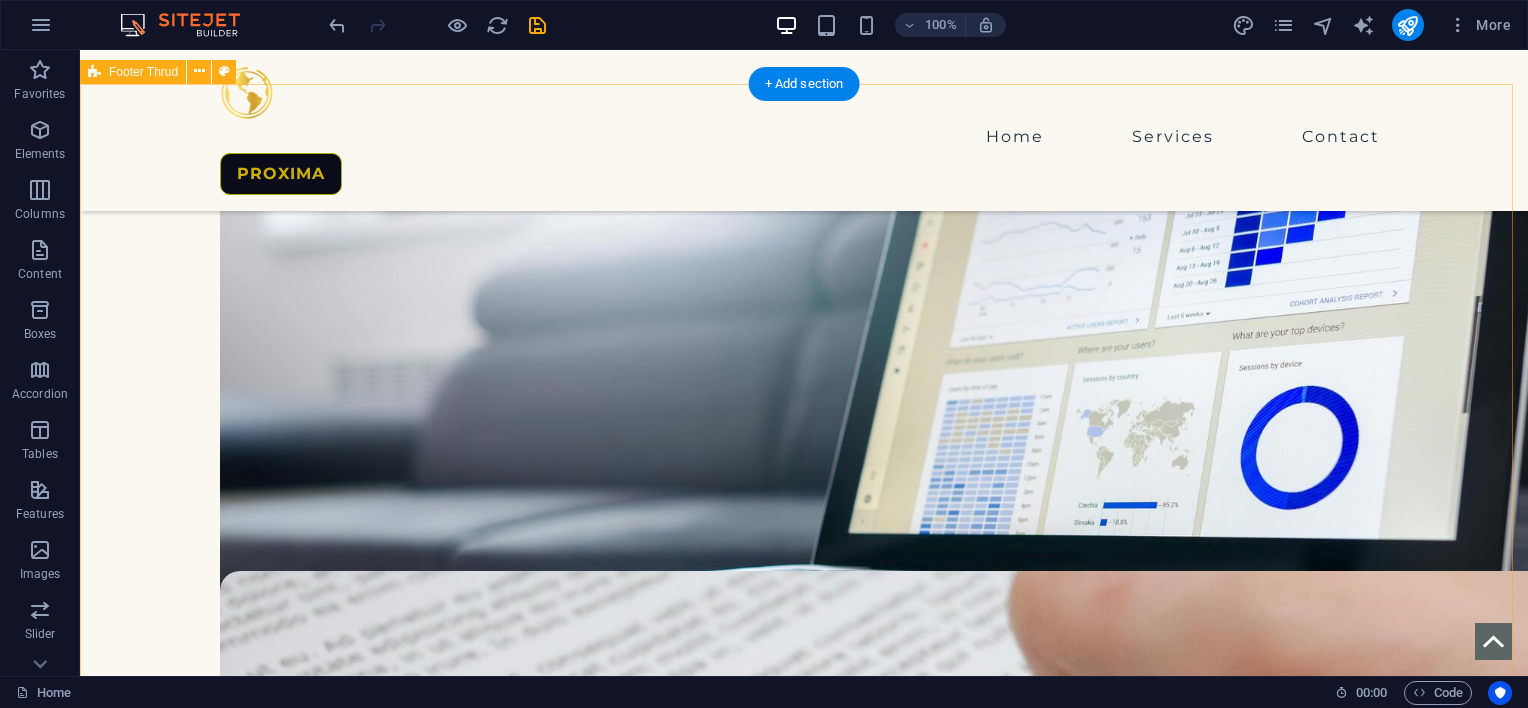 click on "PROXIMA LLC We are creative hairdressers that take care of your hair. MANHATTAN [NUMBER] [STREET] [CITY], [STATE], [POSTAL_CODE] [CITY] [NUMBER] [STREET] [NEIGHBORHOOD], [POSTAL_CODE]
All rights reserved. Copyright © [YEAR] Le Hair Legal Notice | Privacy" at bounding box center [804, 4363] 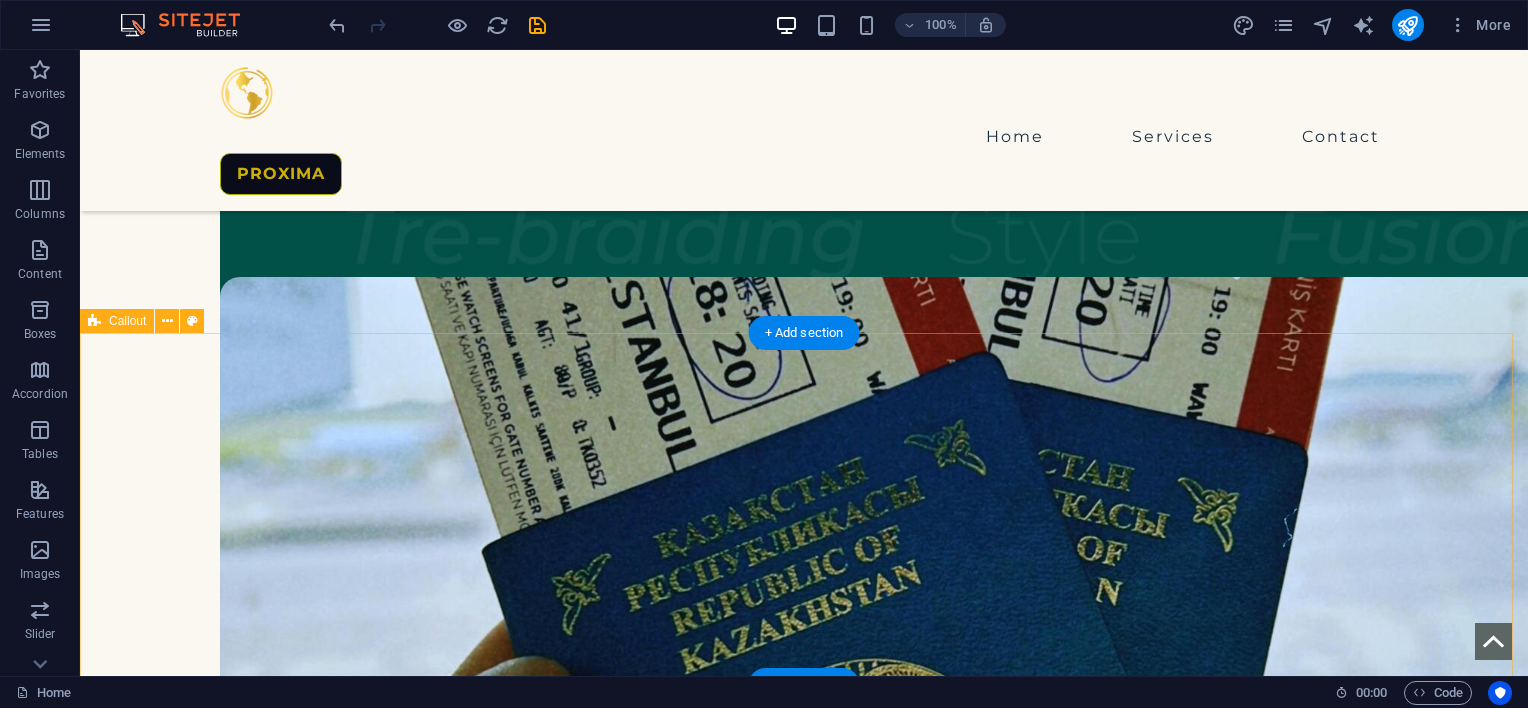 scroll, scrollTop: 3000, scrollLeft: 0, axis: vertical 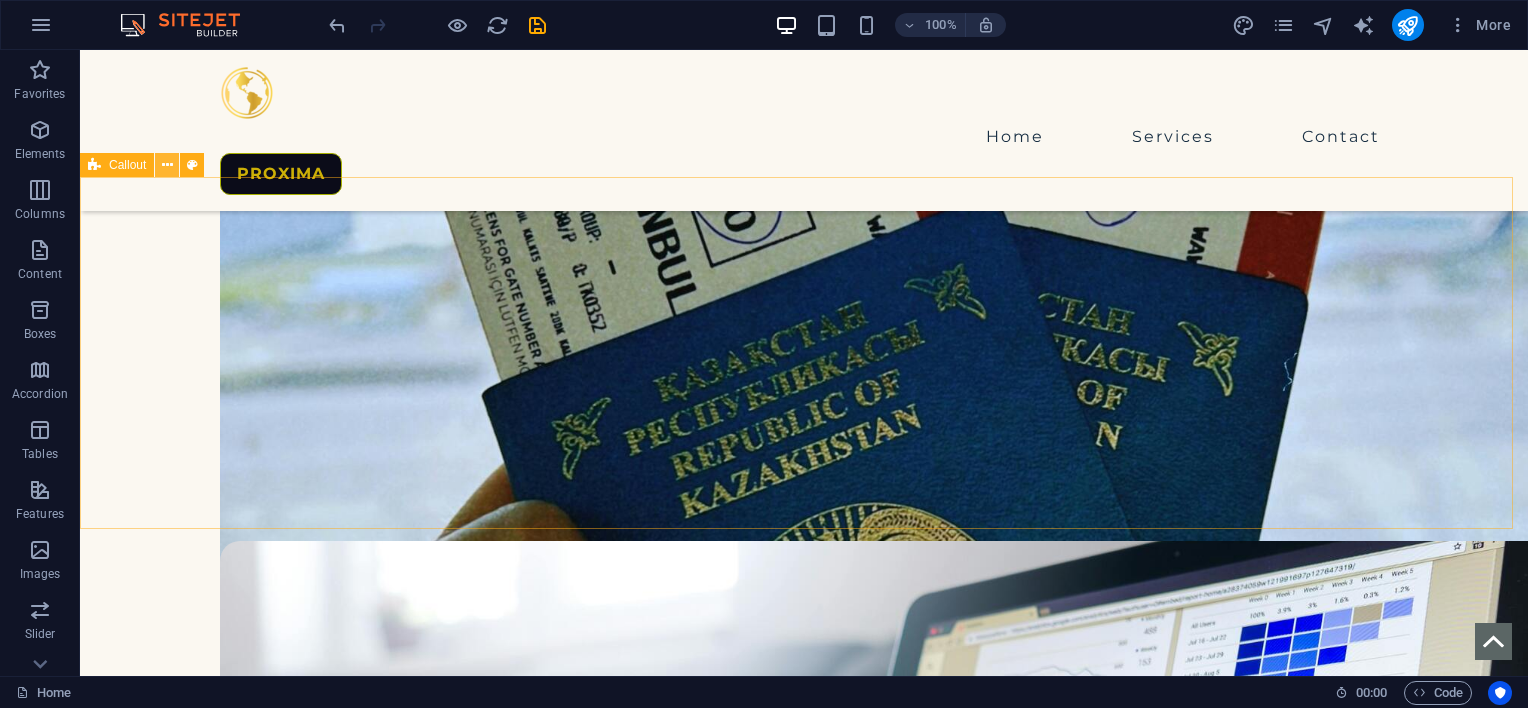 click at bounding box center [167, 165] 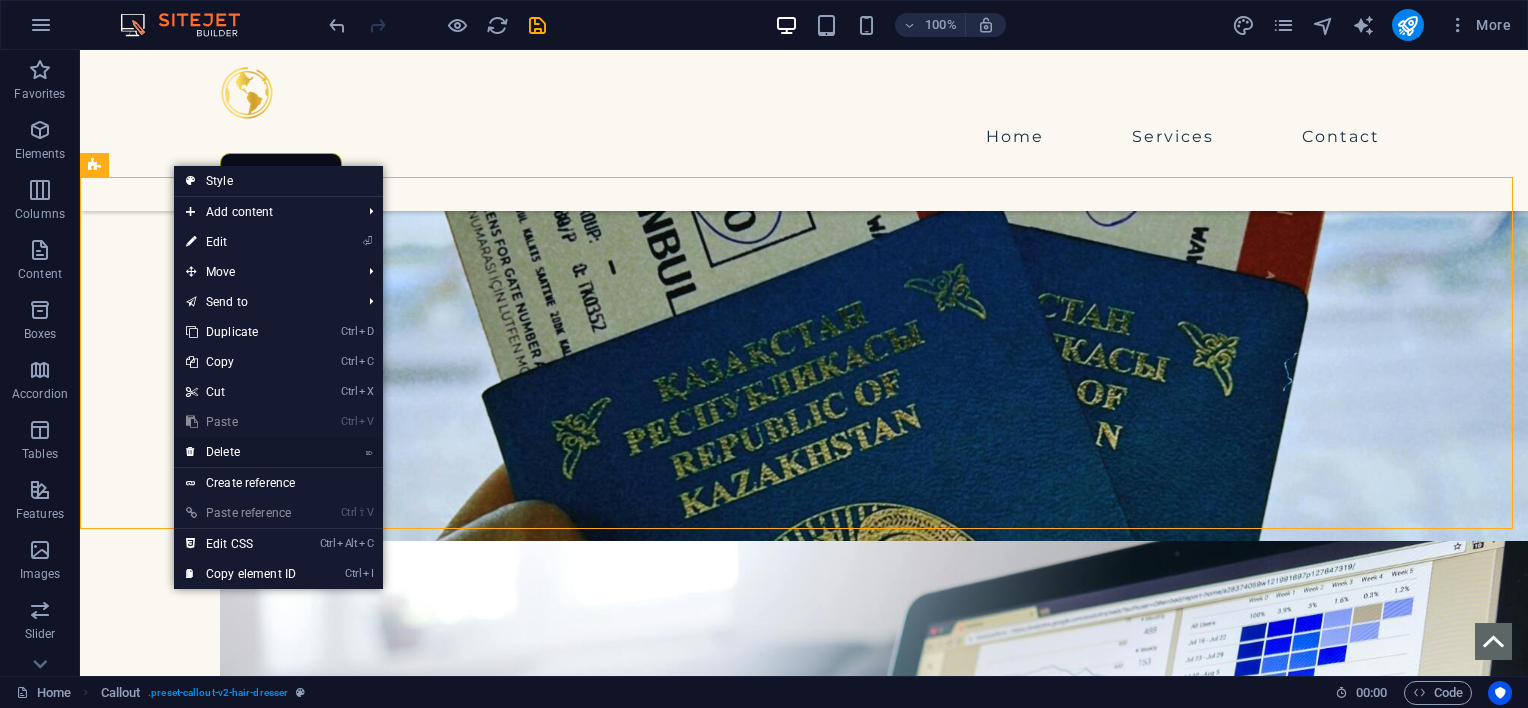 click on "⌦  Delete" at bounding box center [241, 452] 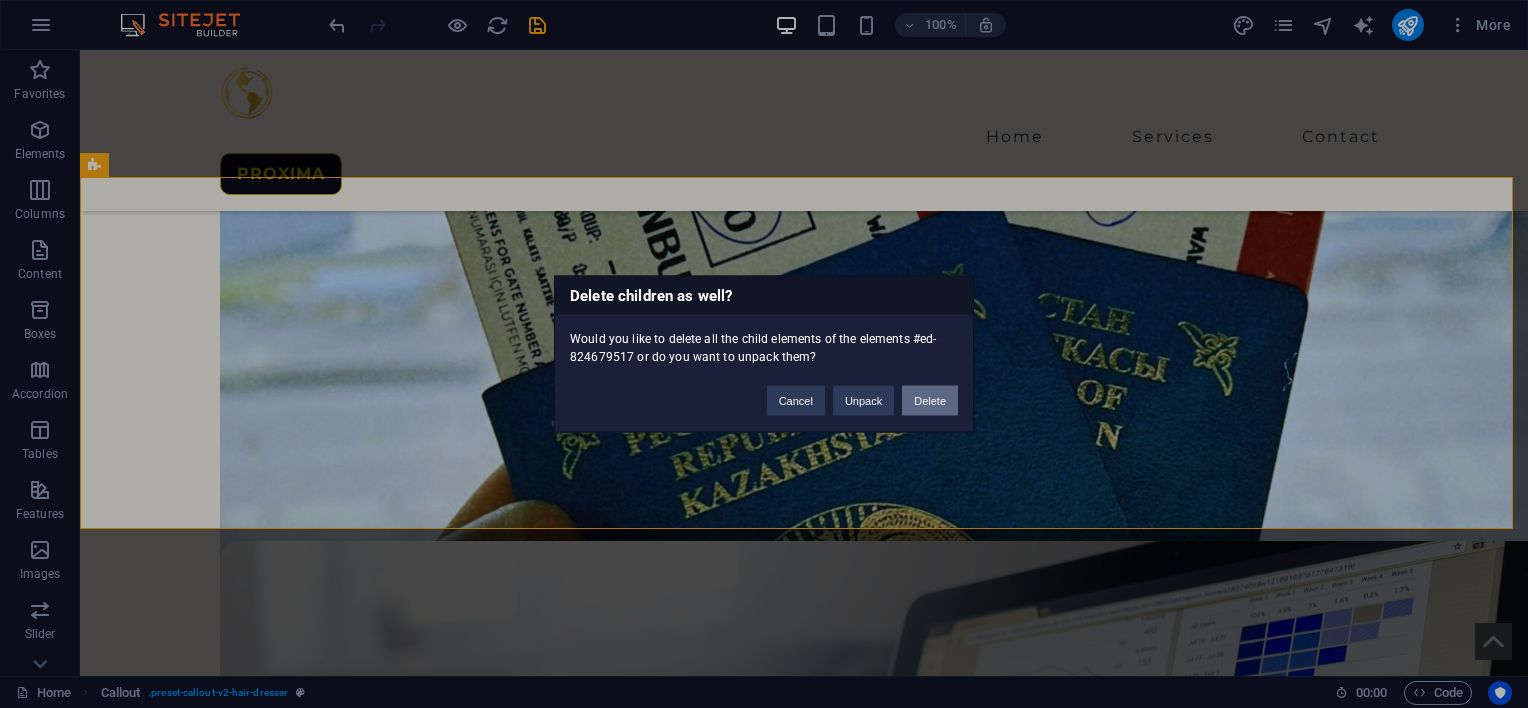 click on "Delete" at bounding box center [930, 401] 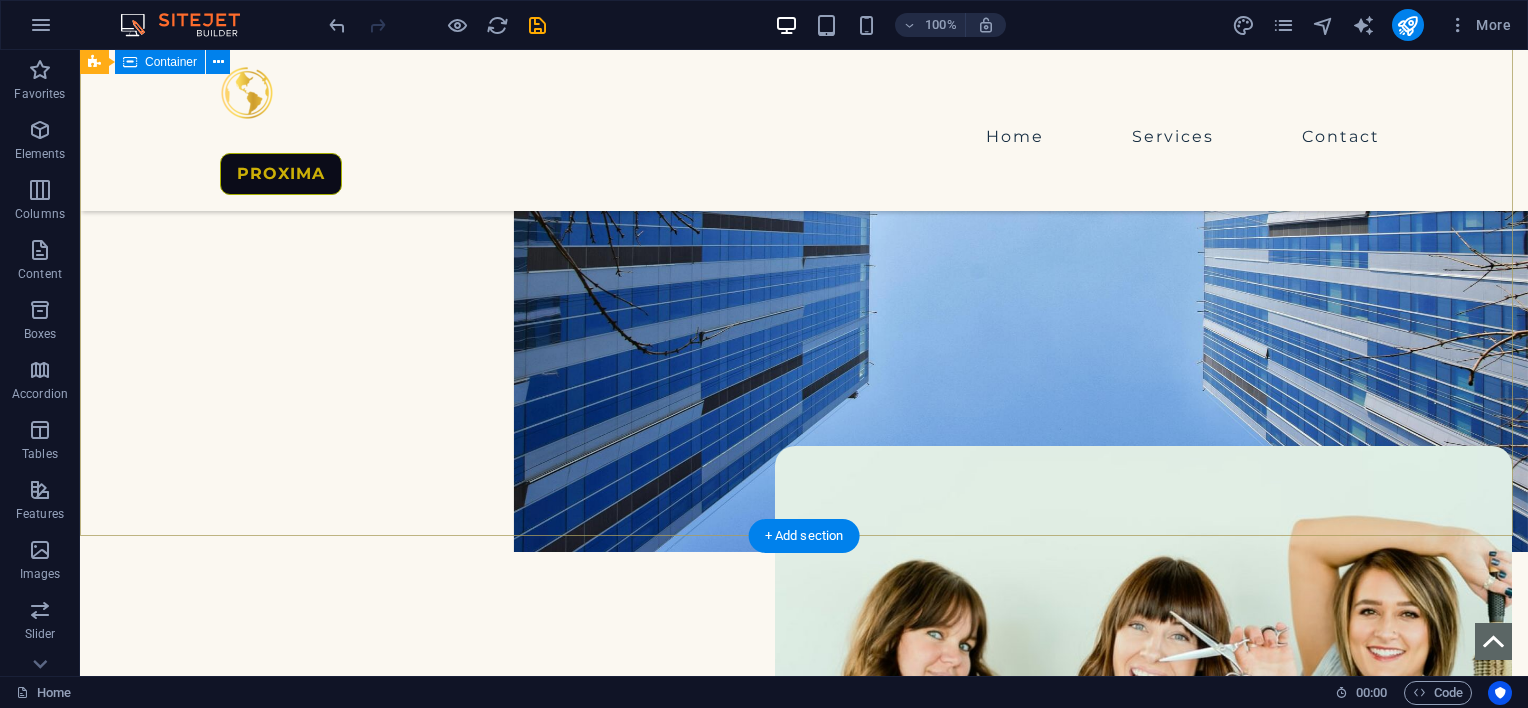 scroll, scrollTop: 462, scrollLeft: 0, axis: vertical 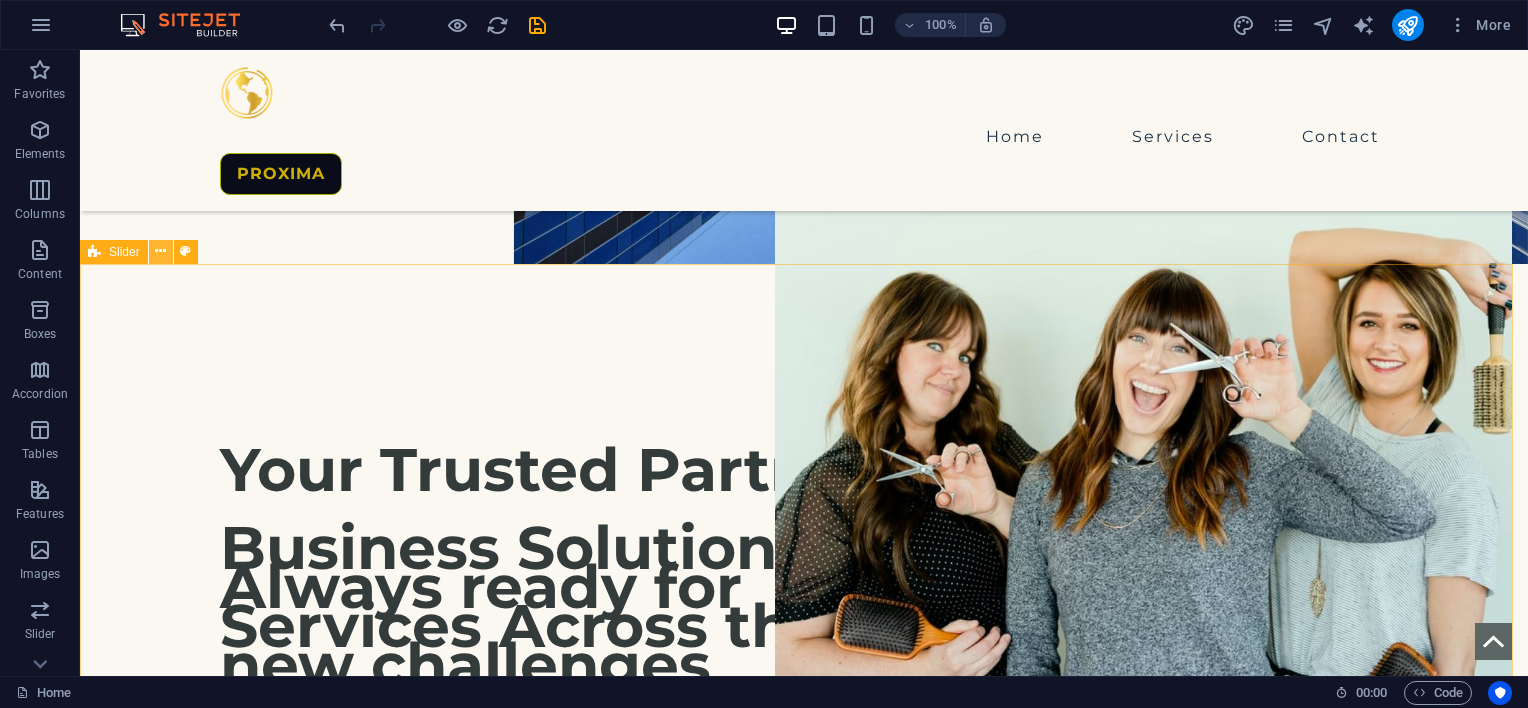 click at bounding box center (160, 251) 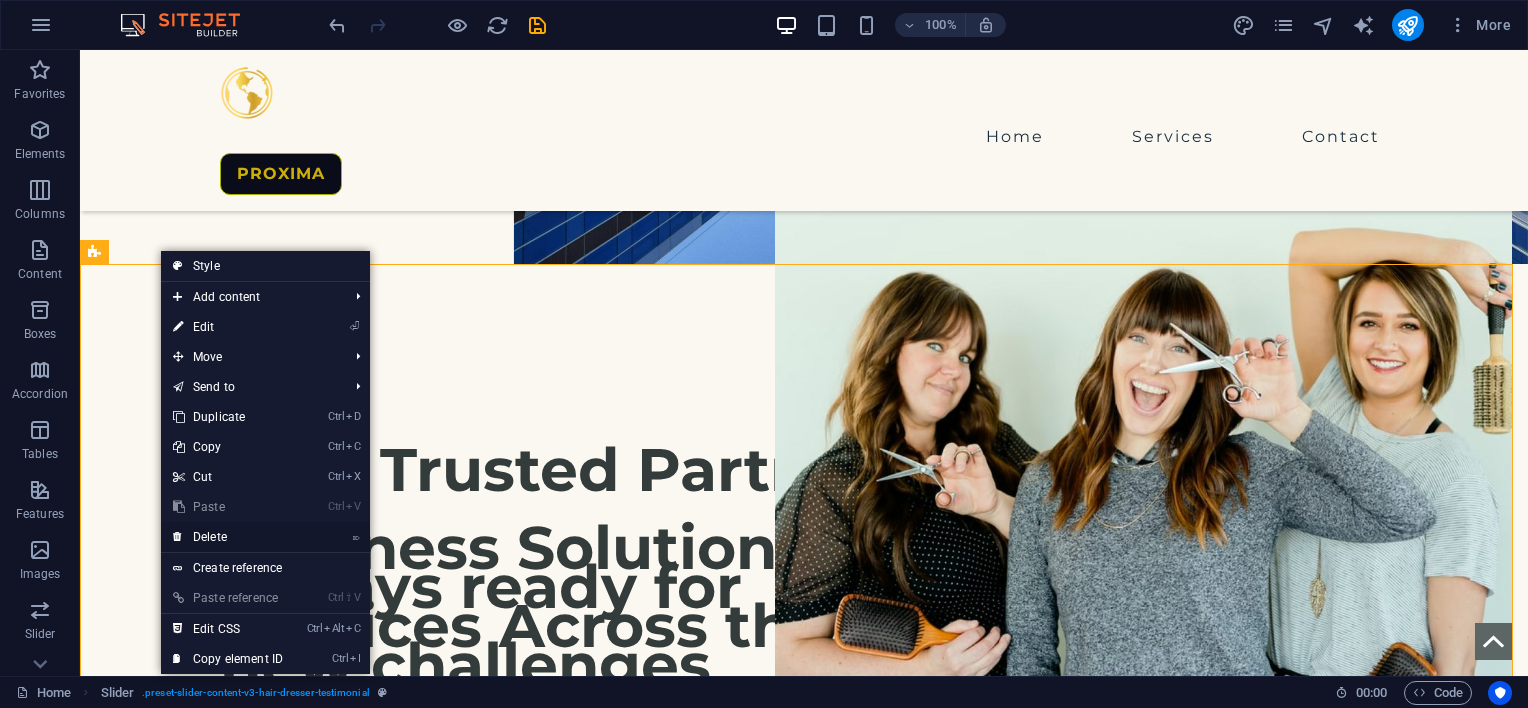 click on "⌦  Delete" at bounding box center (228, 537) 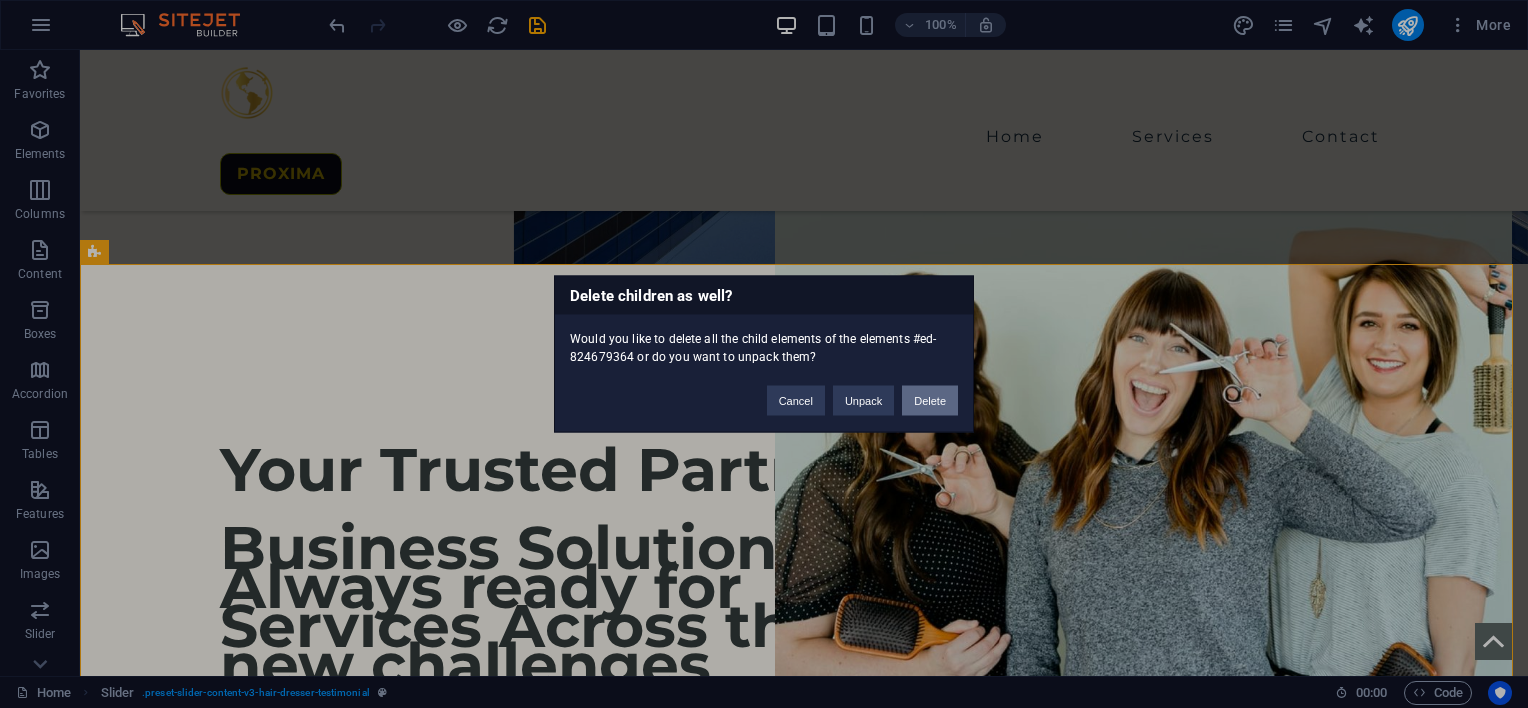 click on "Delete" at bounding box center [930, 401] 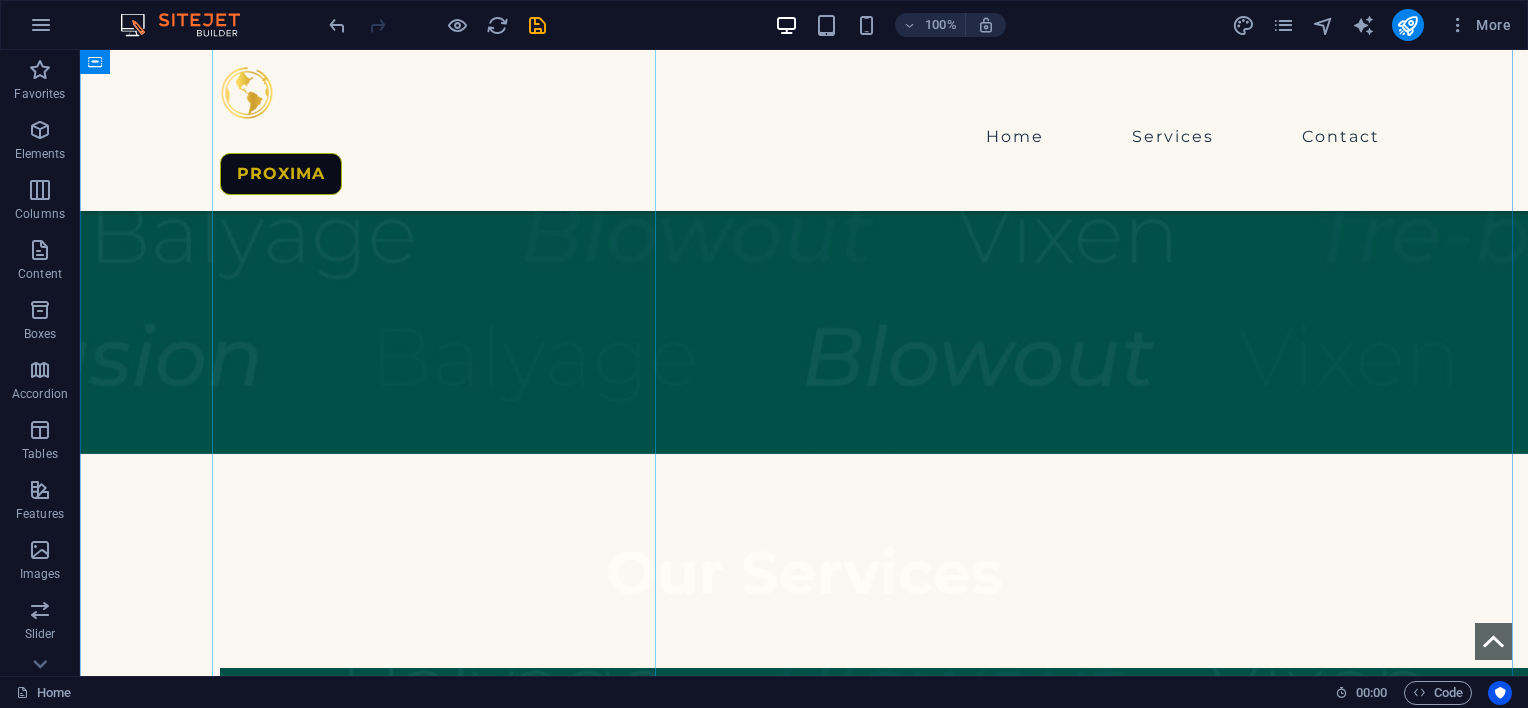 scroll, scrollTop: 1524, scrollLeft: 0, axis: vertical 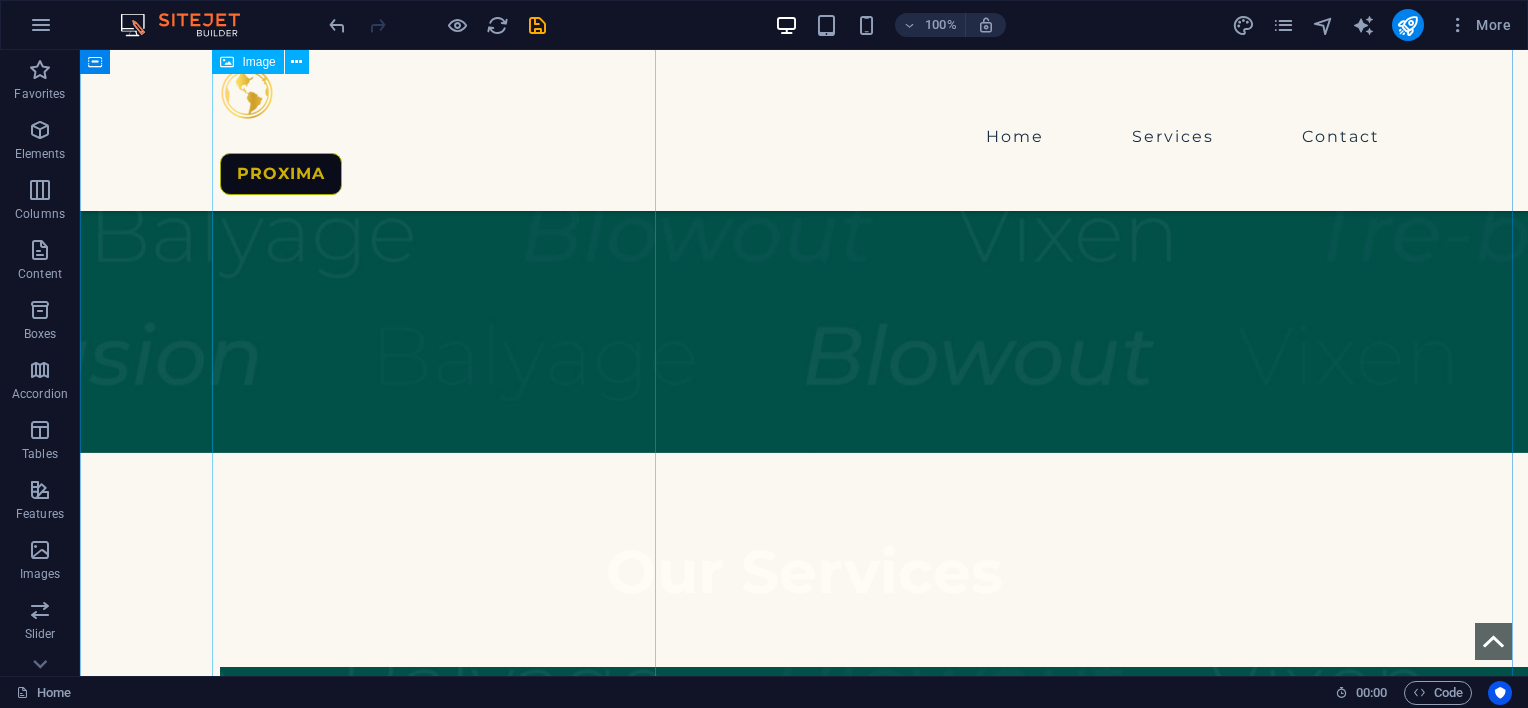 click at bounding box center (804, 3503) 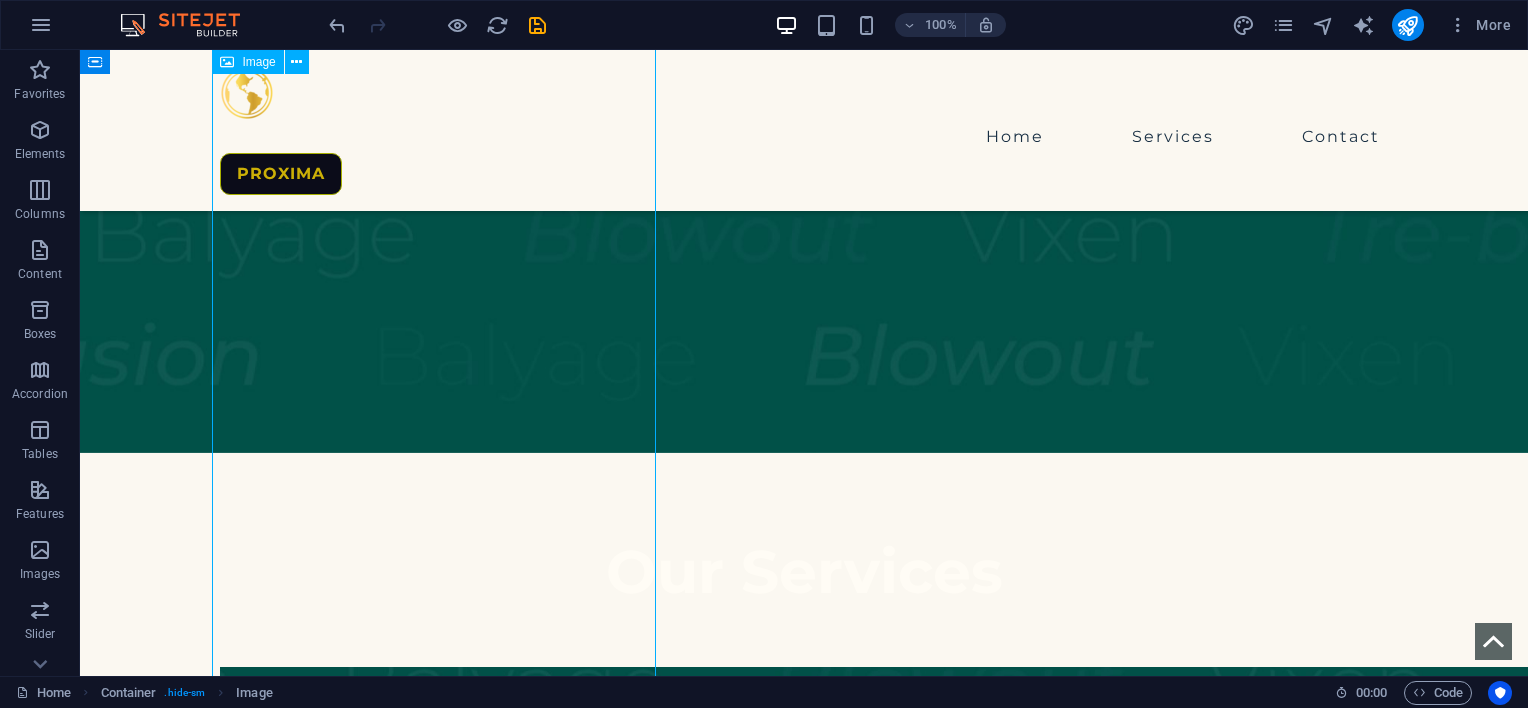 click at bounding box center [804, 3503] 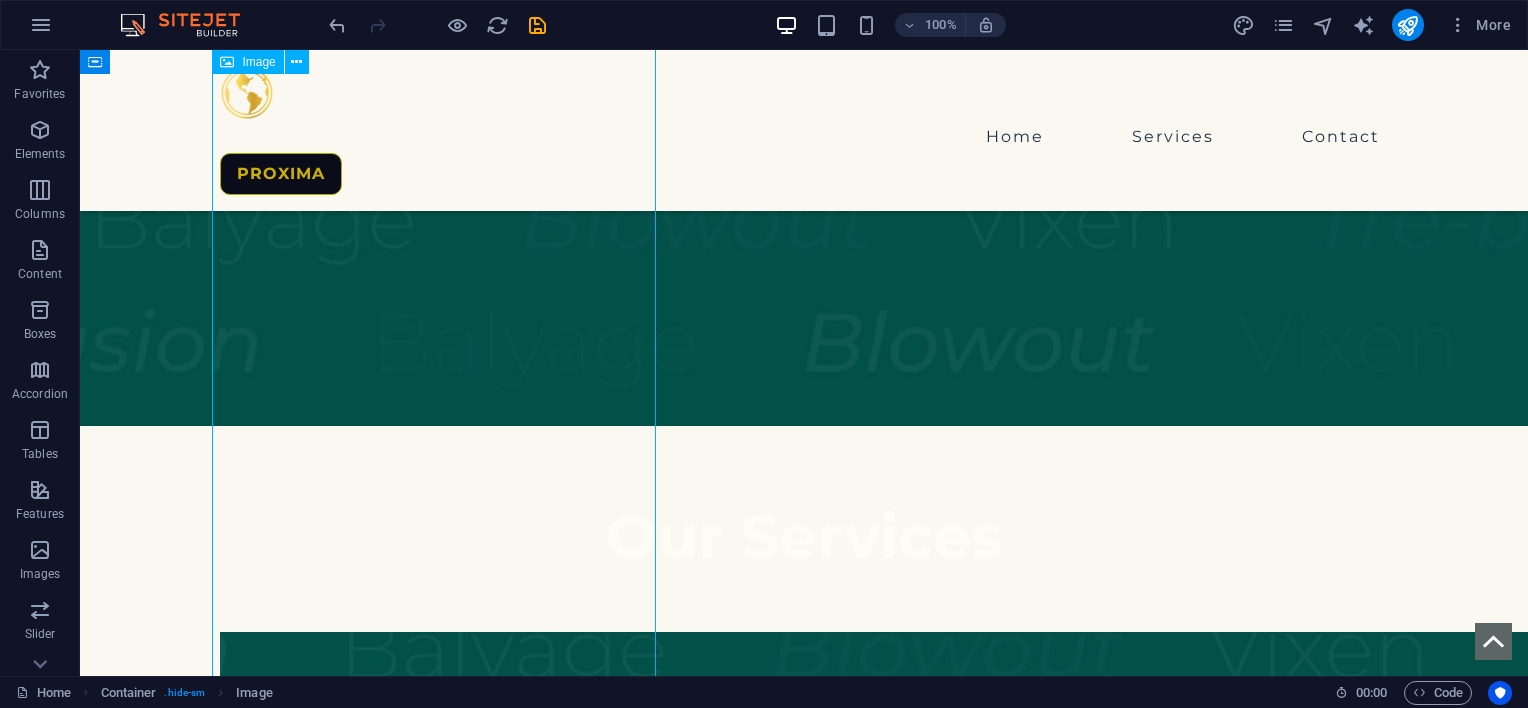 scroll, scrollTop: 1489, scrollLeft: 0, axis: vertical 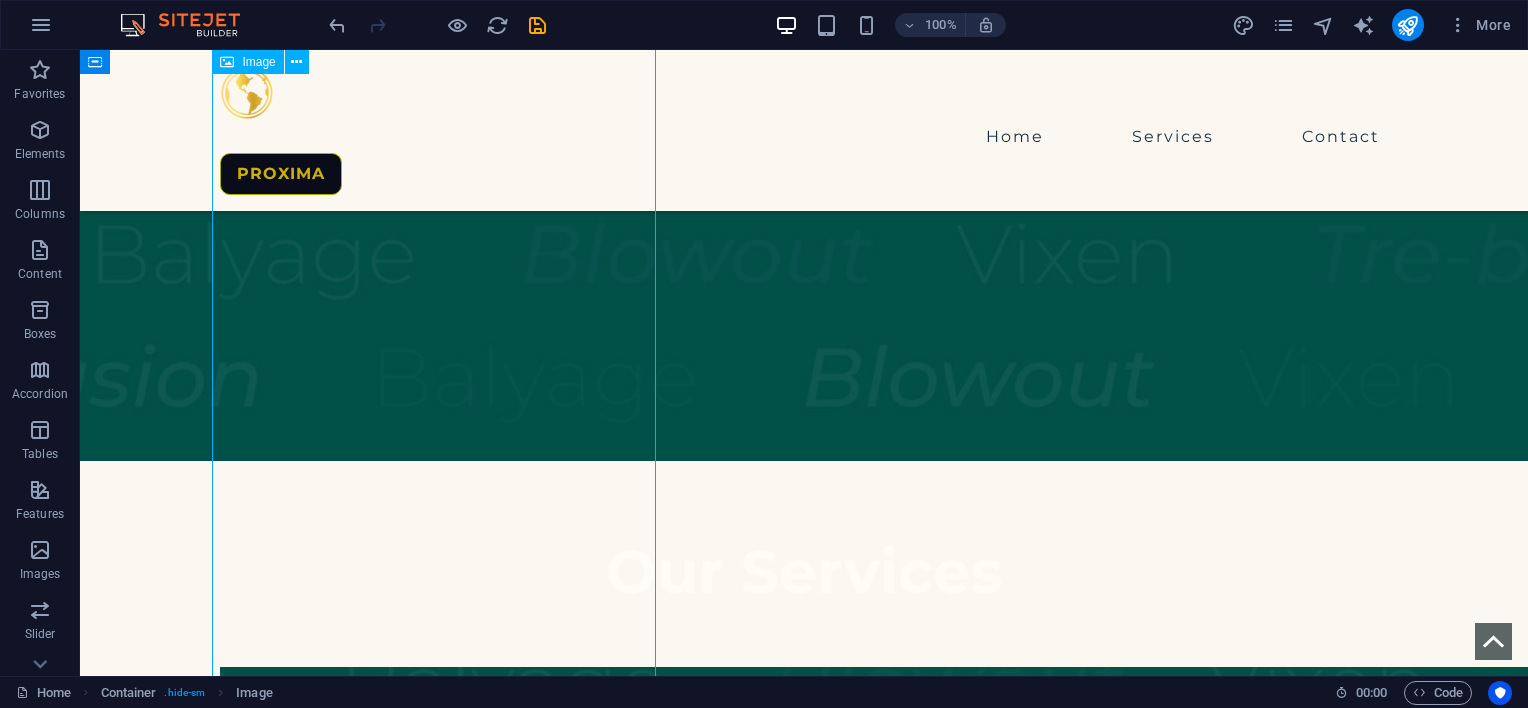 select on "%" 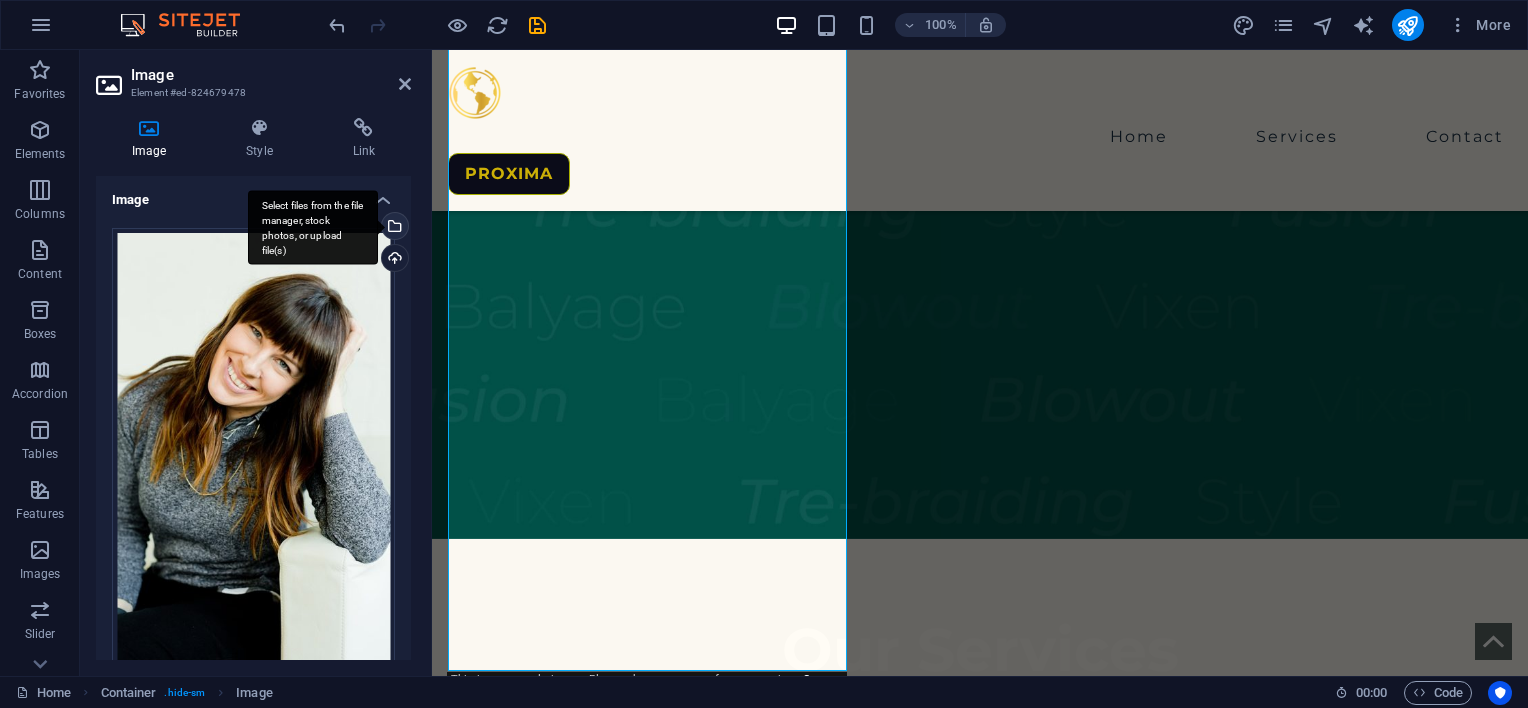 click on "Select files from the file manager, stock photos, or upload file(s)" at bounding box center [313, 227] 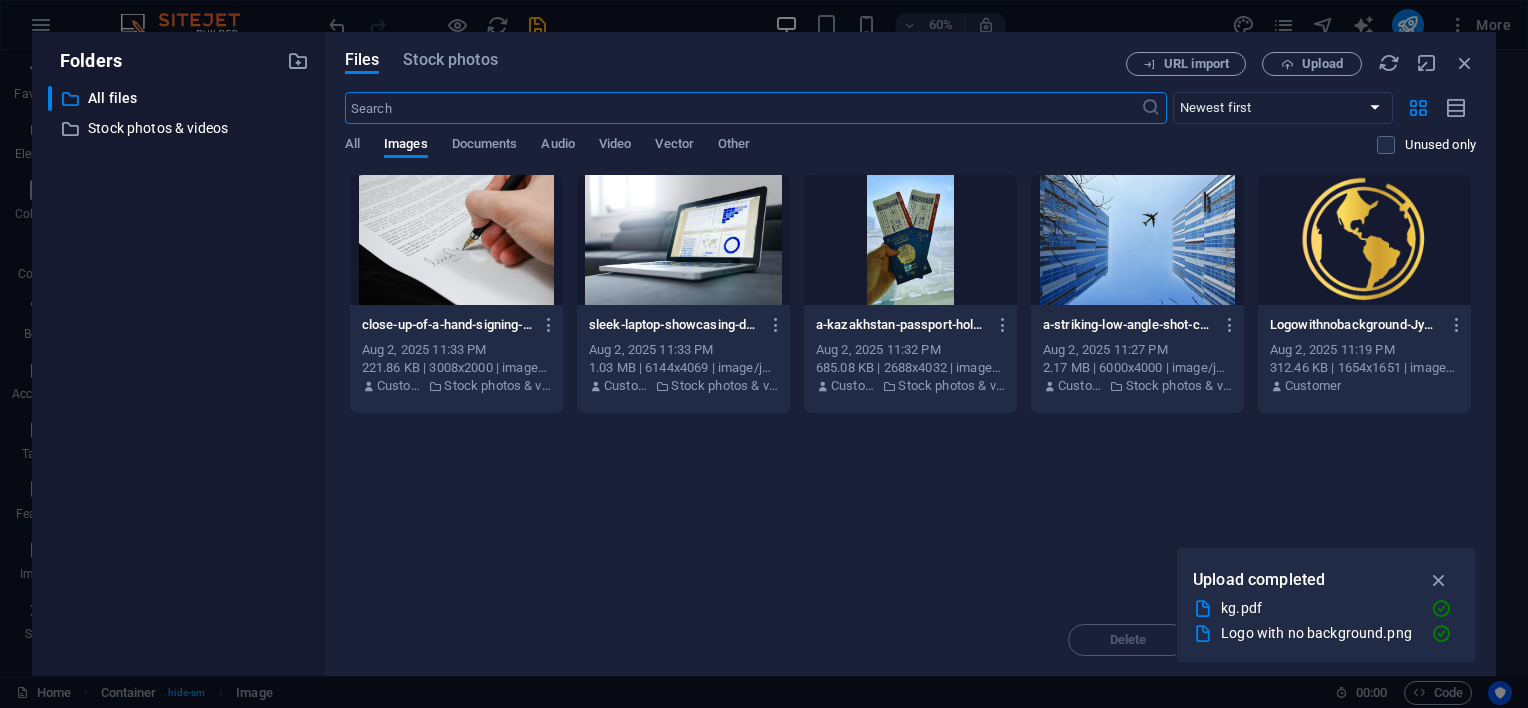 scroll, scrollTop: 1620, scrollLeft: 0, axis: vertical 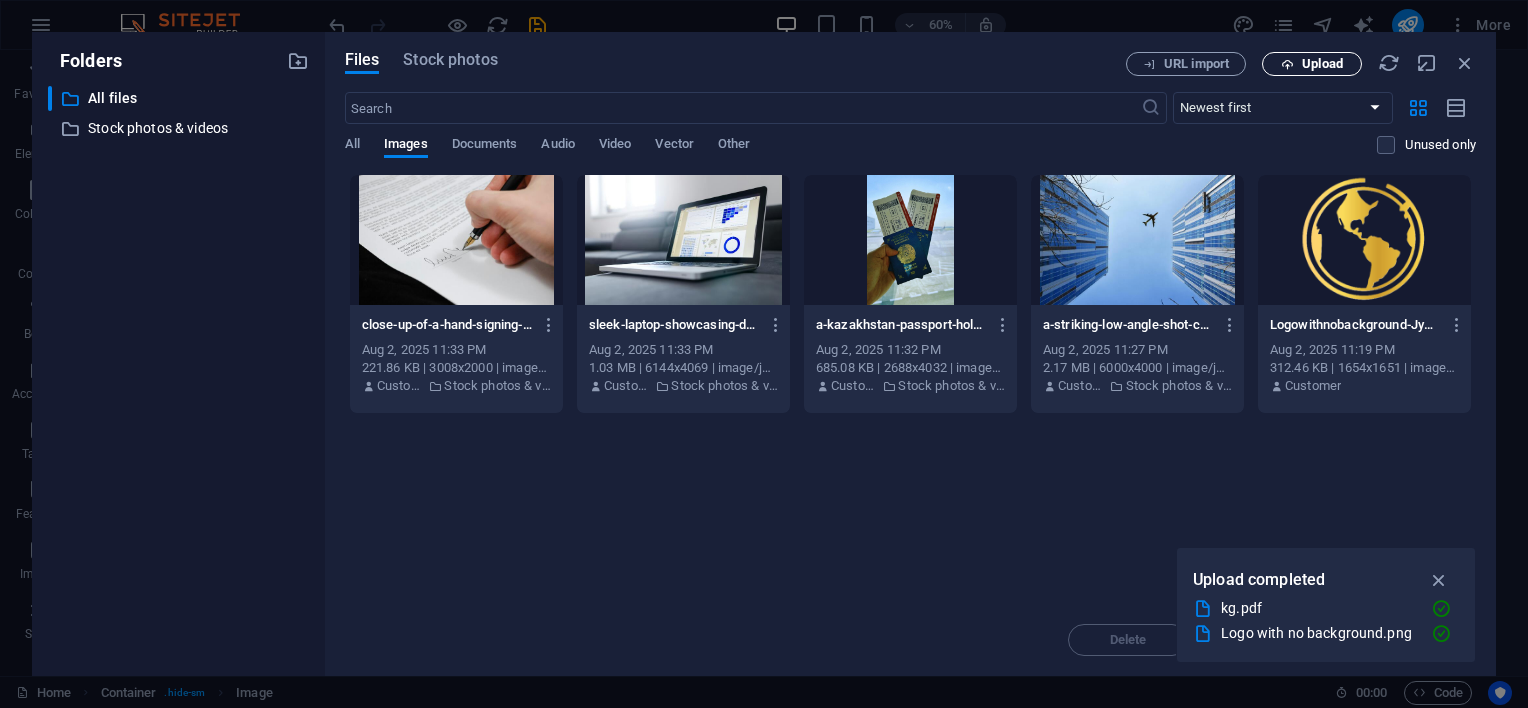 click on "Upload" at bounding box center (1322, 64) 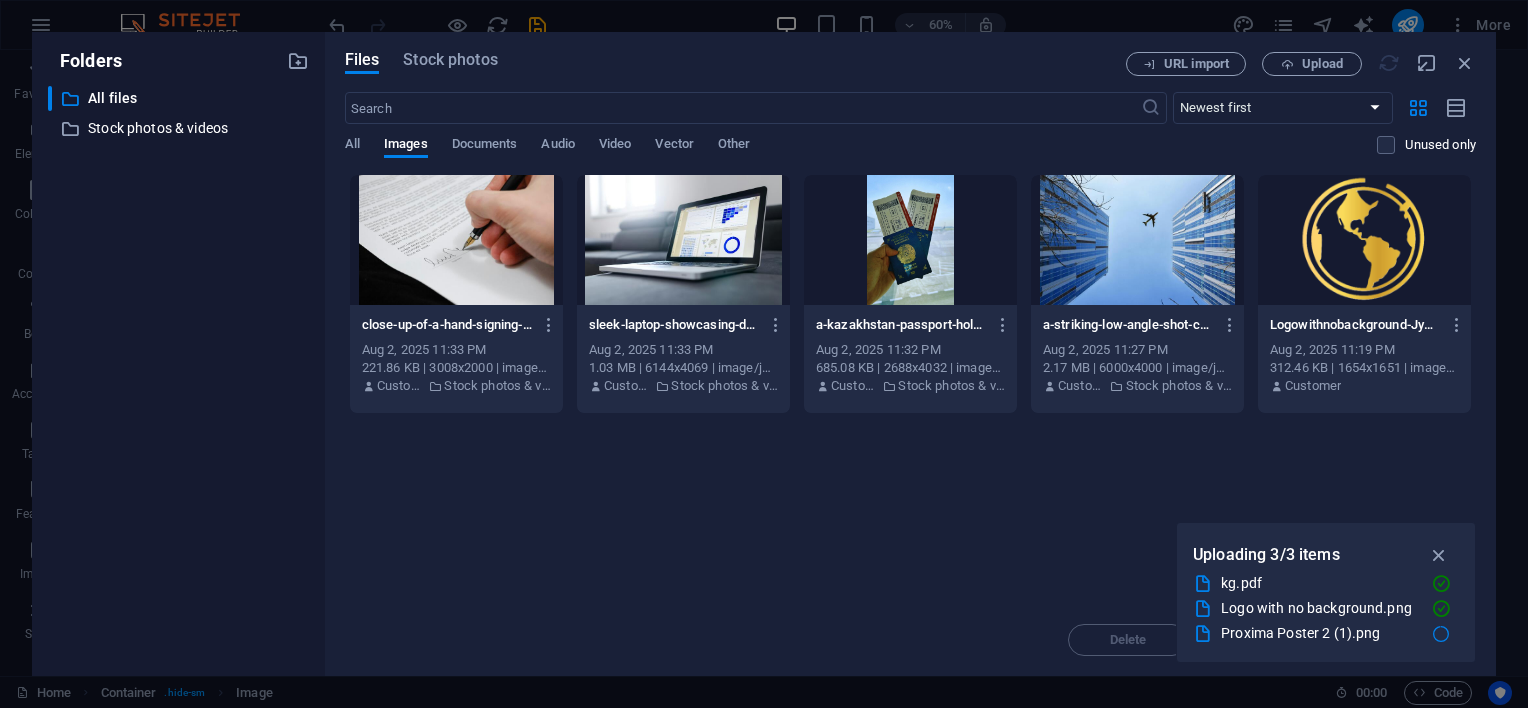 click on "All Images Documents Audio Video Vector Other" at bounding box center (861, 155) 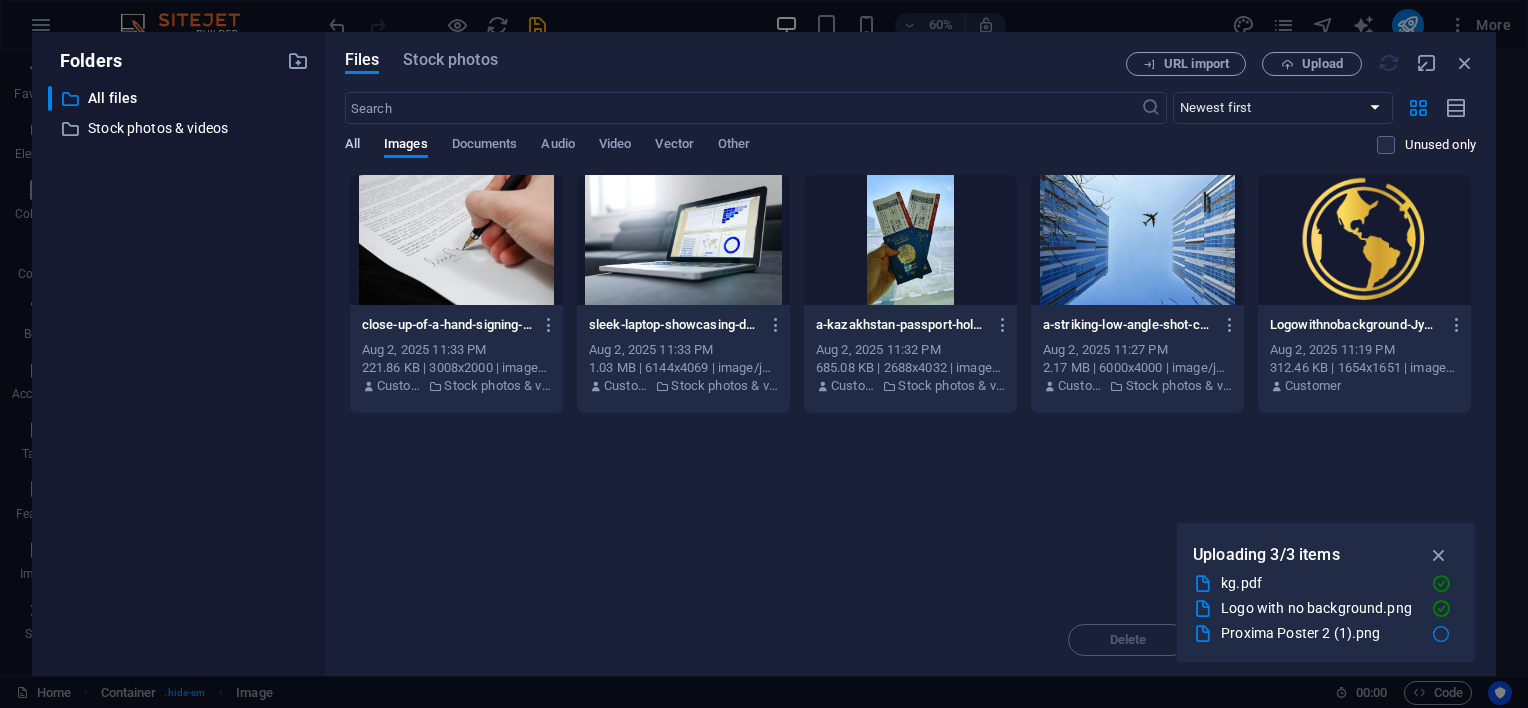 click on "All" at bounding box center (352, 146) 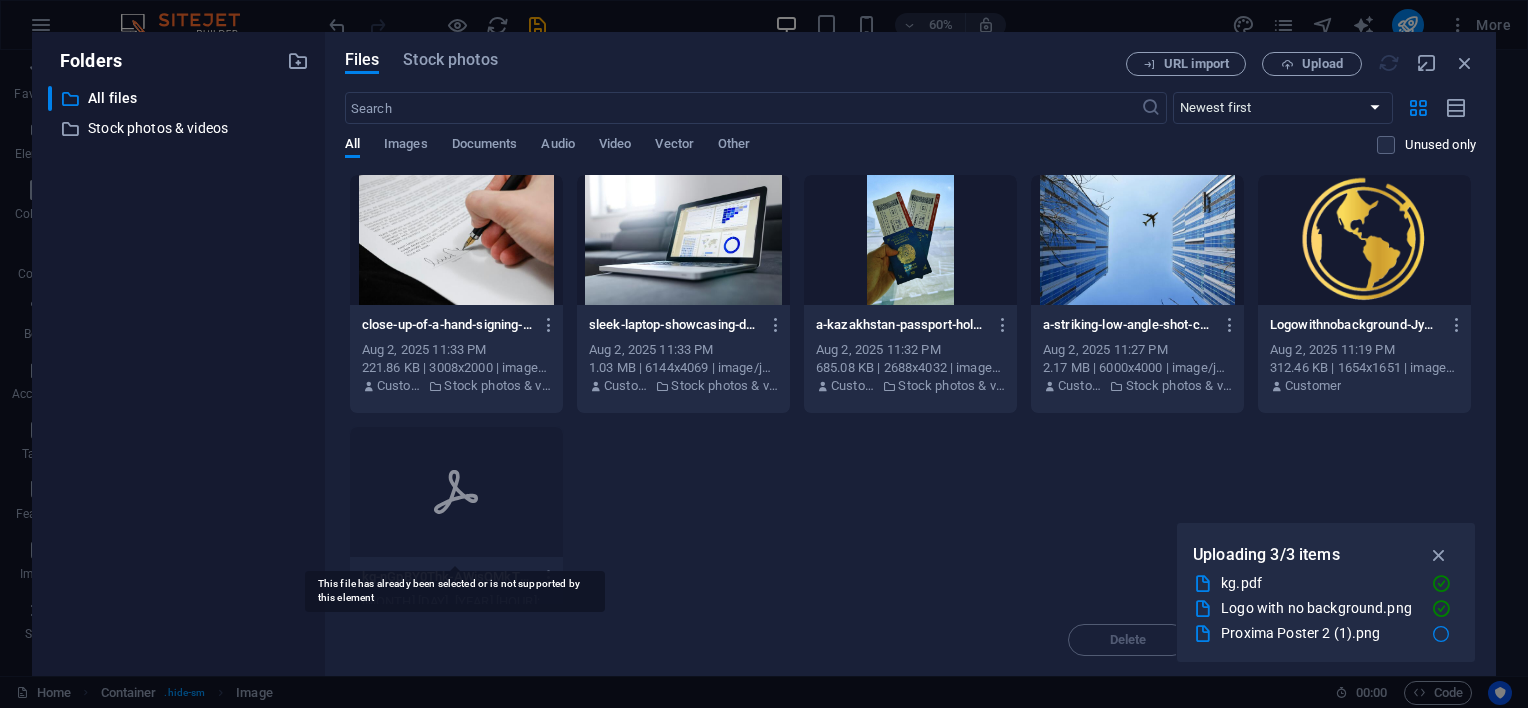 click at bounding box center (456, 492) 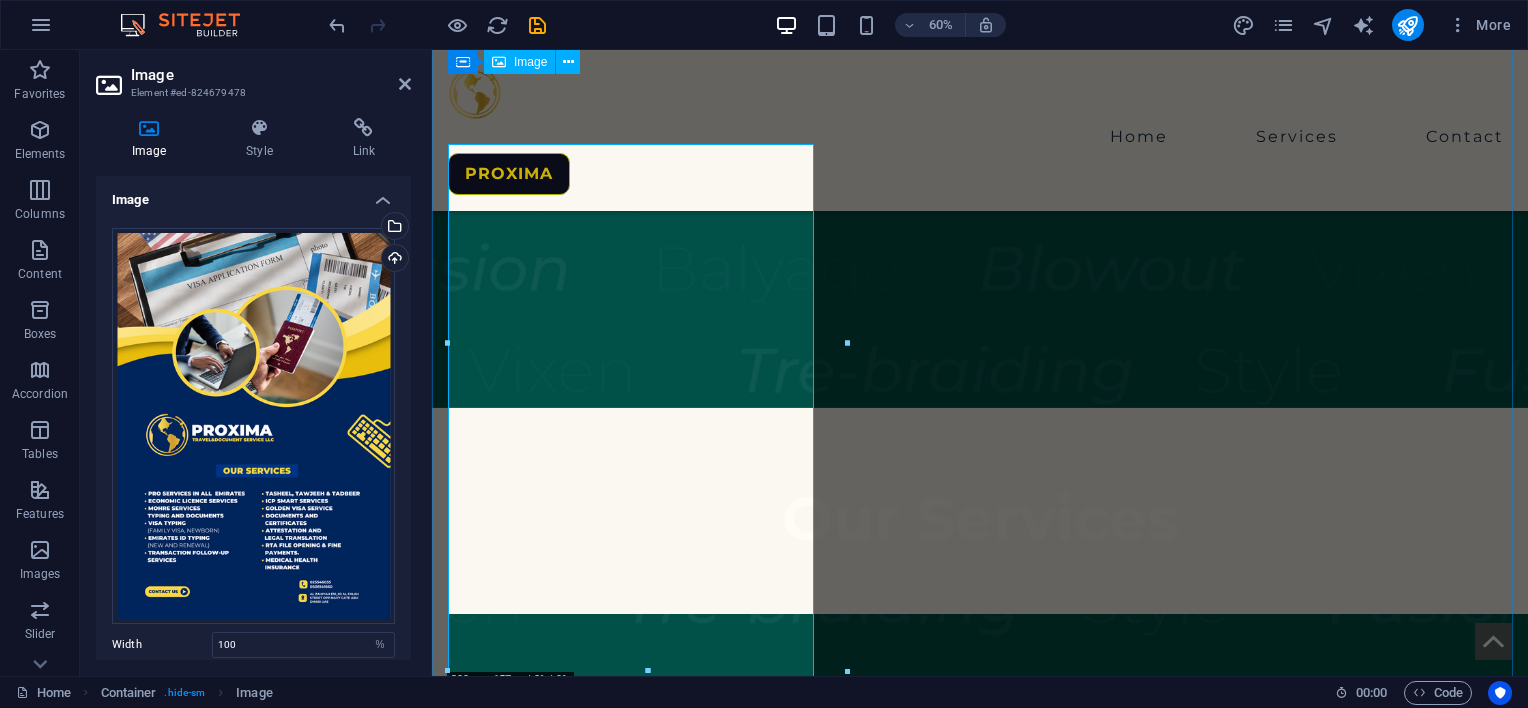 scroll, scrollTop: 1489, scrollLeft: 0, axis: vertical 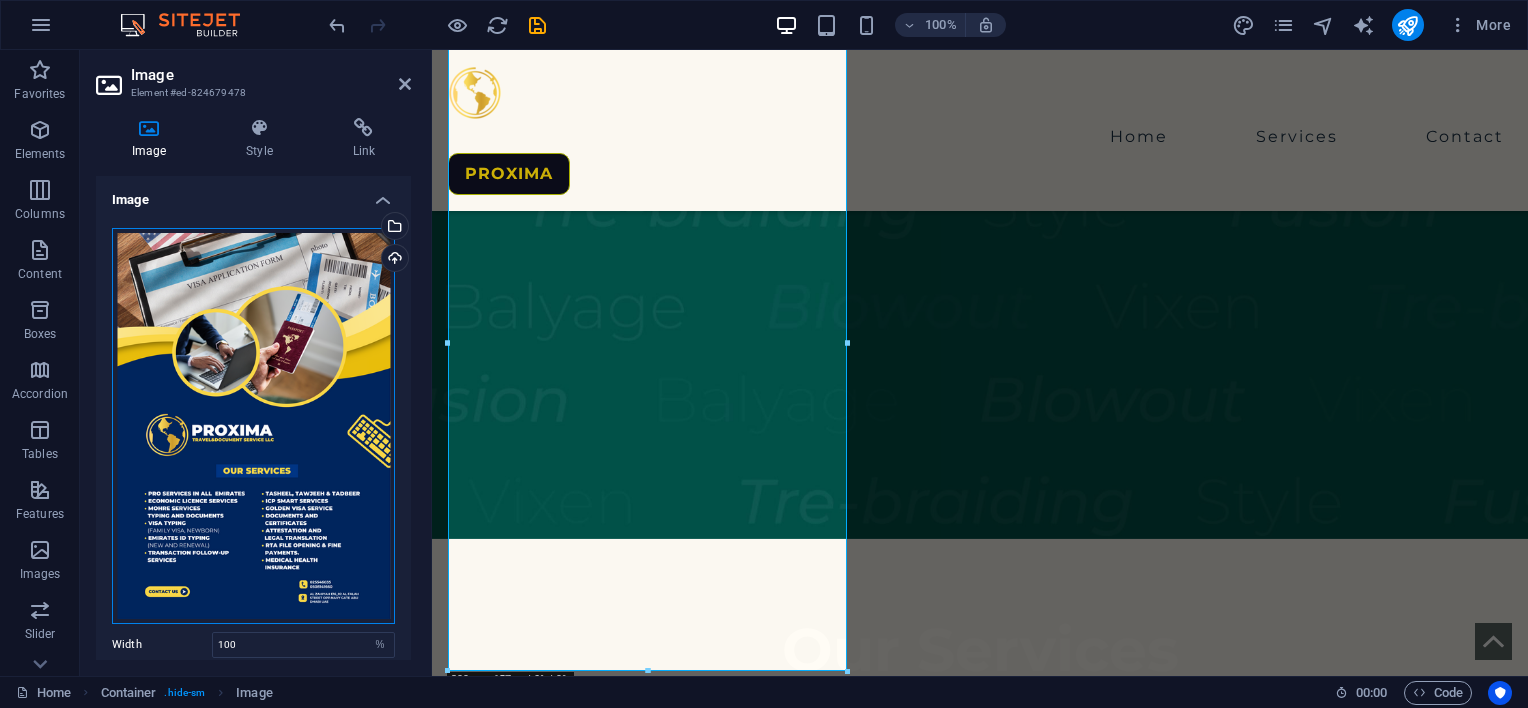 click on "Drag files here, click to choose files or select files from Files or our free stock photos & videos" at bounding box center (253, 426) 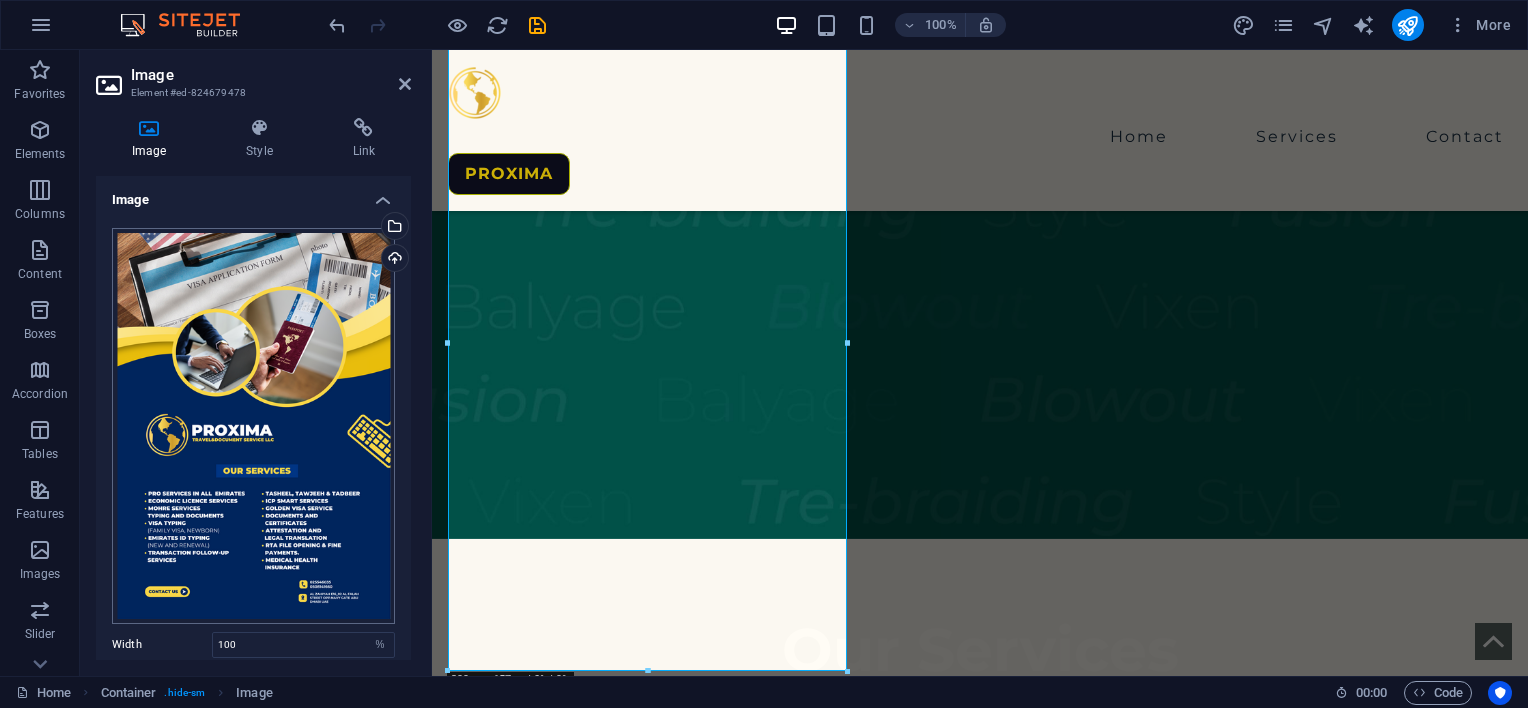 click on "Individual Home Favorites Elements Columns Content Boxes Accordion Tables Features Images Slider Header Footer Forms Marketing Collections Image Element #ed-824679478 Image Style Link Image Drag files here, click to choose files or select files from Files or our free stock photos & videos Select files from the file manager, stock photos, or upload file(s) Upload Width 100 Default auto px rem % em vh vw Fit image Automatically fit image to a fixed width and height Height Default auto px Alignment Lazyload Loading images after the page loads improves page speed. Responsive Automatically load retina image and smartphone optimized sizes. Lightbox Use as headline The image will be wrapped in an H1 headline tag. Useful for giving alternative text the weight of an H1 headline, e.g. for the logo. Leave unchecked if uncertain. Optimized Images are compressed to improve page speed. Position Direction Custom X offset 50 px rem % vh vw 50 px" at bounding box center [764, 354] 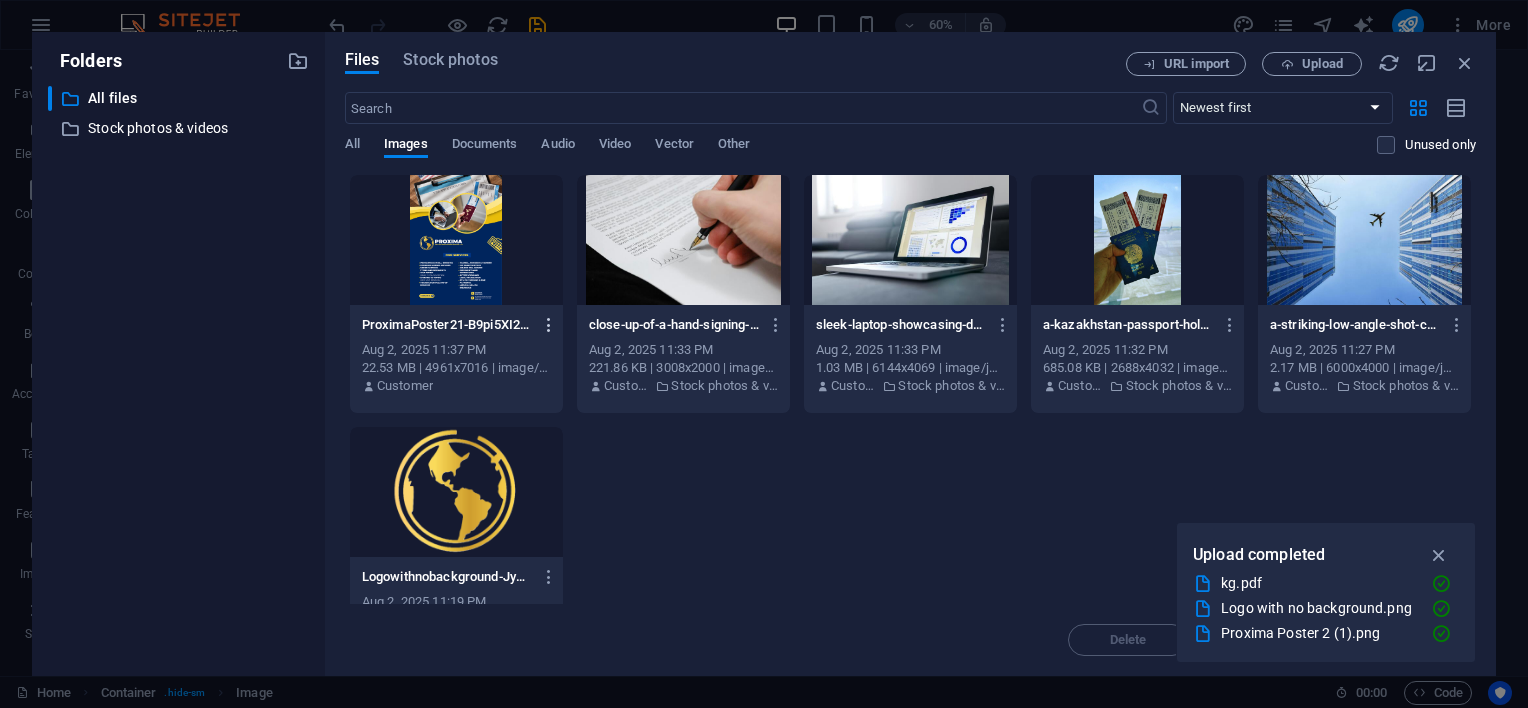 click at bounding box center [549, 325] 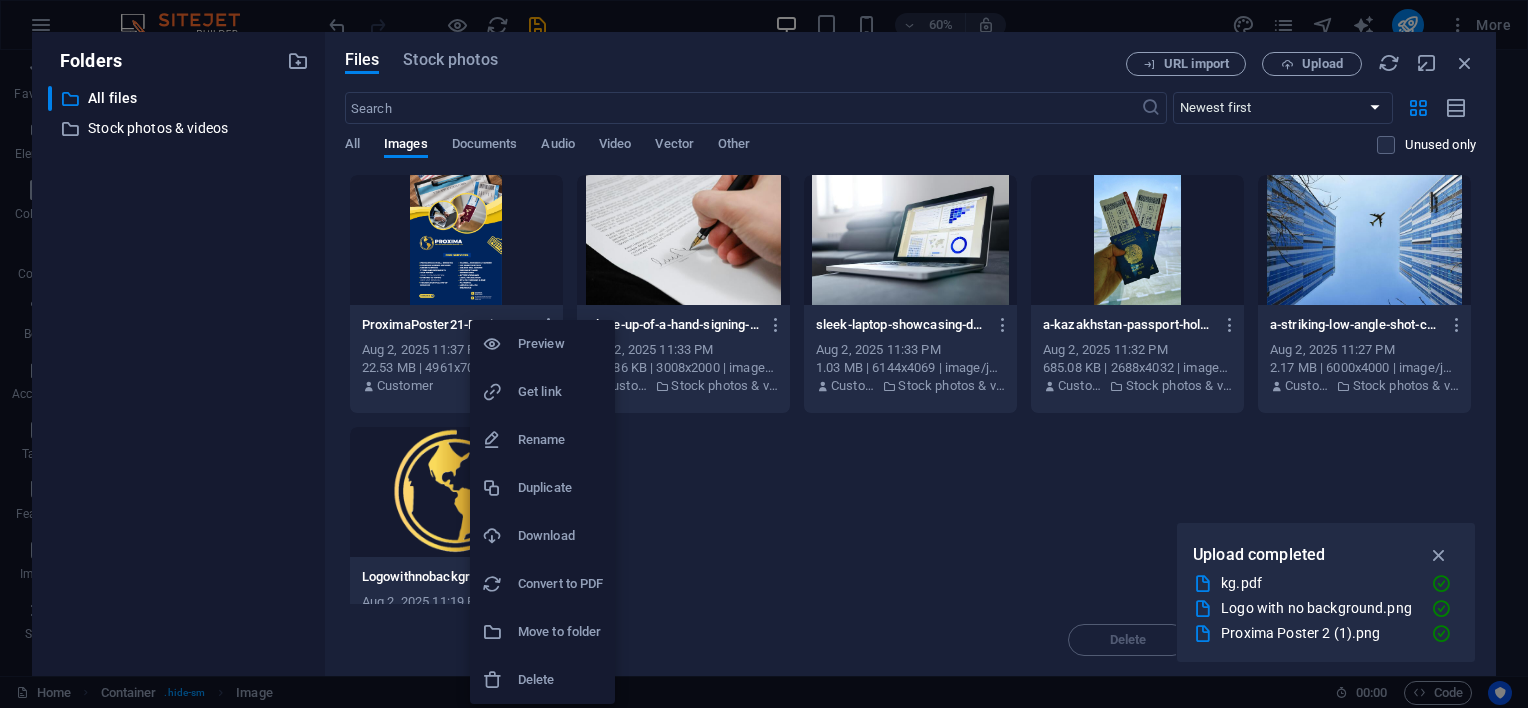 click on "Delete" at bounding box center [560, 680] 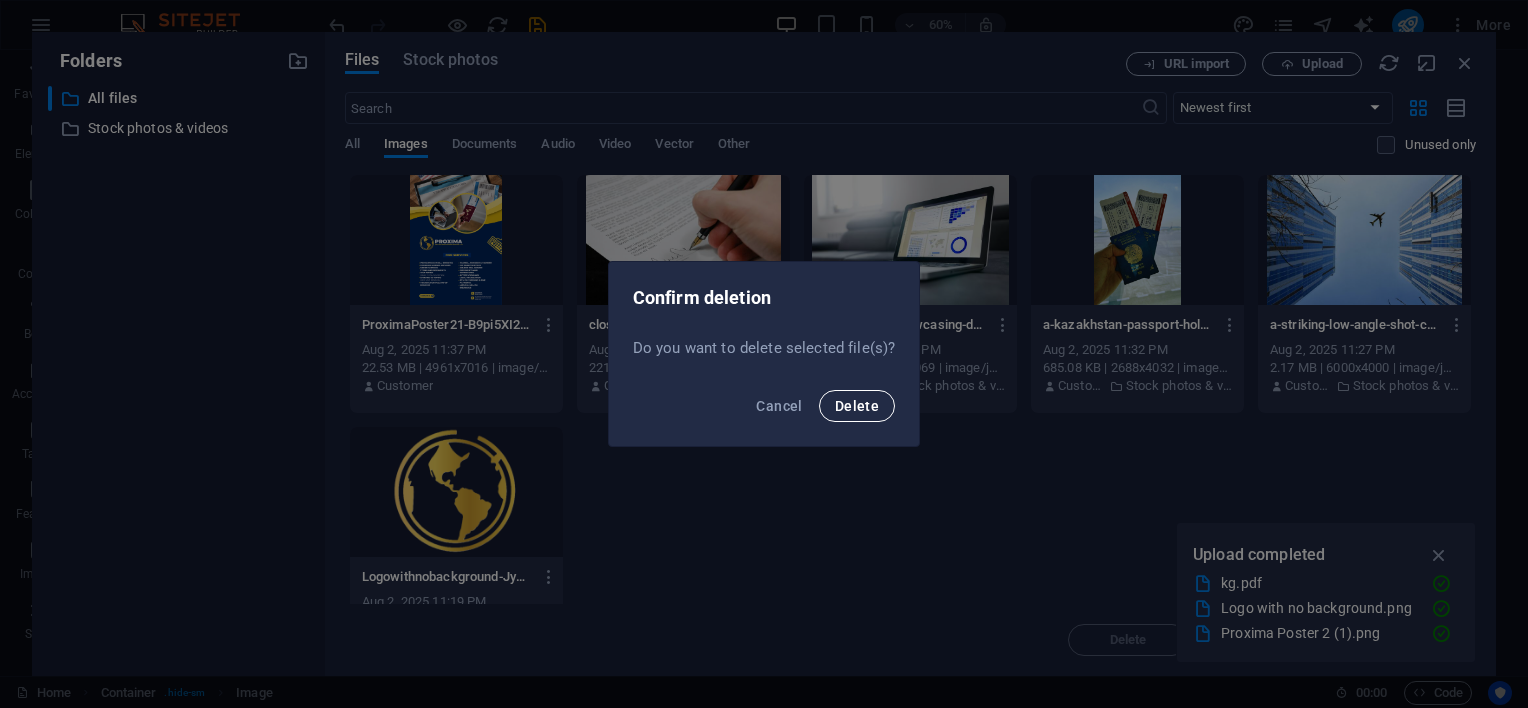 click on "Delete" at bounding box center (857, 406) 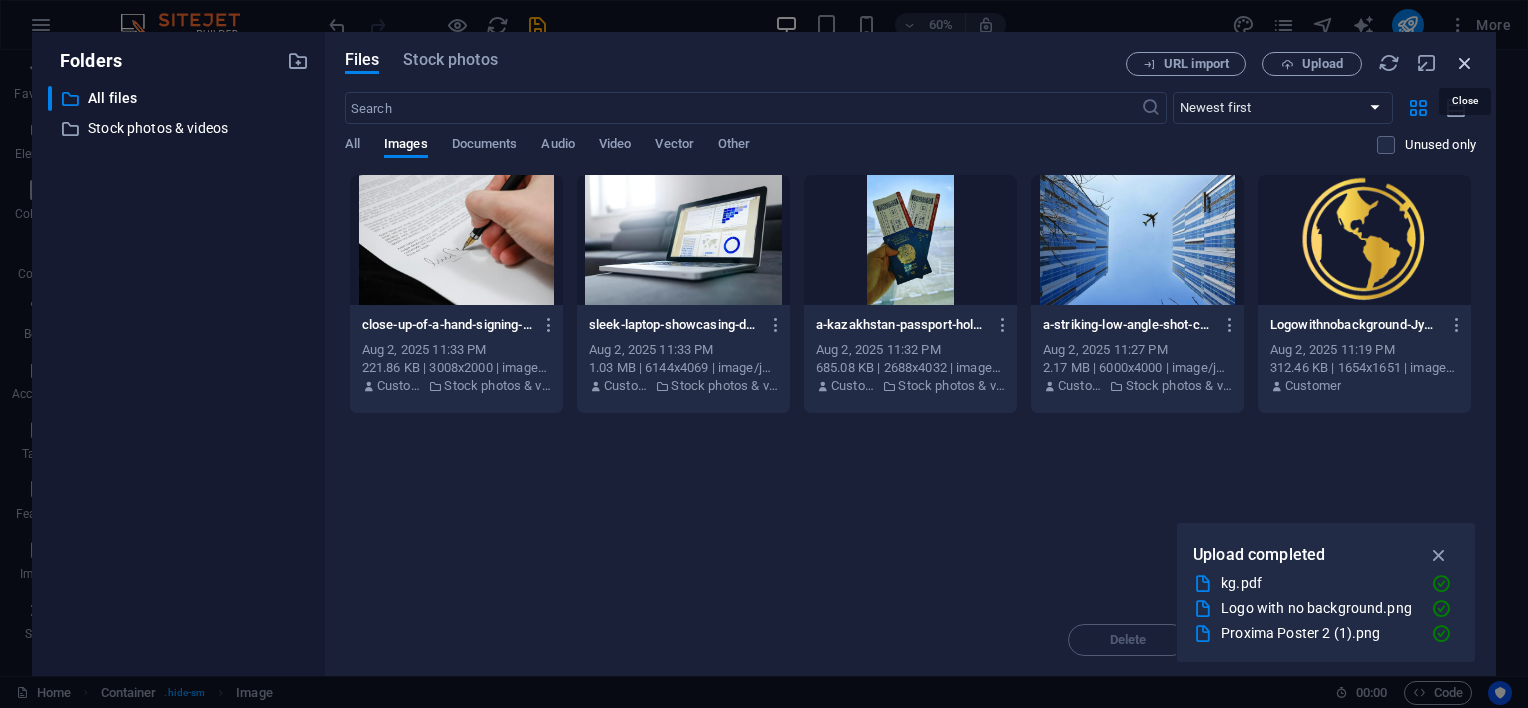 click at bounding box center (1465, 63) 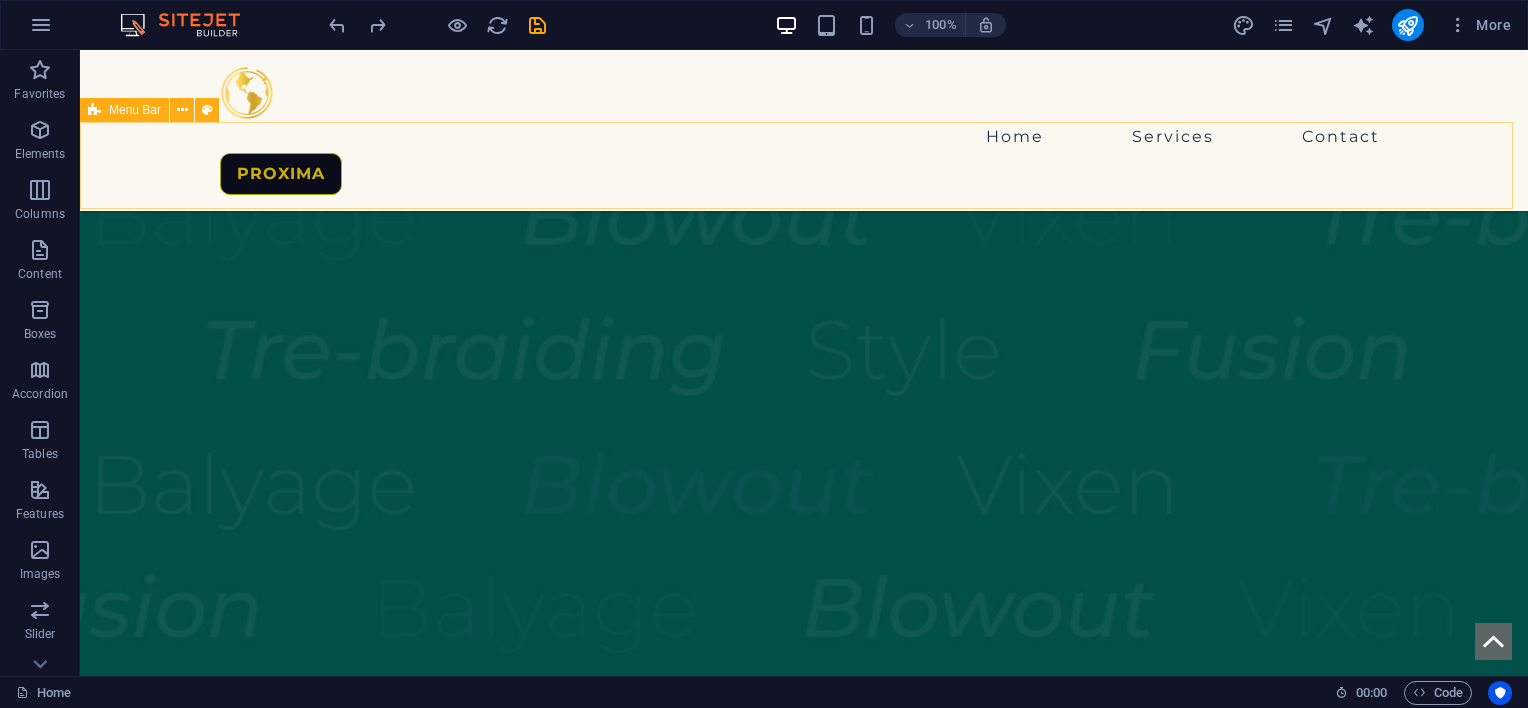 scroll, scrollTop: 1272, scrollLeft: 0, axis: vertical 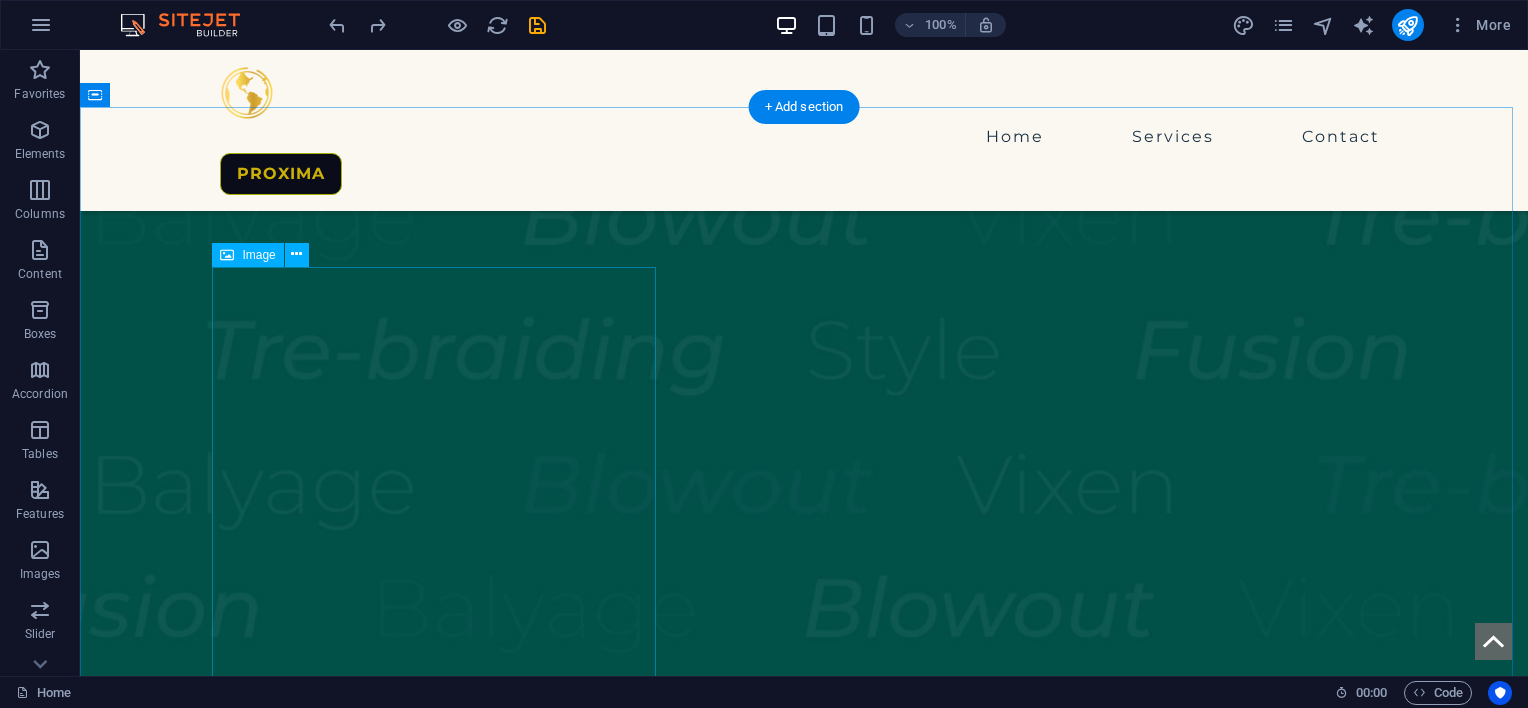click at bounding box center [804, 3755] 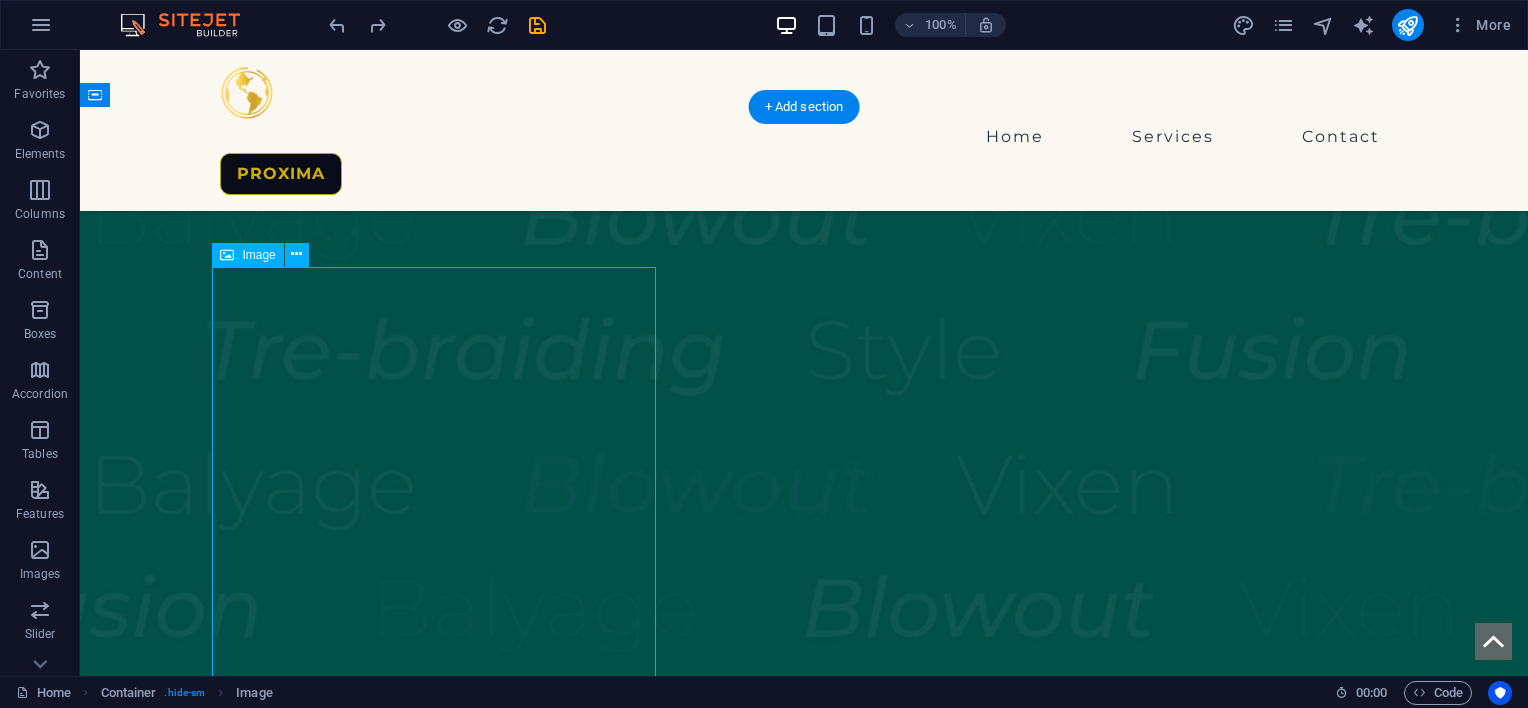 click at bounding box center (804, 3755) 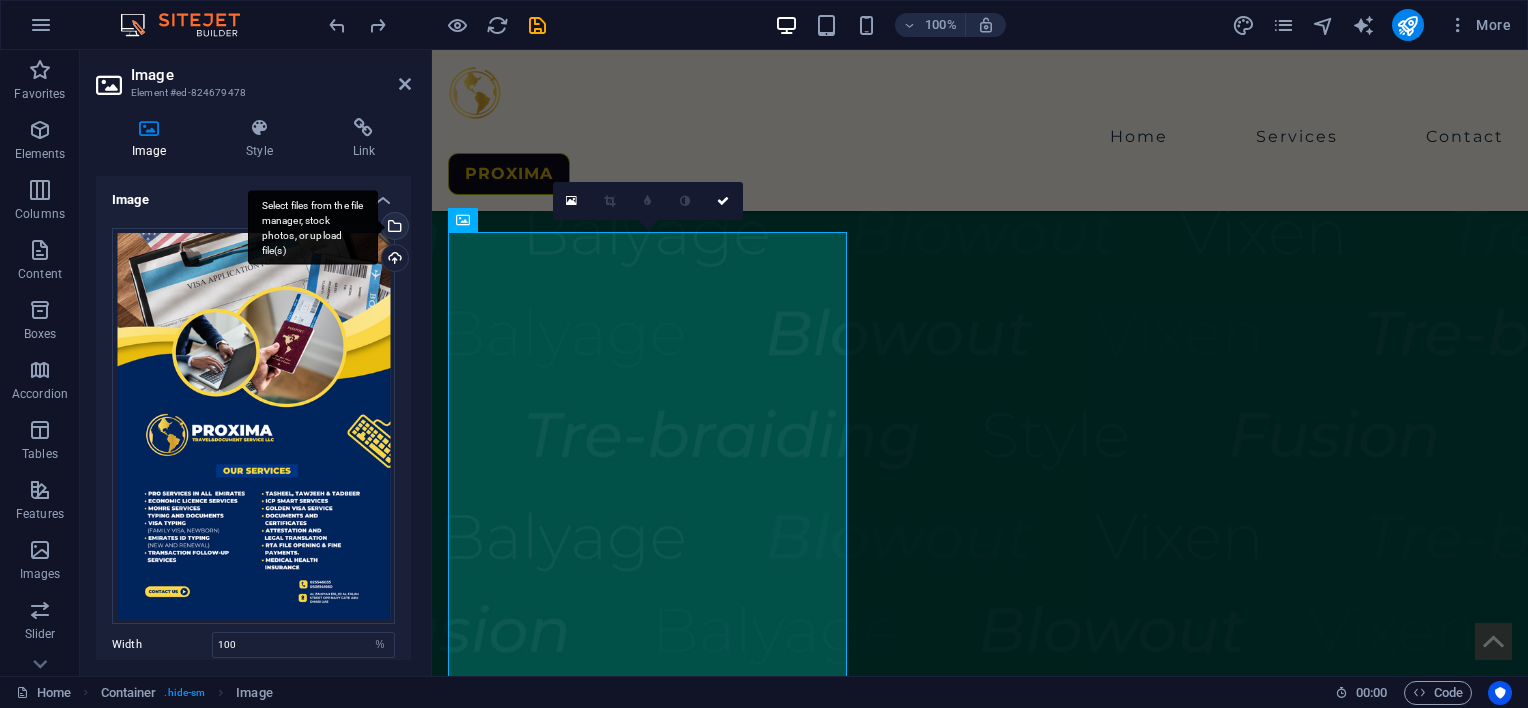click on "Select files from the file manager, stock photos, or upload file(s)" at bounding box center (393, 228) 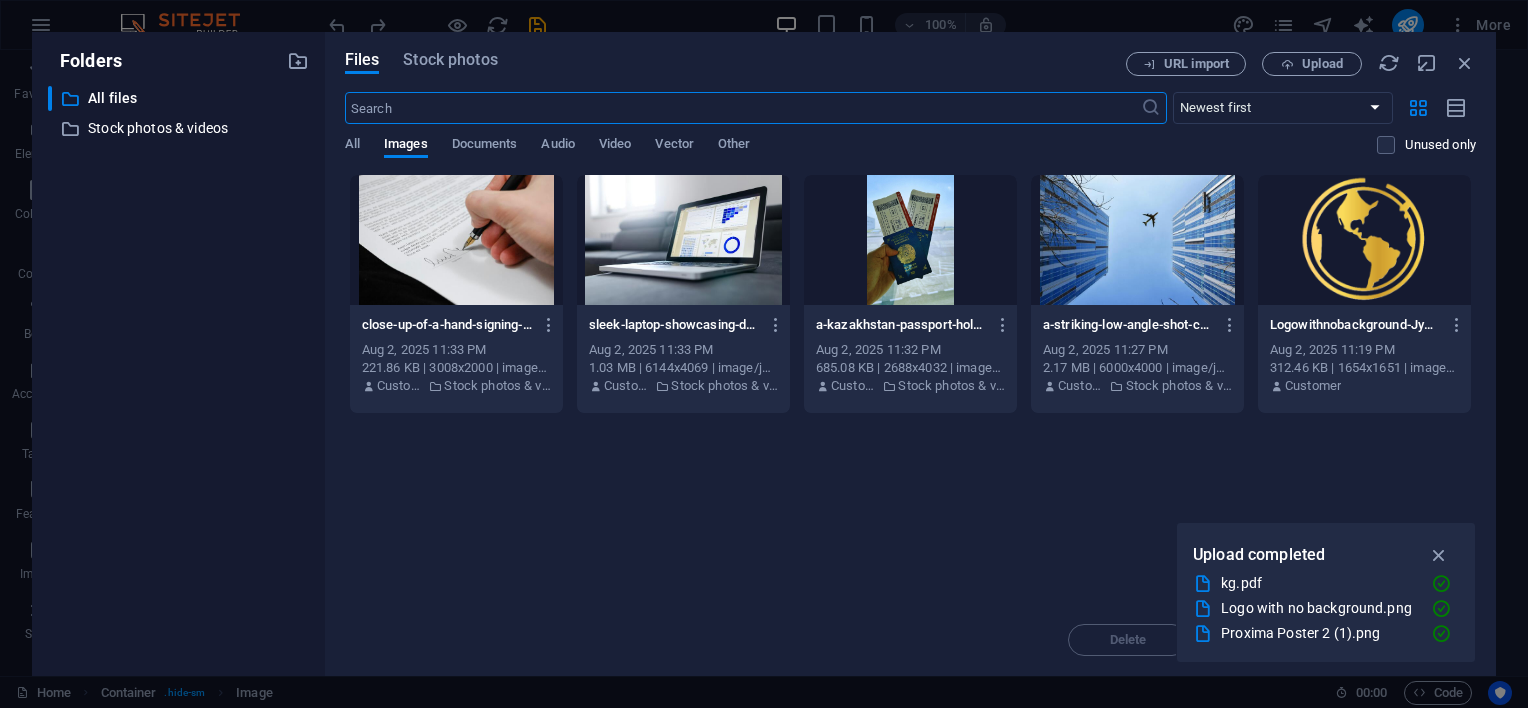 scroll, scrollTop: 1430, scrollLeft: 0, axis: vertical 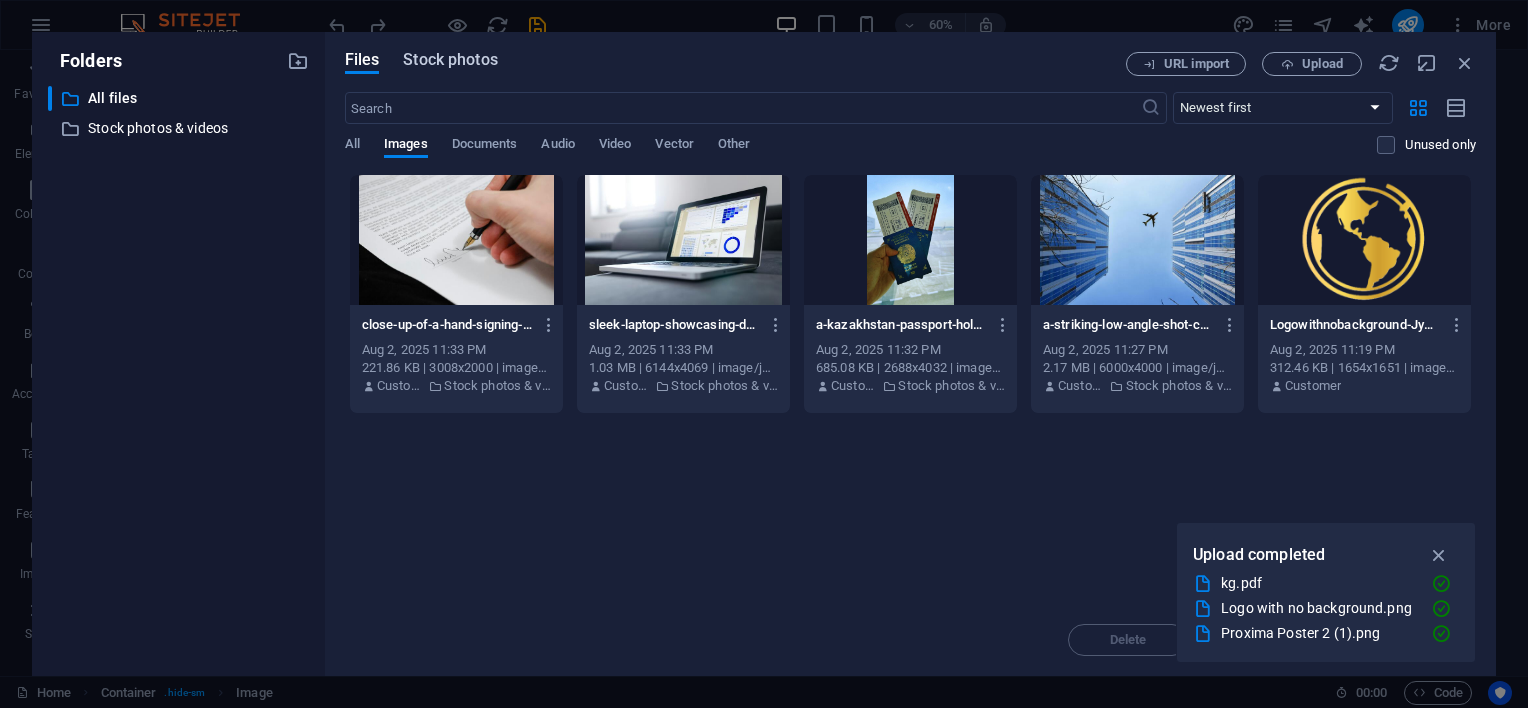 click on "Stock photos" at bounding box center [450, 60] 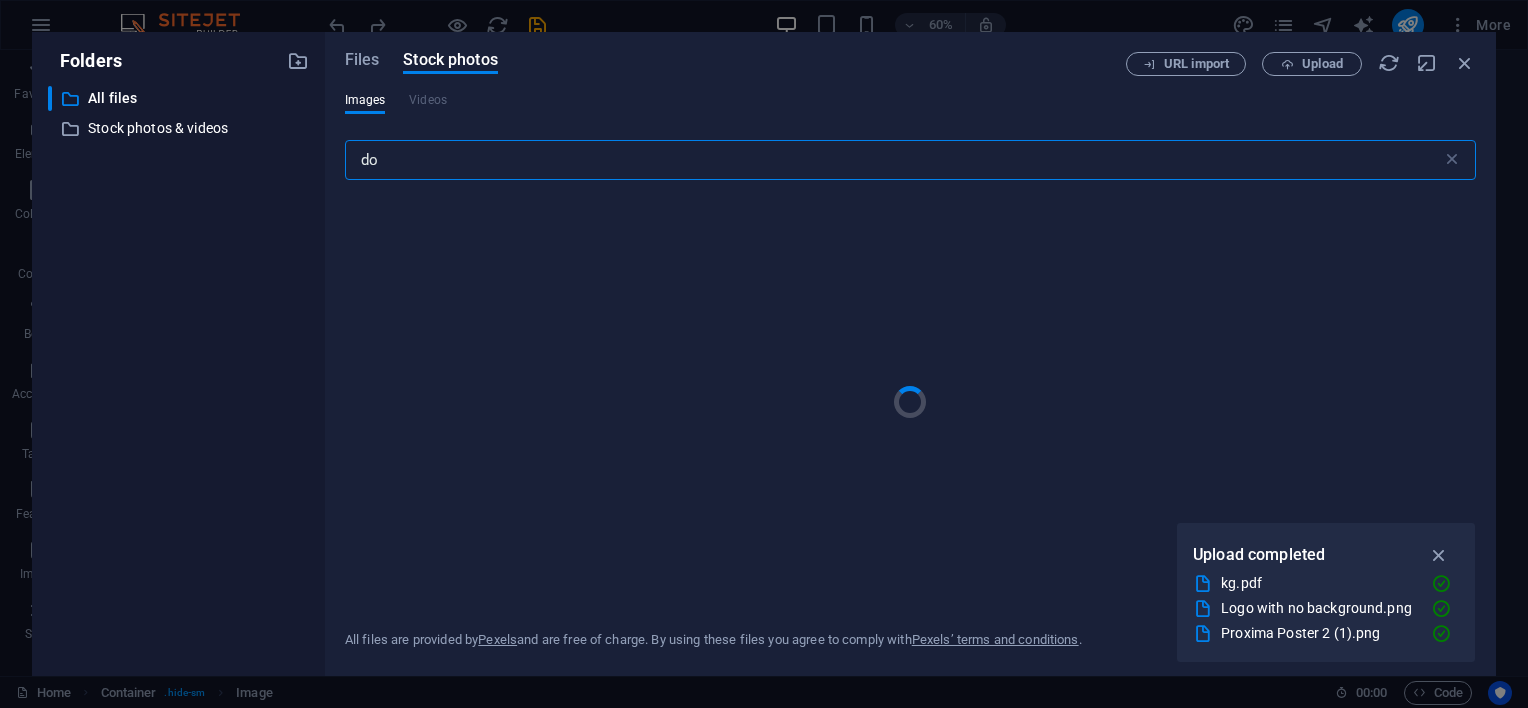 type on "d" 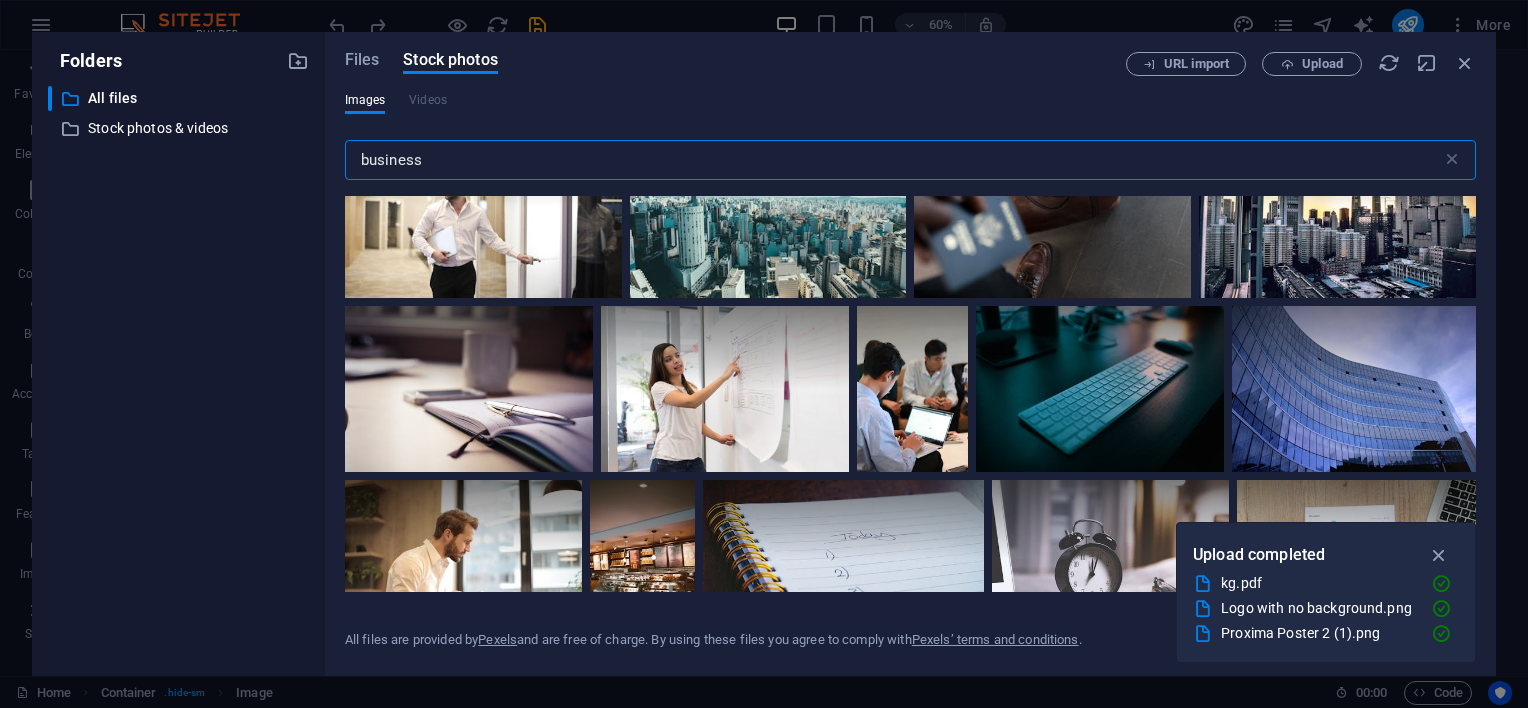 scroll, scrollTop: 3710, scrollLeft: 0, axis: vertical 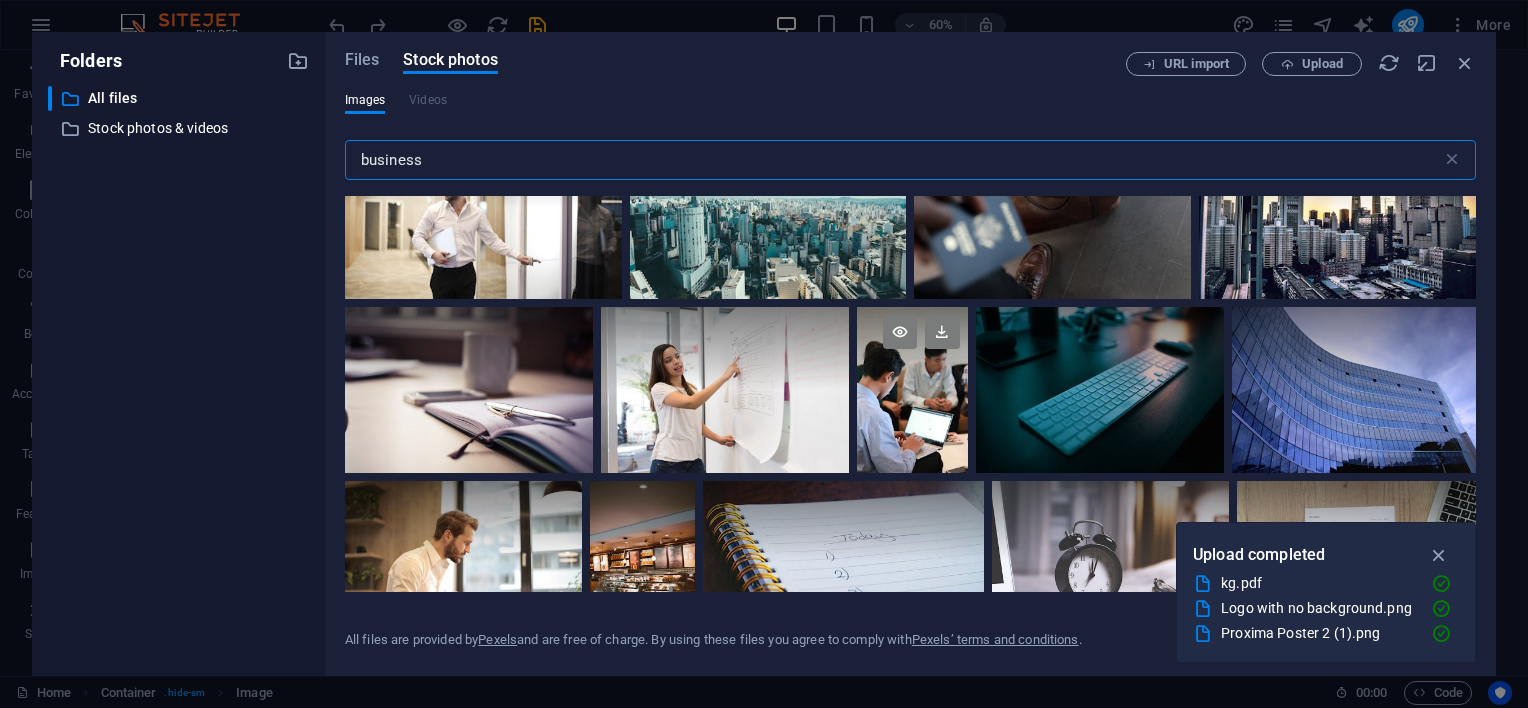 type on "business" 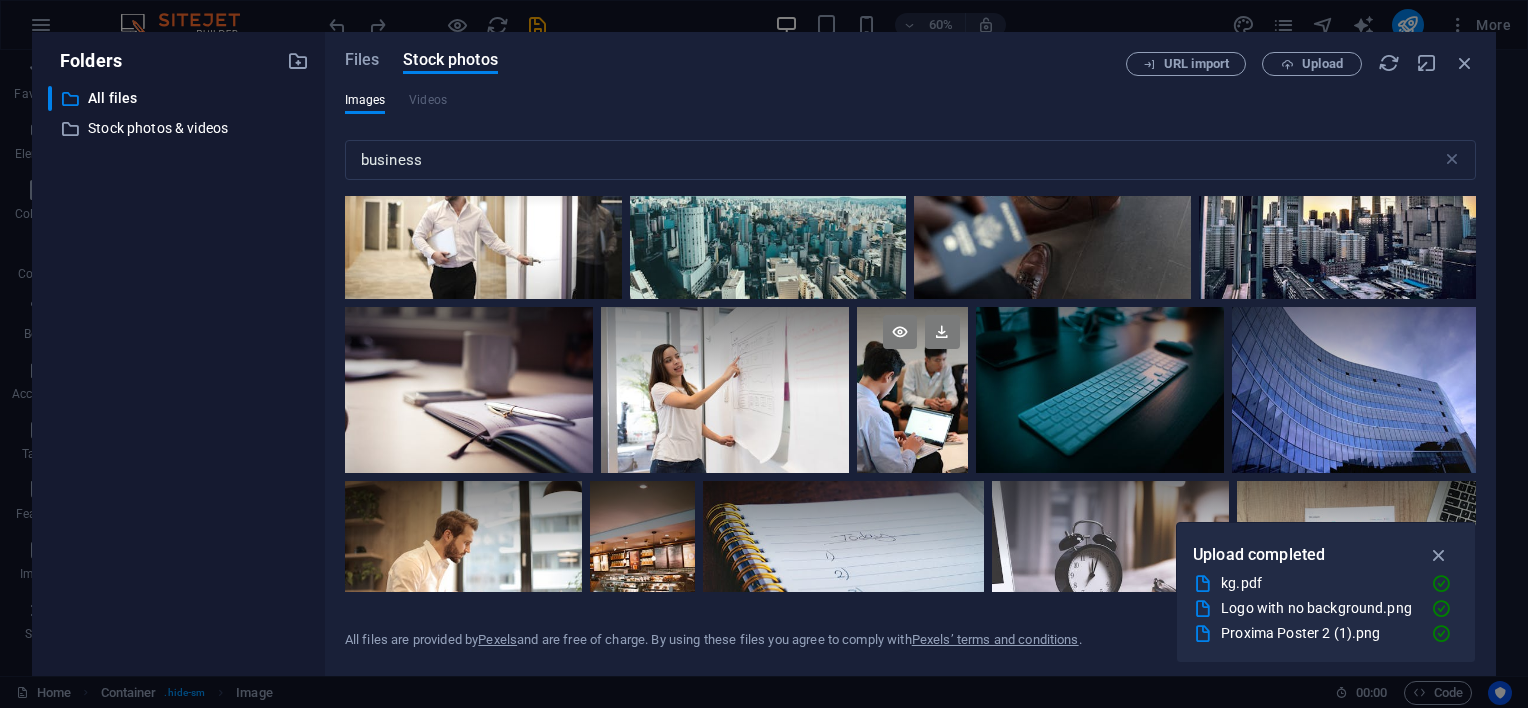 click at bounding box center (912, 348) 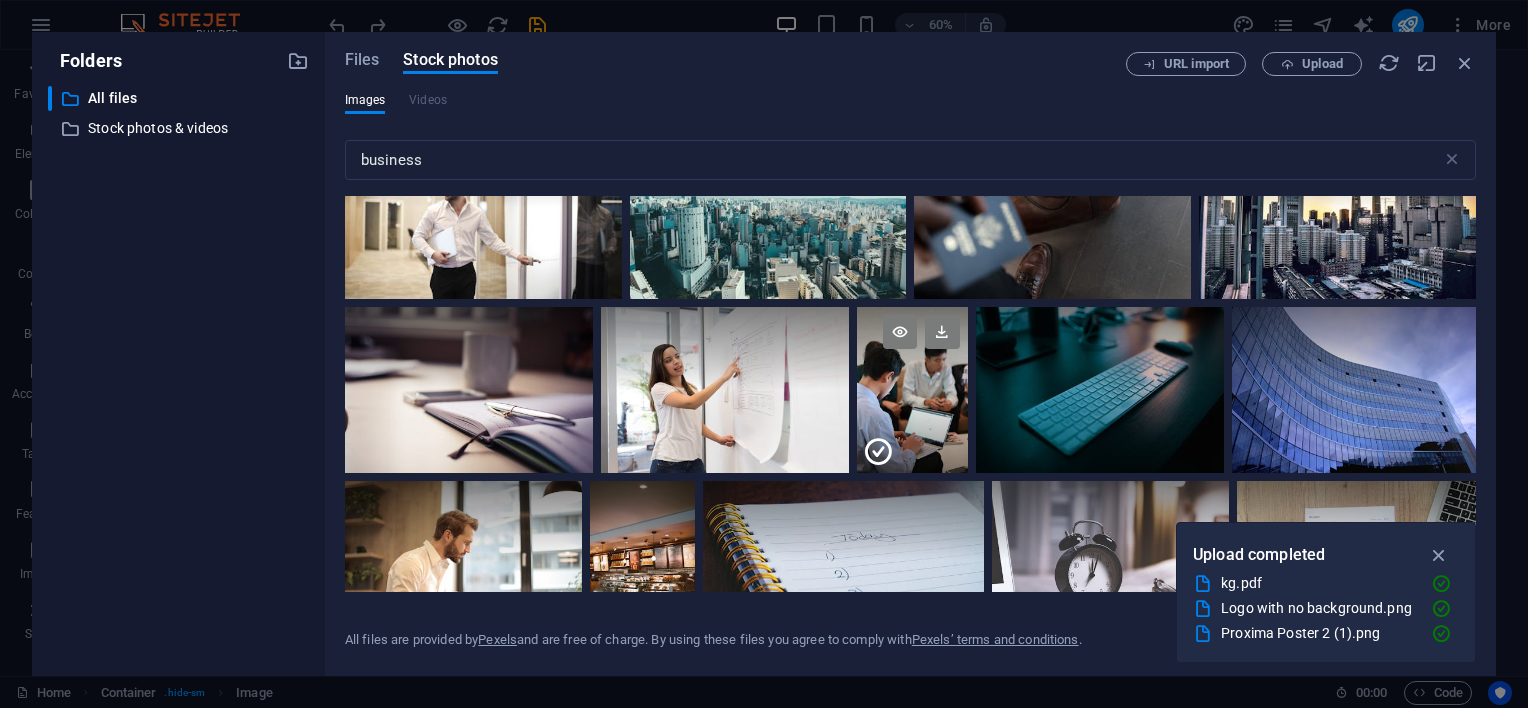 click at bounding box center [912, 348] 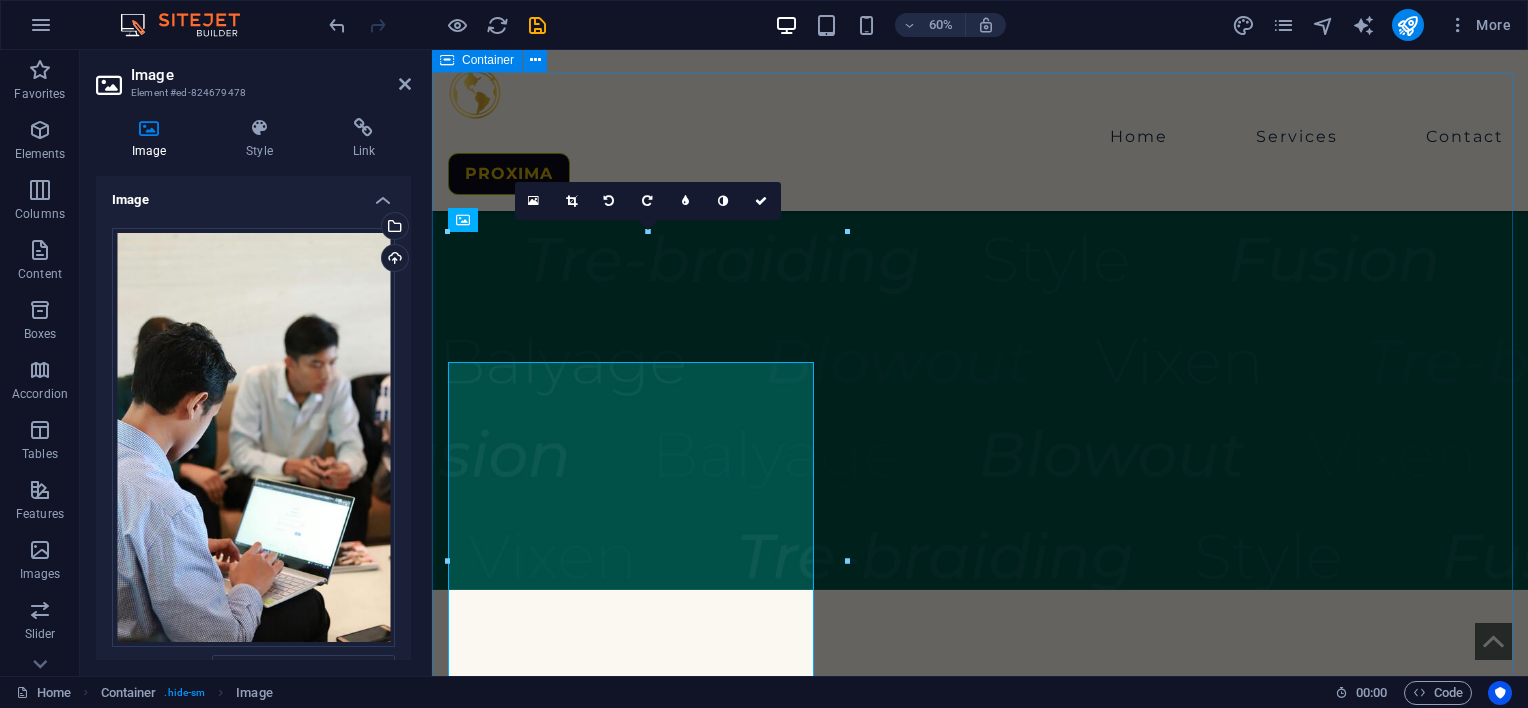 scroll, scrollTop: 1272, scrollLeft: 0, axis: vertical 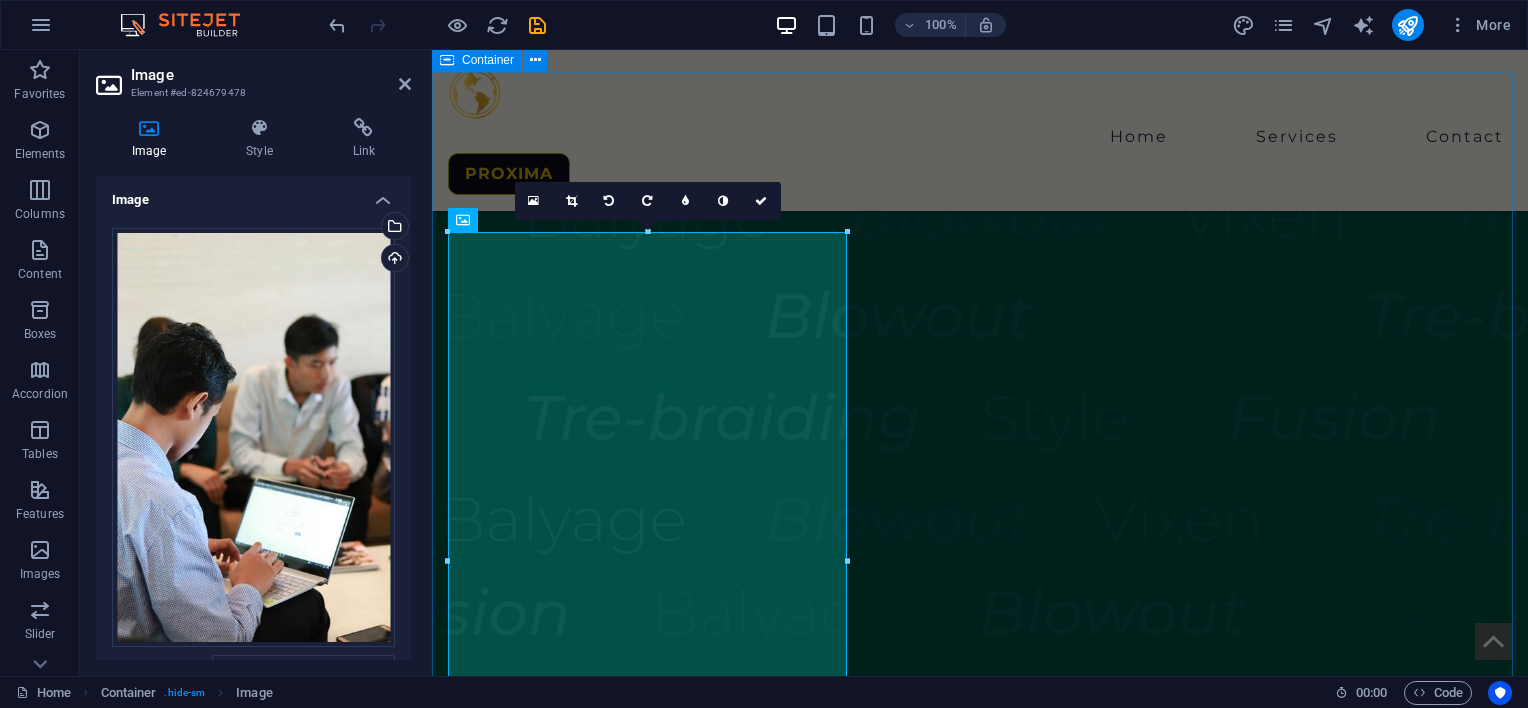 click on "We are creative & inspired Deserunt illum non eligendi omnis placeat et exercitationem ut rer um. Mollitia et ipsam. Deserunt illum non eligendi omi pl eat et ex ercitationm ut rerum. Deserunt illum non eligendi omnis placeat et exercitationem ut rerum. Mollitia et ipsam. Deserunt illum non elig endi omi pl eat et exercit ationem ut rerum. Deserunt illum non eligendi omnis placeat et exercita tionem ut rerum. Mollitia et ips am. Deserunt illum non eligendi omi pl eat et exercitationem ut rerum.a tionem ut rerum. Mollitia et ips am. Always ready for new challenges" at bounding box center (980, 3692) 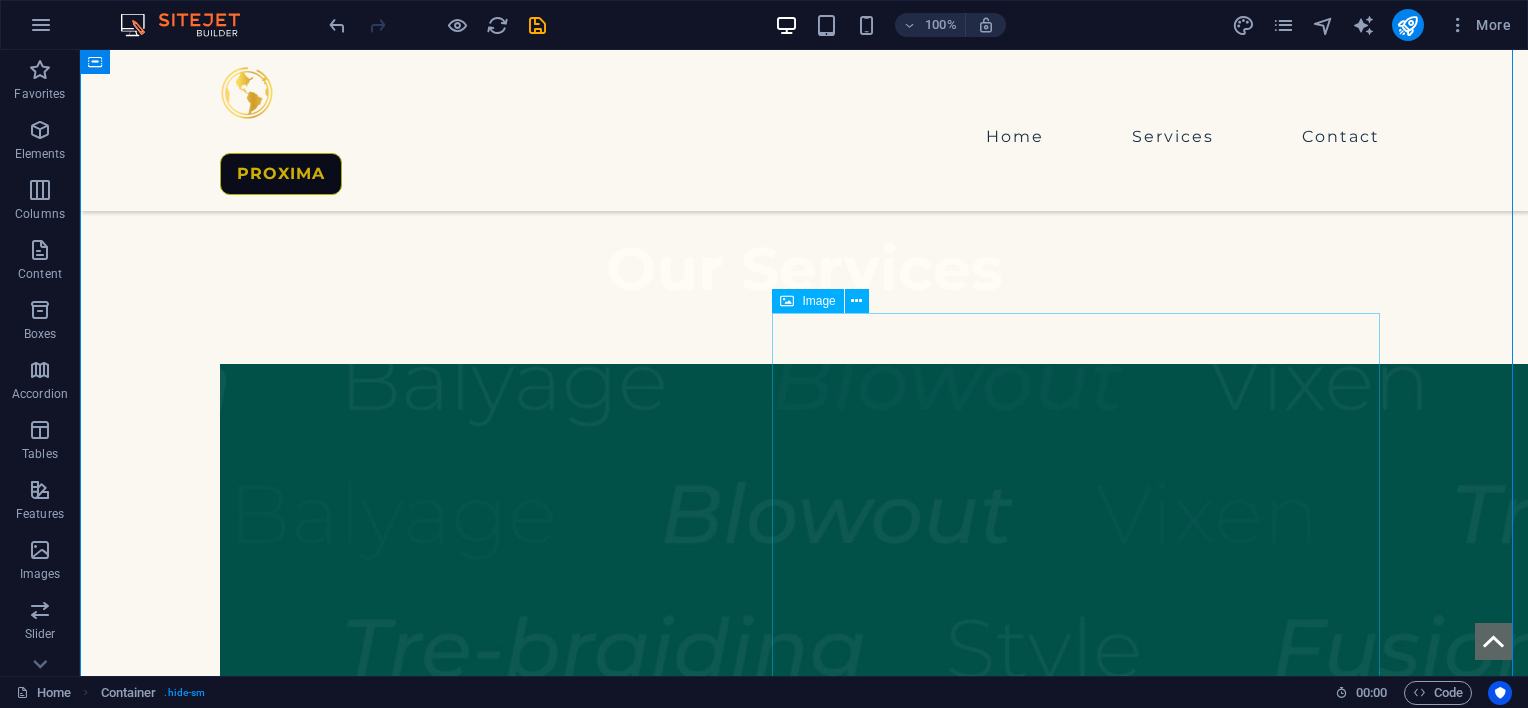 scroll, scrollTop: 1840, scrollLeft: 0, axis: vertical 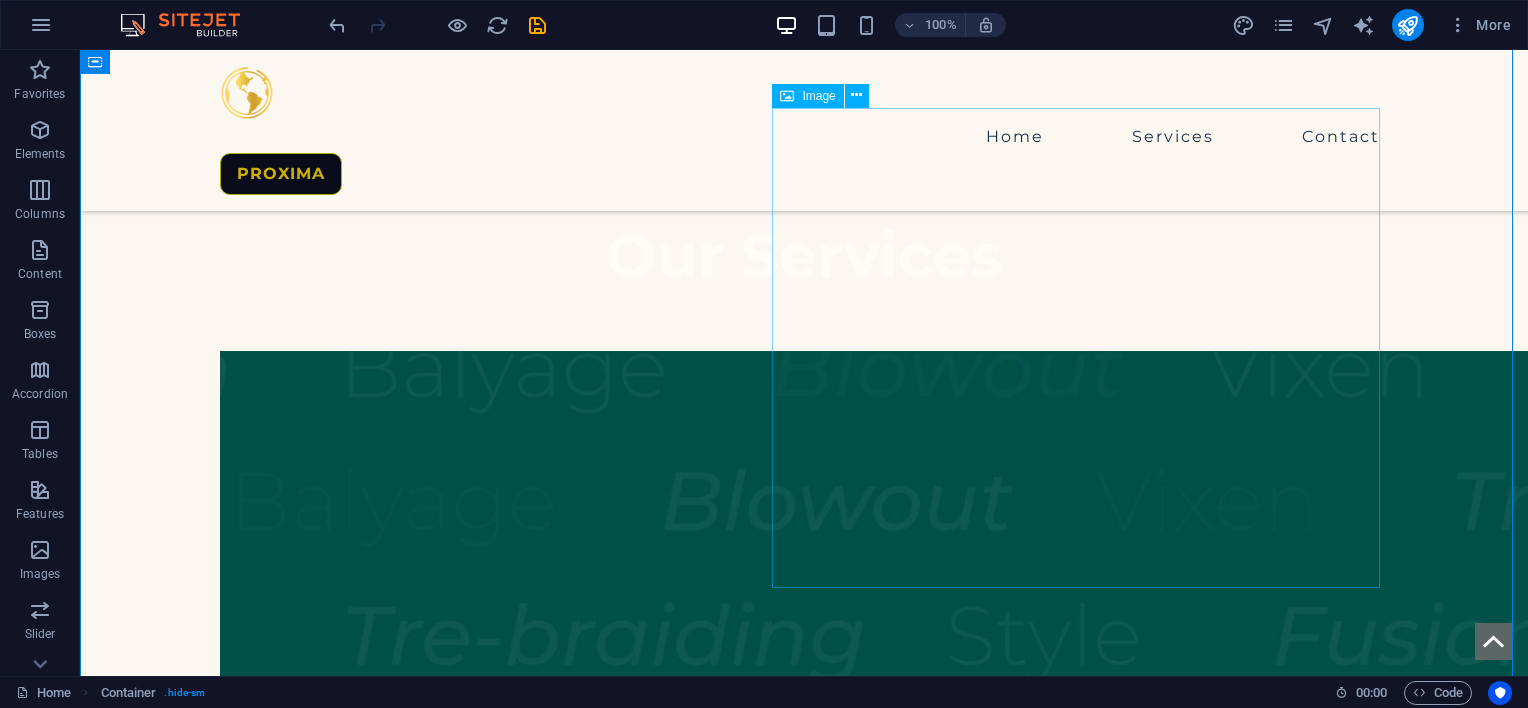 click at bounding box center (1143, -929) 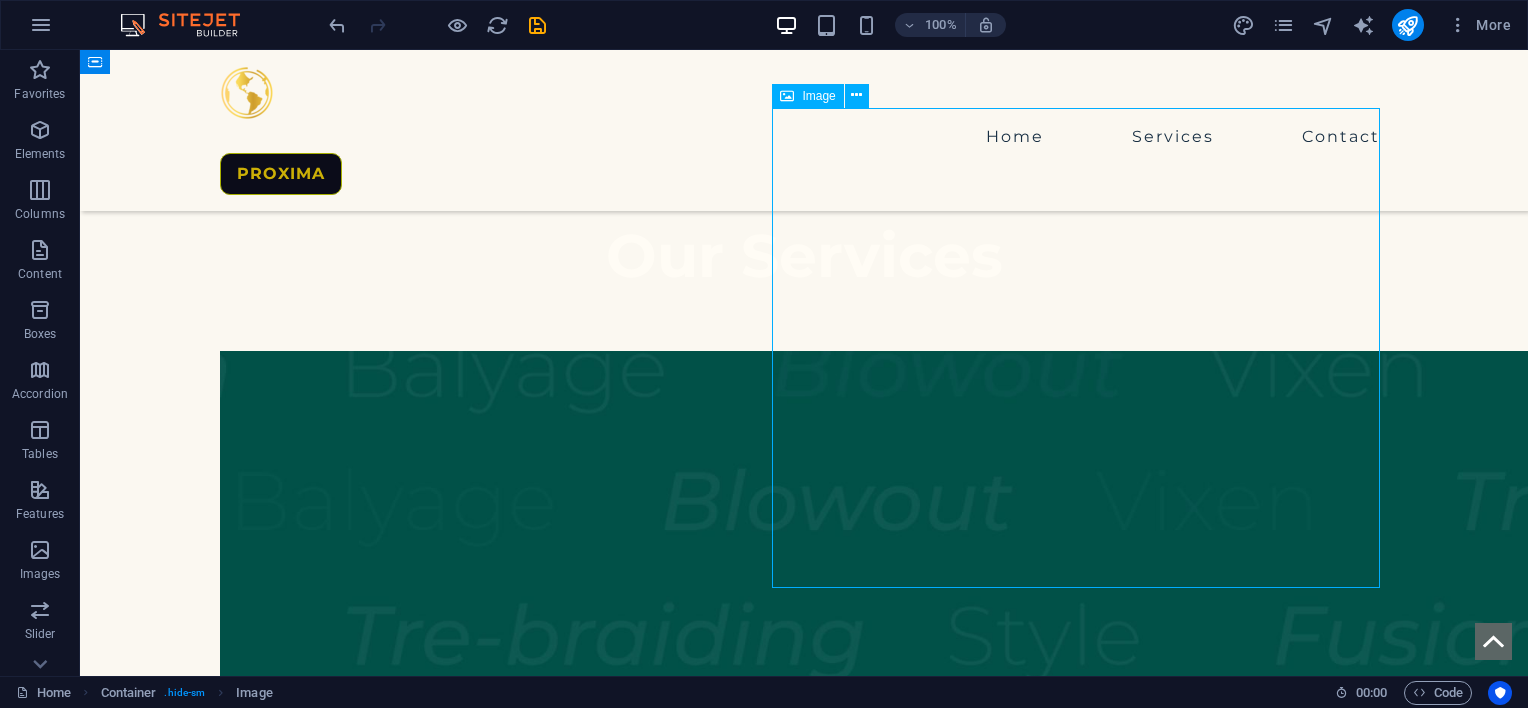 click at bounding box center (1143, -929) 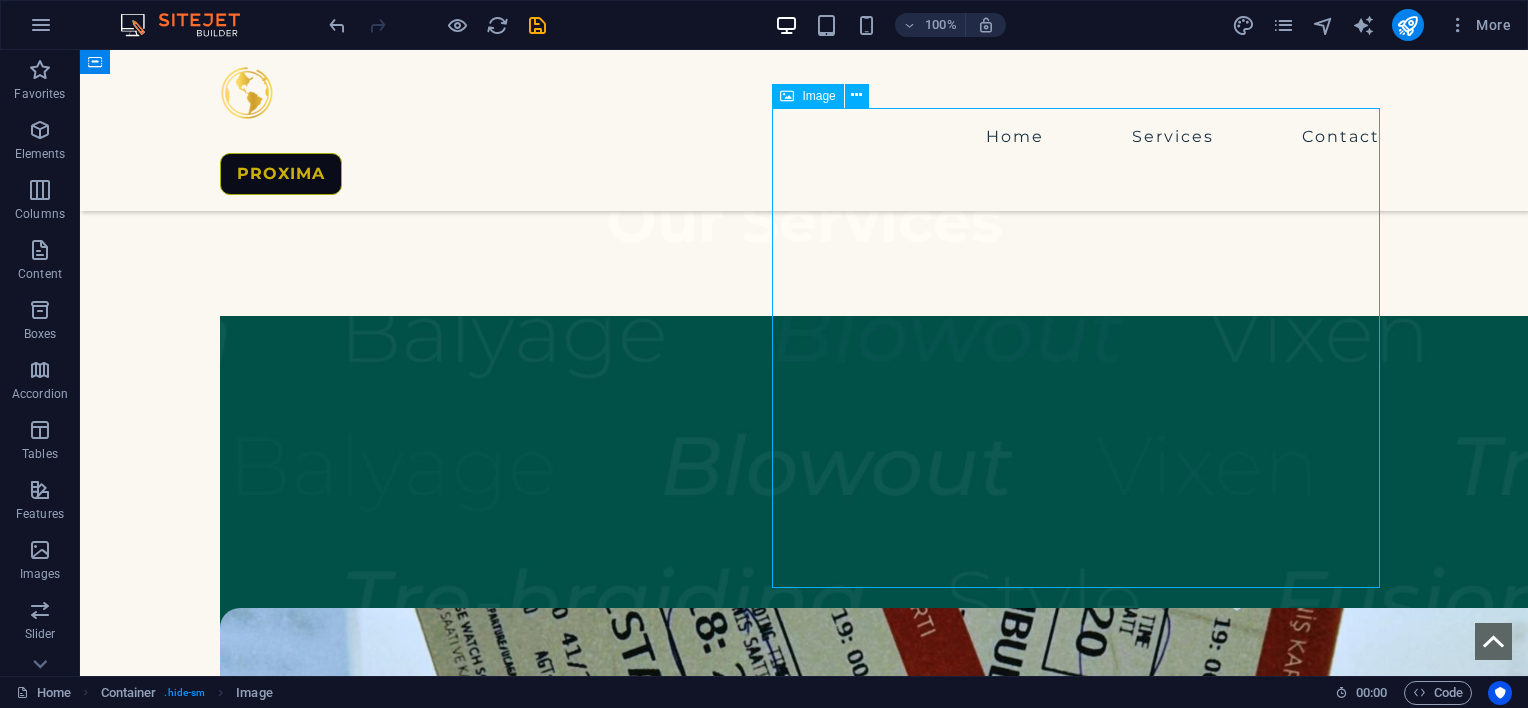 select on "%" 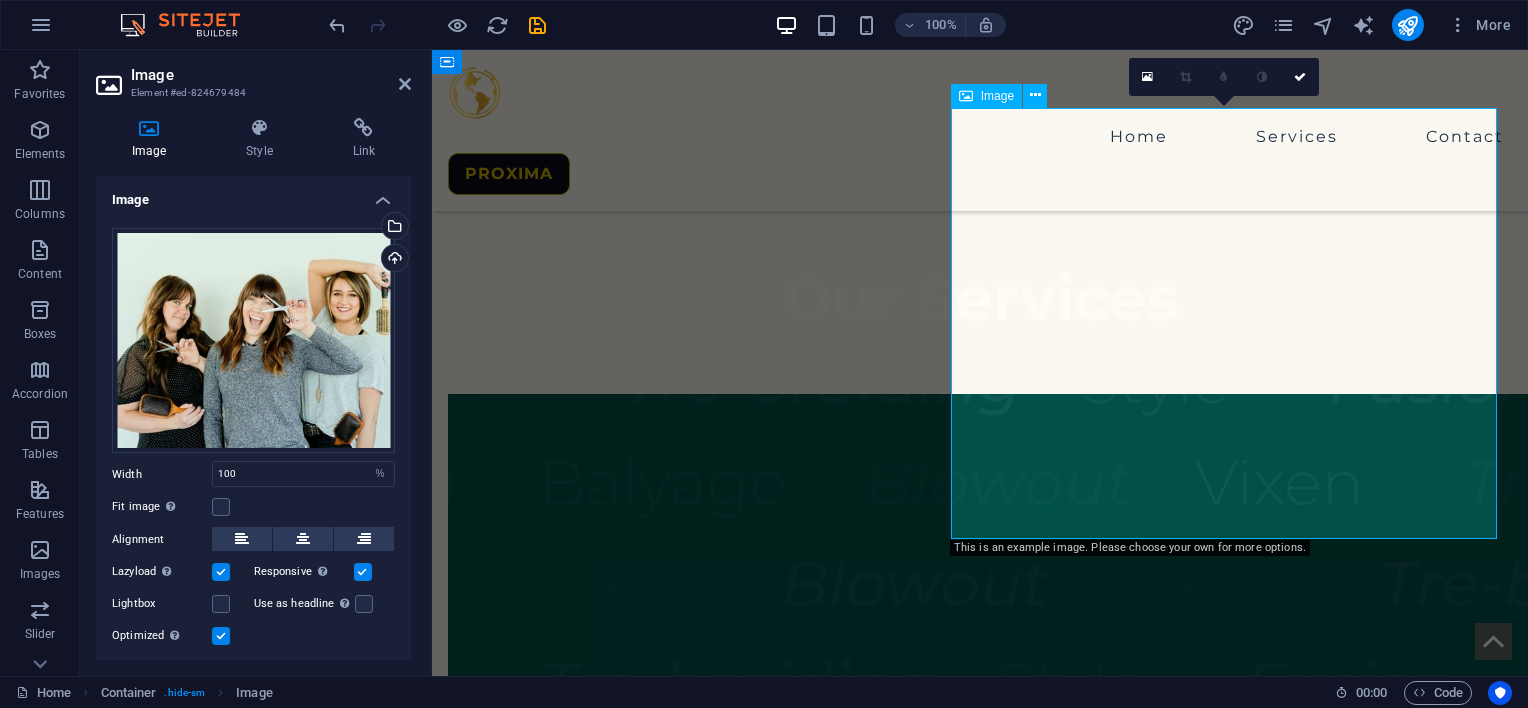 scroll, scrollTop: 1806, scrollLeft: 0, axis: vertical 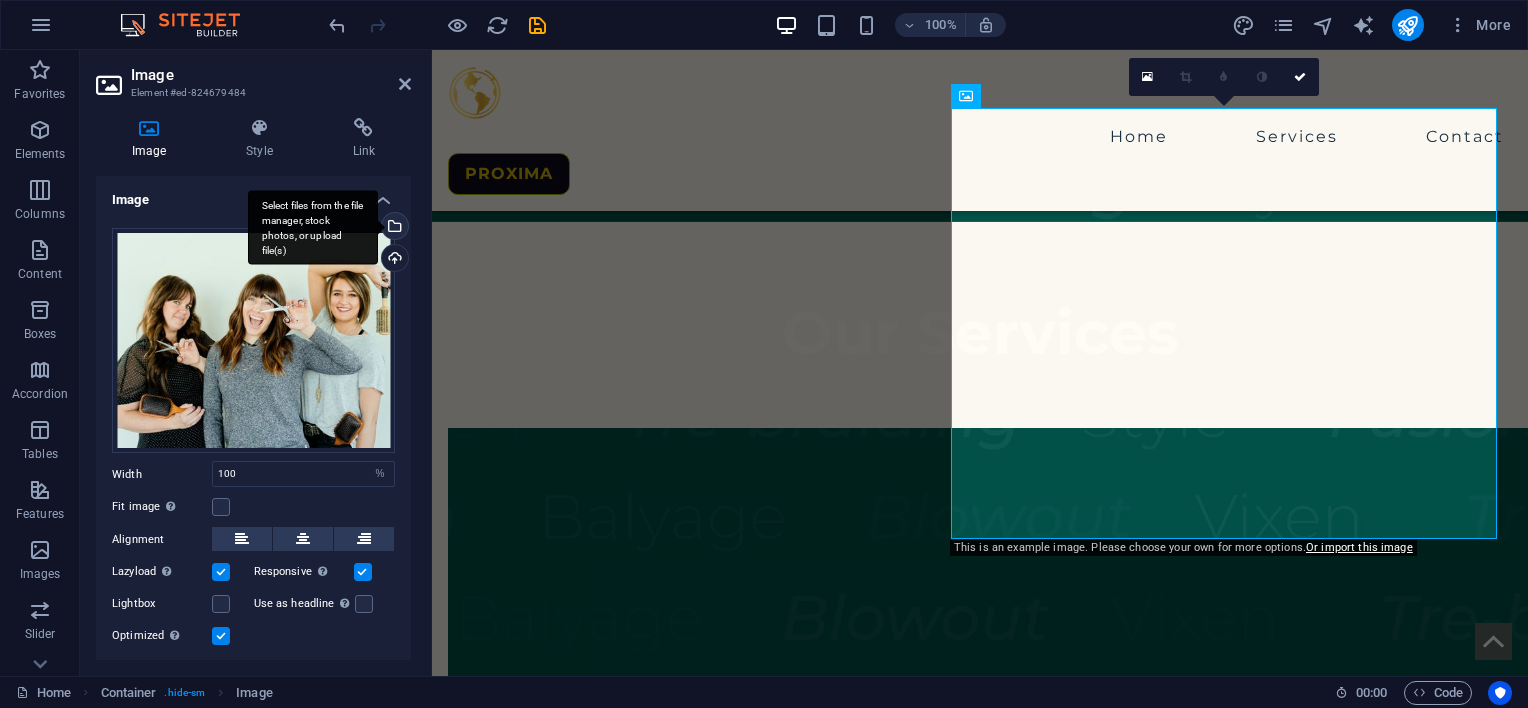 click on "Select files from the file manager, stock photos, or upload file(s)" at bounding box center [313, 227] 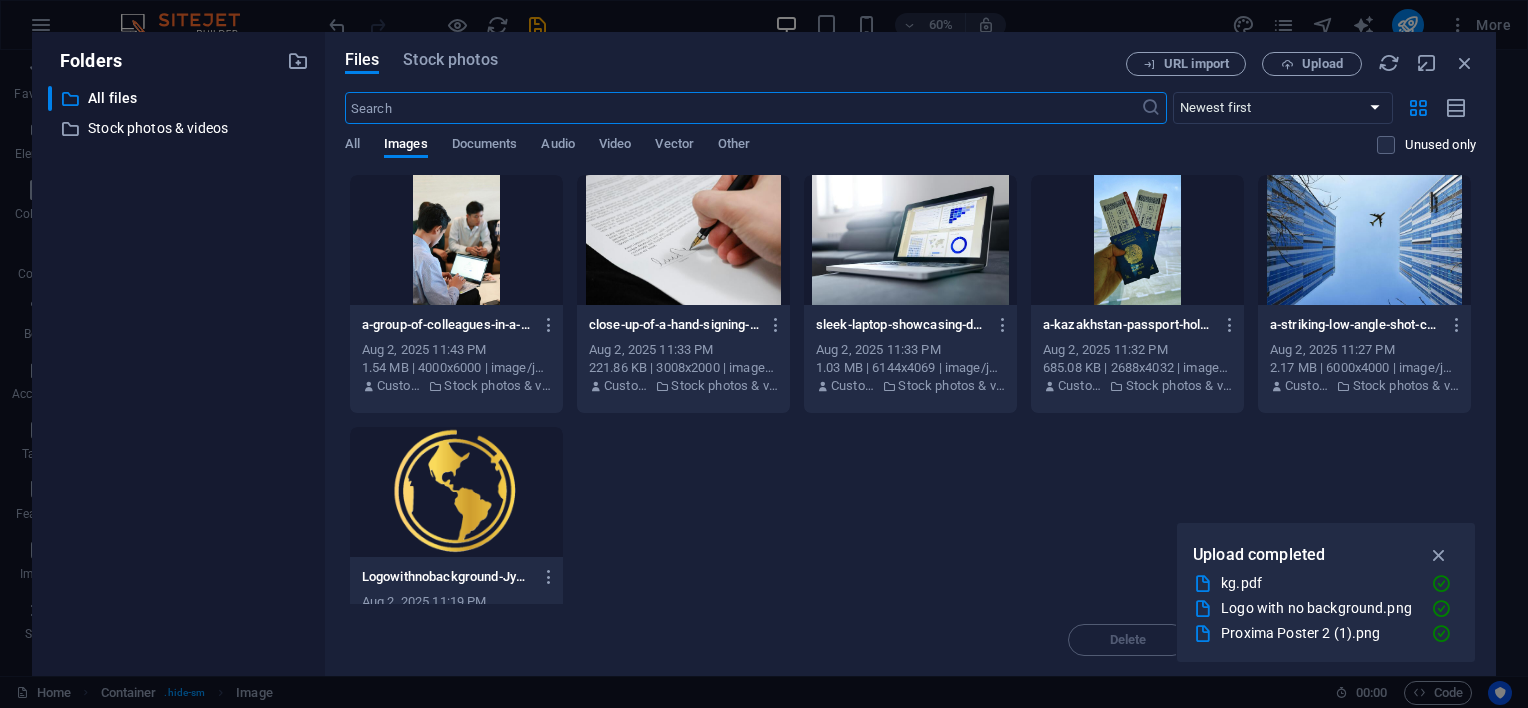 scroll, scrollTop: 1936, scrollLeft: 0, axis: vertical 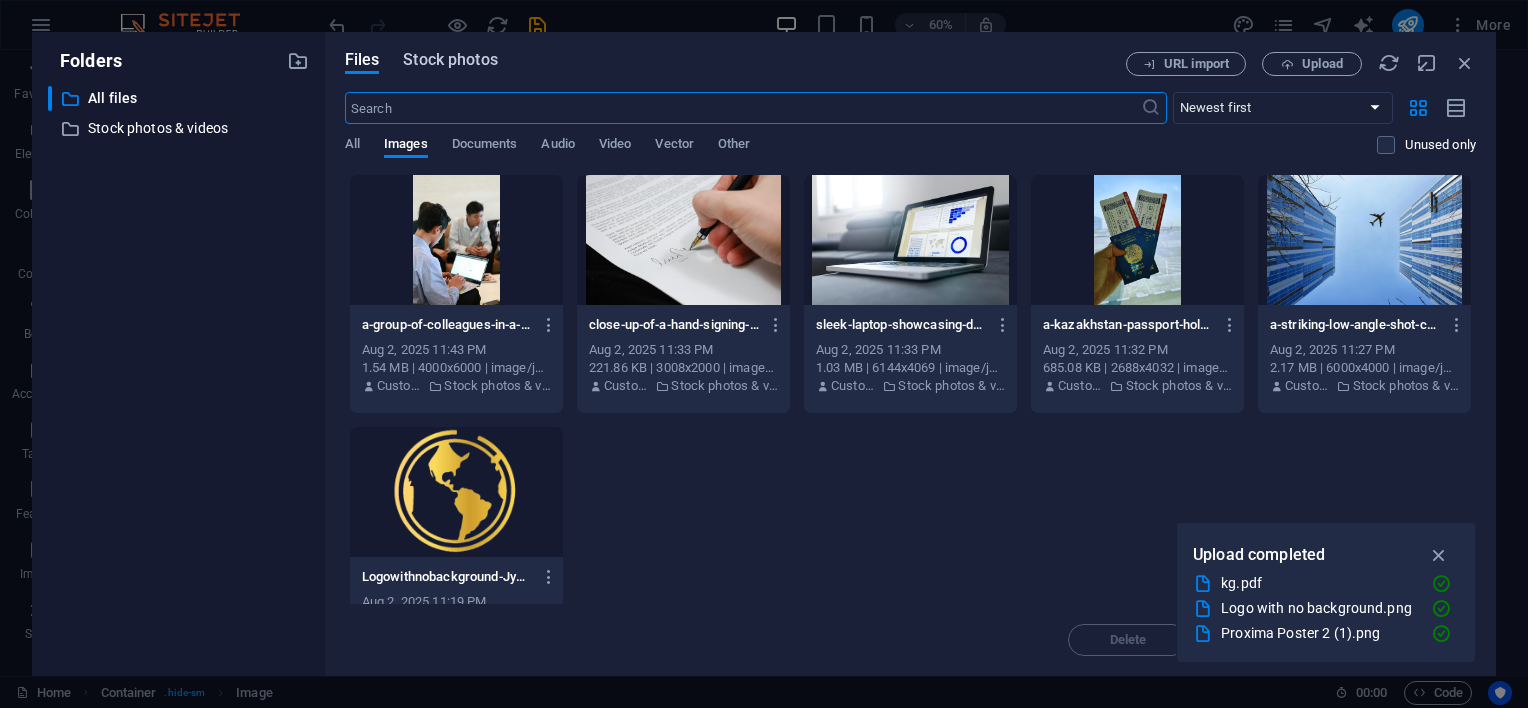 click on "Stock photos" at bounding box center (450, 60) 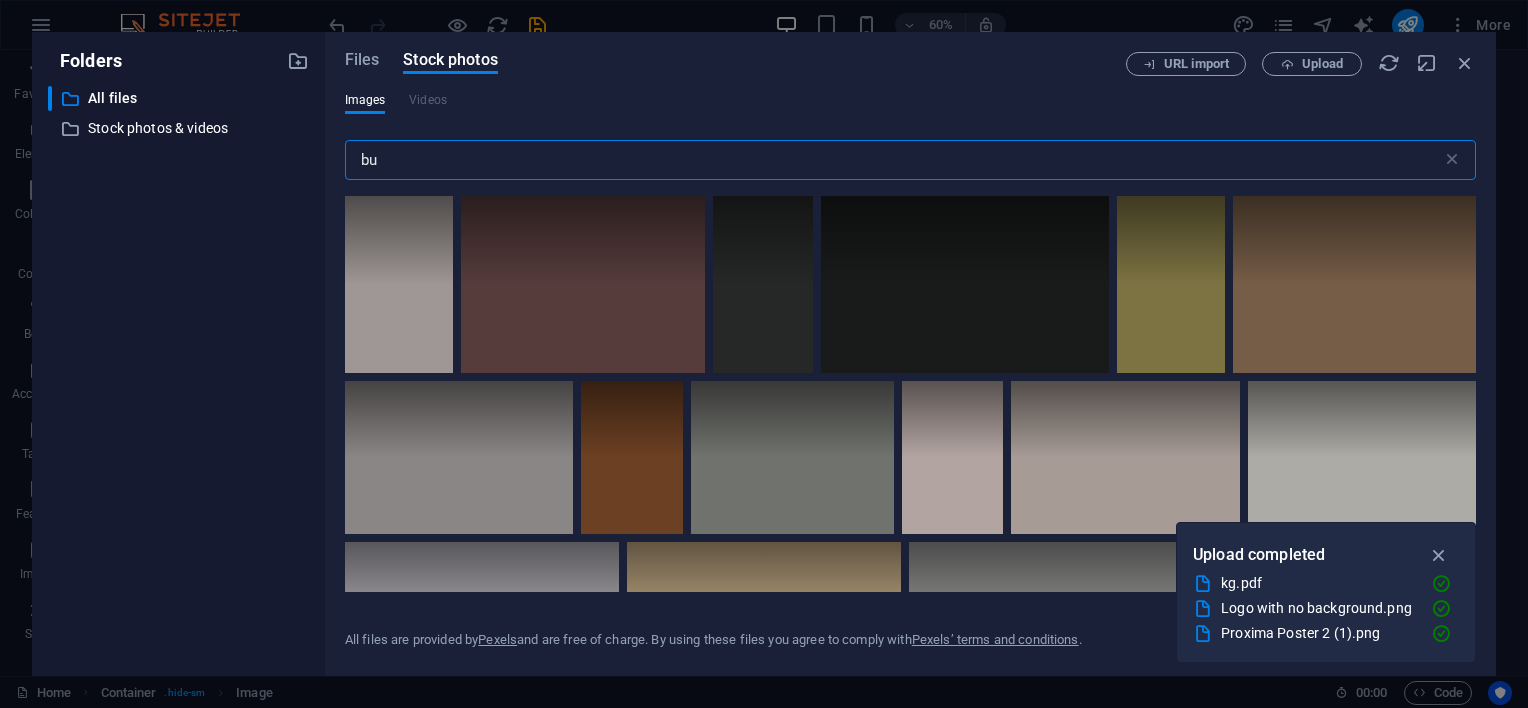 type on "b" 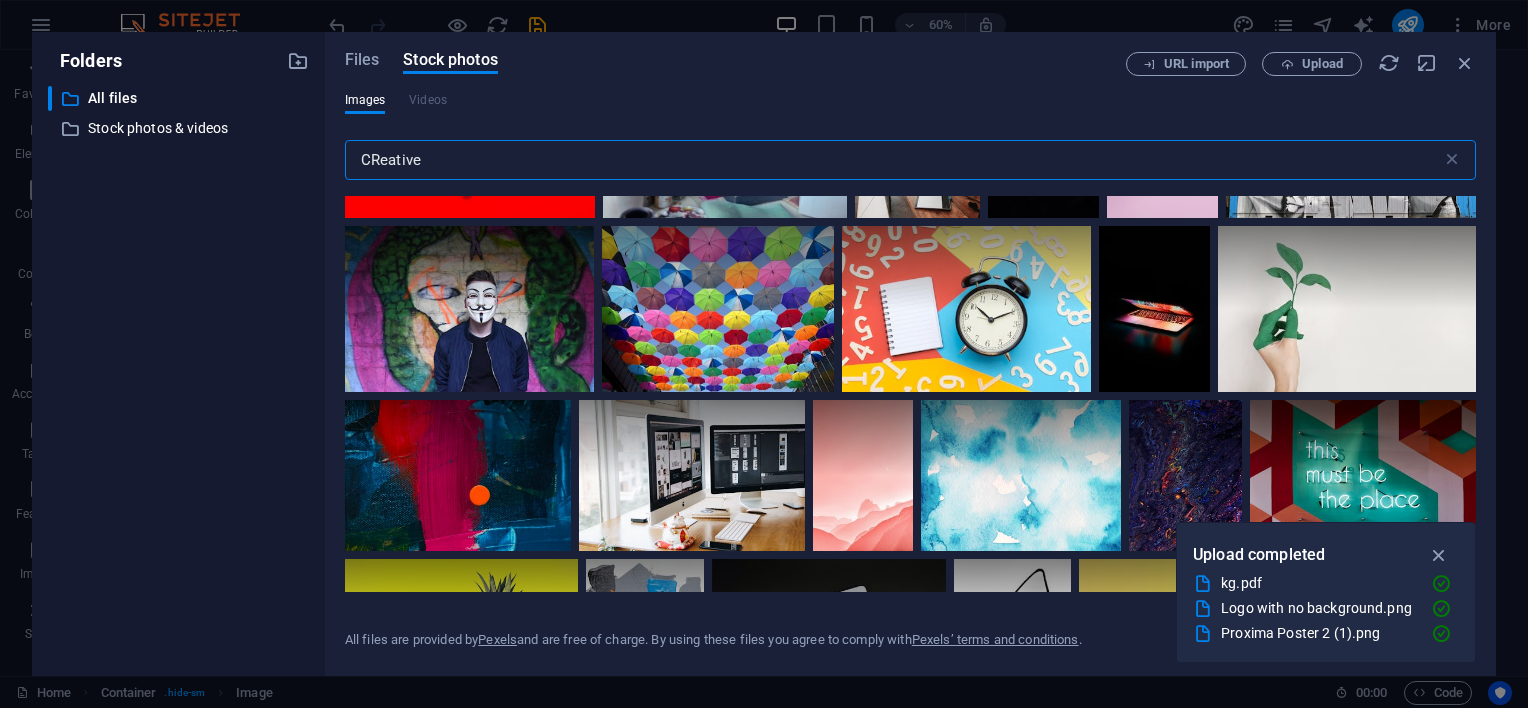 scroll, scrollTop: 1432, scrollLeft: 0, axis: vertical 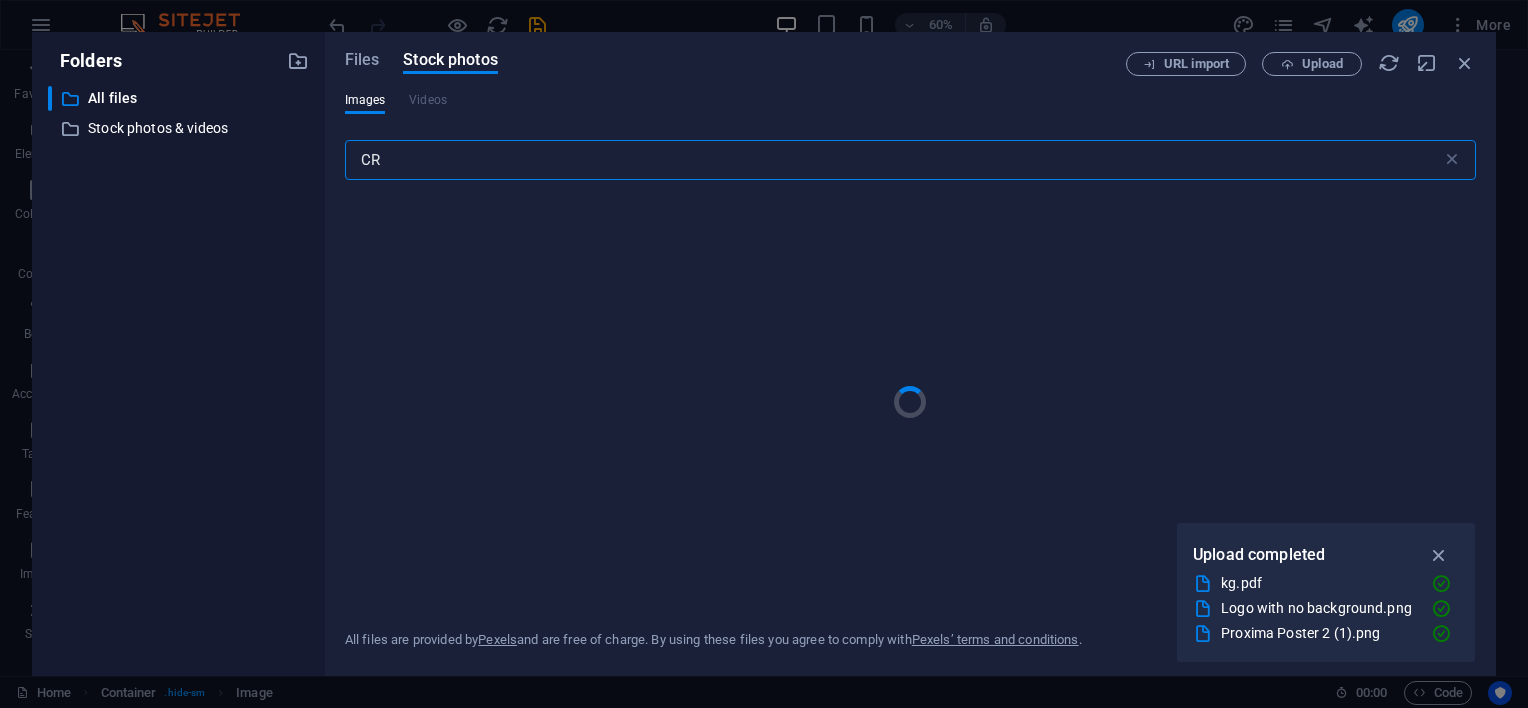 type on "C" 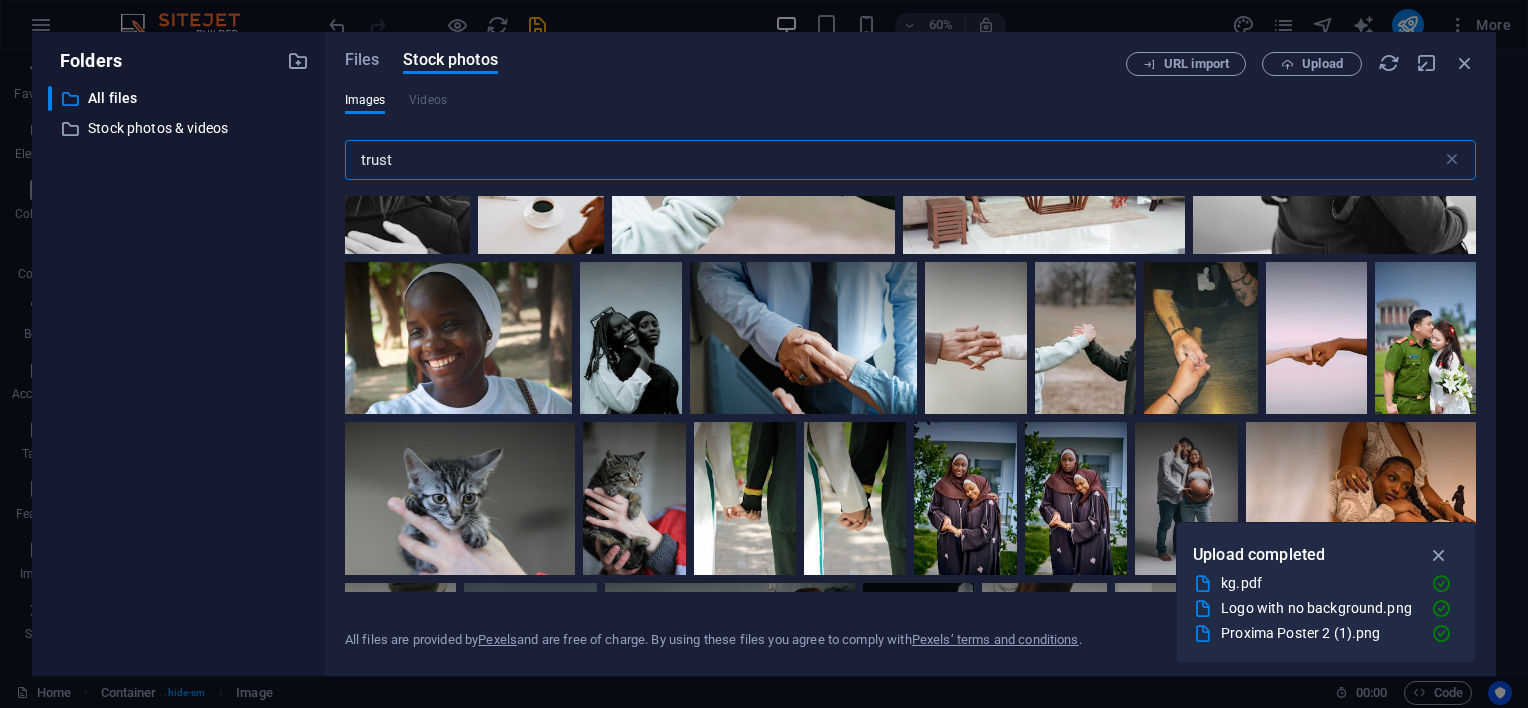 scroll, scrollTop: 1075, scrollLeft: 0, axis: vertical 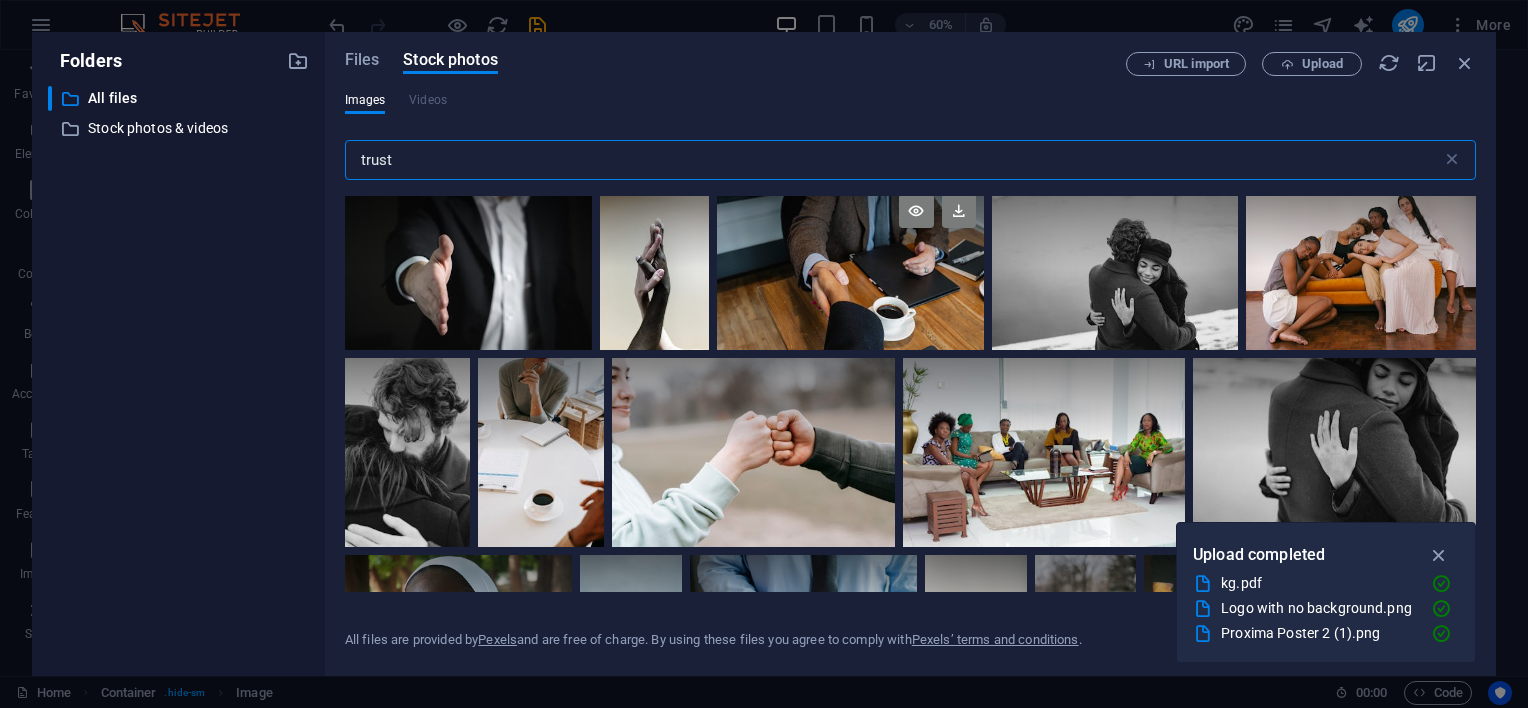 type on "trust" 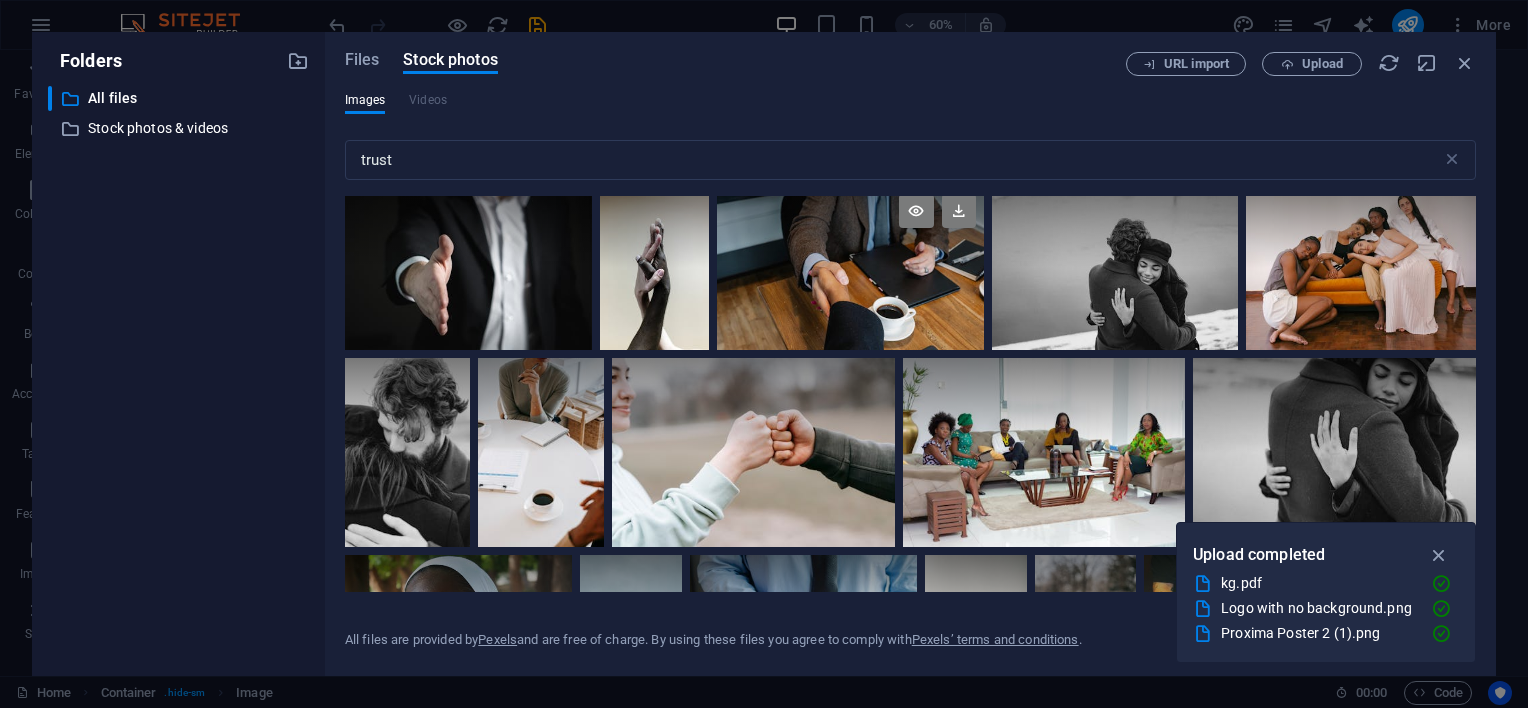 click at bounding box center (850, 227) 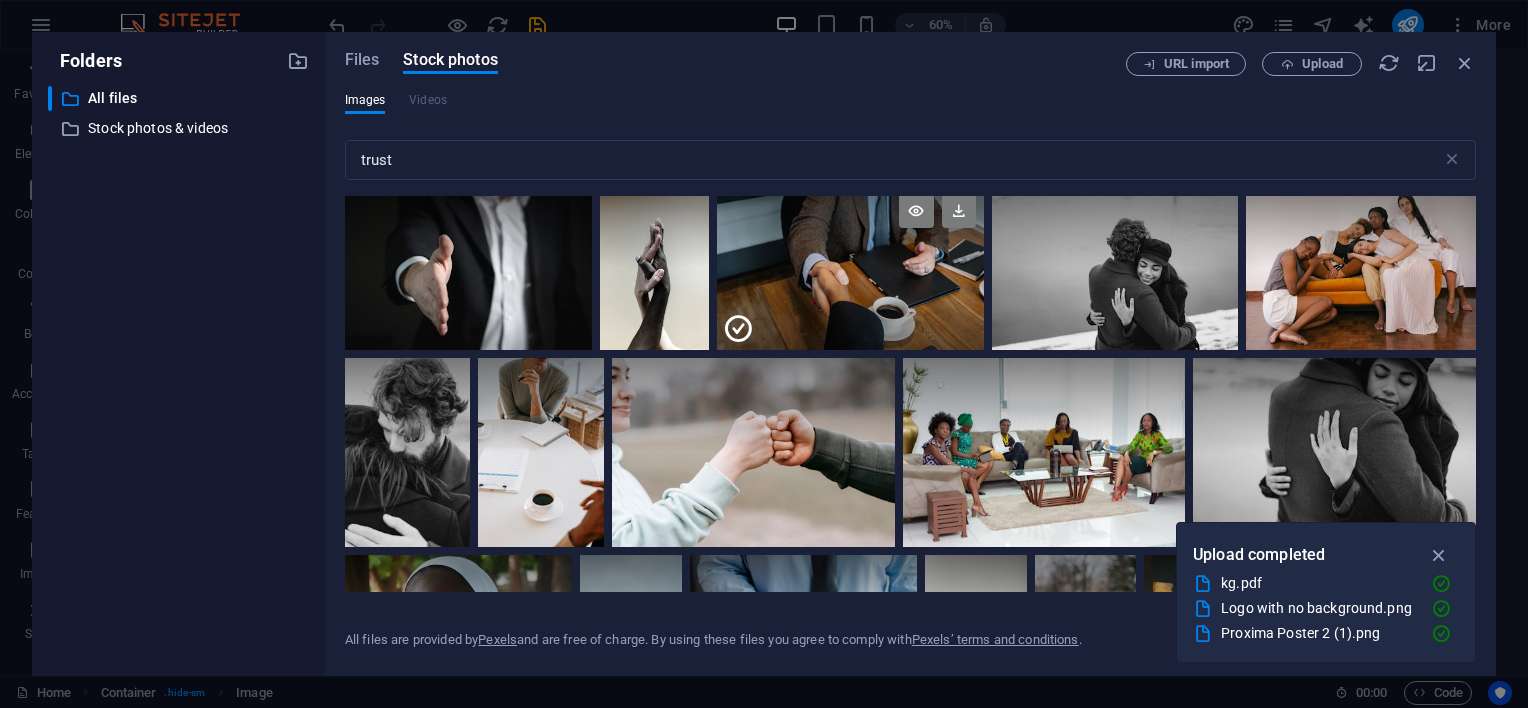 click at bounding box center [850, 227] 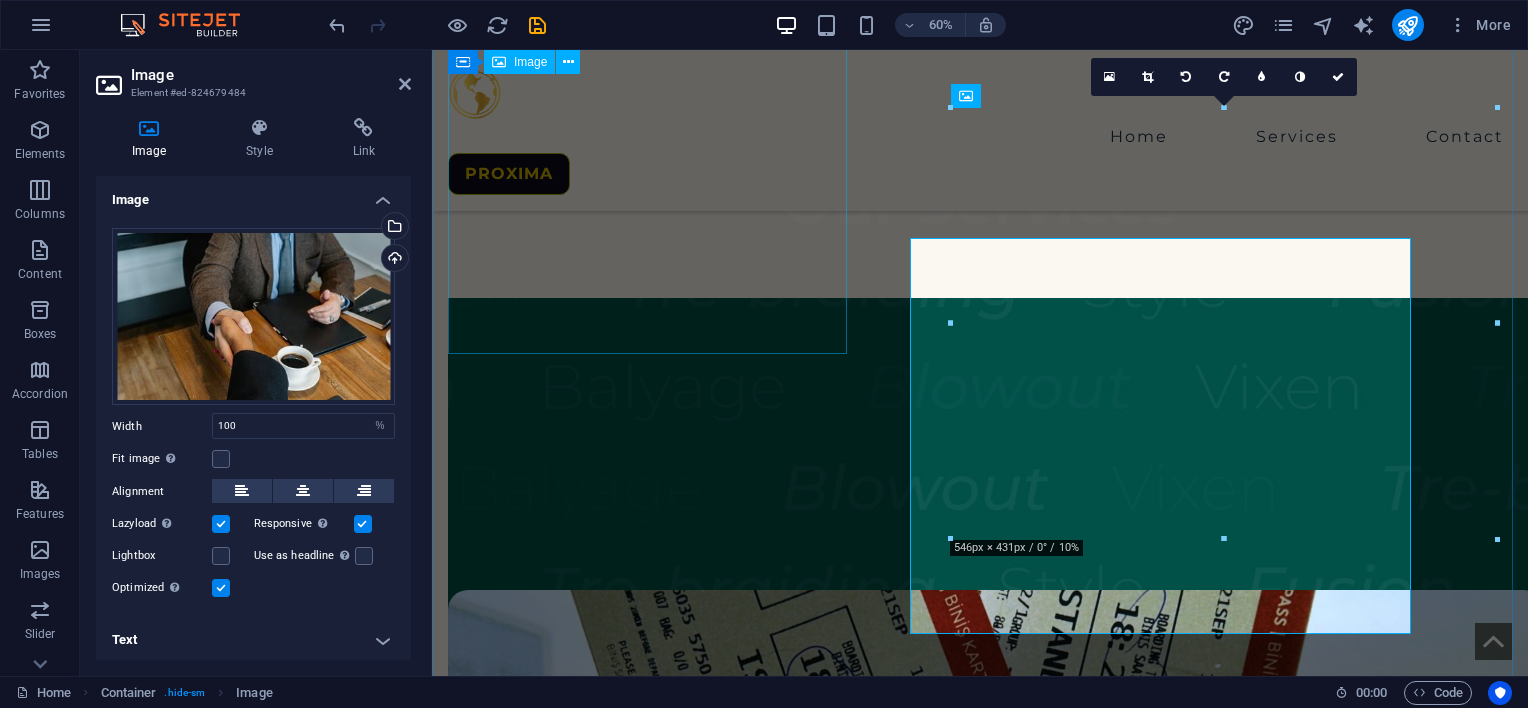 scroll, scrollTop: 1806, scrollLeft: 0, axis: vertical 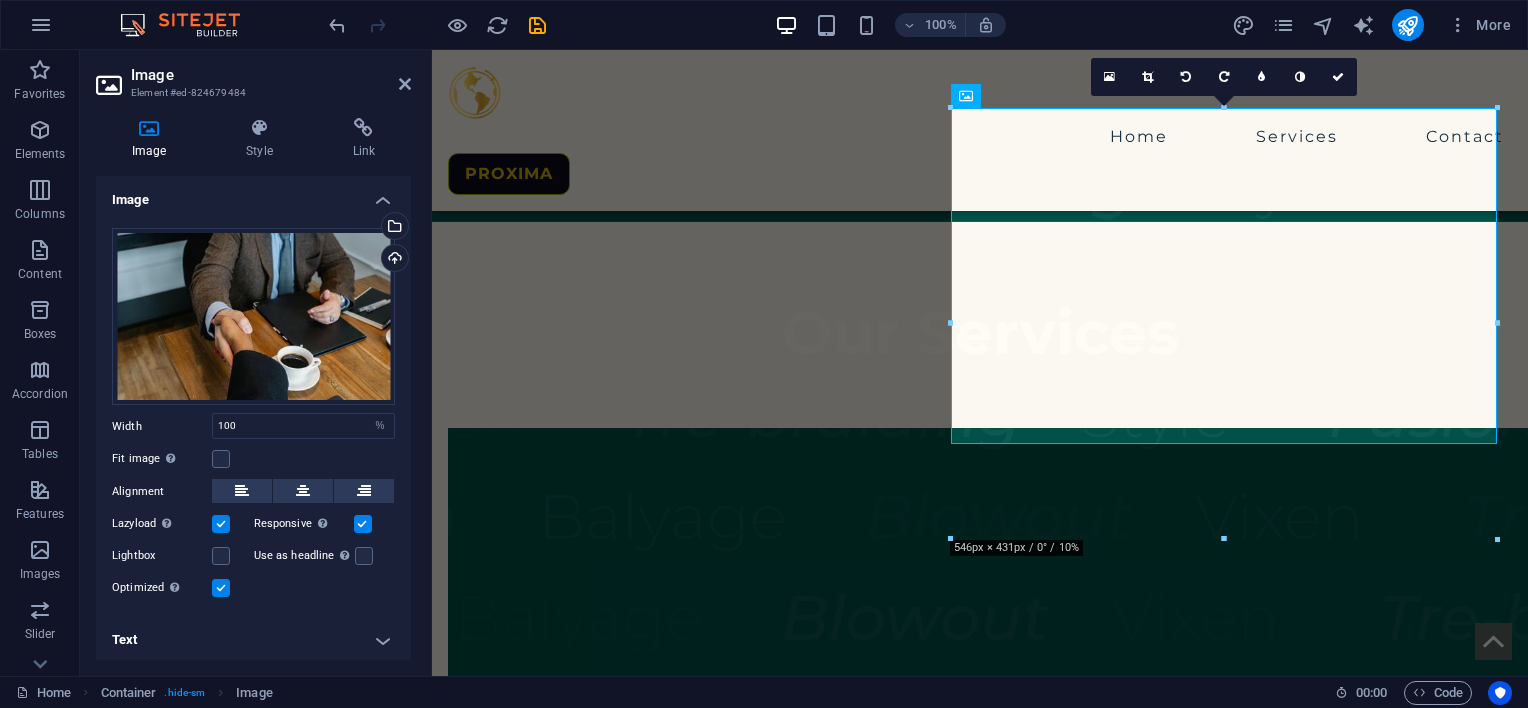 click on "Image Element #ed-824679484 Image Style Link Image Drag files here, click to choose files or select files from Files or our free stock photos & videos Select files from the file manager, stock photos, or upload file(s) Upload Width 100 Default auto px rem % em vh vw Fit image Automatically fit image to a fixed width and height Height Default auto px Alignment Lazyload Loading images after the page loads improves page speed. Responsive Automatically load retina image and smartphone optimized sizes. Lightbox Use as headline The image will be wrapped in an H1 headline tag. Useful for giving alternative text the weight of an H1 headline, e.g. for the logo. Leave unchecked if uncertain. Optimized Images are compressed to improve page speed. Position Direction Custom X offset 50 px rem % vh vw Y offset 50 px rem % vh vw Text Float No float Image left Image right Determine how text should behave around the image. Text Alternative text Image caption Paragraph Format Normal Heading 1 Heading 2 Heading 3 Heading 4 Code" at bounding box center (256, 363) 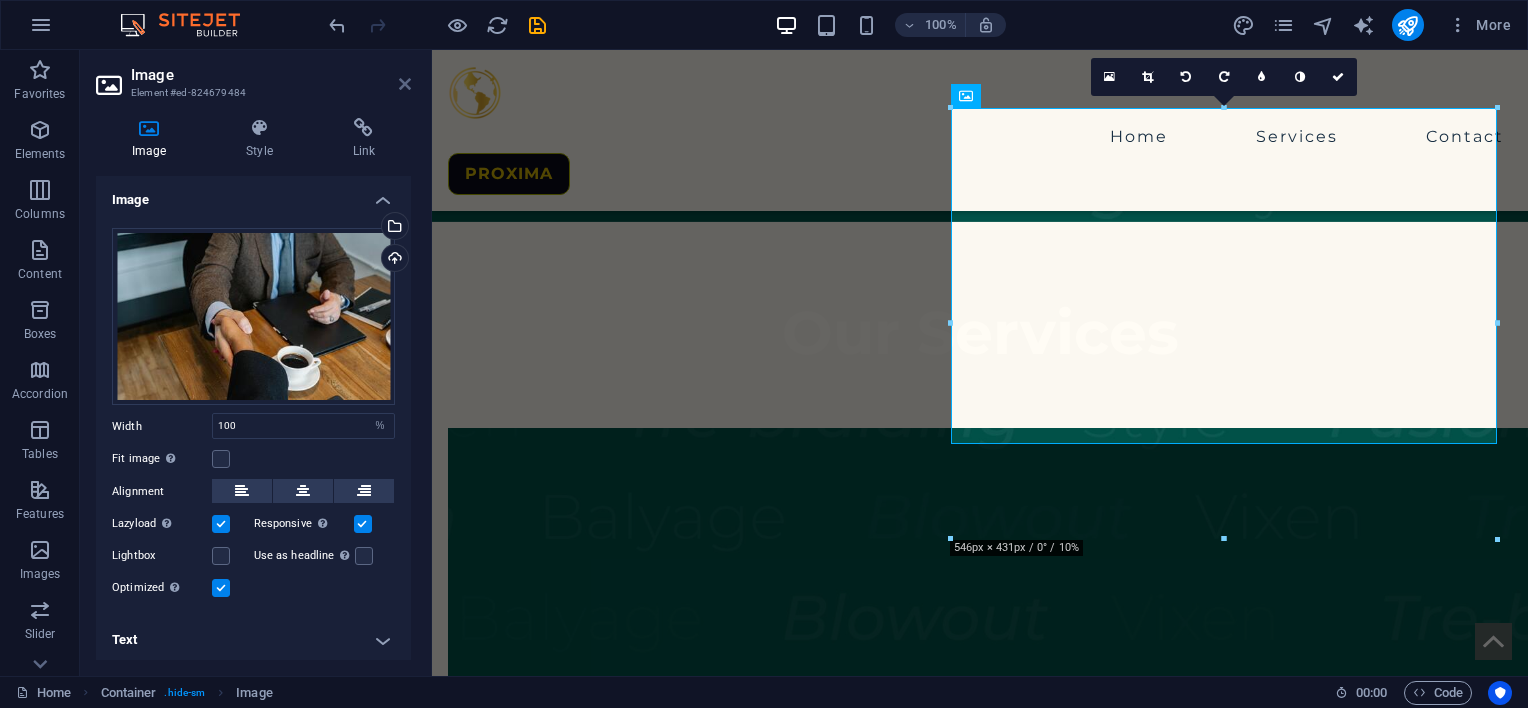 click at bounding box center (405, 84) 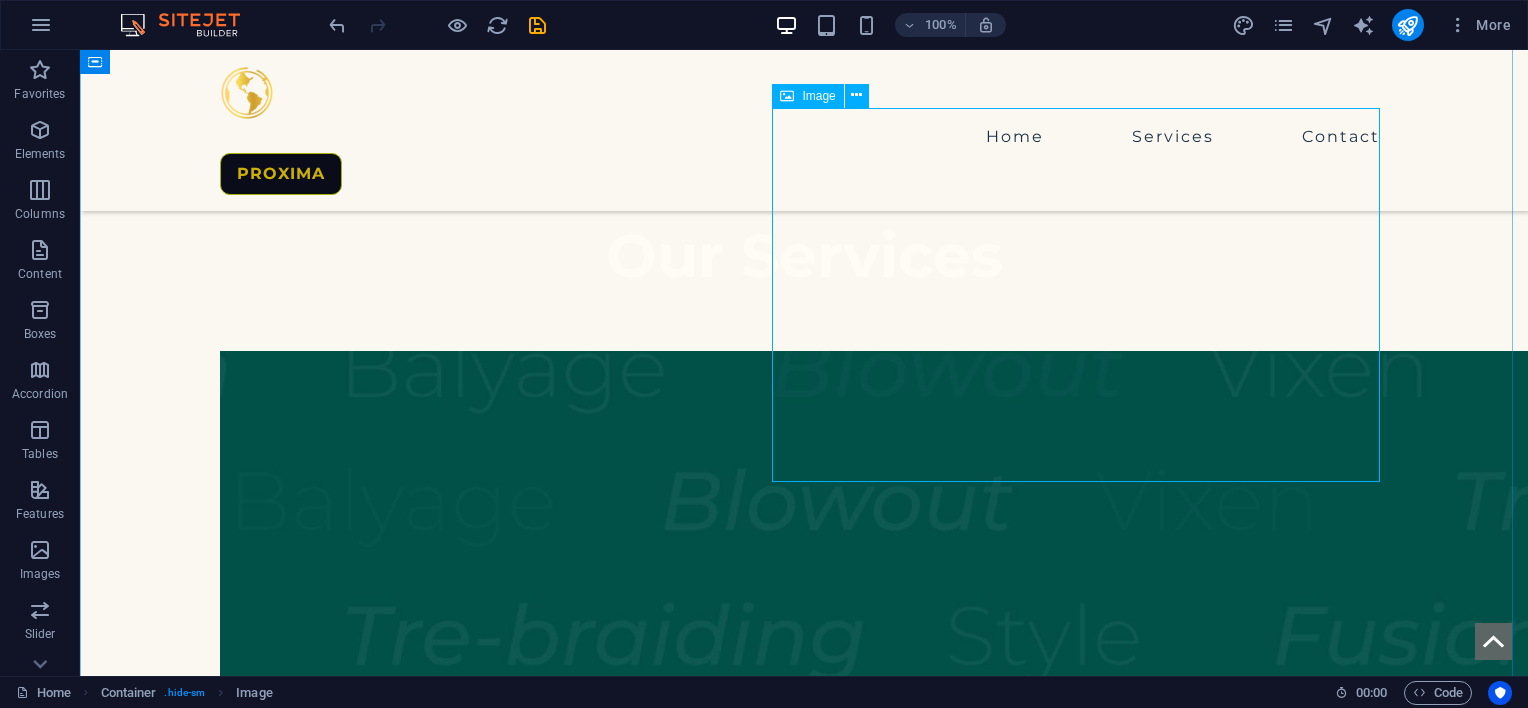 scroll, scrollTop: 1388, scrollLeft: 0, axis: vertical 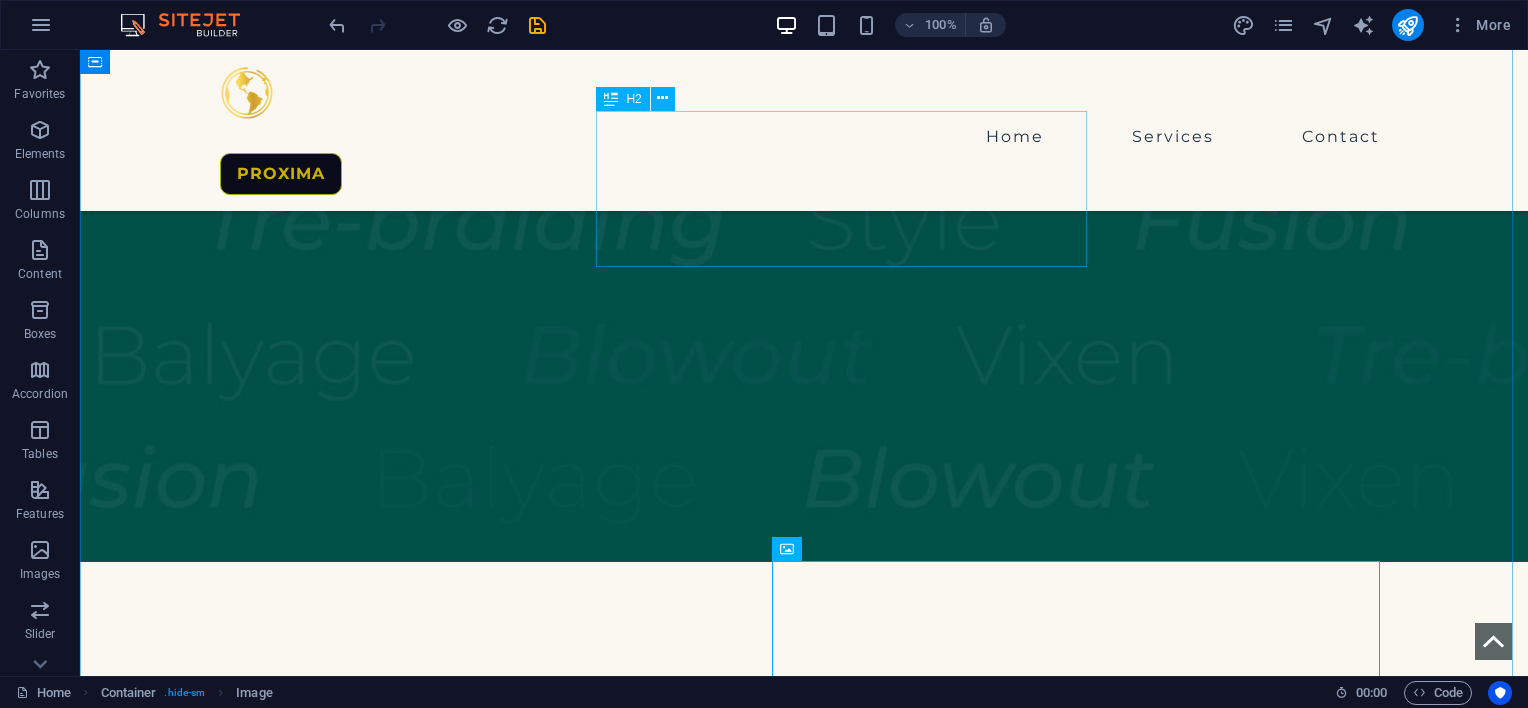 click on "We are creative & inspired" at bounding box center [725, -1140] 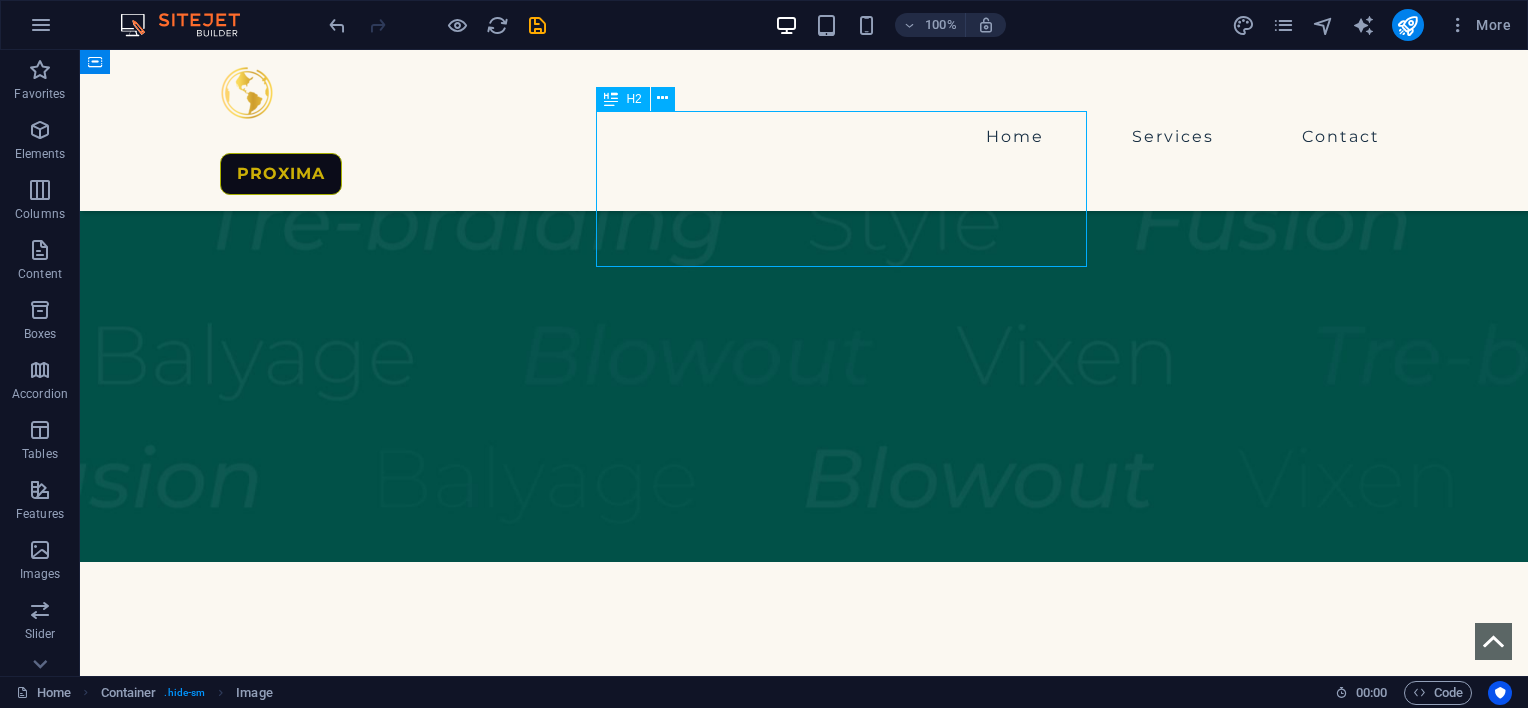 click on "We are creative & inspired" at bounding box center [725, -1140] 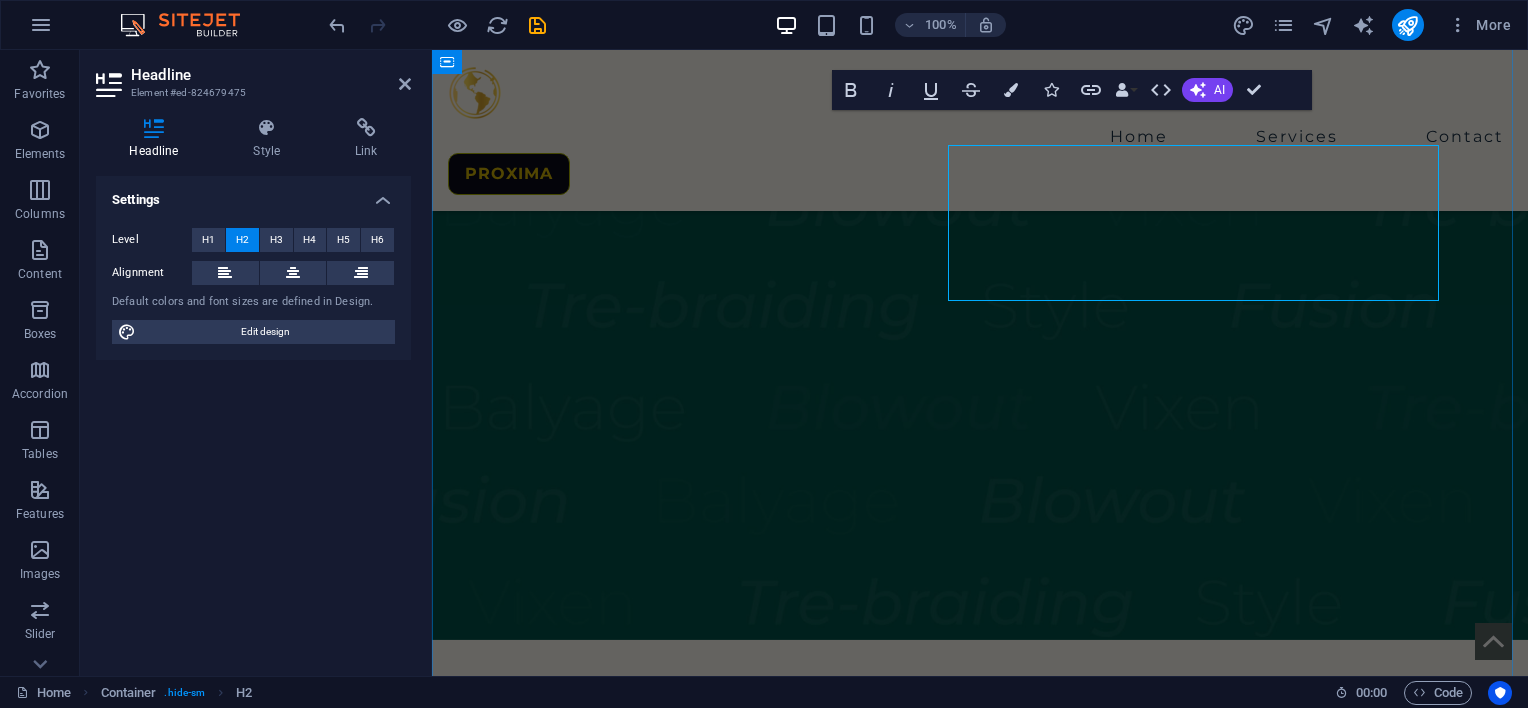 scroll, scrollTop: 1353, scrollLeft: 0, axis: vertical 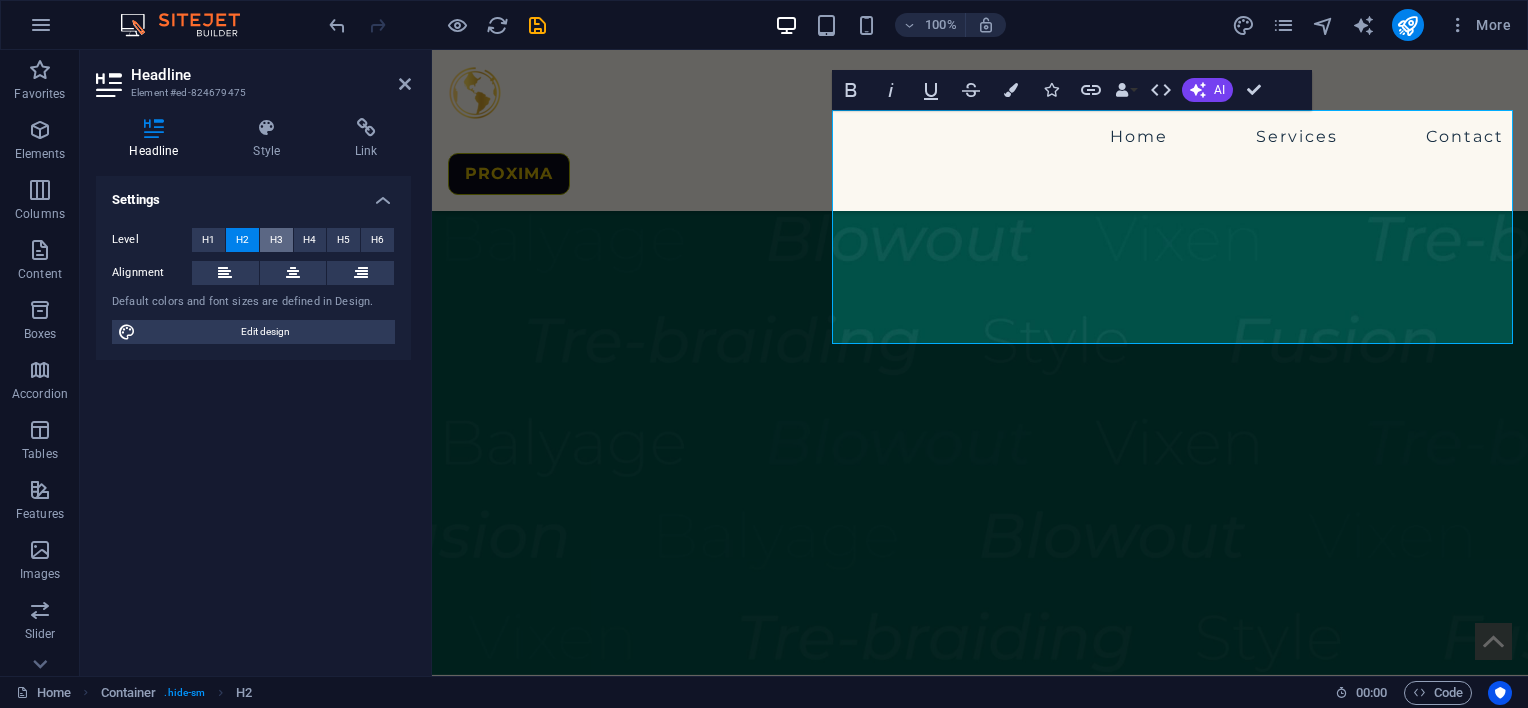 click on "H3" at bounding box center [276, 240] 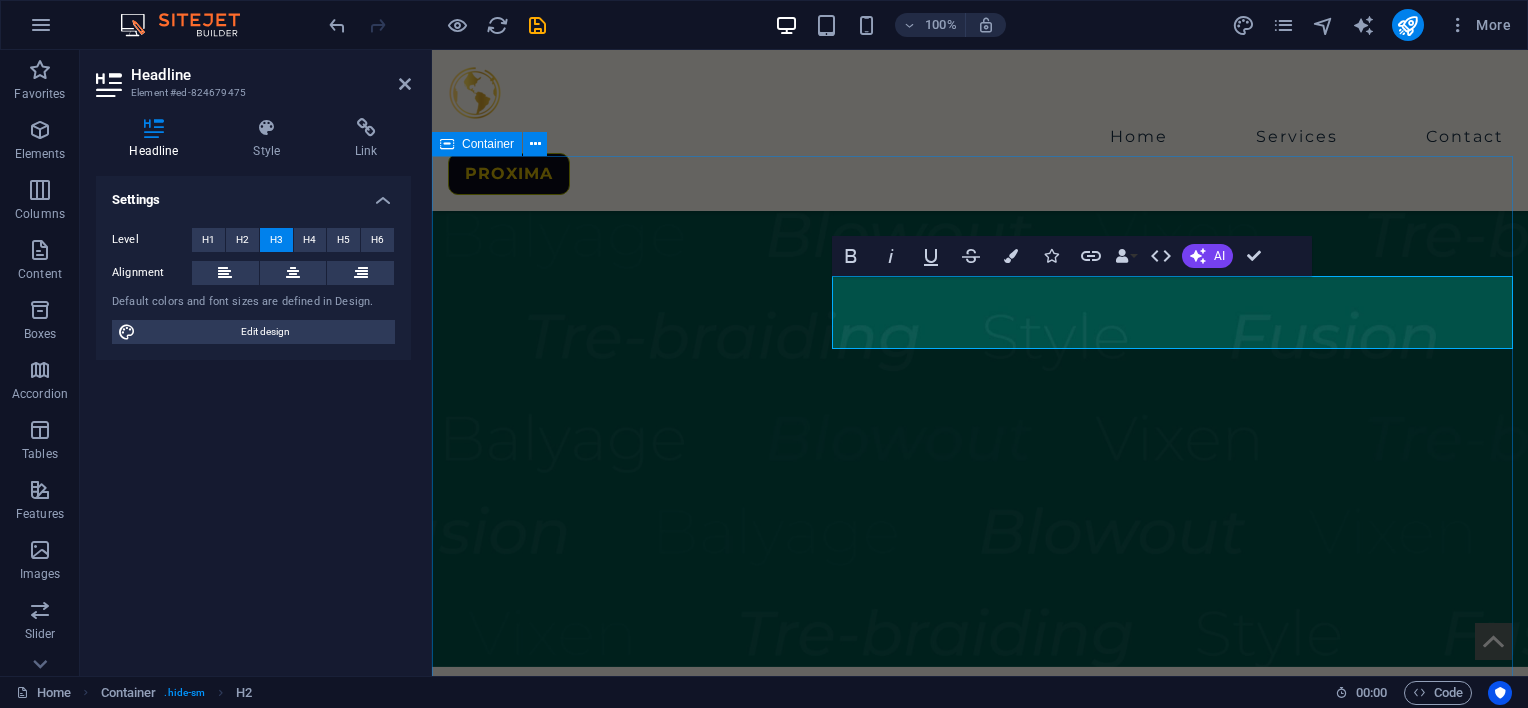 scroll, scrollTop: 1164, scrollLeft: 0, axis: vertical 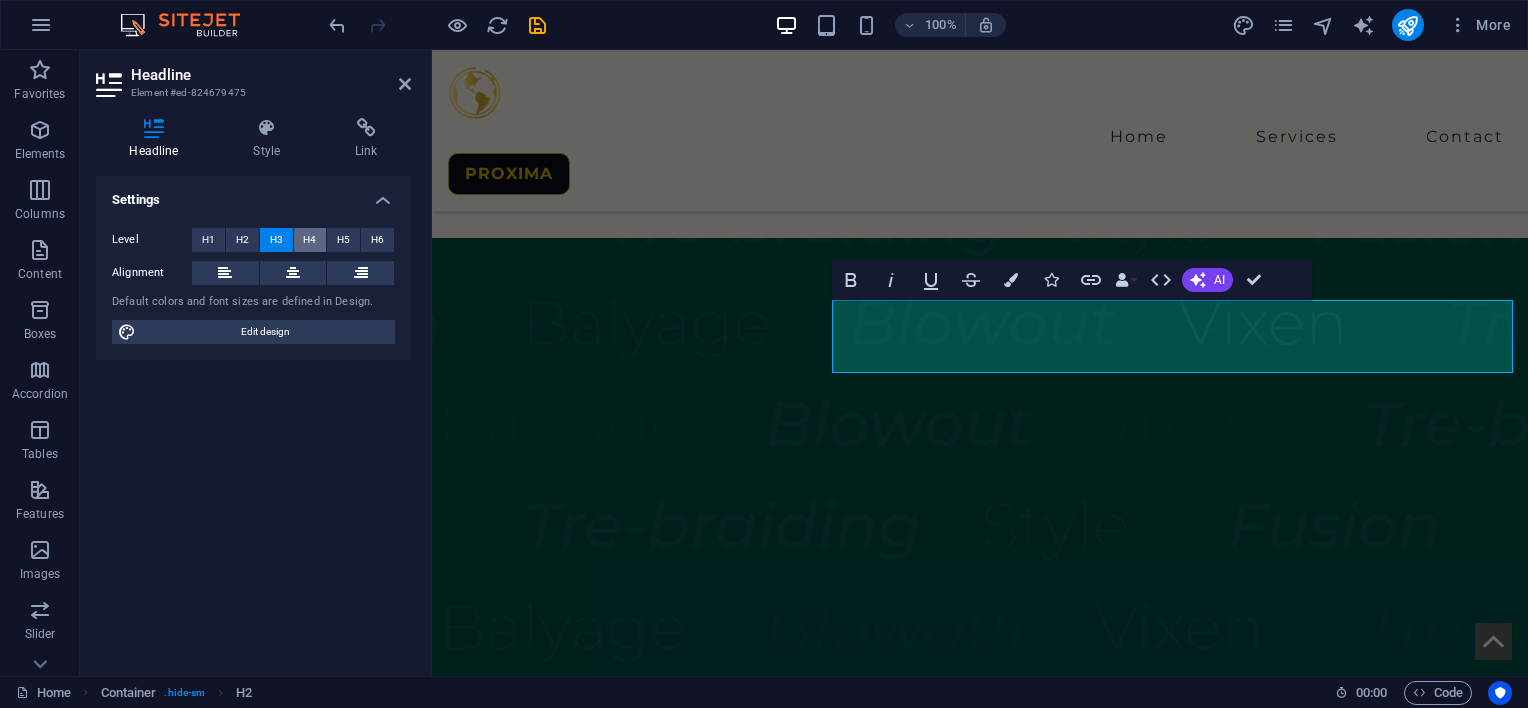 click on "H4" at bounding box center [309, 240] 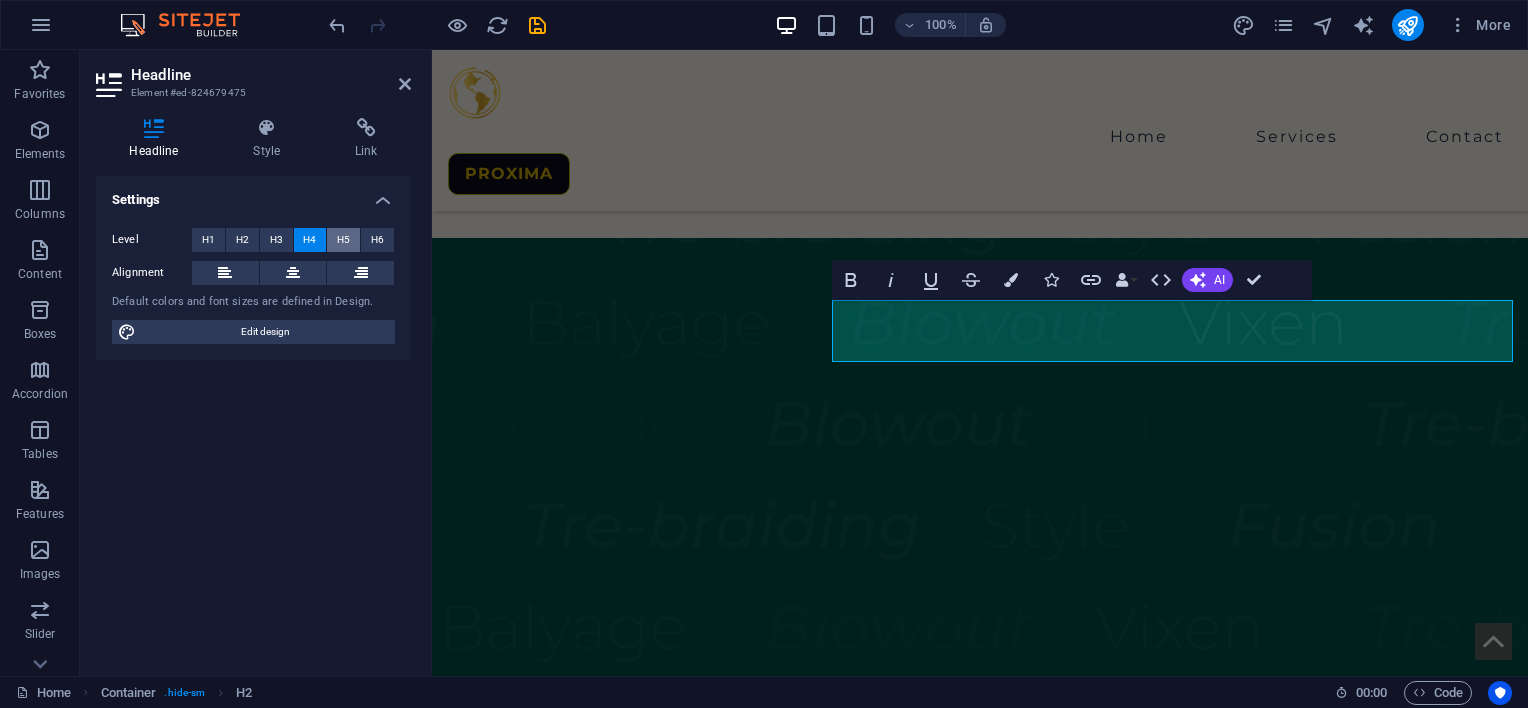 click on "H5" at bounding box center [343, 240] 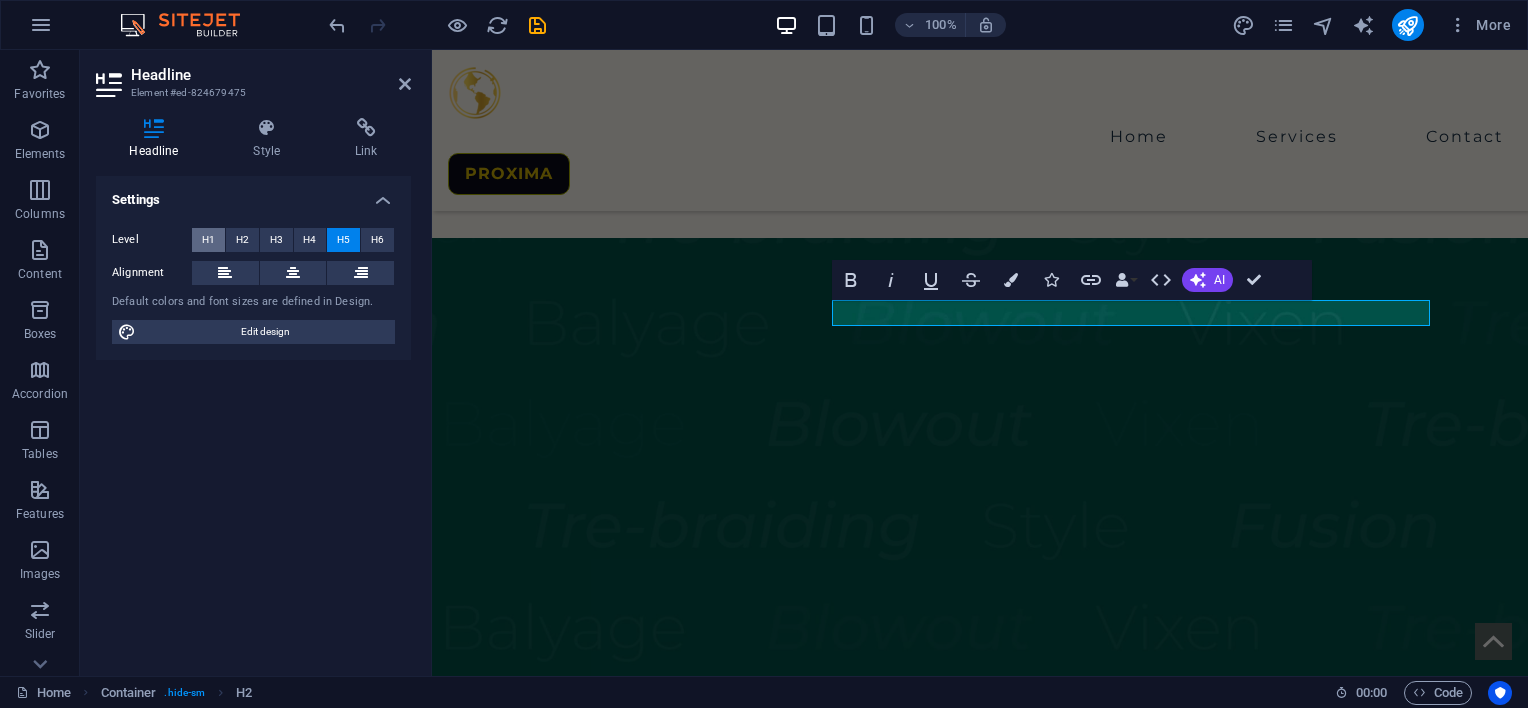 click on "H1" at bounding box center [208, 240] 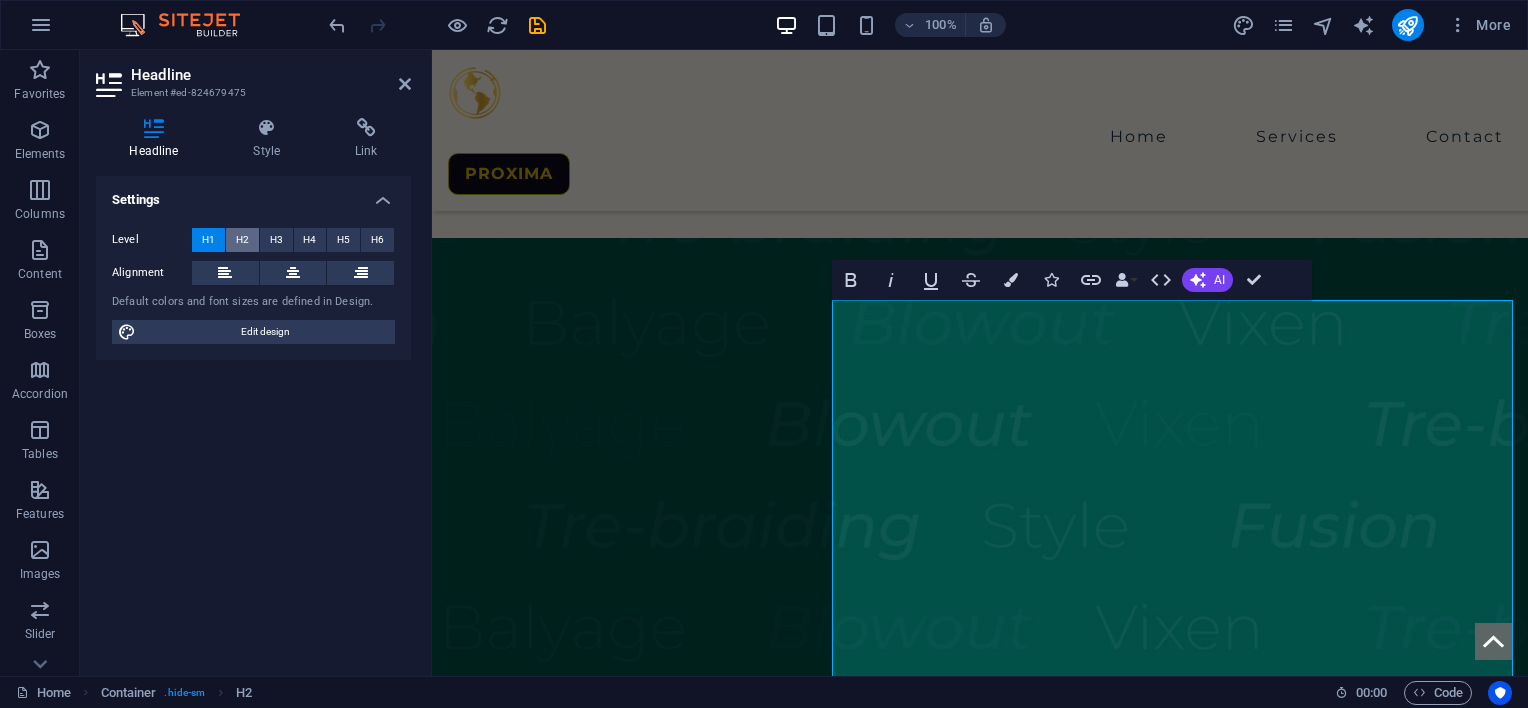 click on "H2" at bounding box center (242, 240) 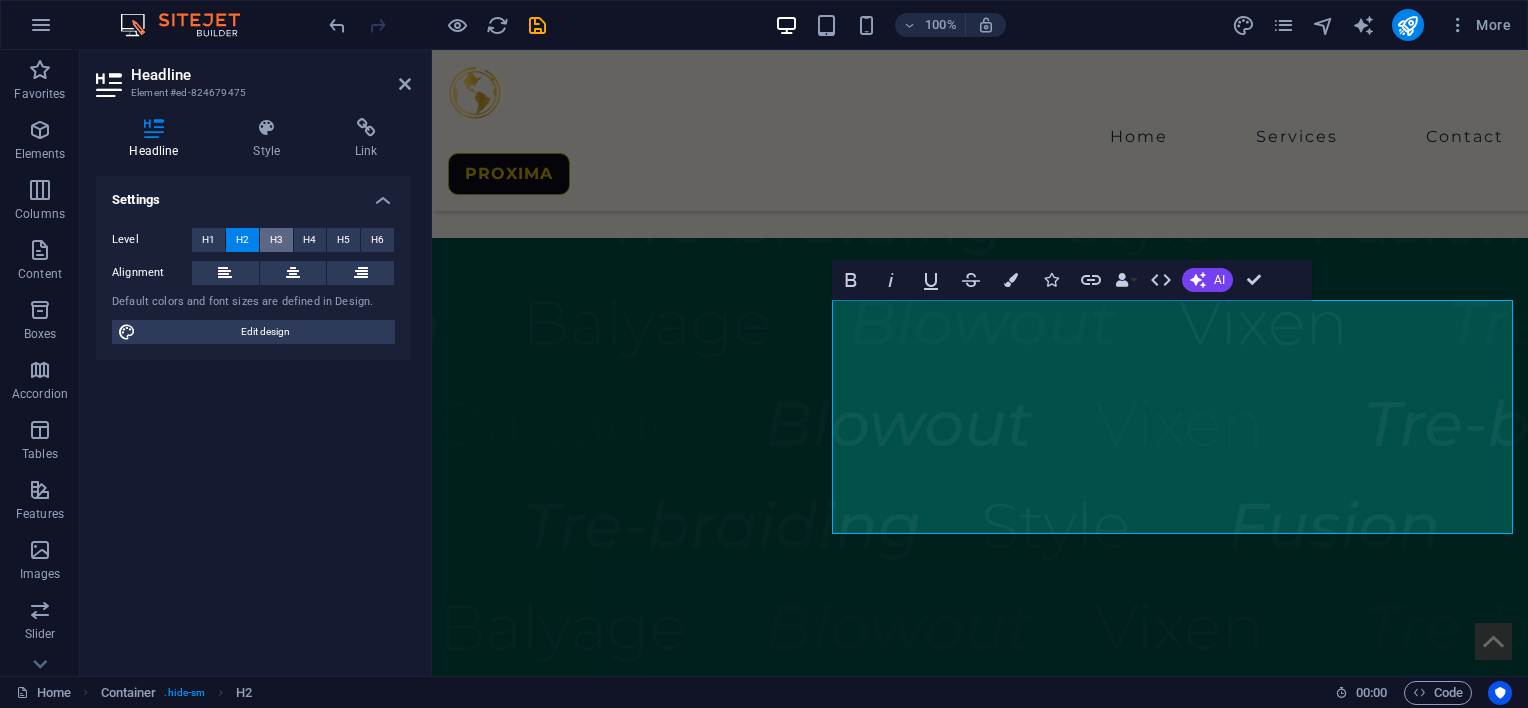click on "H3" at bounding box center (276, 240) 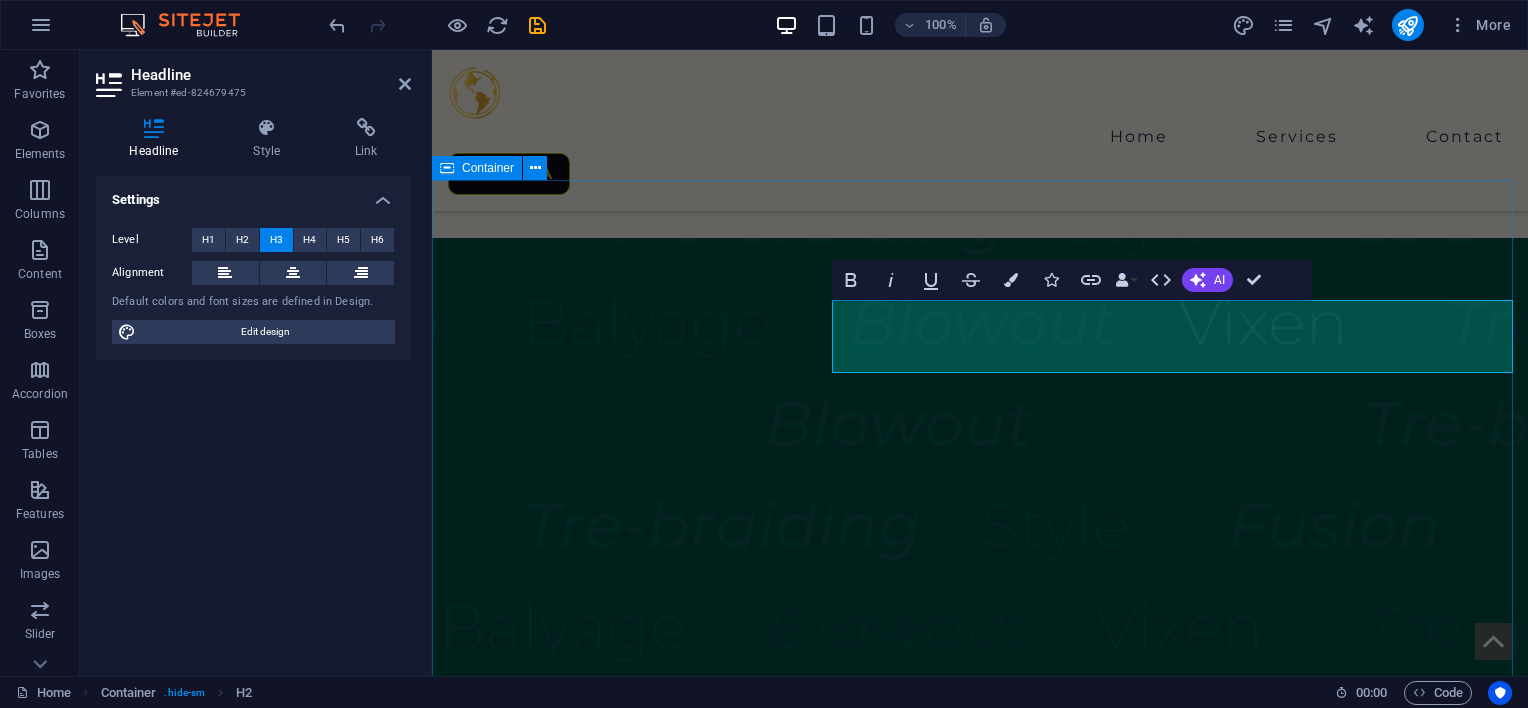 click on "Expertise in Every Step – Travel, Docs & Business Support Expertise in Every Step – Travel, Docs & Business Support Deserunt illum non eligendi omnis placeat et exercitationem ut rer um. Mollitia et ipsam. Deserunt illum non eligendi omi pl eat et ex ercitationm ut rerum. Deserunt illum non eligendi omnis placeat et exercitationem ut rerum. Mollitia et ipsam. Deserunt illum non elig endi omi pl eat et exercit ationem ut rerum. Deserunt illum non eligendi omnis placeat et exercita tionem ut rerum. Mollitia et ips am. Deserunt illum non eligendi omi pl eat et exercitationem ut rerum.a tionem ut rerum. Mollitia et ips am. Always ready for new challenges" at bounding box center [980, 3800] 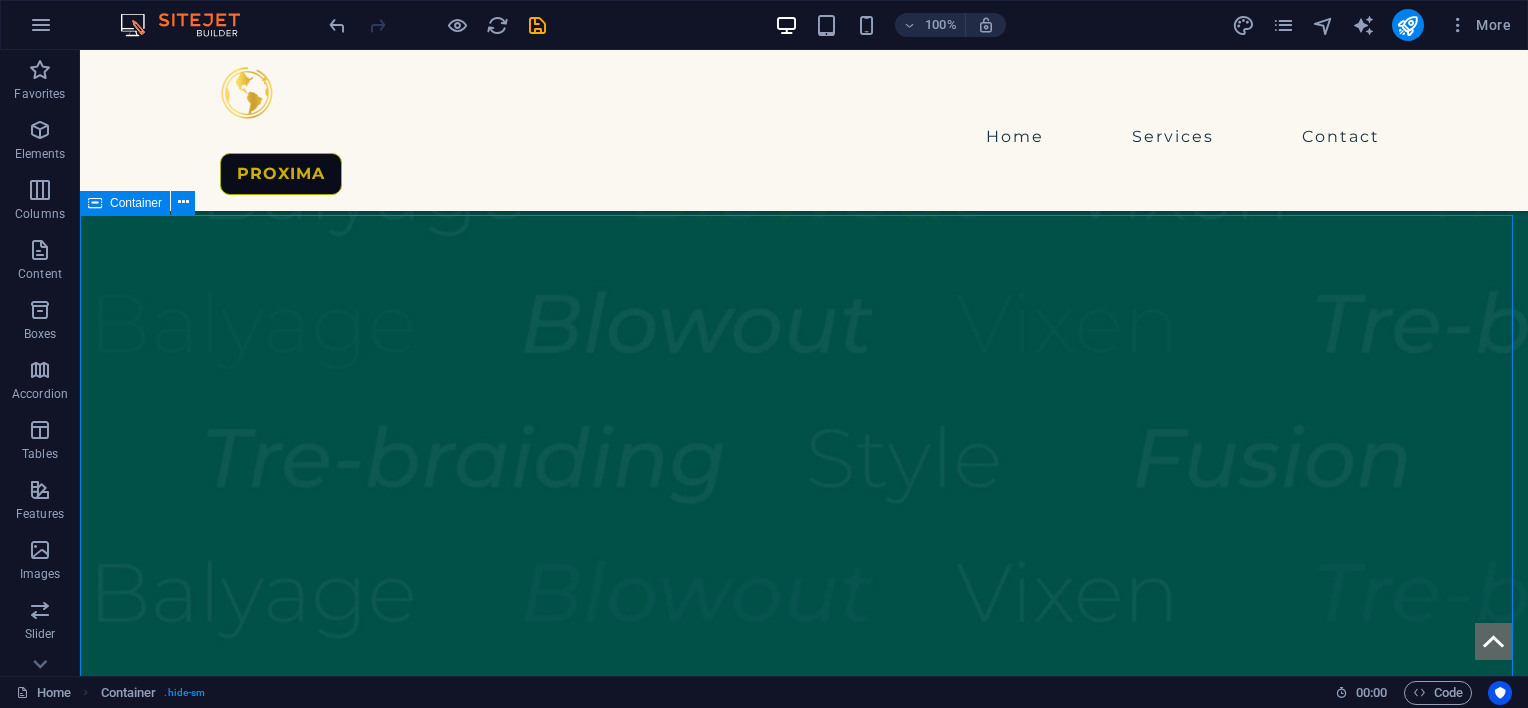 scroll, scrollTop: 1312, scrollLeft: 0, axis: vertical 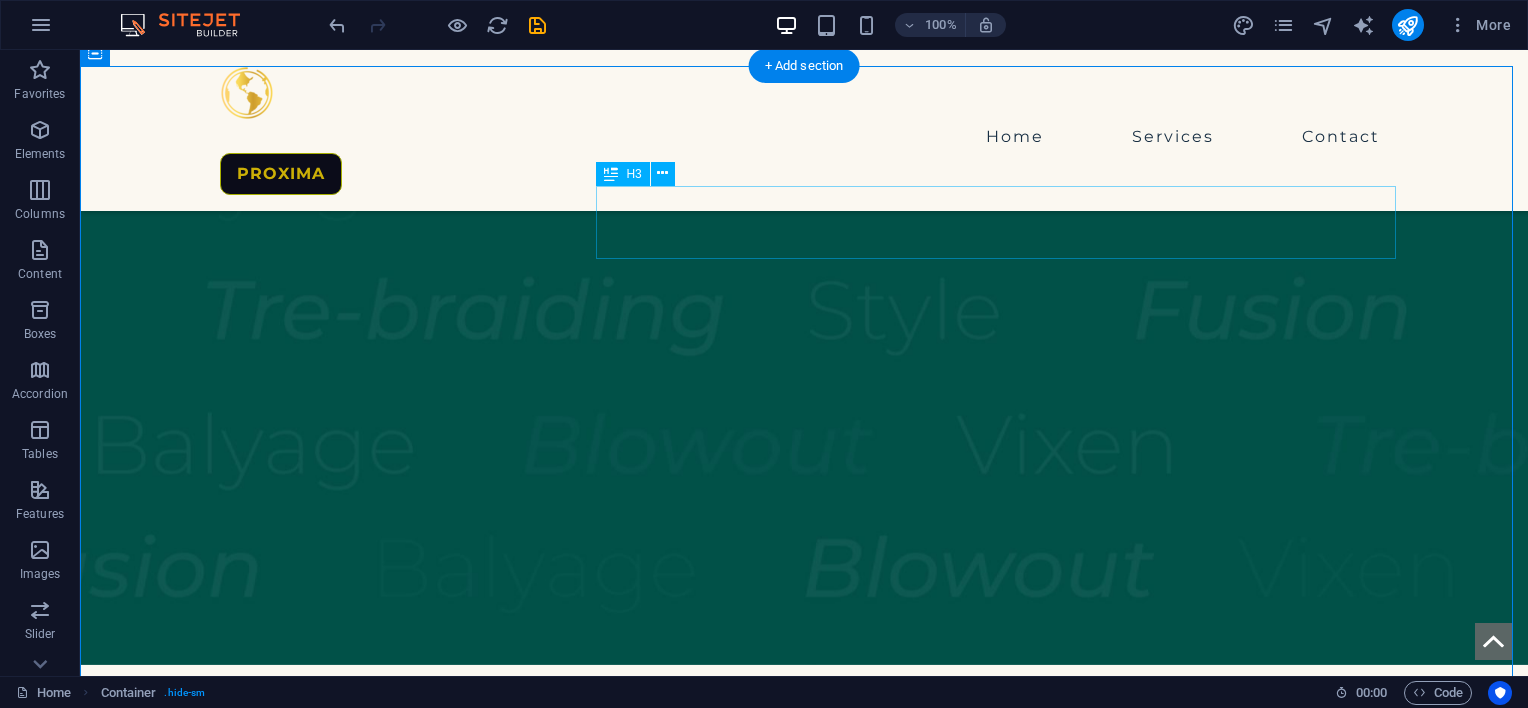 click on "Expertise in Every Step – Travel, Docs & Business Support" at bounding box center [898, -1124] 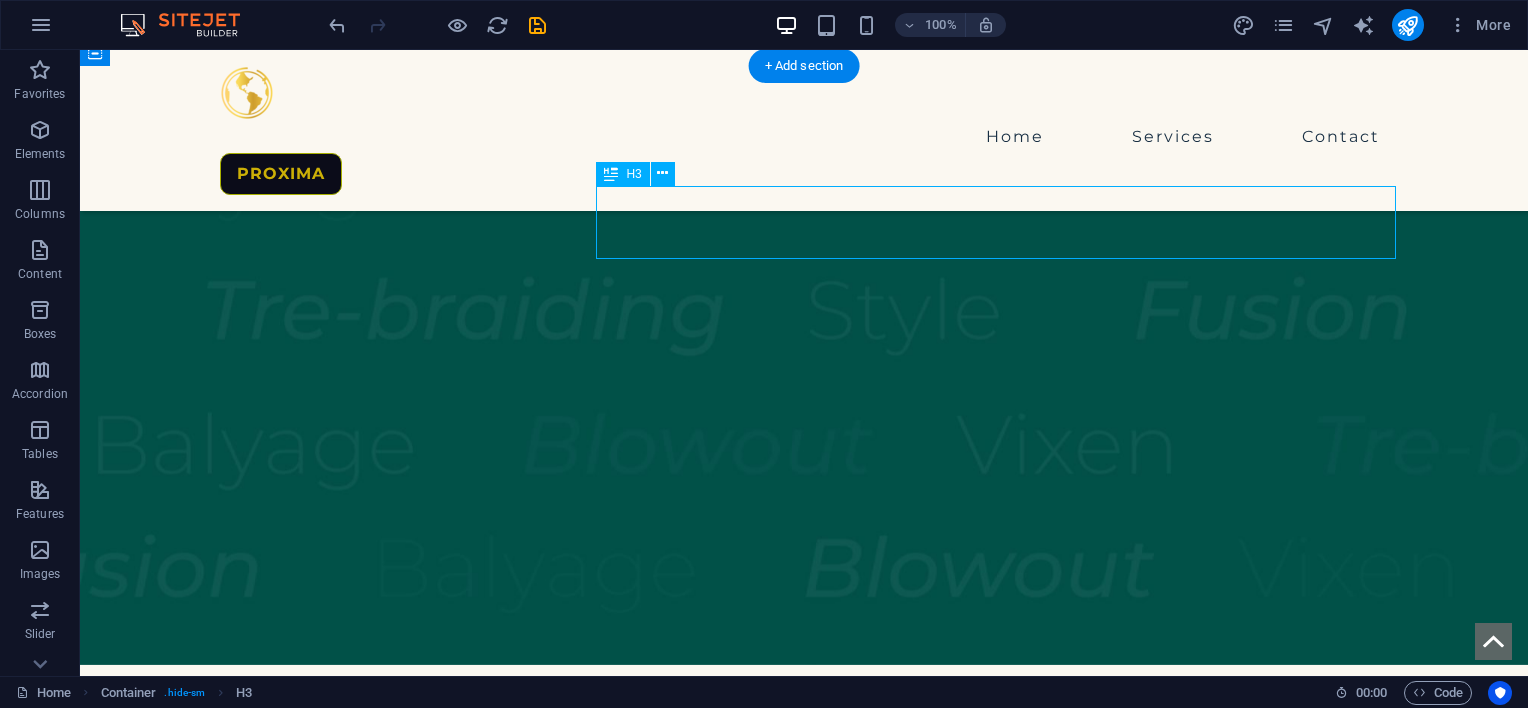 click on "Expertise in Every Step – Travel, Docs & Business Support" at bounding box center [898, -1124] 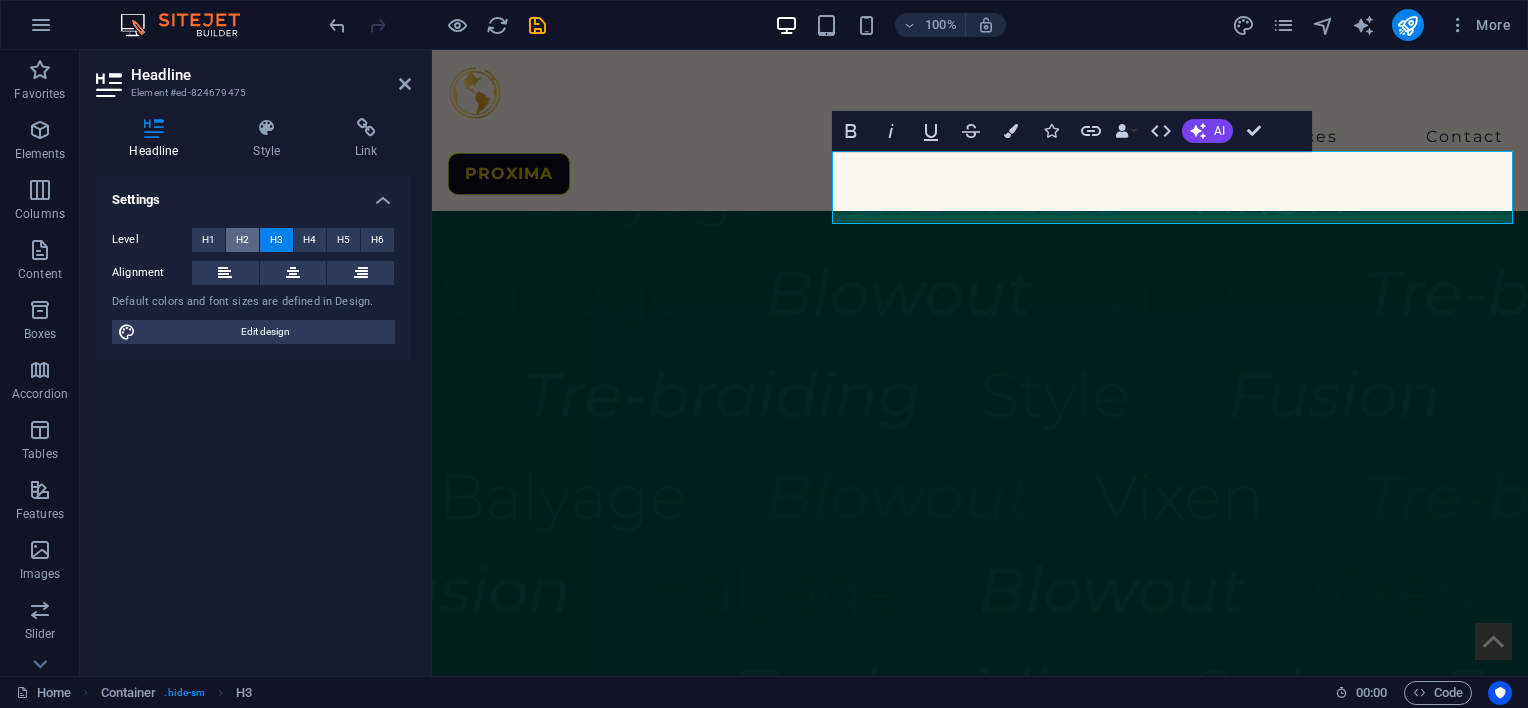 click on "H2" at bounding box center [242, 240] 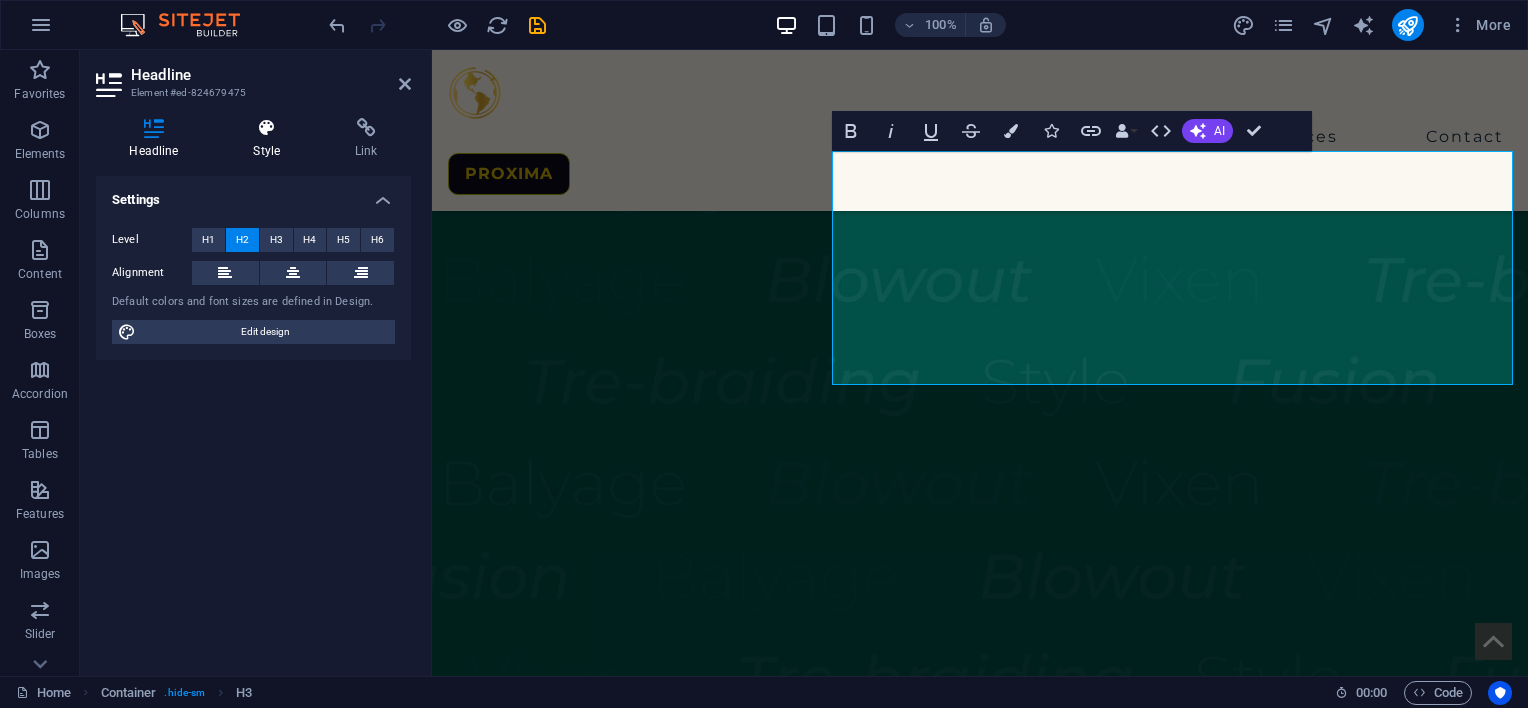 click on "Style" at bounding box center [271, 139] 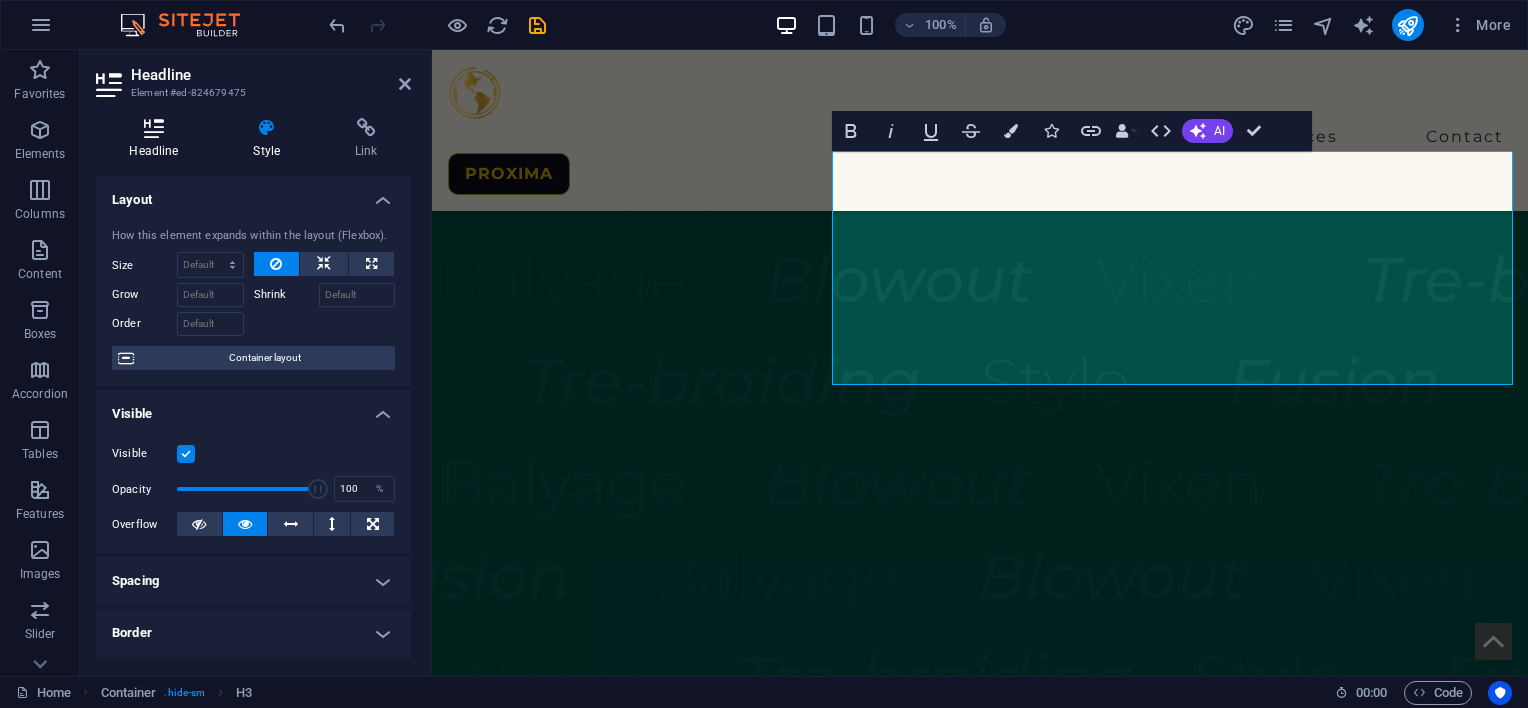 click at bounding box center [154, 128] 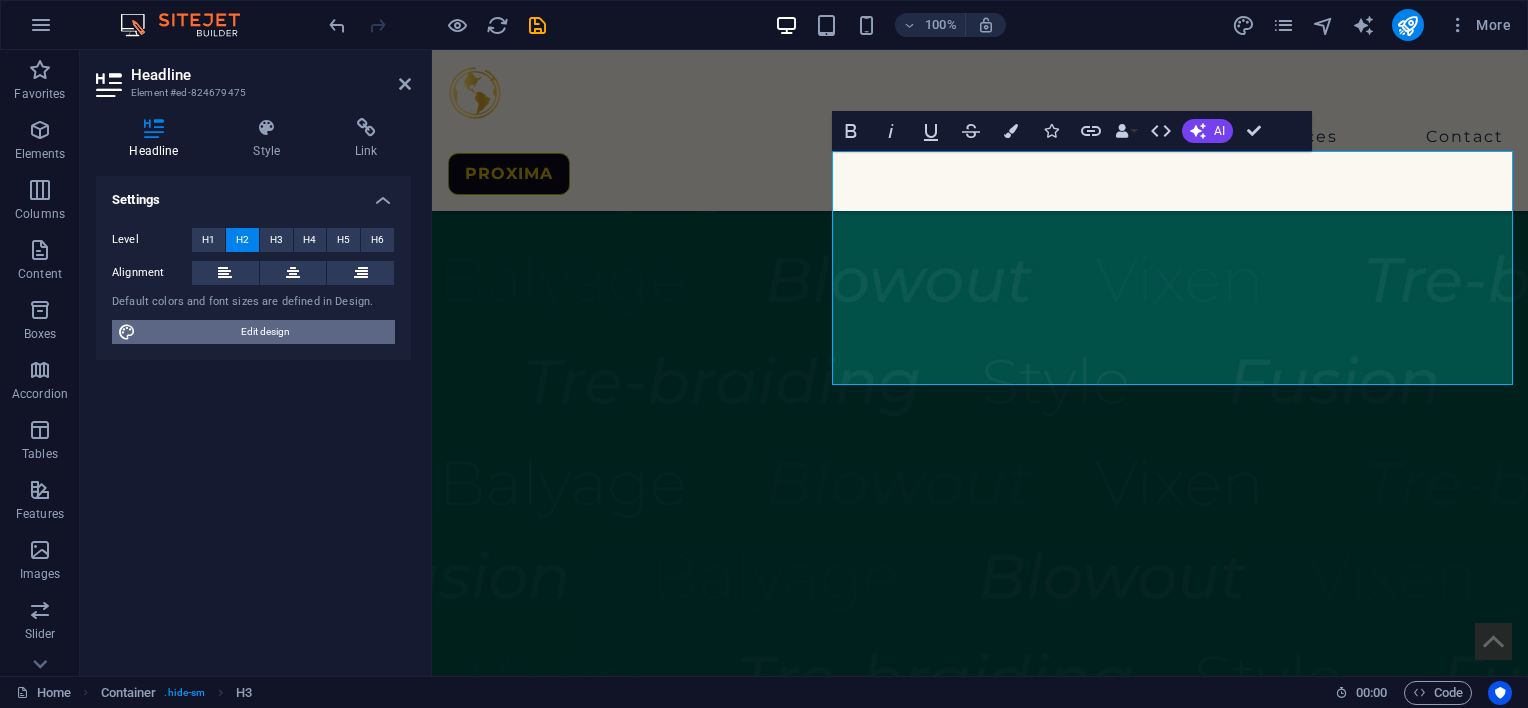 click on "Edit design" at bounding box center (265, 332) 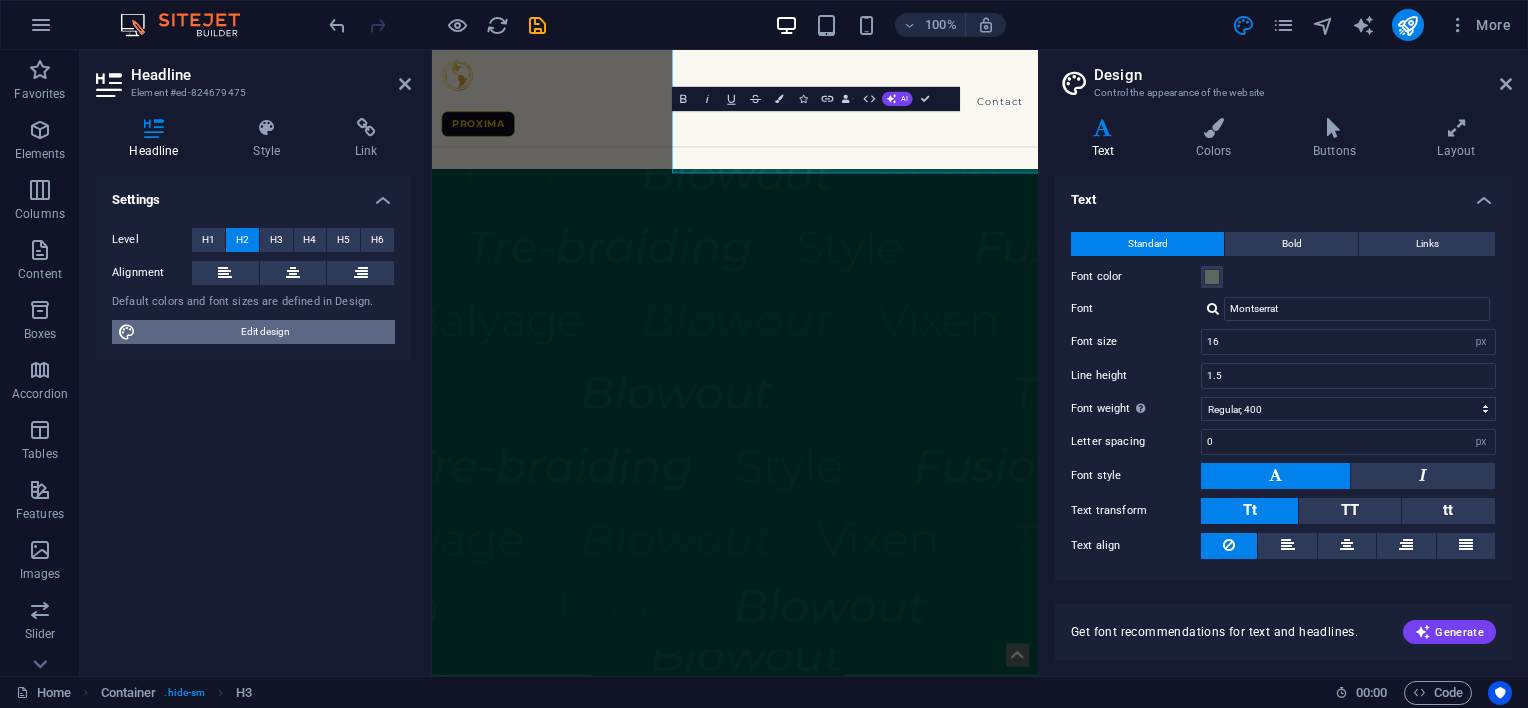 scroll, scrollTop: 1442, scrollLeft: 0, axis: vertical 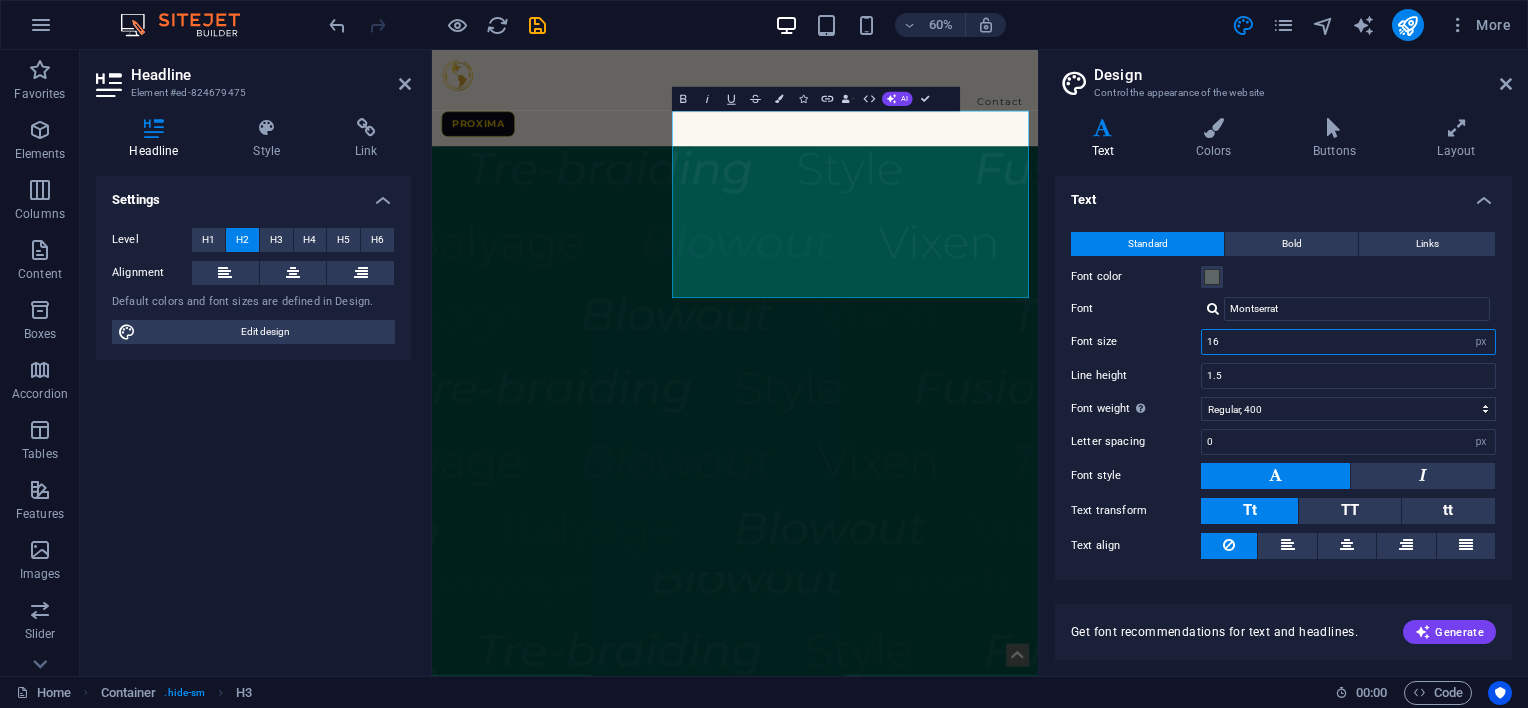 click on "16" at bounding box center (1348, 342) 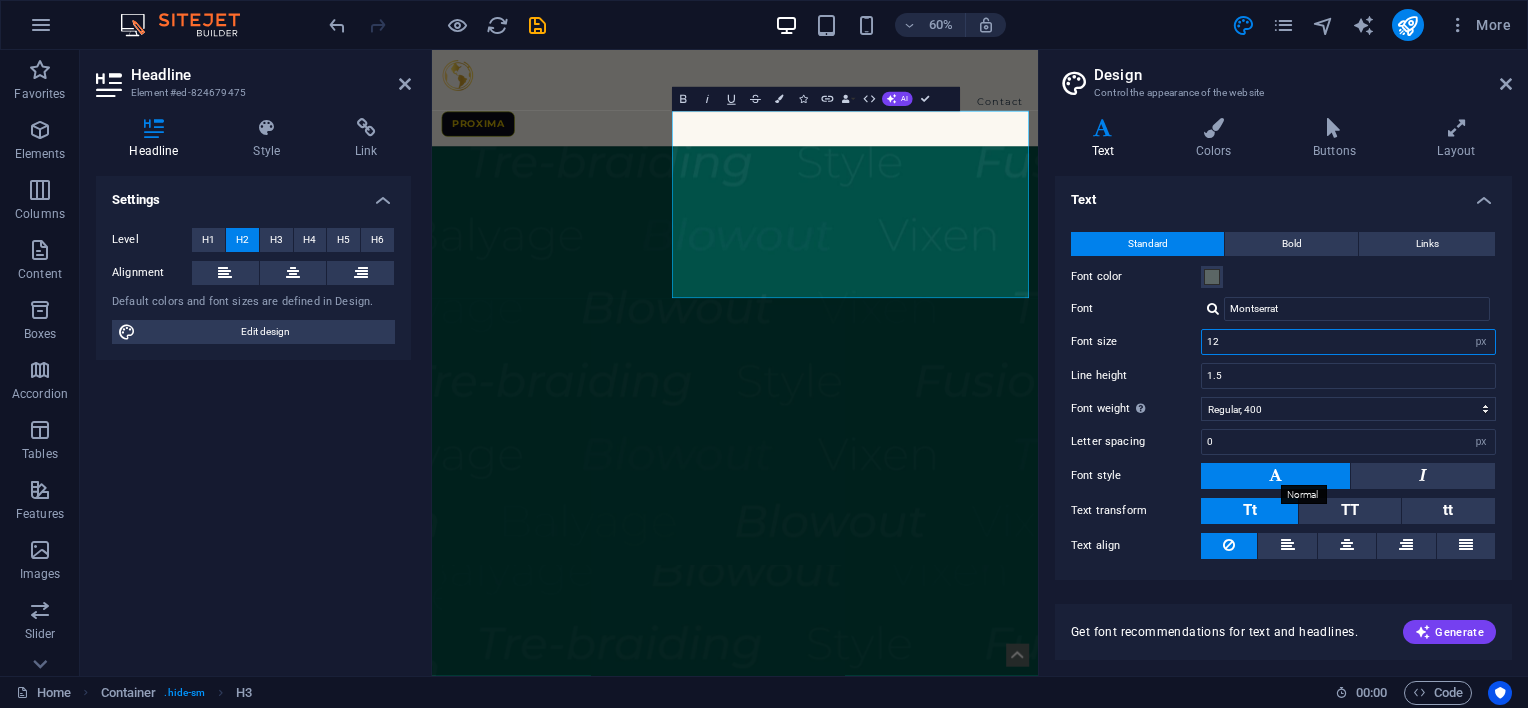 scroll, scrollTop: 48, scrollLeft: 0, axis: vertical 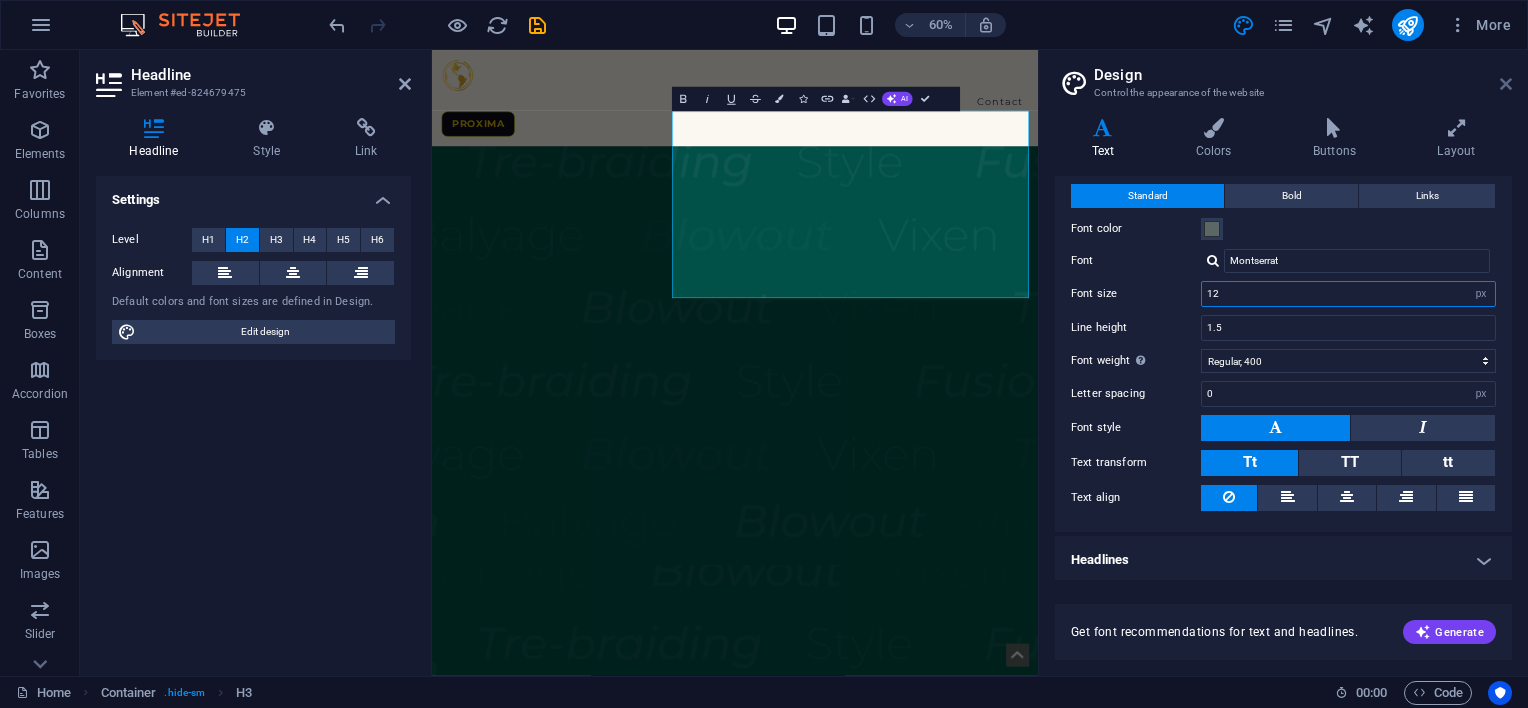 type on "12" 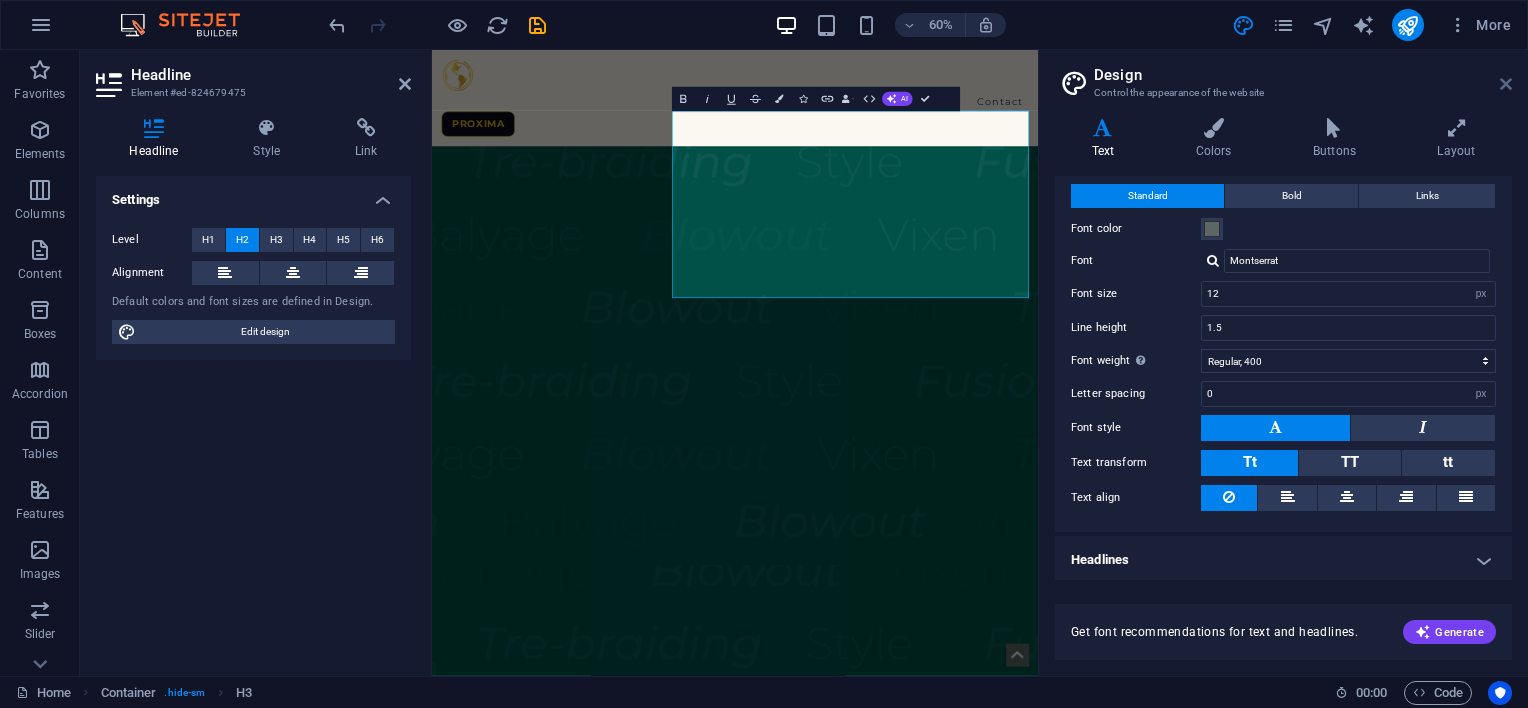 click at bounding box center (1506, 84) 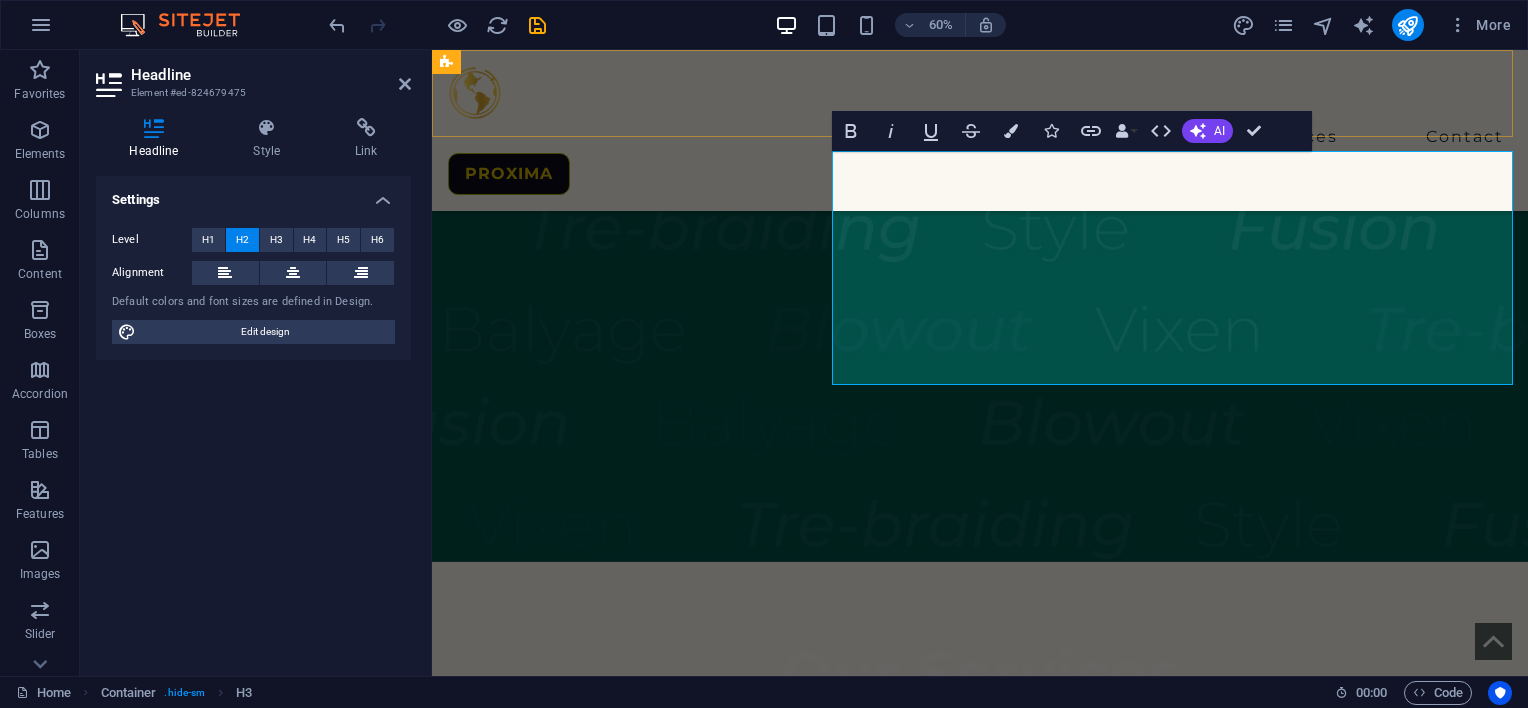 scroll, scrollTop: 1300, scrollLeft: 0, axis: vertical 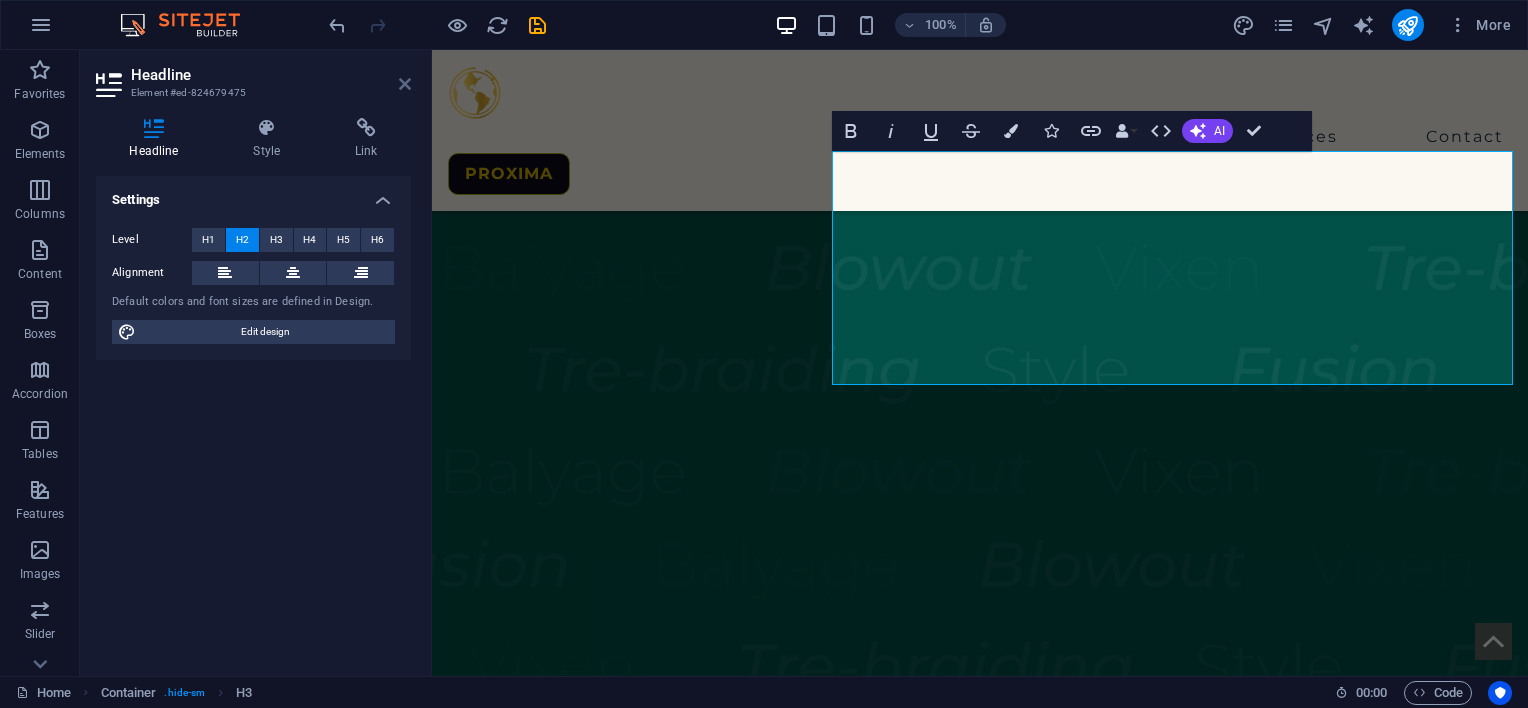 click at bounding box center [405, 84] 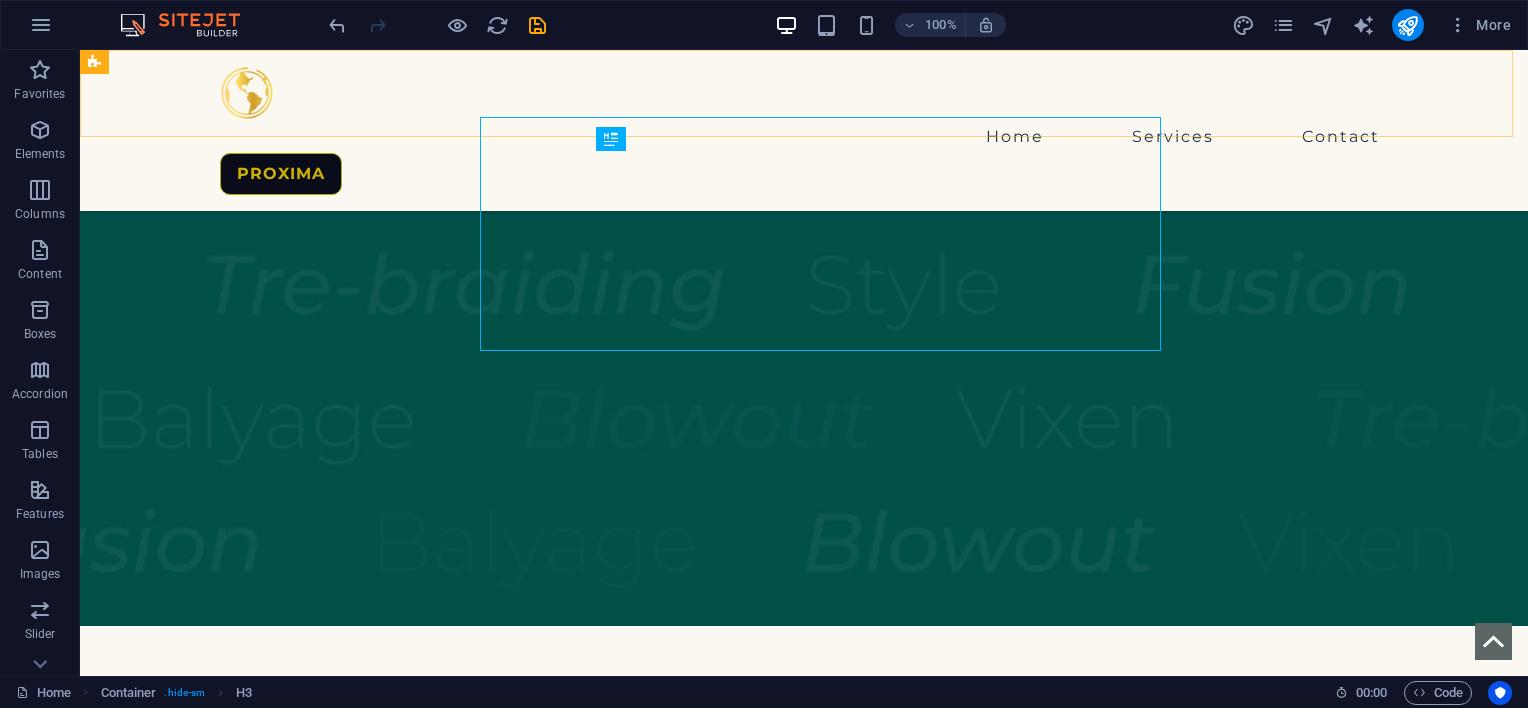 scroll, scrollTop: 1335, scrollLeft: 0, axis: vertical 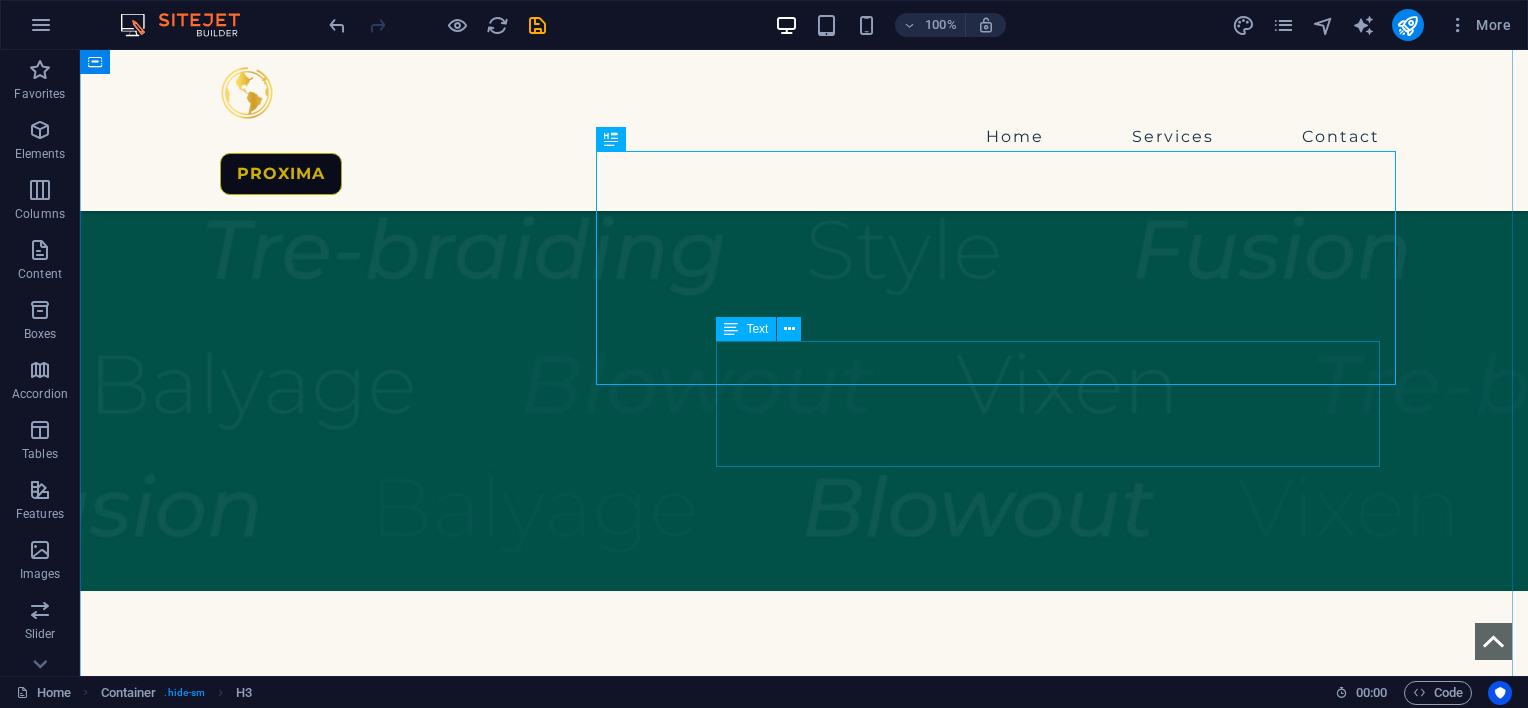 click on "Deserunt illum non eligendi omnis placeat et exercitationem ut rer um. Mollitia et ipsam. Deserunt illum non eligendi omi pl eat et ex ercitationm ut rerum. Deserunt illum non eligendi omnis placeat et exercitationem ut rerum. Mollitia et ipsam. Deserunt illum non elig endi omi pl eat et exercit ationem ut rerum. Deserunt illum non eligendi omnis placeat et exercita tionem ut rerum. Mollitia et ips am. Deserunt illum non eligendi omi pl eat et exercitationem ut rerum.a tionem ut rerum. Mollitia et ips am." at bounding box center (1170, 4844) 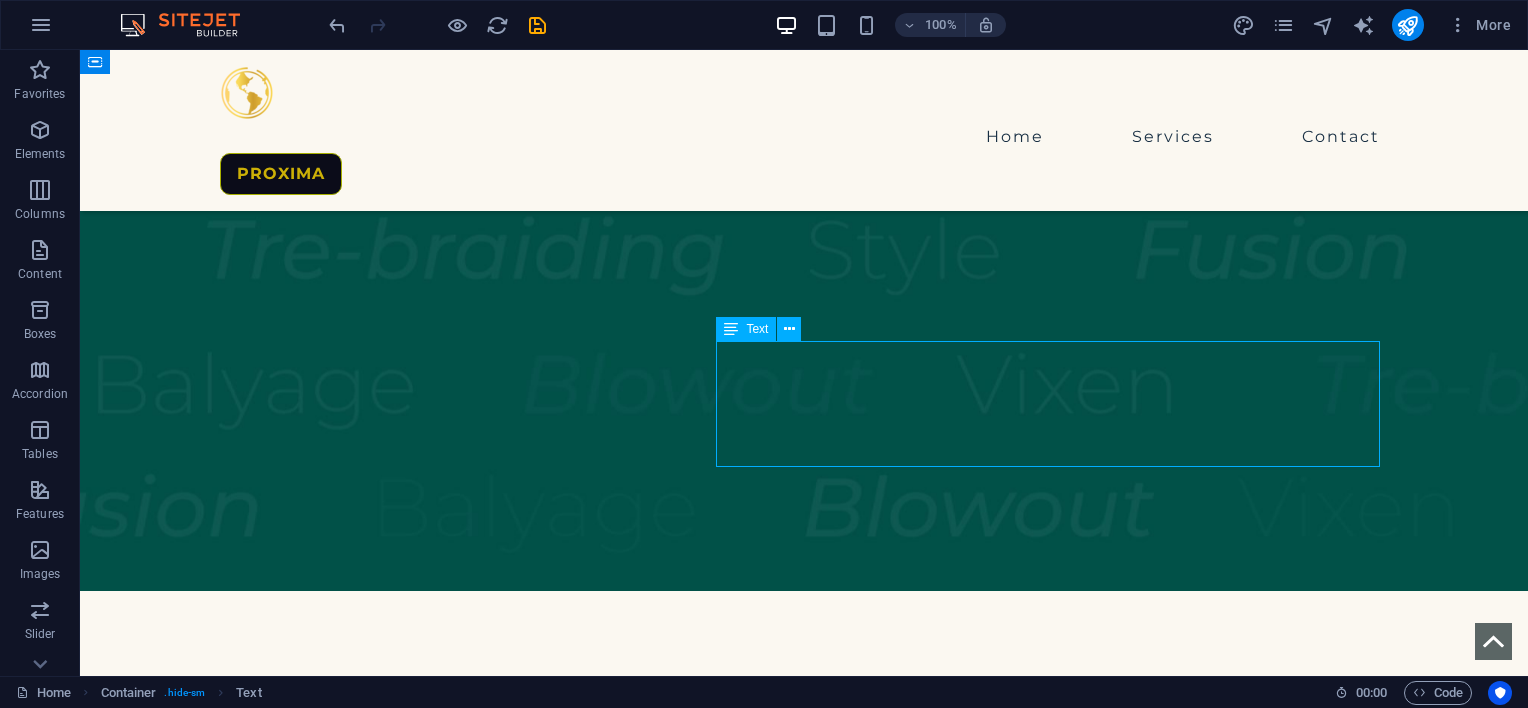 click on "Deserunt illum non eligendi omnis placeat et exercitationem ut rer um. Mollitia et ipsam. Deserunt illum non eligendi omi pl eat et ex ercitationm ut rerum. Deserunt illum non eligendi omnis placeat et exercitationem ut rerum. Mollitia et ipsam. Deserunt illum non elig endi omi pl eat et exercit ationem ut rerum. Deserunt illum non eligendi omnis placeat et exercita tionem ut rerum. Mollitia et ips am. Deserunt illum non eligendi omi pl eat et exercitationem ut rerum.a tionem ut rerum. Mollitia et ips am." at bounding box center [1170, 4844] 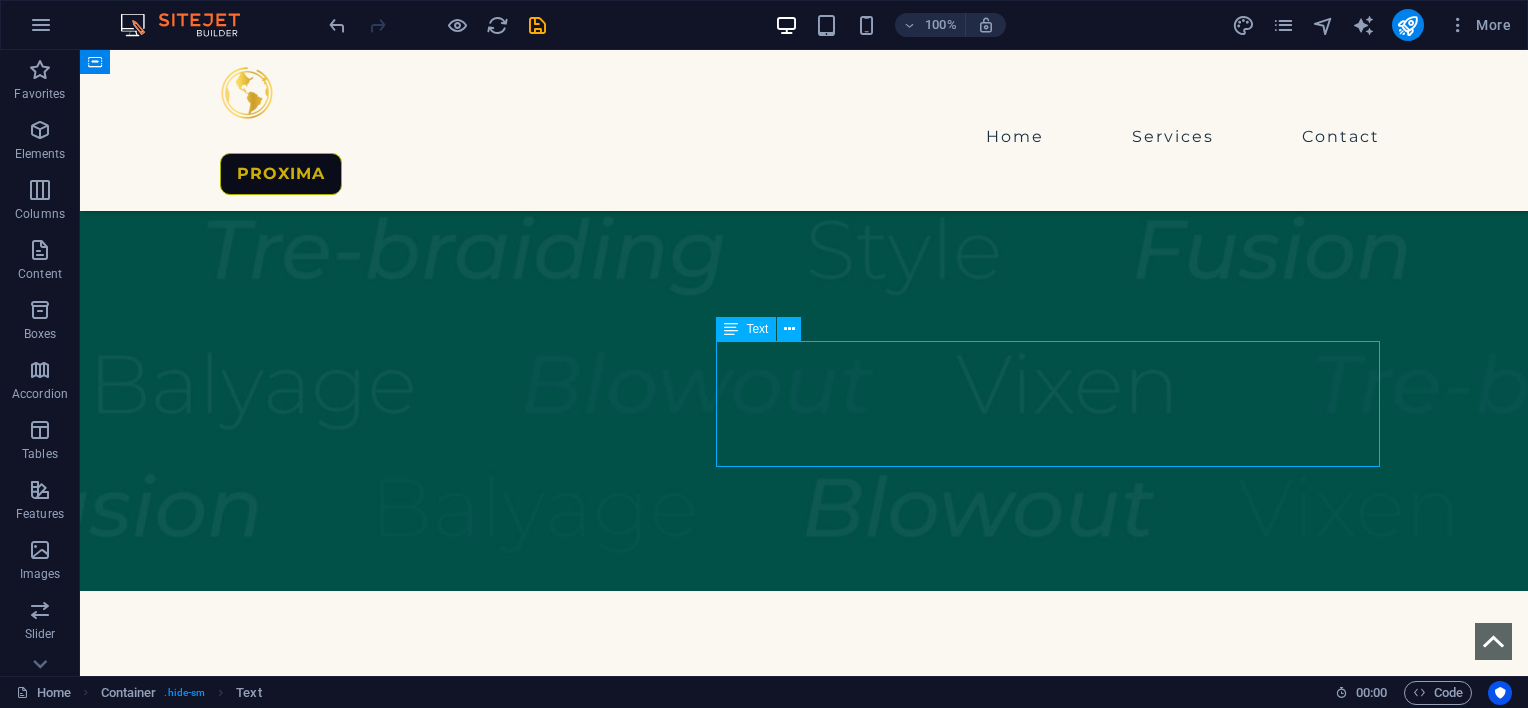 scroll, scrollTop: 1300, scrollLeft: 0, axis: vertical 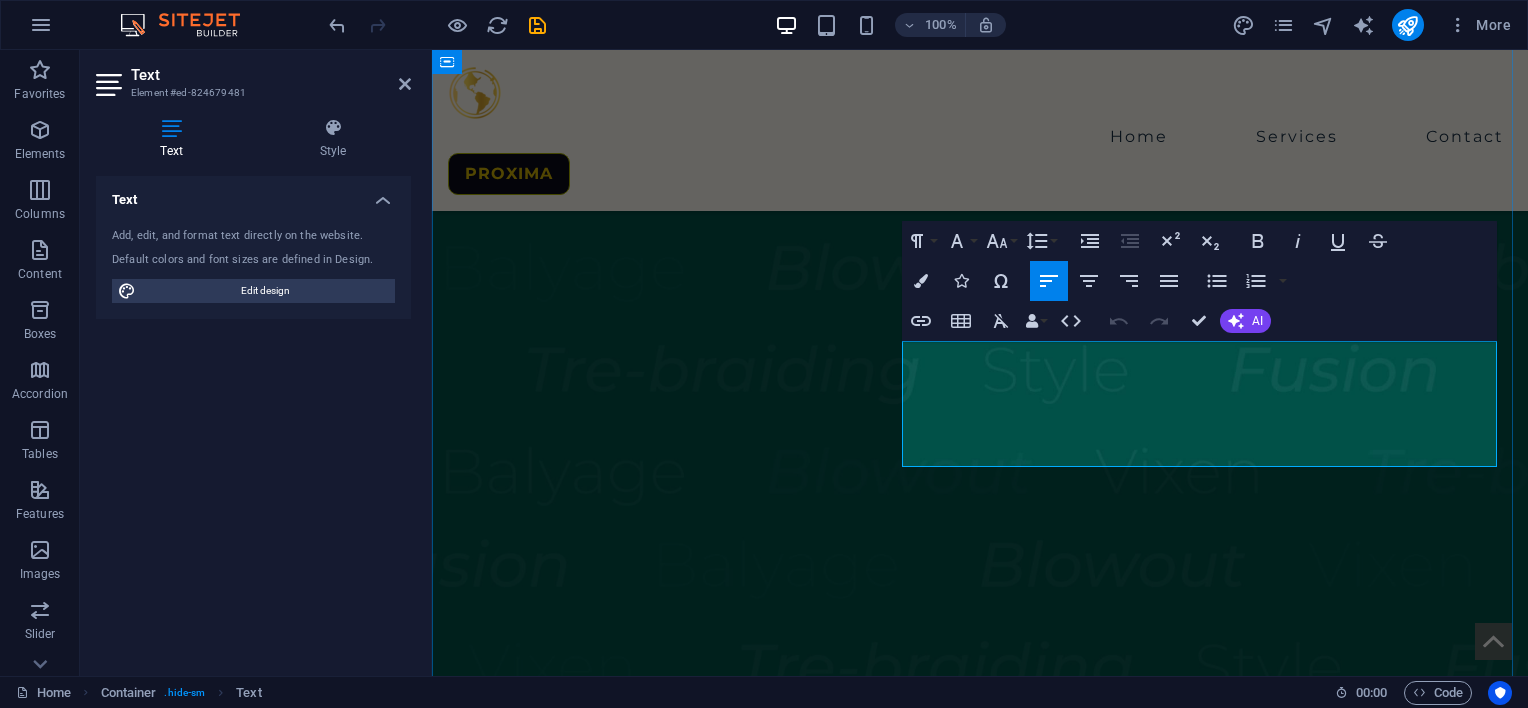 click on "Deserunt illum non elig endi omi pl eat et exercit ationem ut rerum. Deserunt illum non eligendi omnis placeat et exercita tionem ut rerum. Mollitia et ips am. Deserunt illum non eligendi omi pl eat et exercitationem ut rerum.a tionem ut rerum. Mollitia et ips am." at bounding box center (1210, 4646) 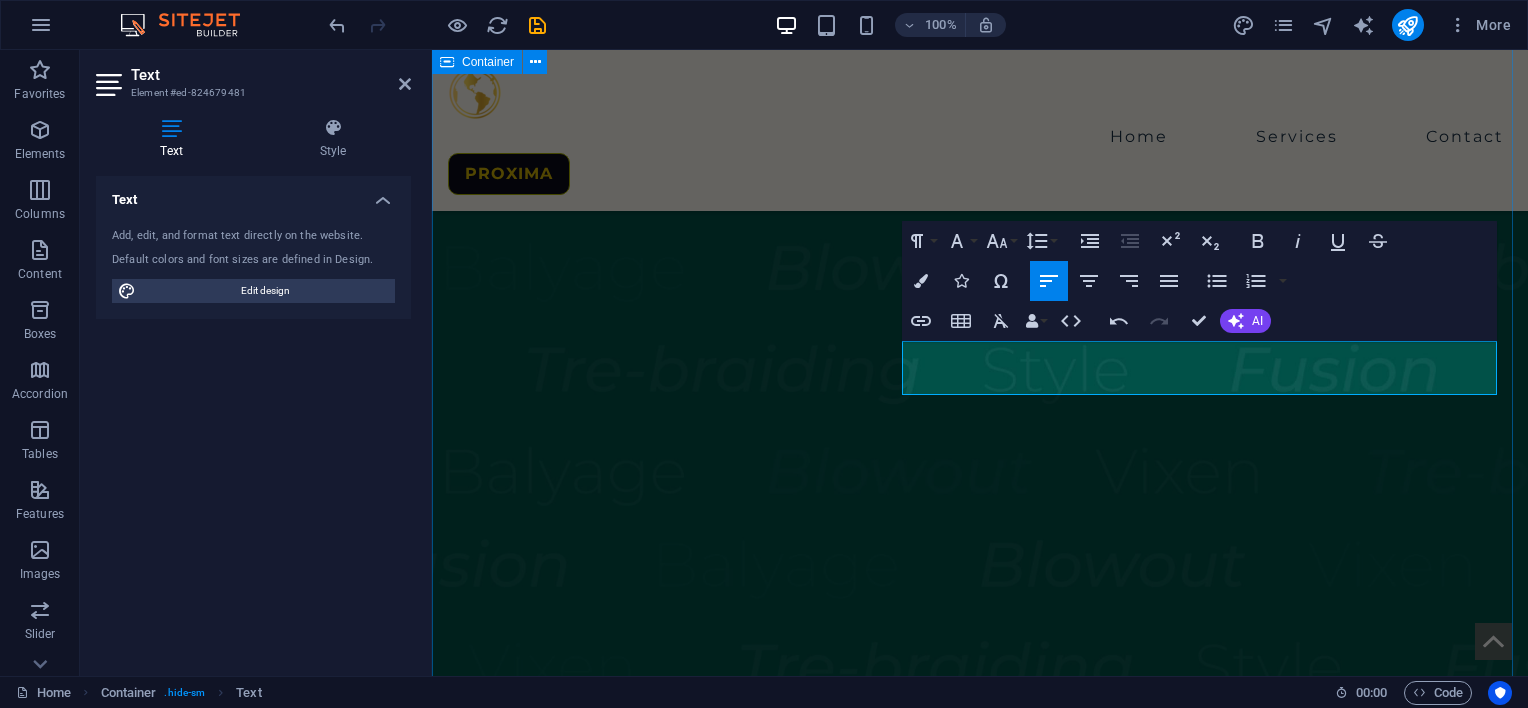 scroll, scrollTop: 2917, scrollLeft: 0, axis: vertical 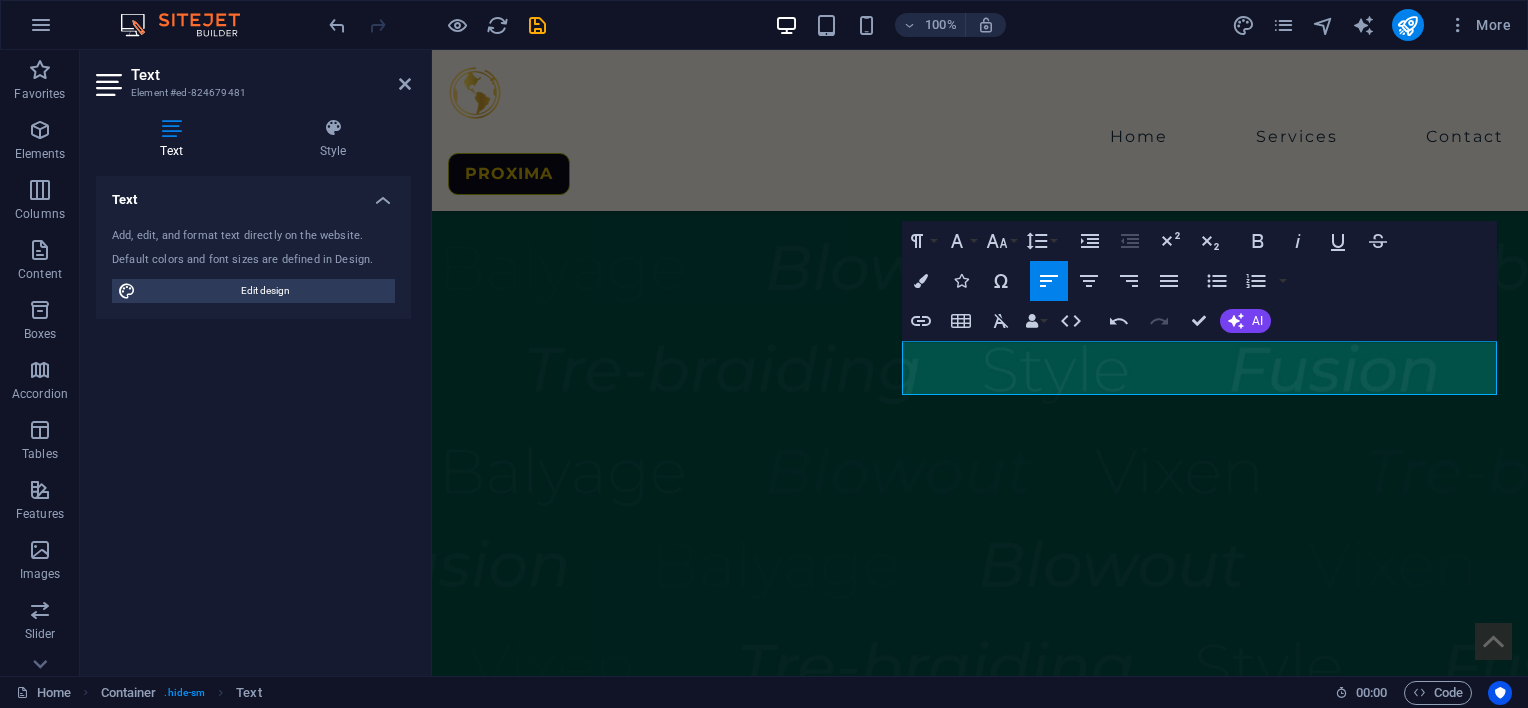 drag, startPoint x: 1430, startPoint y: 241, endPoint x: 1427, endPoint y: 315, distance: 74.06078 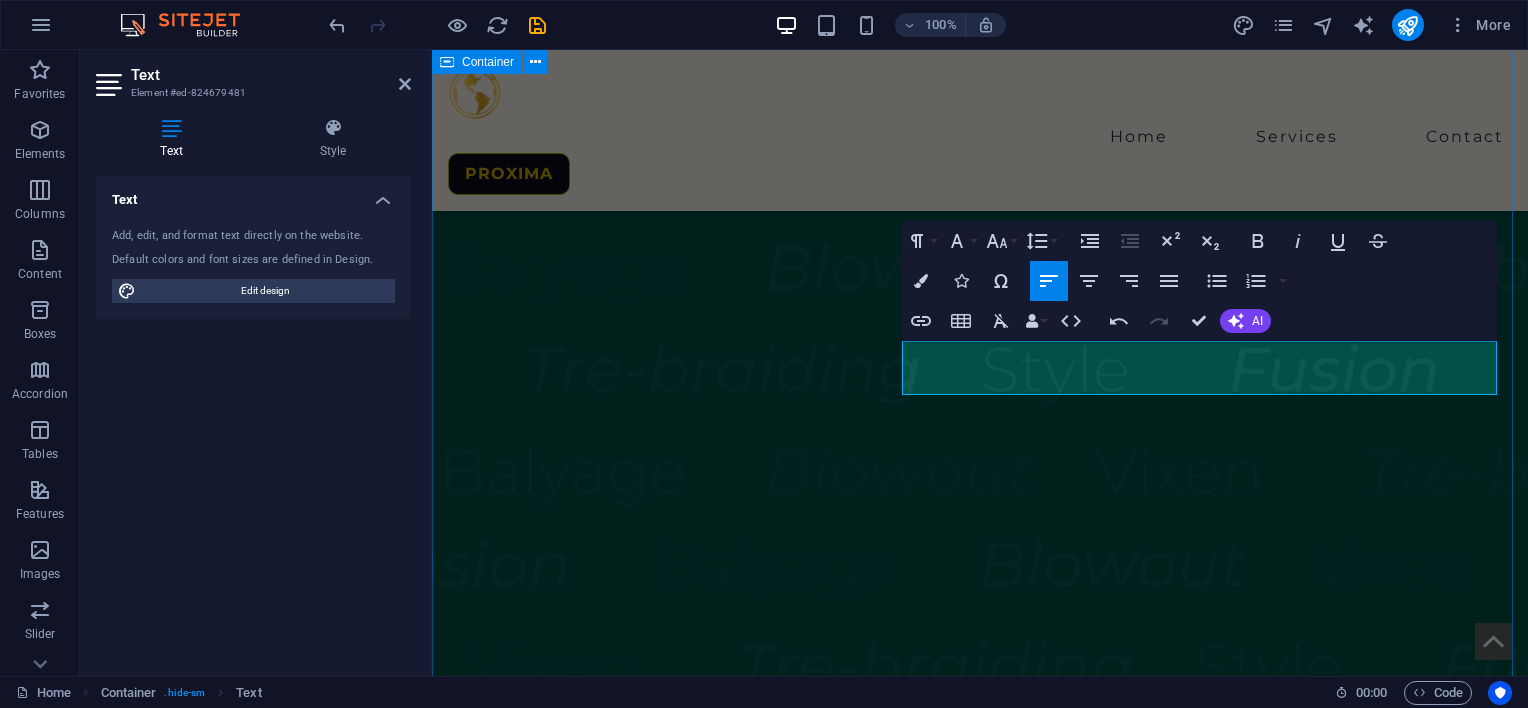 click on "Expertise in Every Step – Travel, Docs & Business Support At the heart of what we do lies a simple promise: to simplify the complex. Whether you’re booking a last-minute flight, navigating documentation for residency or visas, or taking the bold step to start a new business in the UAE — we’re here for every step. At the heart of what we do lies a simple promise: to simplify the complex. Whether you’re booking a last-minute flight, navigating documentation for residency or visas, or taking the bold step to start a new business in the UAE — we’re here for every step. Always ready for new challenges" at bounding box center (980, 3640) 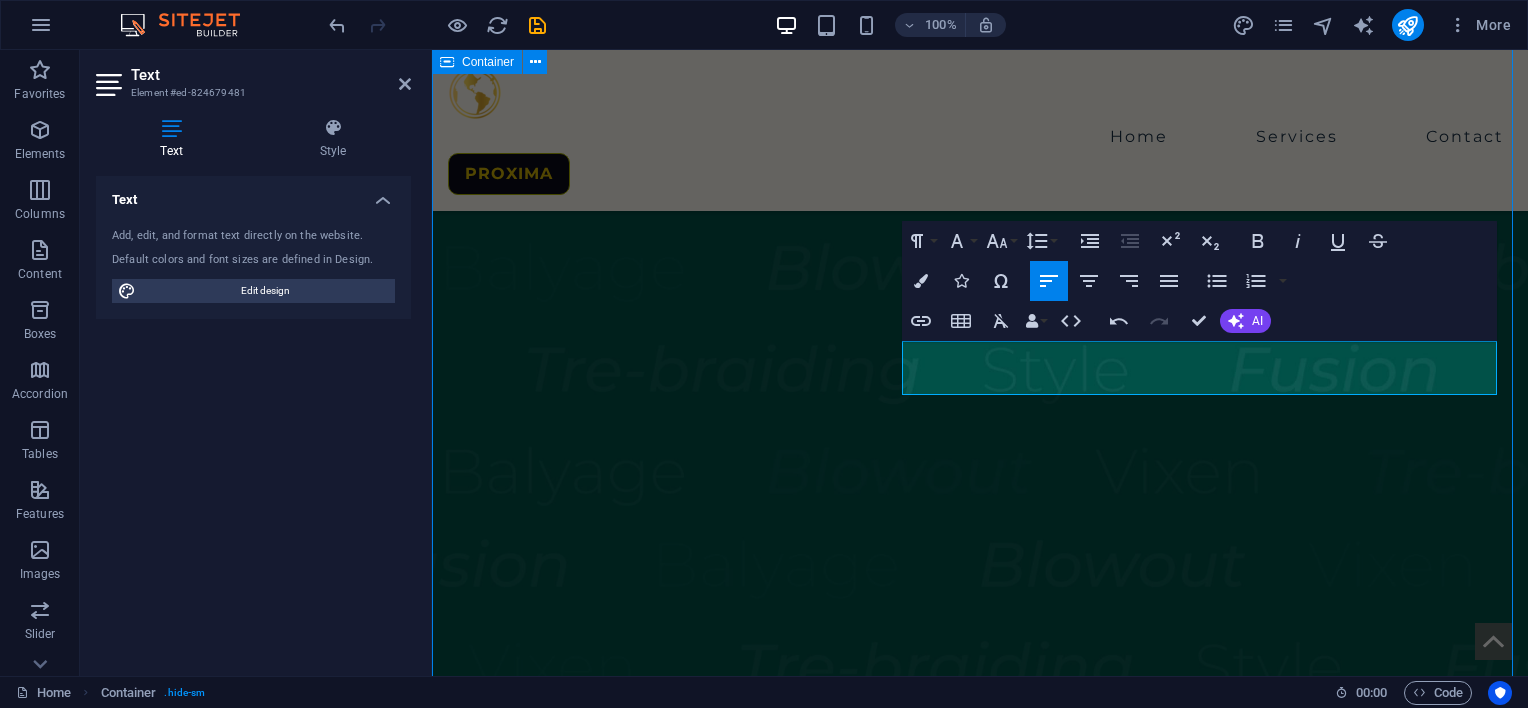 scroll, scrollTop: 1335, scrollLeft: 0, axis: vertical 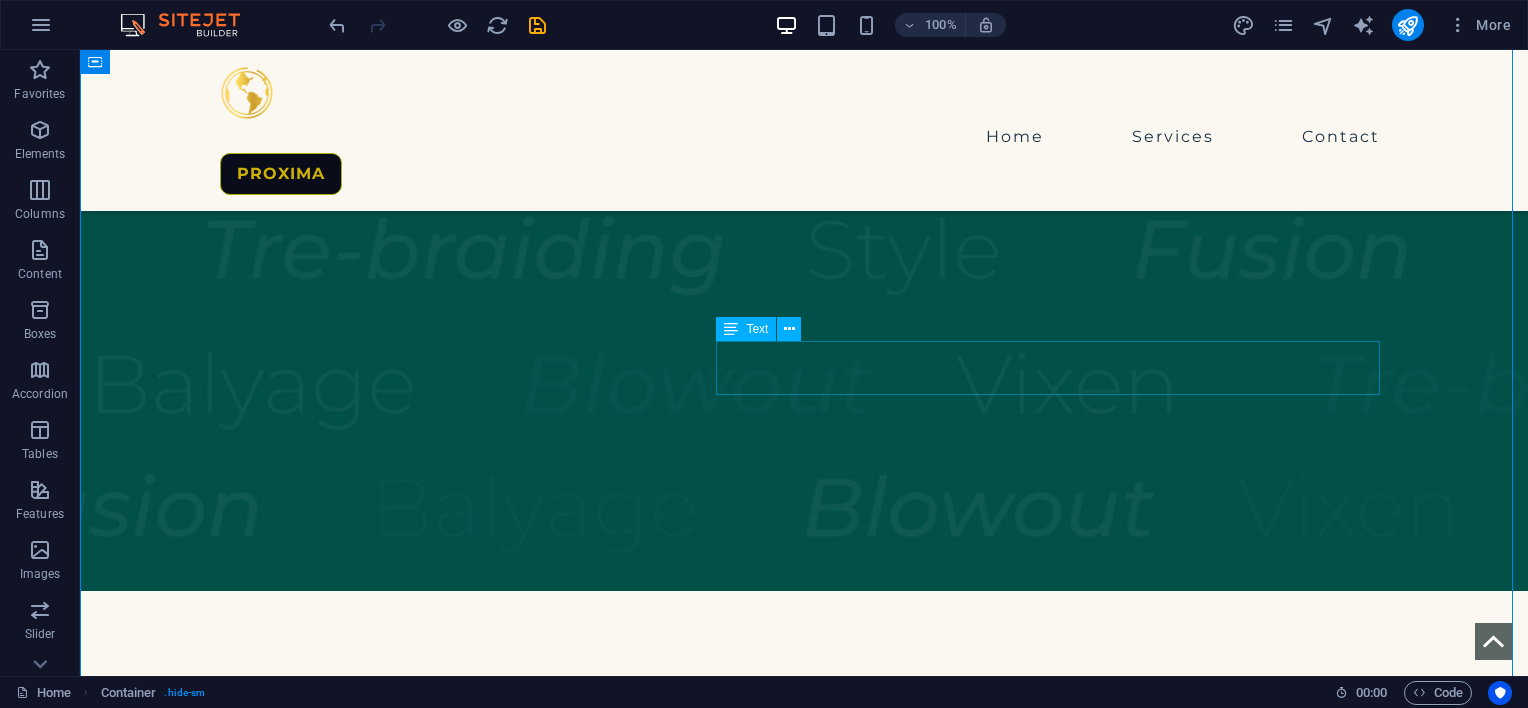 click on "At the heart of what we do lies a simple promise: to simplify the complex. Whether you’re booking a last-minute flight, navigating documentation for residency or visas, or taking the bold step to start a new business in the UAE — we’re here for every step." at bounding box center [1170, 4808] 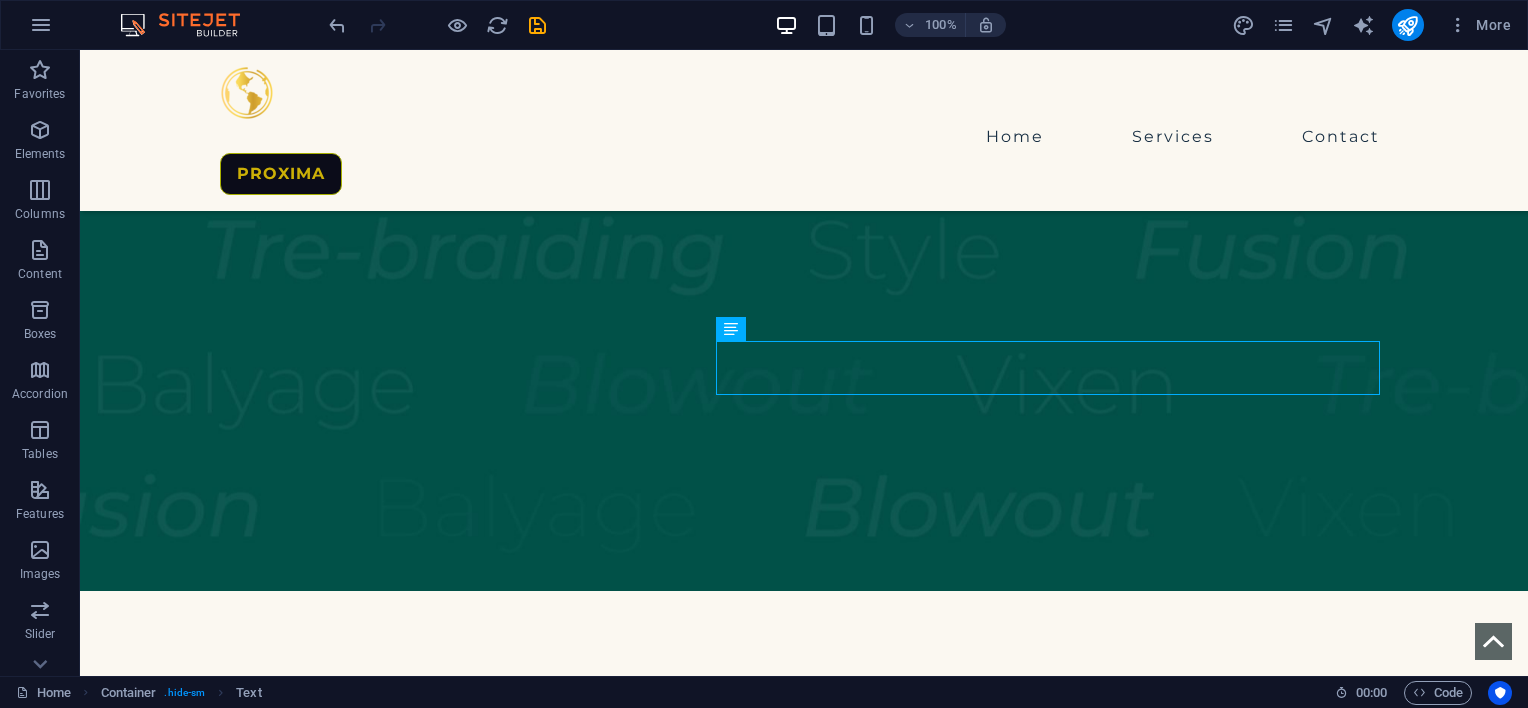 drag, startPoint x: 813, startPoint y: 384, endPoint x: 741, endPoint y: 433, distance: 87.0919 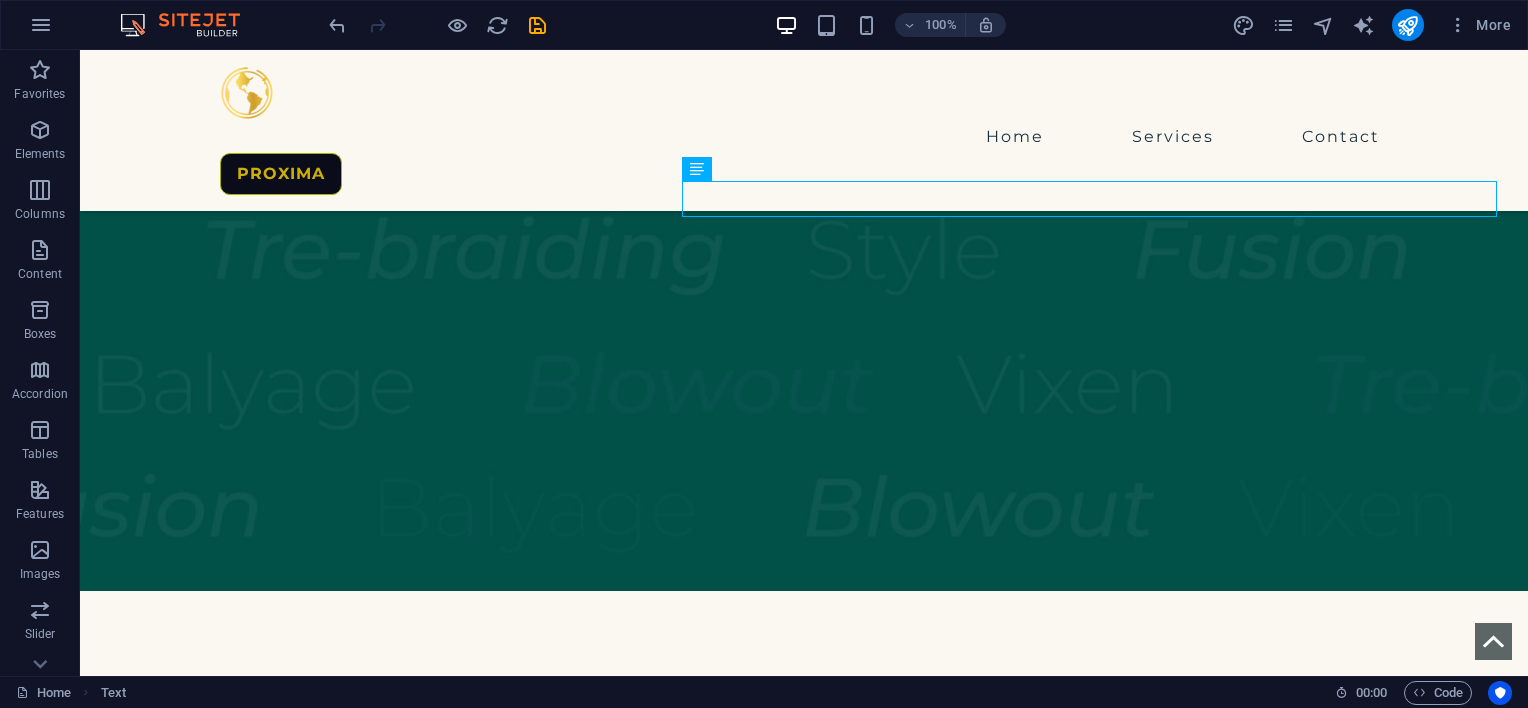 drag, startPoint x: 780, startPoint y: 212, endPoint x: 742, endPoint y: 443, distance: 234.10468 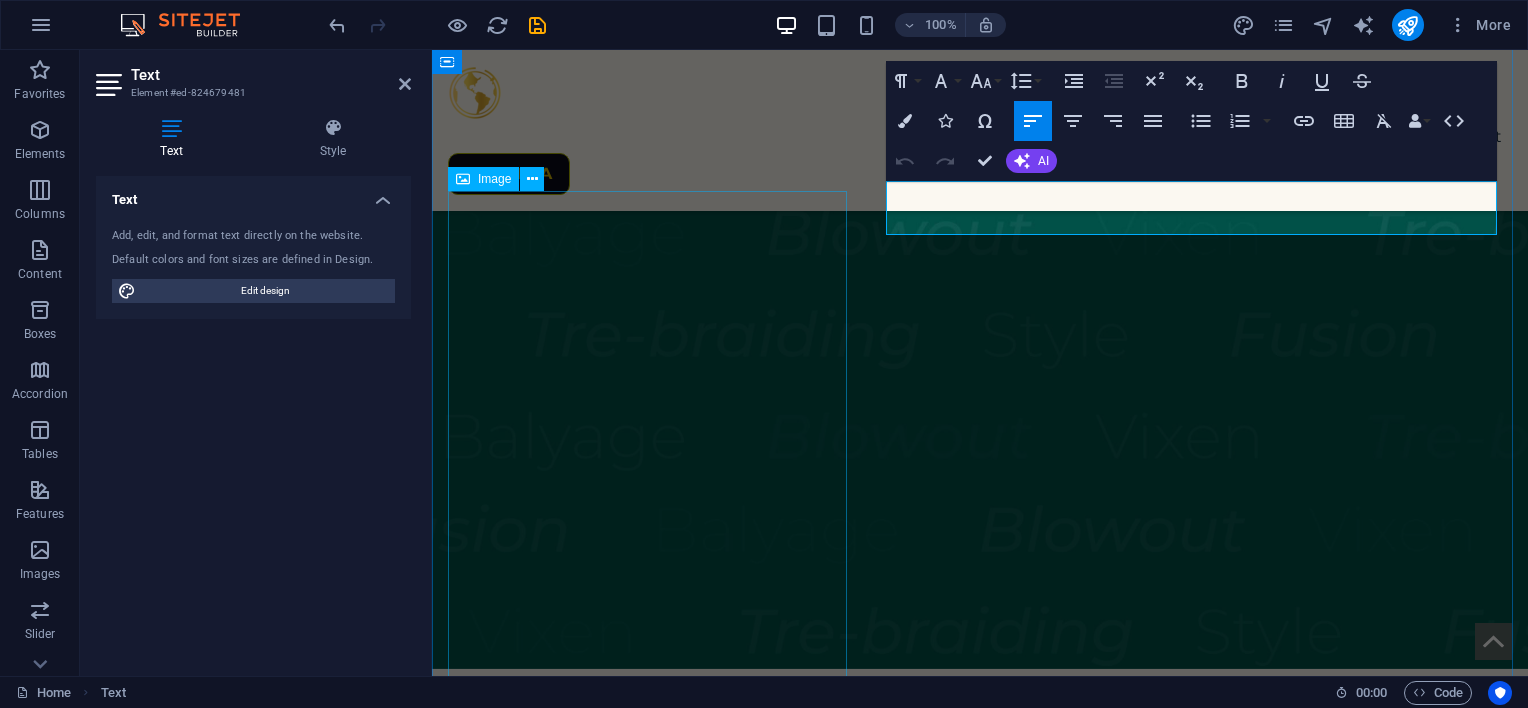scroll, scrollTop: 1300, scrollLeft: 0, axis: vertical 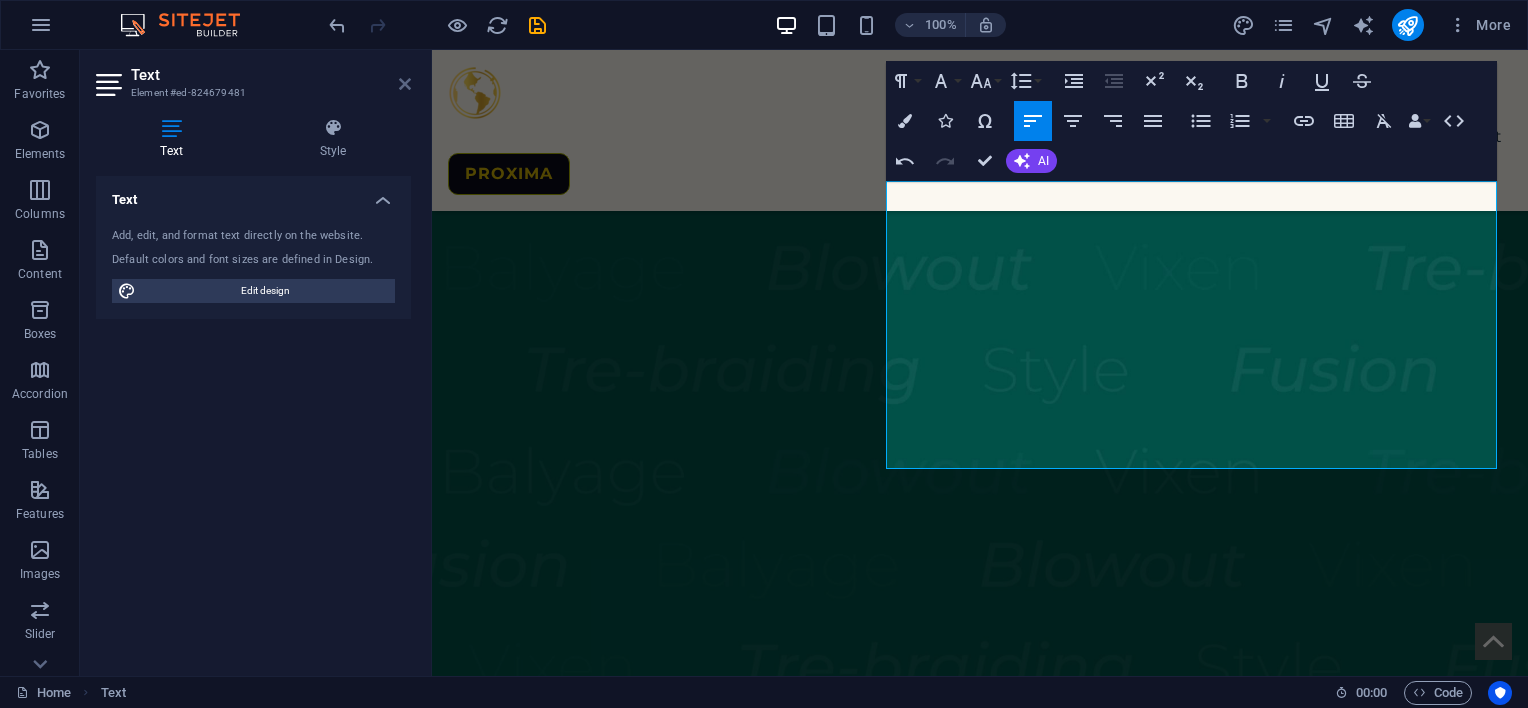click at bounding box center (405, 84) 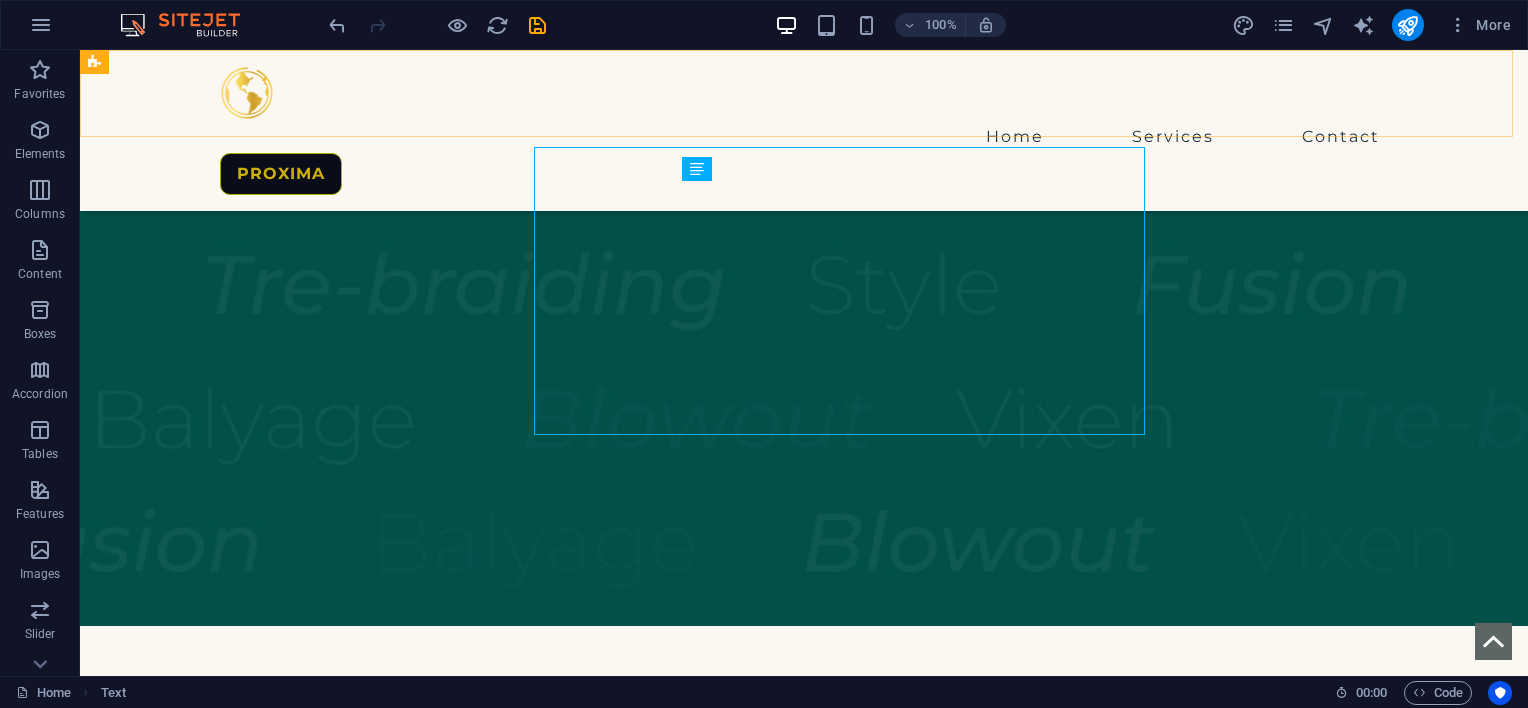 scroll, scrollTop: 1335, scrollLeft: 0, axis: vertical 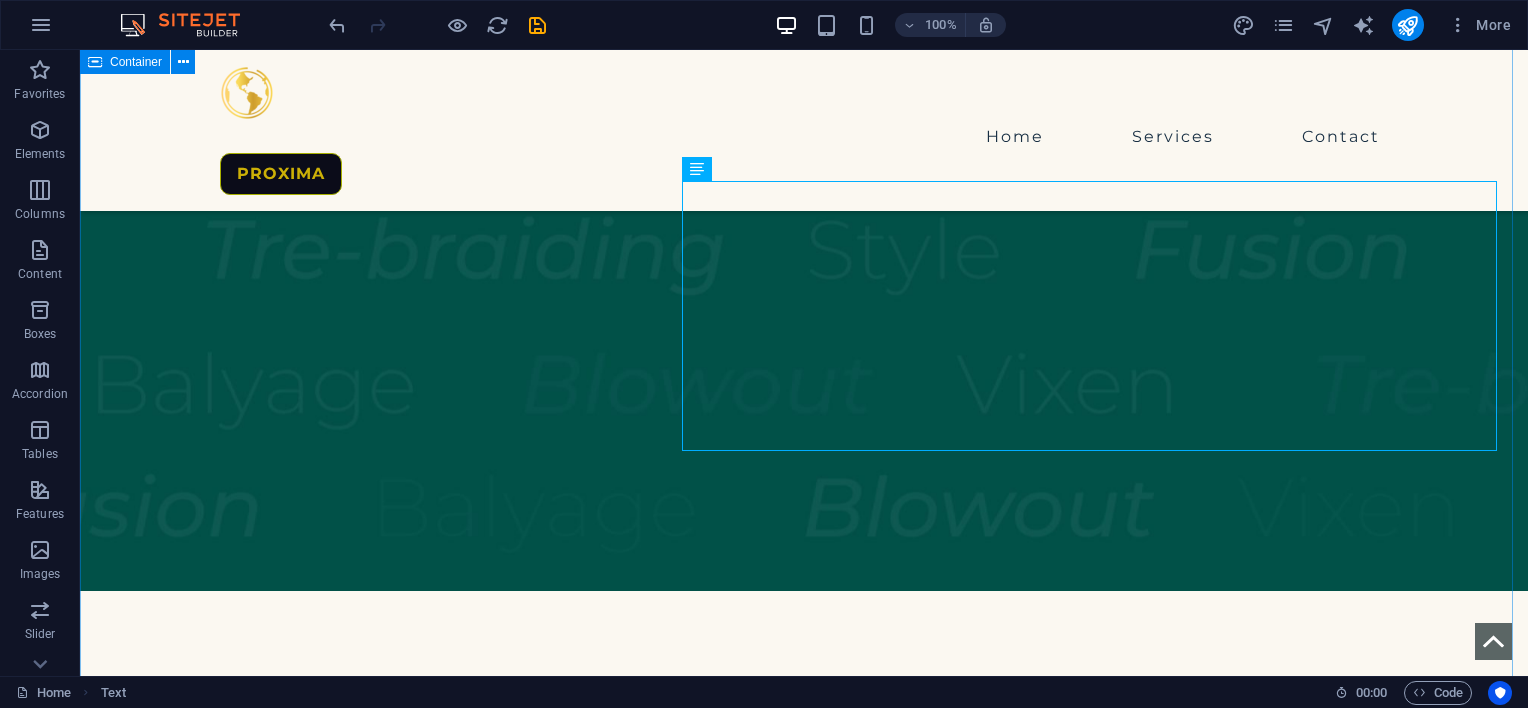 click on "Expertise in Every Step – Travel, Docs & Business Support Always ready for new challenges" at bounding box center [804, 3788] 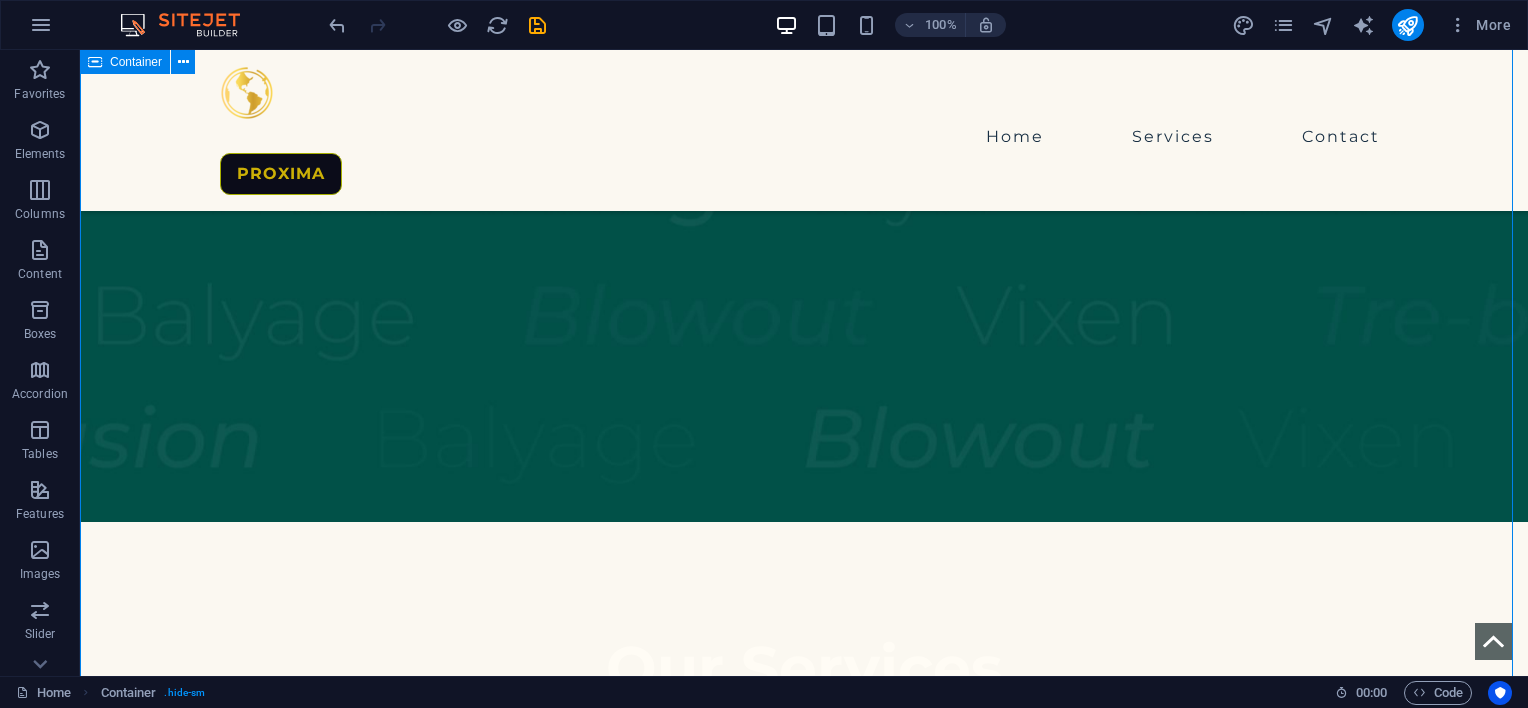 scroll, scrollTop: 1403, scrollLeft: 0, axis: vertical 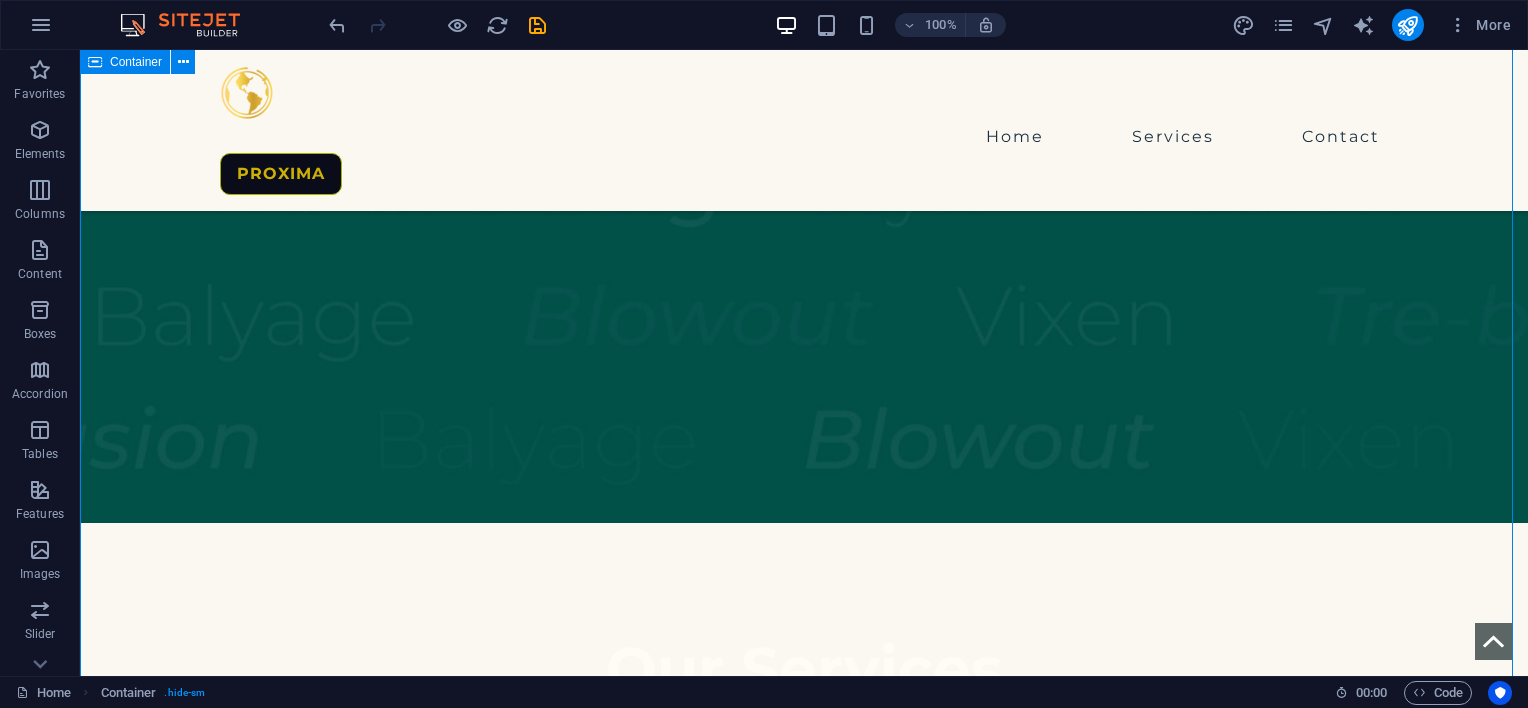 click on "Expertise in Every Step – Travel, Docs & Business Support Always ready for new challenges" at bounding box center (804, 3720) 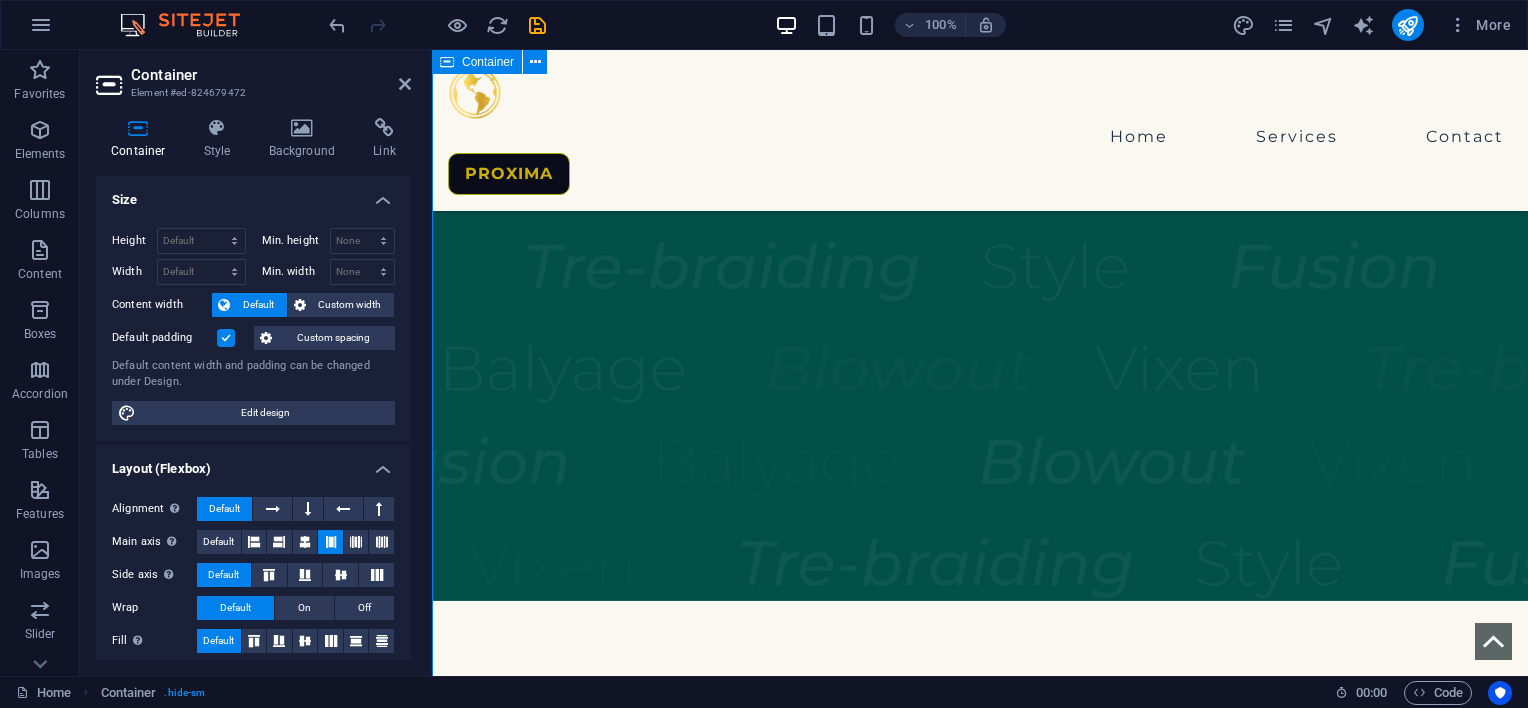 scroll, scrollTop: 1368, scrollLeft: 0, axis: vertical 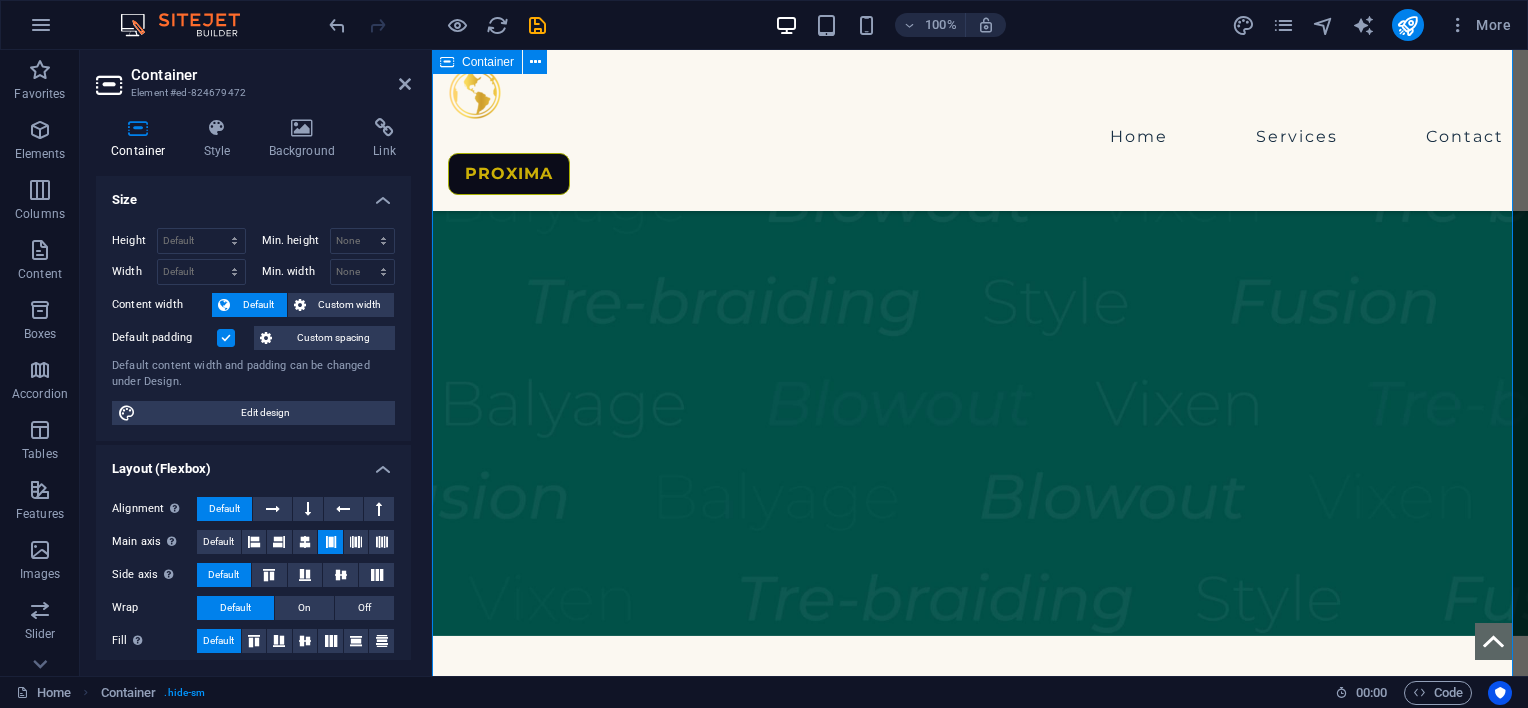 click on "Expertise in Every Step – Travel, Docs & Business Support Always ready for new challenges" at bounding box center [980, 3572] 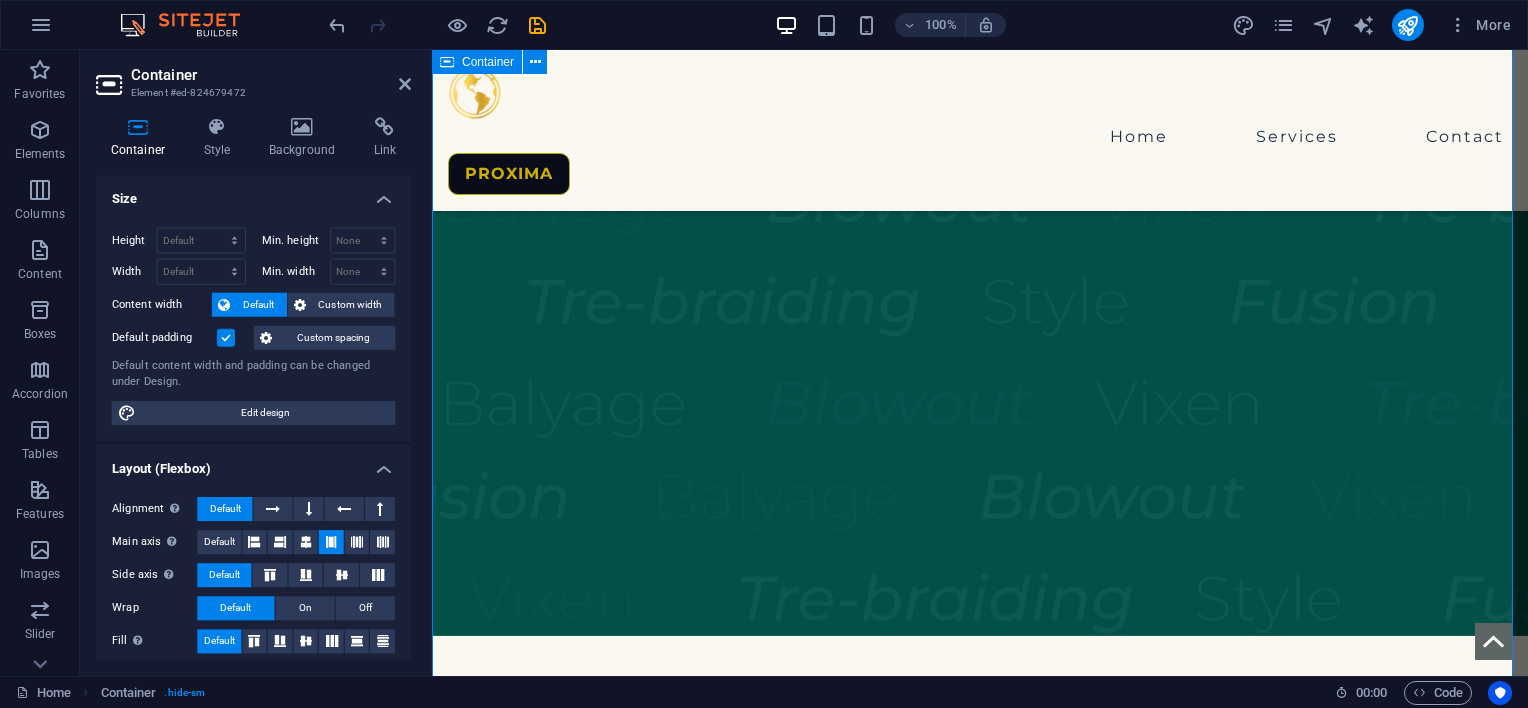 click on "Expertise in Every Step – Travel, Docs & Business Support Always ready for new challenges" at bounding box center (980, 3572) 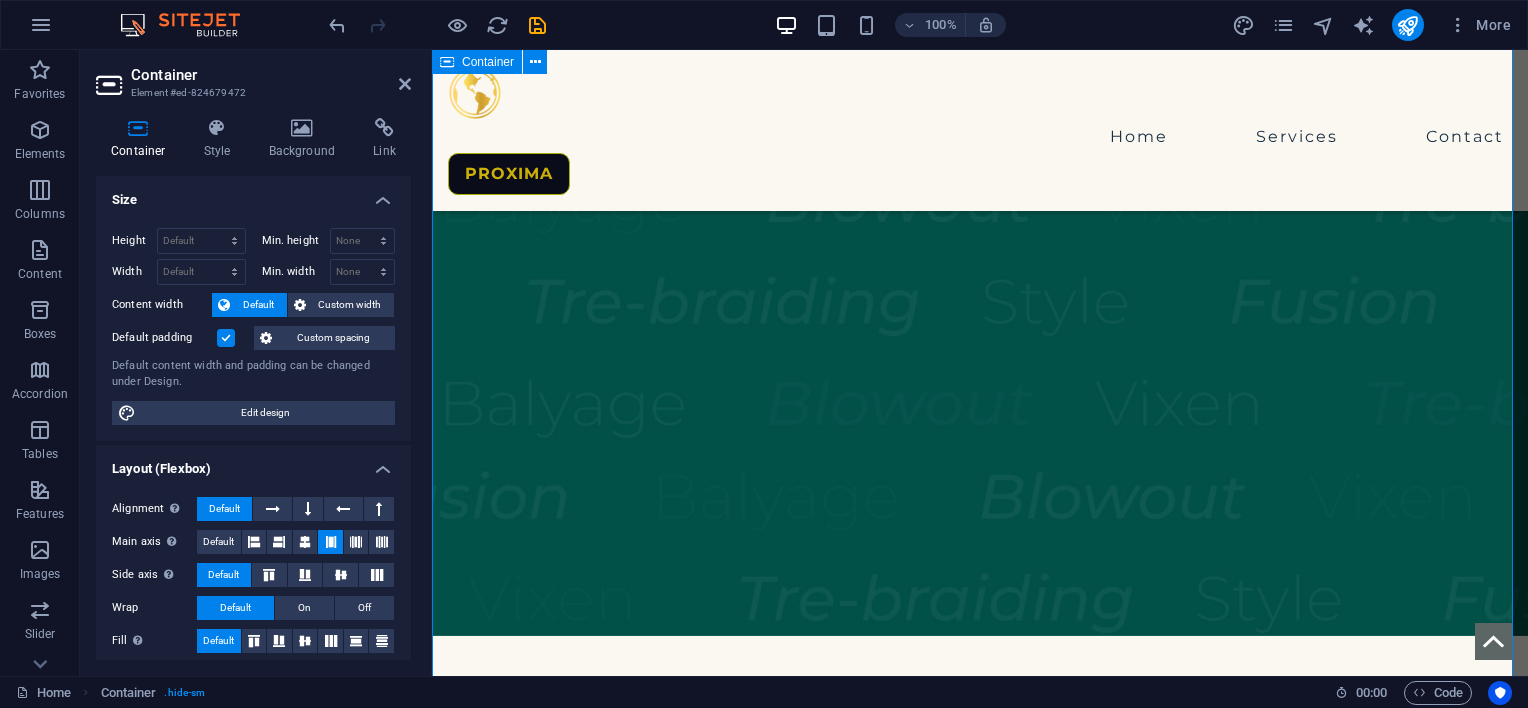 click on "Expertise in Every Step – Travel, Docs & Business Support Always ready for new challenges" at bounding box center [980, 3572] 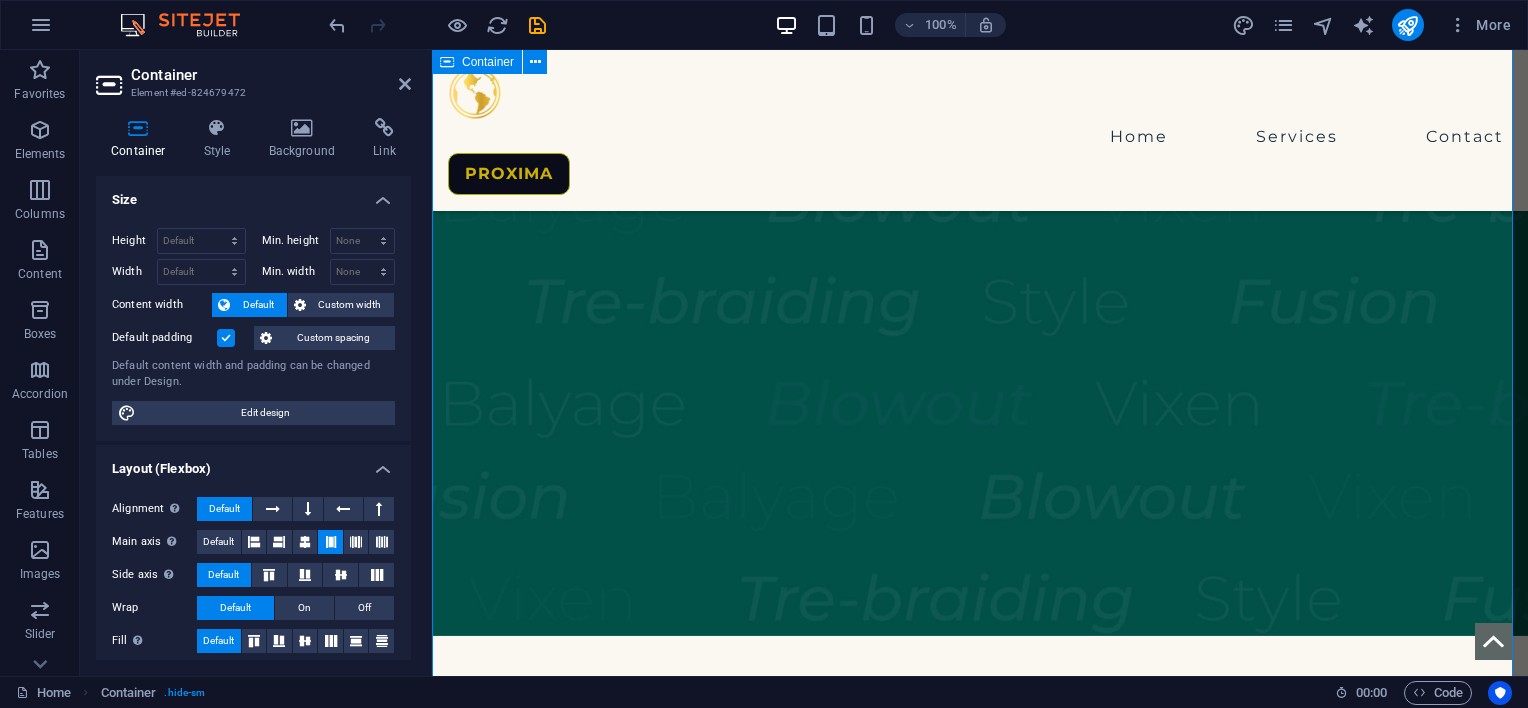 click on "Expertise in Every Step – Travel, Docs & Business Support Always ready for new challenges" at bounding box center (980, 3572) 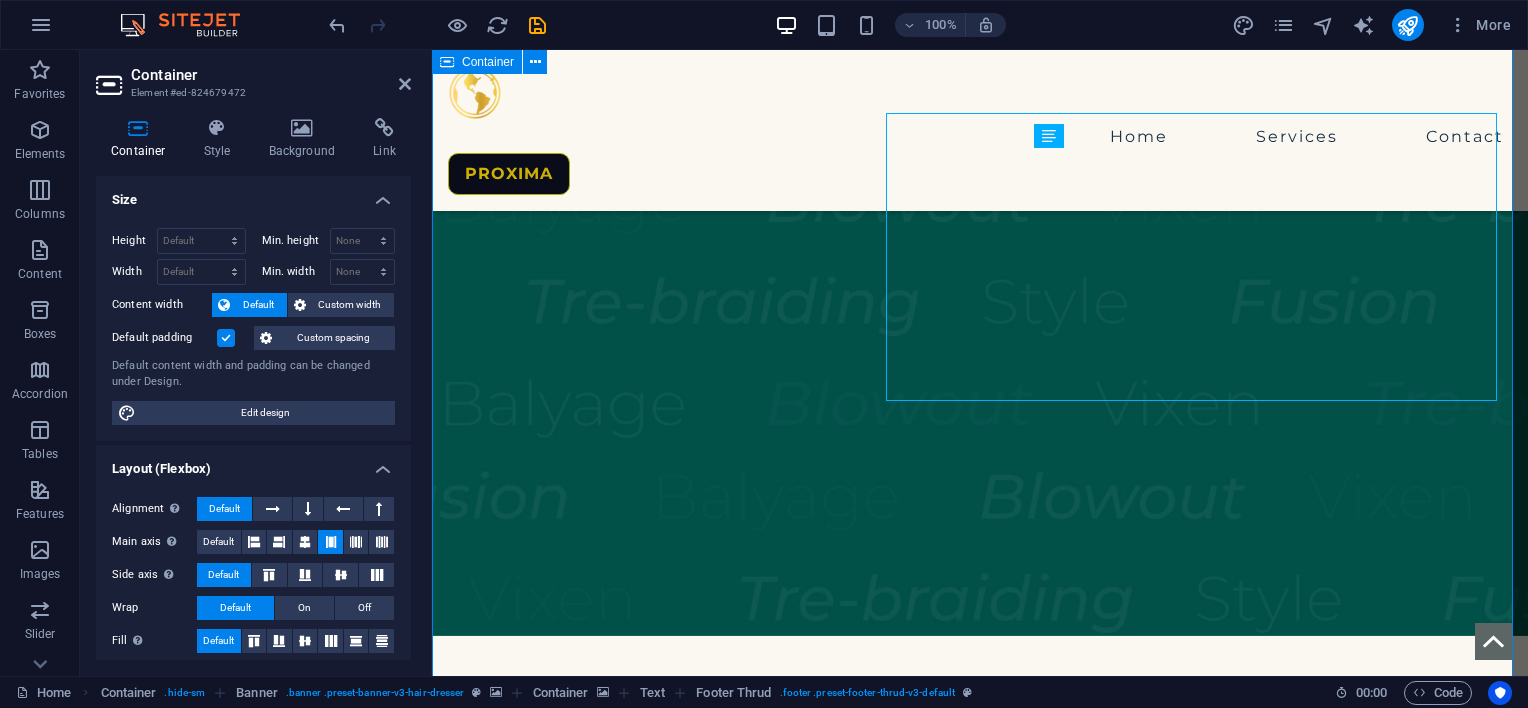 scroll, scrollTop: 1403, scrollLeft: 0, axis: vertical 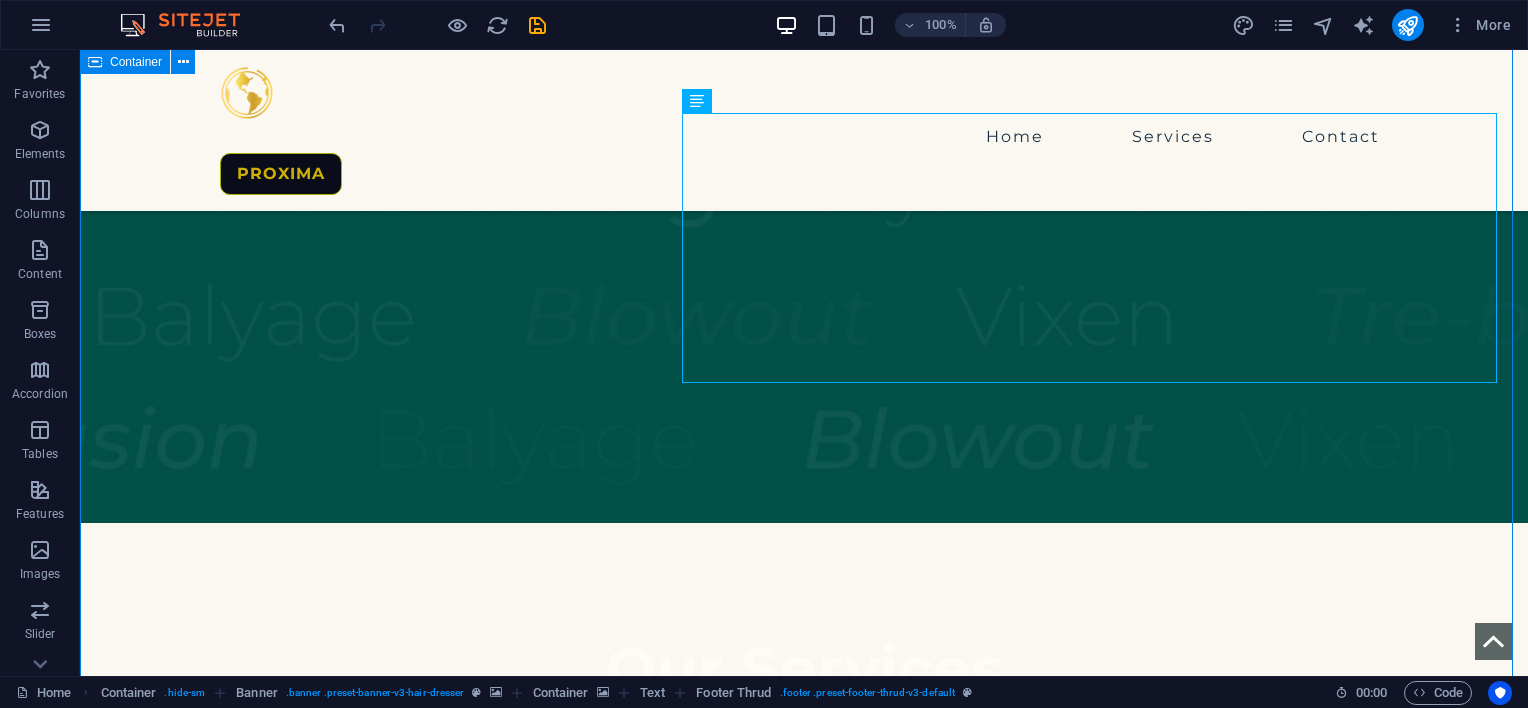 click on "Expertise in Every Step – Travel, Docs & Business Support Always ready for new challenges" at bounding box center [804, 3720] 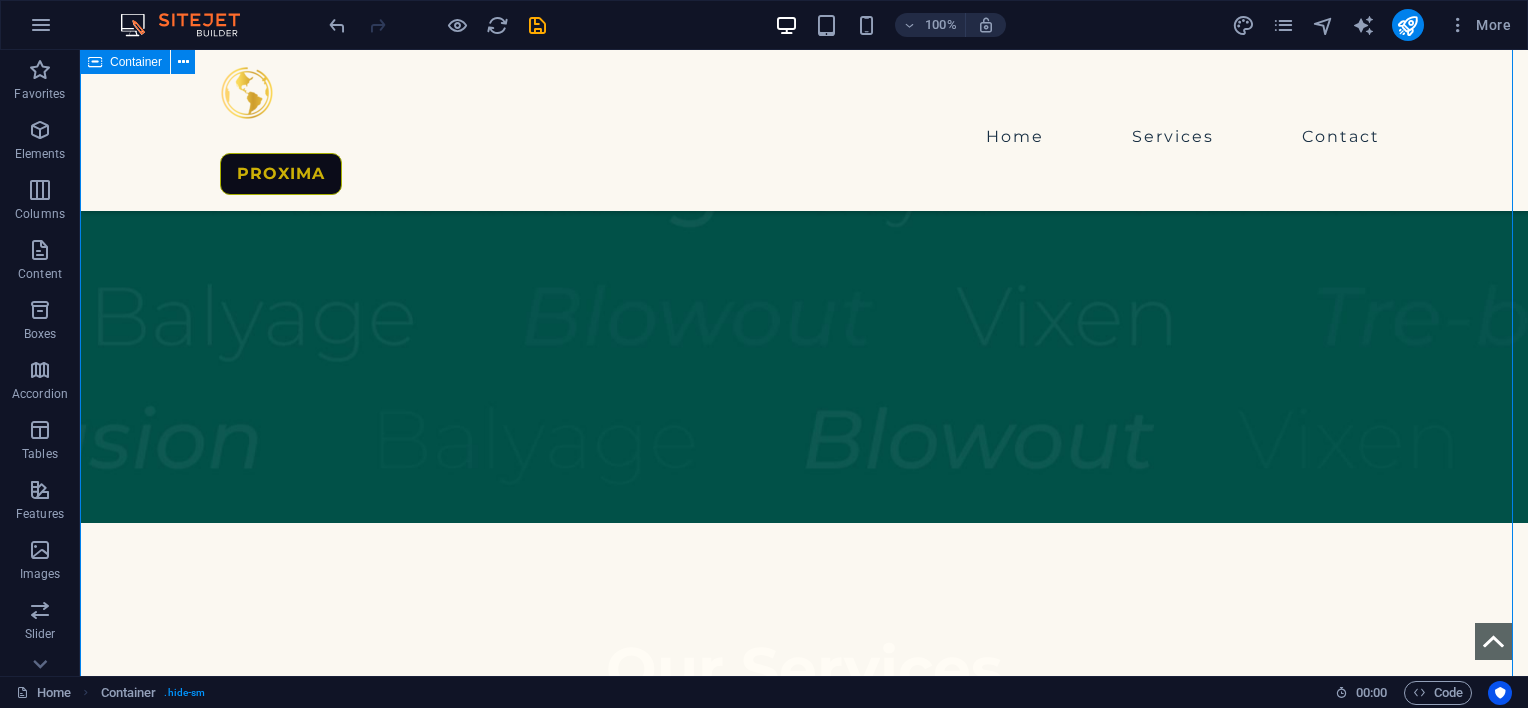 click on "Expertise in Every Step – Travel, Docs & Business Support Always ready for new challenges" at bounding box center [804, 3720] 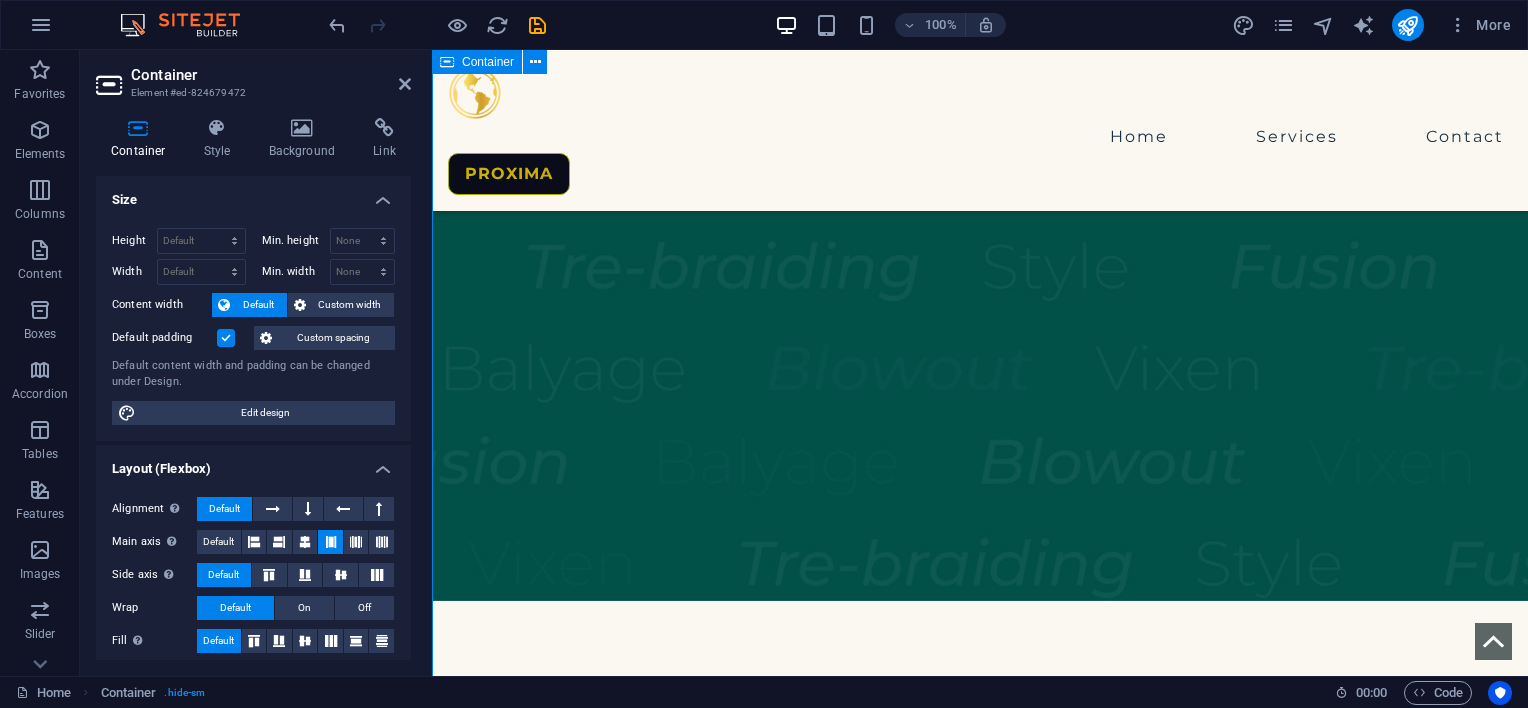 scroll, scrollTop: 1368, scrollLeft: 0, axis: vertical 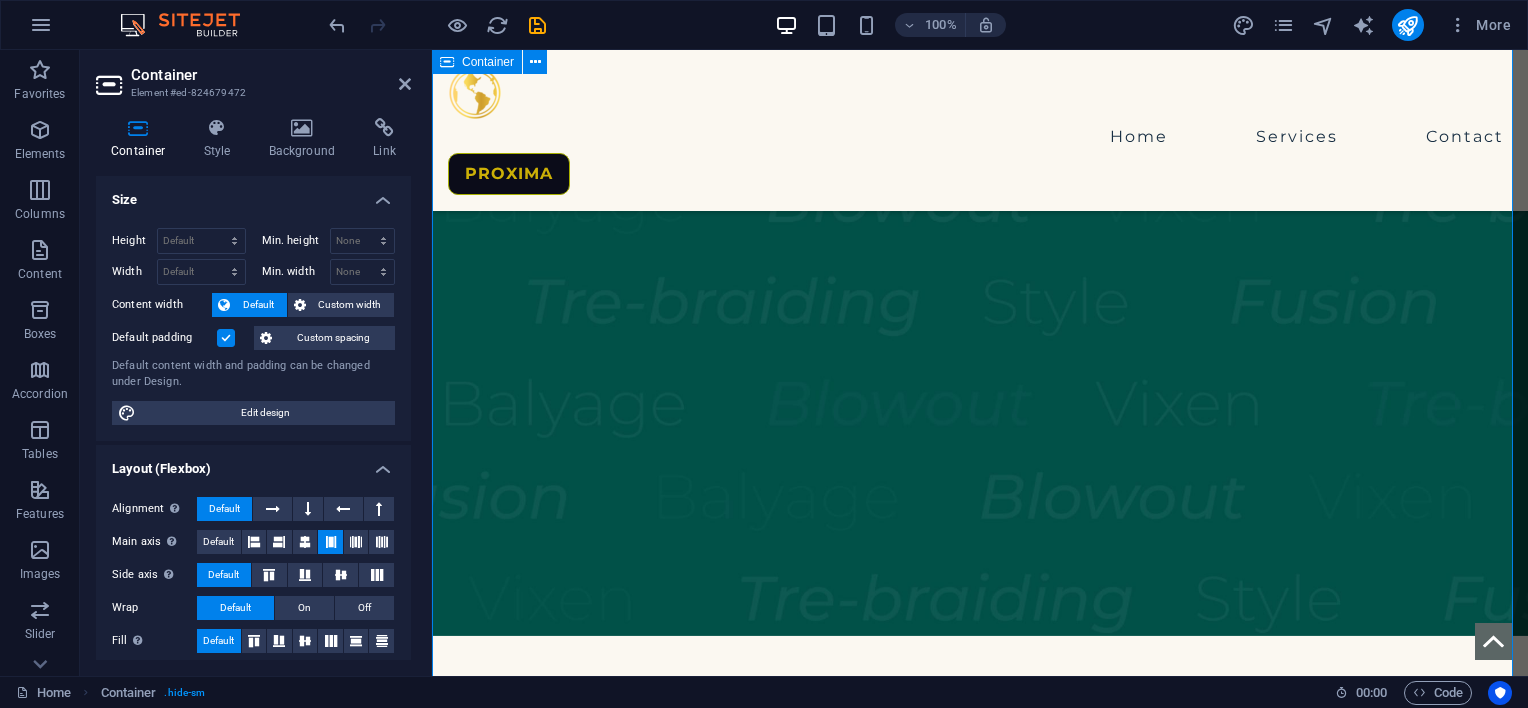 click on "Expertise in Every Step – Travel, Docs & Business Support Always ready for new challenges" at bounding box center [980, 3572] 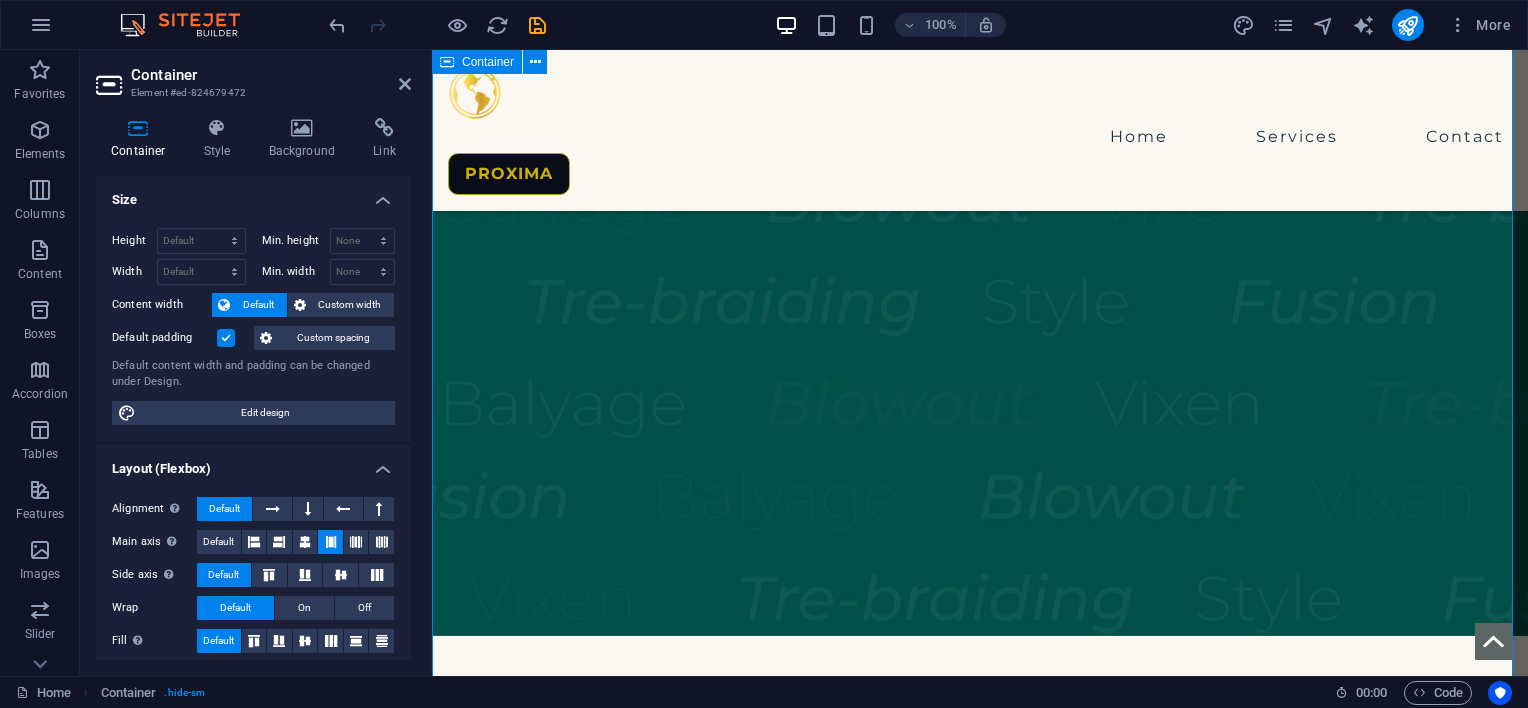 click on "Expertise in Every Step – Travel, Docs & Business Support Always ready for new challenges" at bounding box center (980, 3572) 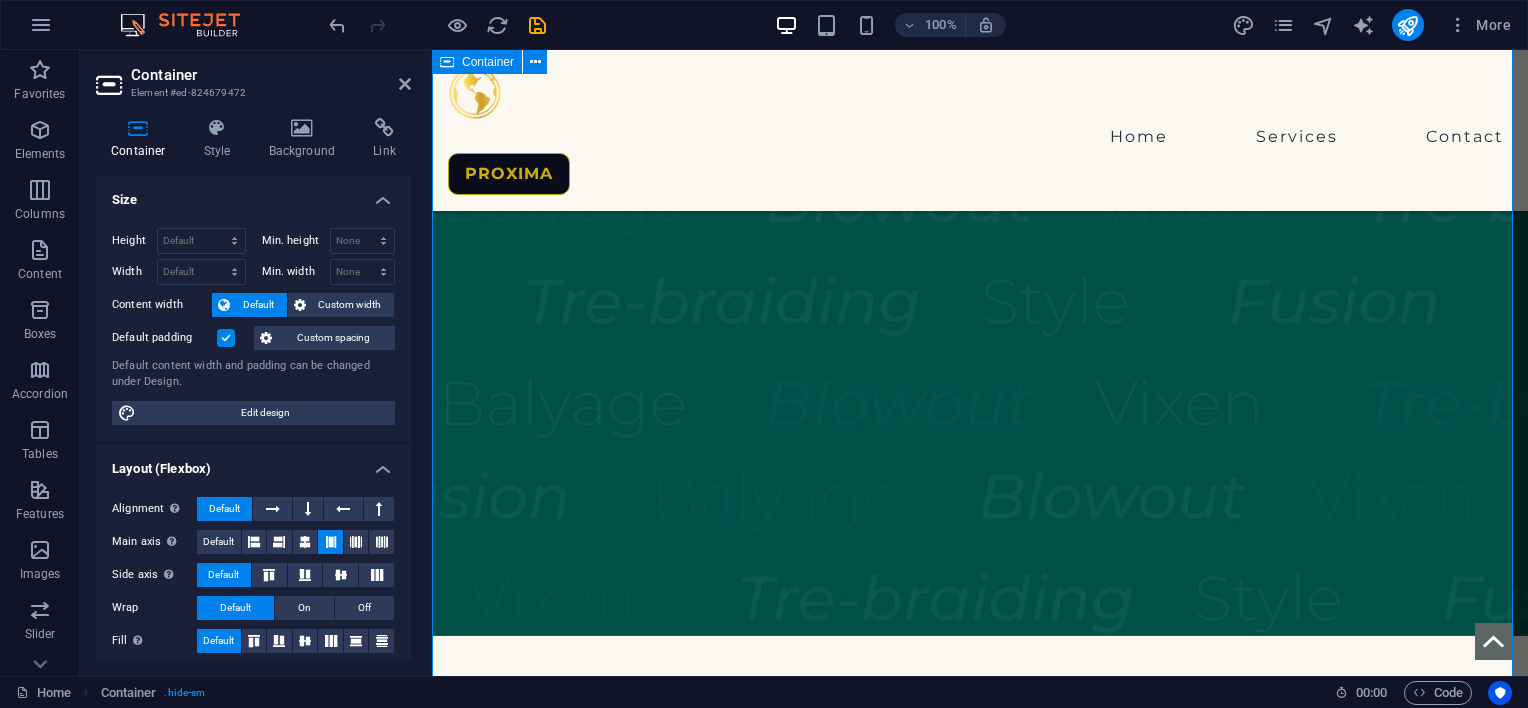 click on "Expertise in Every Step – Travel, Docs & Business Support Always ready for new challenges" at bounding box center [980, 3572] 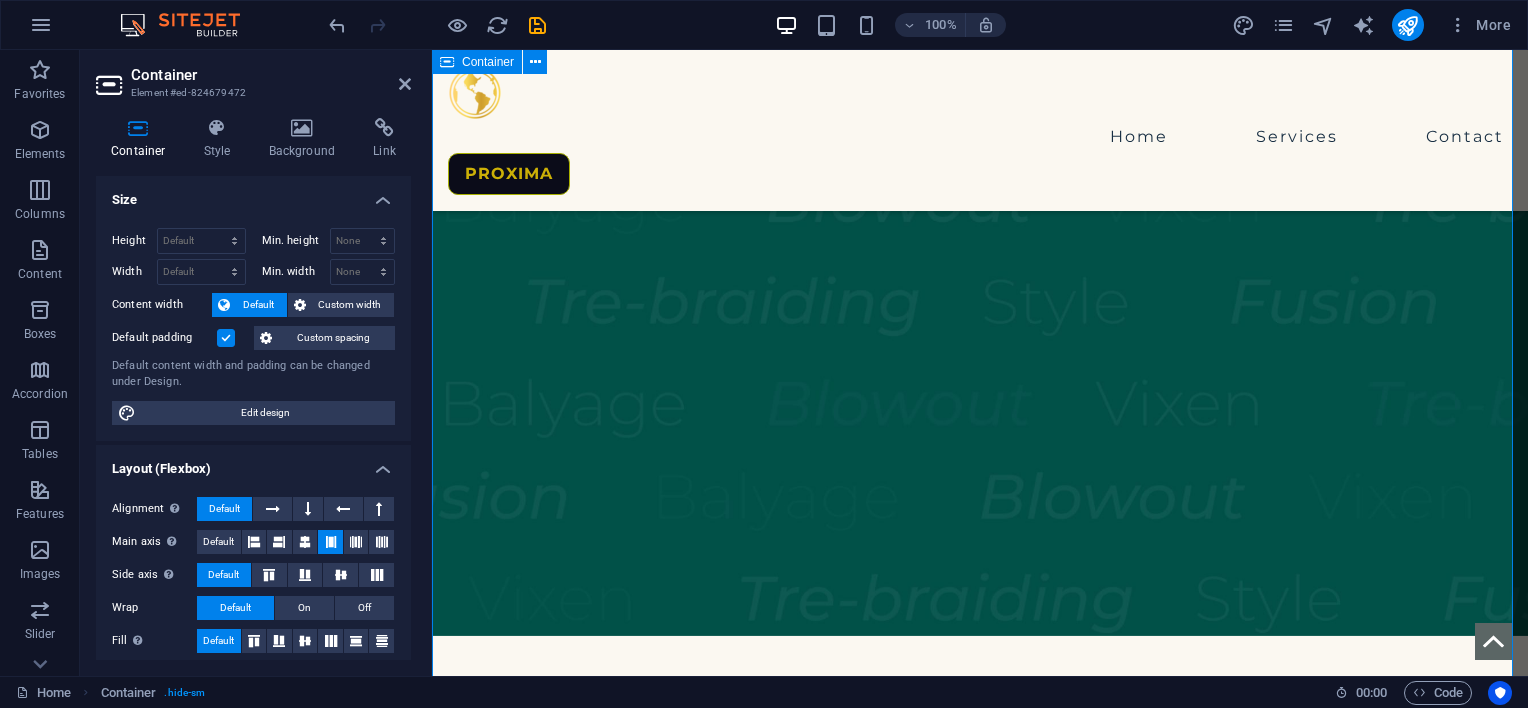 click on "Expertise in Every Step – Travel, Docs & Business Support Always ready for new challenges" at bounding box center [980, 3572] 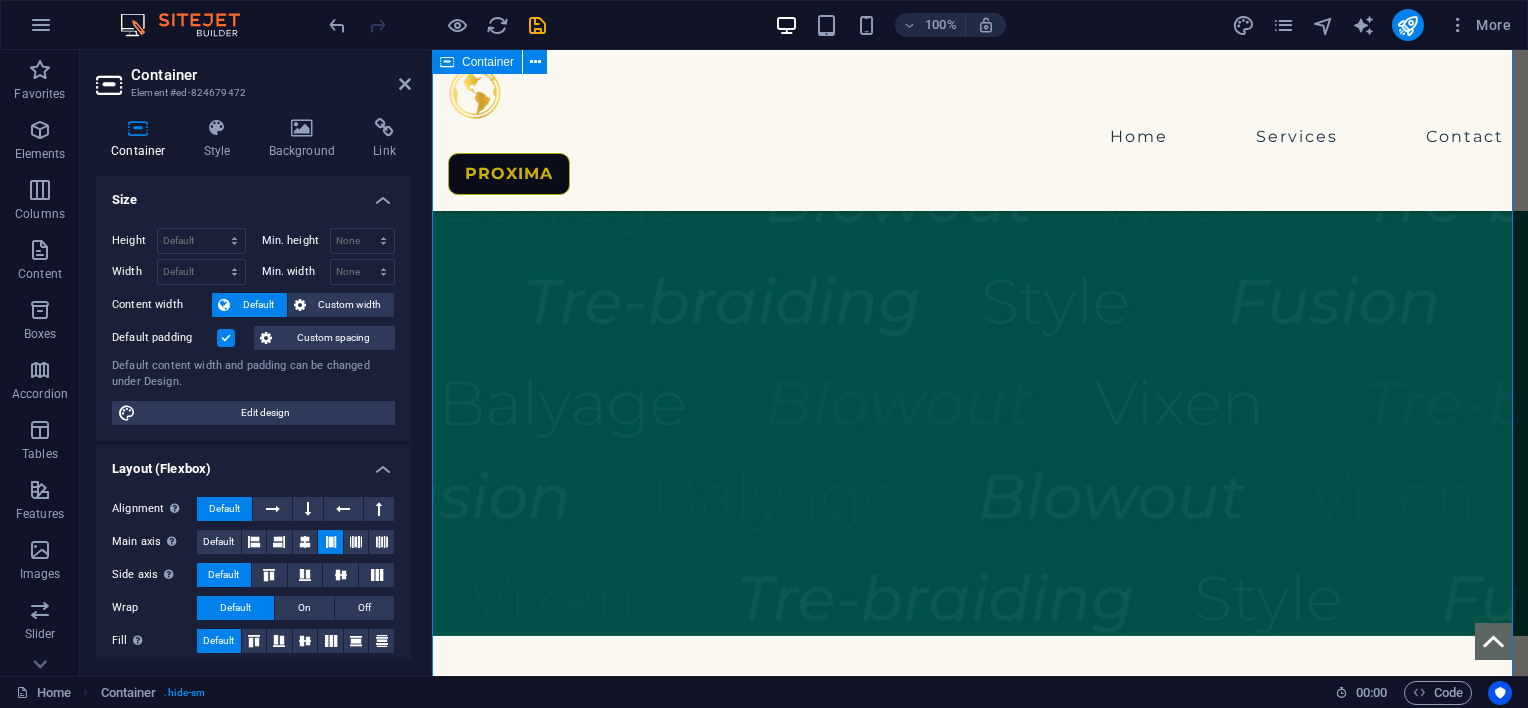 click on "Expertise in Every Step – Travel, Docs & Business Support Always ready for new challenges" at bounding box center [980, 3572] 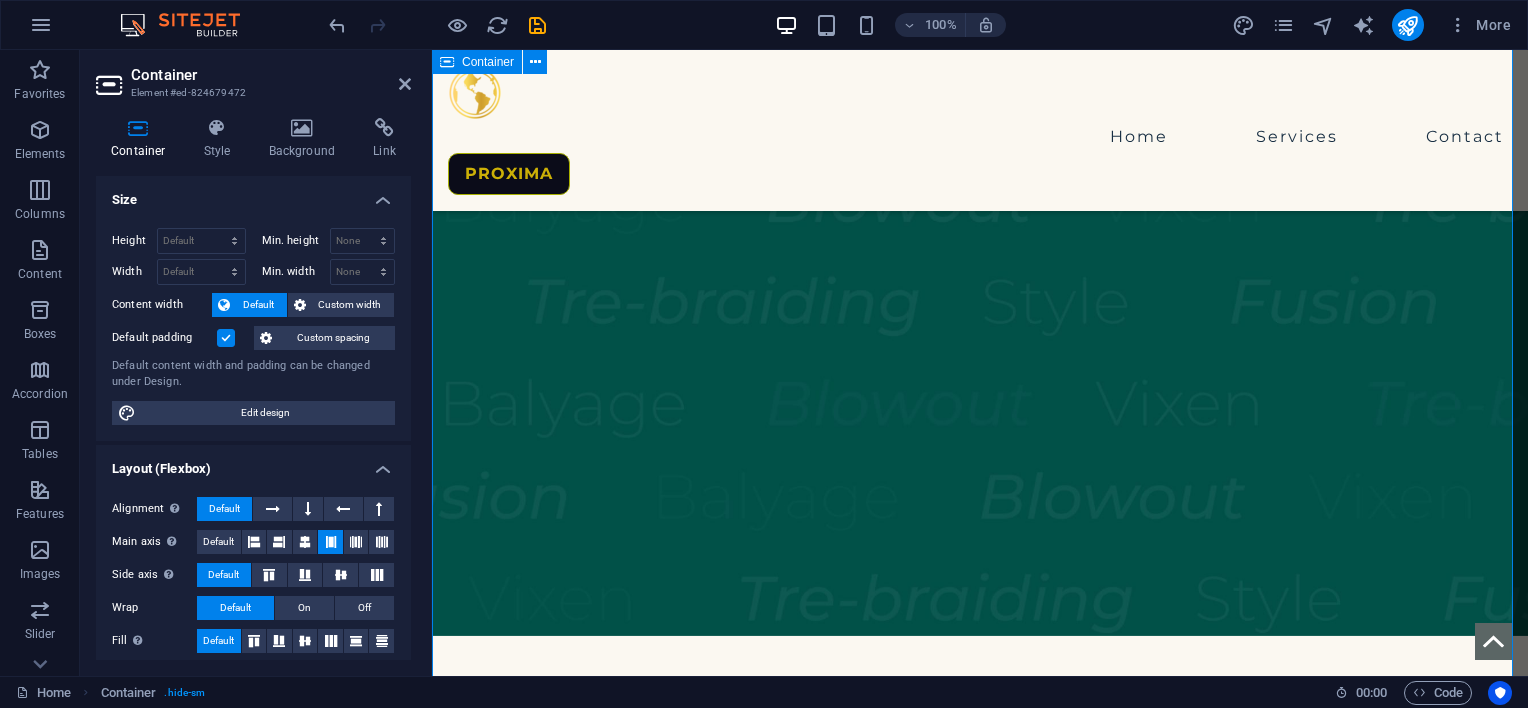 click on "Expertise in Every Step – Travel, Docs & Business Support Always ready for new challenges" at bounding box center [980, 3572] 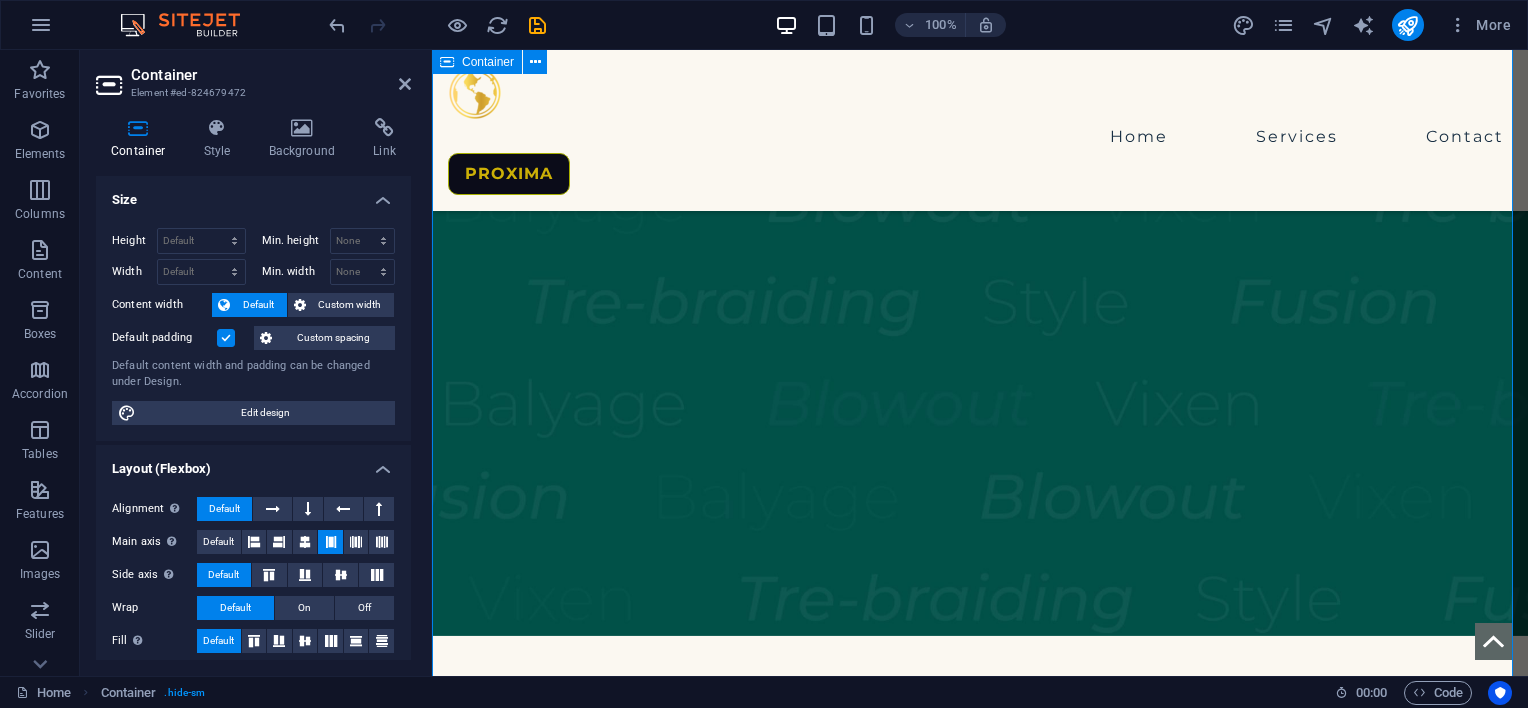 click on "Expertise in Every Step – Travel, Docs & Business Support Always ready for new challenges" at bounding box center (980, 3572) 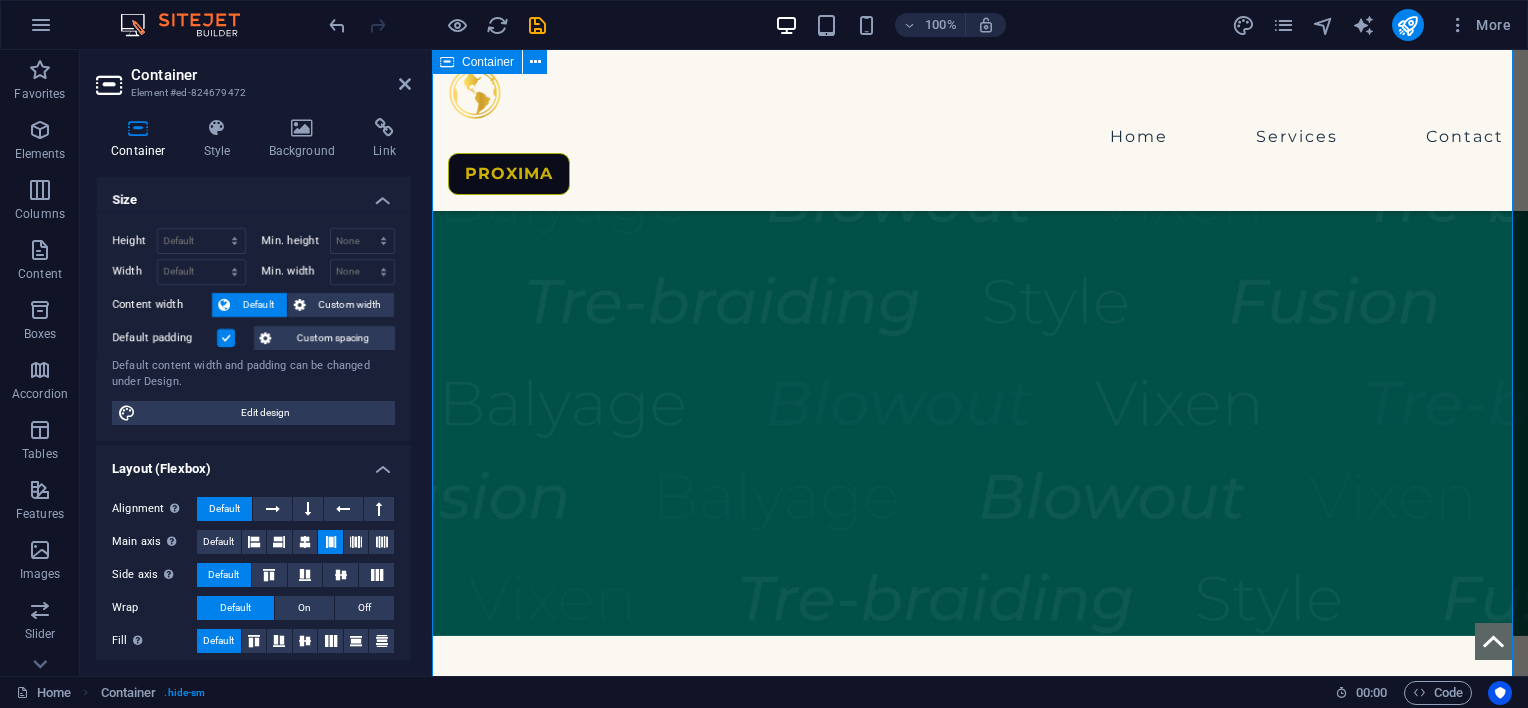 click on "Expertise in Every Step – Travel, Docs & Business Support Always ready for new challenges" at bounding box center (980, 3572) 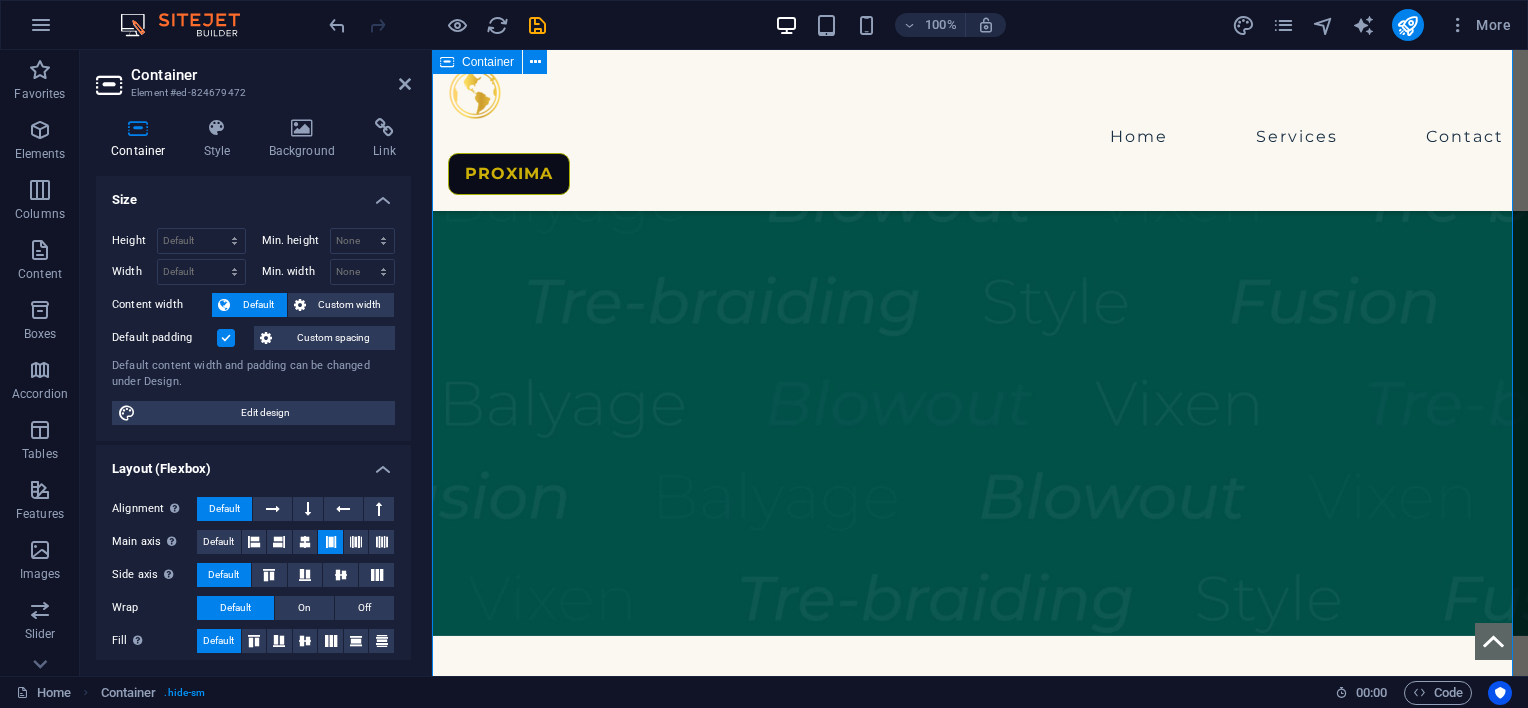 click on "Expertise in Every Step – Travel, Docs & Business Support Always ready for new challenges" at bounding box center [980, 3572] 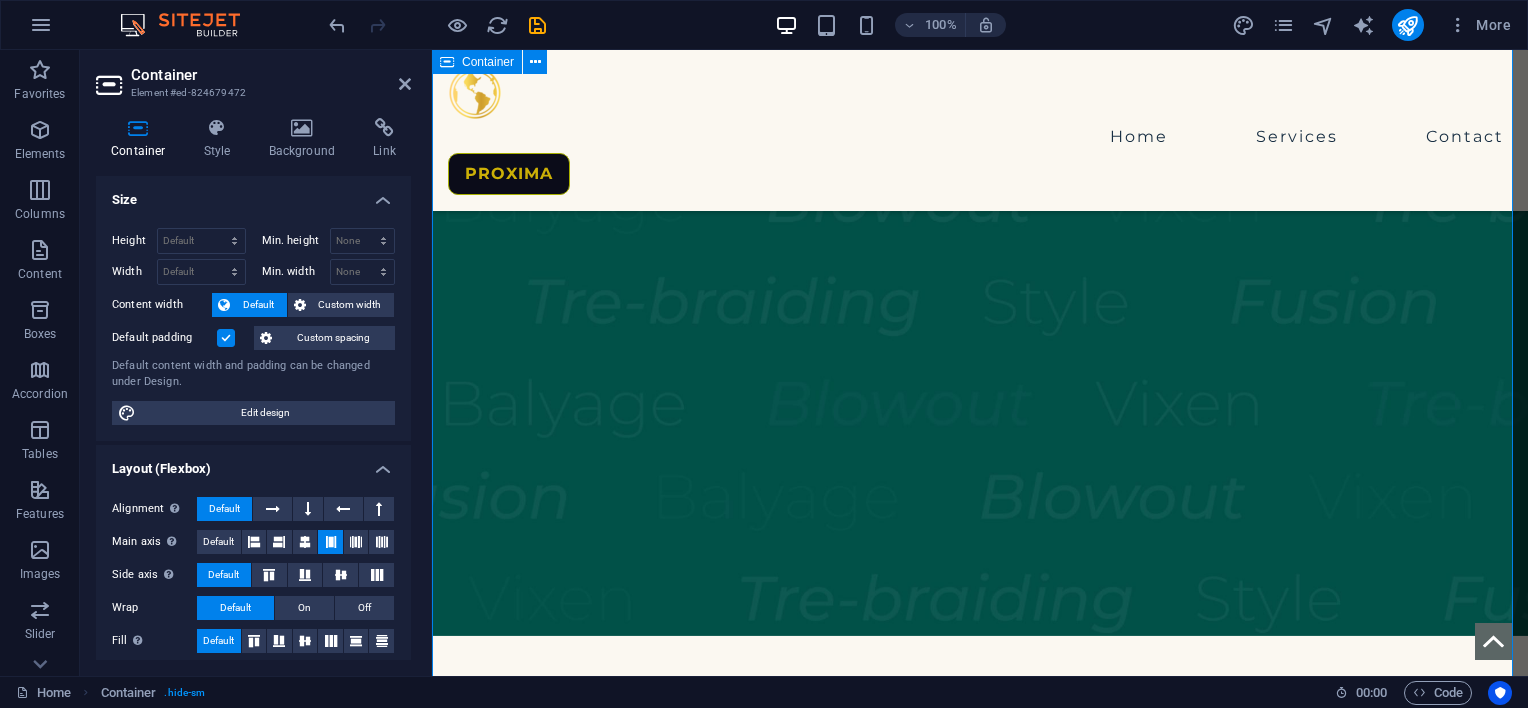 click on "Expertise in Every Step – Travel, Docs & Business Support Always ready for new challenges" at bounding box center (980, 3572) 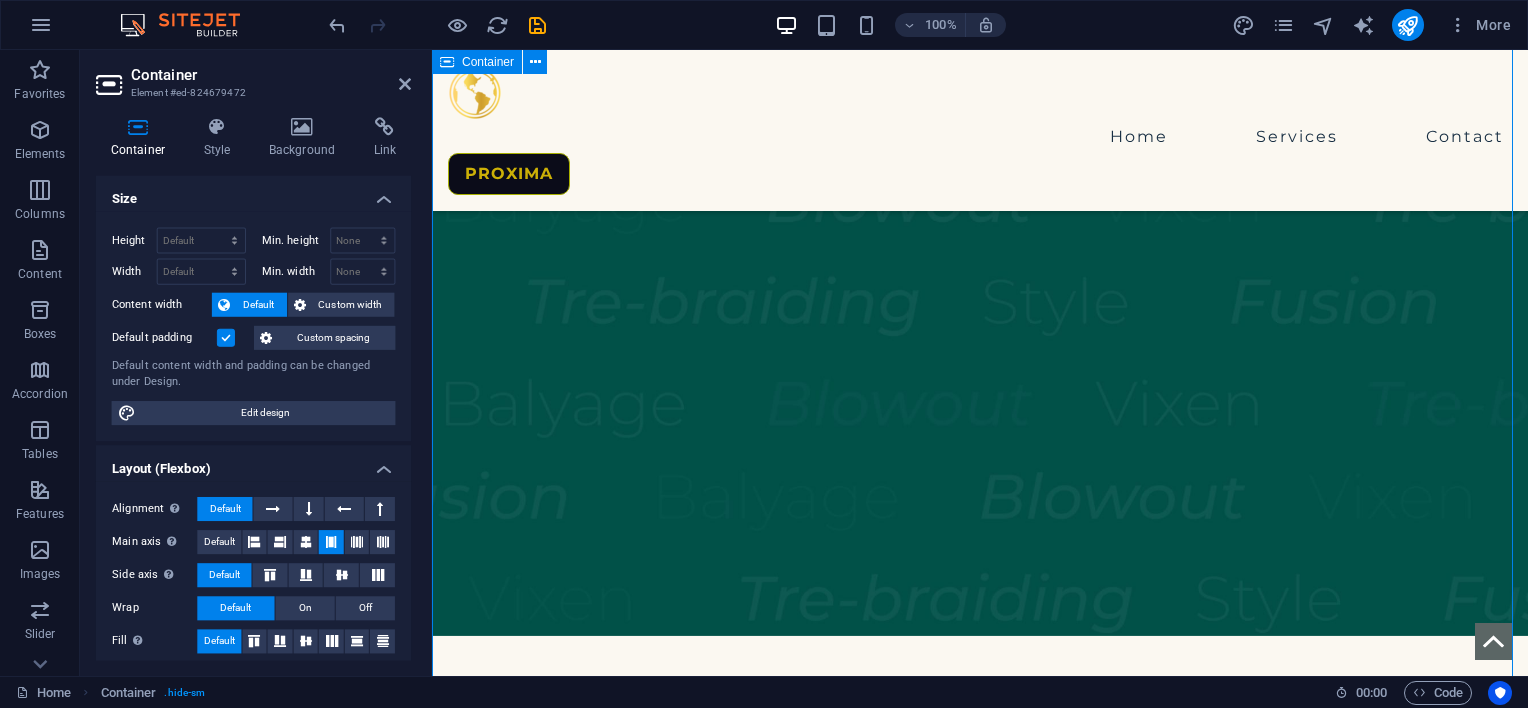 drag, startPoint x: 1091, startPoint y: 348, endPoint x: 1002, endPoint y: 368, distance: 91.21951 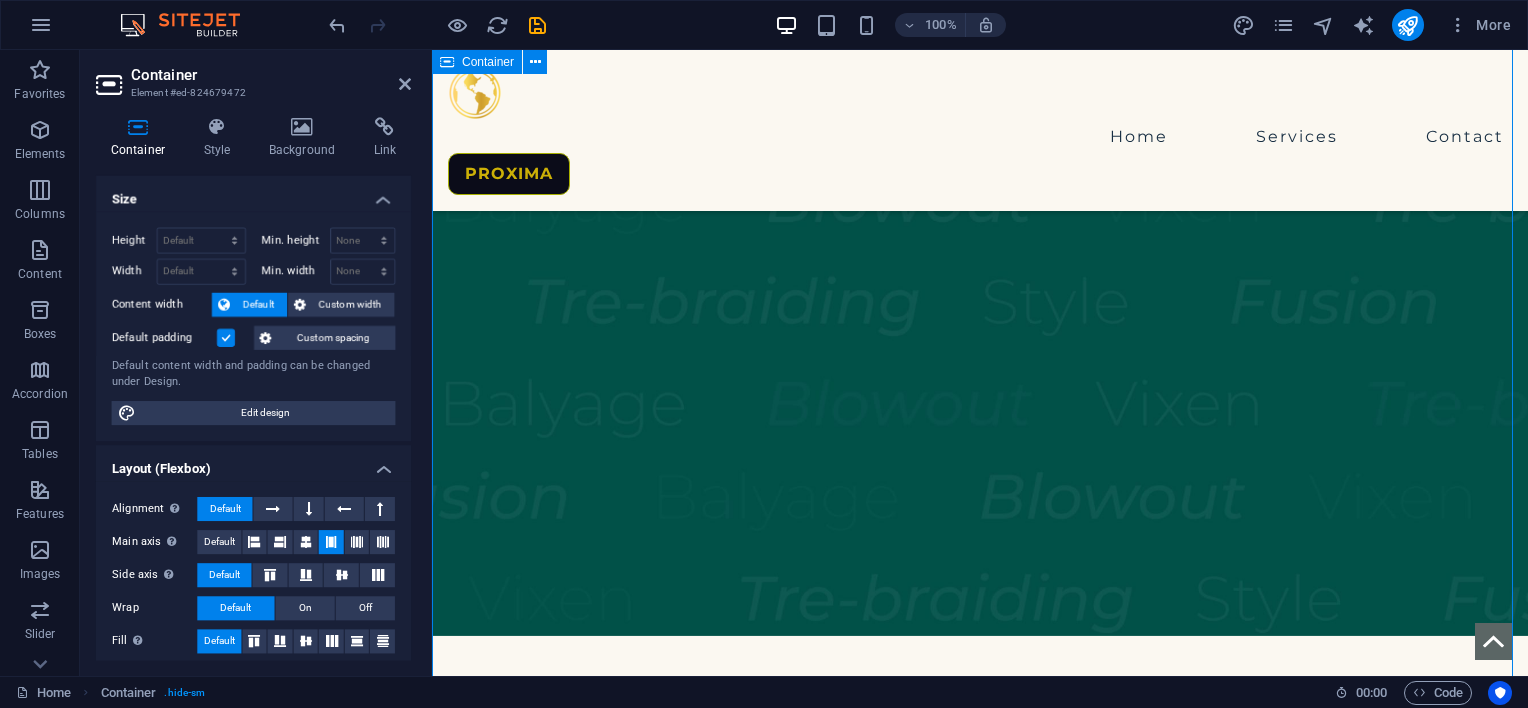 click on "Expertise in Every Step – Travel, Docs & Business Support Always ready for new challenges" at bounding box center [980, 3572] 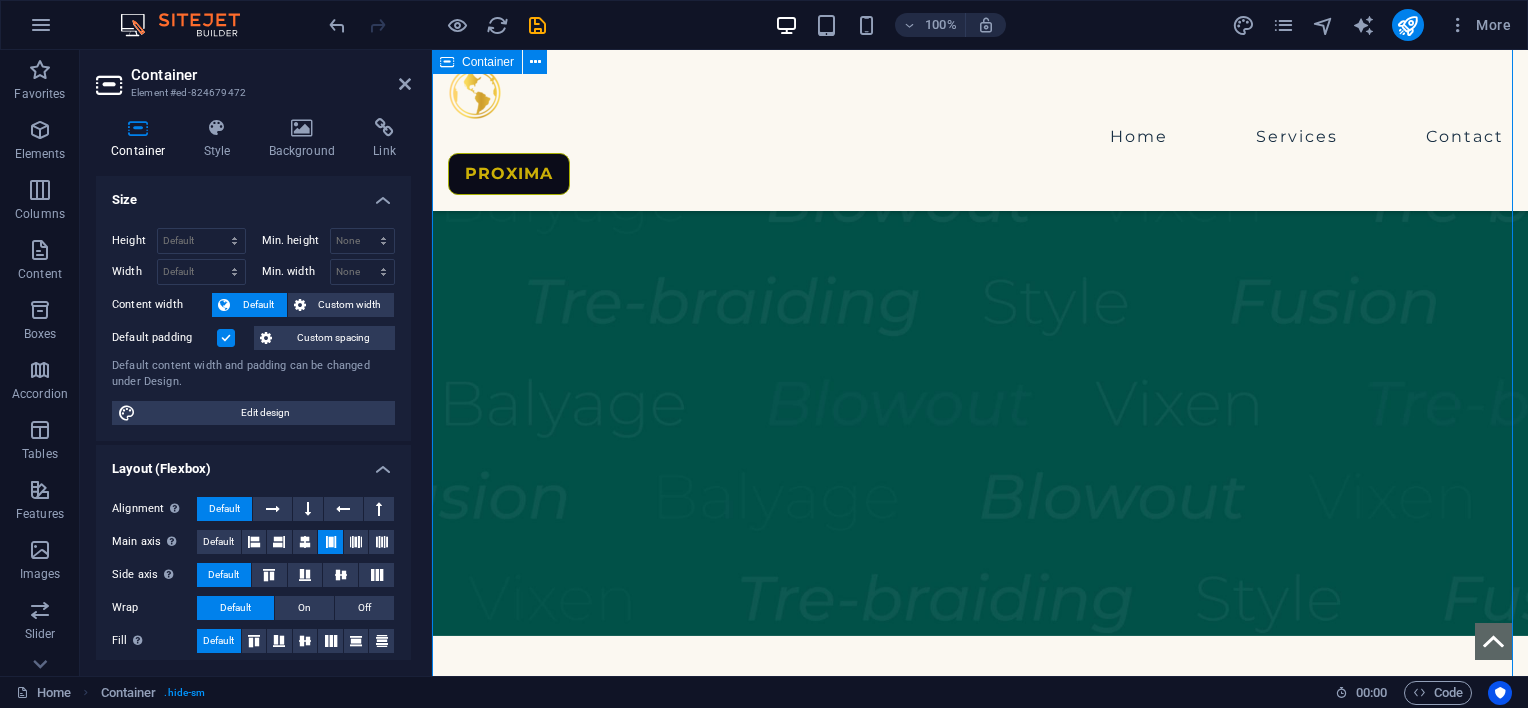 click on "Expertise in Every Step – Travel, Docs & Business Support Always ready for new challenges" at bounding box center (980, 3572) 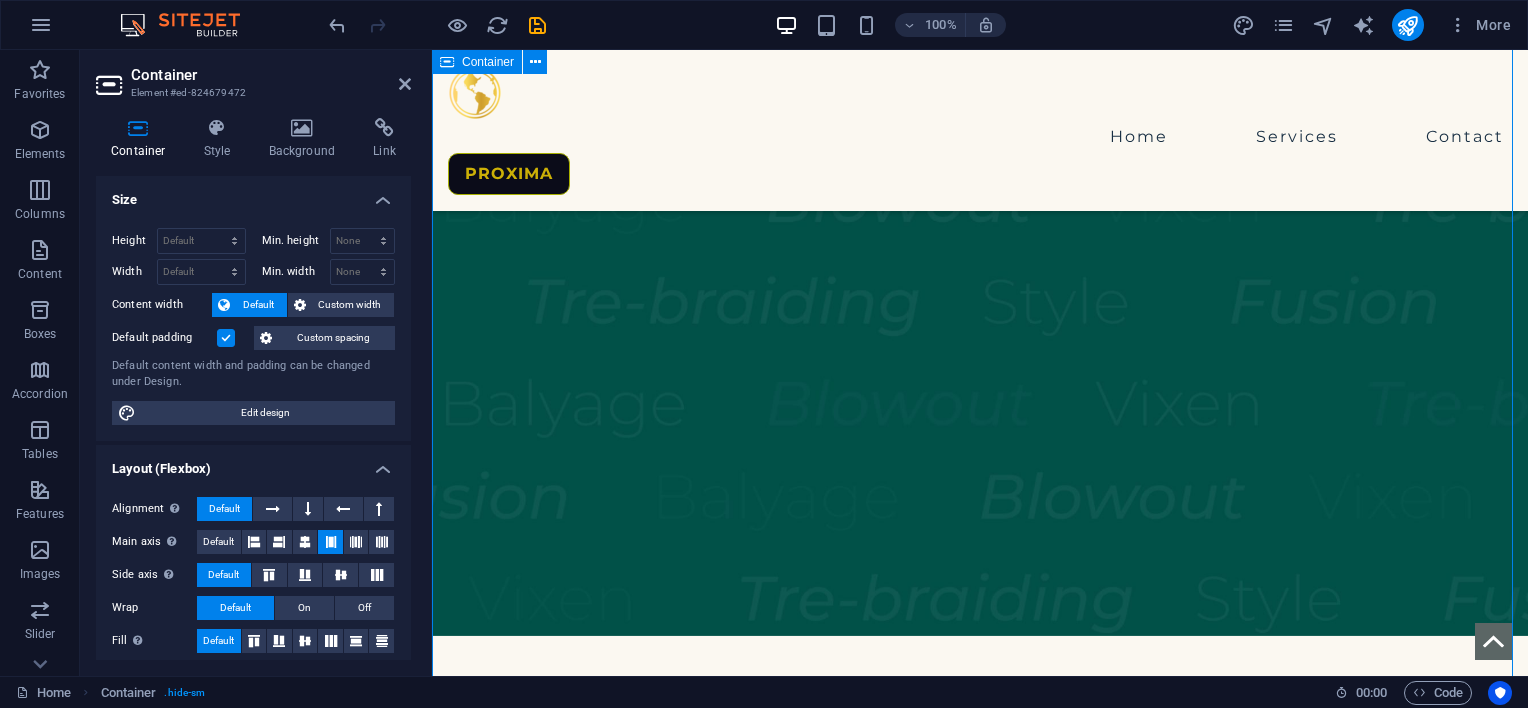 click on "Expertise in Every Step – Travel, Docs & Business Support Always ready for new challenges" at bounding box center (980, 3572) 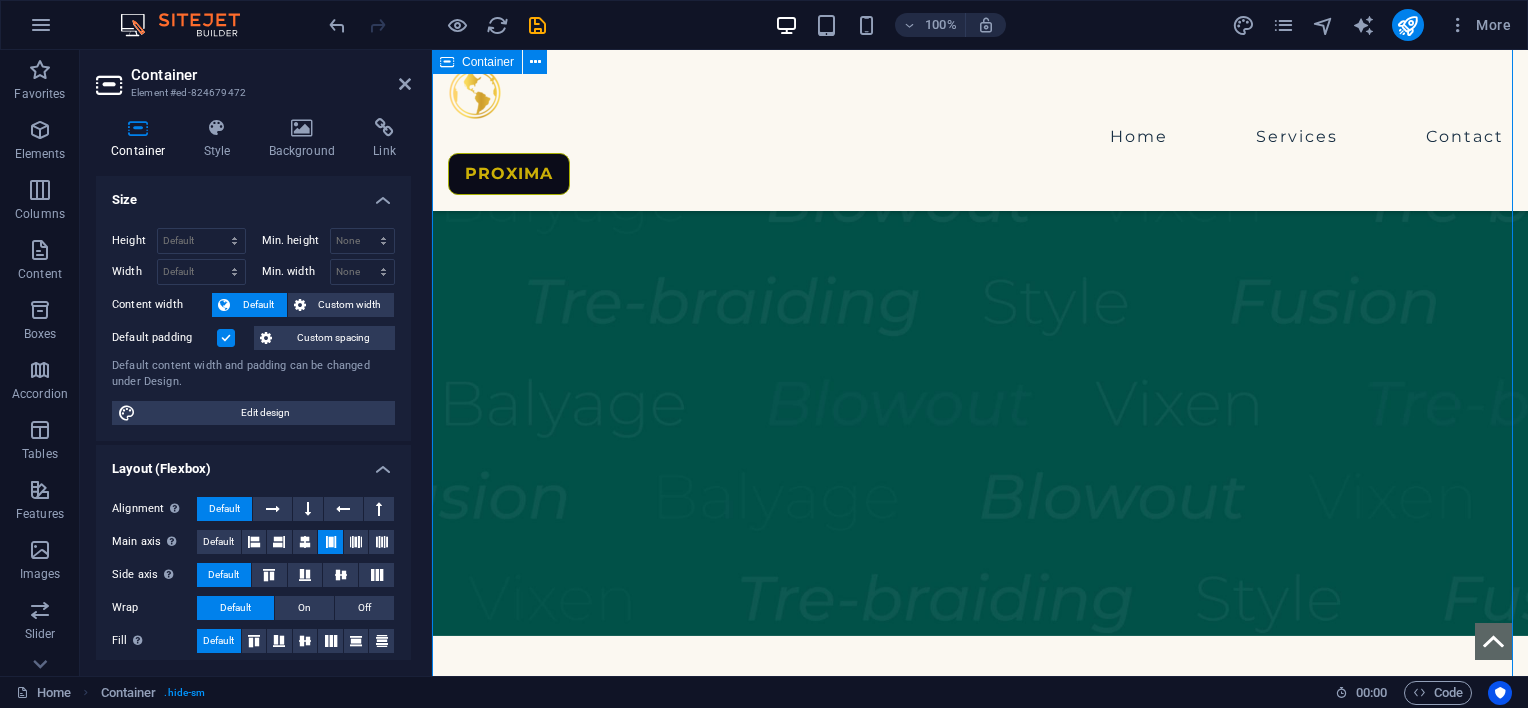 click on "Expertise in Every Step – Travel, Docs & Business Support Always ready for new challenges" at bounding box center (980, 3572) 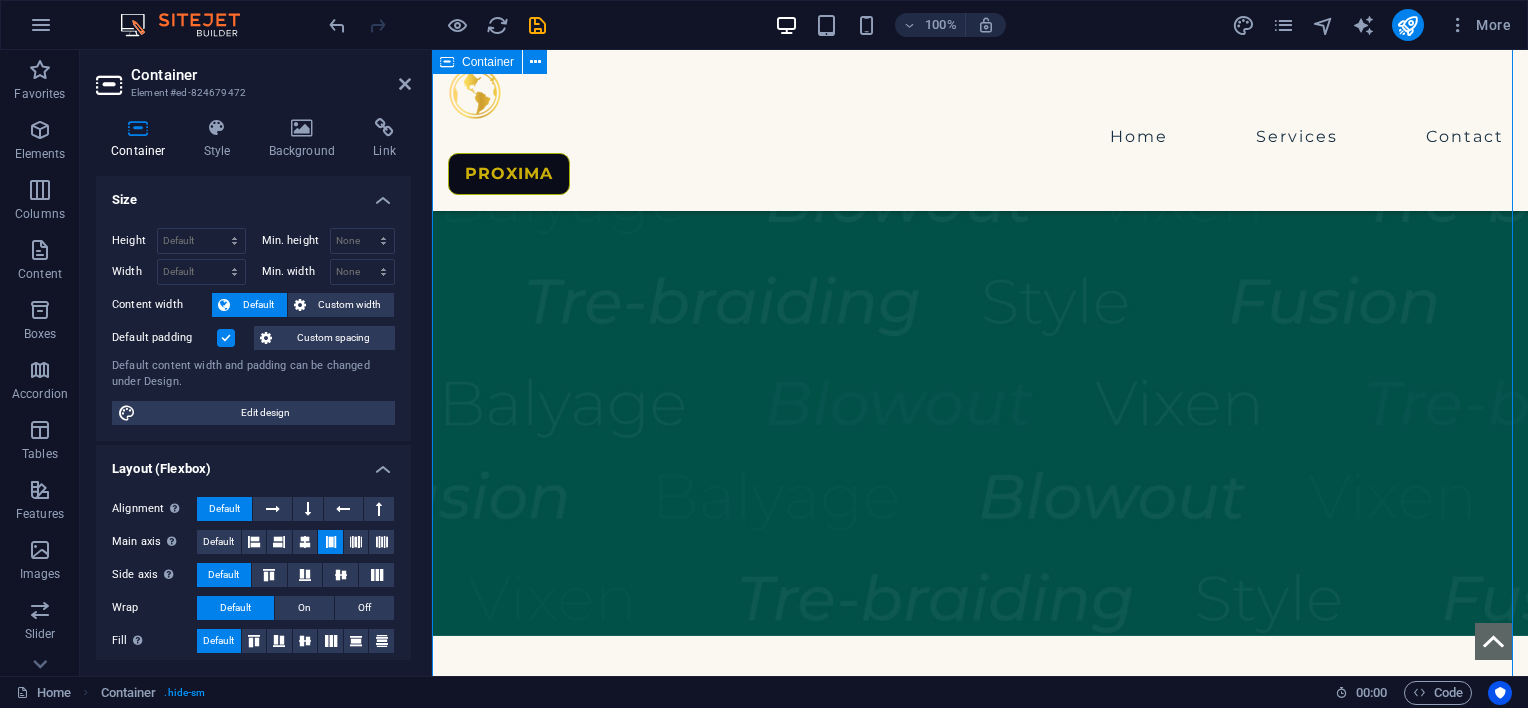 click on "Expertise in Every Step – Travel, Docs & Business Support Always ready for new challenges" at bounding box center [980, 3572] 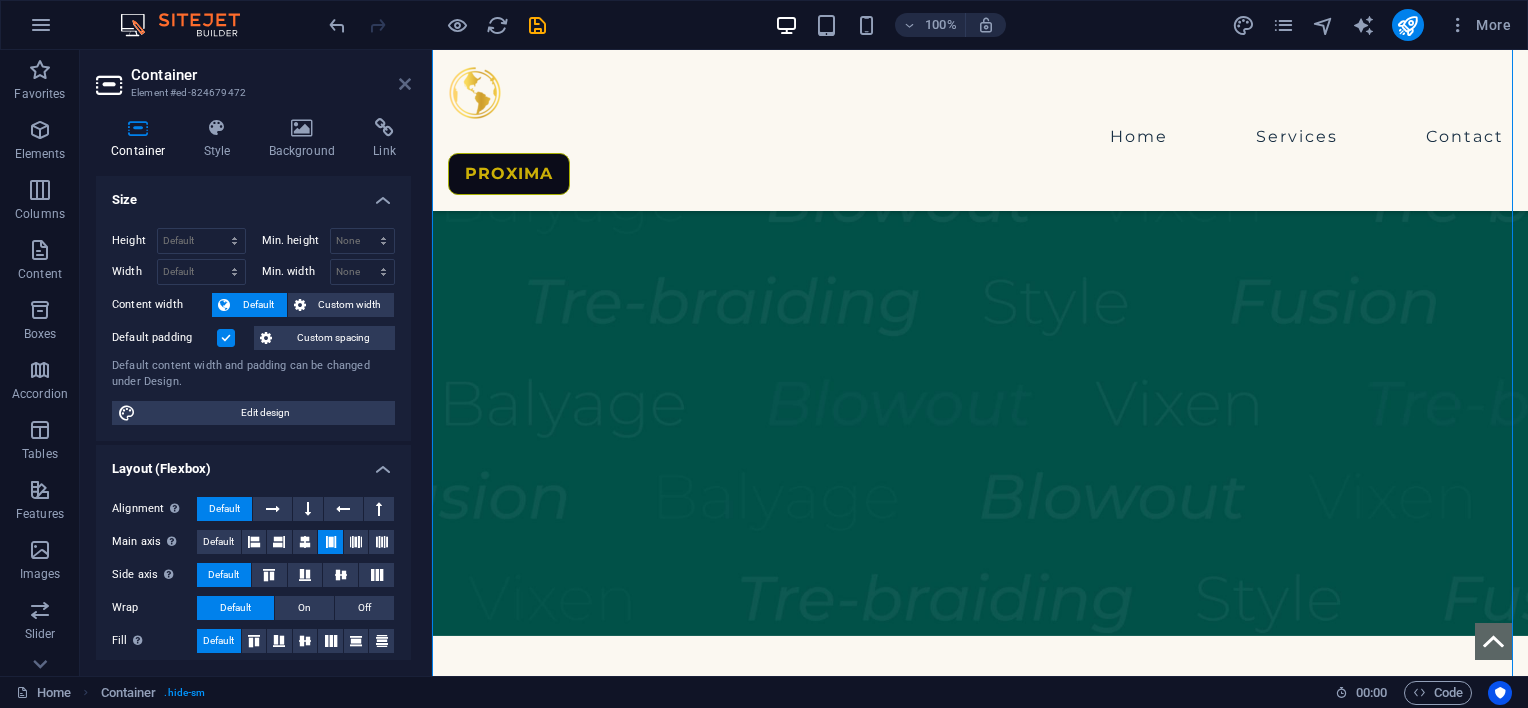click at bounding box center (405, 84) 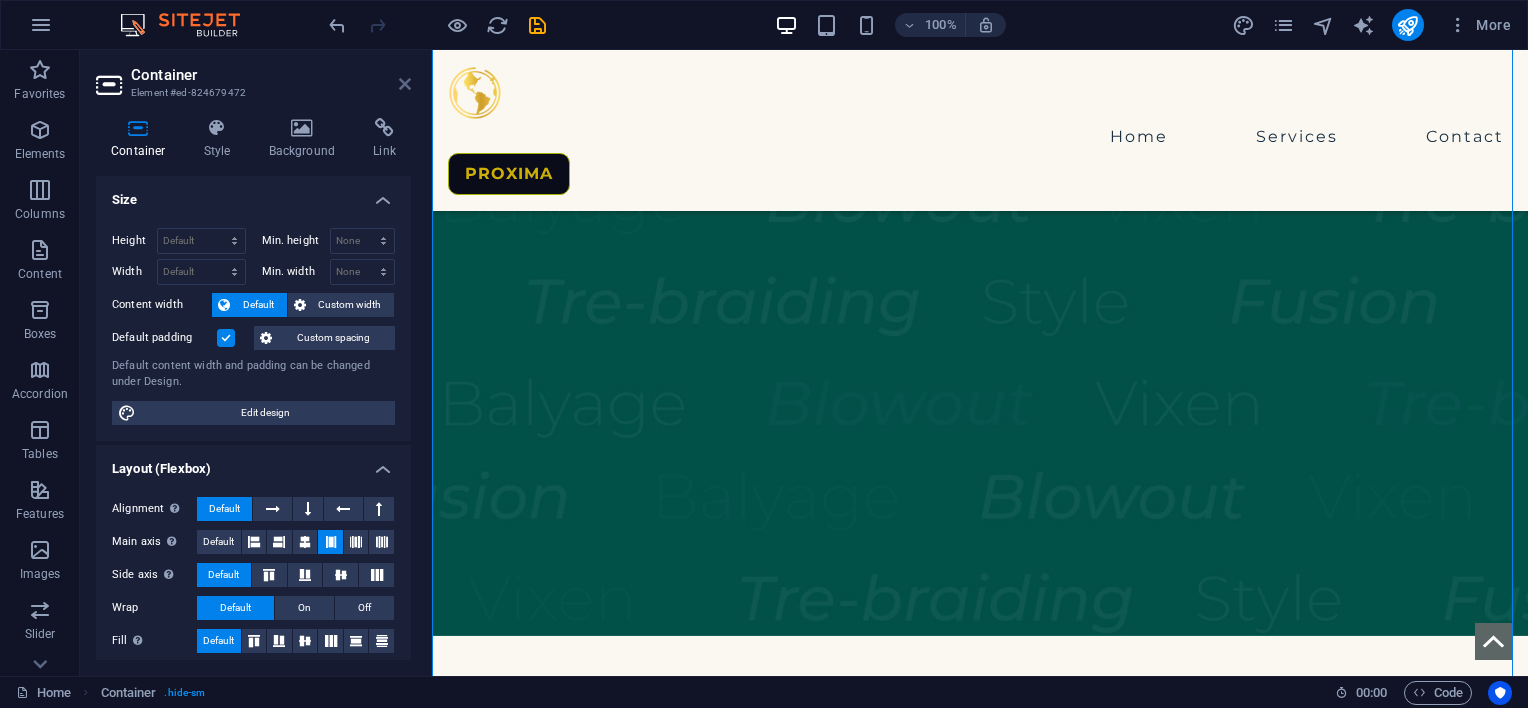 scroll, scrollTop: 1403, scrollLeft: 0, axis: vertical 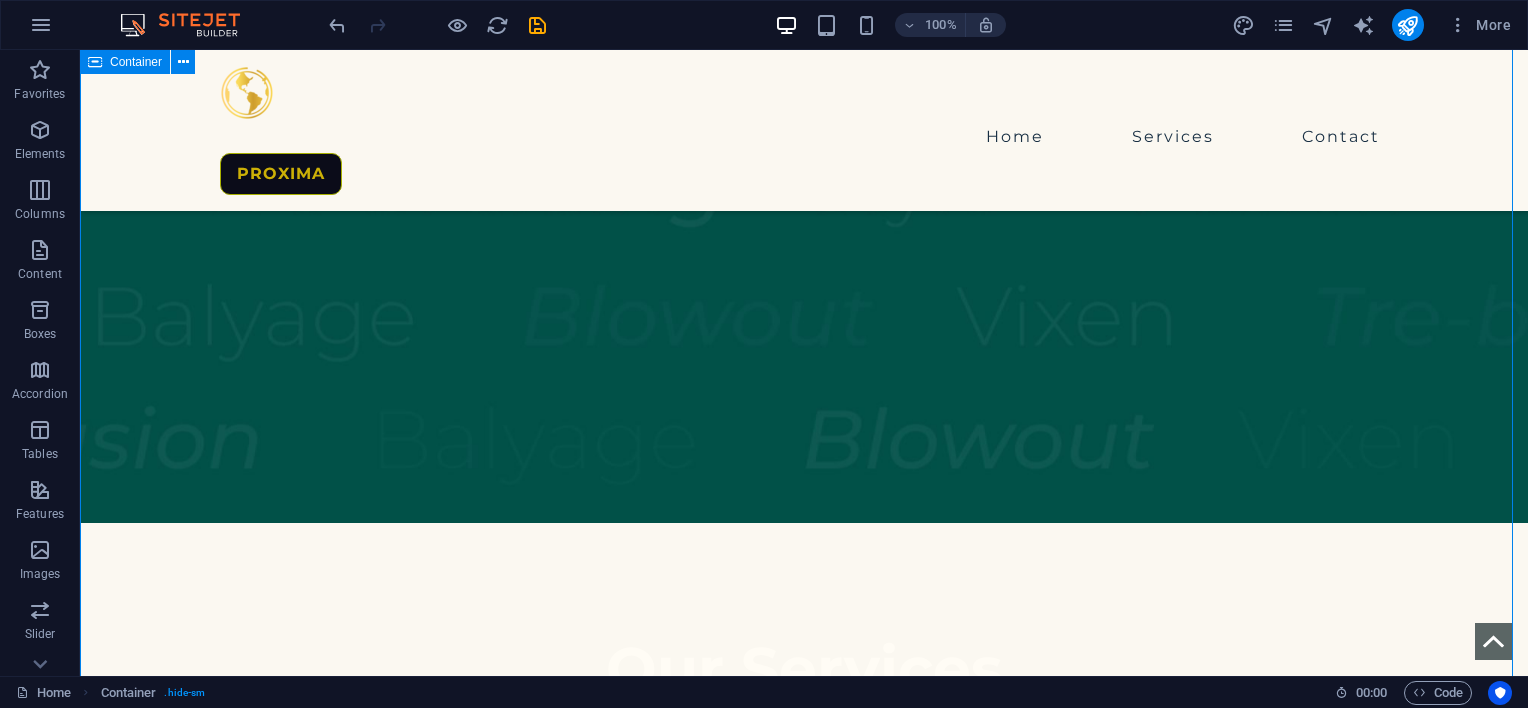 click on "Expertise in Every Step – Travel, Docs & Business Support Always ready for new challenges" at bounding box center (804, 3720) 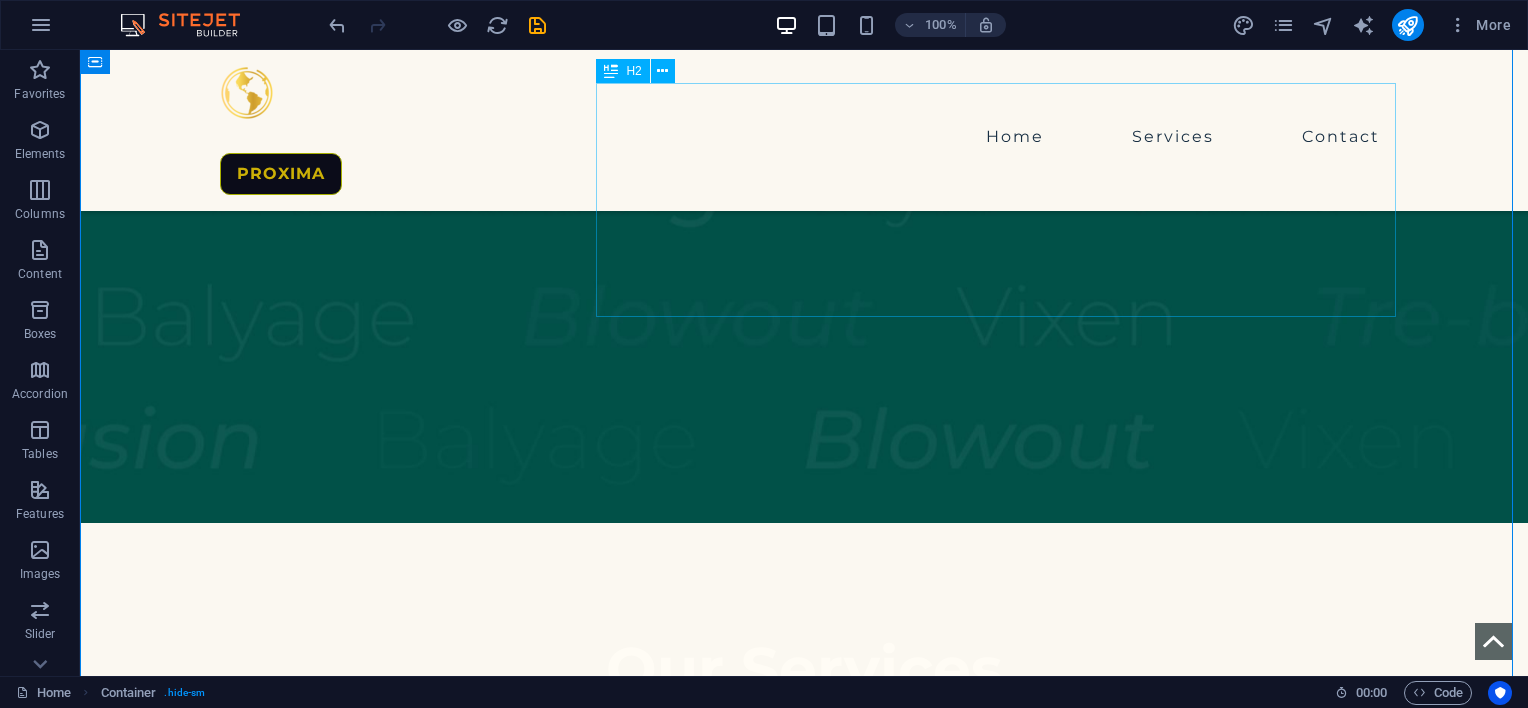 click on "Expertise in Every Step – Travel, Docs & Business Support" at bounding box center (1004, -1155) 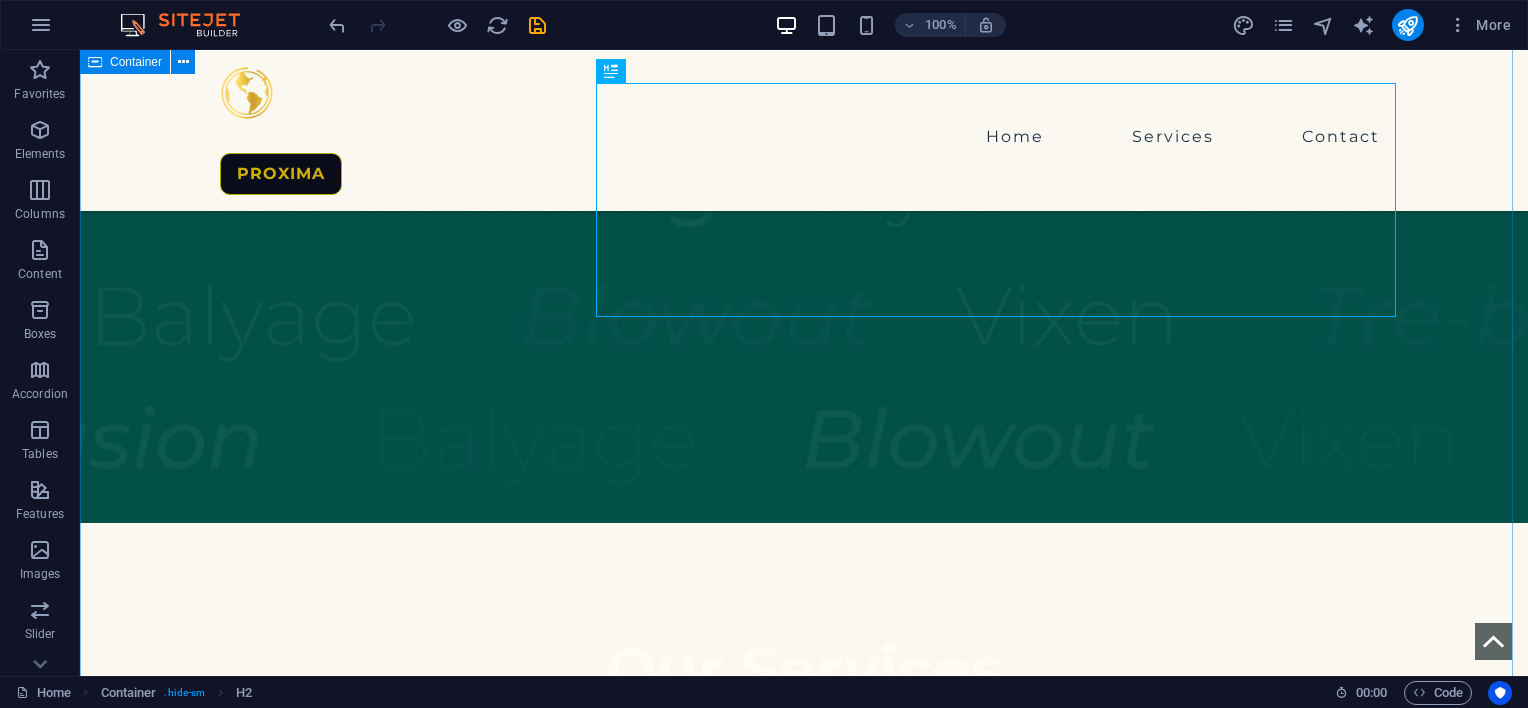 click on "Expertise in Every Step – Travel, Docs & Business Support Always ready for new challenges" at bounding box center (804, 3720) 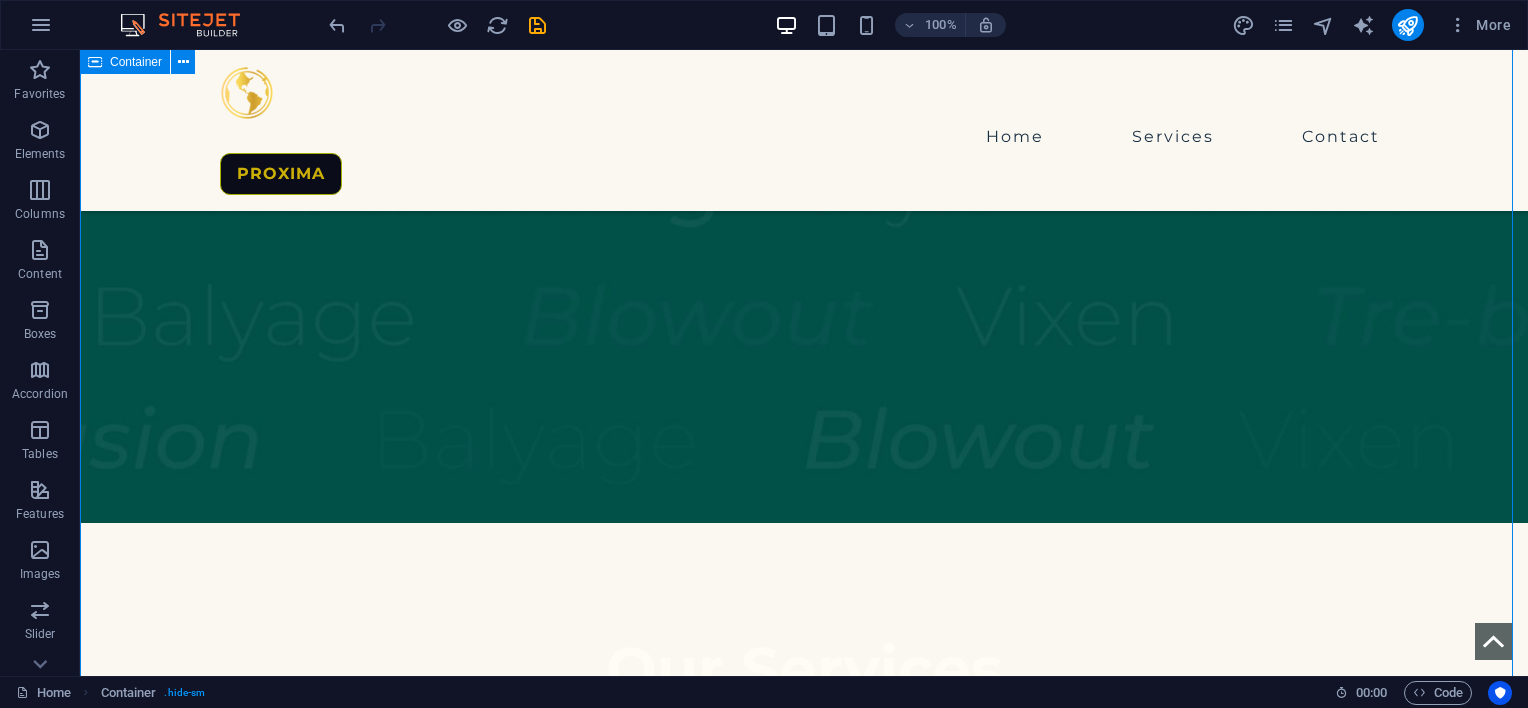 click on "Expertise in Every Step – Travel, Docs & Business Support Always ready for new challenges" at bounding box center [804, 3720] 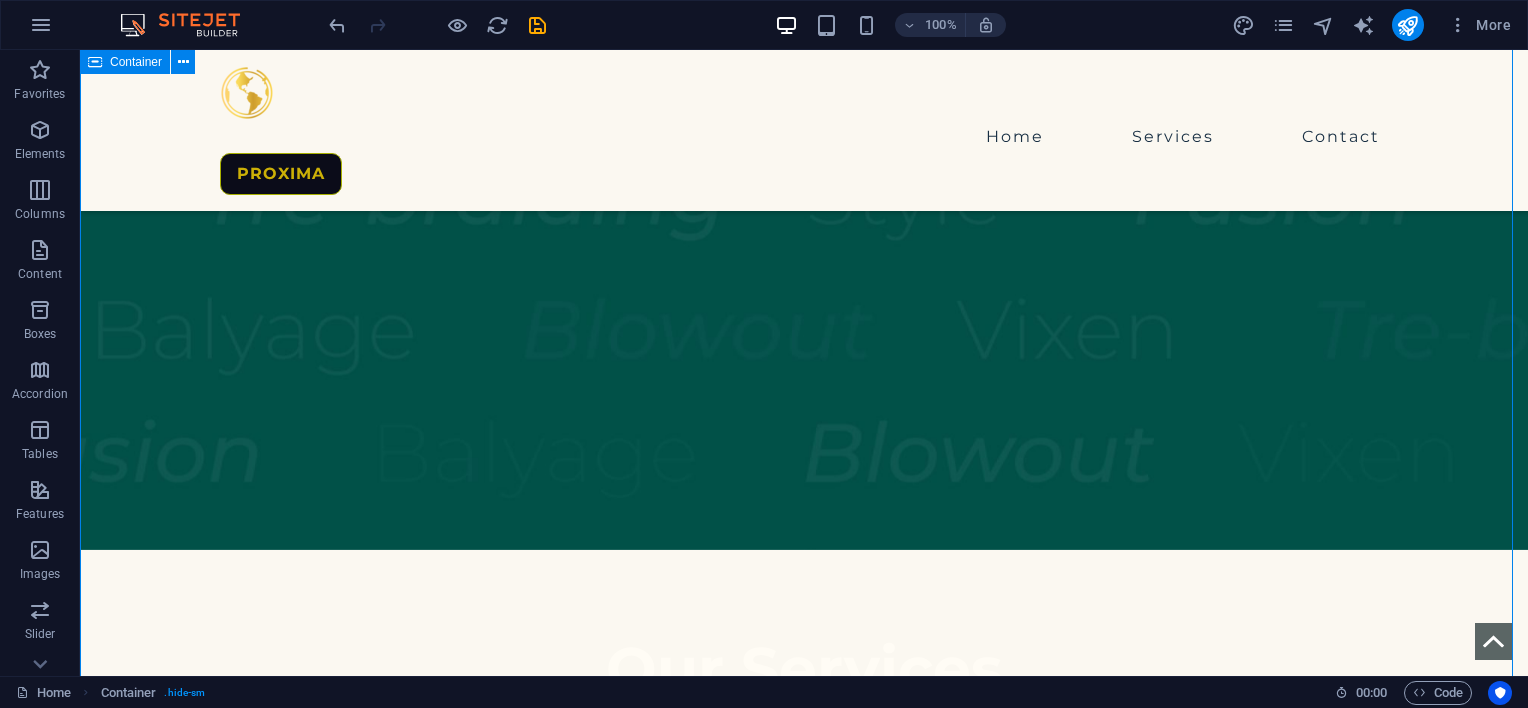 scroll, scrollTop: 1178, scrollLeft: 0, axis: vertical 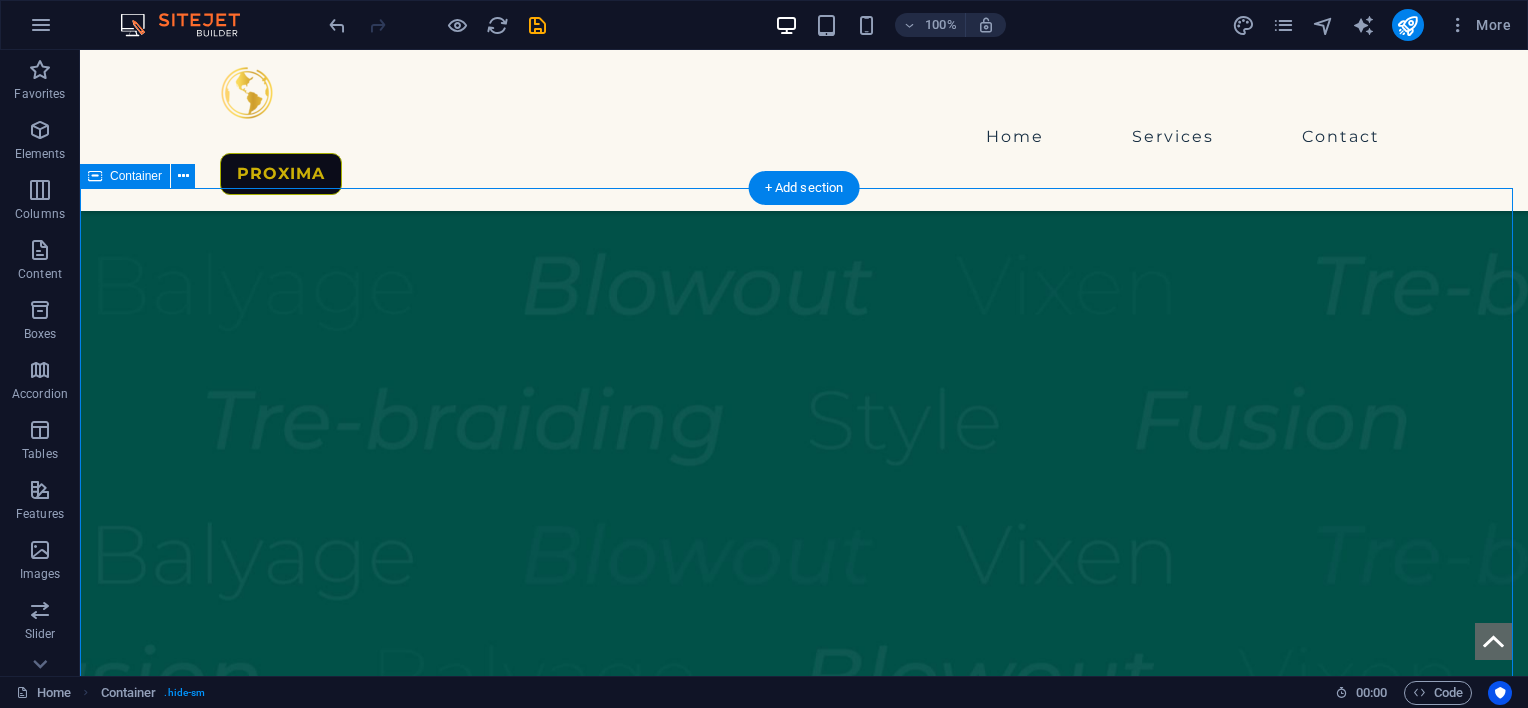 click on "Expertise in Every Step – Travel, Docs & Business Support Always ready for new challenges" at bounding box center [804, 3945] 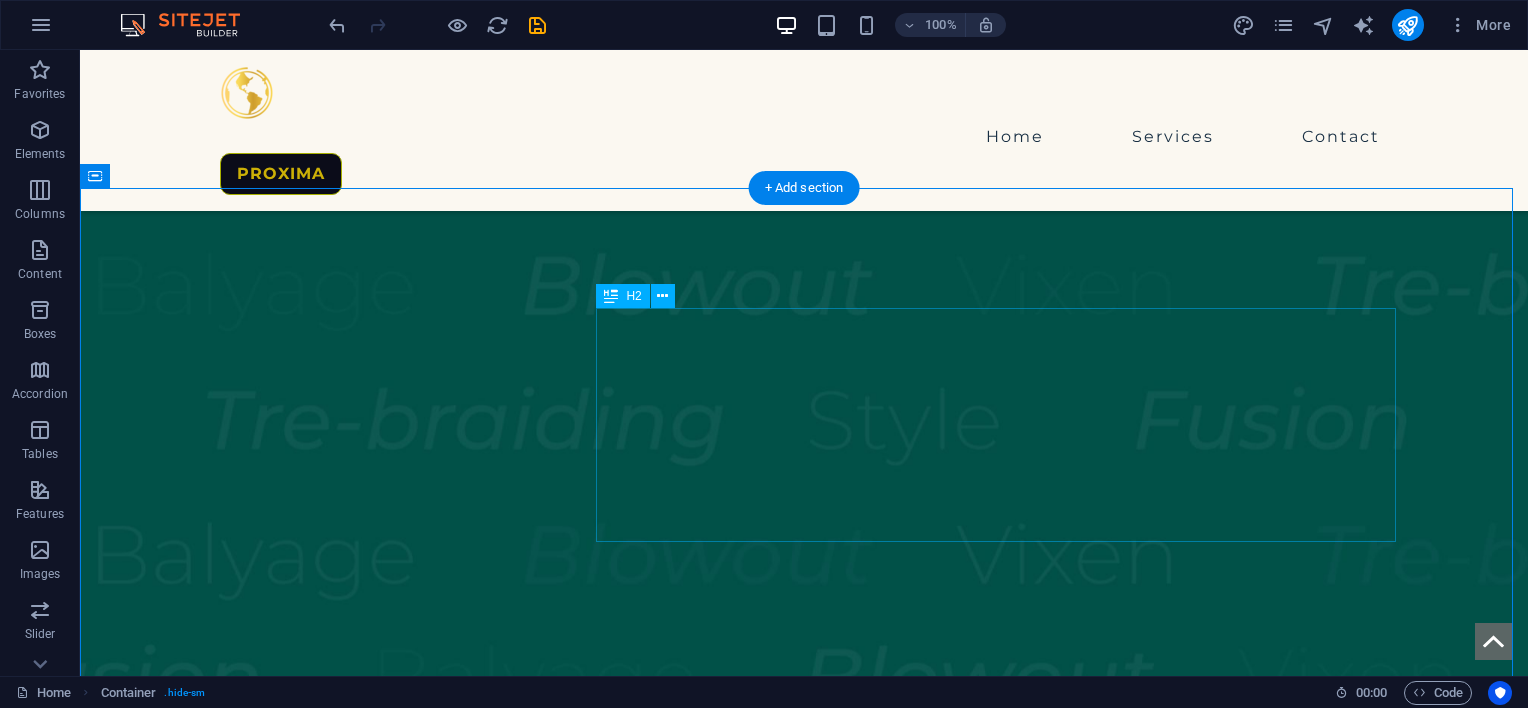 click on "Expertise in Every Step – Travel, Docs & Business Support" at bounding box center [1004, -930] 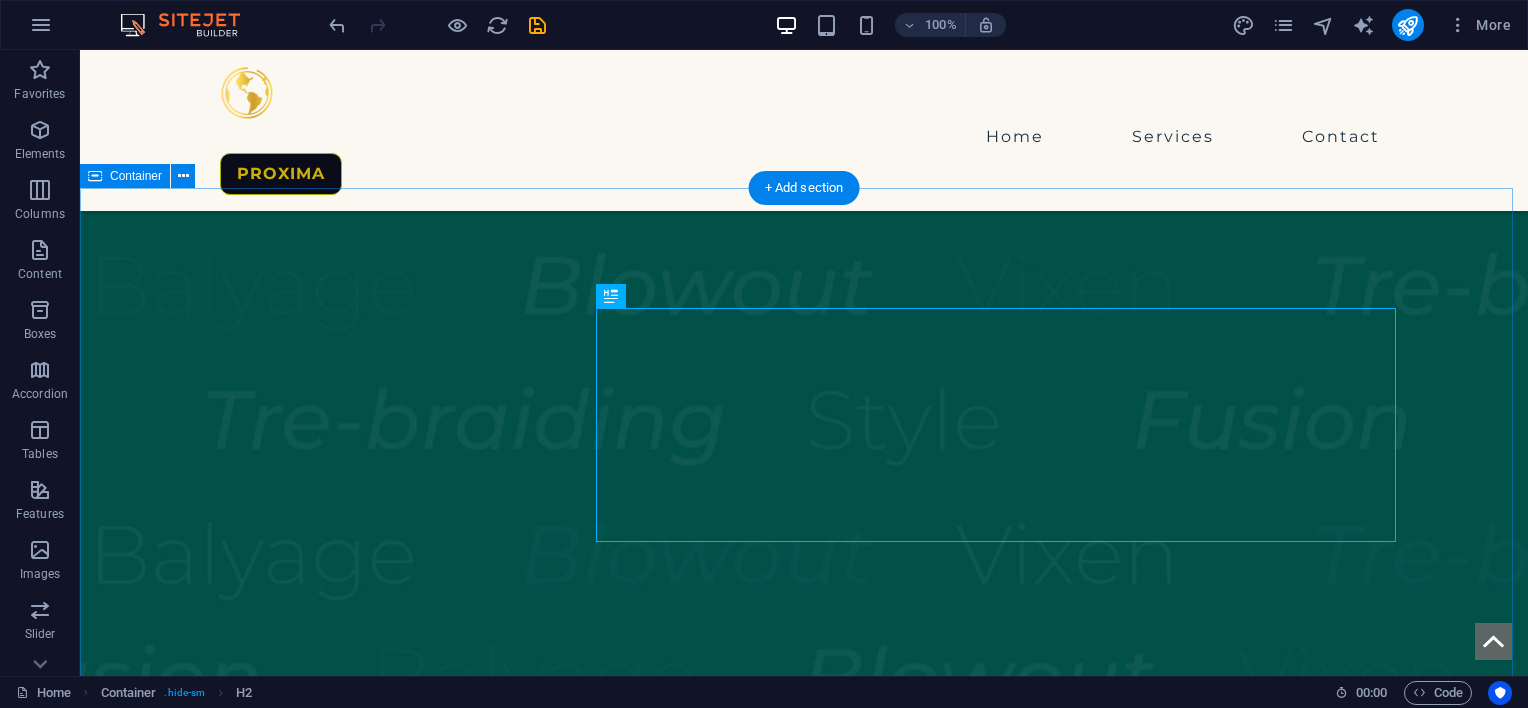 click on "Expertise in Every Step – Travel, Docs & Business Support Always ready for new challenges" at bounding box center [804, 3945] 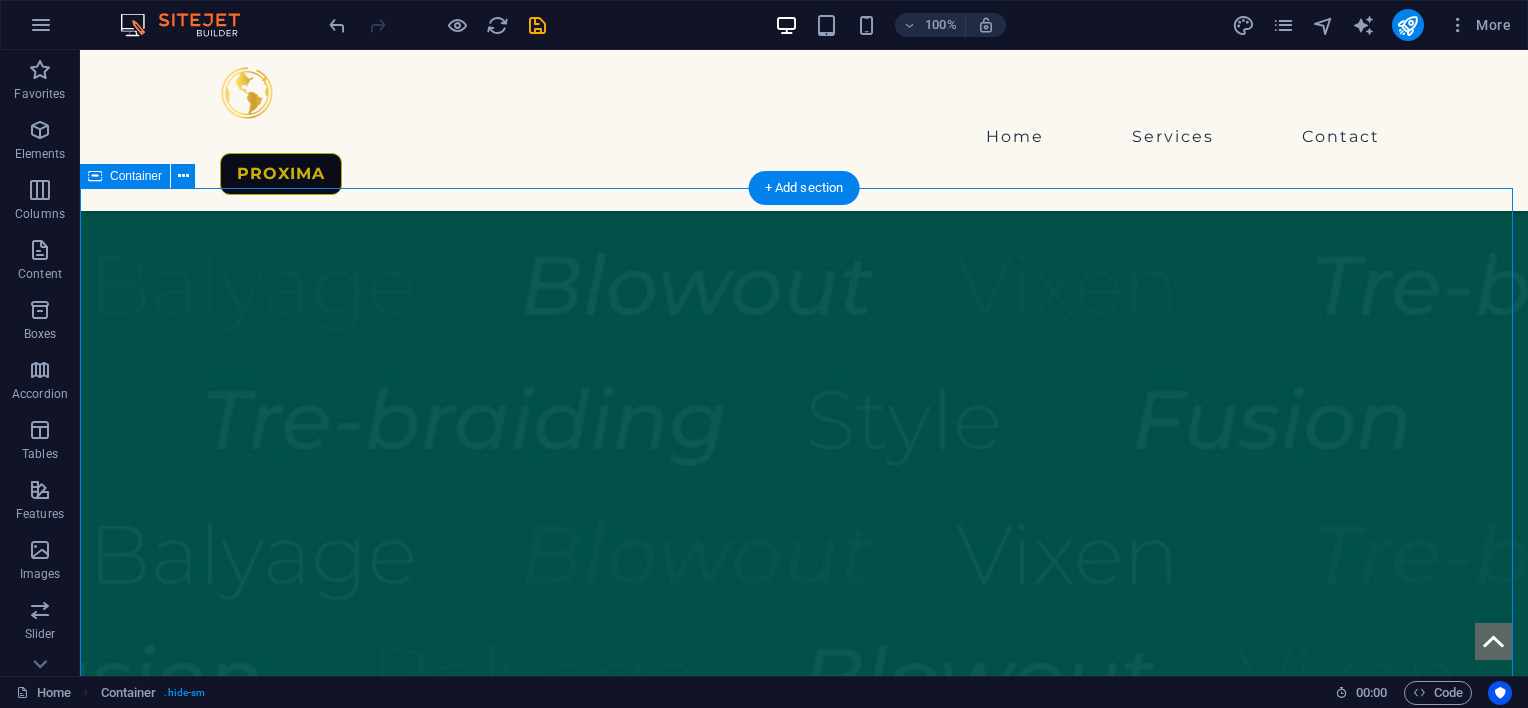 click on "Expertise in Every Step – Travel, Docs & Business Support Always ready for new challenges" at bounding box center [804, 3945] 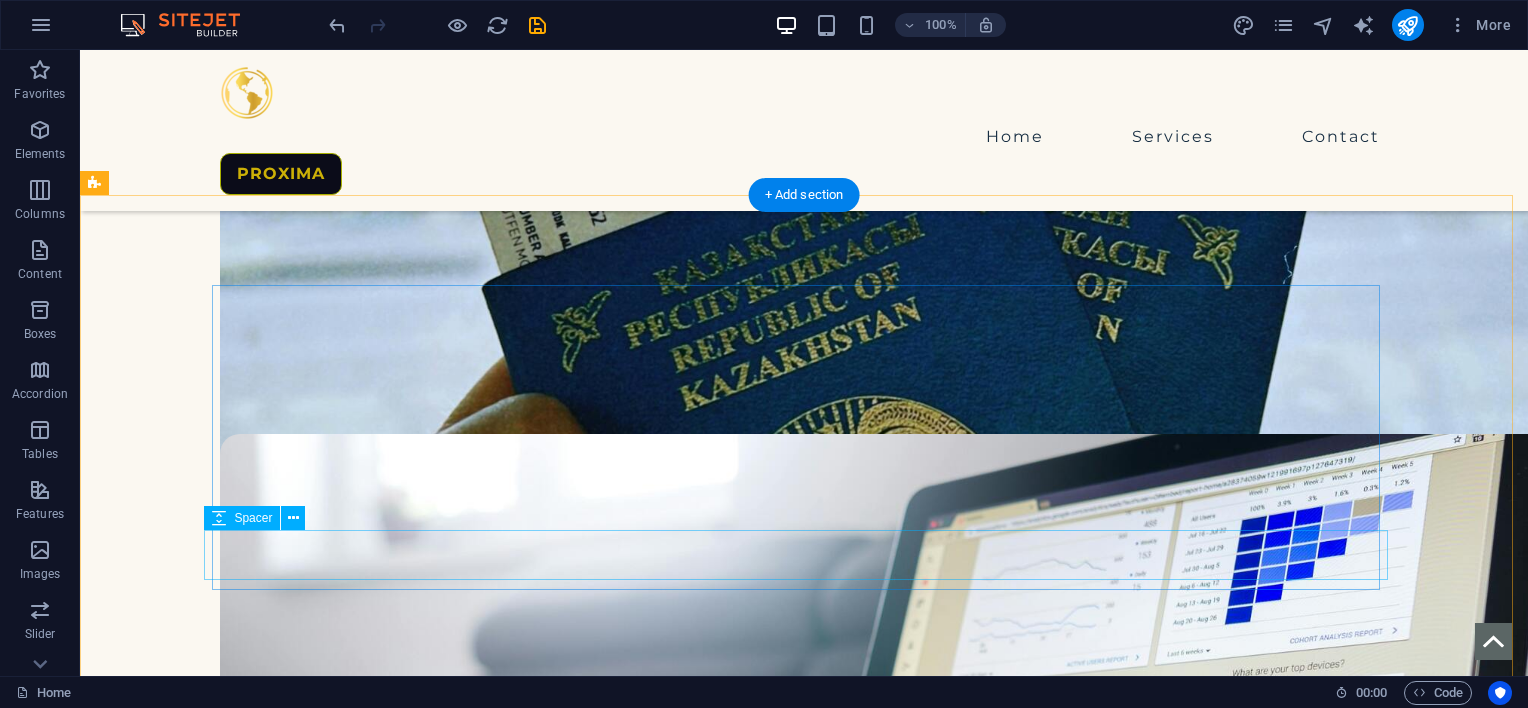 scroll, scrollTop: 2483, scrollLeft: 0, axis: vertical 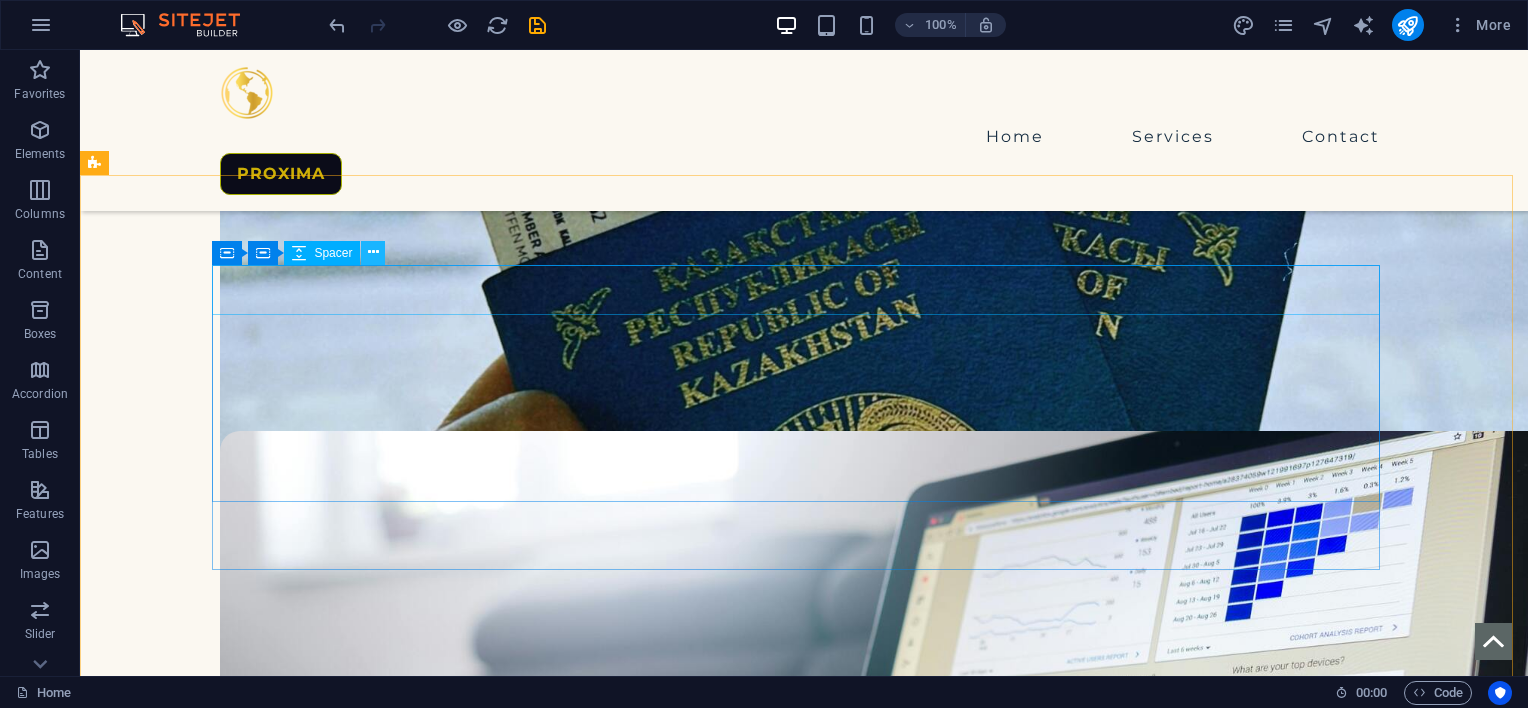 click at bounding box center (373, 252) 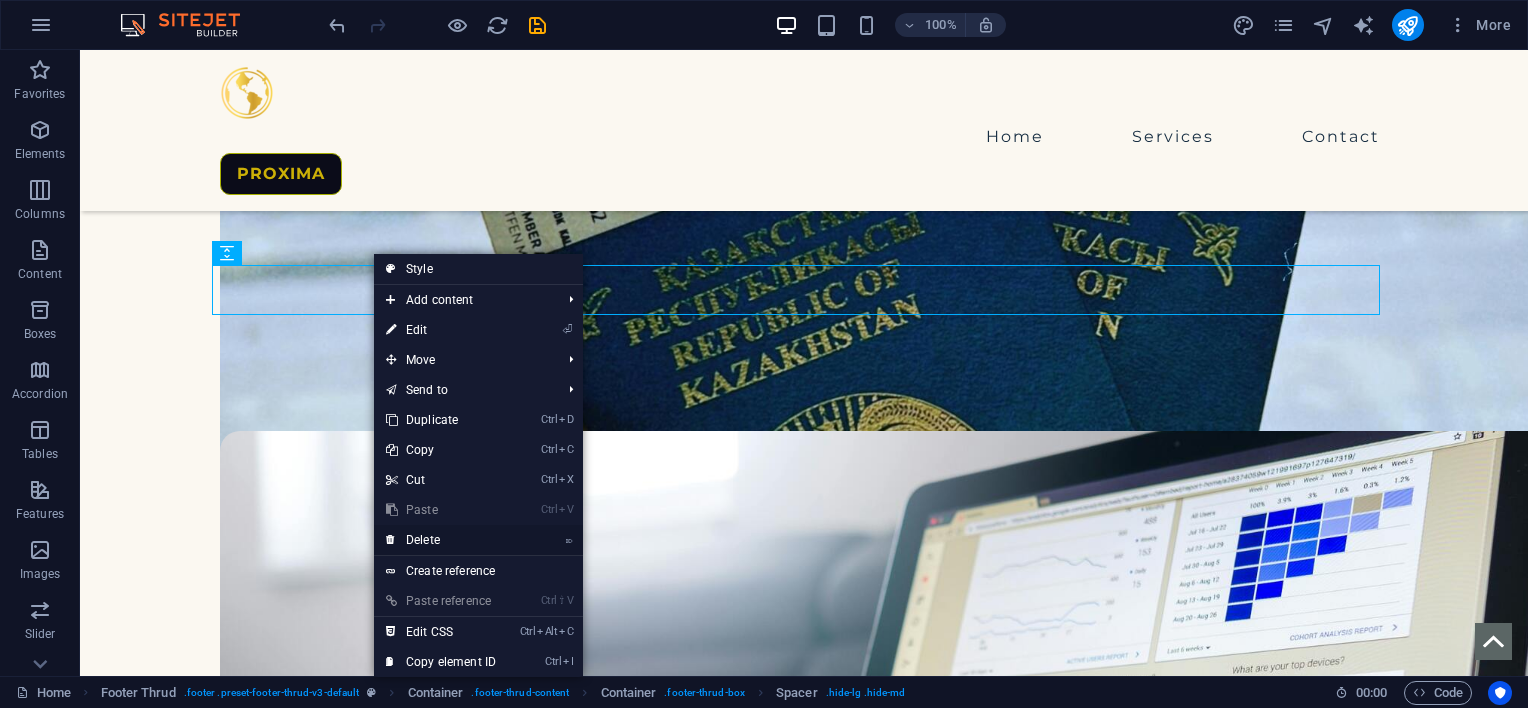 click on "⌦  Delete" at bounding box center (441, 540) 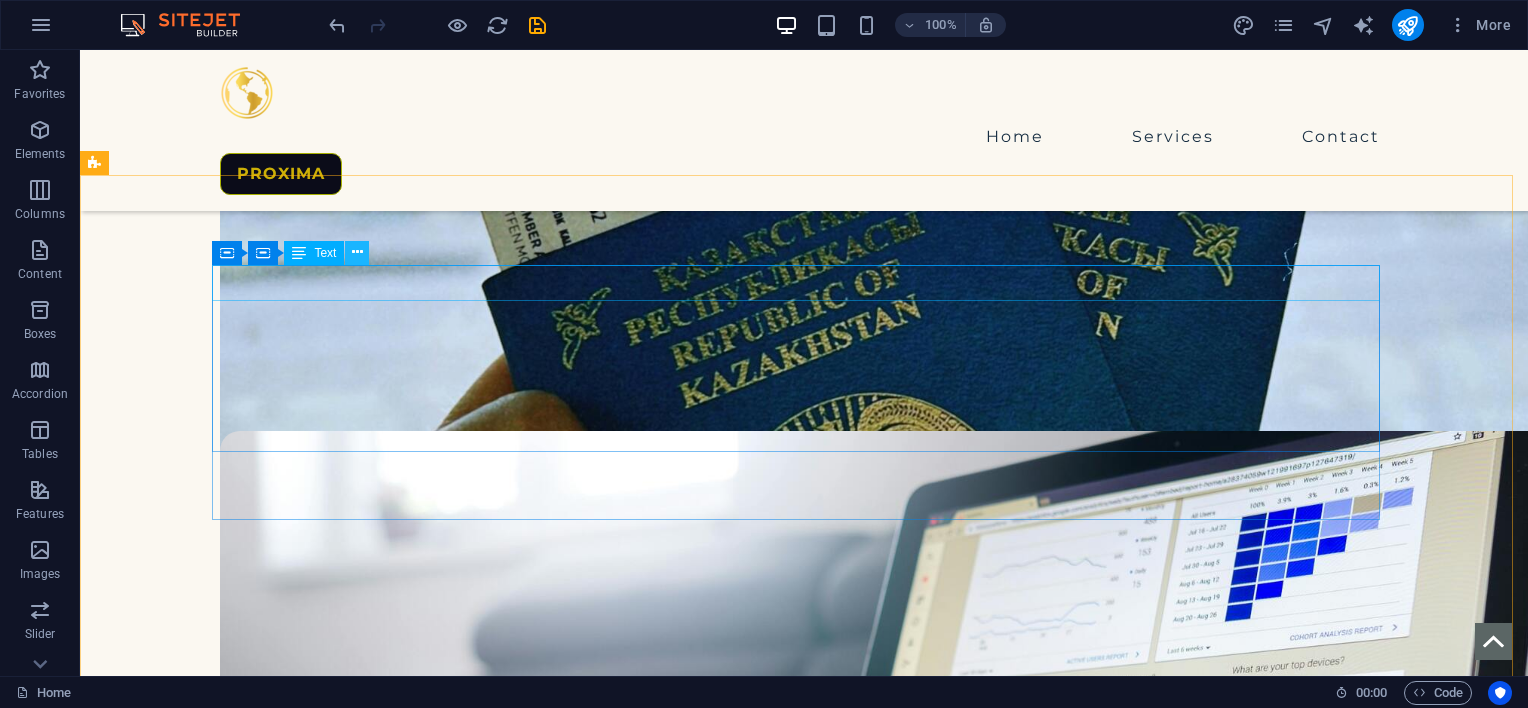 click at bounding box center (357, 252) 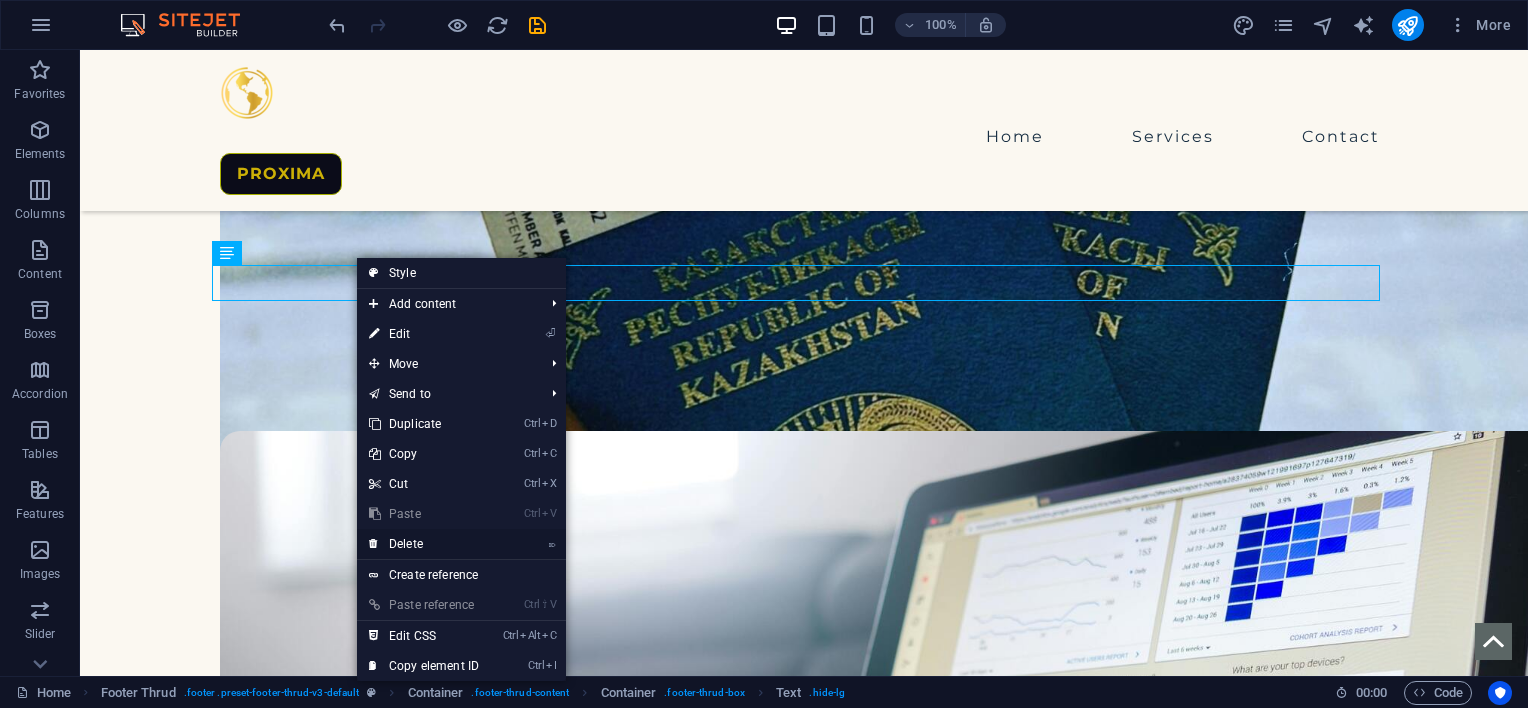 click on "⌦  Delete" at bounding box center [424, 544] 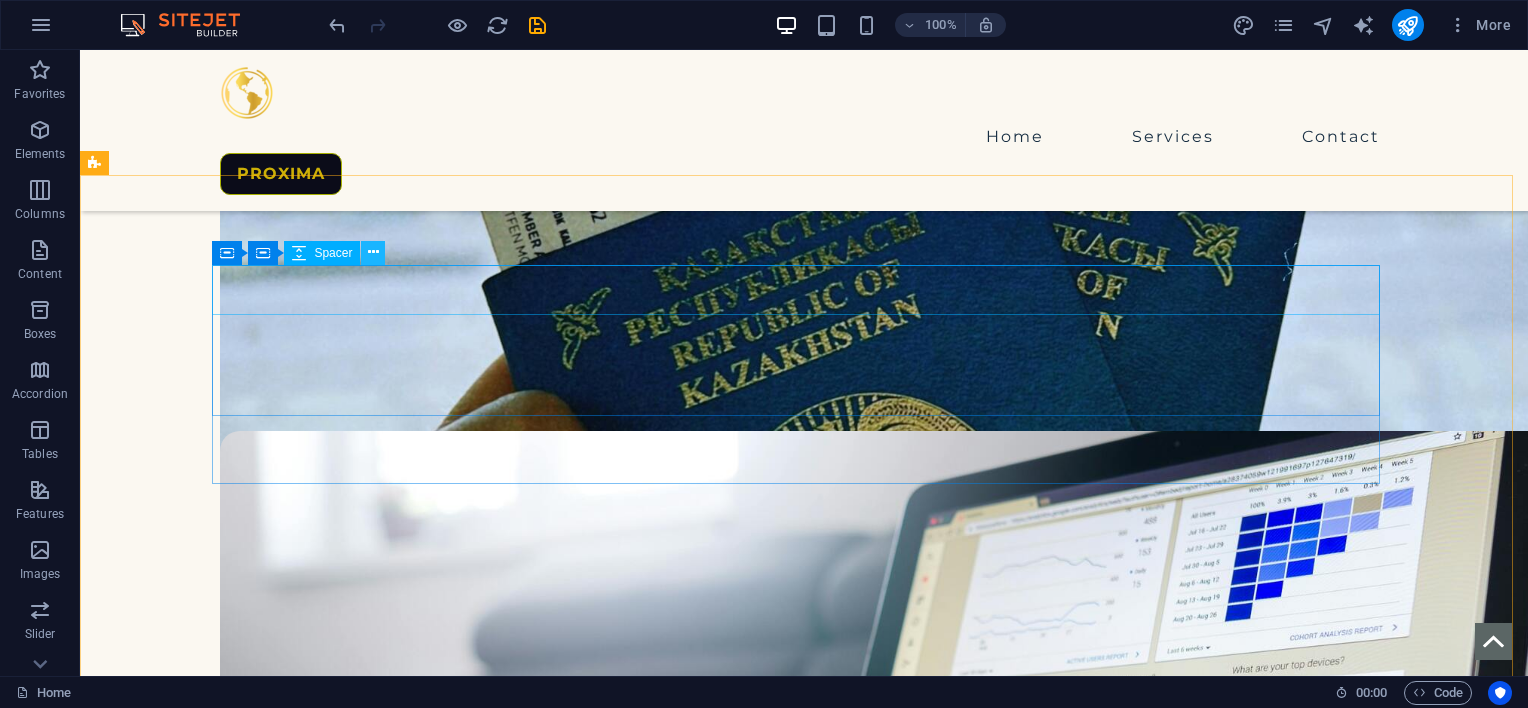 click at bounding box center (373, 252) 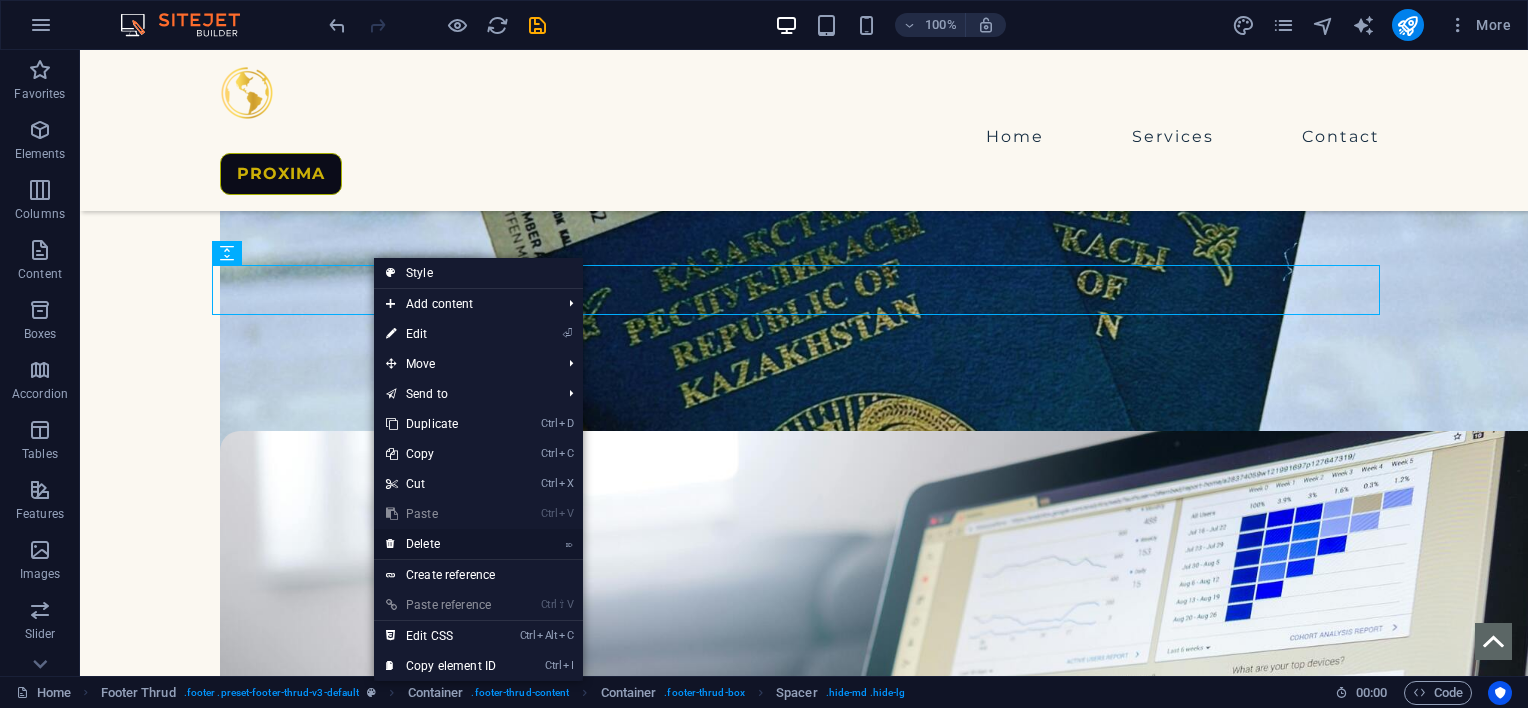 click on "⌦  Delete" at bounding box center [441, 544] 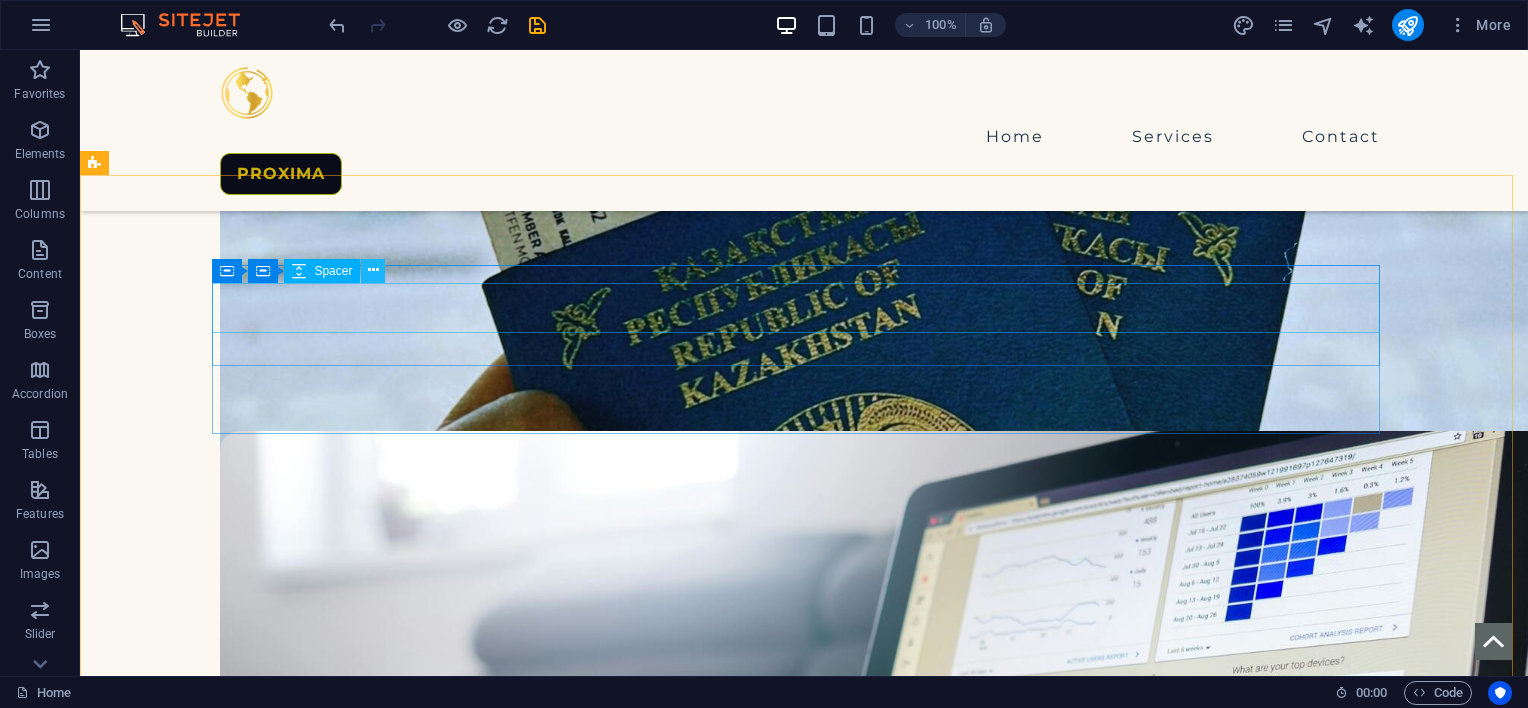 click at bounding box center [373, 271] 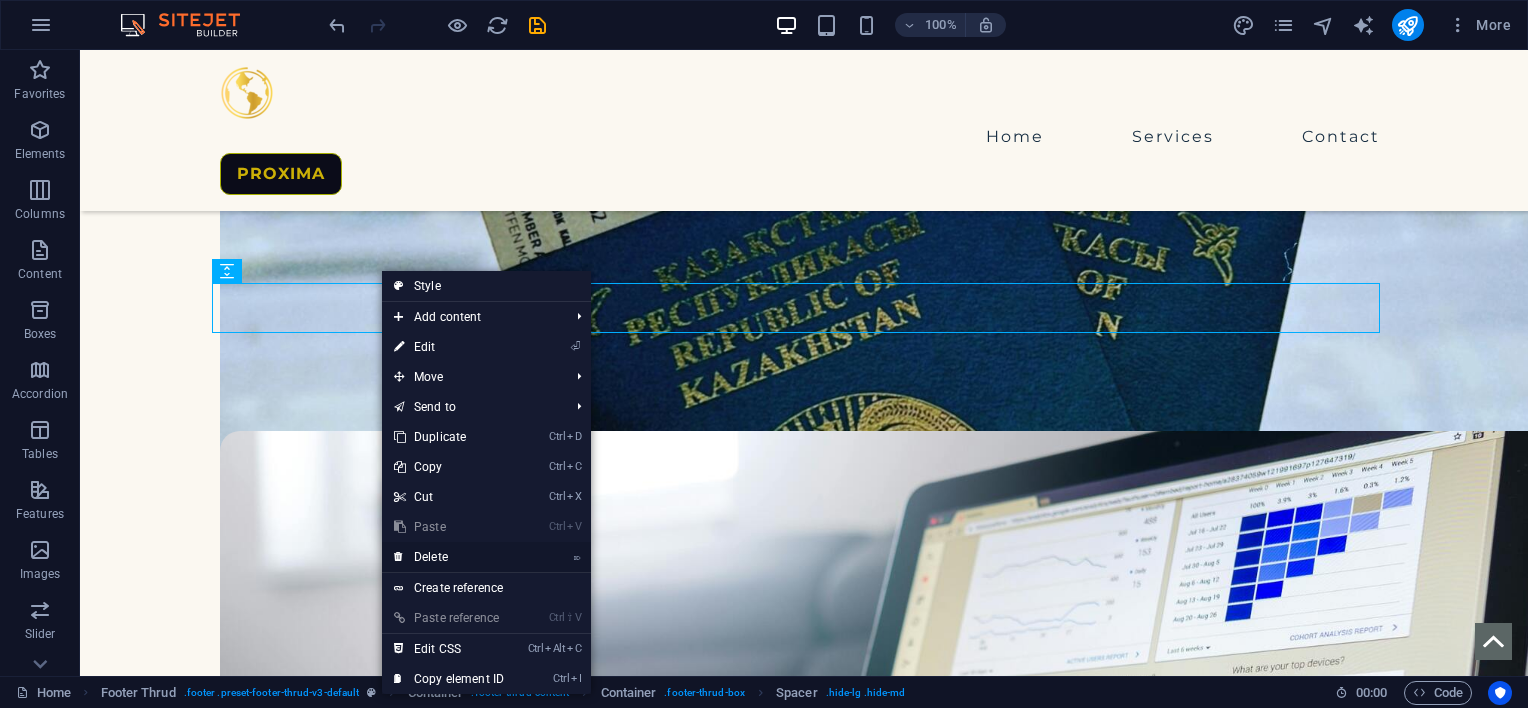 click on "⌦  Delete" at bounding box center (449, 557) 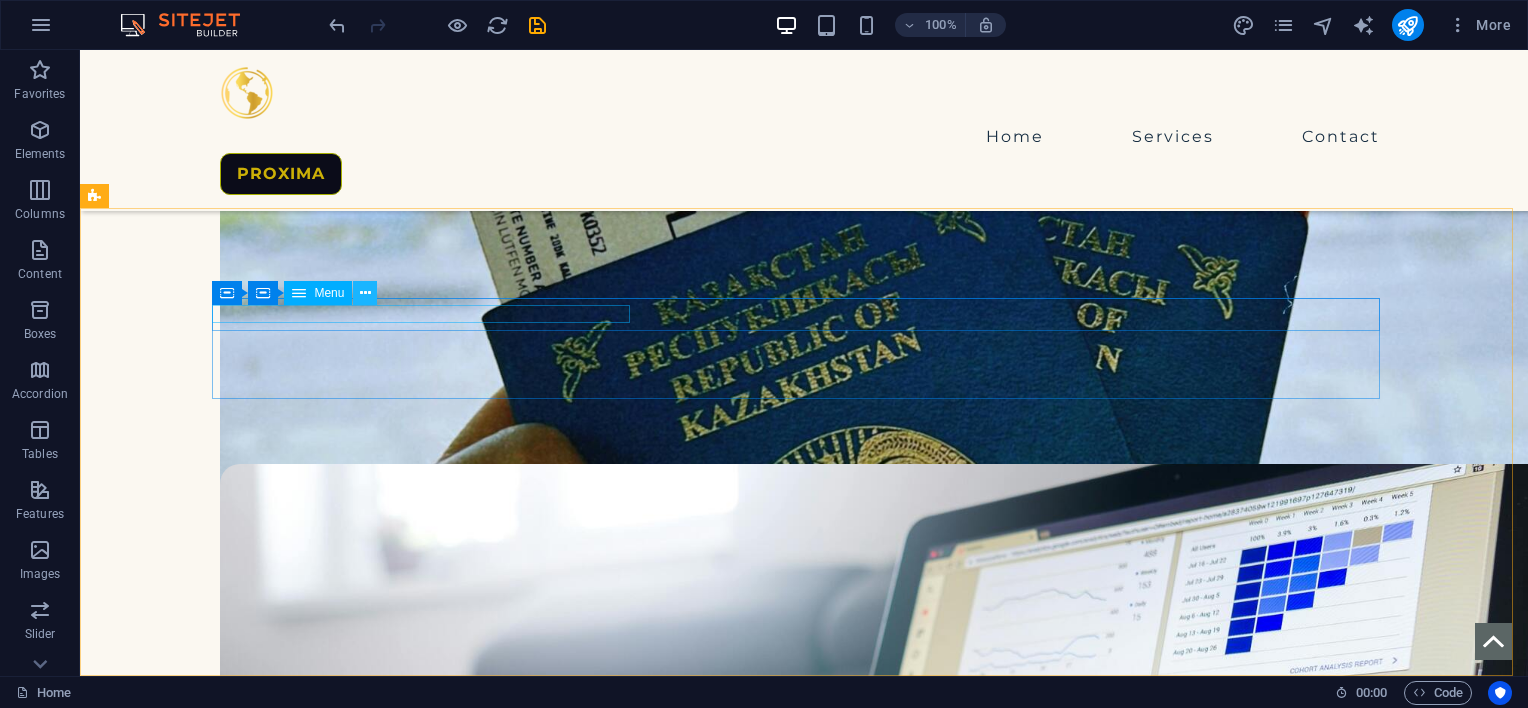 click at bounding box center [365, 293] 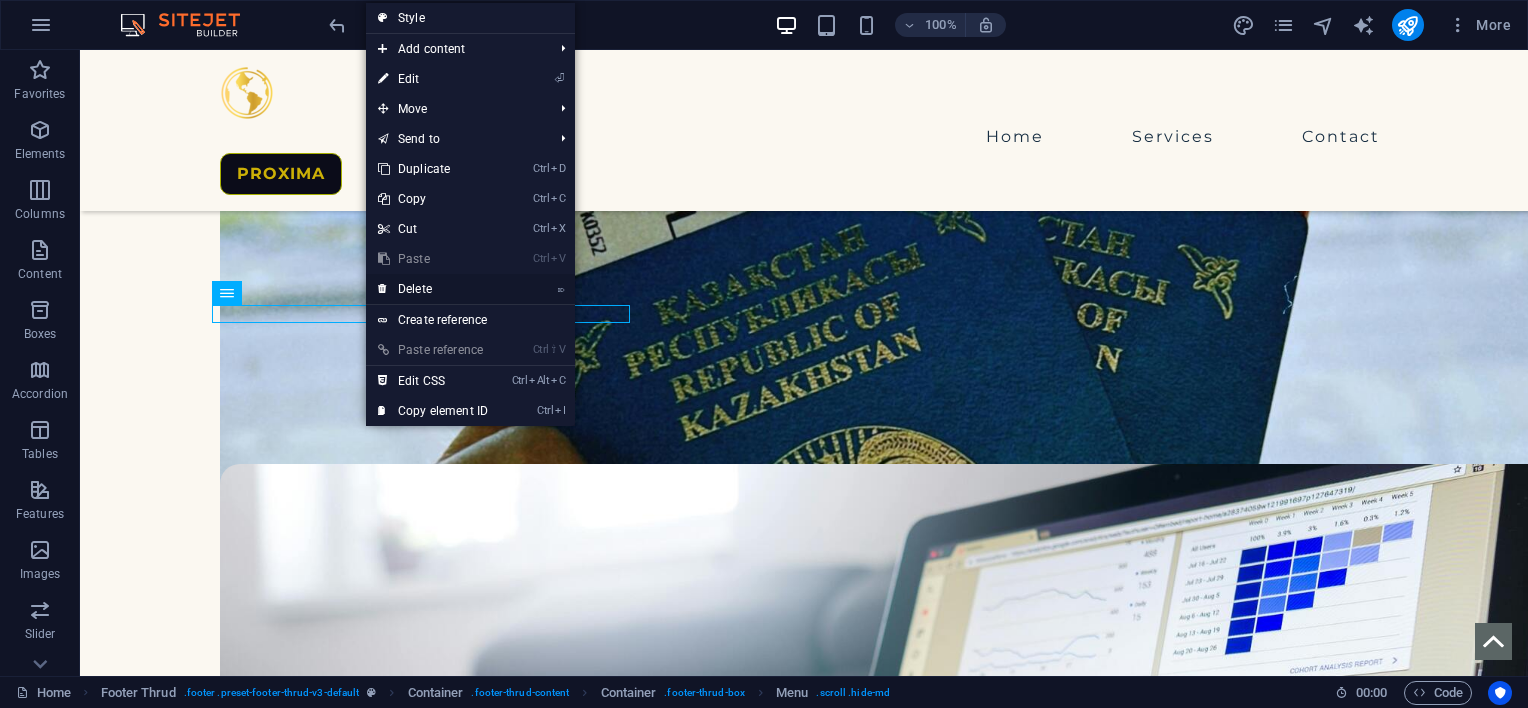 click on "⌦  Delete" at bounding box center (433, 289) 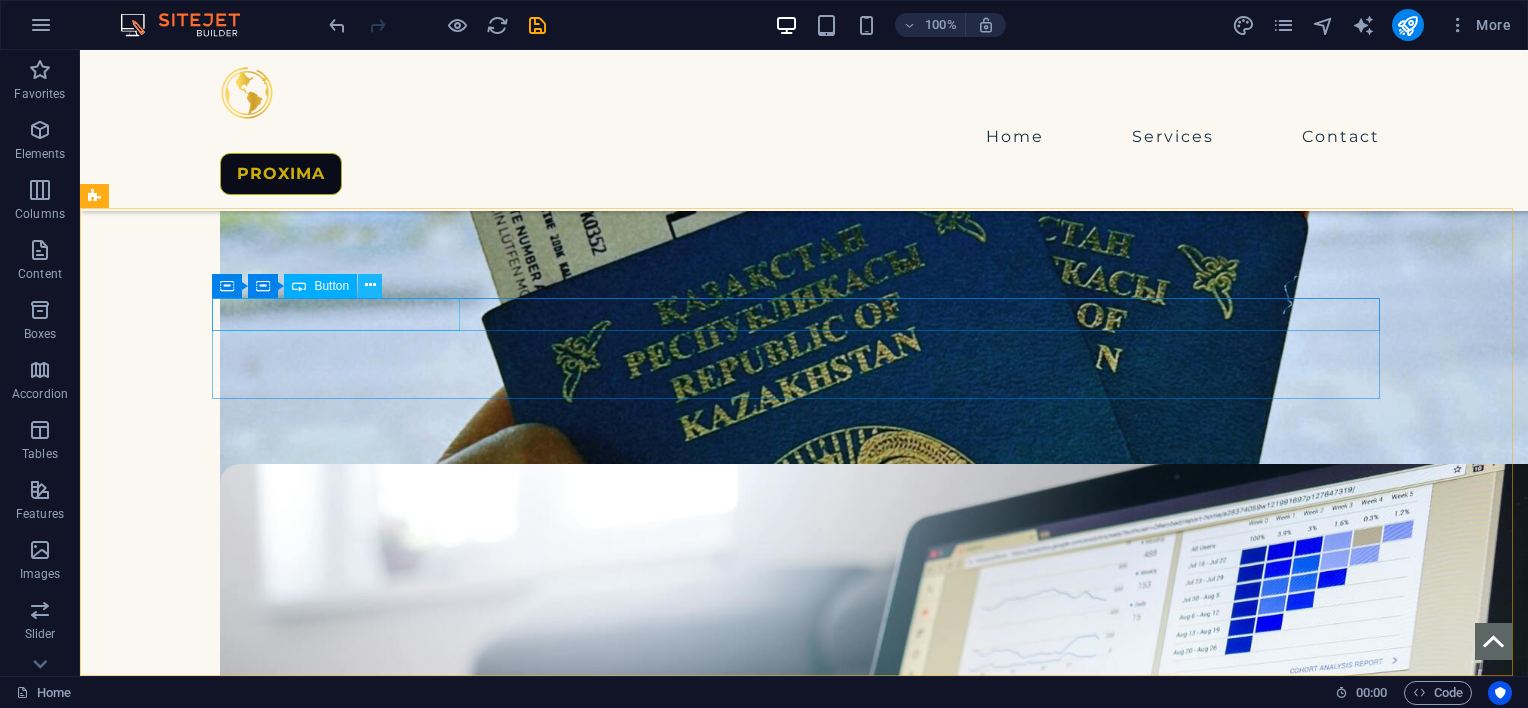 click at bounding box center (370, 285) 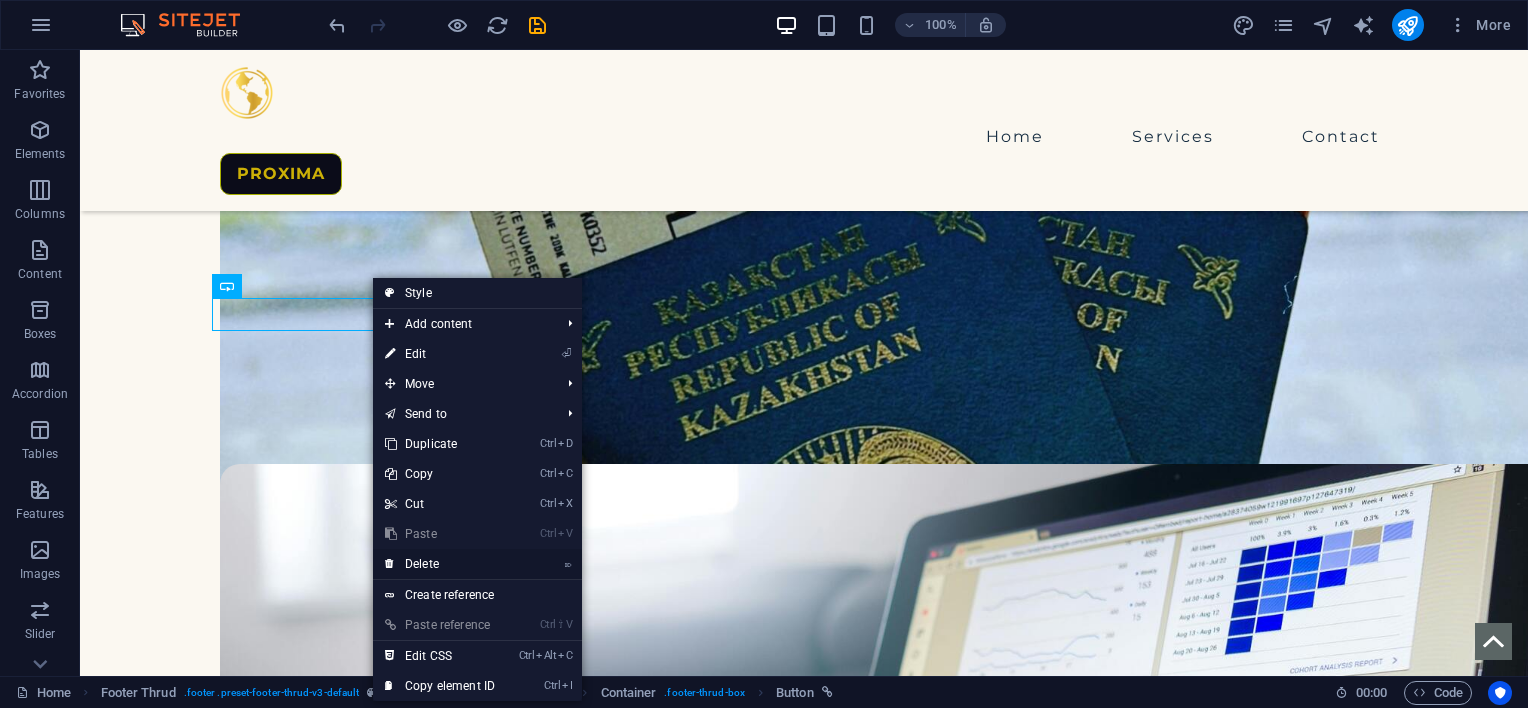 click on "⌦  Delete" at bounding box center (440, 564) 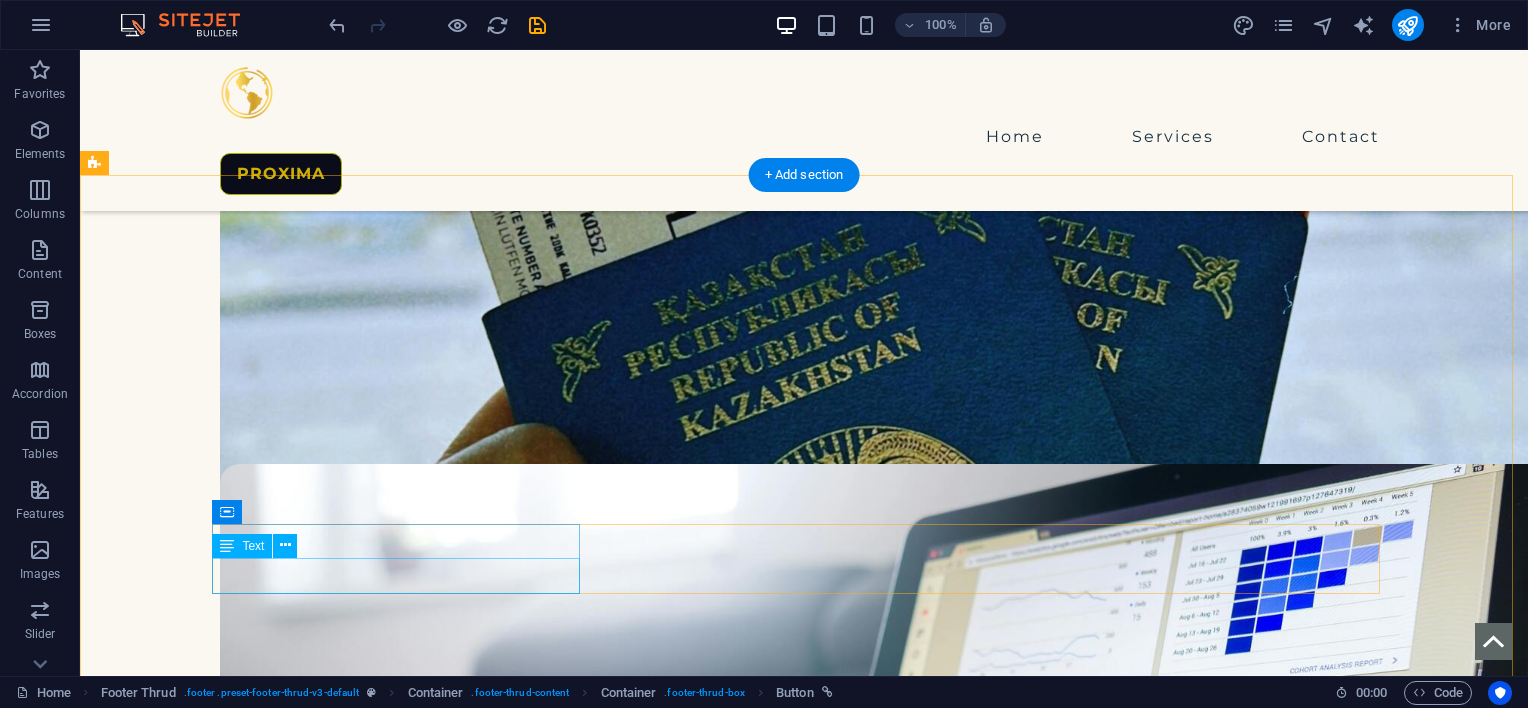 scroll, scrollTop: 2483, scrollLeft: 0, axis: vertical 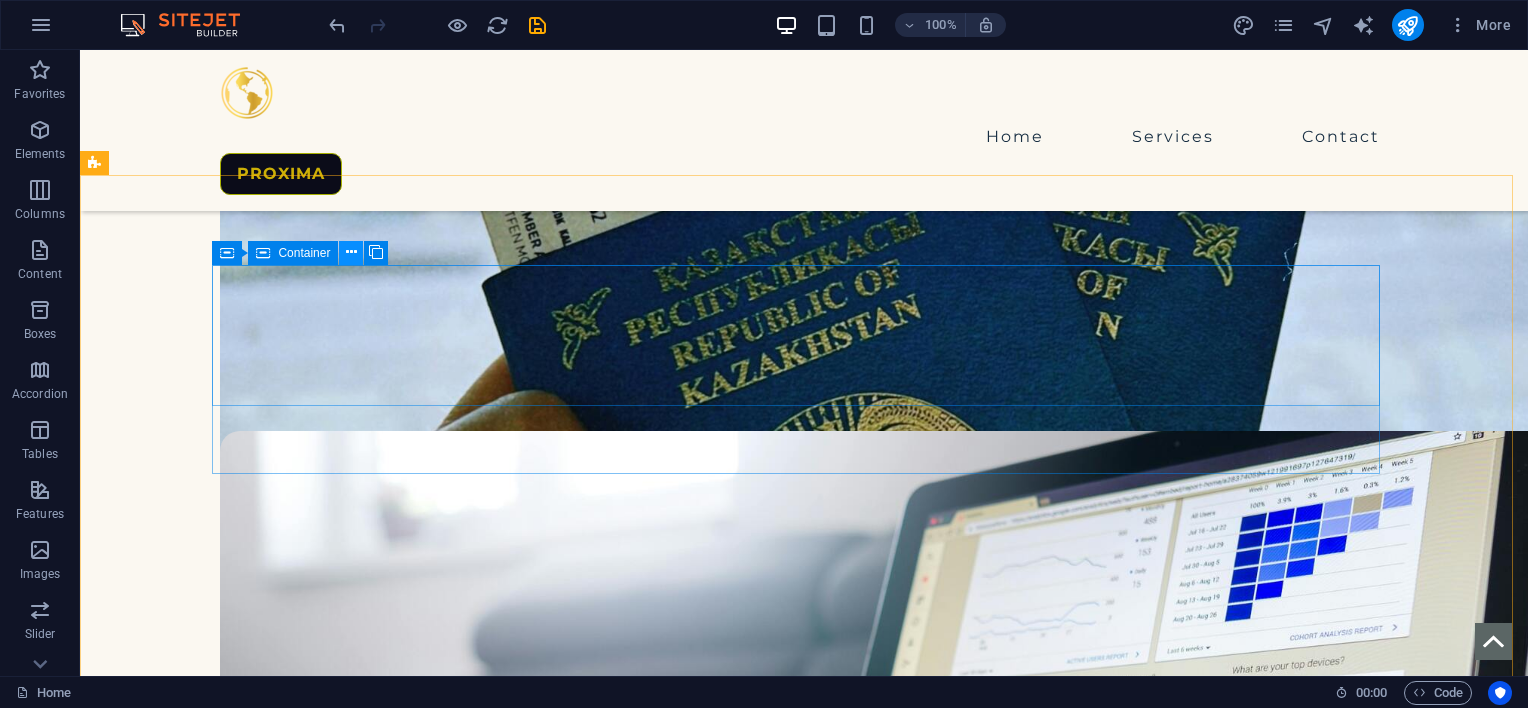 click at bounding box center (351, 252) 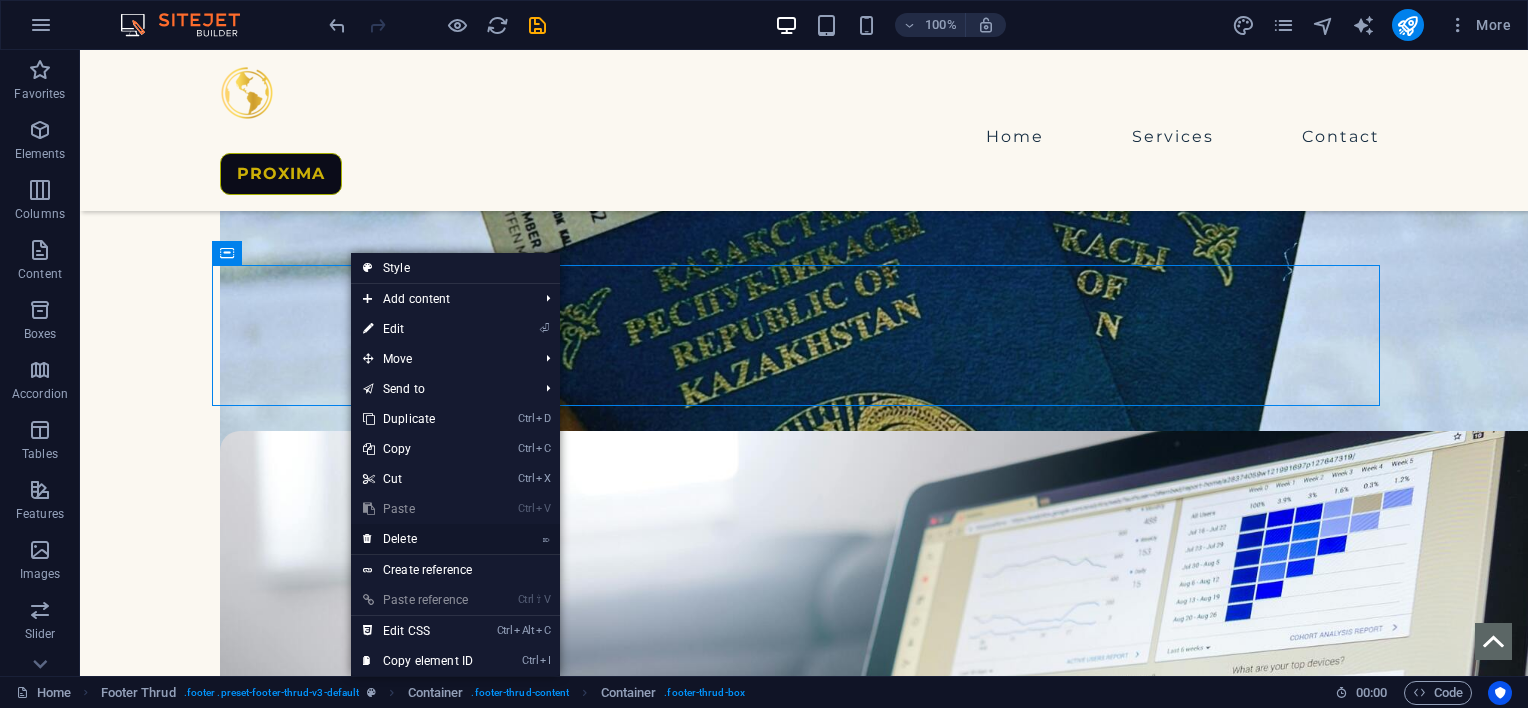 click on "⌦  Delete" at bounding box center [418, 539] 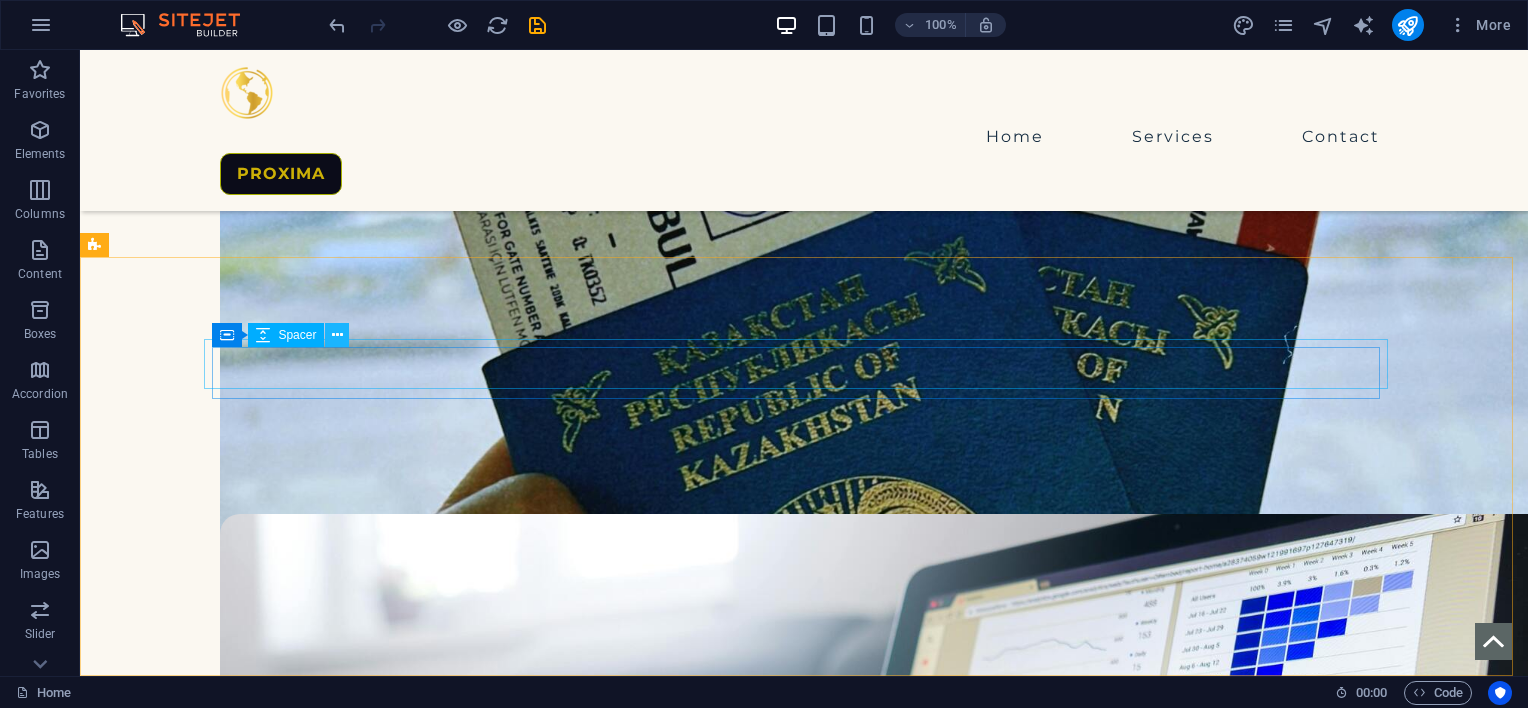 click at bounding box center (337, 335) 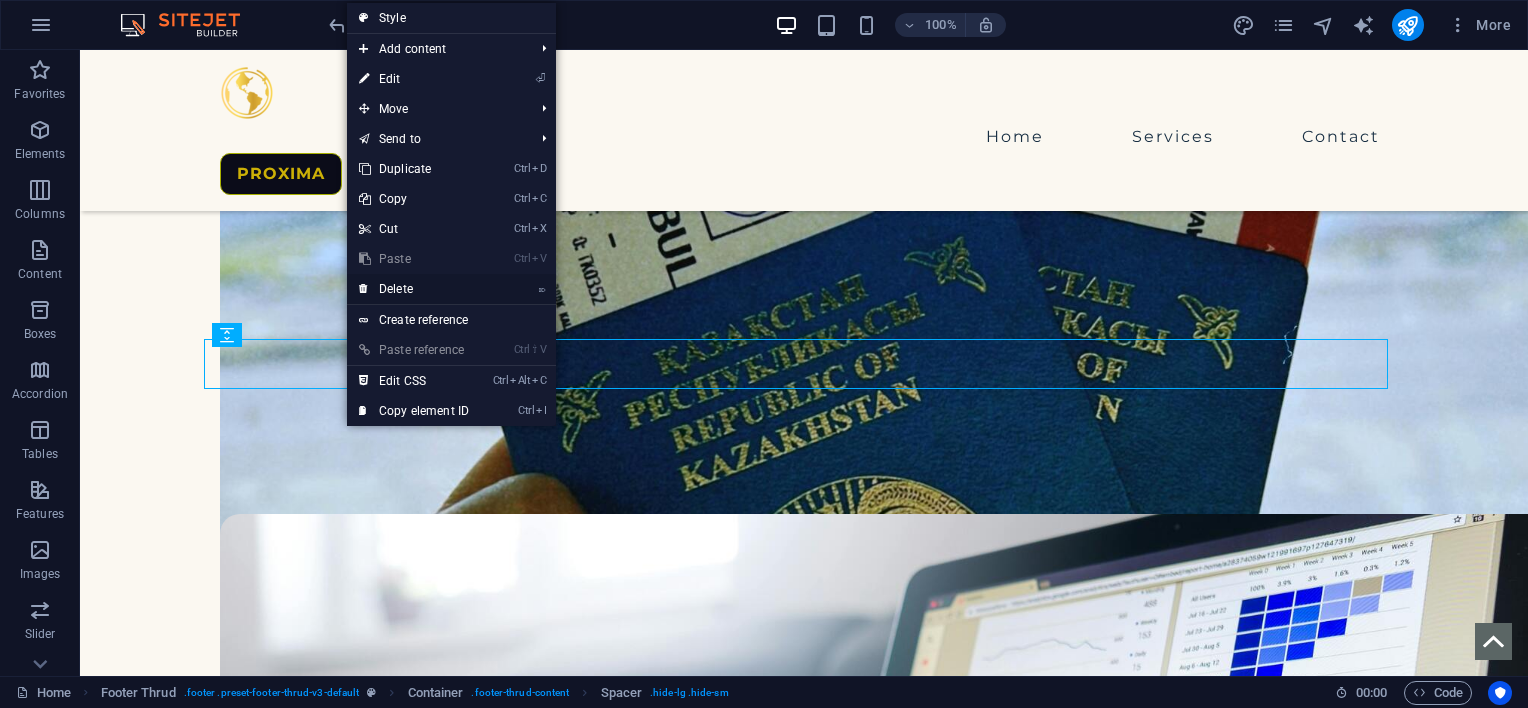 click on "⌦  Delete" at bounding box center [414, 289] 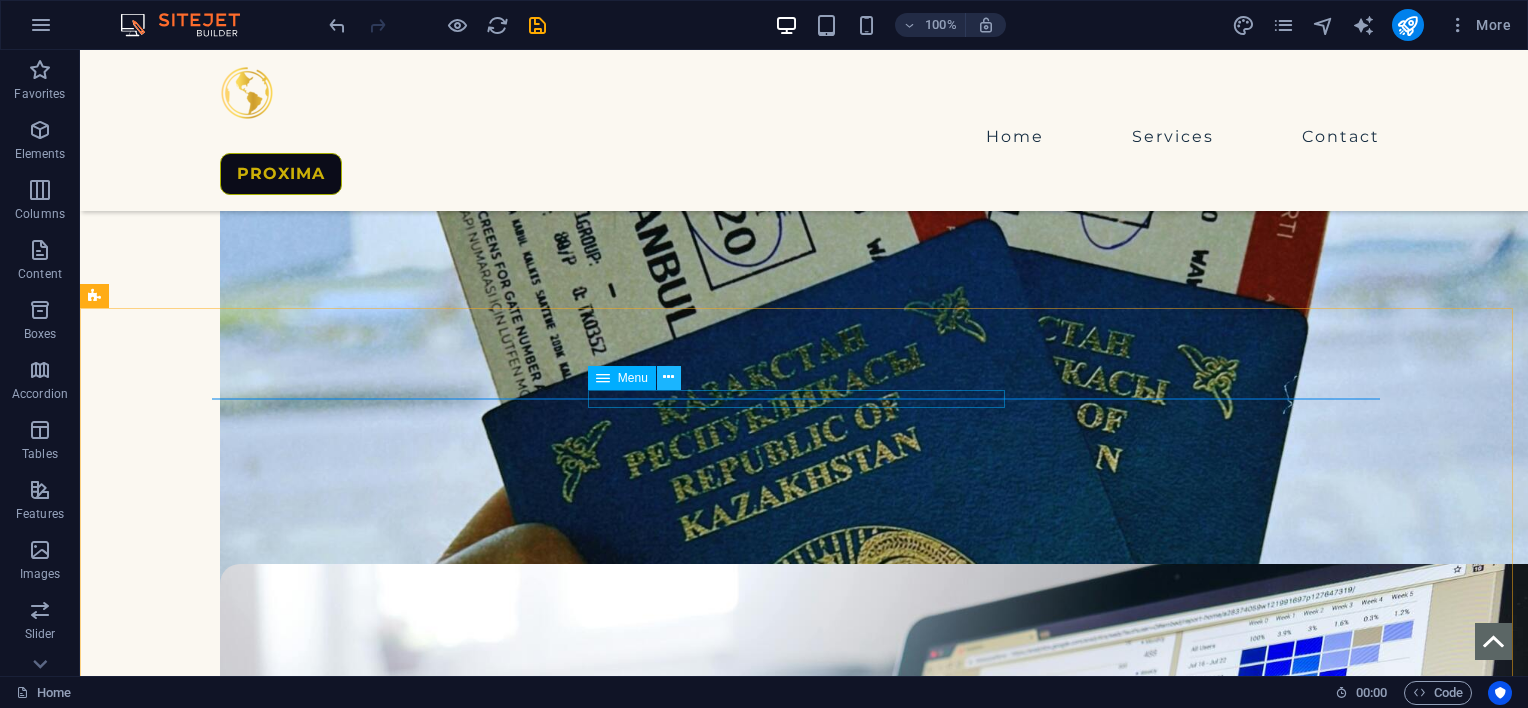 click at bounding box center (668, 377) 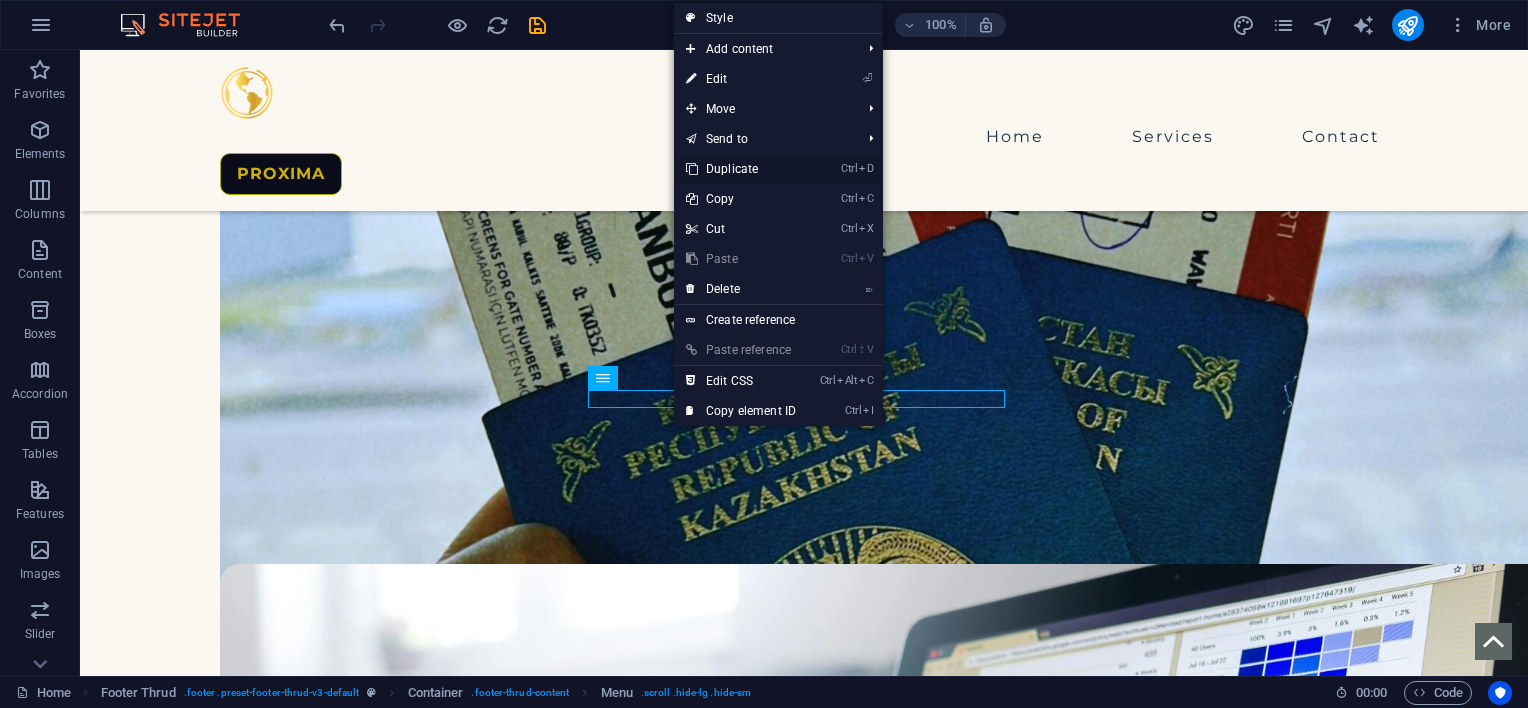 click on "Ctrl D  Duplicate" at bounding box center (741, 169) 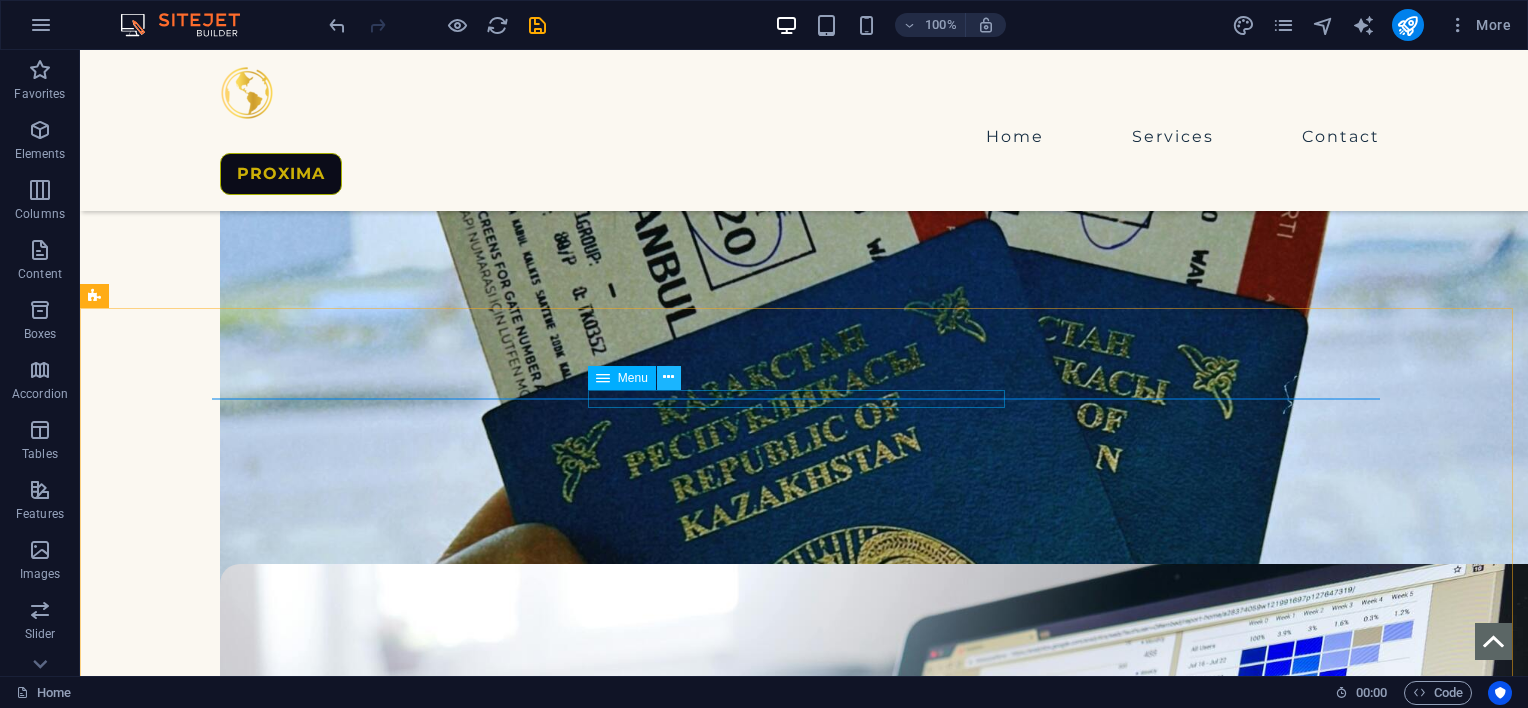 click at bounding box center (668, 377) 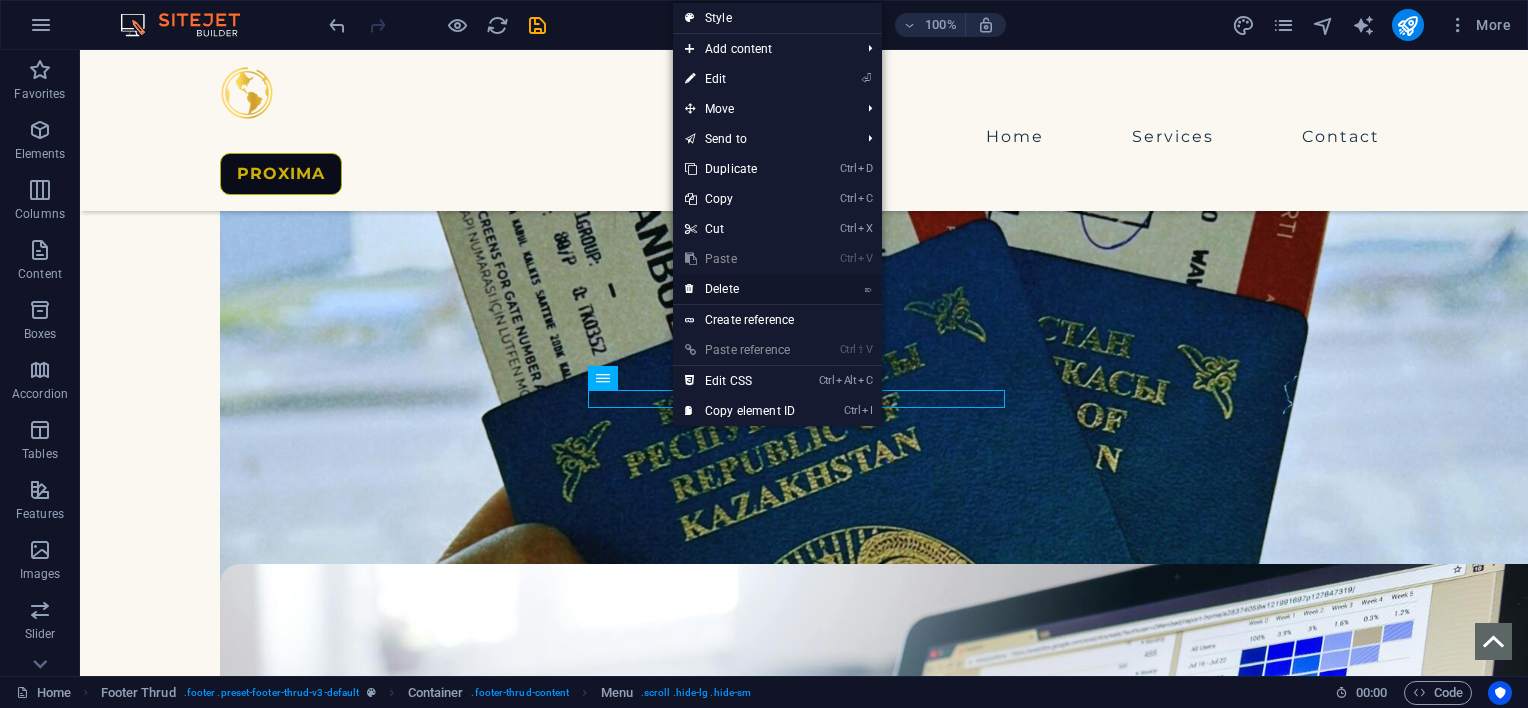 click on "⌦  Delete" at bounding box center [740, 289] 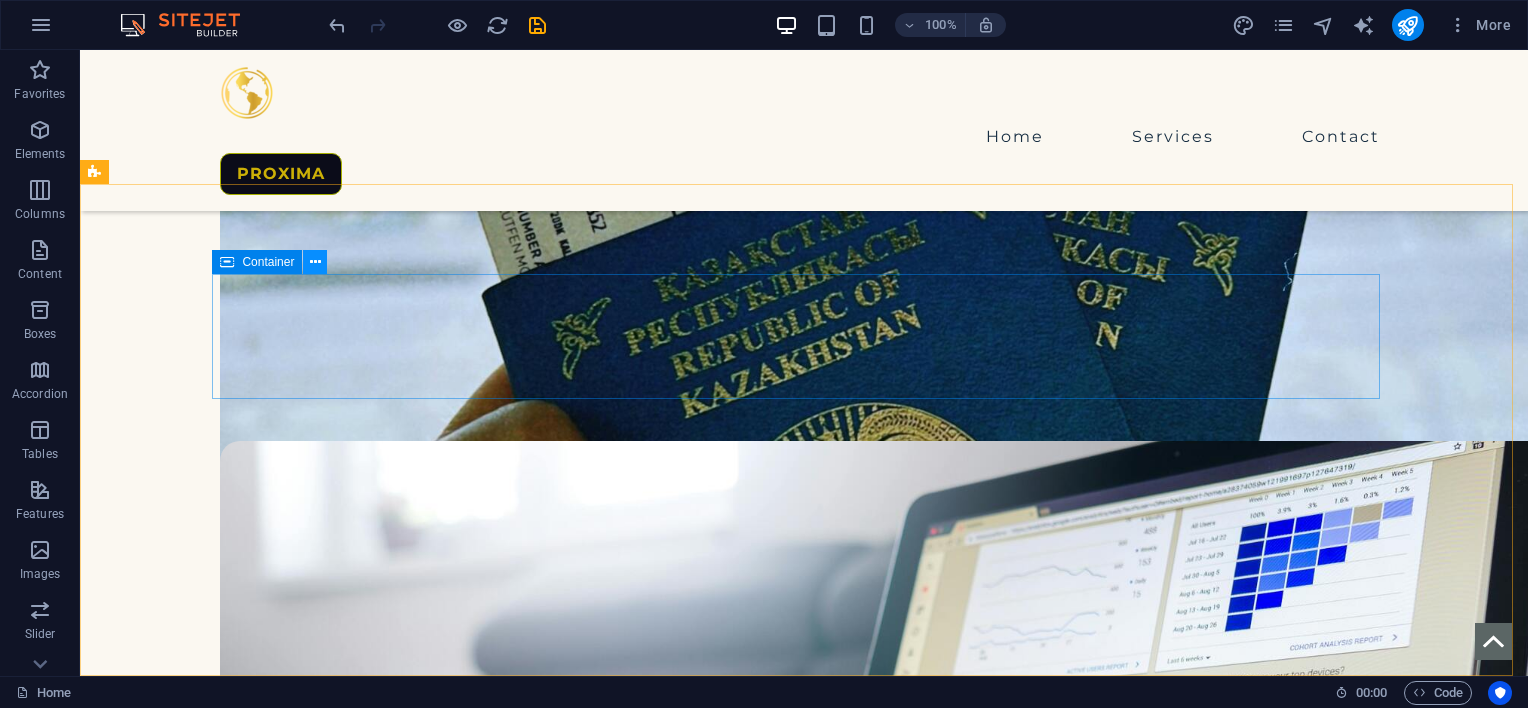 click at bounding box center [315, 262] 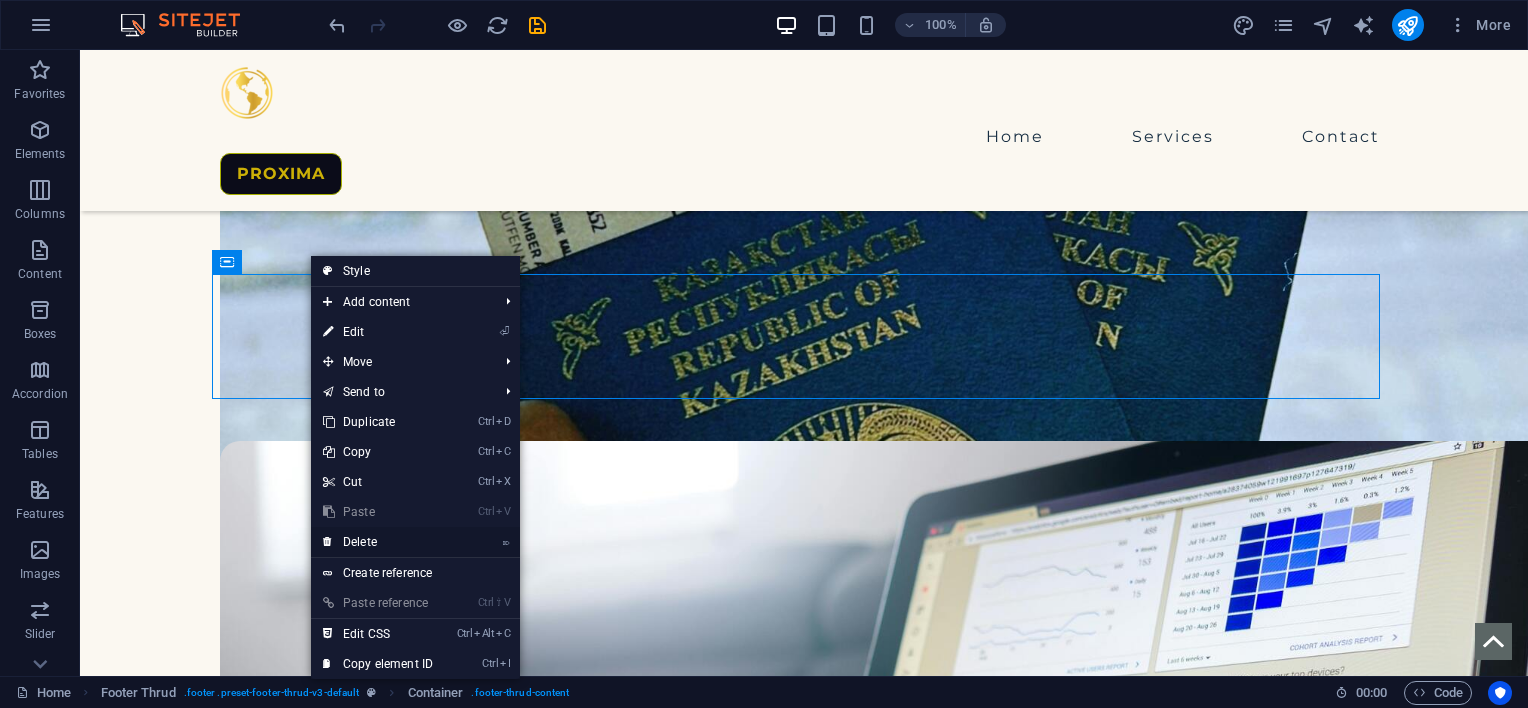 click on "⌦  Delete" at bounding box center (378, 542) 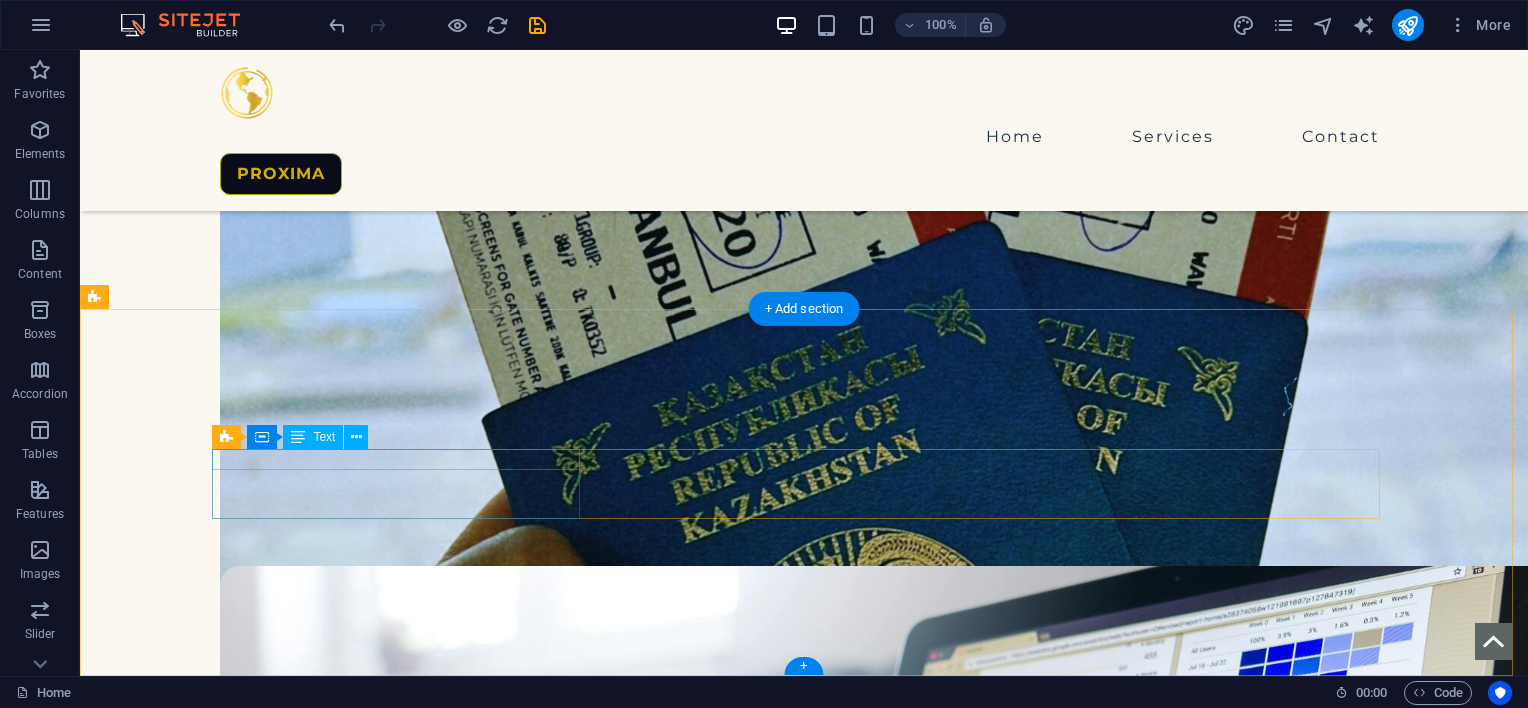 click on "LE HAIR" at bounding box center (404, 4168) 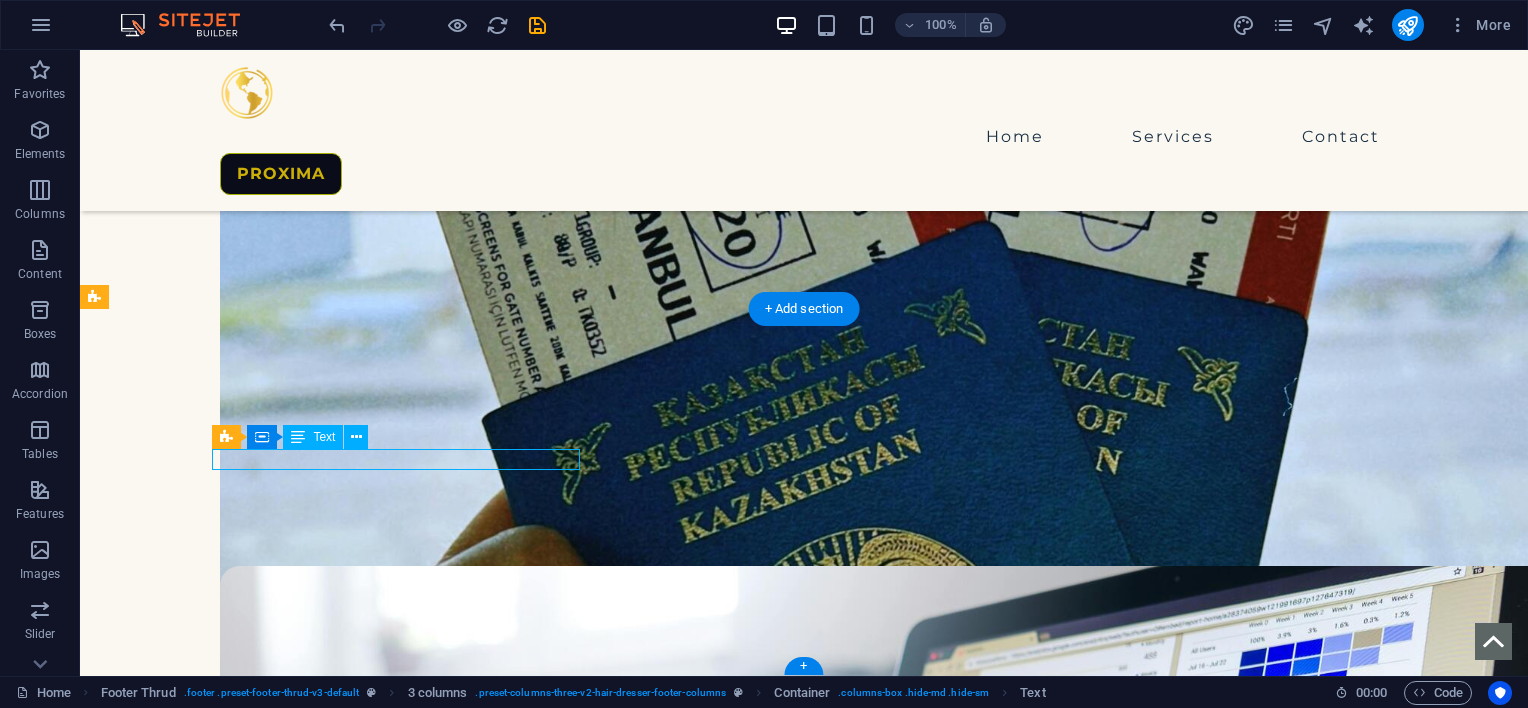 click on "LE HAIR" at bounding box center [404, 4168] 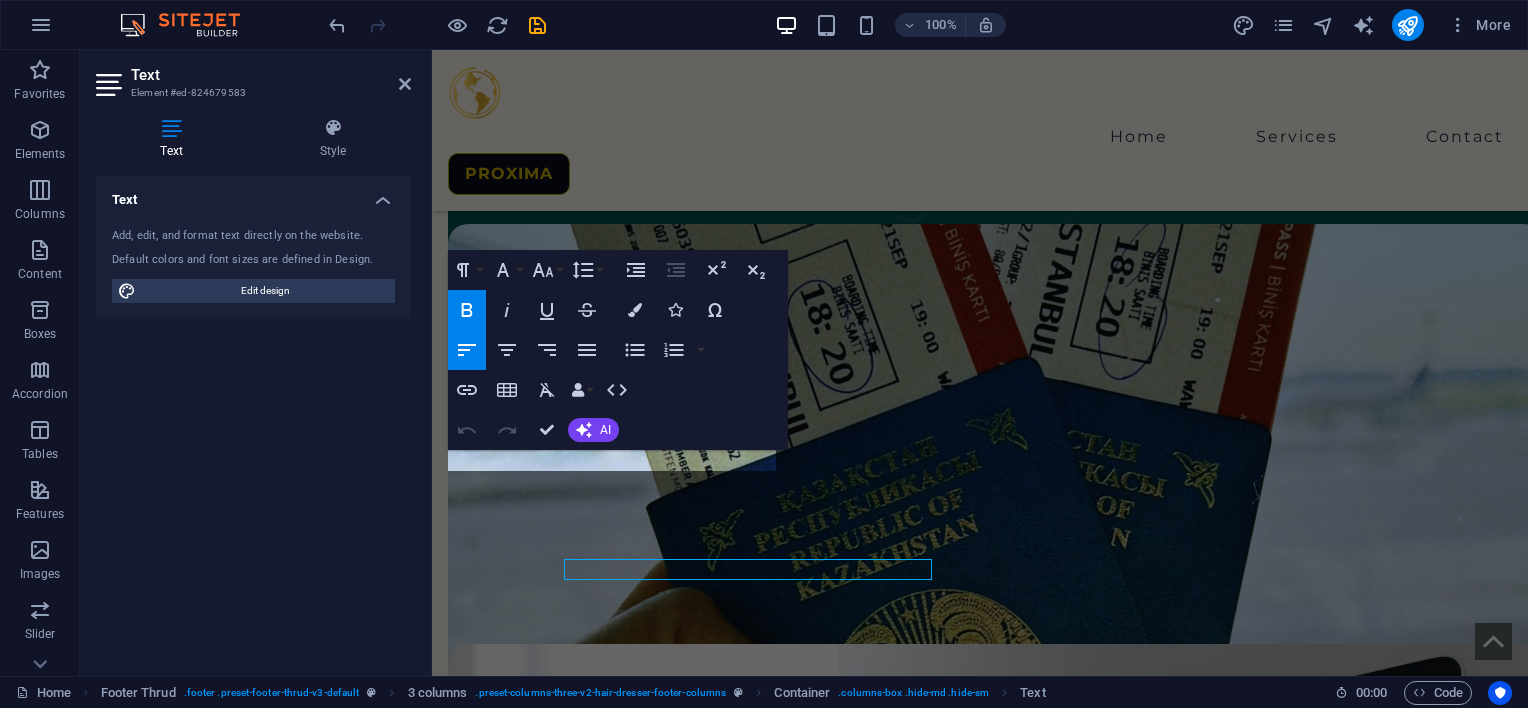 scroll, scrollTop: 2239, scrollLeft: 0, axis: vertical 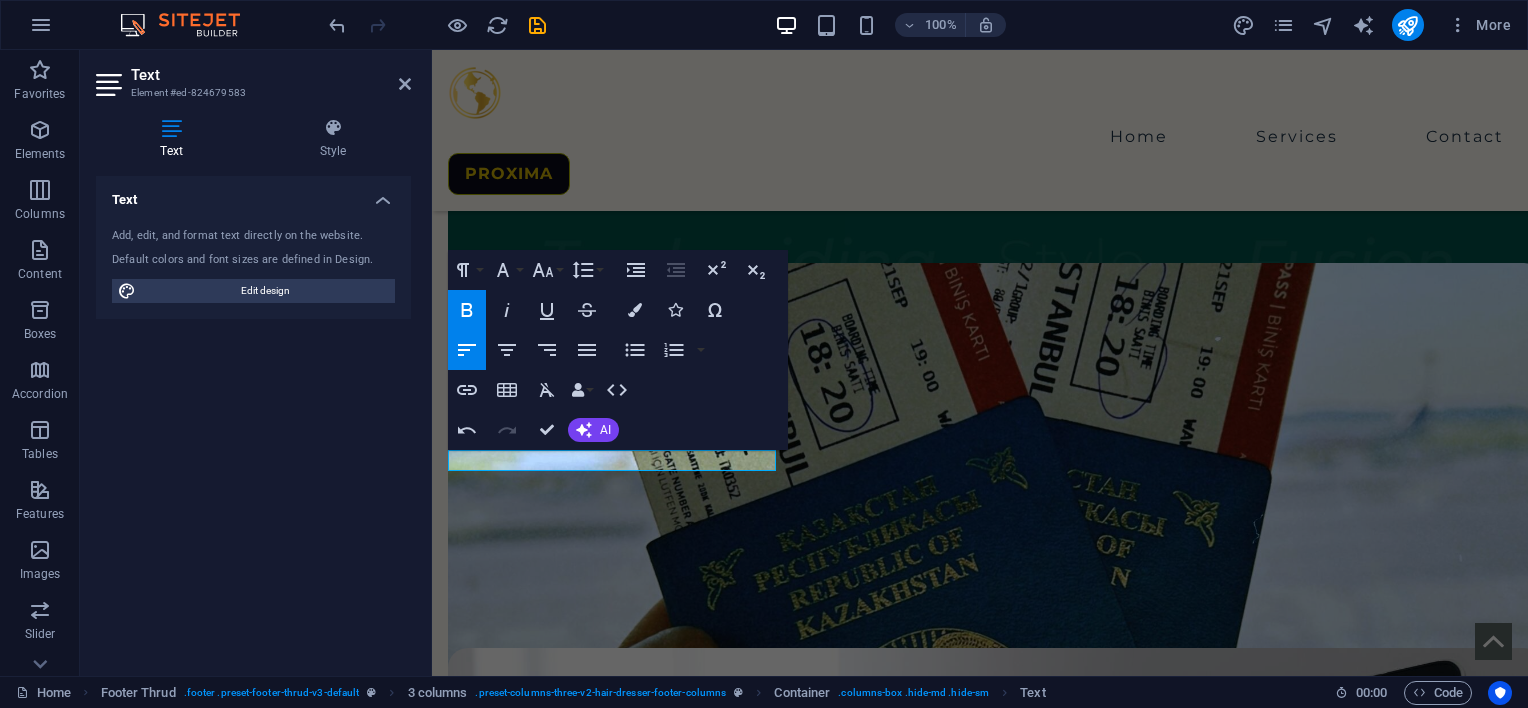 type 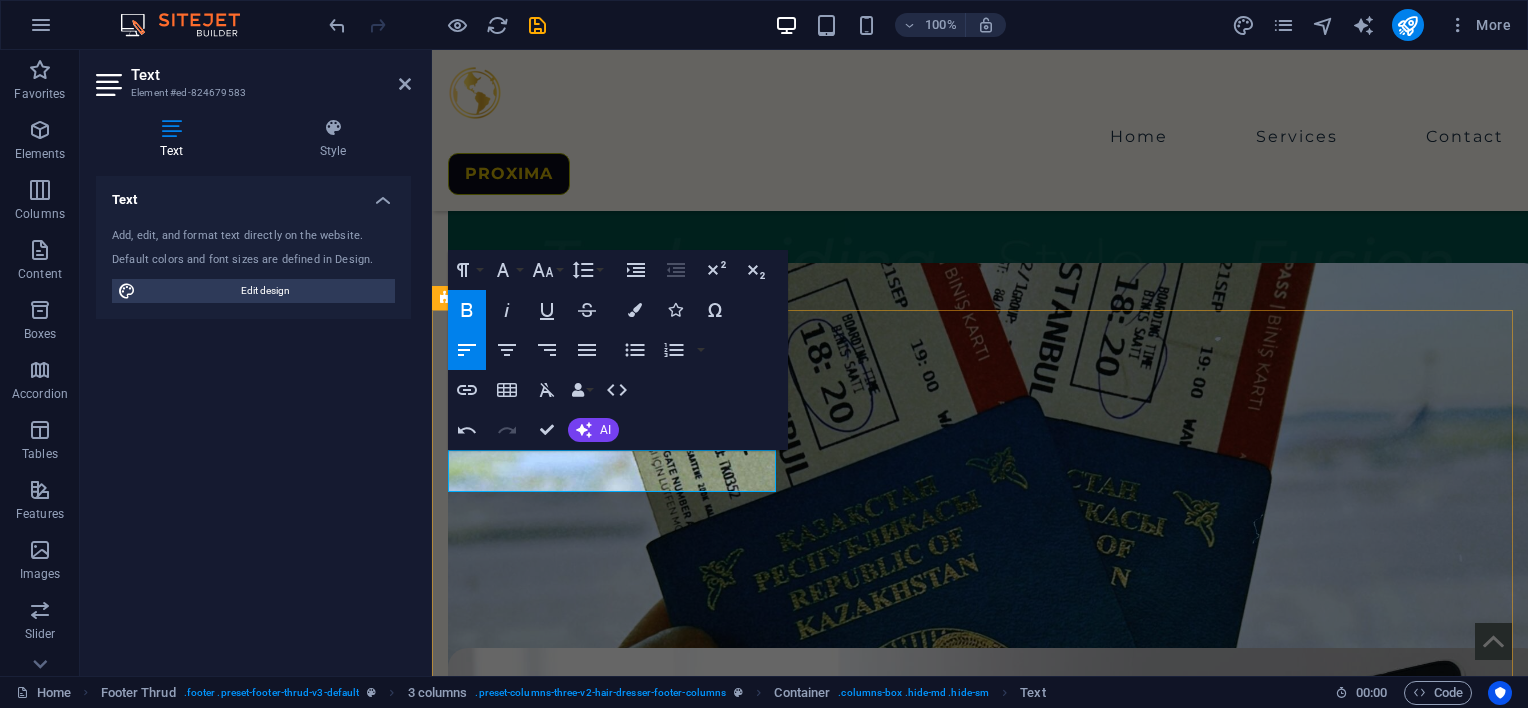 click on "PROXIMA LLC ​ We are creative hairdressers that take care of your hair. MANHATTAN [NUMBER] [STREET] [CITY], [STATE], [POSTAL_CODE] [CITY] [NUMBER] [STREET] [NEIGHBORHOOD], [POSTAL_CODE]
All rights reserved. Copyright © [YEAR] Le Hair Legal Notice | Privacy" at bounding box center (980, 4138) 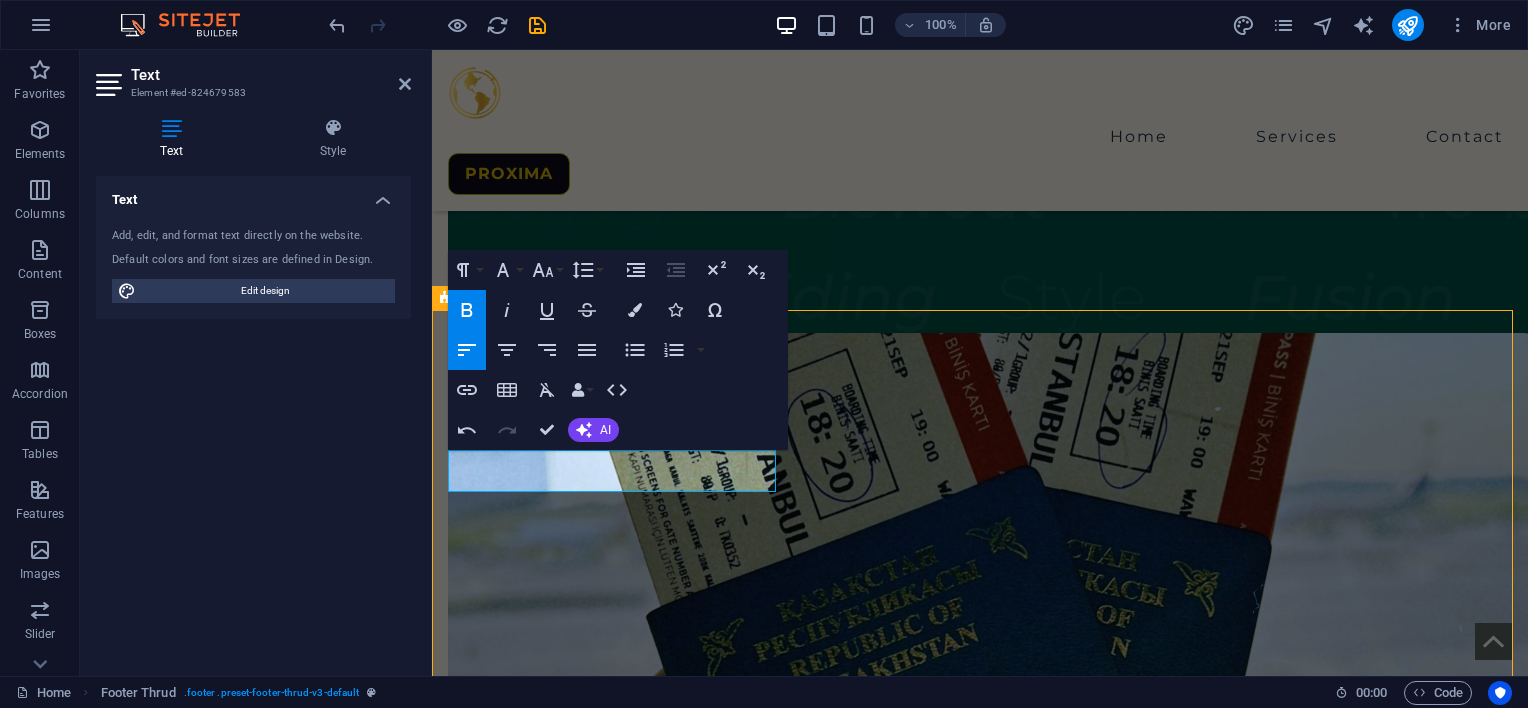 scroll, scrollTop: 2348, scrollLeft: 0, axis: vertical 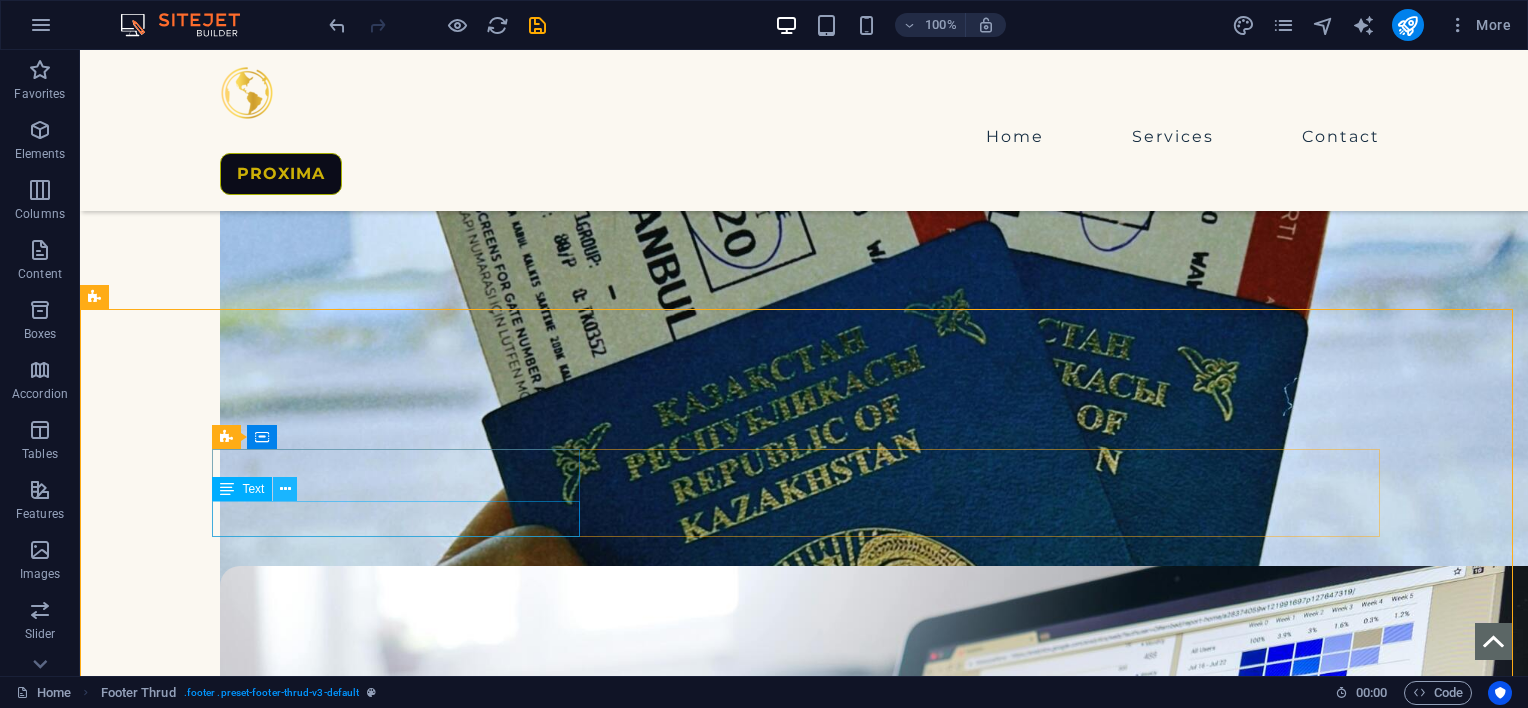 click at bounding box center (285, 489) 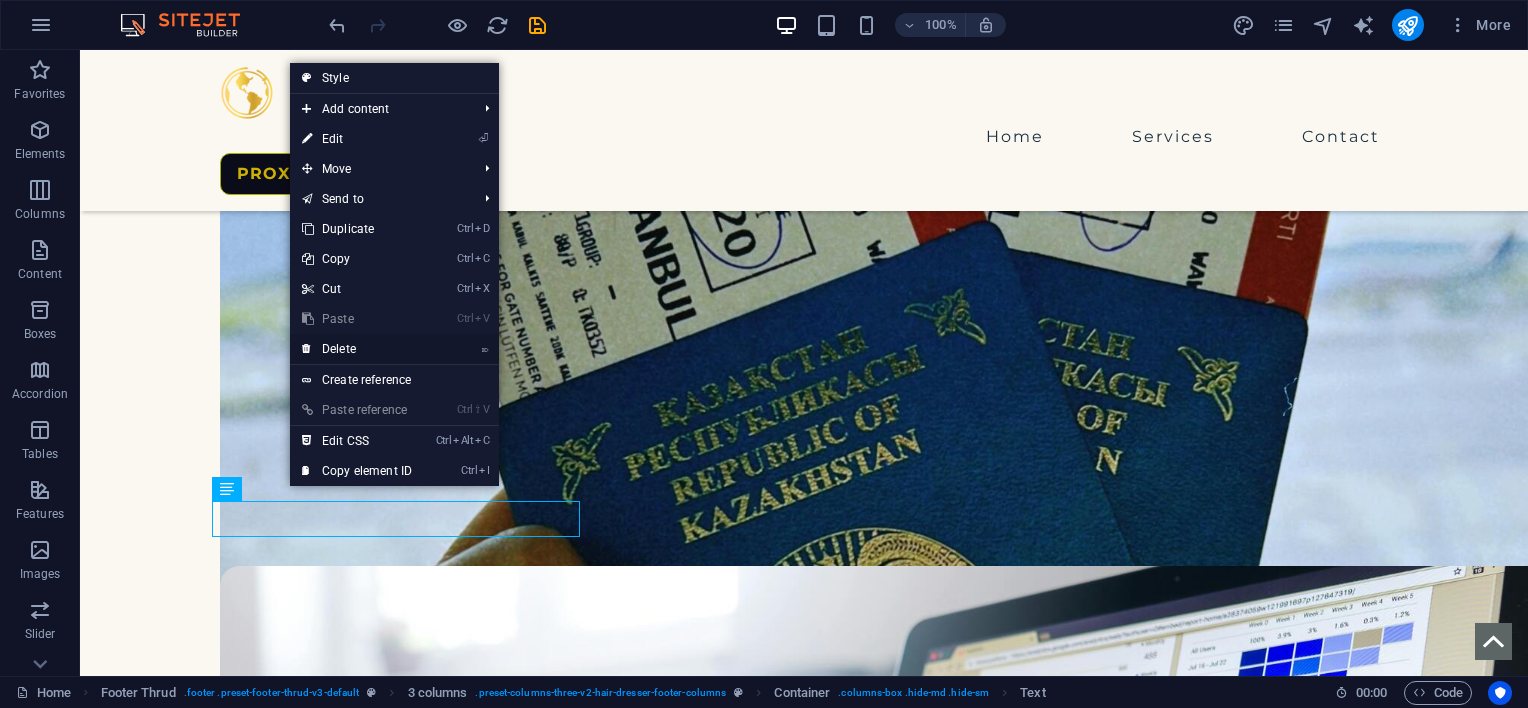 click on "⌦  Delete" at bounding box center (357, 349) 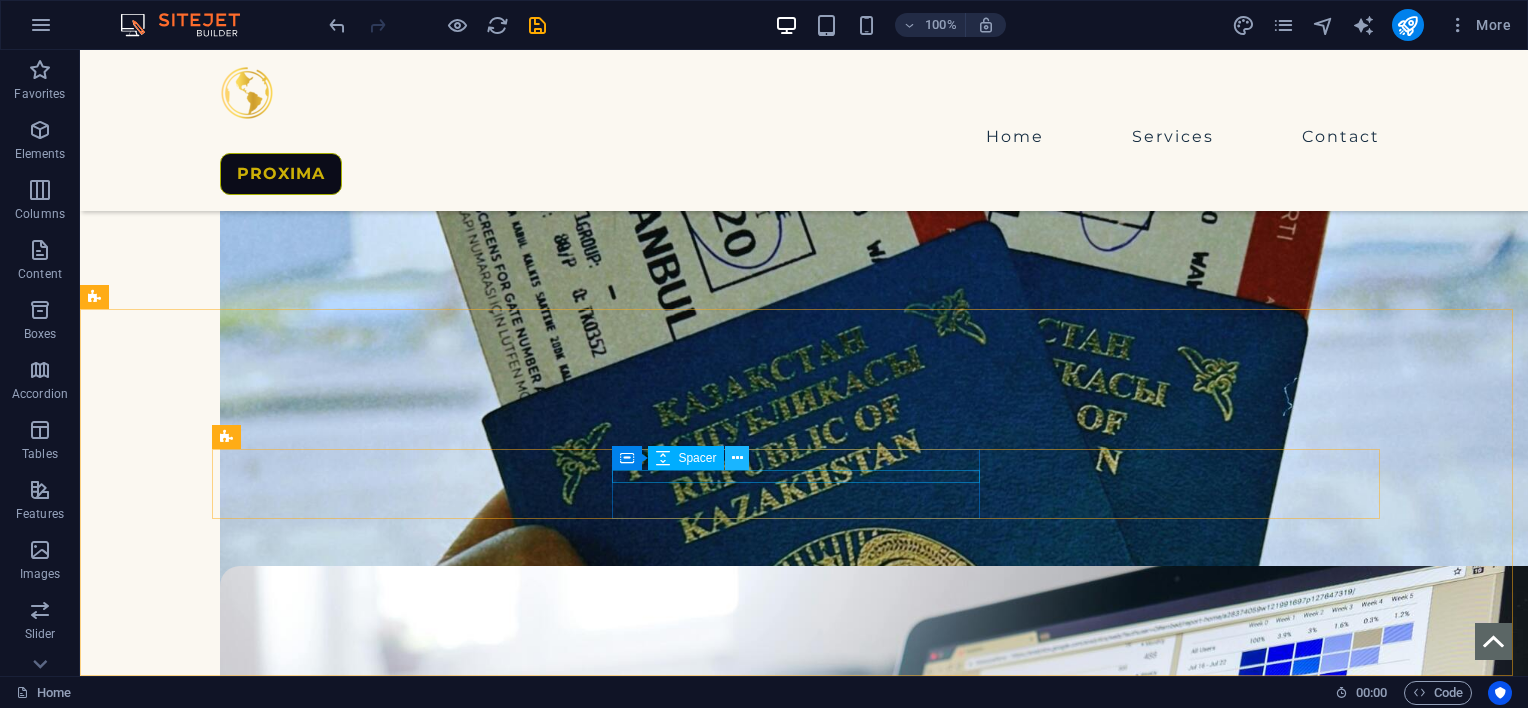click at bounding box center [737, 458] 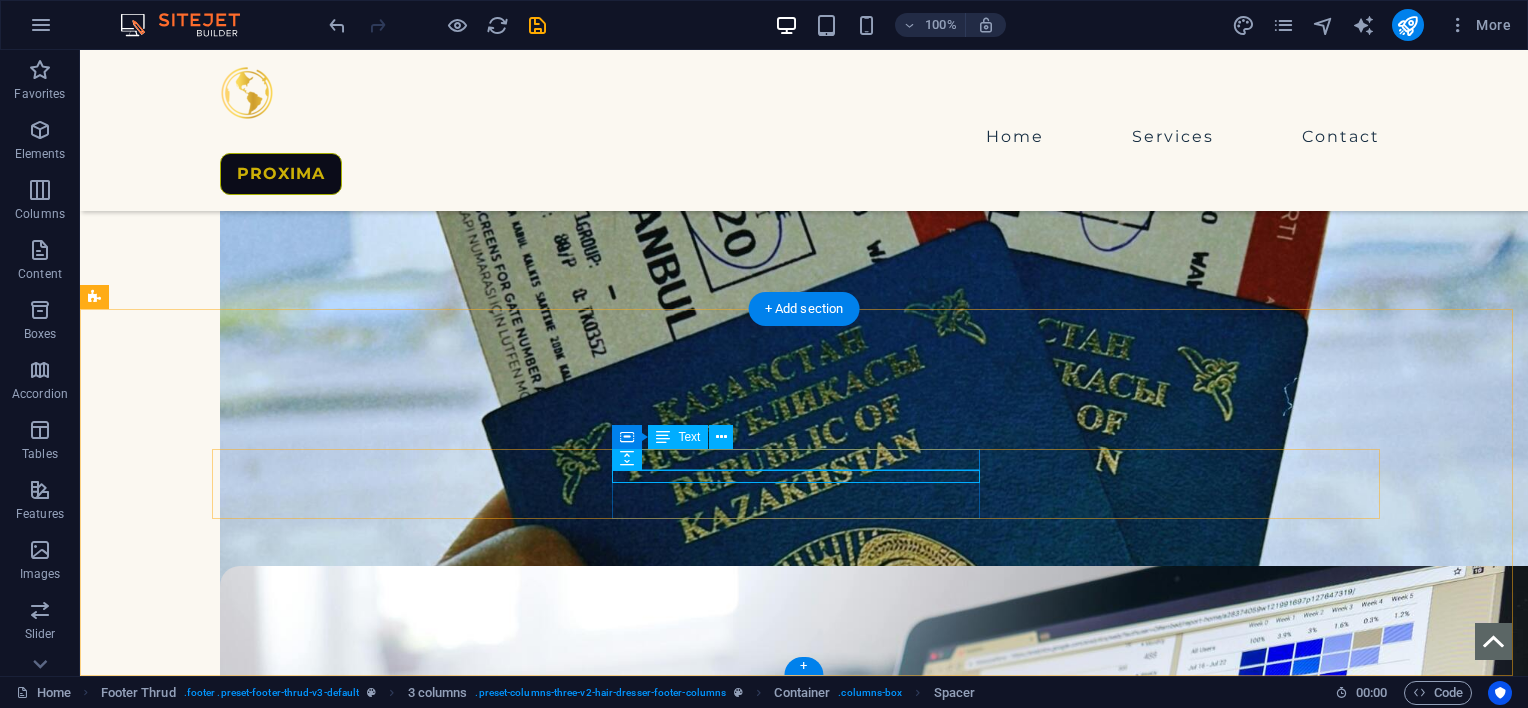 click on "[CITY]" at bounding box center [404, 4236] 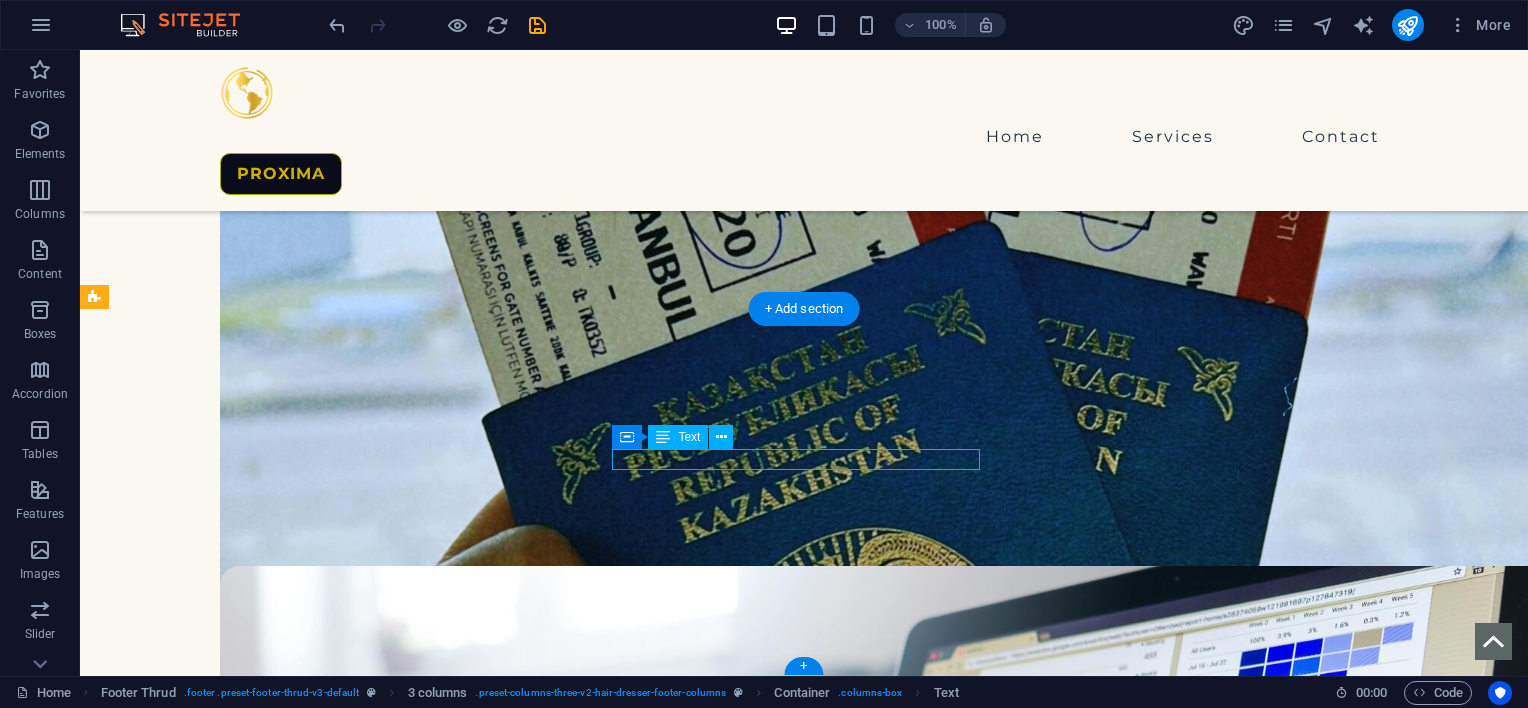 click on "[CITY]" at bounding box center (404, 4236) 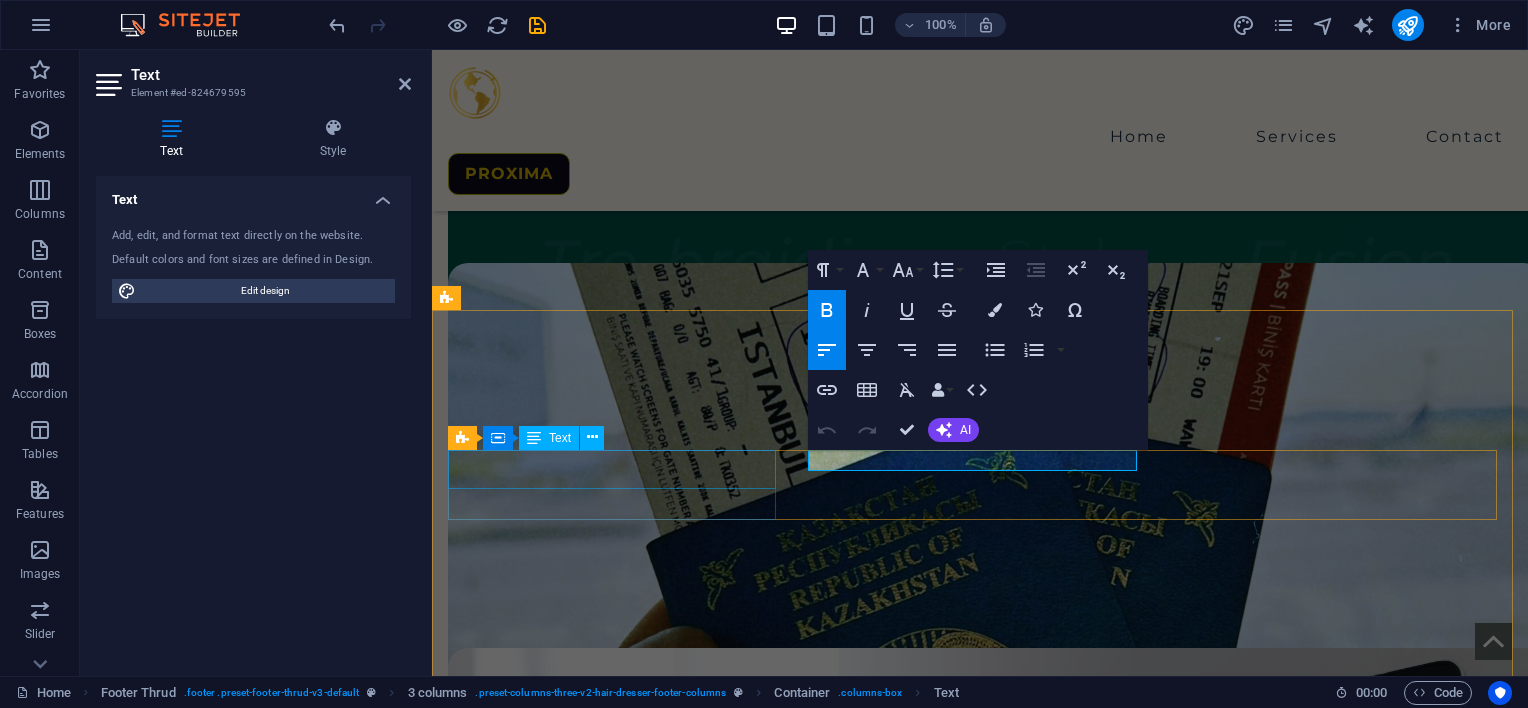type 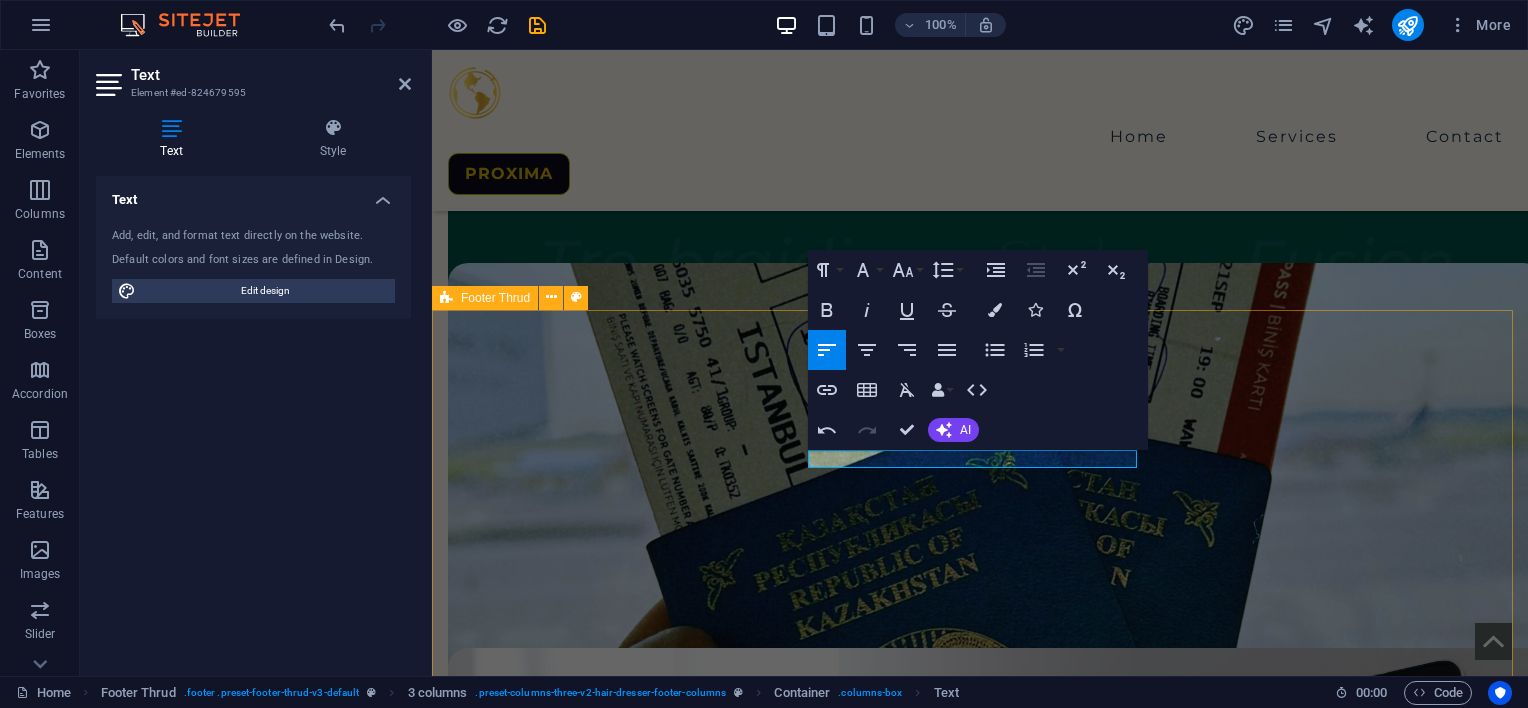 click on "PROXIMA LLC info@[EMAIL] [NUMBER] [STREET] [CITY], [STATE], [POSTAL_CODE] [CITY] [NUMBER] [STREET] [NEIGHBORHOOD], [POSTAL_CODE]
All rights reserved. Copyright © [YEAR] Le Hair Legal Notice | Privacy" at bounding box center [980, 4117] 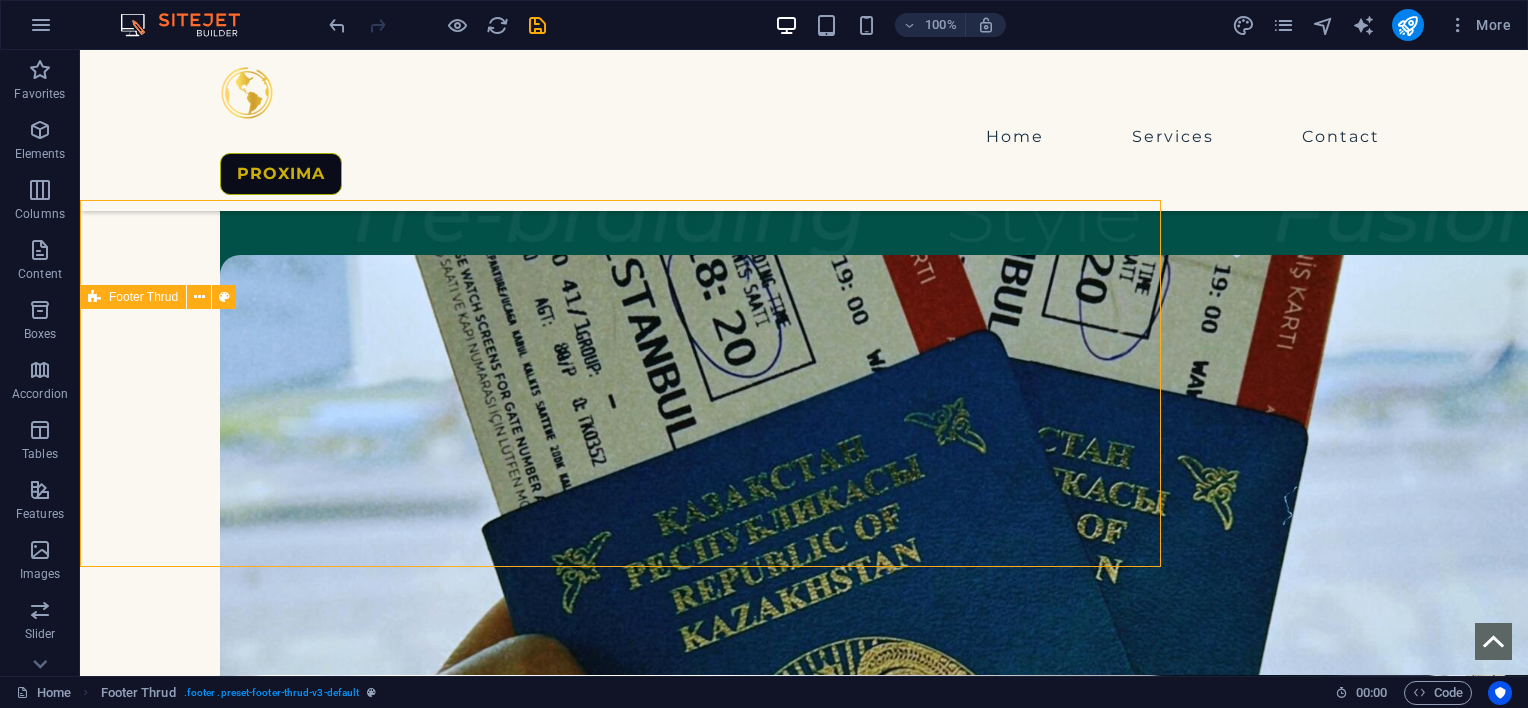 scroll, scrollTop: 2348, scrollLeft: 0, axis: vertical 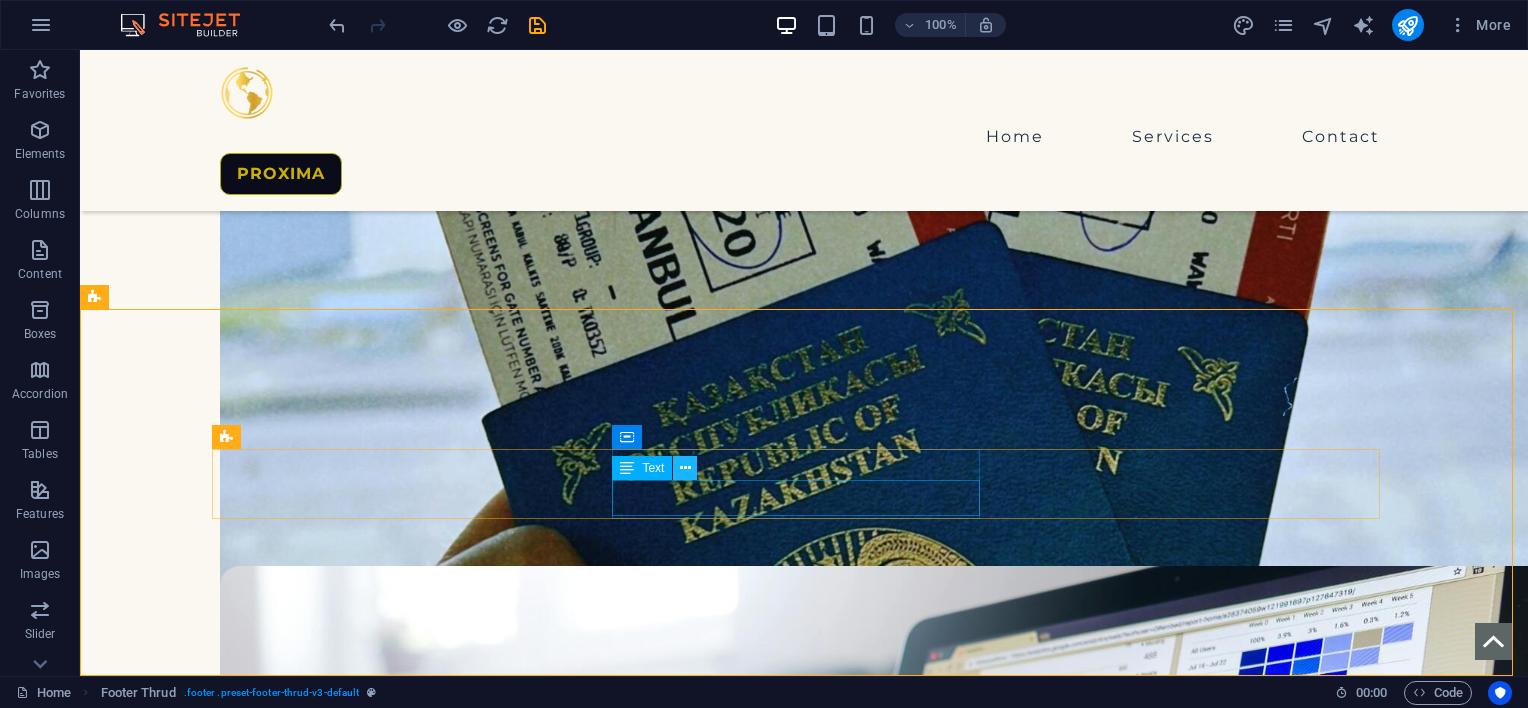 click at bounding box center (685, 468) 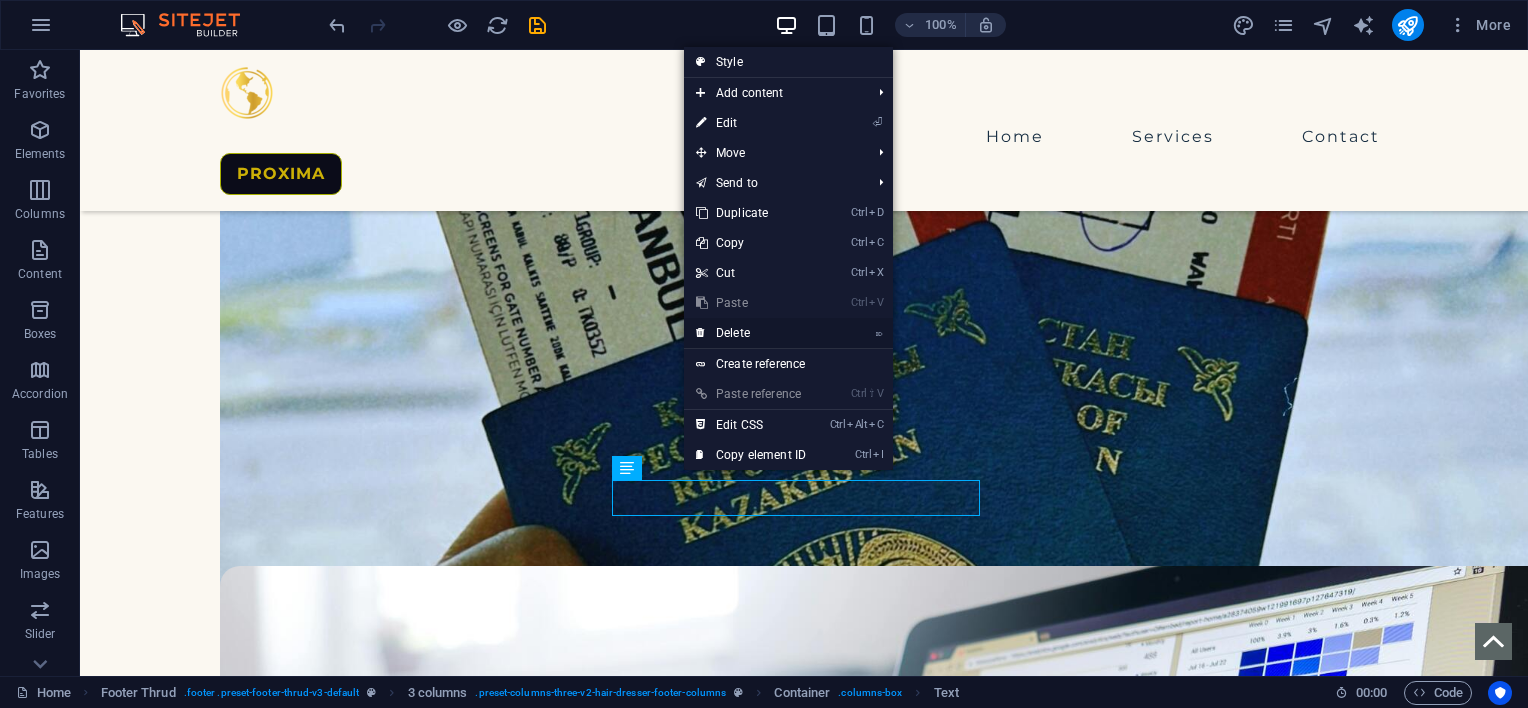 click on "⌦  Delete" at bounding box center (751, 333) 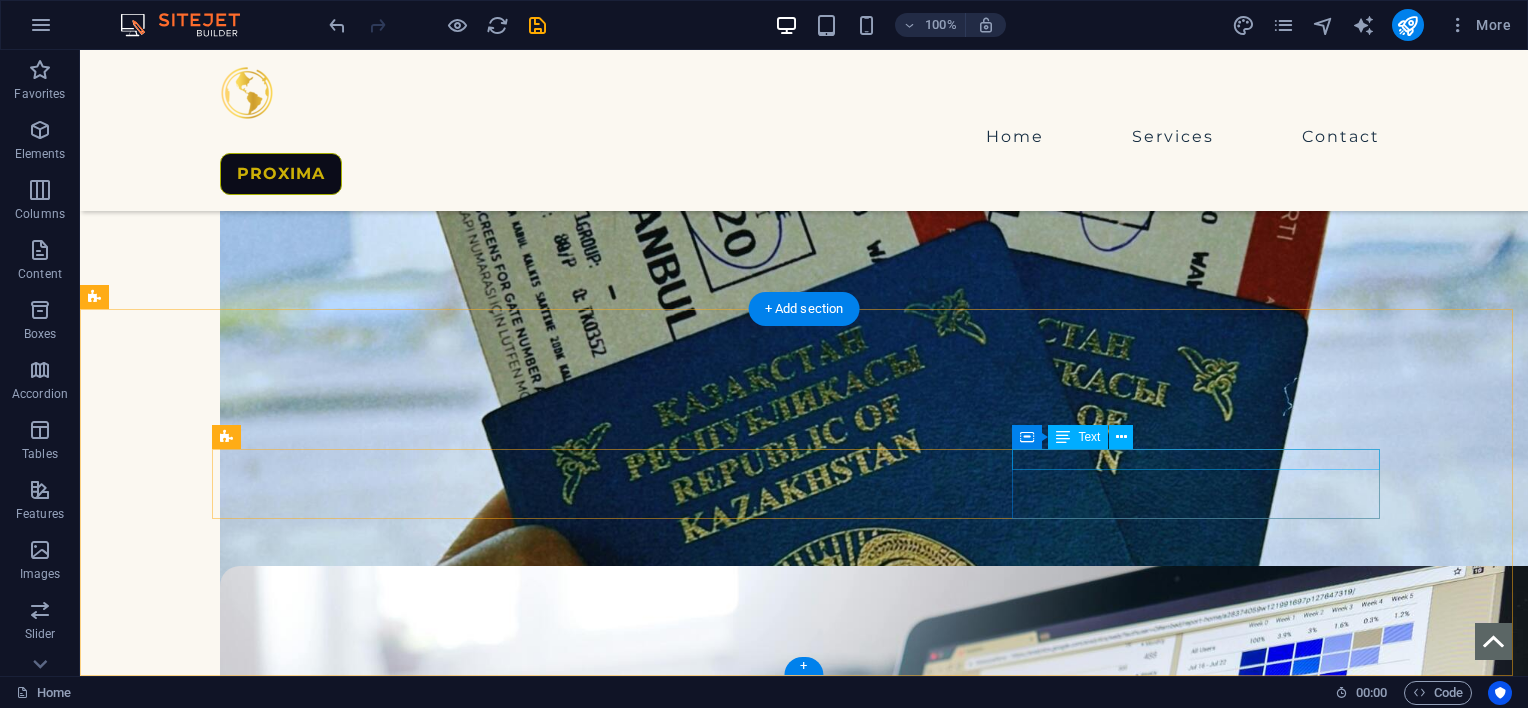 click on "BROOKLYN" at bounding box center (404, 4283) 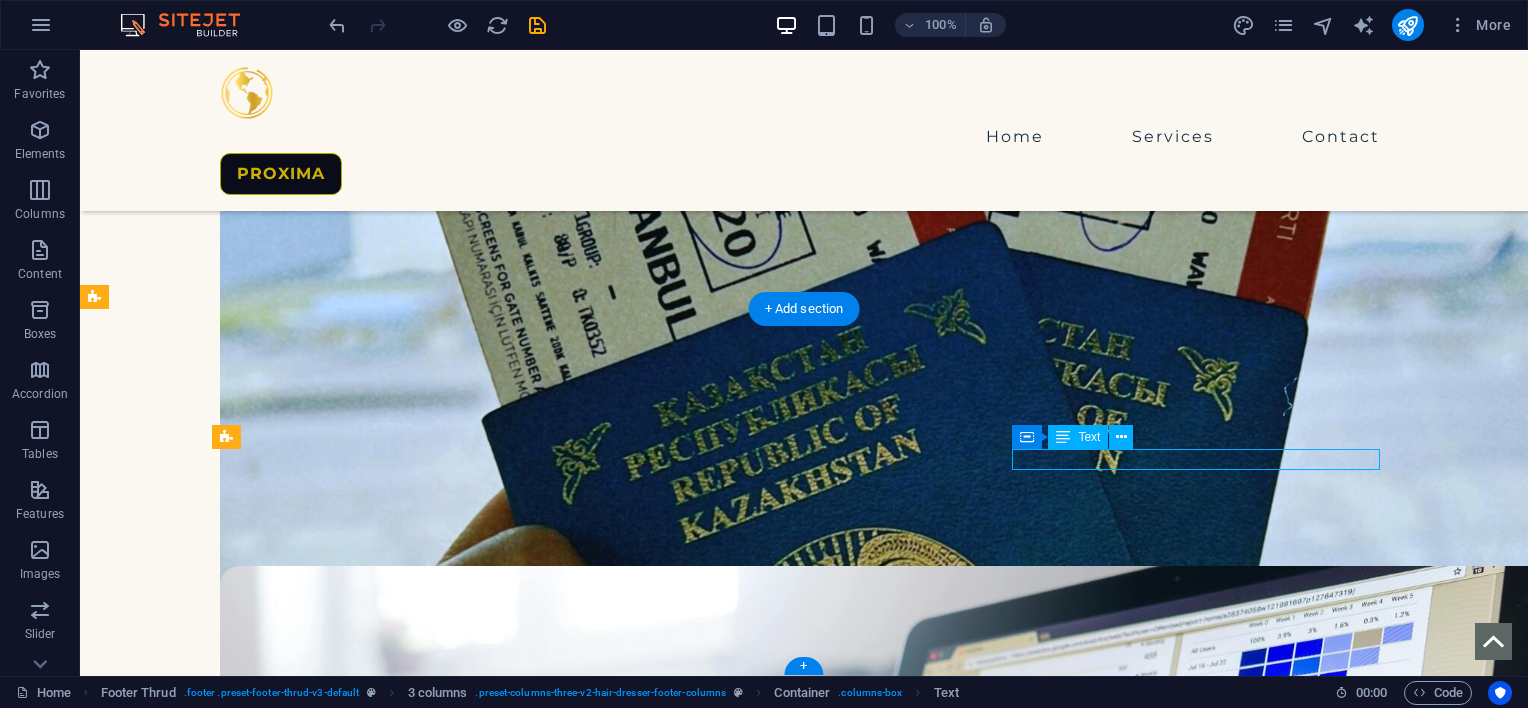 click on "BROOKLYN" at bounding box center [404, 4283] 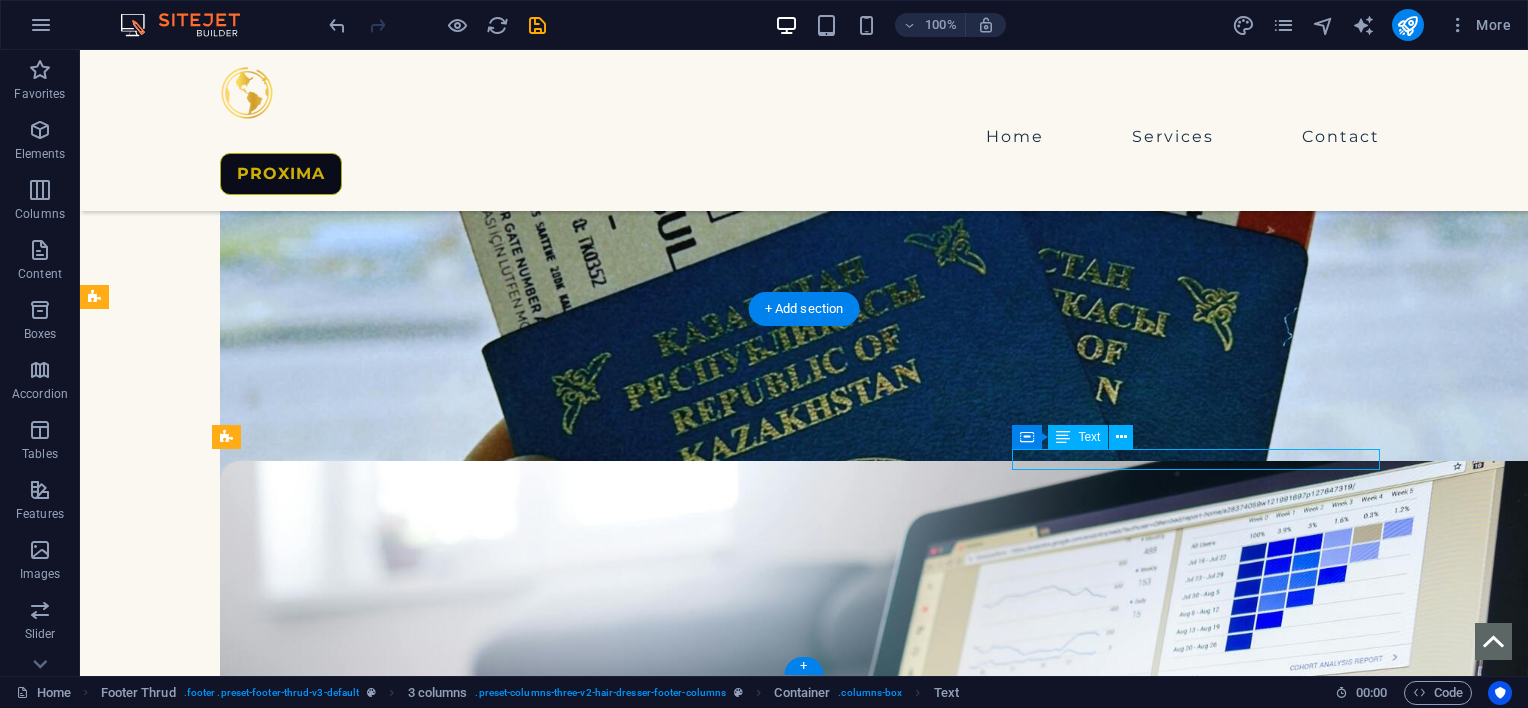 scroll, scrollTop: 2239, scrollLeft: 0, axis: vertical 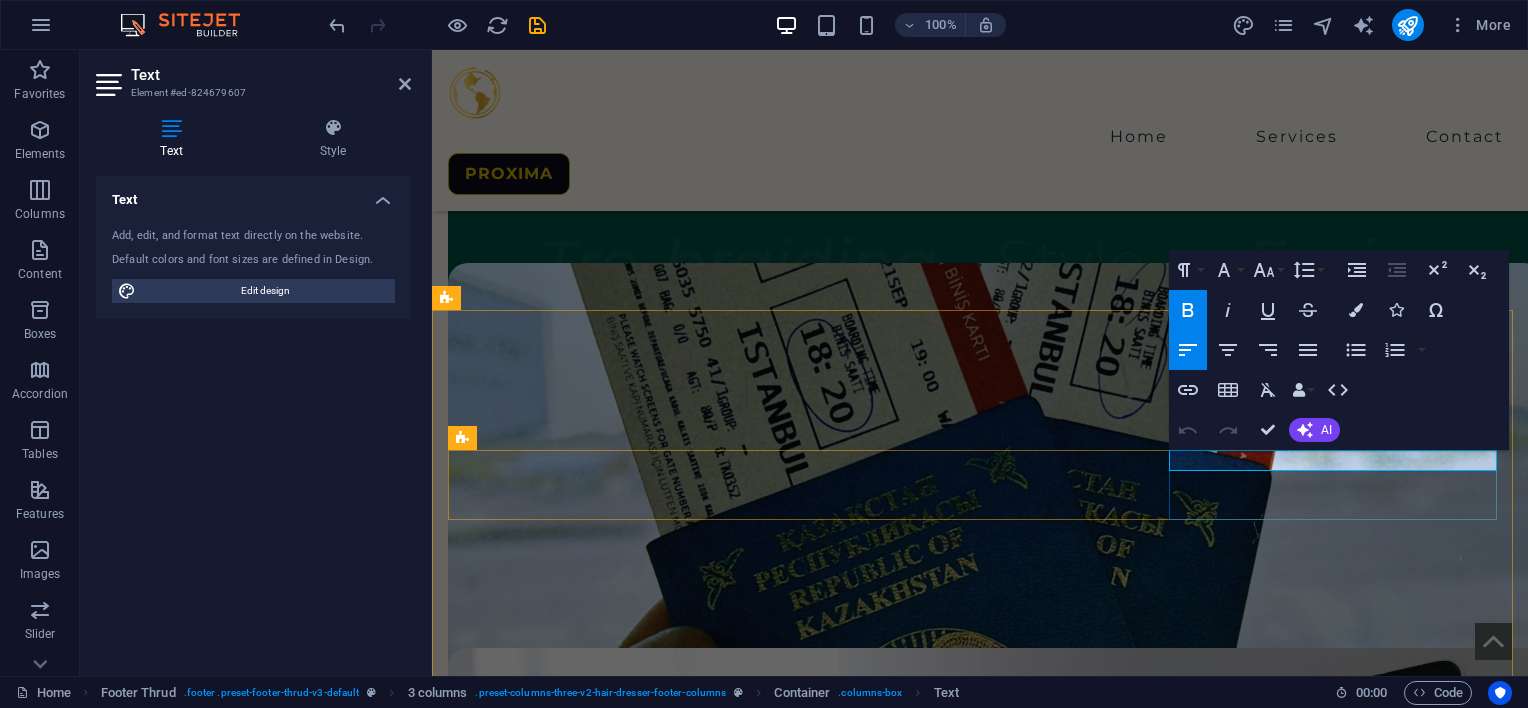 click on "BROOKLYN" at bounding box center (489, 4123) 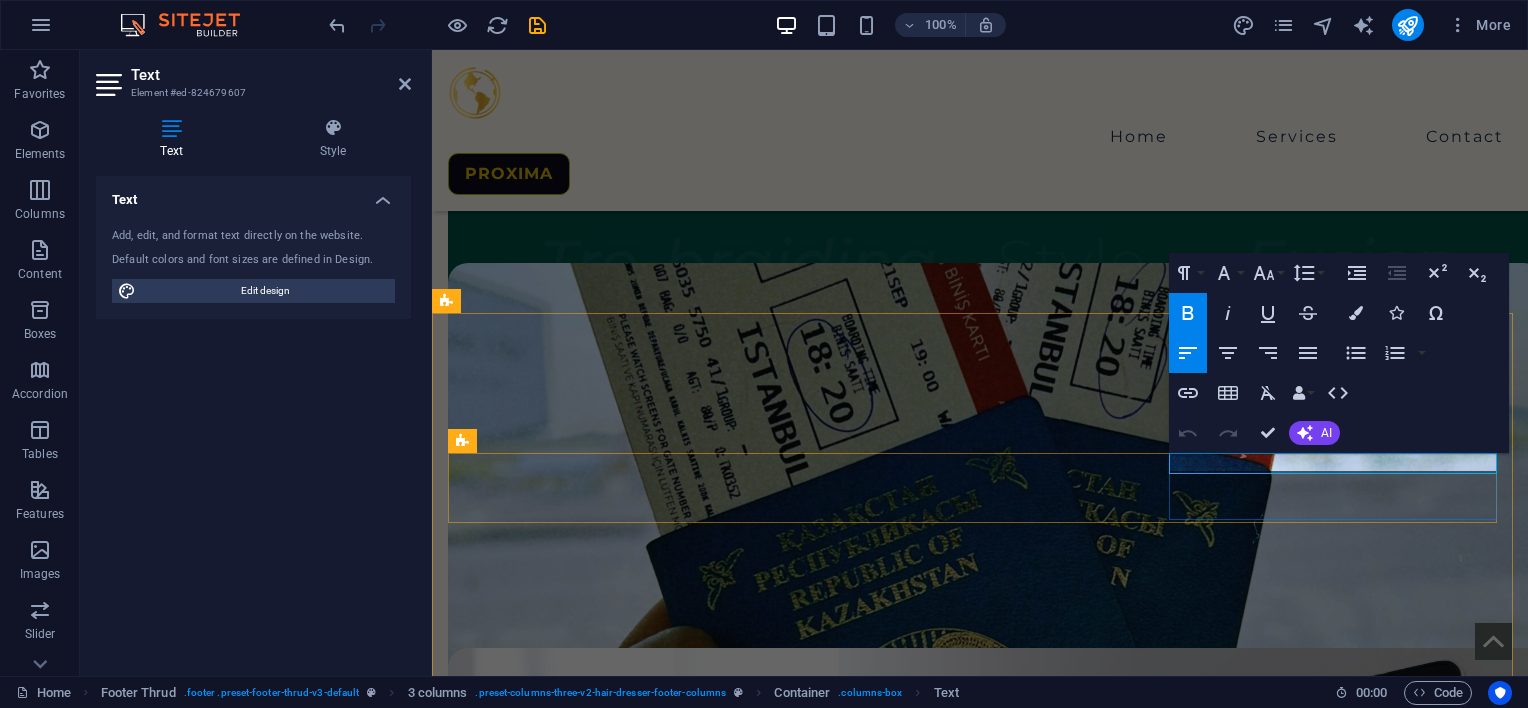 scroll, scrollTop: 2236, scrollLeft: 0, axis: vertical 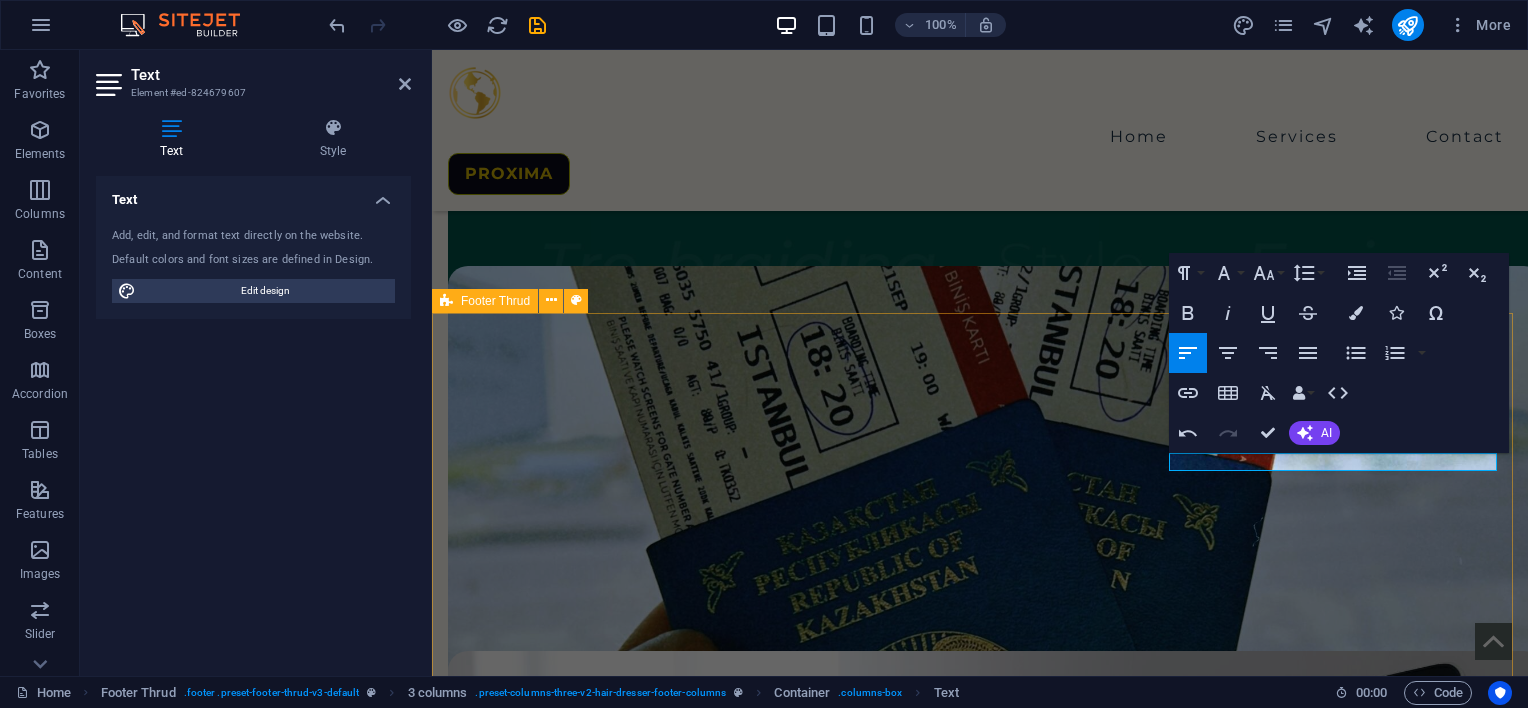 click on "PROXIMA LLC info@example.com &nbsp; [NUMBER] [STREET] [CITY], [STATE] [POSTAL_CODE]
All rights reserved.  Copyright © 2022 Le Hair Legal Notice  |  Privacy" at bounding box center (980, 4100) 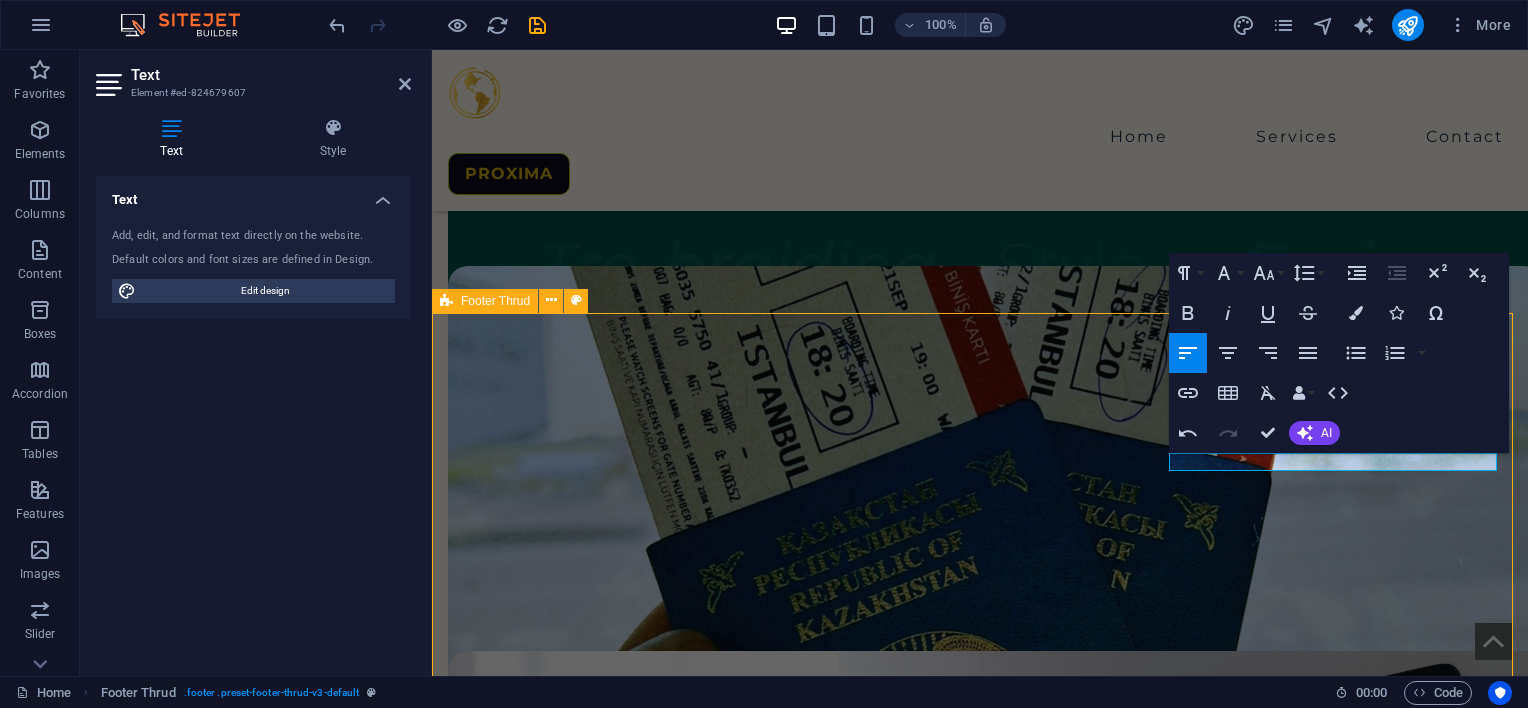 scroll, scrollTop: 2330, scrollLeft: 0, axis: vertical 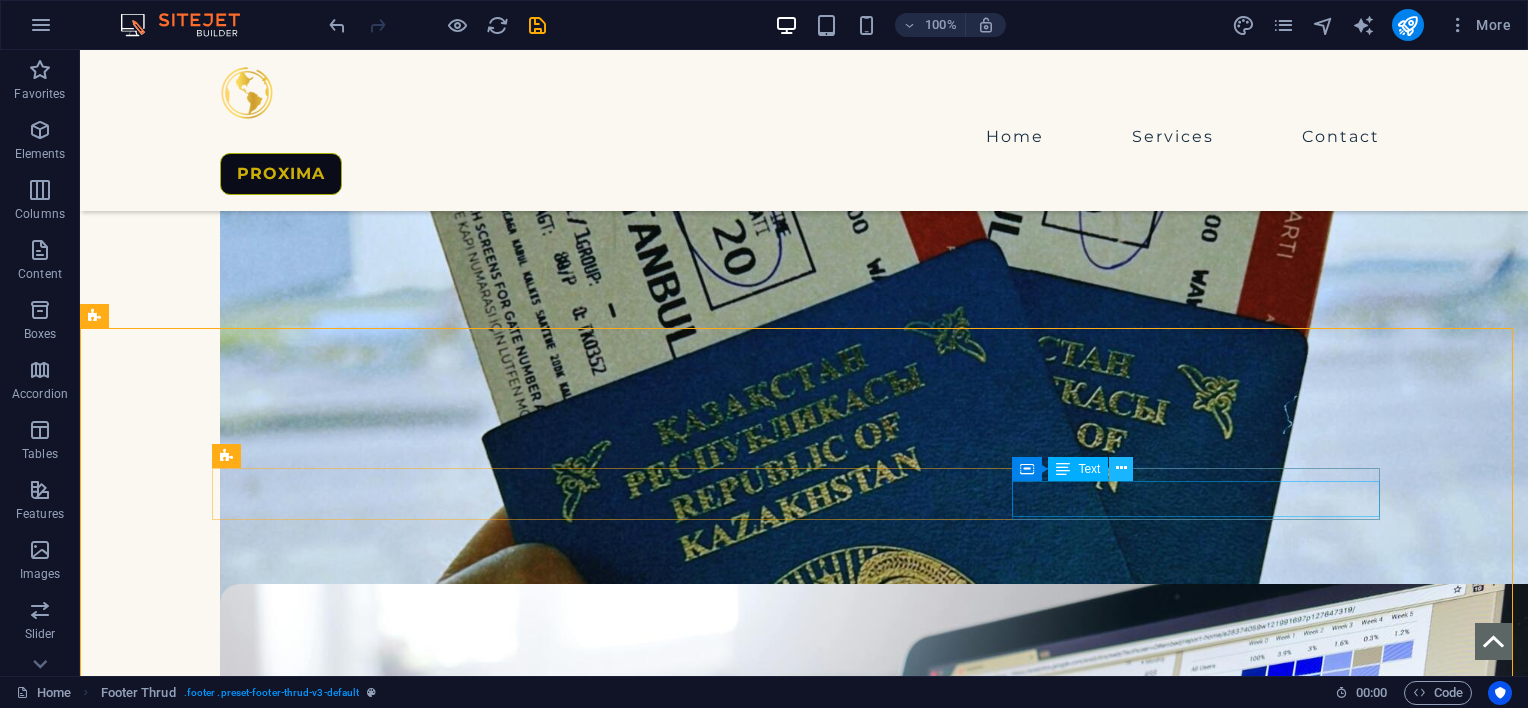 click at bounding box center [1121, 468] 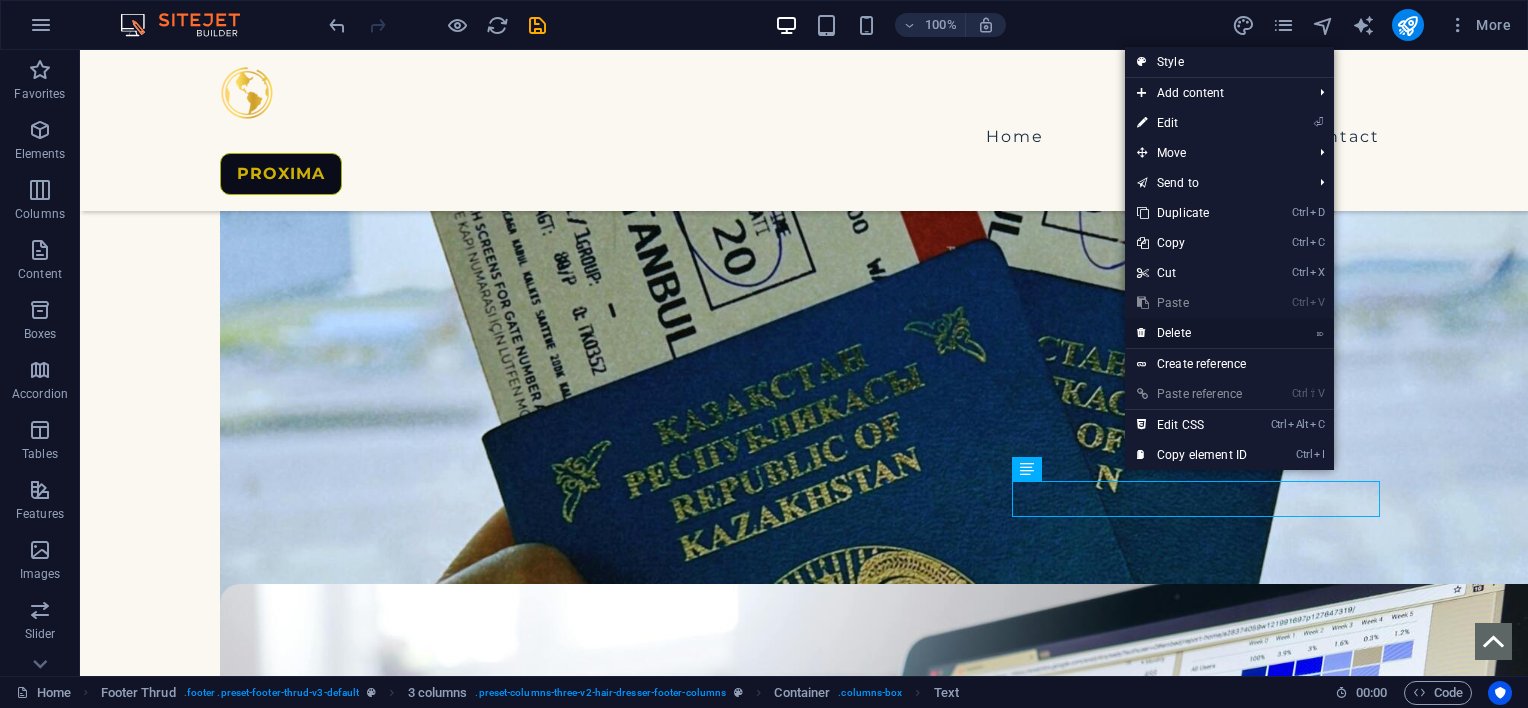 click on "⌦  Delete" at bounding box center [1192, 333] 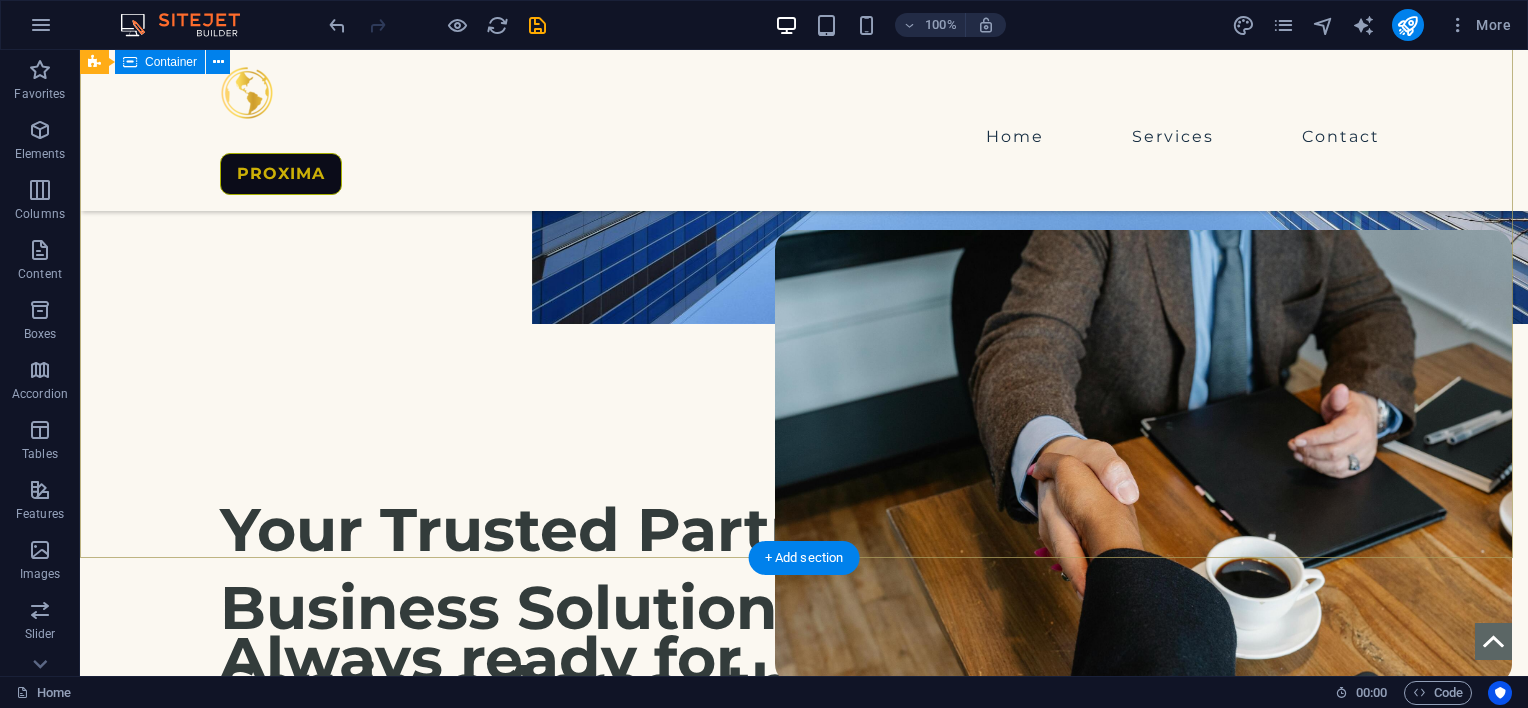 scroll, scrollTop: 0, scrollLeft: 0, axis: both 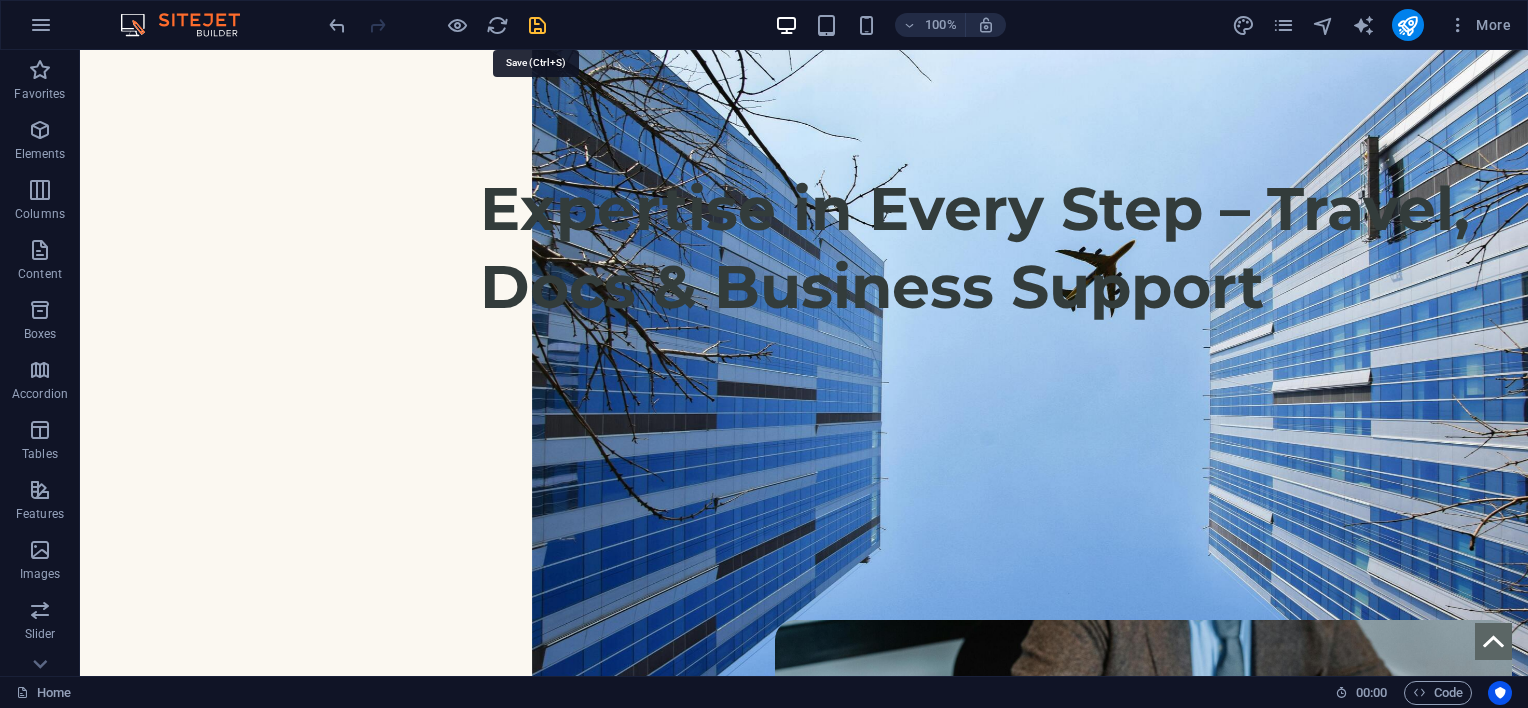 click at bounding box center (537, 25) 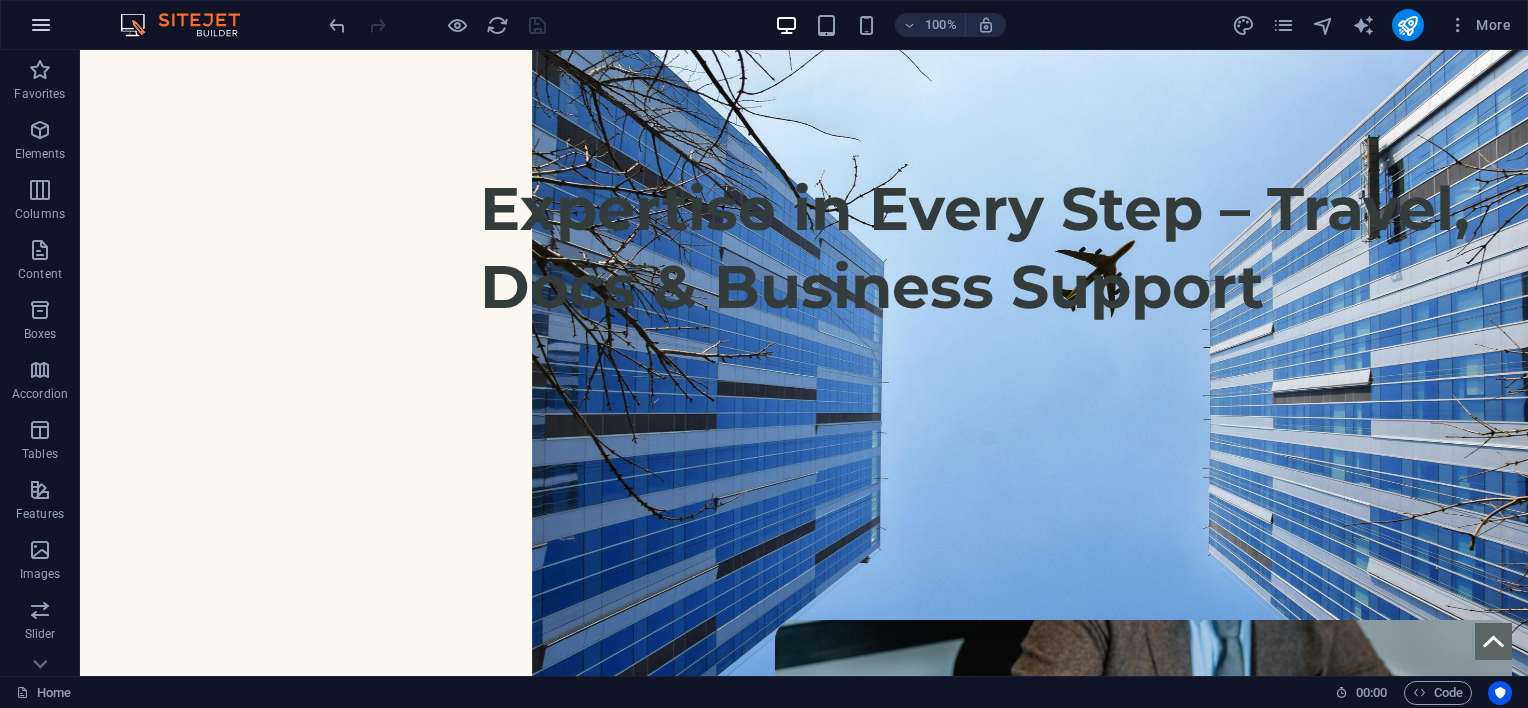 click at bounding box center (41, 25) 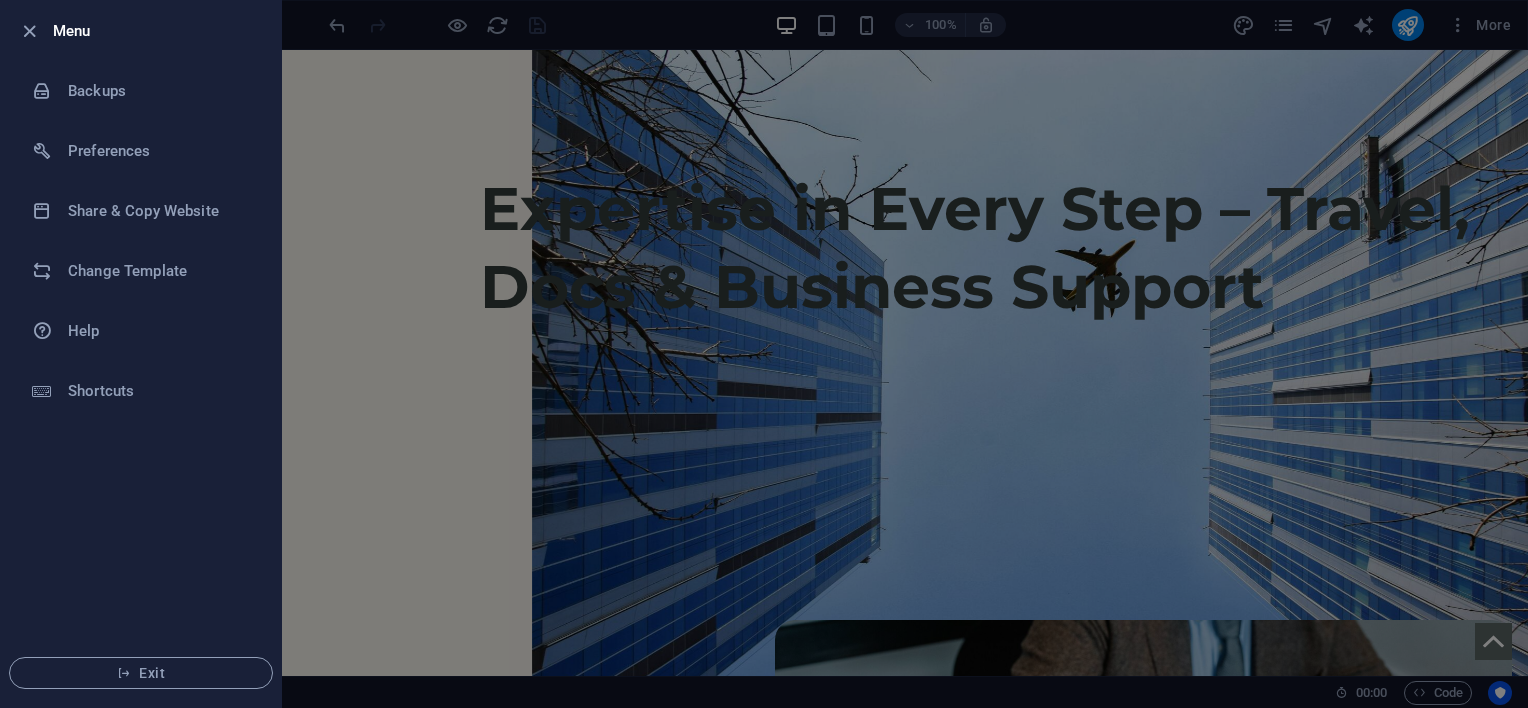click at bounding box center [764, 354] 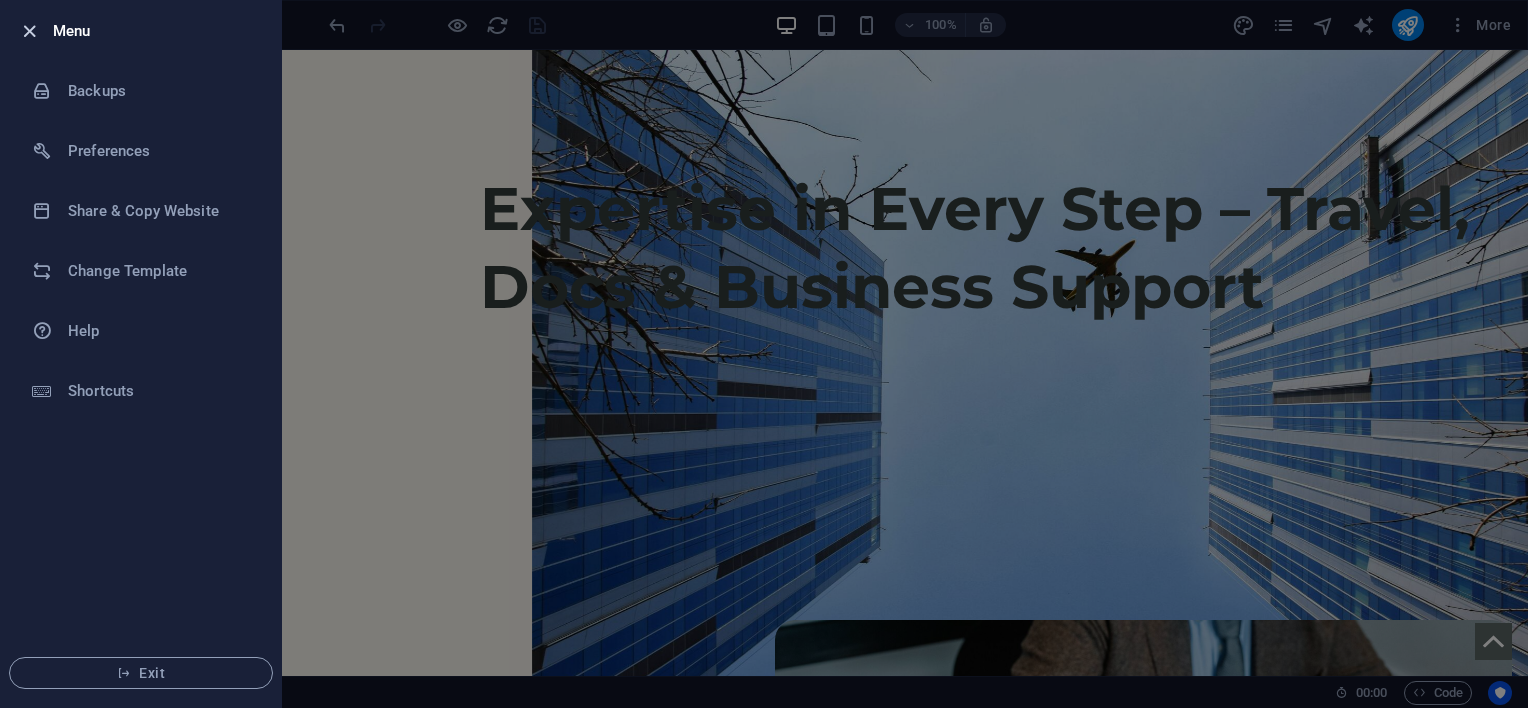 click at bounding box center [764, 354] 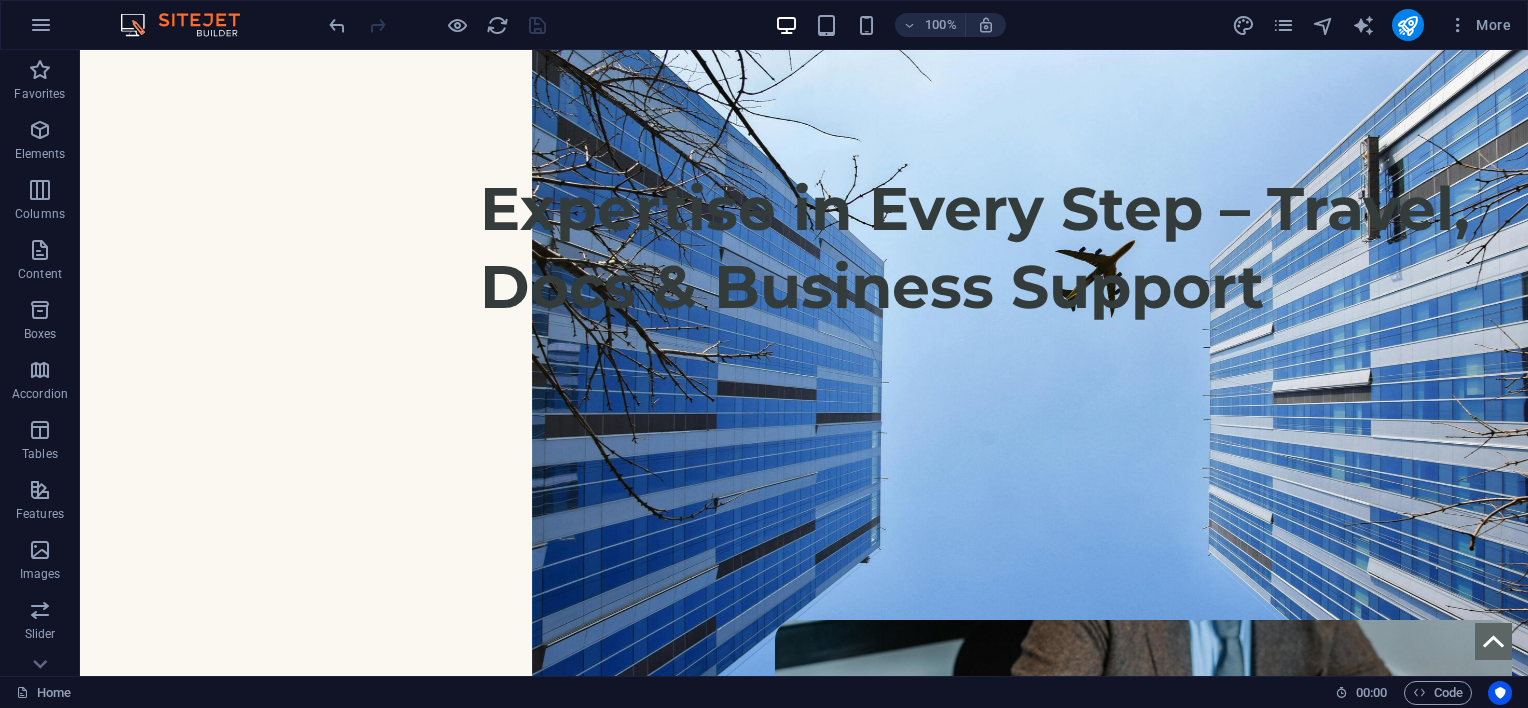 click at bounding box center [41, 25] 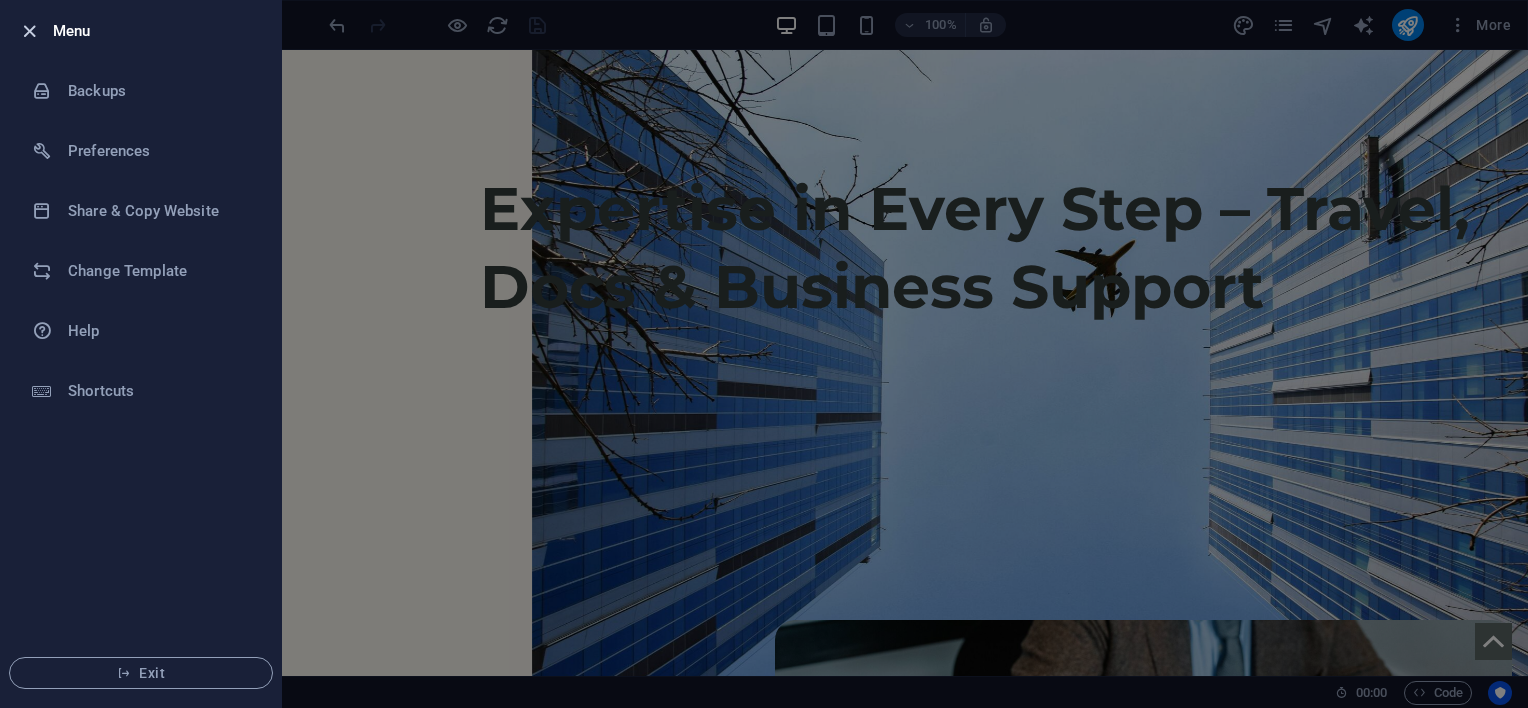 click at bounding box center [29, 31] 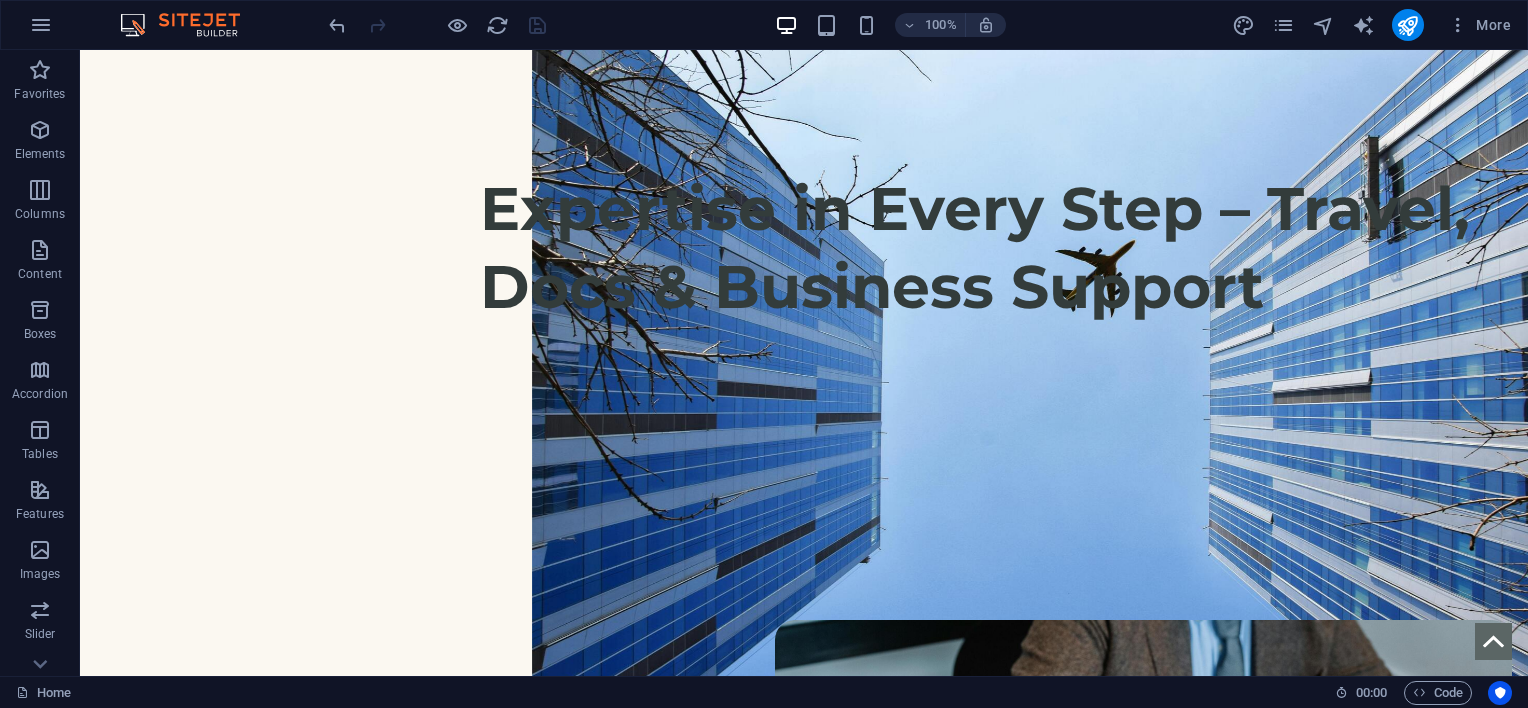 click at bounding box center [41, 25] 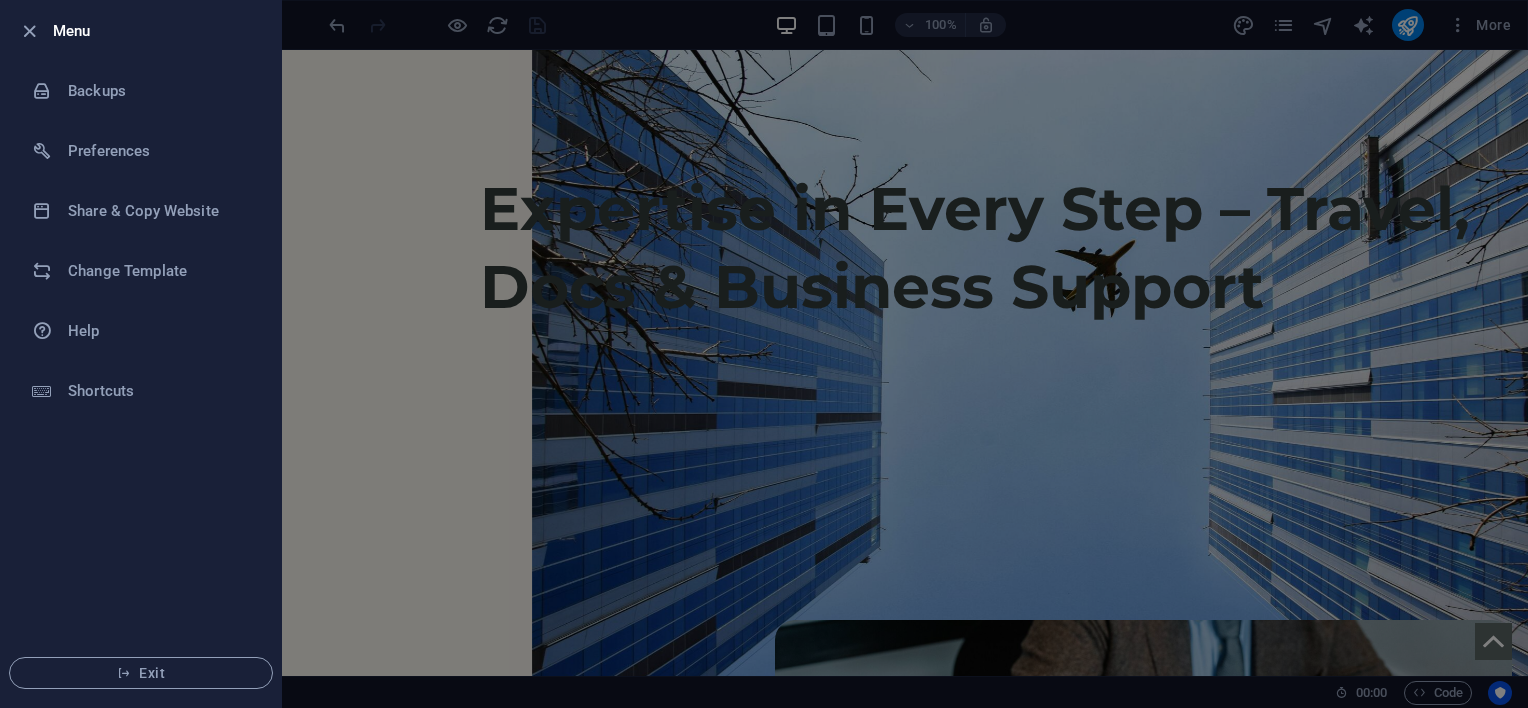 click at bounding box center (29, 31) 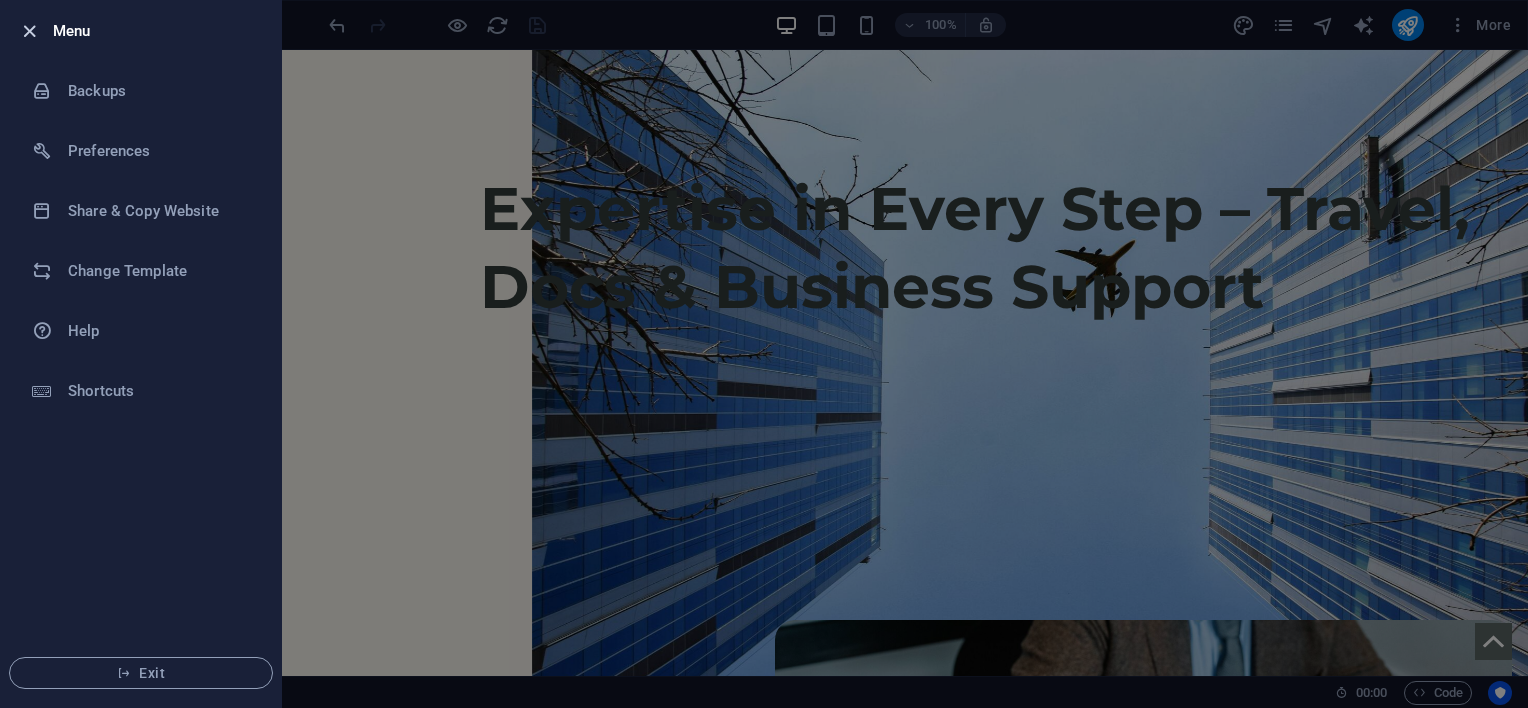 click at bounding box center (764, 354) 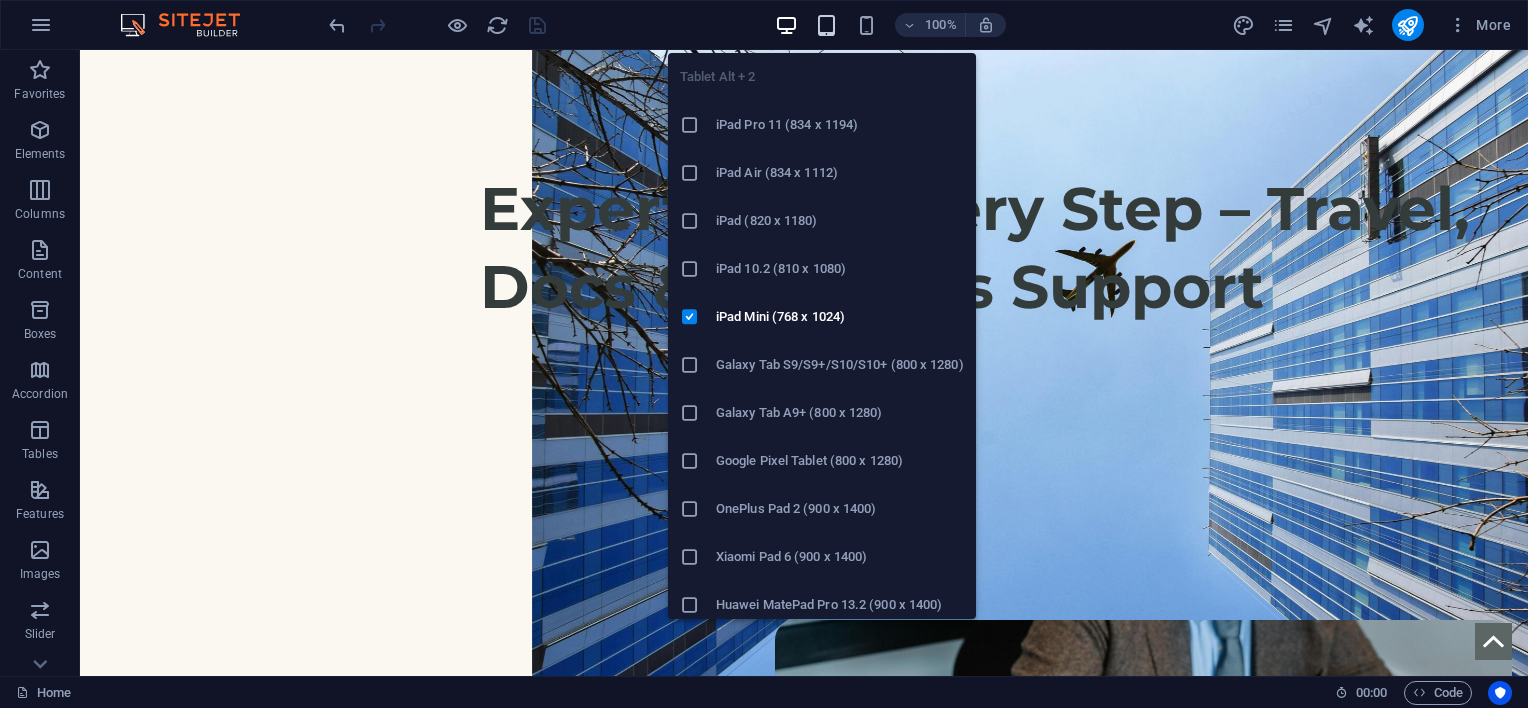 click at bounding box center [826, 25] 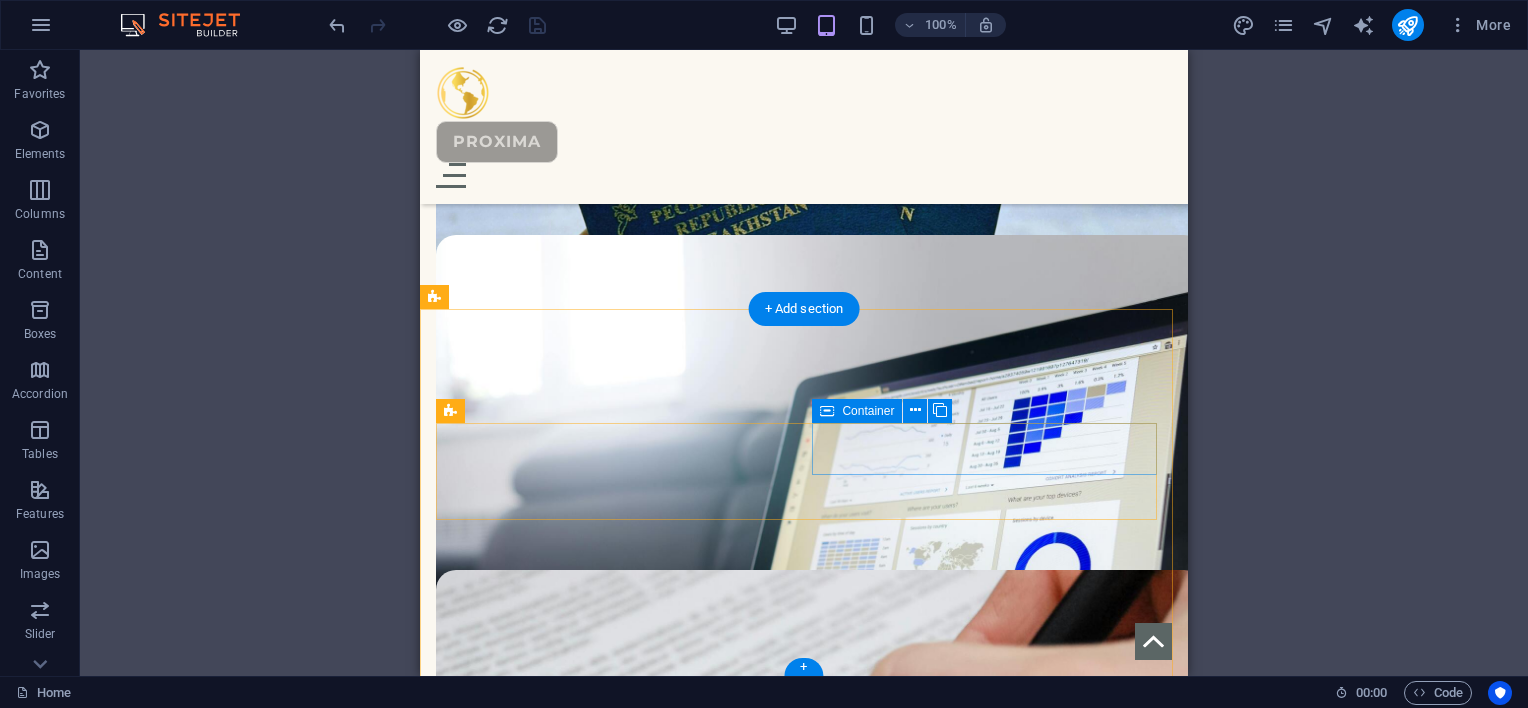 scroll, scrollTop: 2176, scrollLeft: 0, axis: vertical 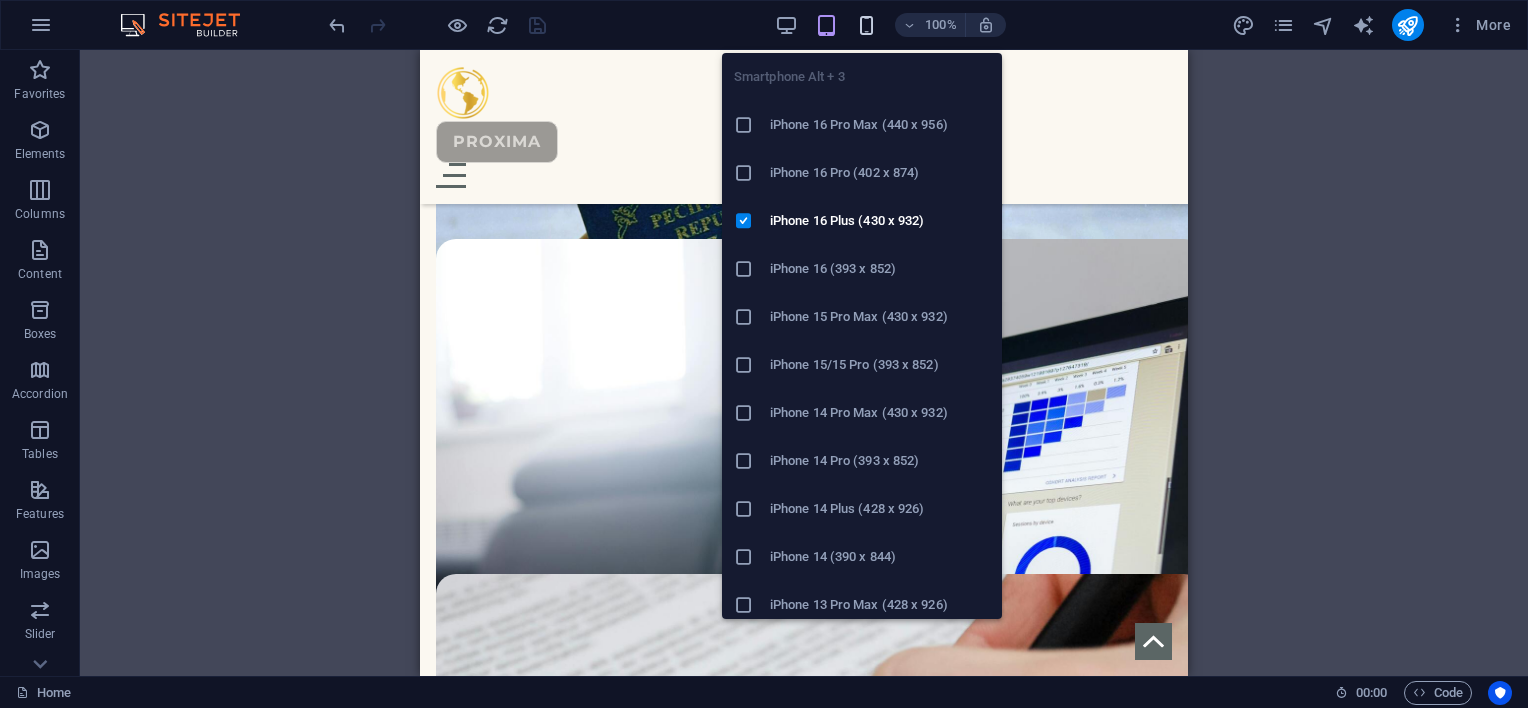click at bounding box center (866, 25) 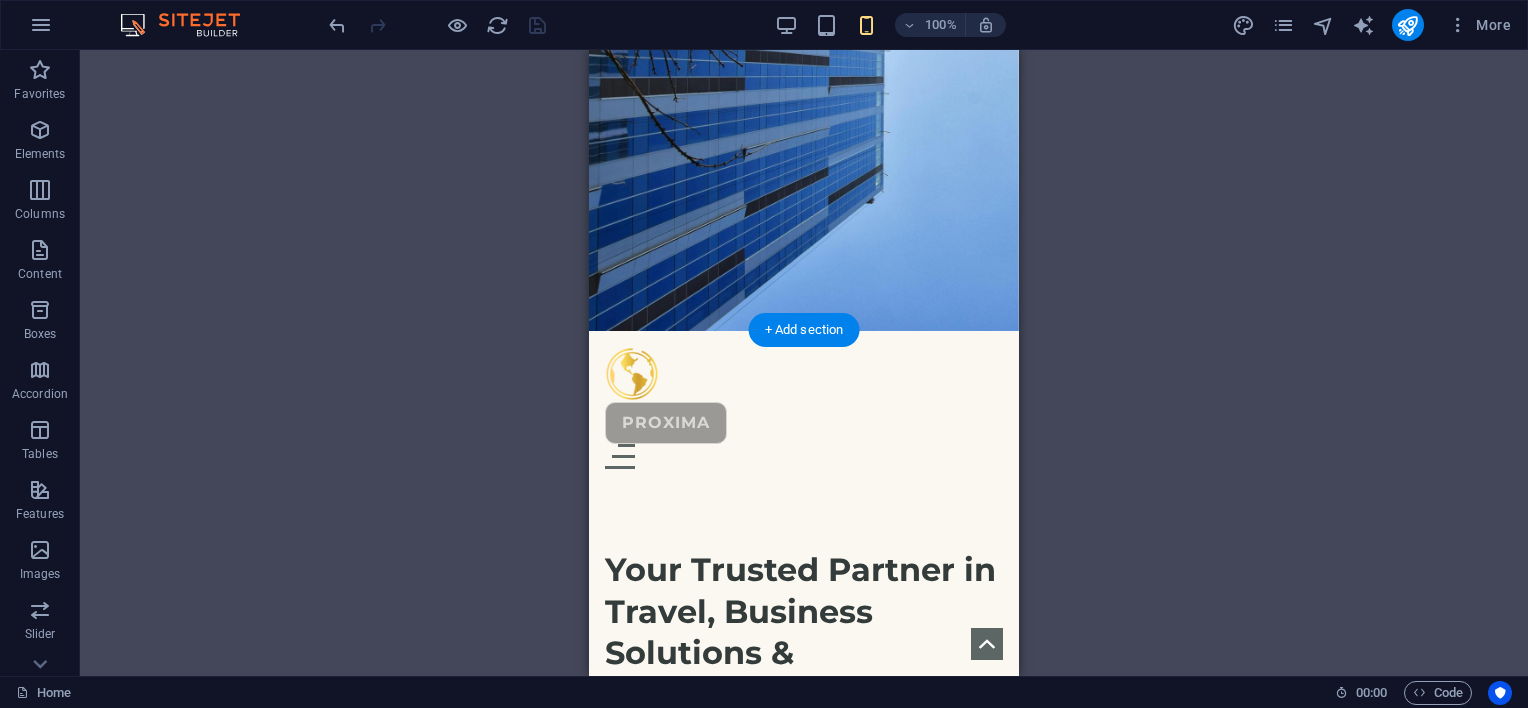 scroll, scrollTop: 0, scrollLeft: 0, axis: both 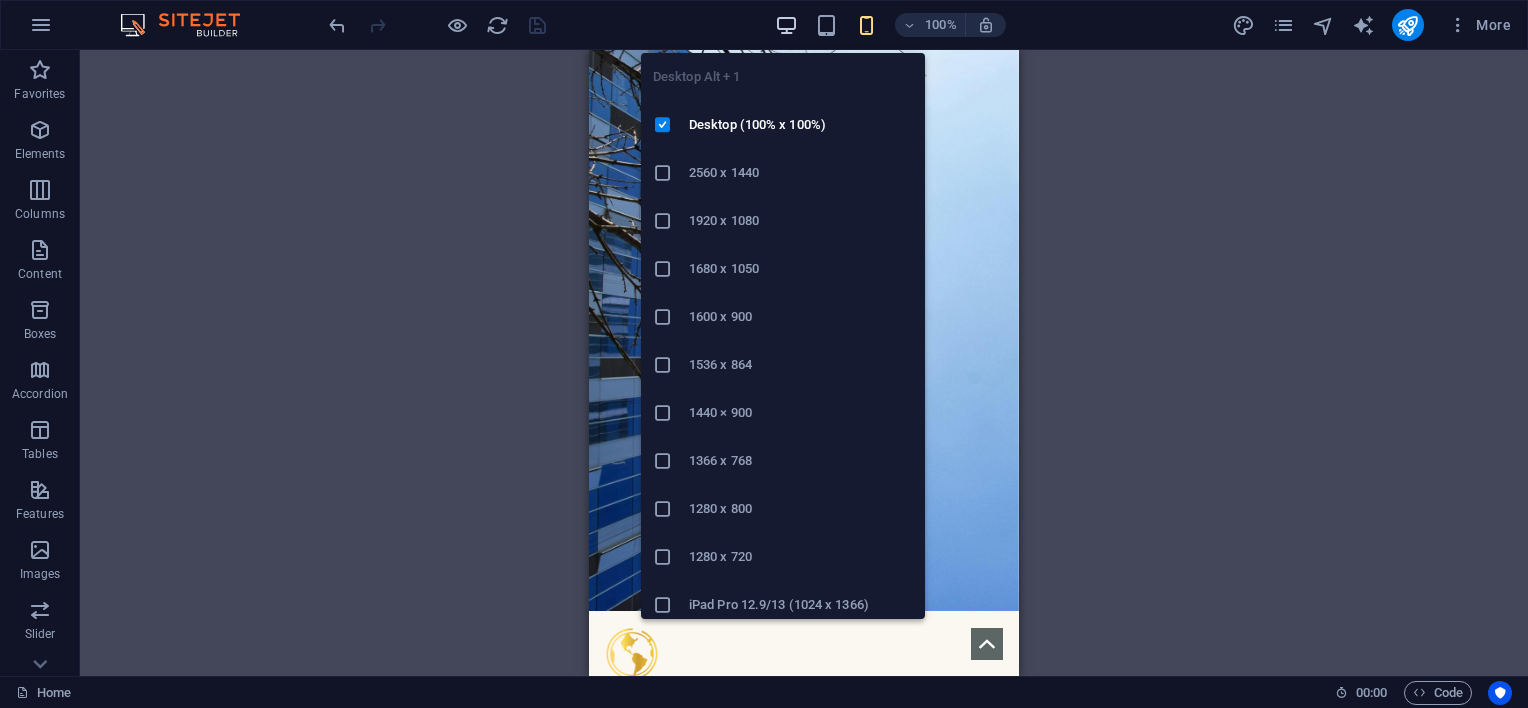 click at bounding box center [786, 25] 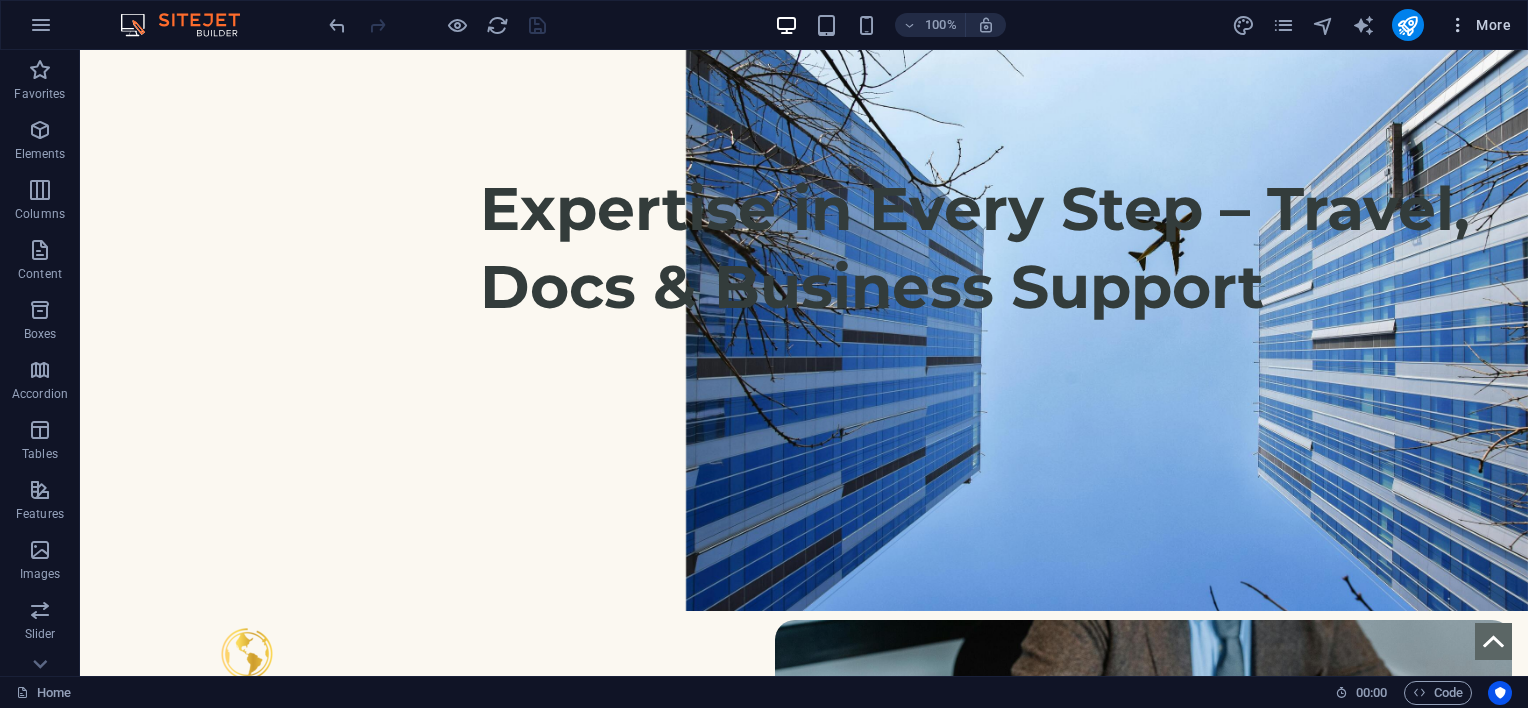 click at bounding box center (1458, 25) 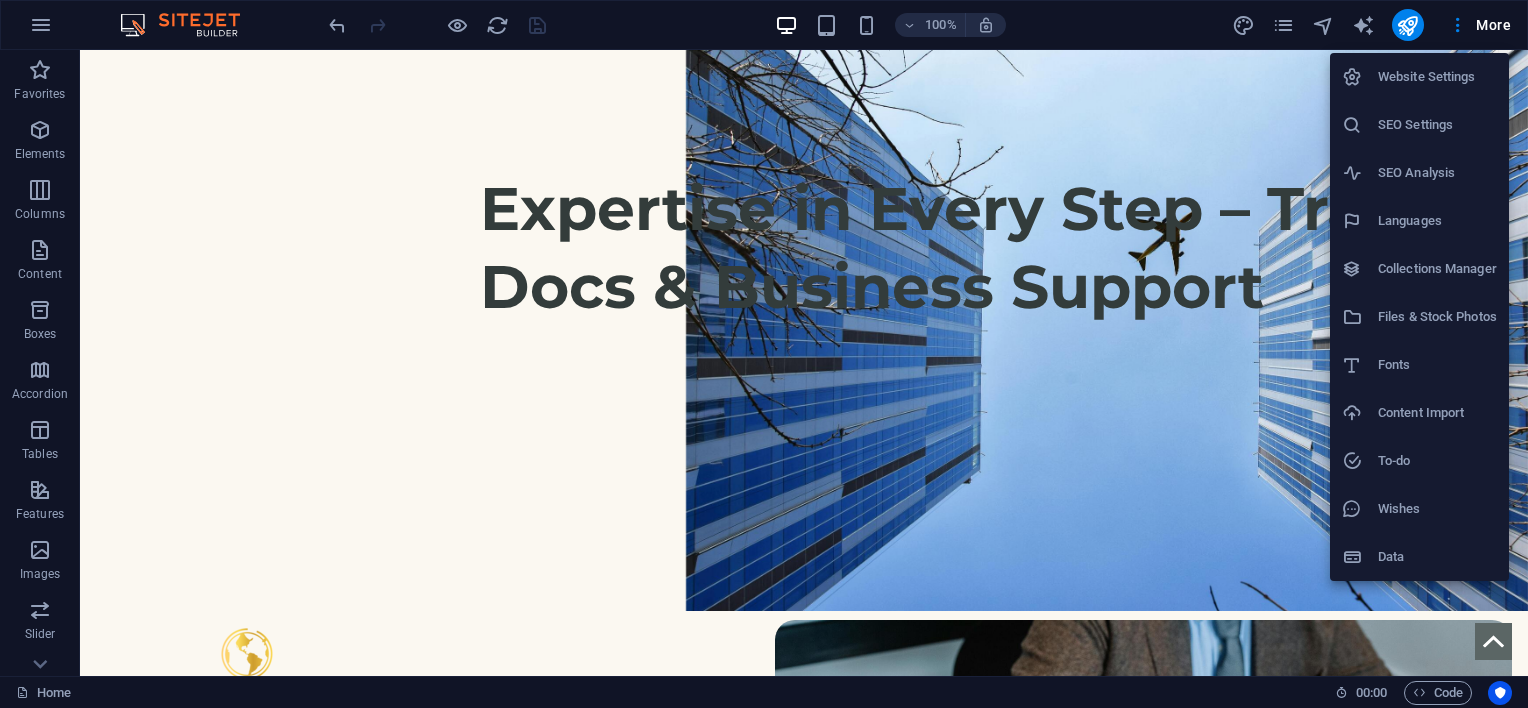 click at bounding box center (764, 354) 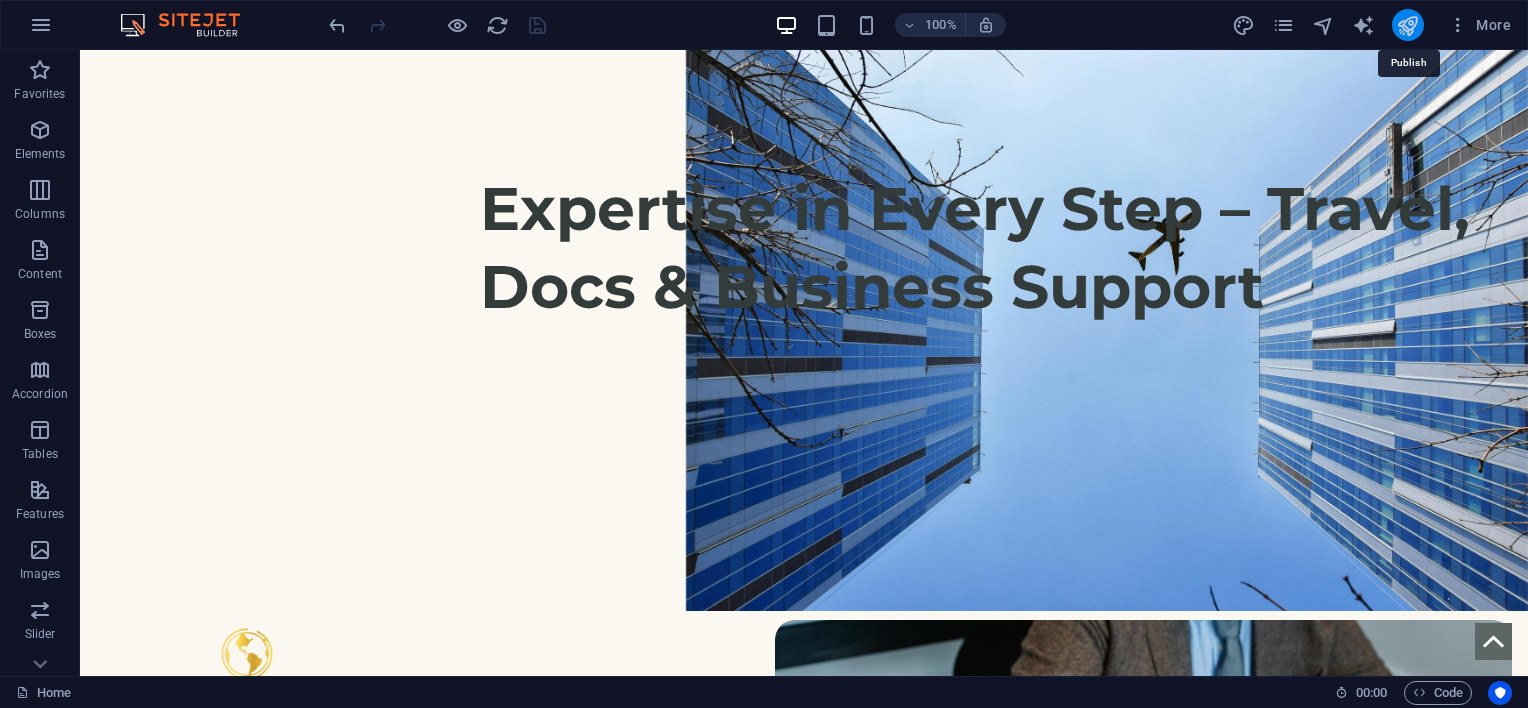 click at bounding box center [1407, 25] 